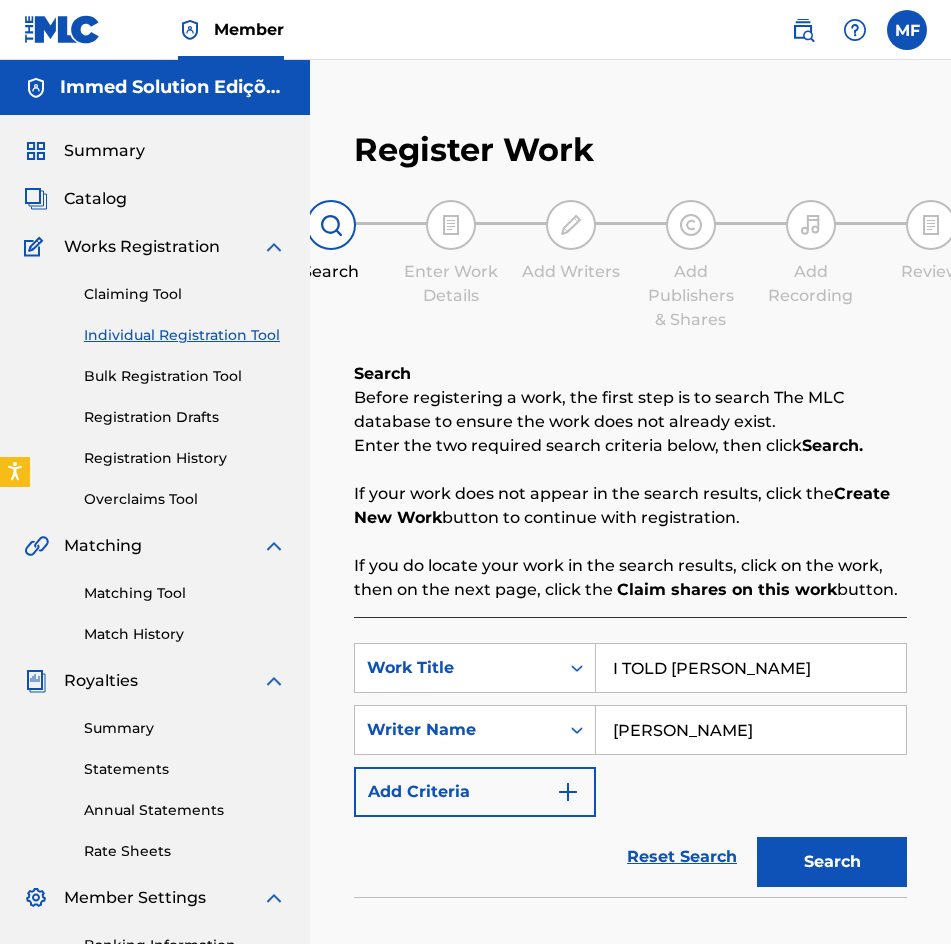 scroll, scrollTop: 296, scrollLeft: 0, axis: vertical 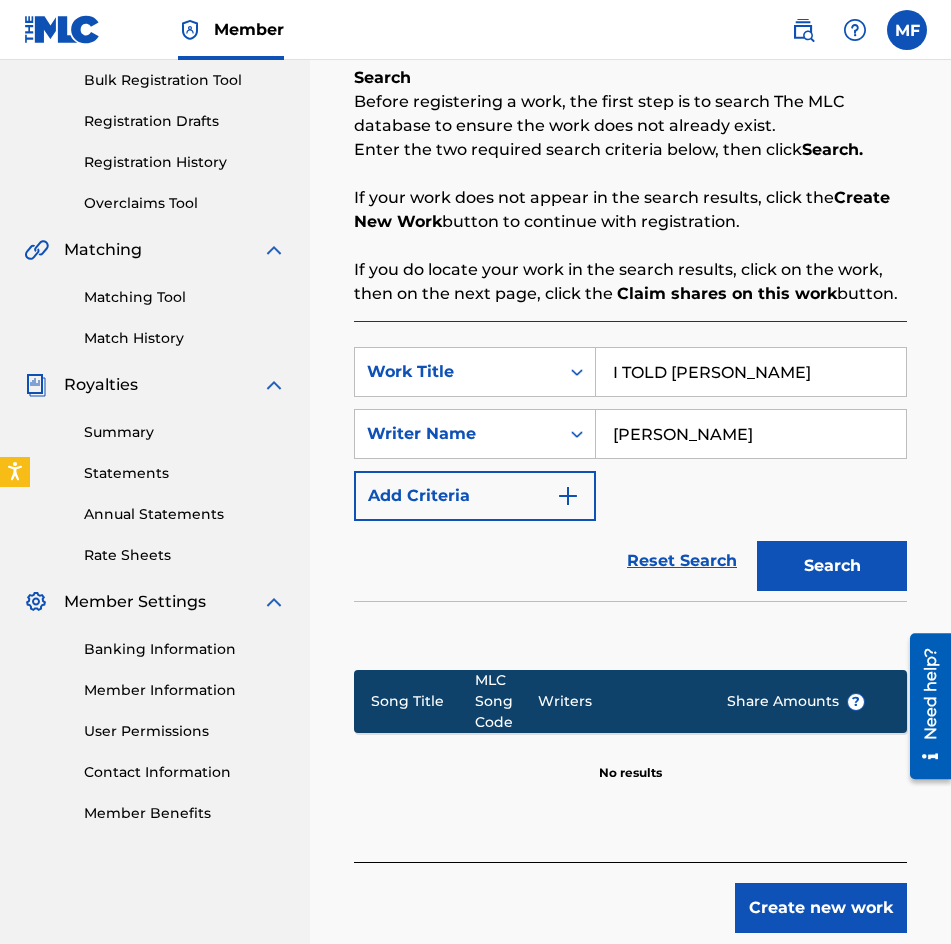 click on "I TOLD [PERSON_NAME]" at bounding box center (751, 372) 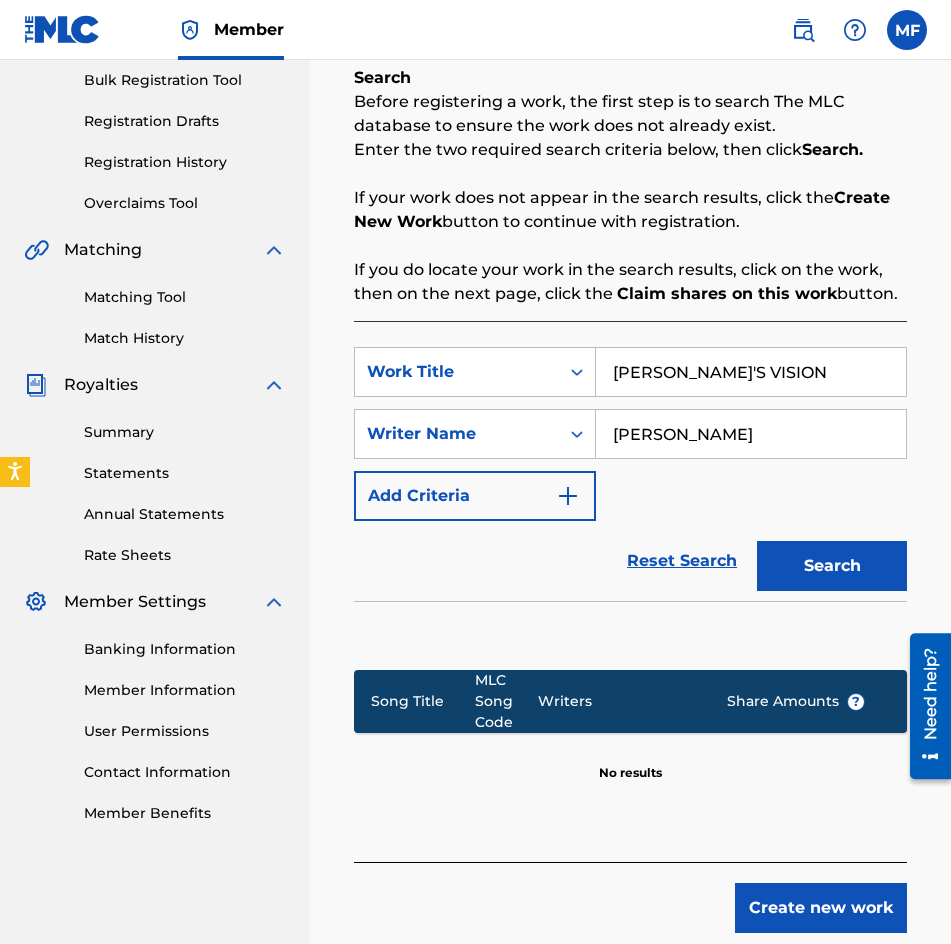 click on "Search" at bounding box center (832, 566) 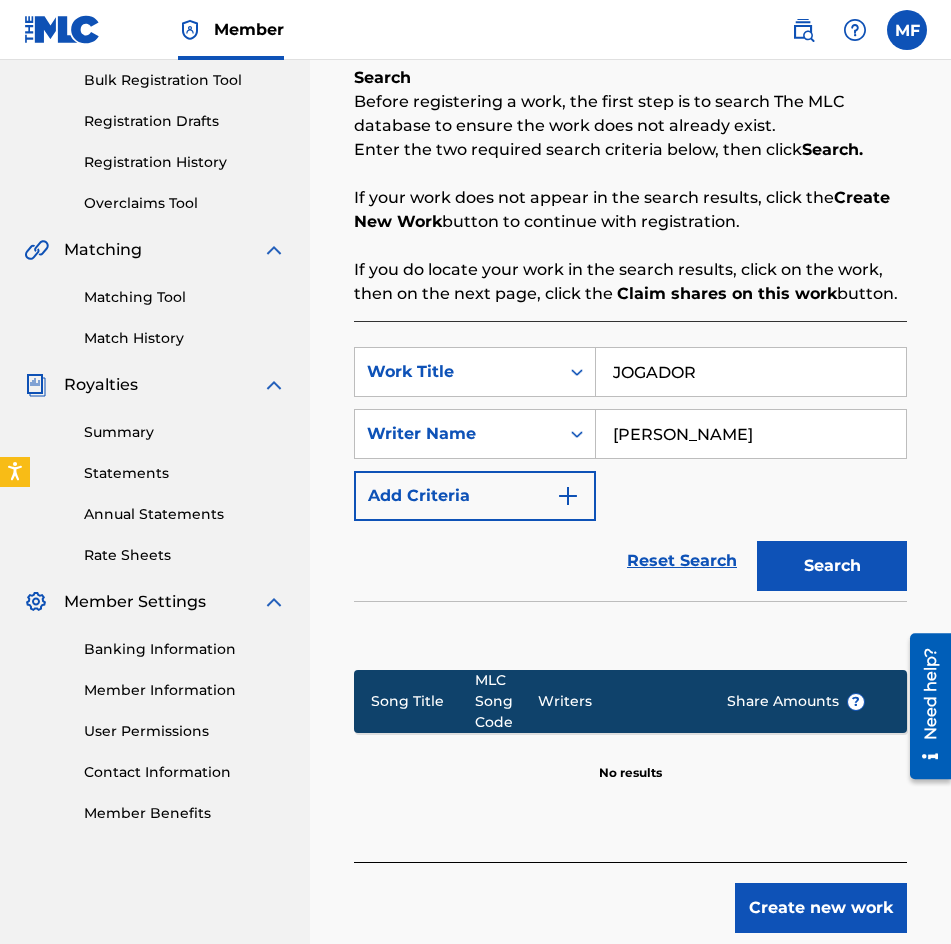 click on "Search" at bounding box center (832, 566) 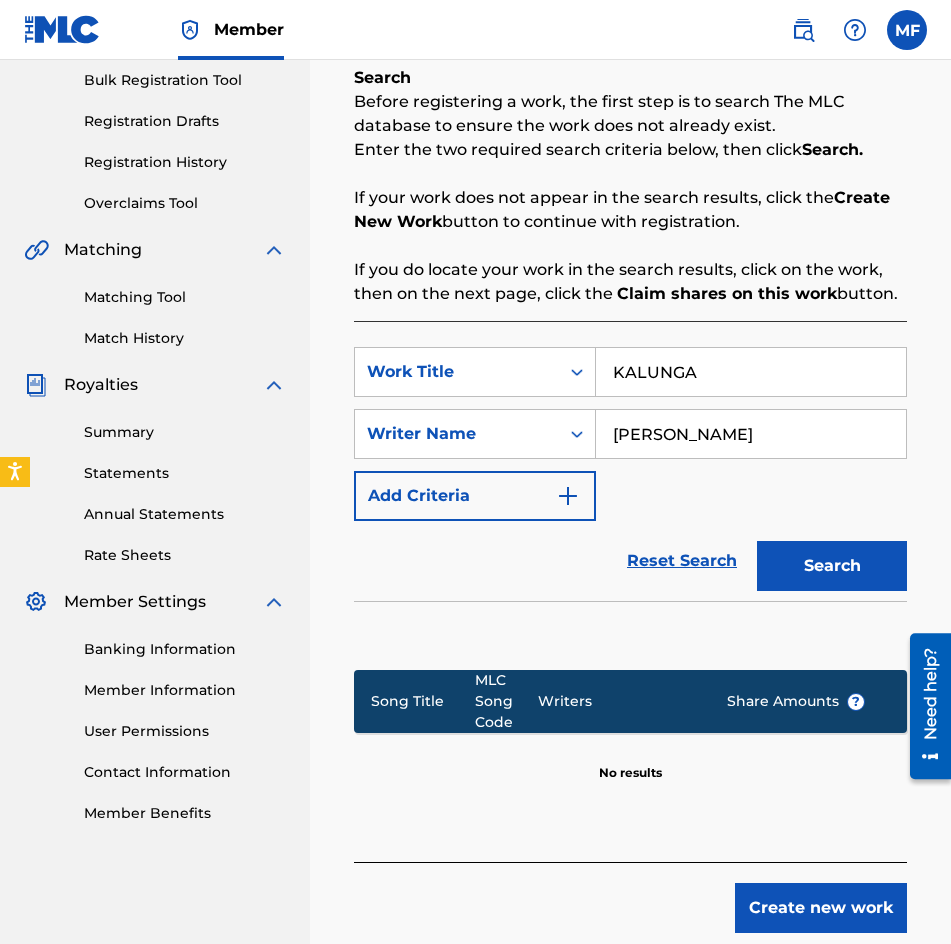 click on "Search" at bounding box center [832, 566] 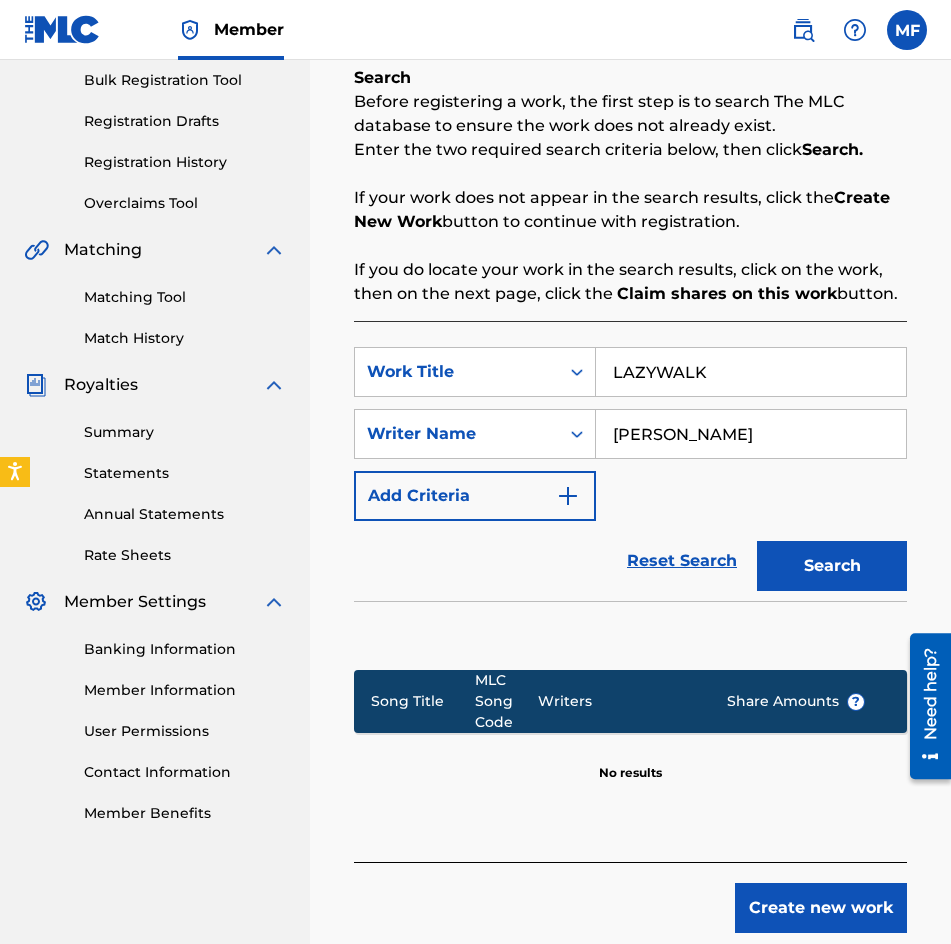 click on "Search" at bounding box center (832, 566) 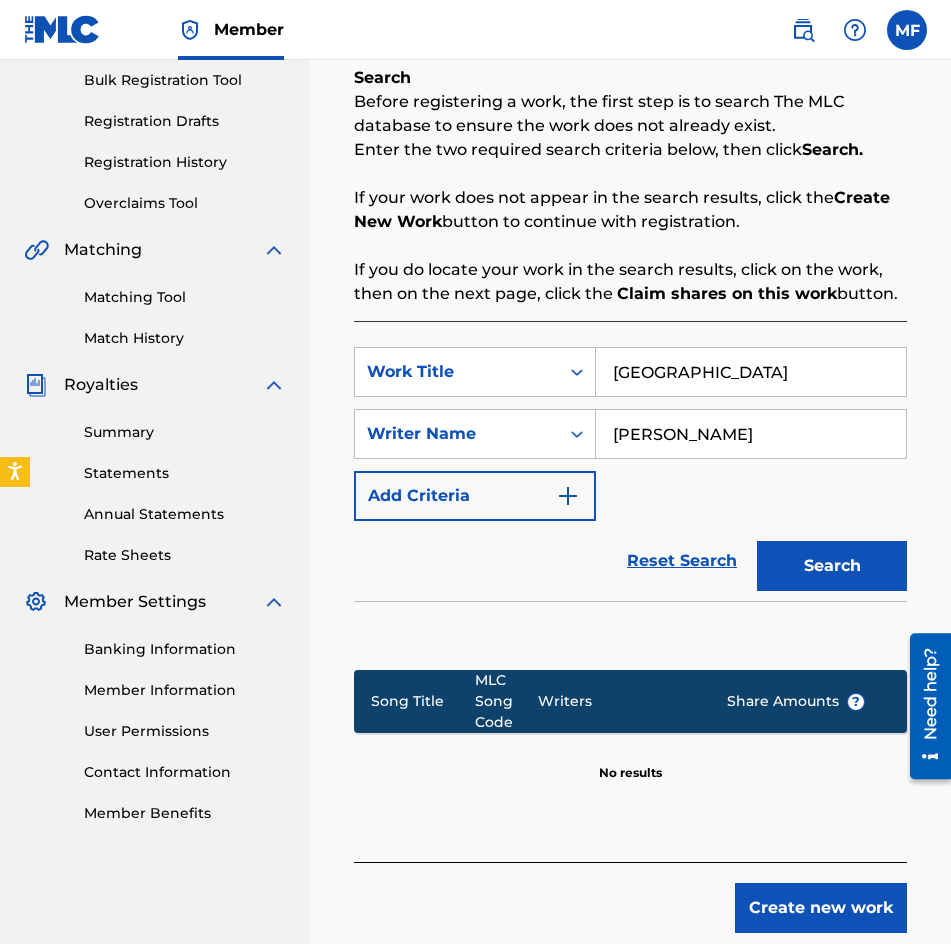 click on "Search" at bounding box center (832, 566) 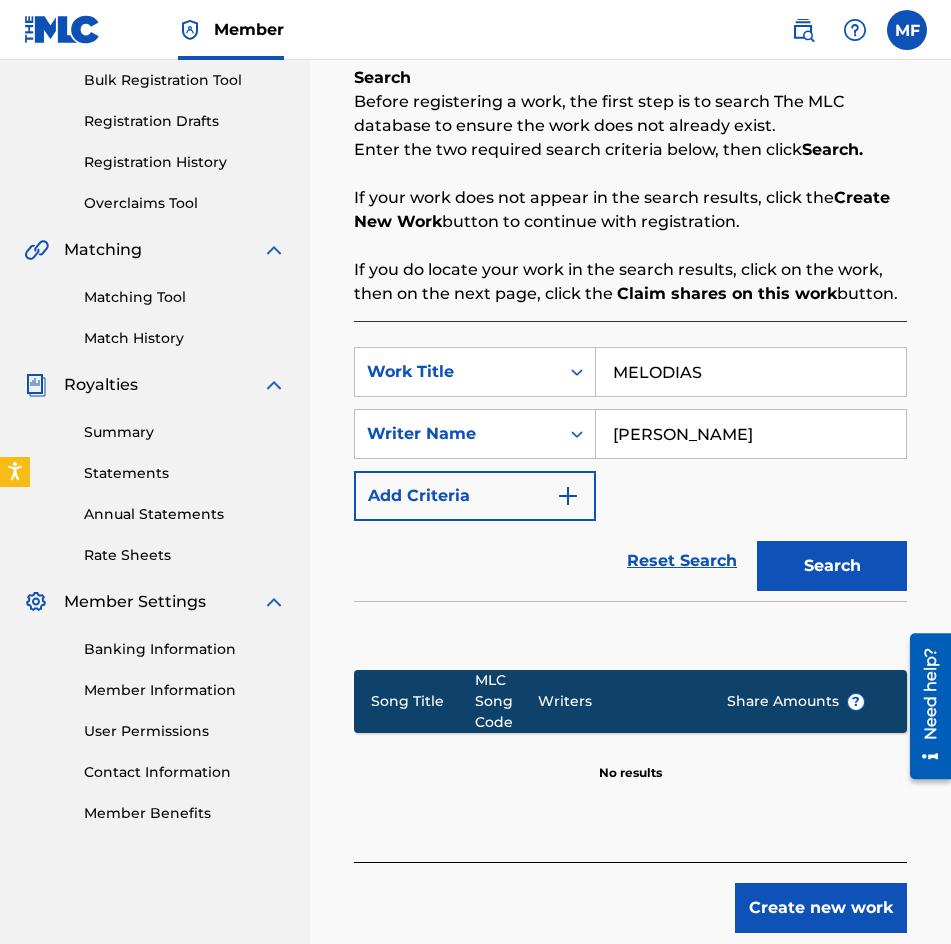 click on "Search" at bounding box center [832, 566] 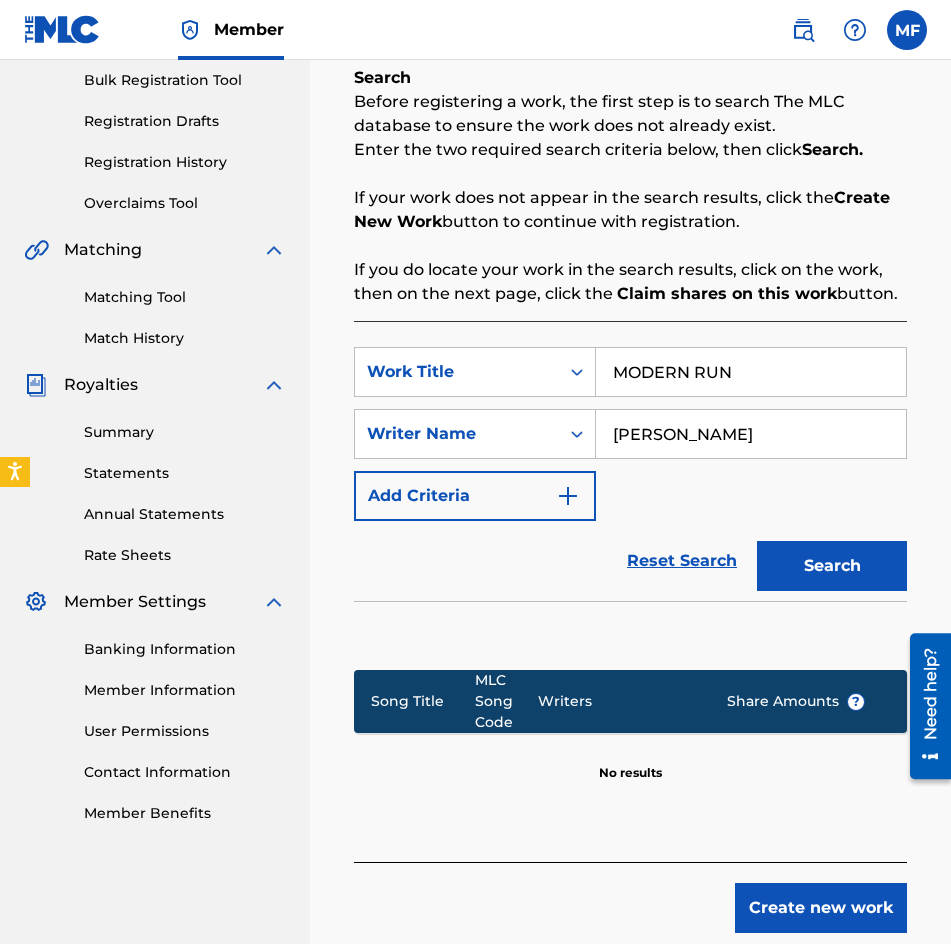 click on "Search" at bounding box center [832, 566] 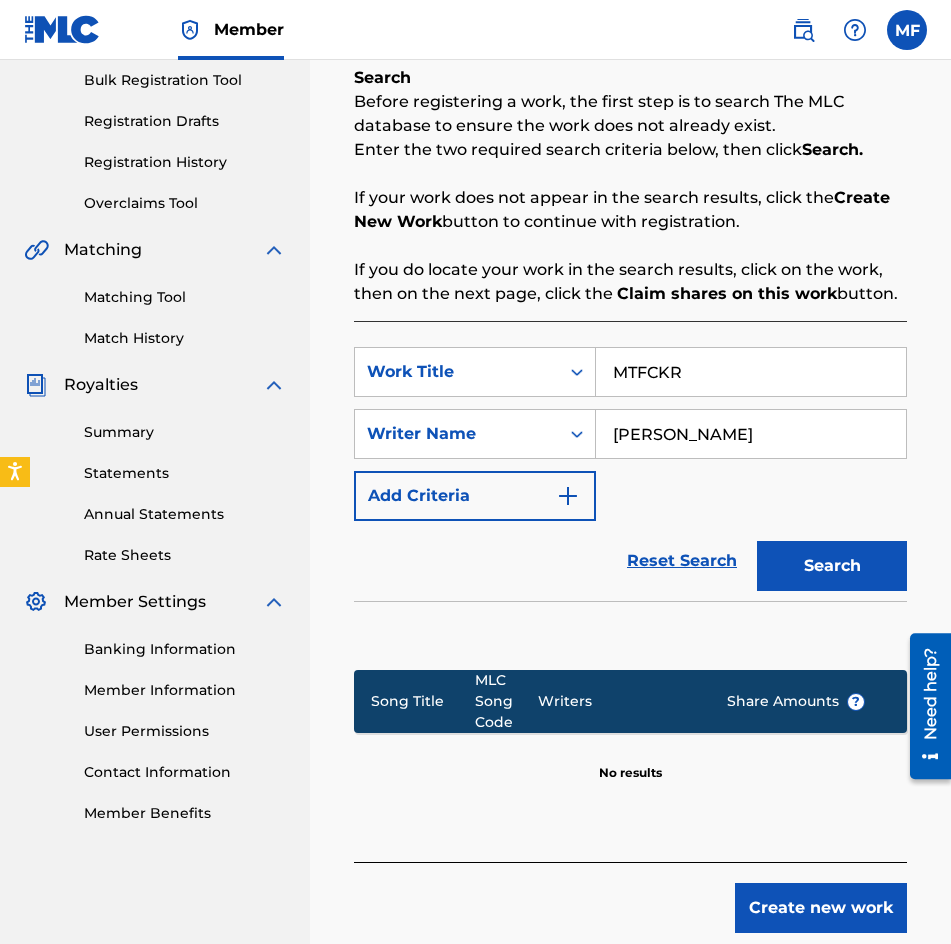 drag, startPoint x: 806, startPoint y: 550, endPoint x: 795, endPoint y: 576, distance: 28.231188 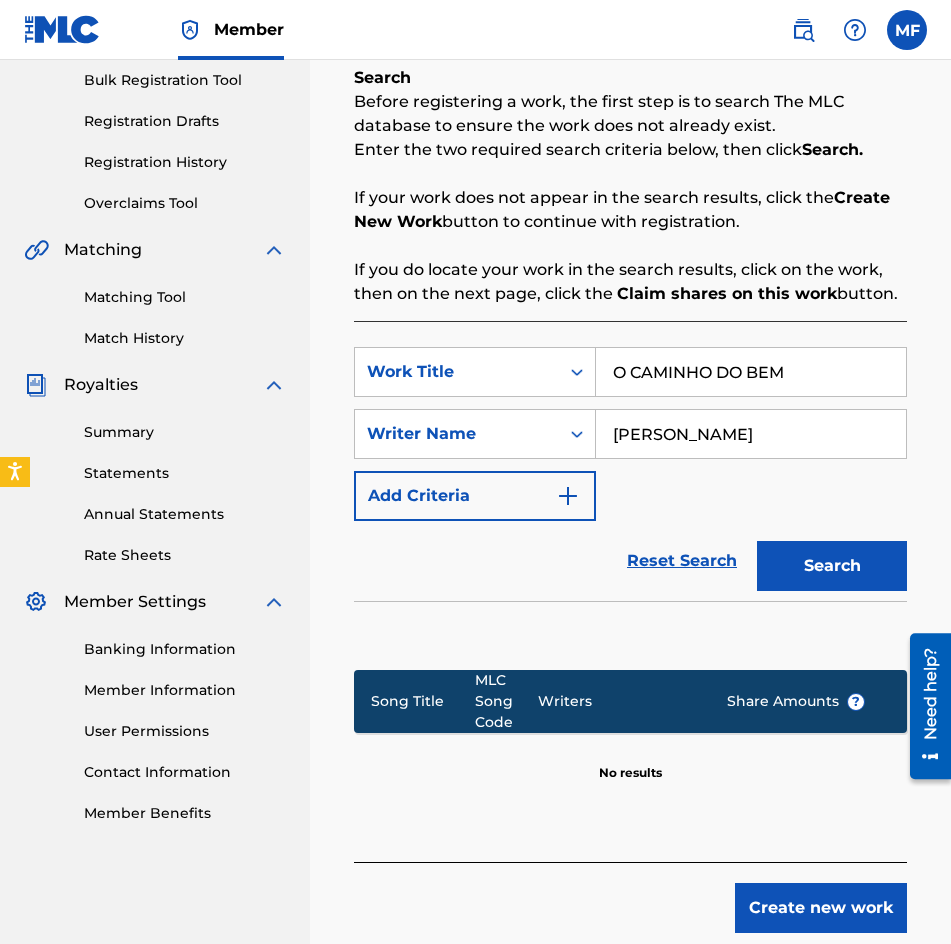 click on "Search" at bounding box center (832, 566) 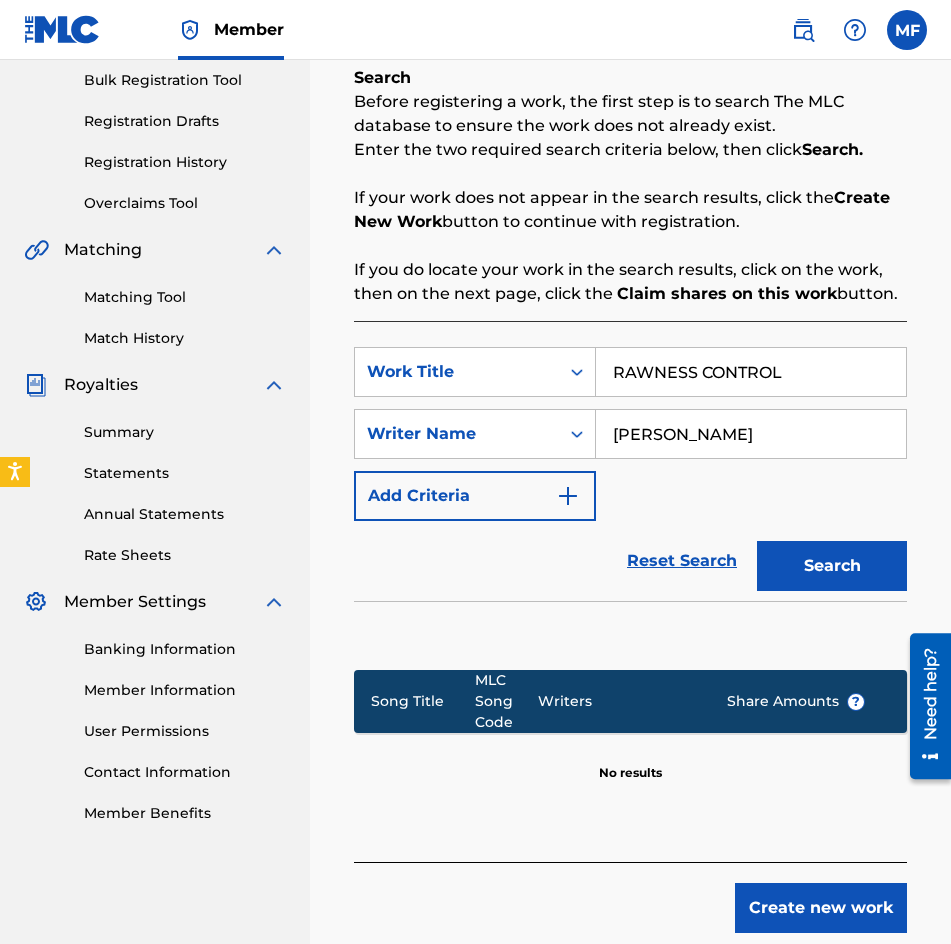 click on "Search" at bounding box center [832, 566] 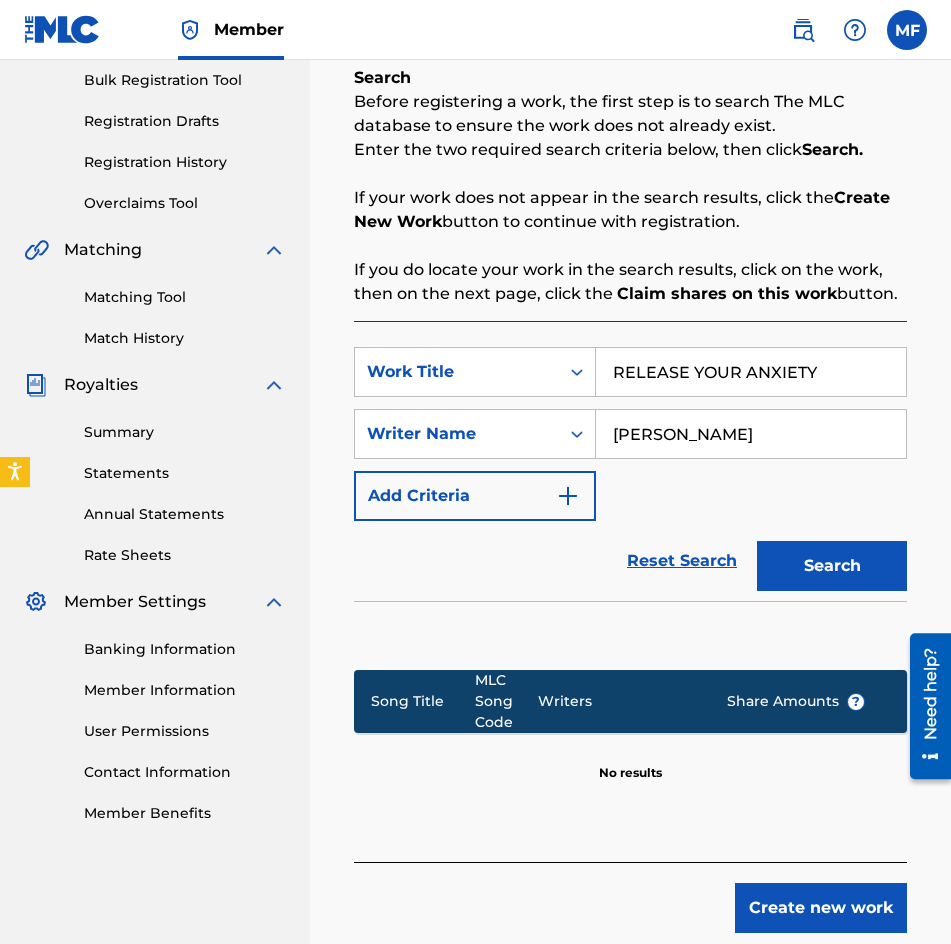 click on "Search" at bounding box center [832, 566] 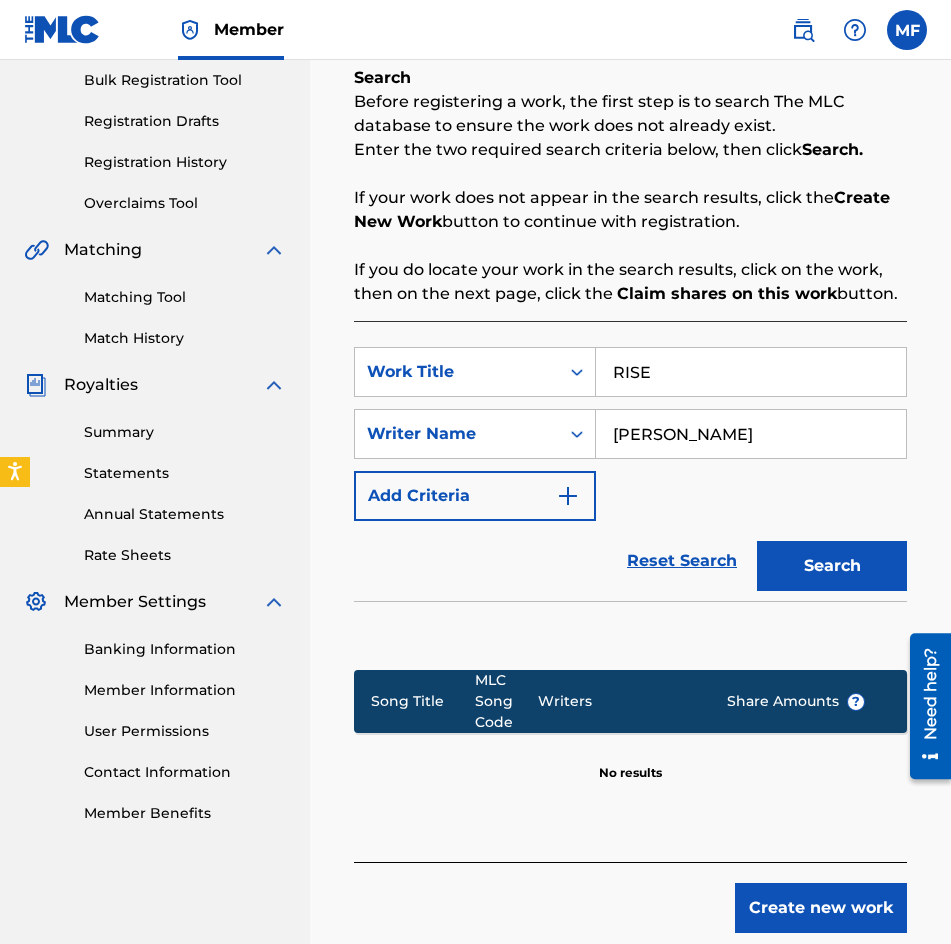 click on "Search" at bounding box center (827, 561) 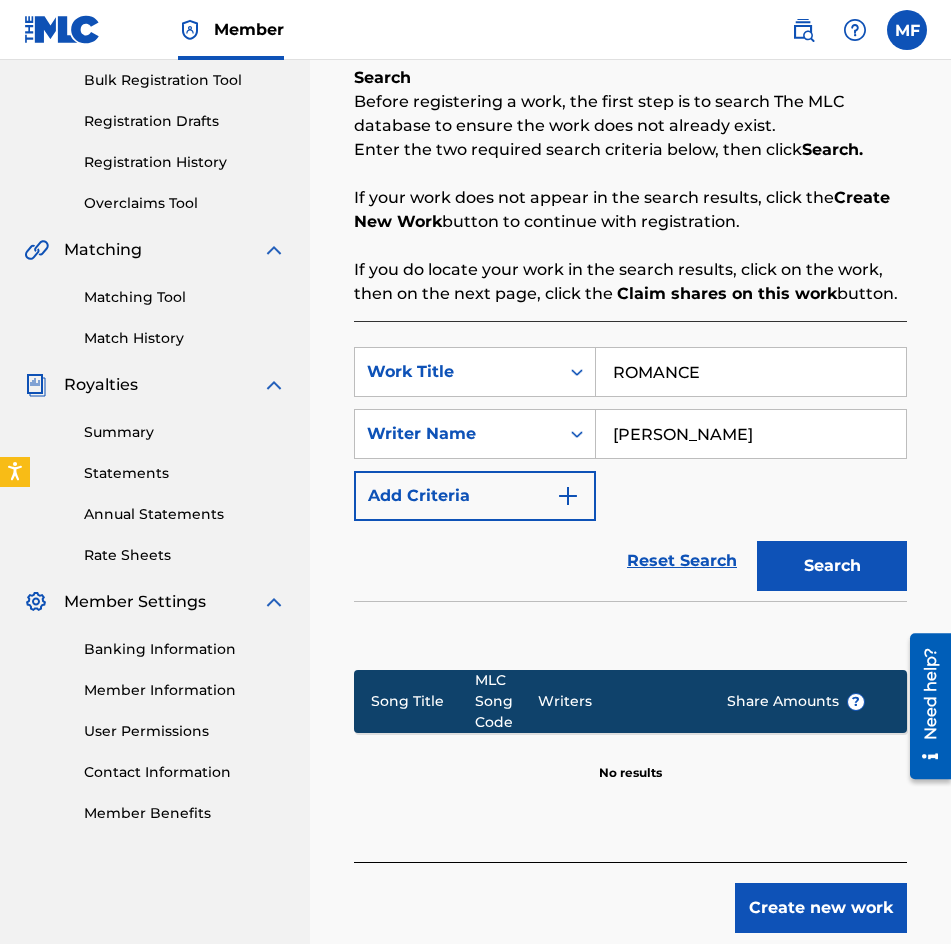 click on "Search" at bounding box center [832, 566] 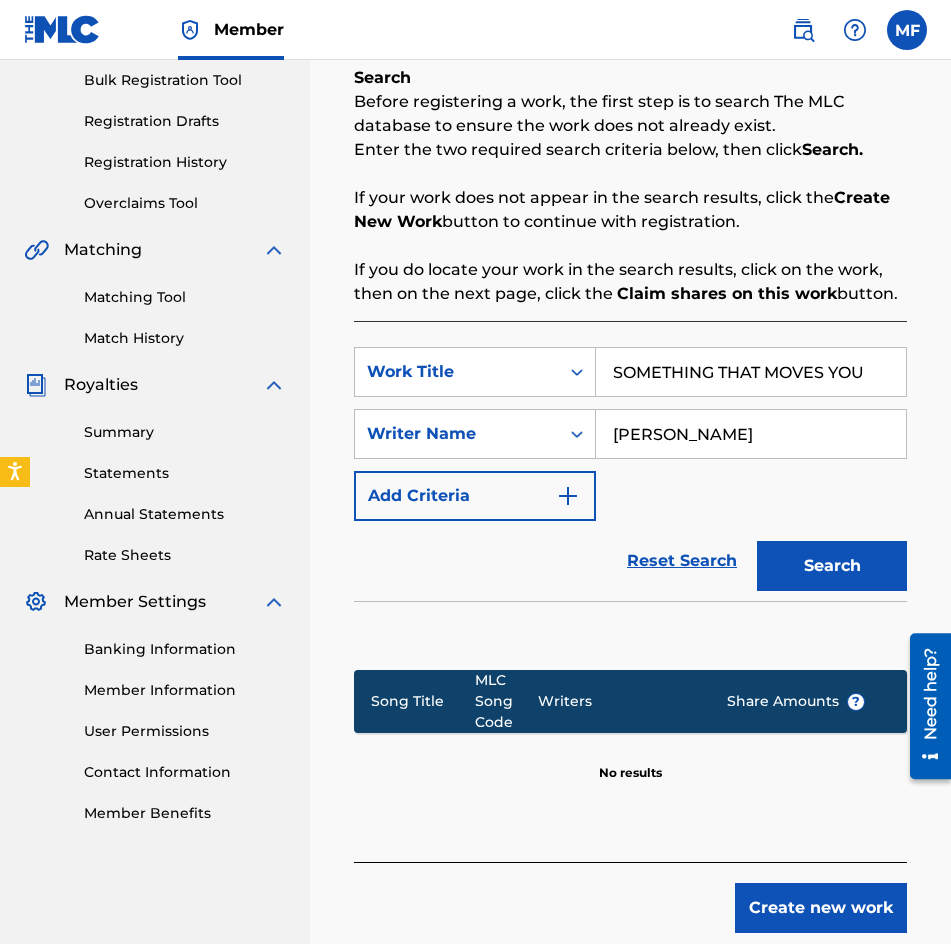 click on "Search" at bounding box center (832, 566) 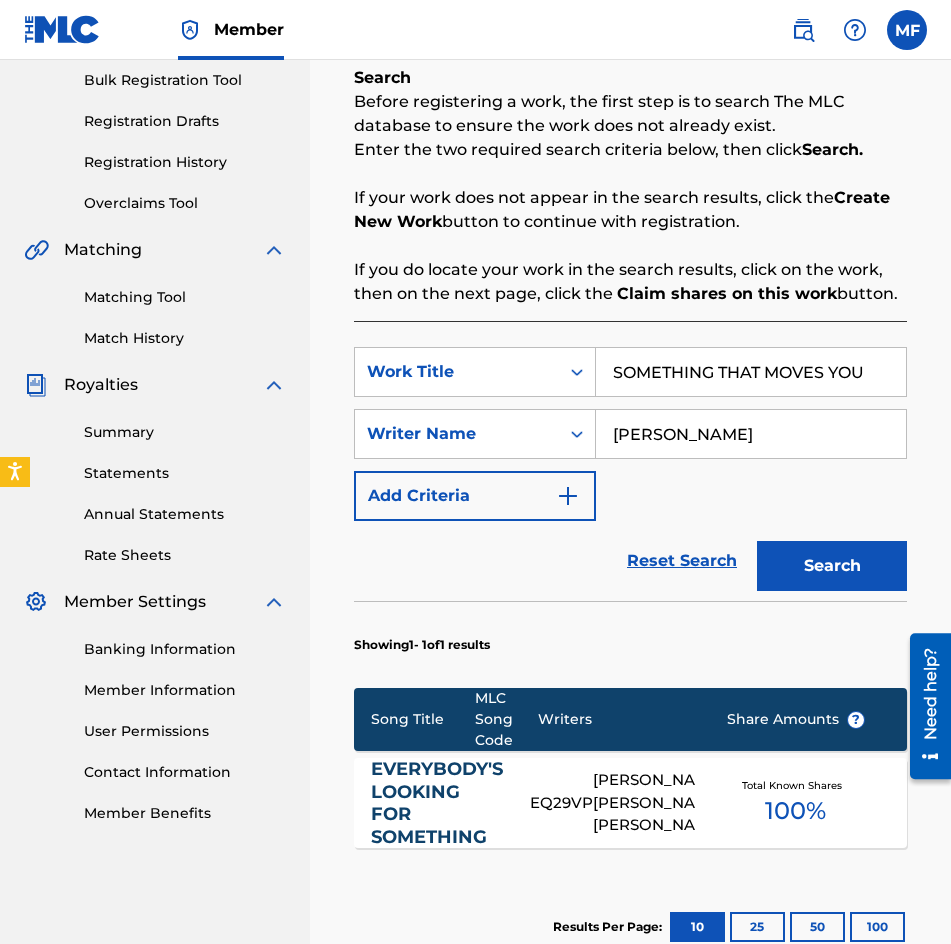 click on "SOMETHING THAT MOVES YOU" at bounding box center (751, 372) 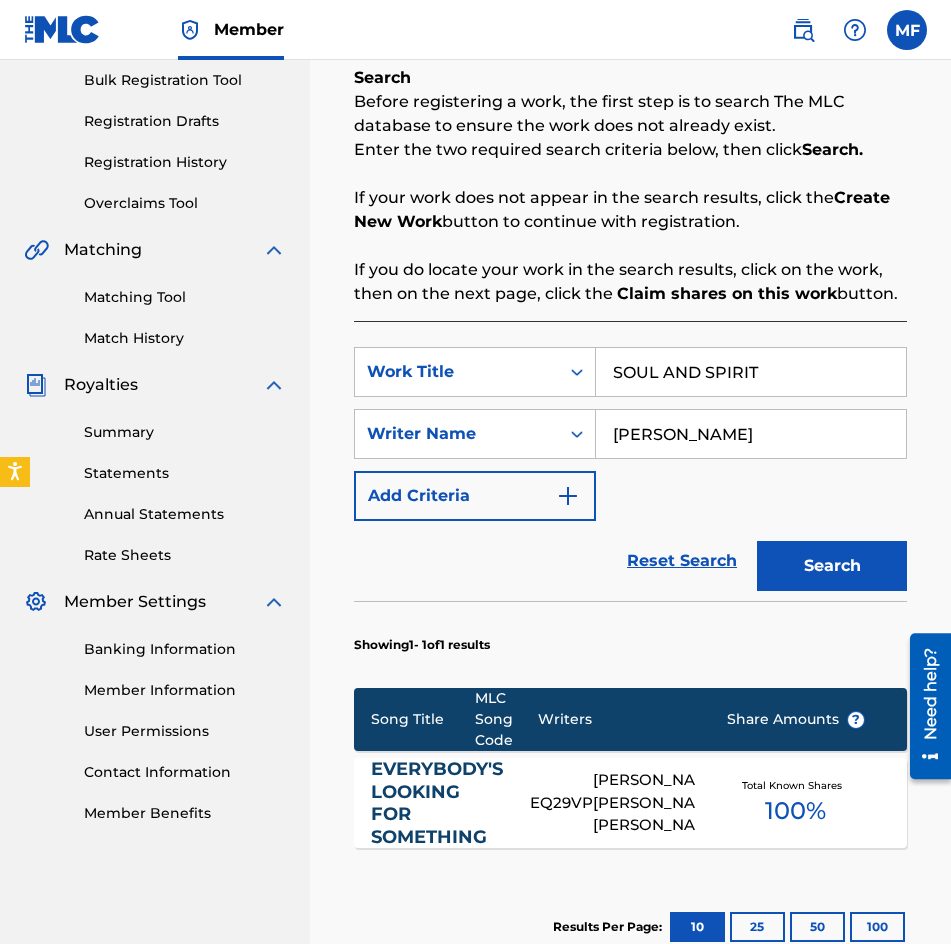 click on "Search" at bounding box center (832, 566) 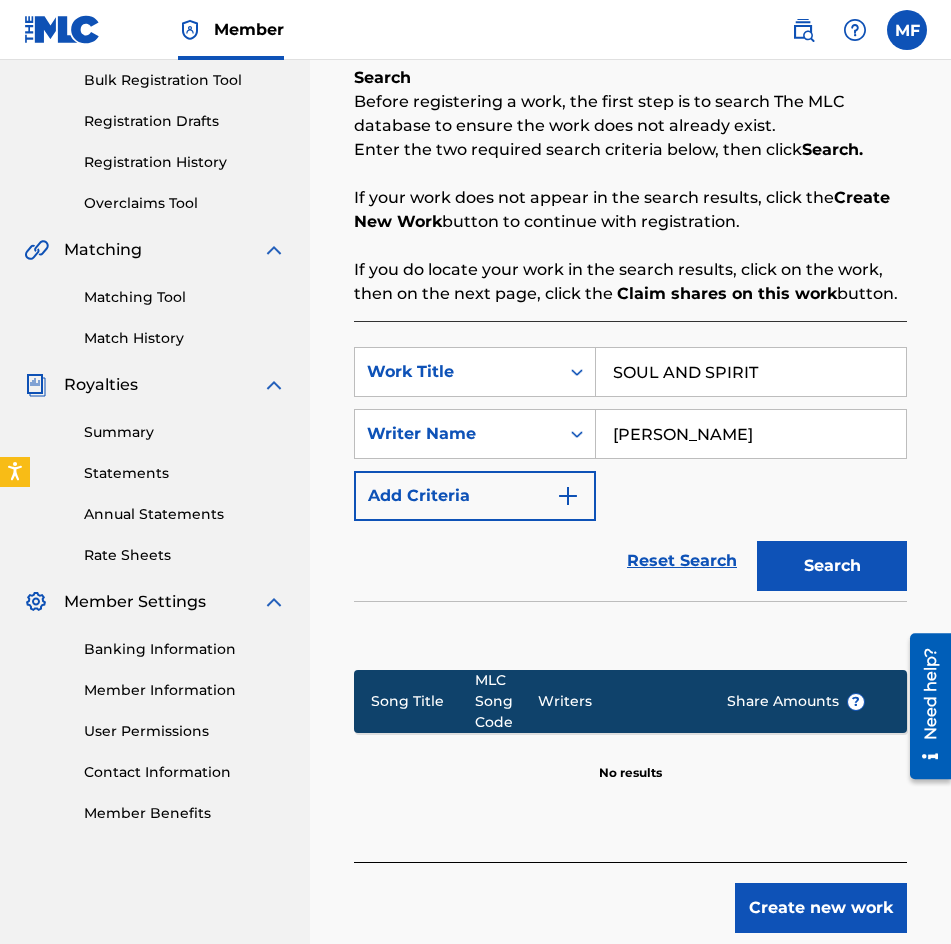 click on "SOUL AND SPIRIT" at bounding box center (751, 372) 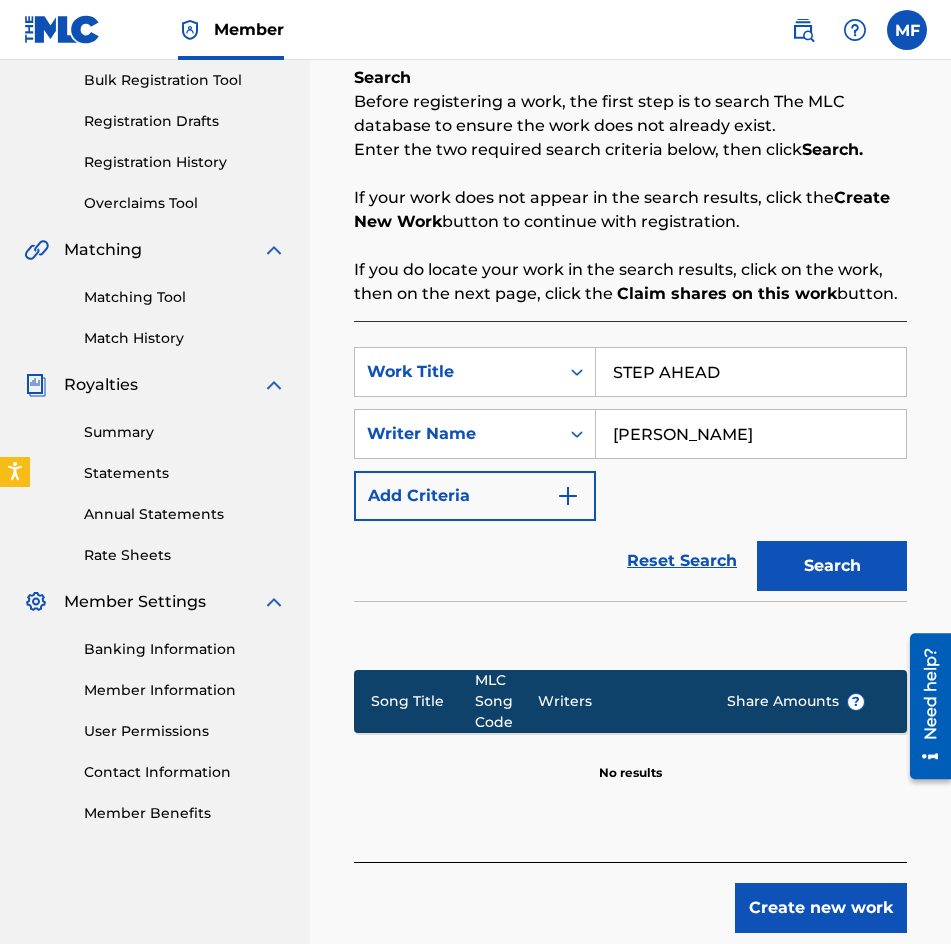 click on "Search" at bounding box center (827, 561) 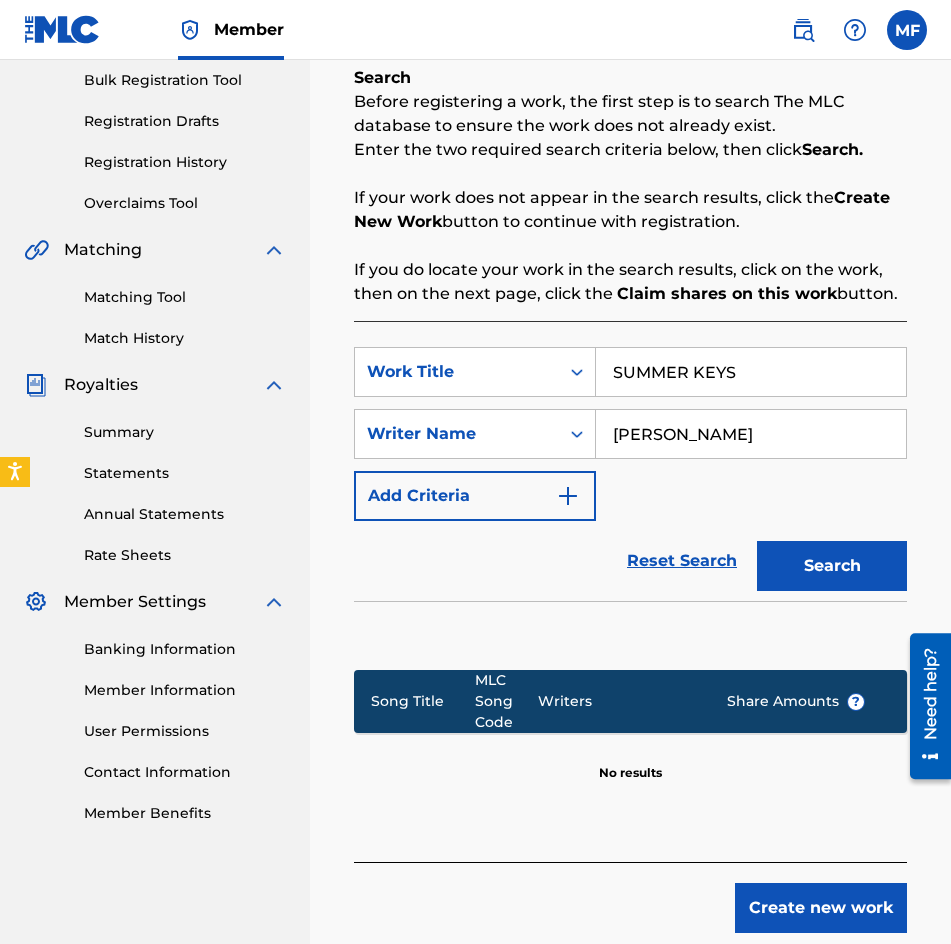 click on "Search" at bounding box center [832, 566] 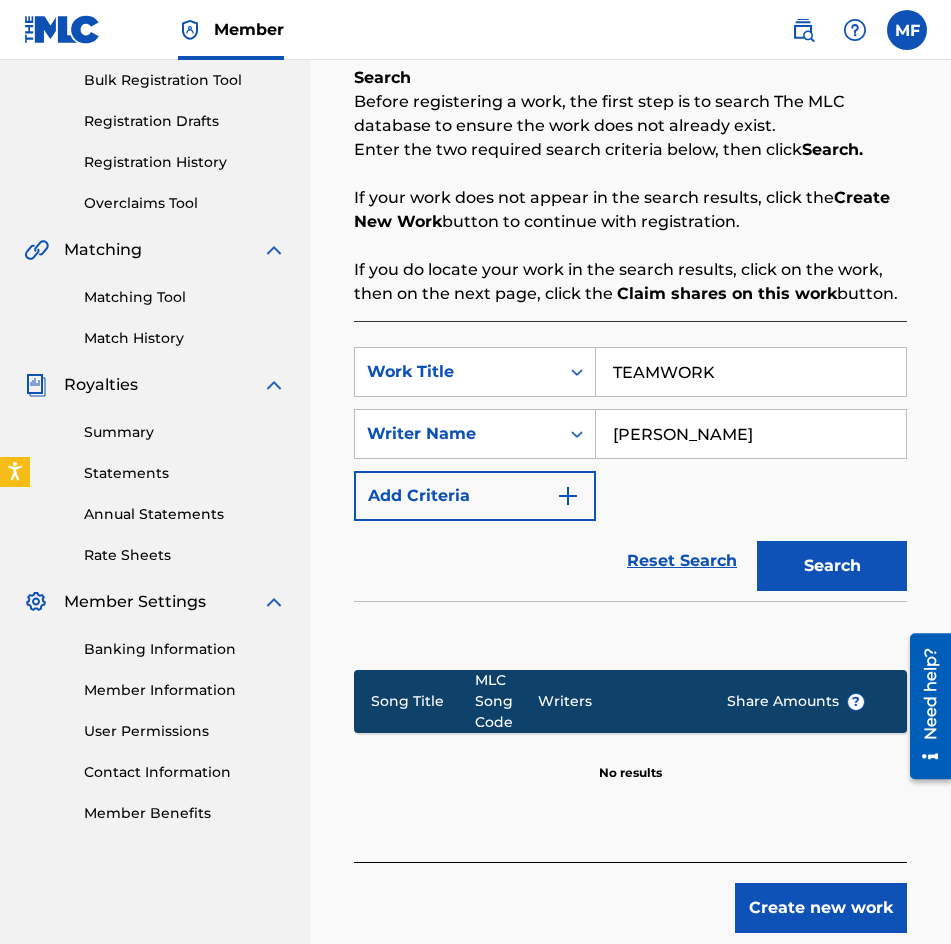 type on "TEAMWORK" 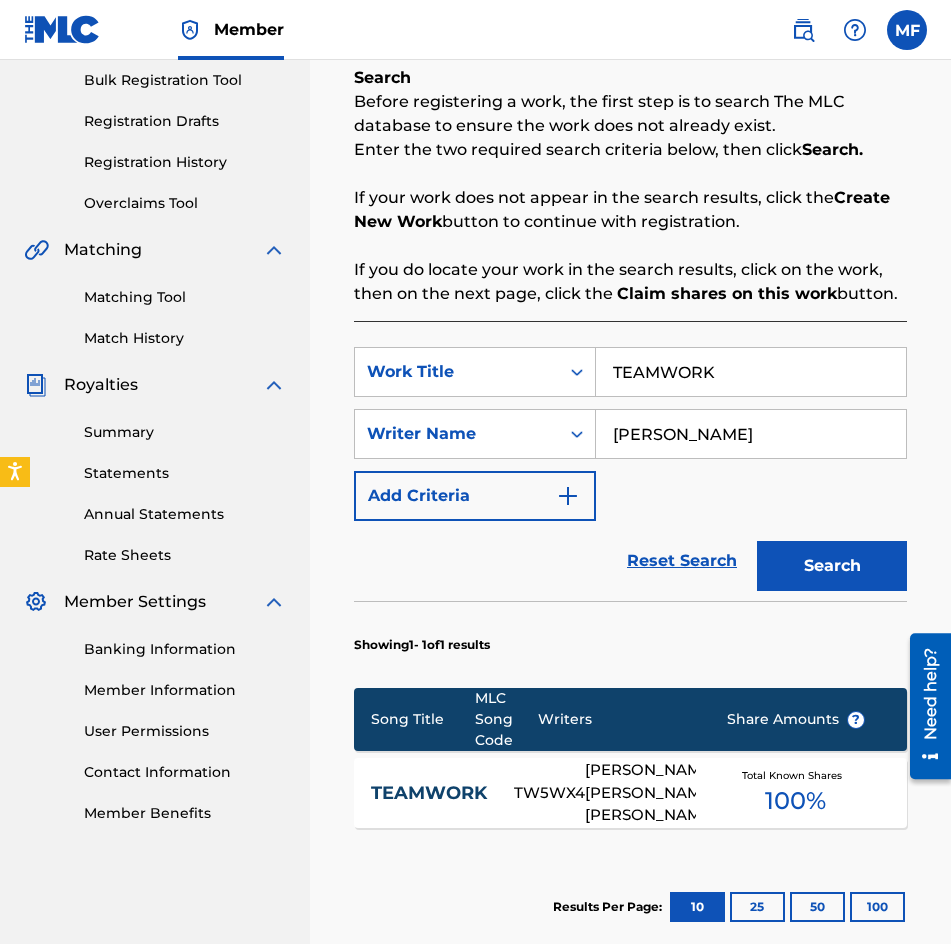 click on "TEAMWORK TW5WX4 [PERSON_NAME], [PERSON_NAME] [PERSON_NAME] Total Known Shares 100 %" at bounding box center (630, 793) 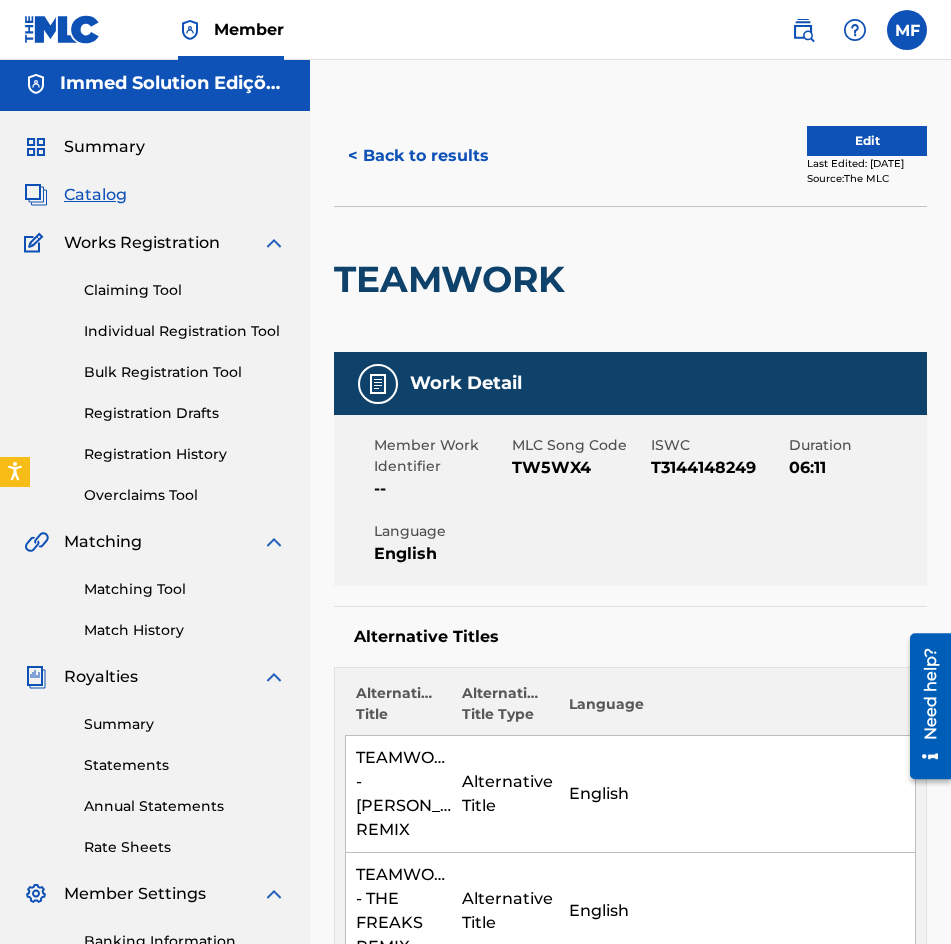 scroll, scrollTop: 0, scrollLeft: 0, axis: both 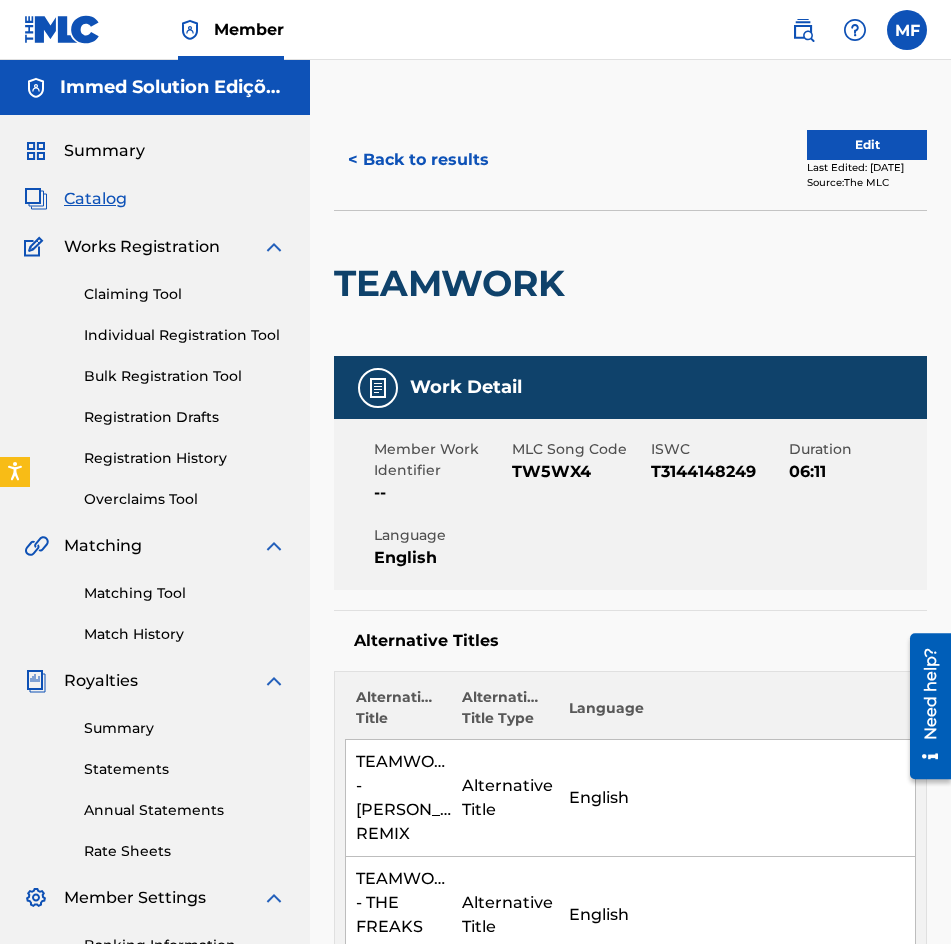click on "< Back to results" at bounding box center [418, 160] 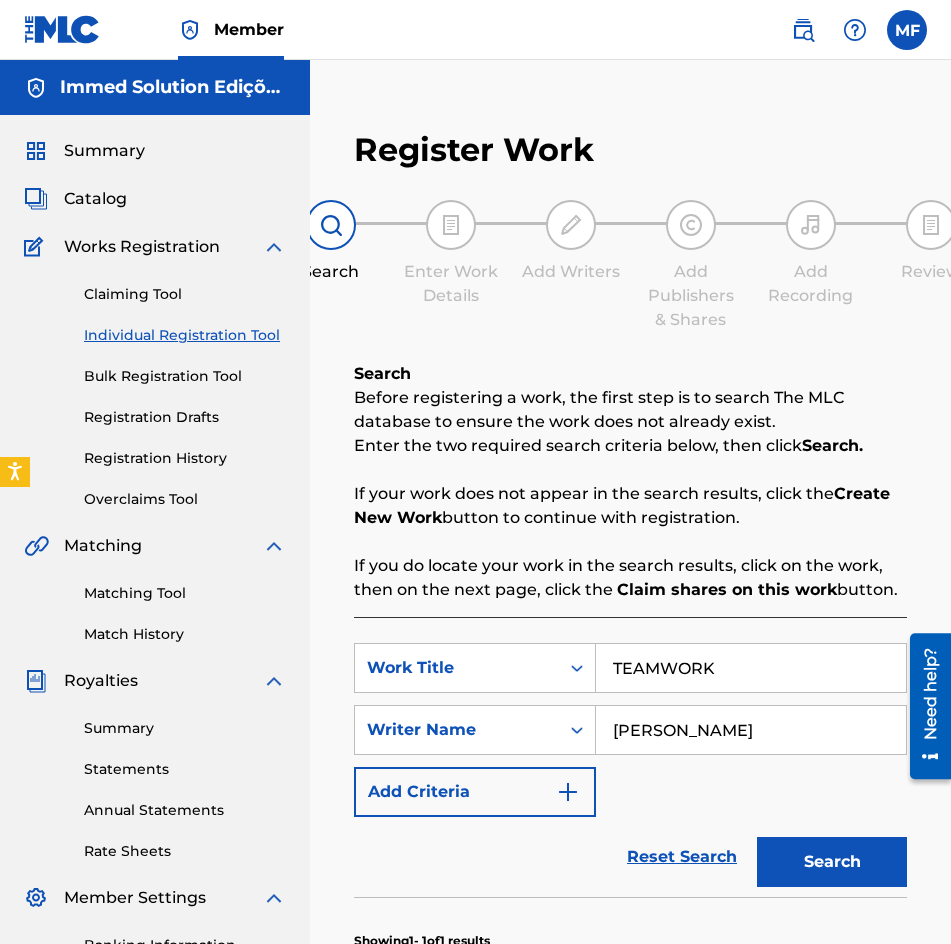 scroll, scrollTop: 296, scrollLeft: 0, axis: vertical 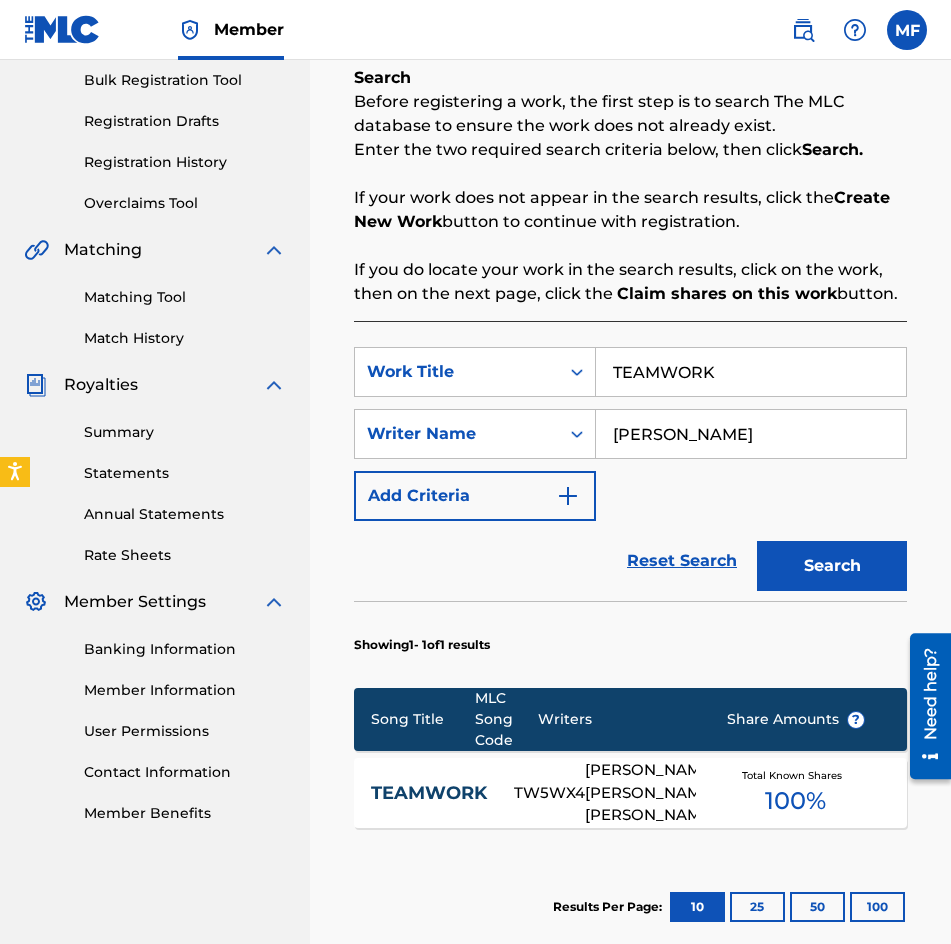 click on "TEAMWORK" at bounding box center (751, 372) 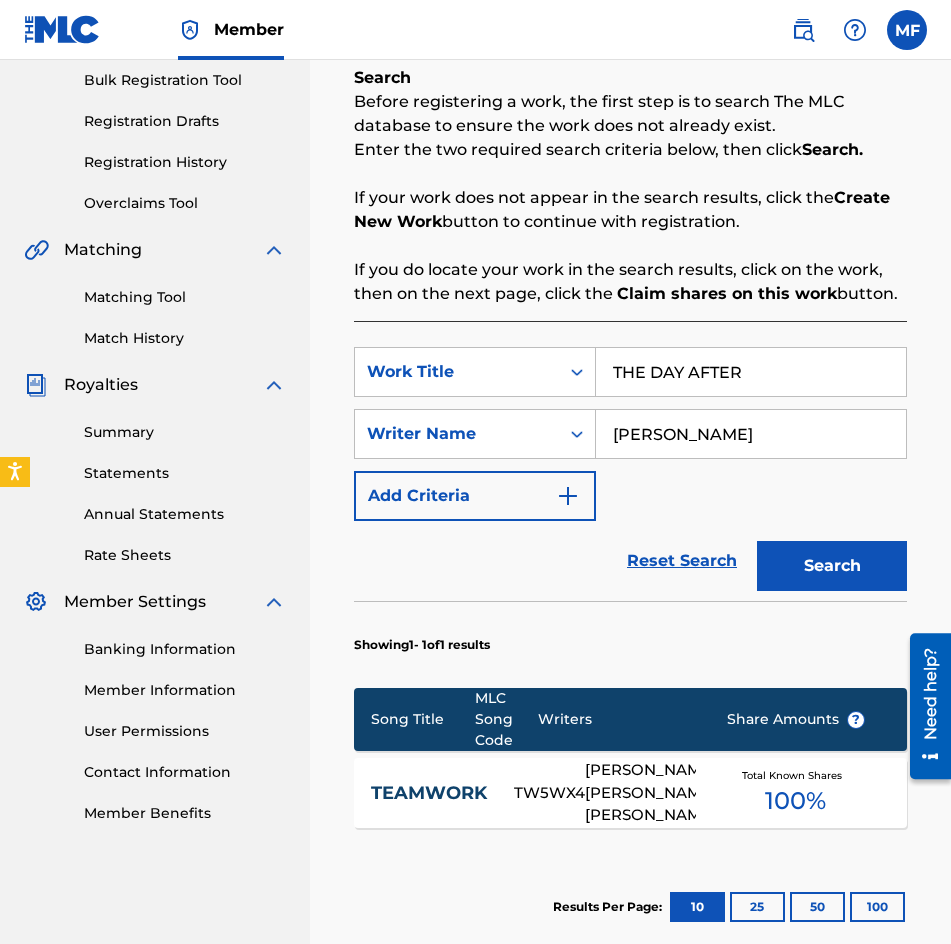 click on "Search" at bounding box center (832, 566) 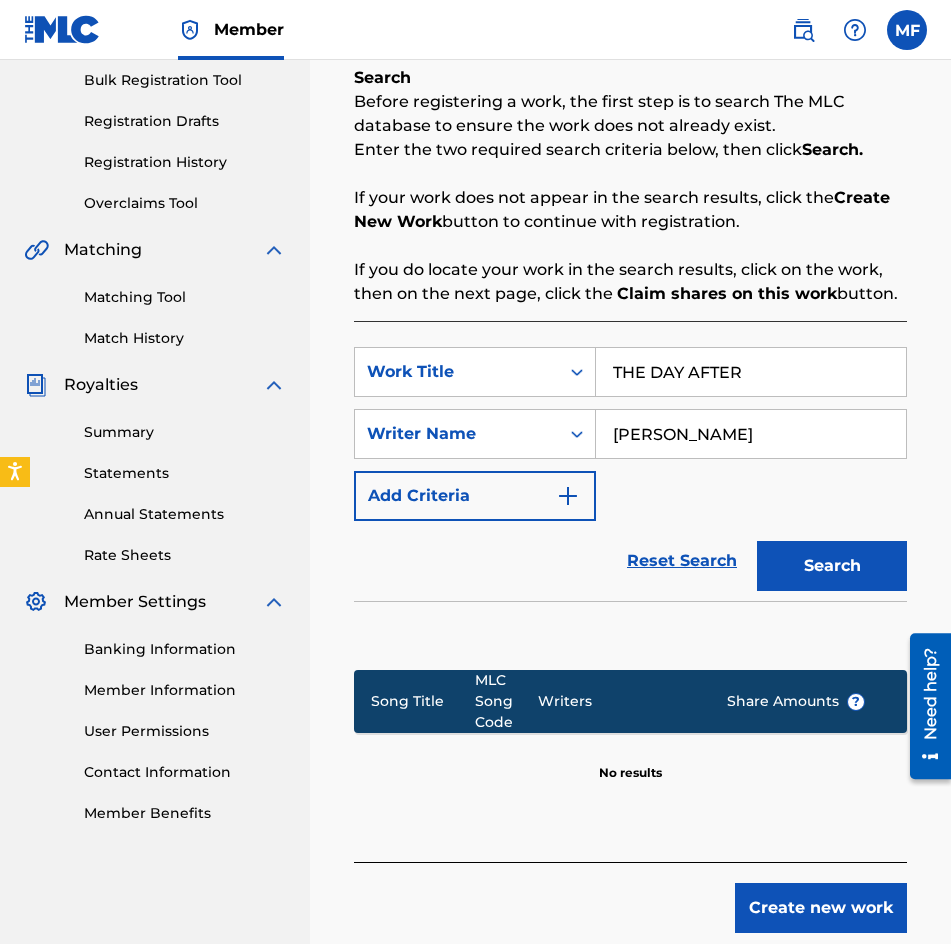 click on "THE DAY AFTER" at bounding box center [751, 372] 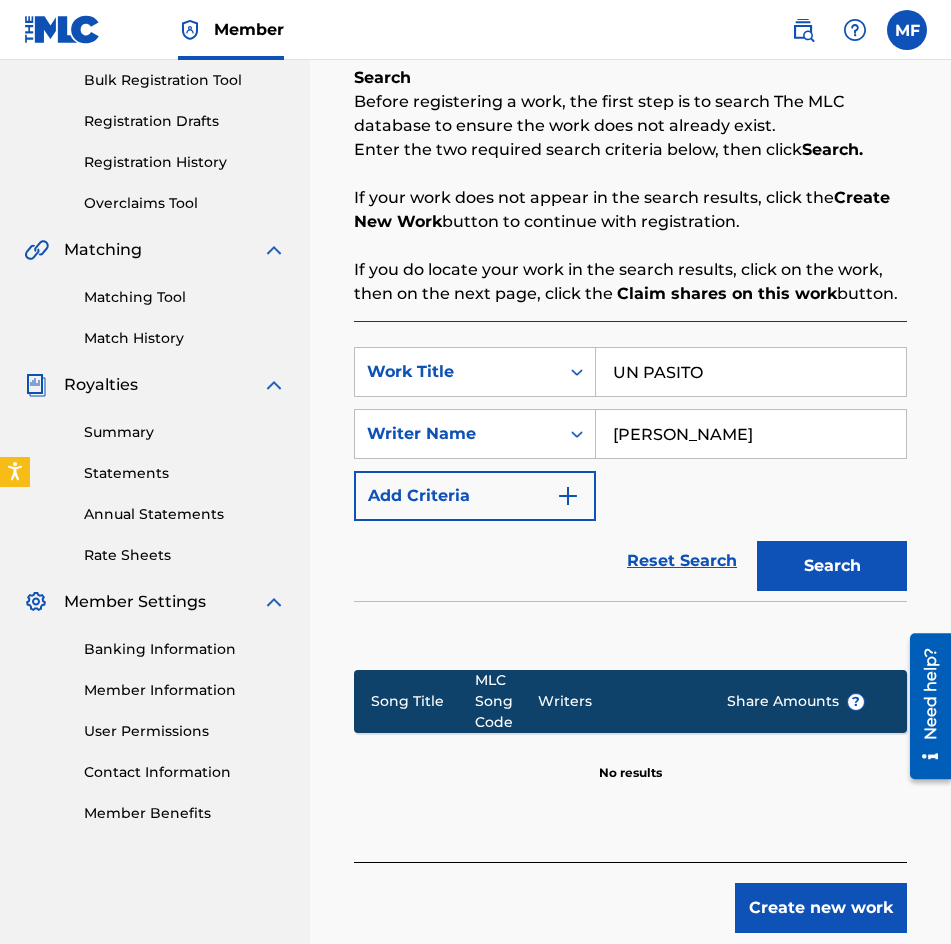 click on "Search" at bounding box center (832, 566) 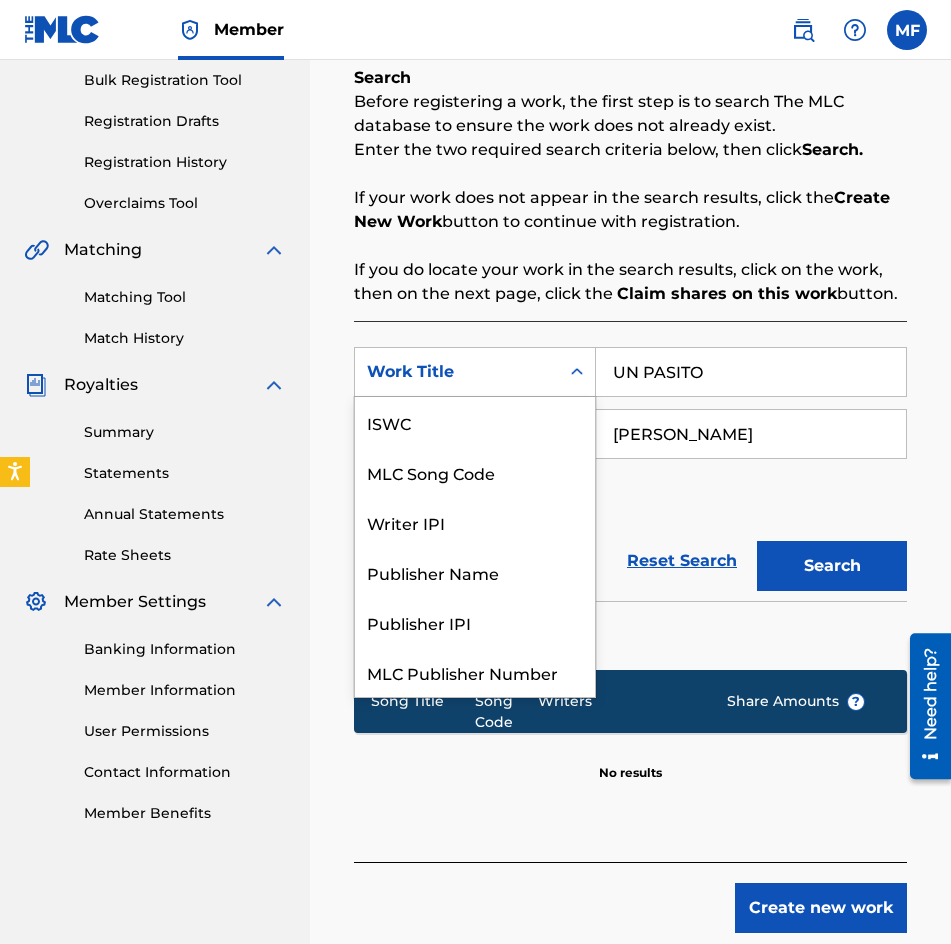click 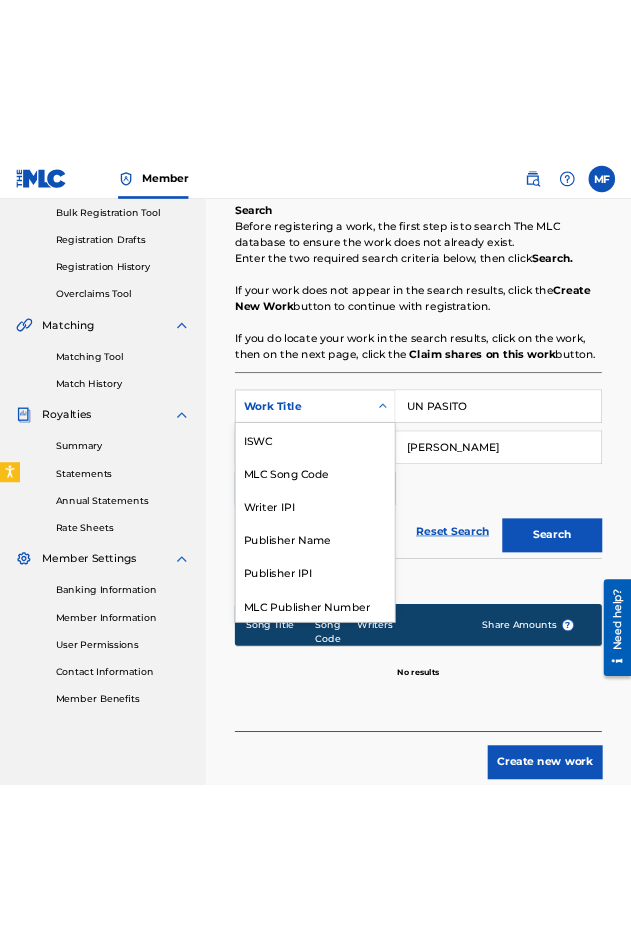 scroll, scrollTop: 50, scrollLeft: 0, axis: vertical 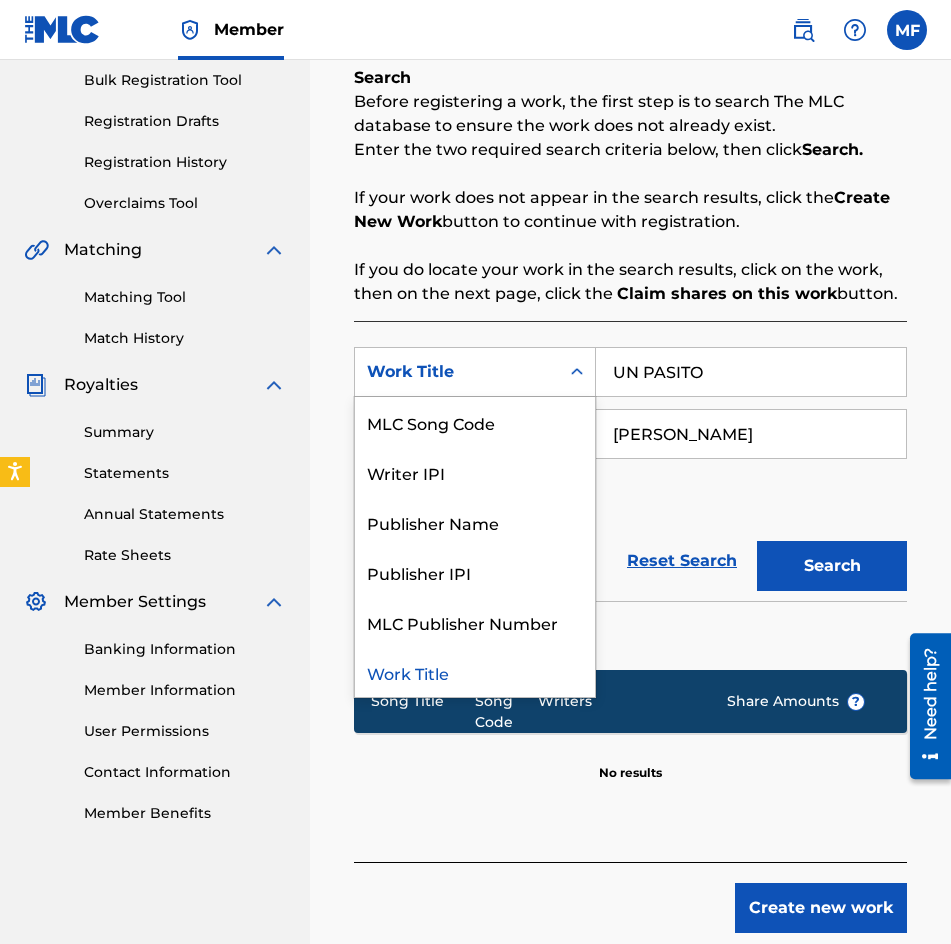click 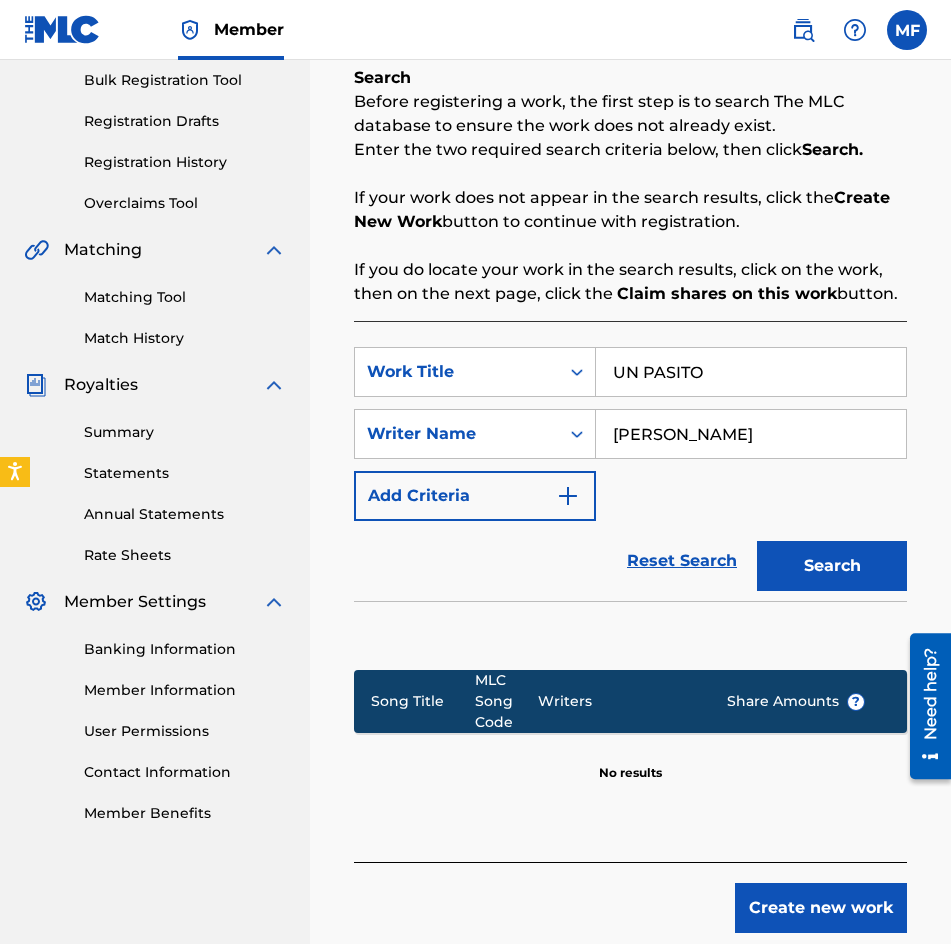 click on "UN PASITO" at bounding box center (751, 372) 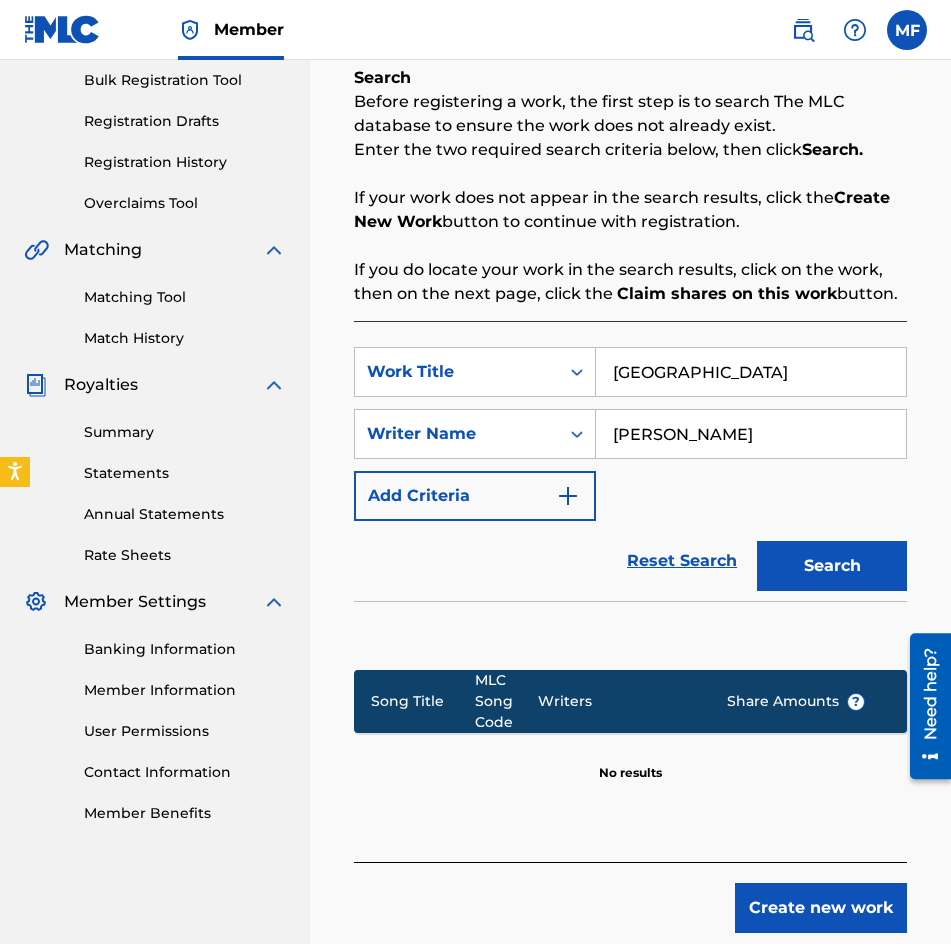 click on "Search" at bounding box center (832, 566) 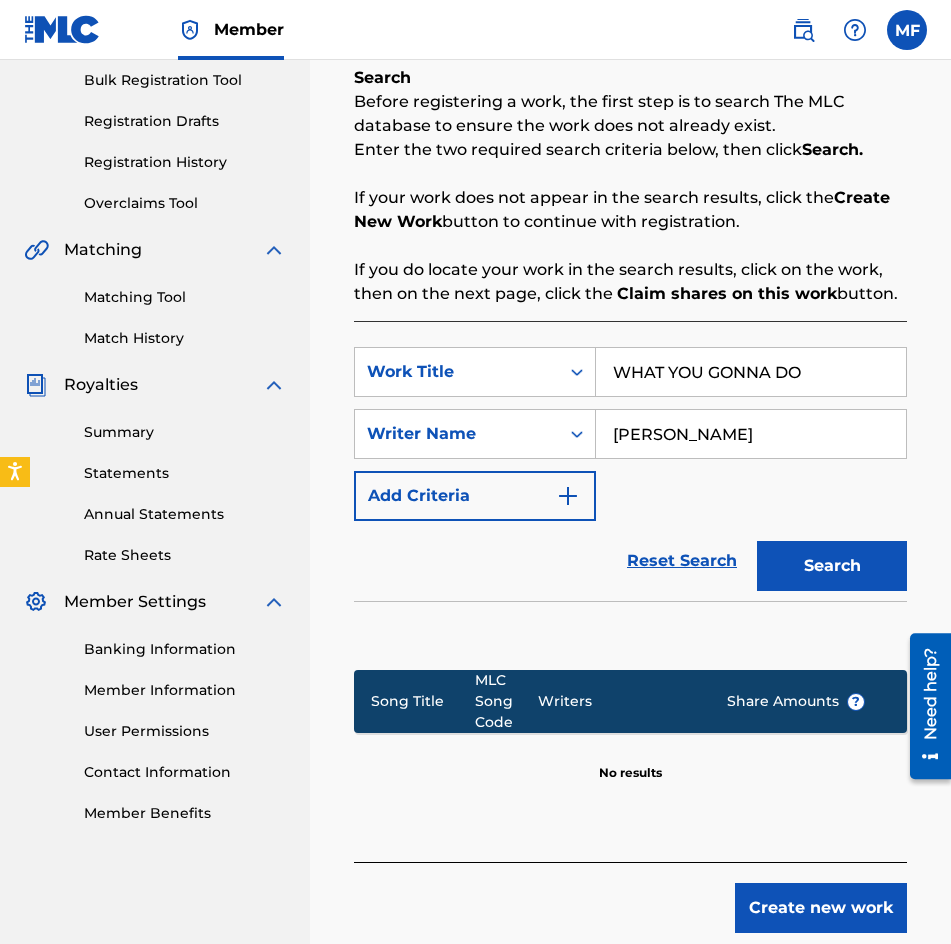click on "Search" at bounding box center (832, 566) 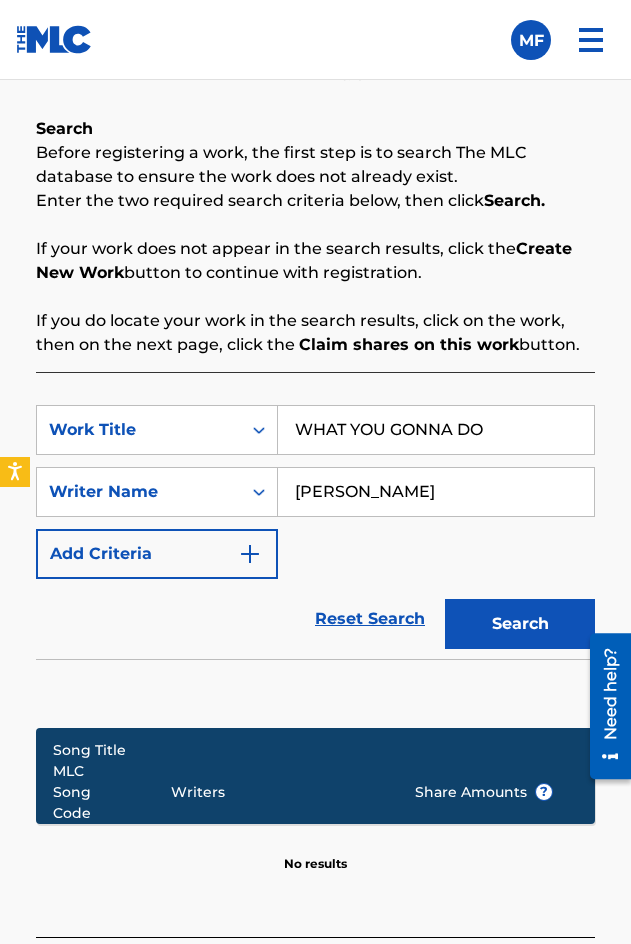 scroll, scrollTop: 1556, scrollLeft: 0, axis: vertical 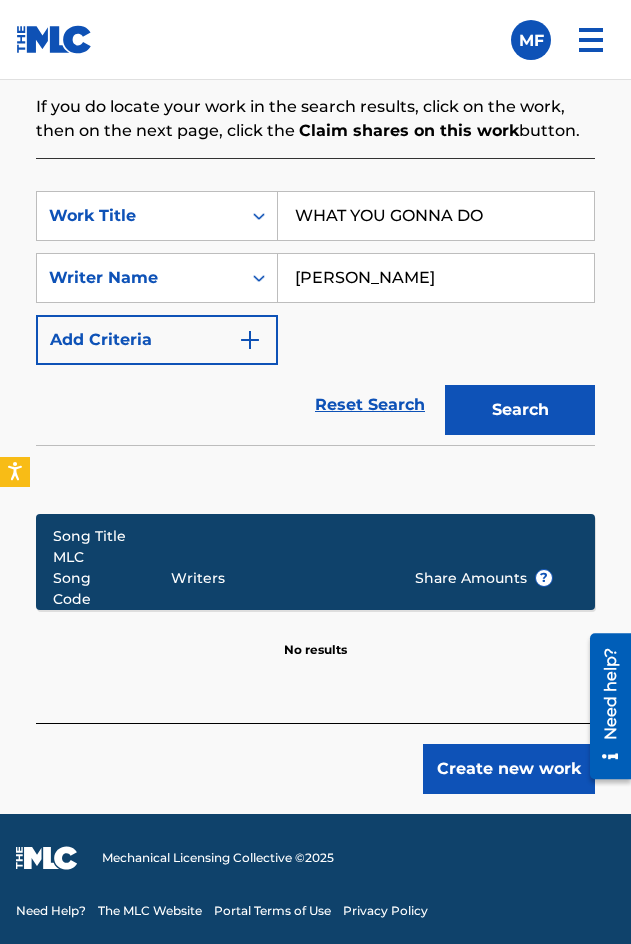 click at bounding box center (315, 474) 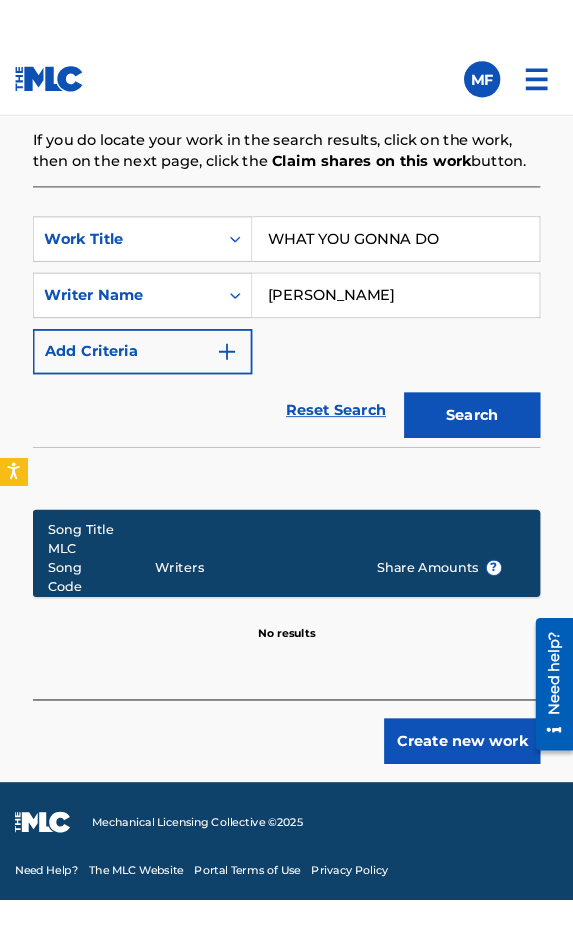 scroll, scrollTop: 730, scrollLeft: 0, axis: vertical 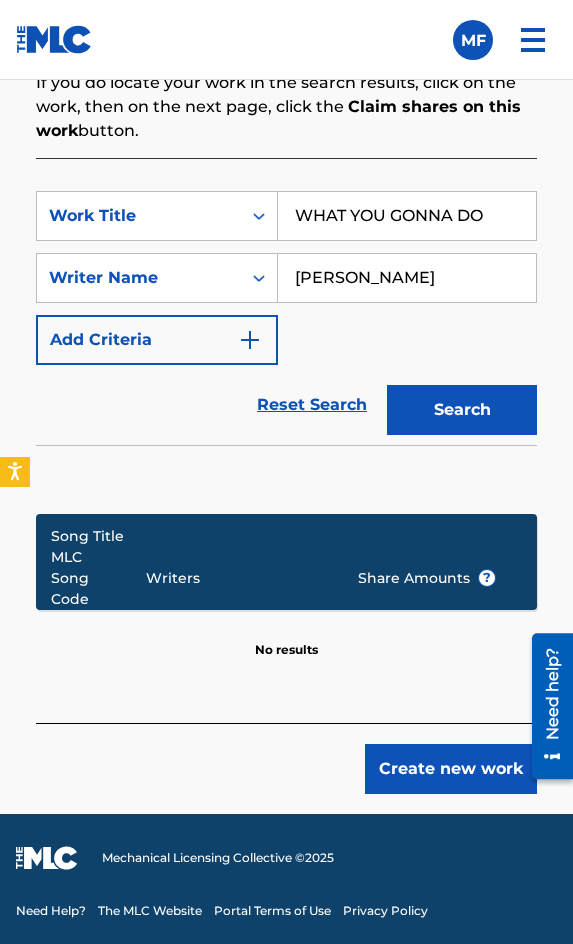 click on "WHAT YOU GONNA DO" at bounding box center (407, 216) 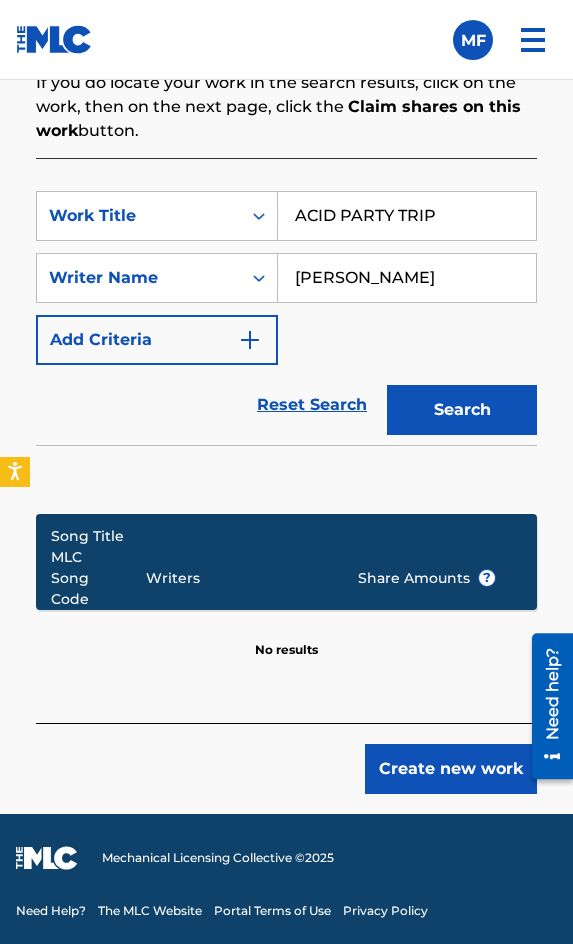 type on "ACID PARTY TRIP" 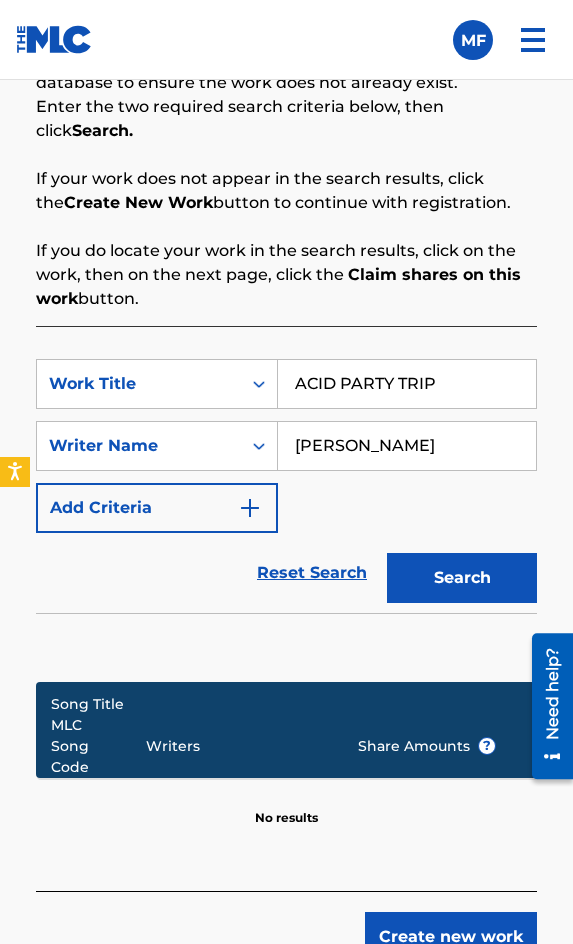 scroll, scrollTop: 1604, scrollLeft: 0, axis: vertical 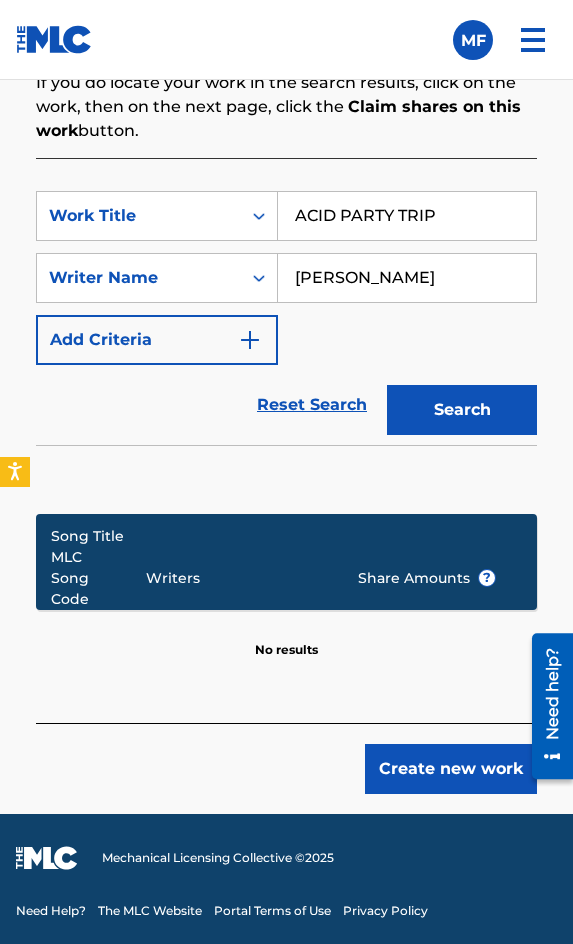 click on "Create new work" at bounding box center (286, 758) 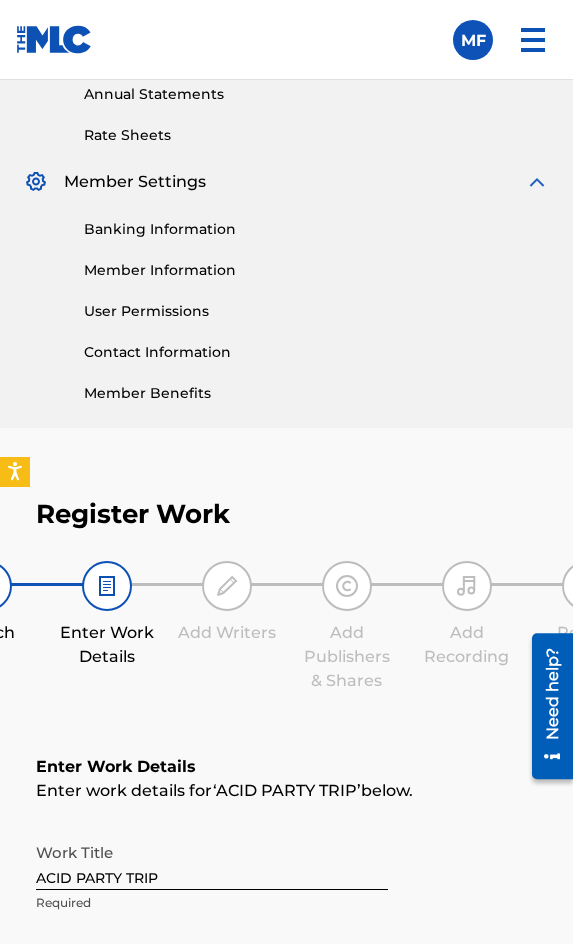 scroll, scrollTop: 1236, scrollLeft: 0, axis: vertical 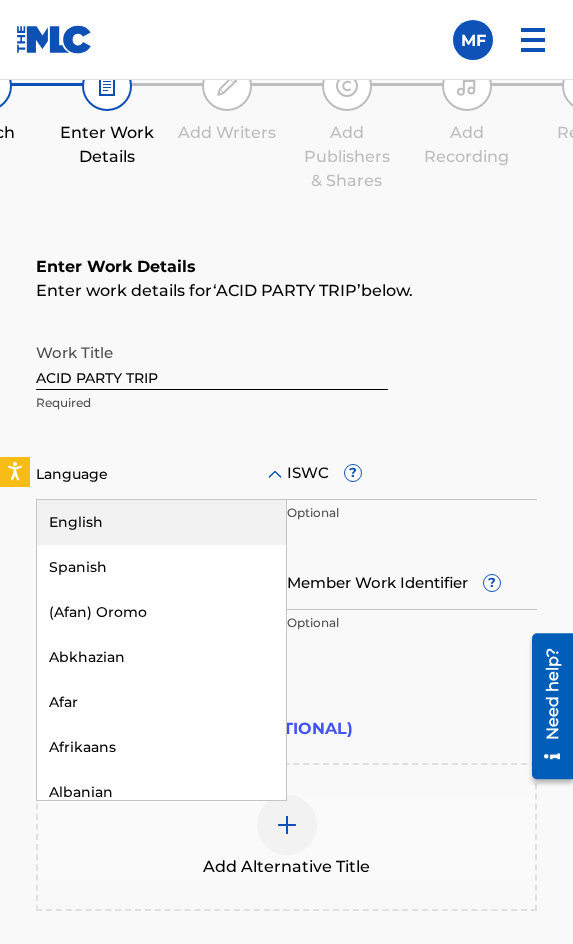 click at bounding box center (161, 474) 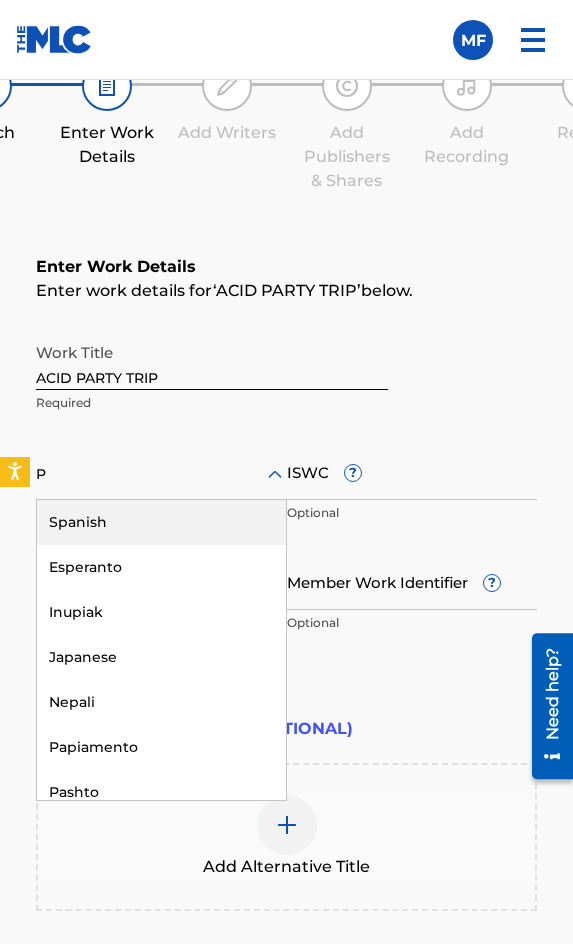 type on "PO" 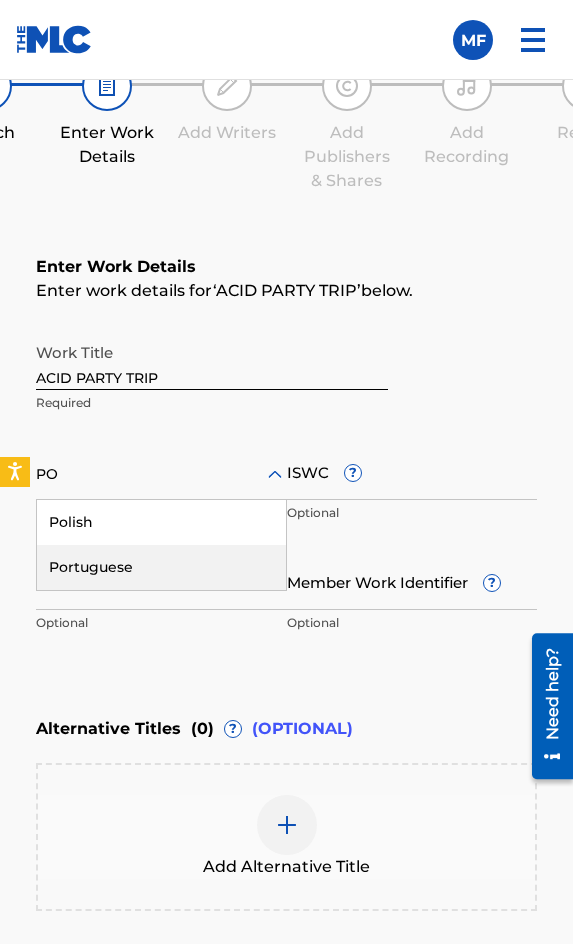 click on "Portuguese" at bounding box center [161, 567] 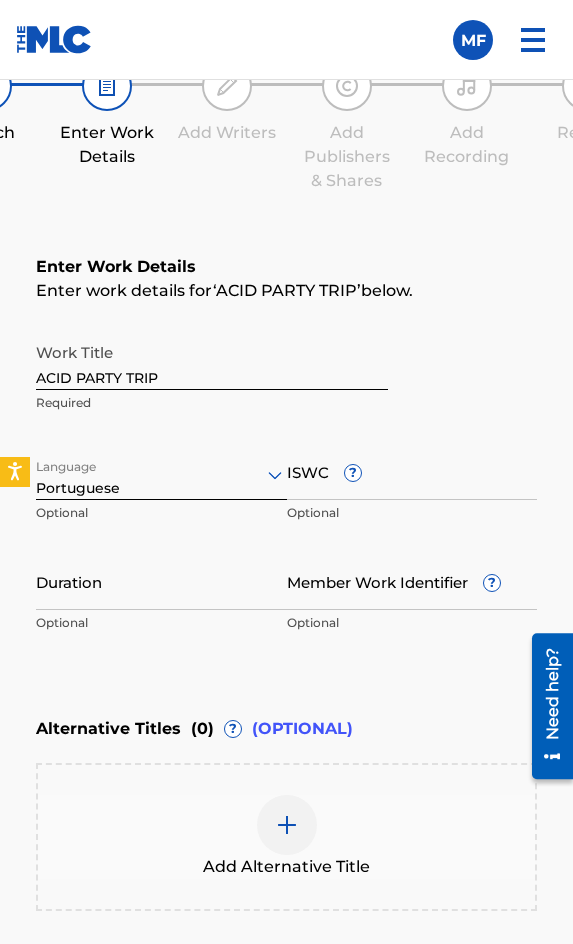 type 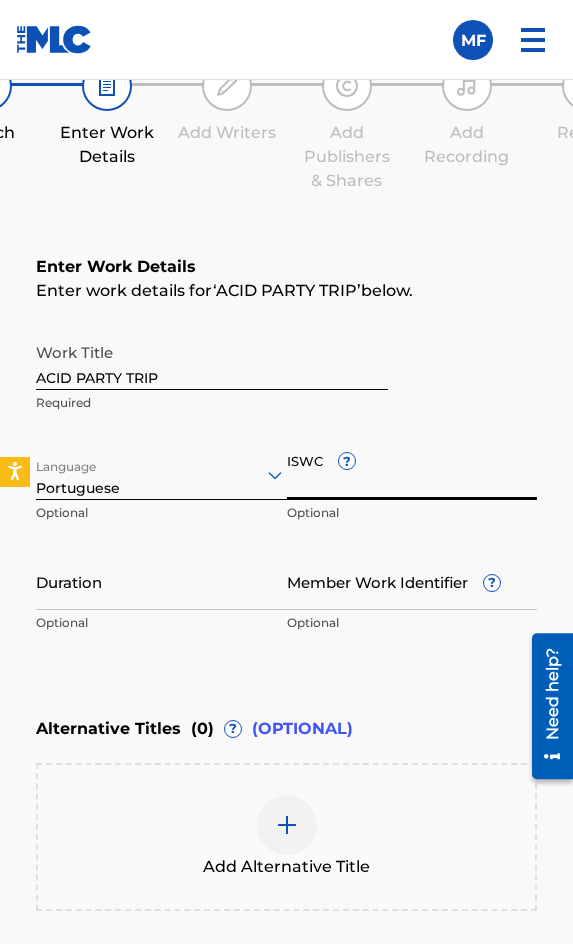 paste on "T3020007170" 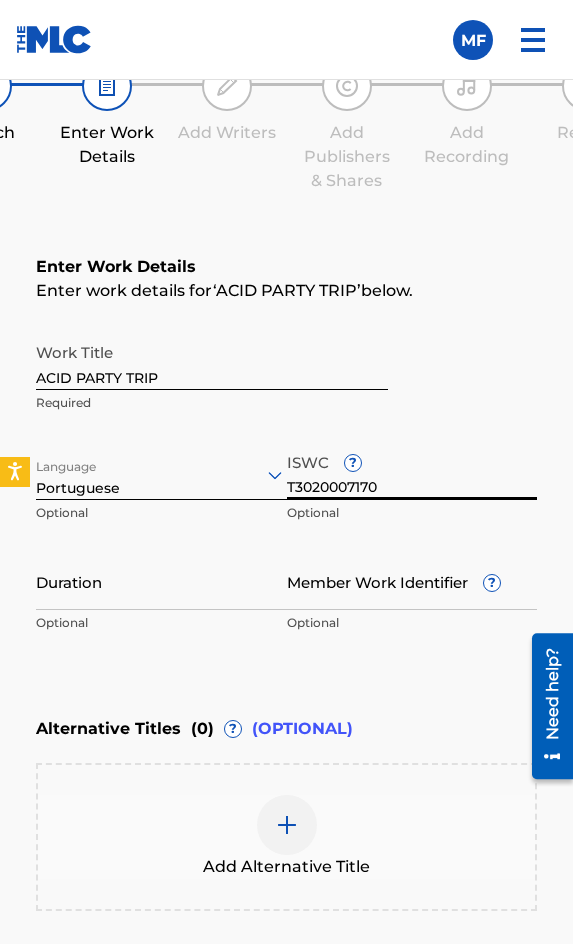 type on "T3020007170" 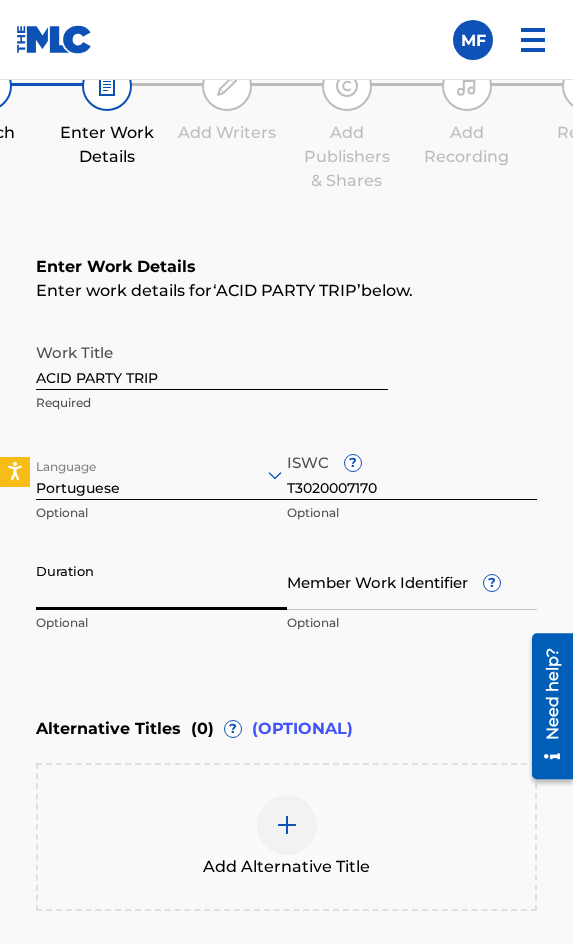 click on "Duration" at bounding box center (161, 581) 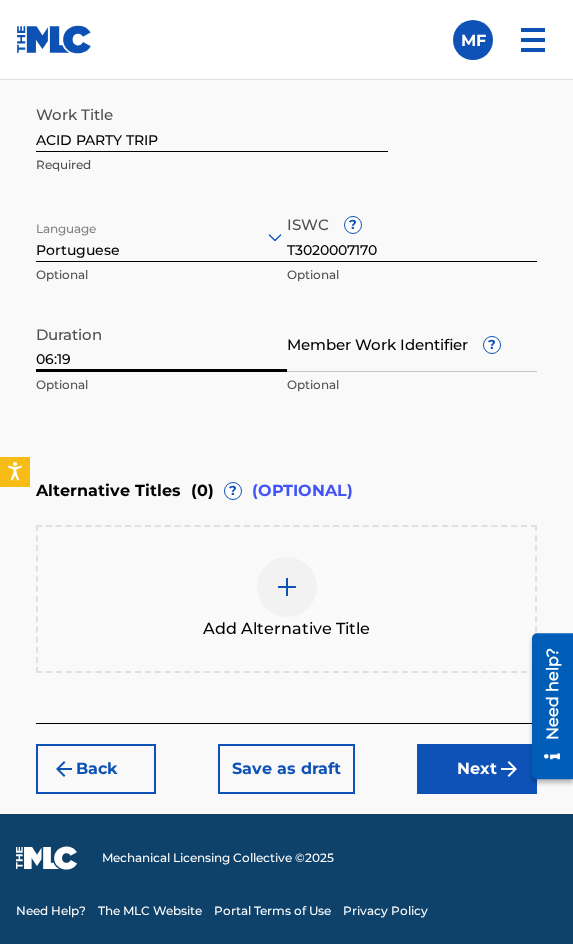 scroll, scrollTop: 1374, scrollLeft: 0, axis: vertical 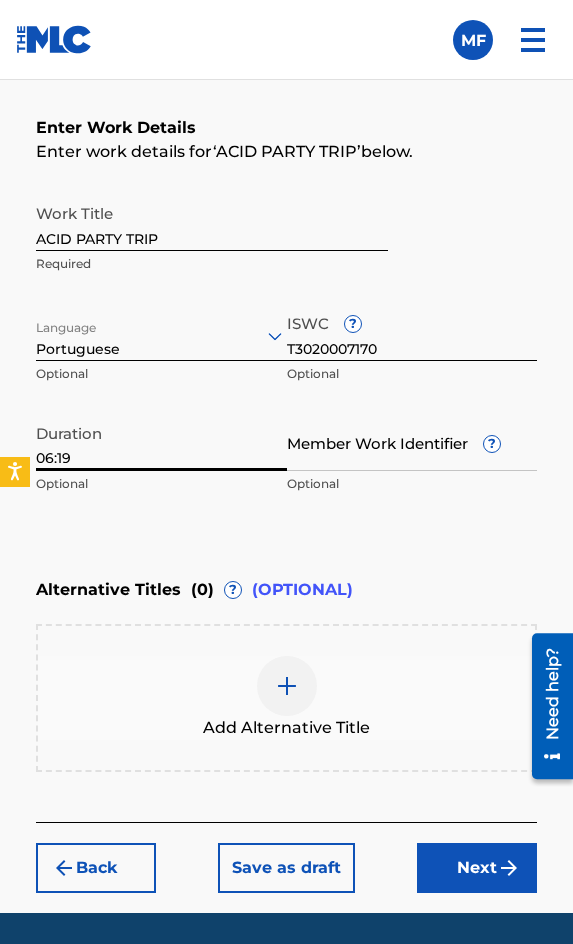 type on "06:19" 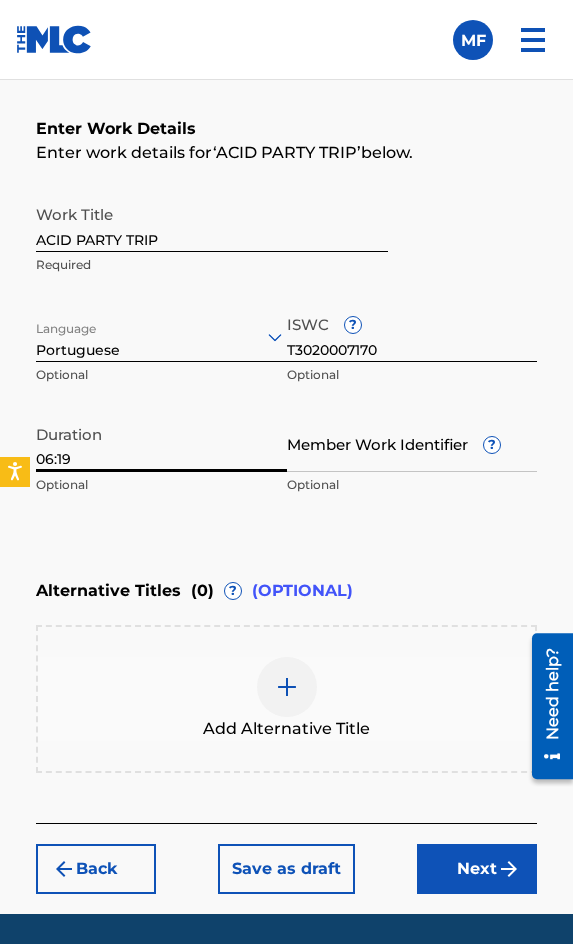 click on "Add Alternative Title" at bounding box center (286, 699) 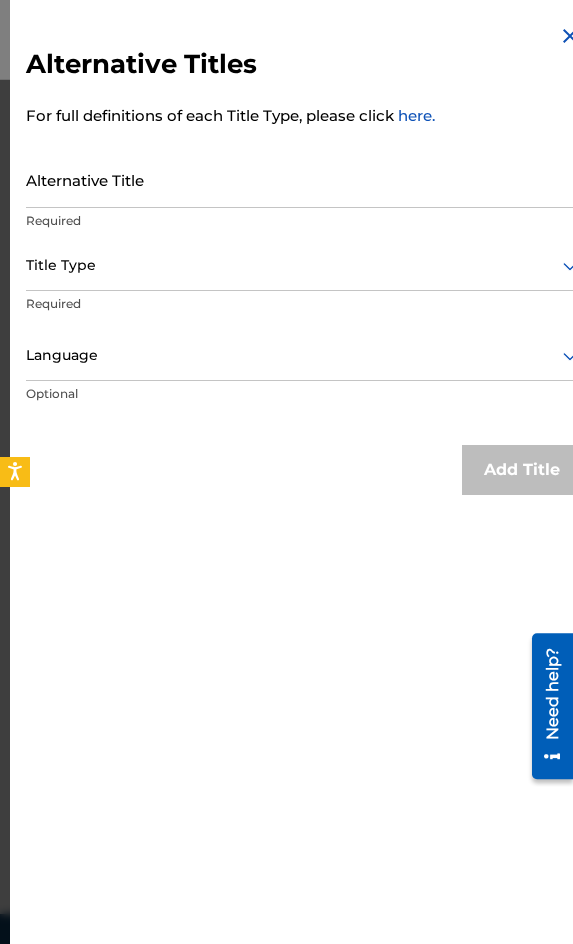click at bounding box center (570, 36) 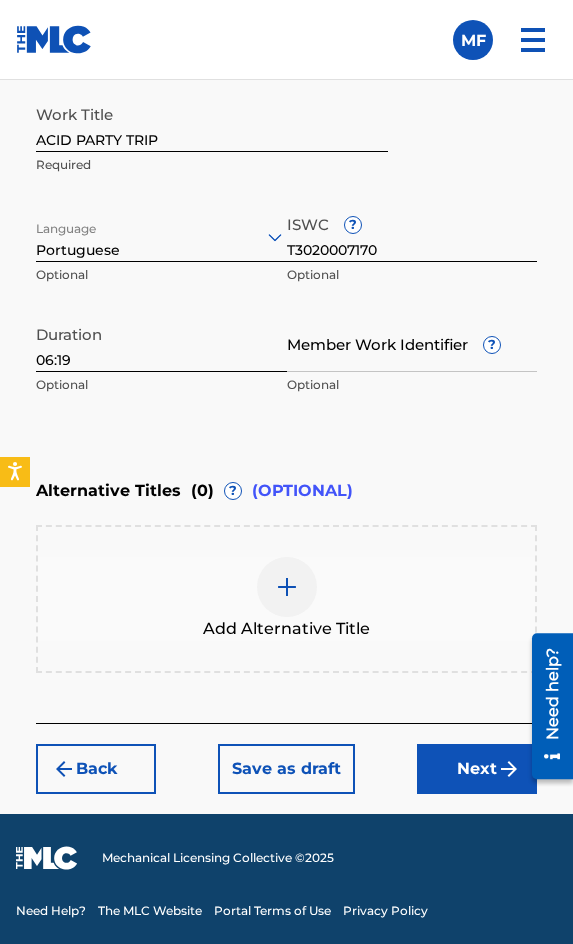 click on "Next" at bounding box center [477, 769] 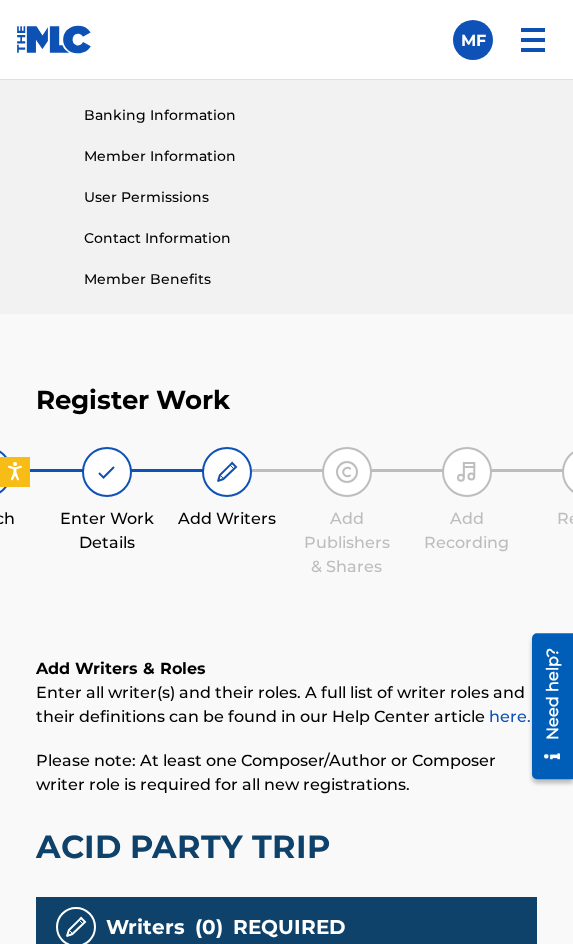 scroll, scrollTop: 1308, scrollLeft: 0, axis: vertical 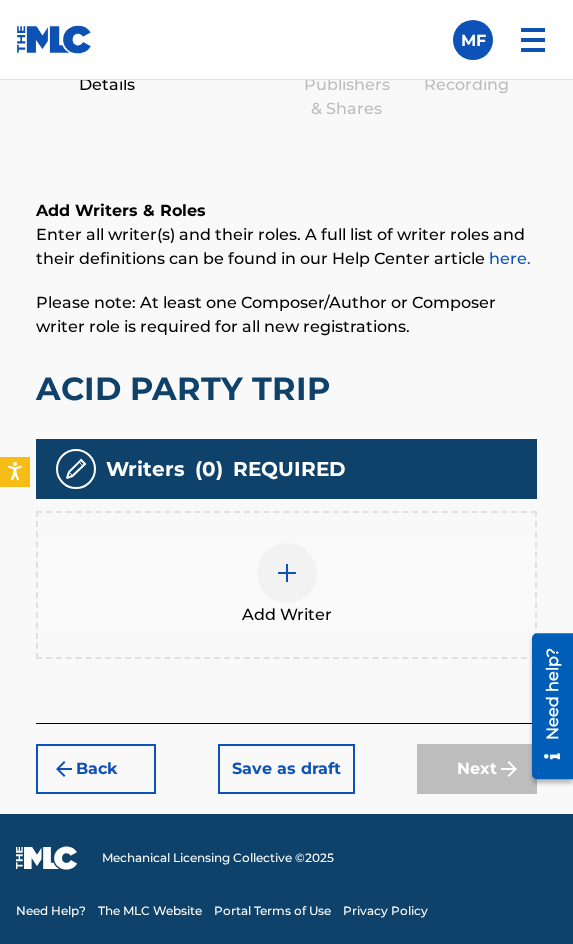 click at bounding box center (287, 573) 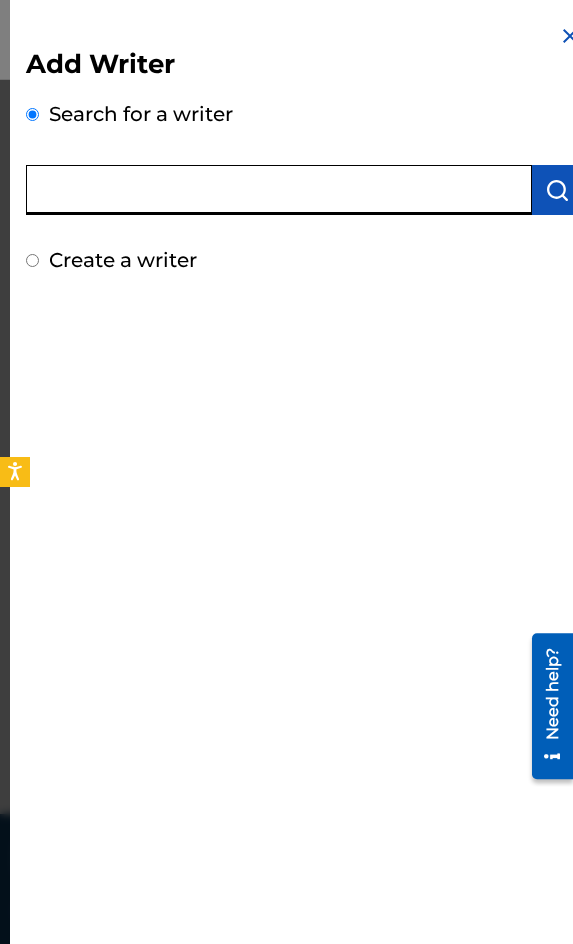 click at bounding box center [279, 190] 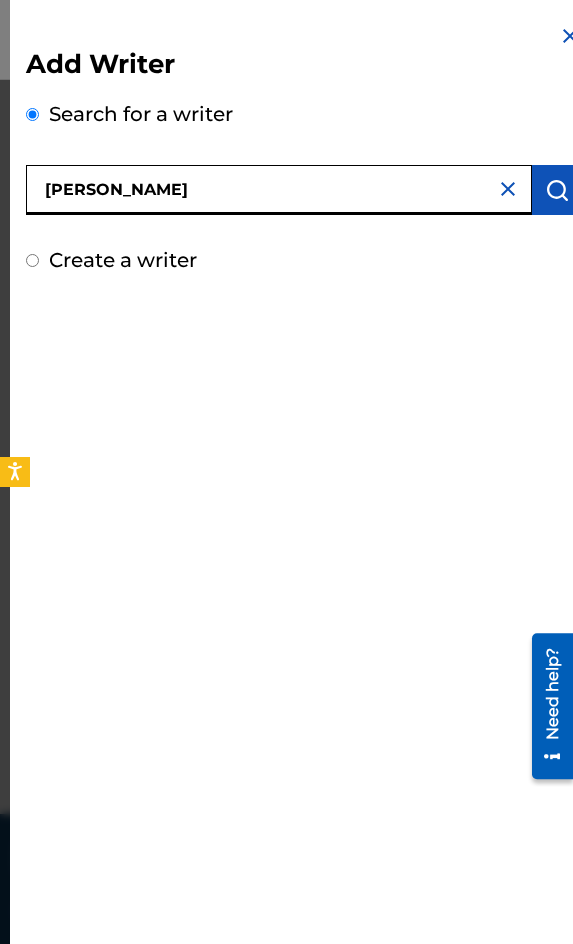 type on "[PERSON_NAME]" 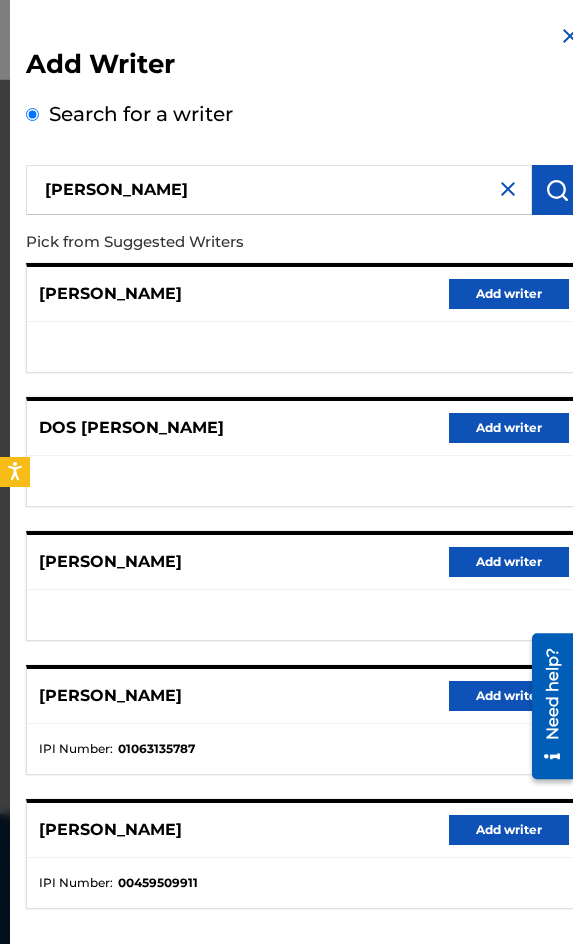 click on "Add writer" at bounding box center [509, 696] 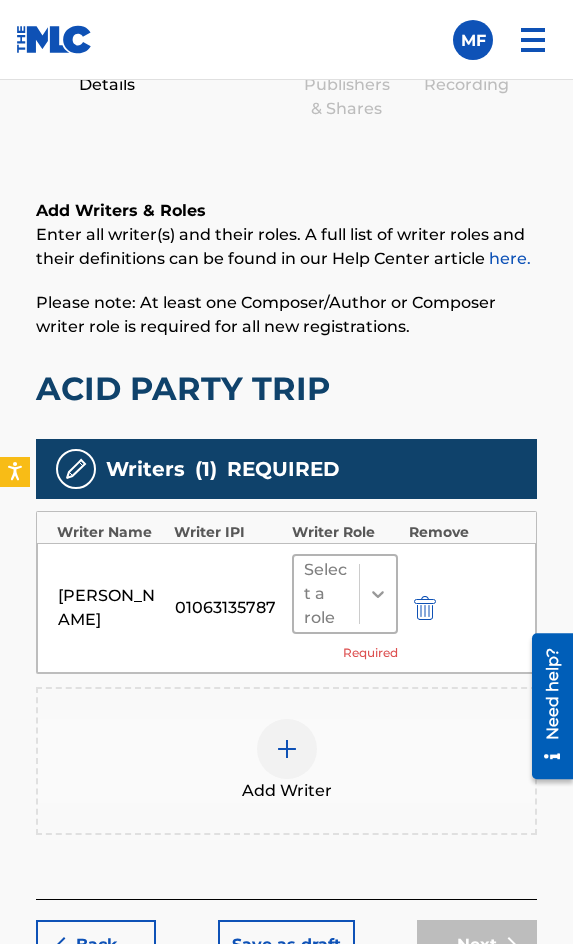click at bounding box center [378, 594] 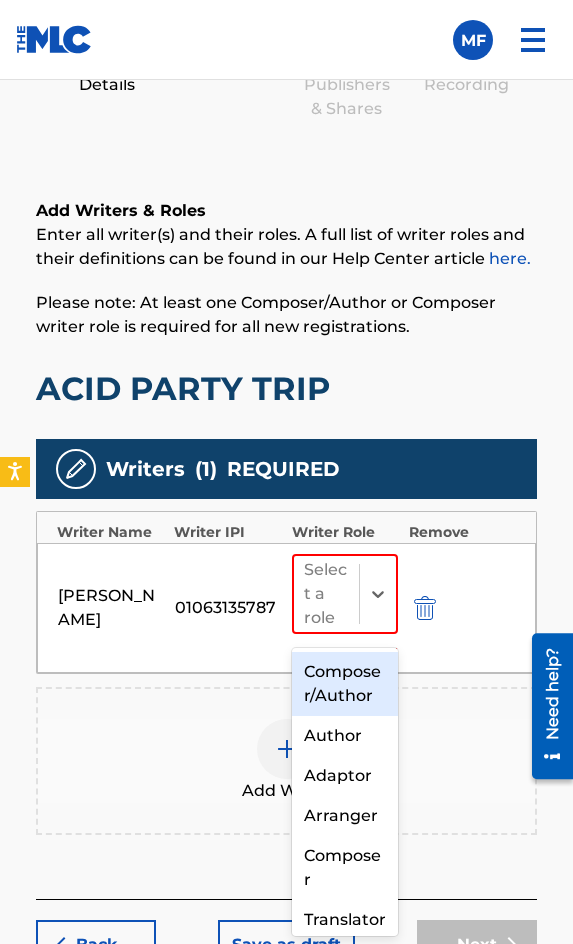 click on "Composer/Author" at bounding box center (345, 684) 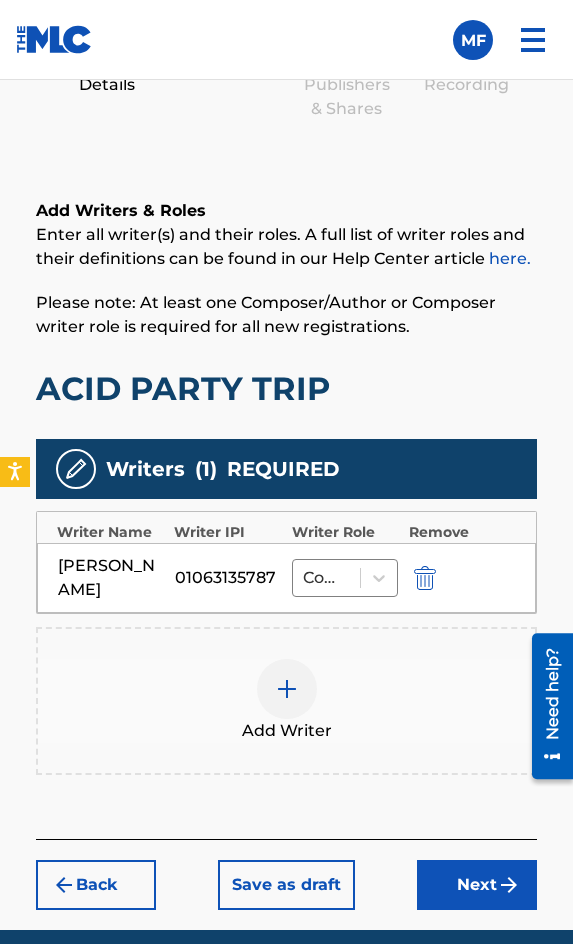 click on "Add Writer" at bounding box center [286, 701] 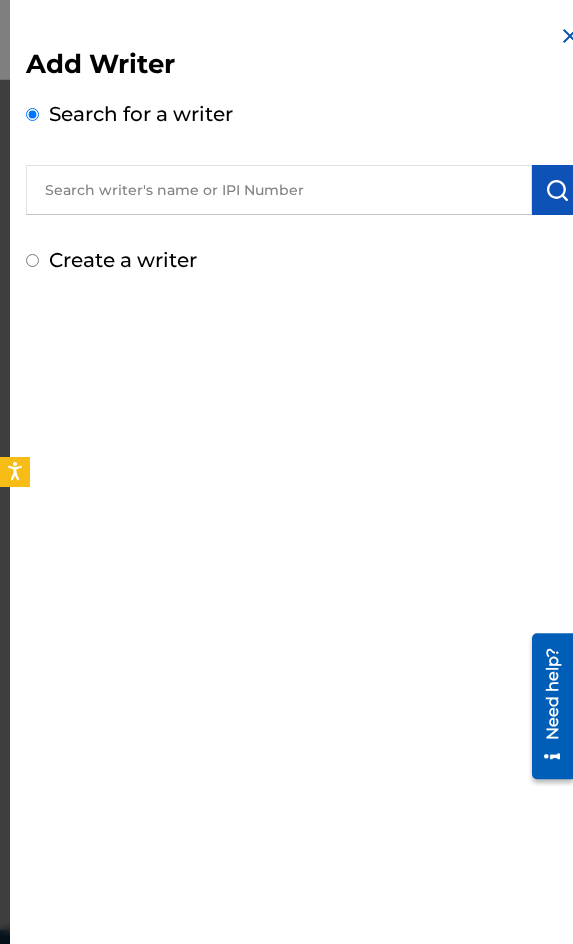click at bounding box center (279, 190) 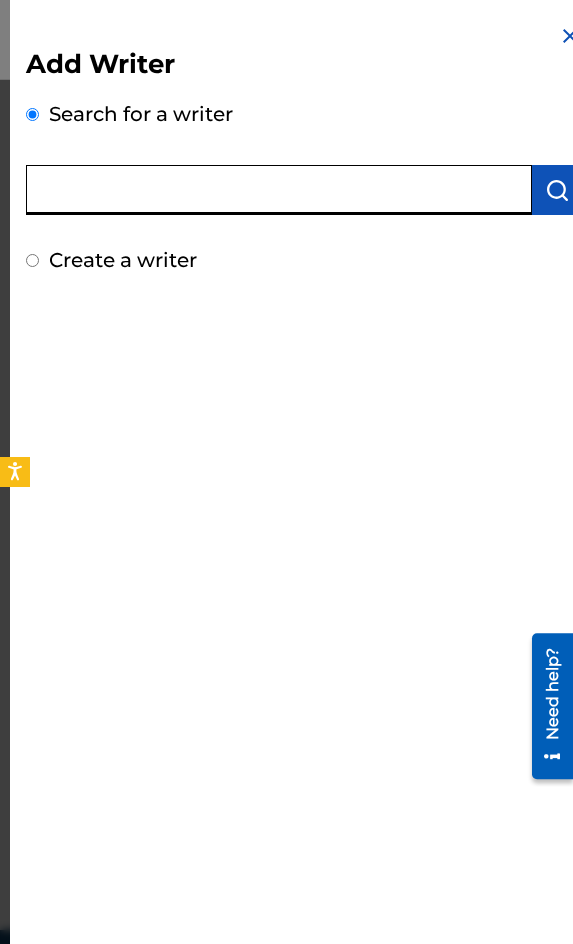 paste on "[PERSON_NAME] [PERSON_NAME]" 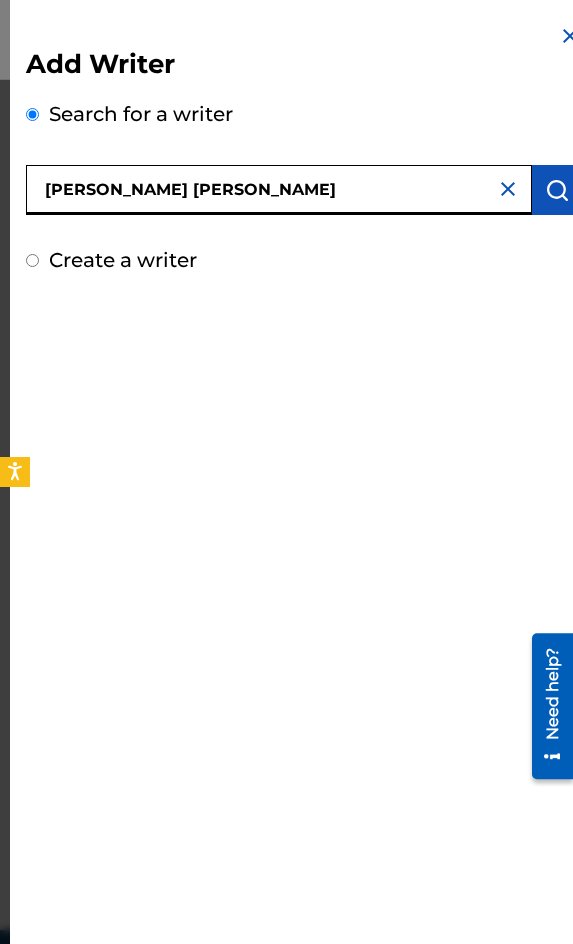 type on "[PERSON_NAME] [PERSON_NAME]" 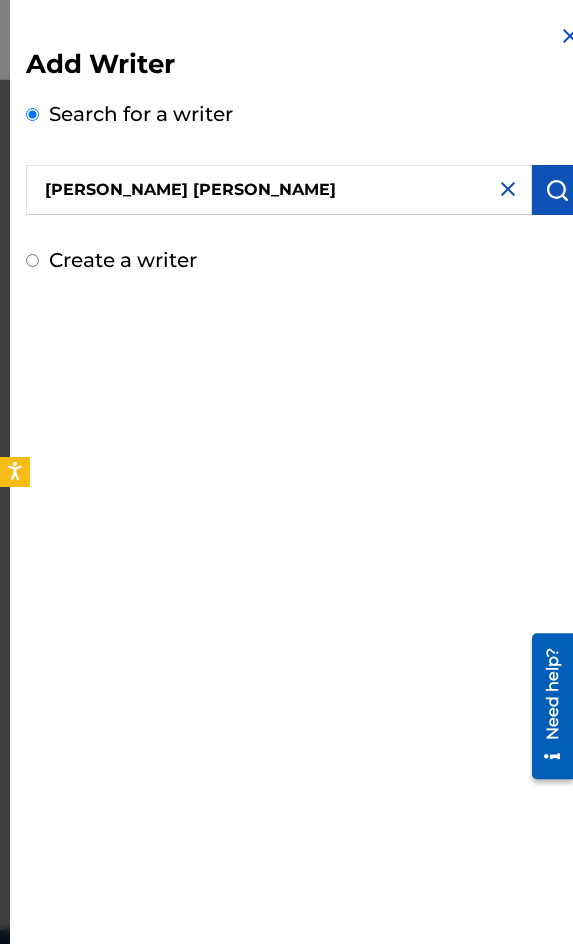 click at bounding box center [557, 190] 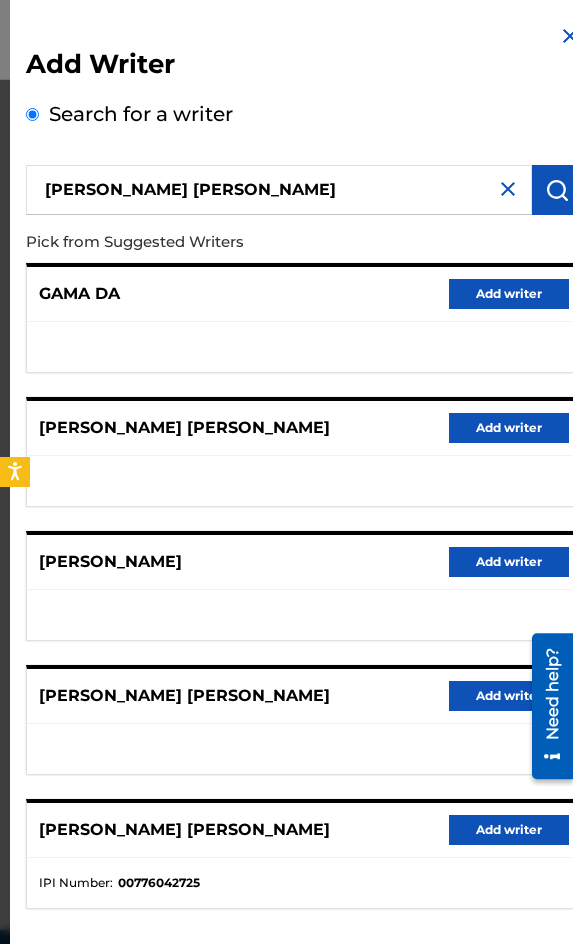 click on "Add writer" at bounding box center [509, 428] 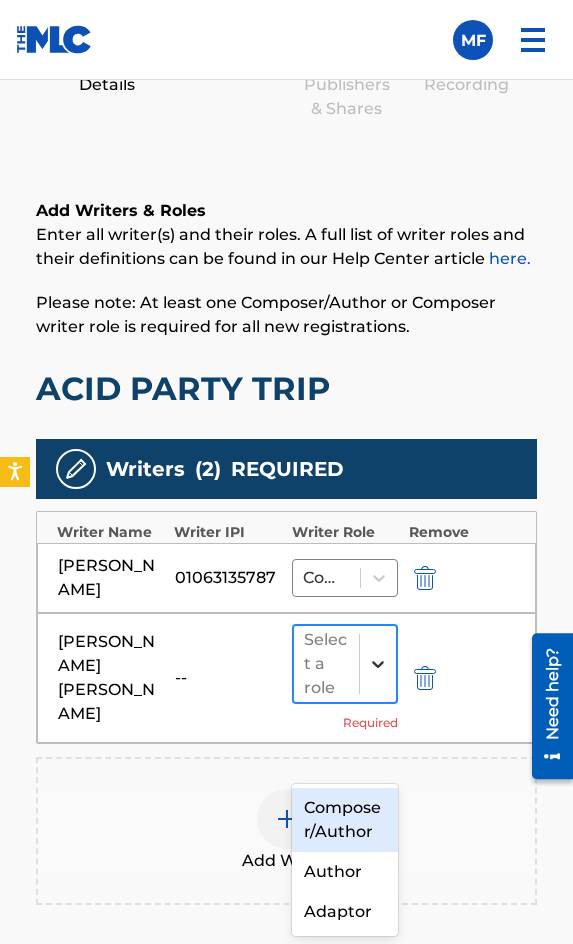click at bounding box center [378, 664] 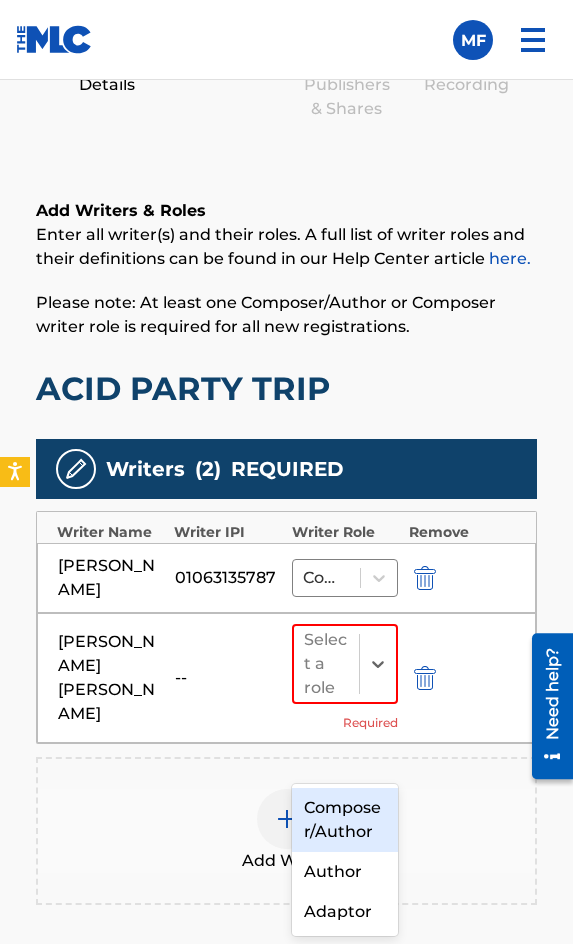click on "Composer/Author" at bounding box center [345, 820] 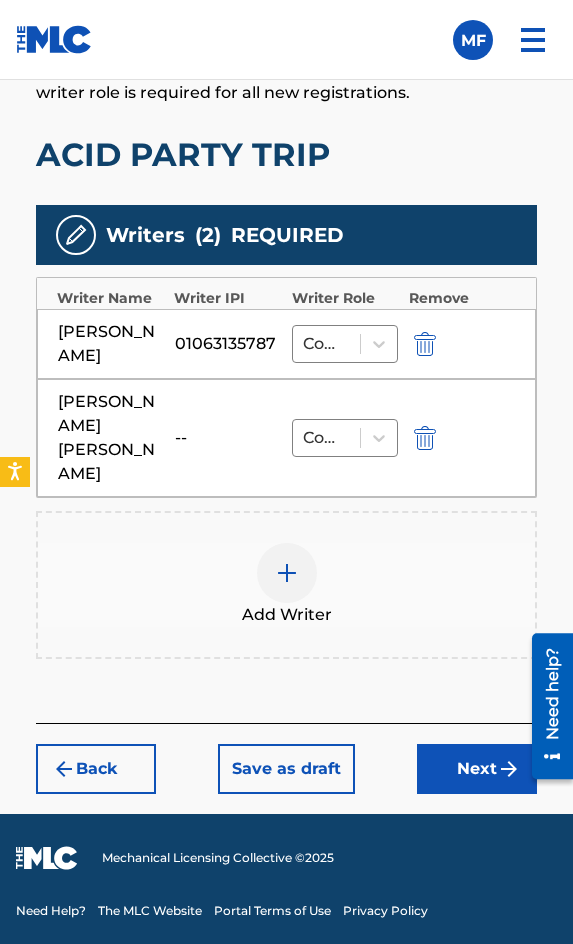 click on "Next" at bounding box center (477, 769) 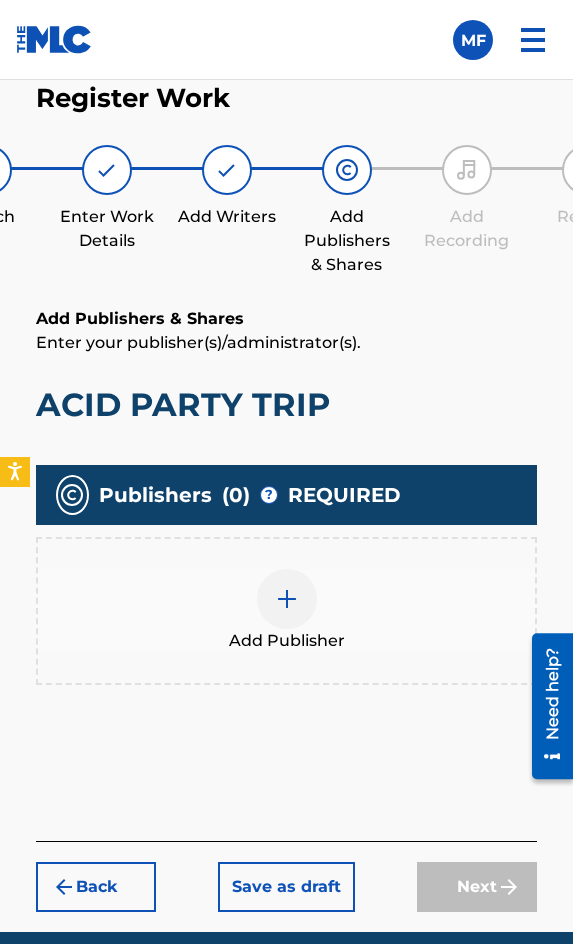 scroll, scrollTop: 1270, scrollLeft: 0, axis: vertical 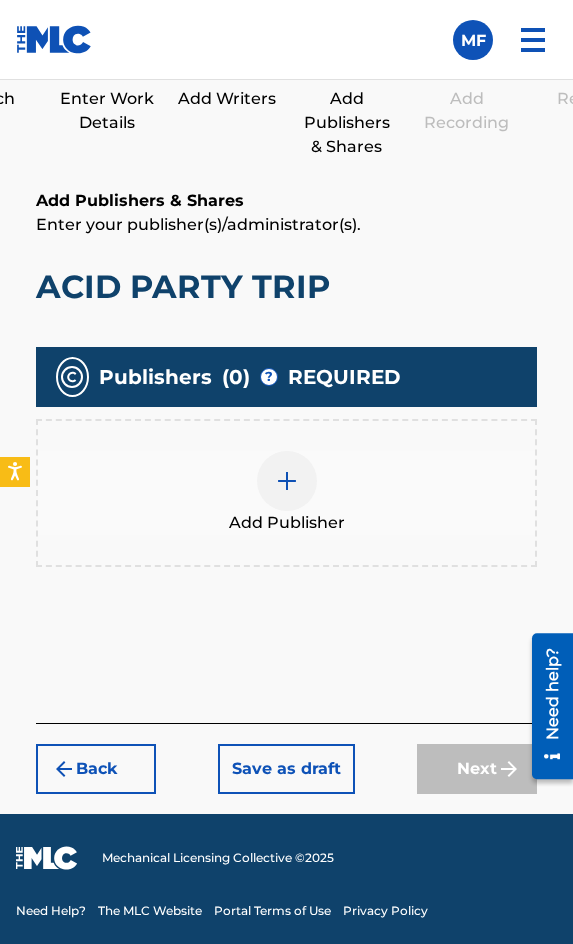 click at bounding box center (287, 481) 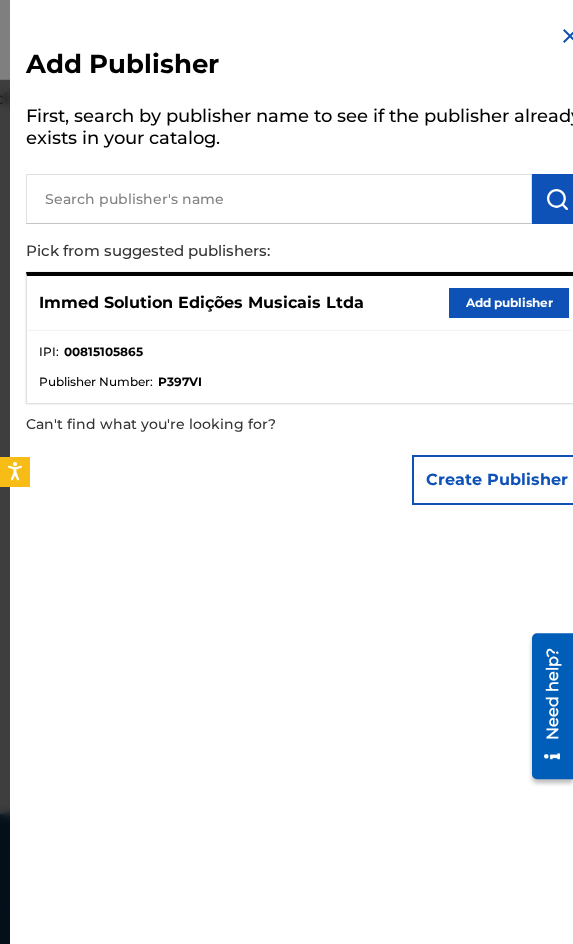 click on "Add publisher" at bounding box center (509, 303) 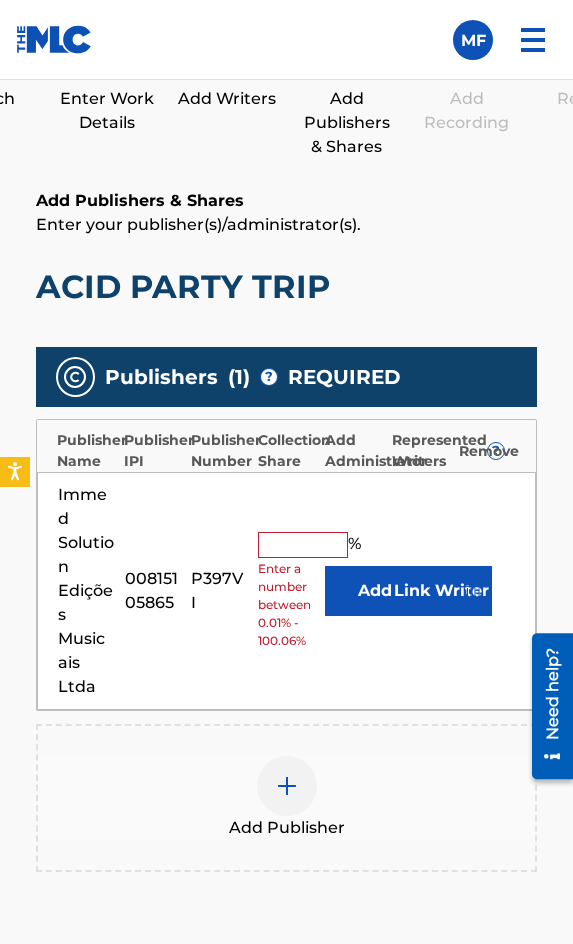 click at bounding box center (303, 545) 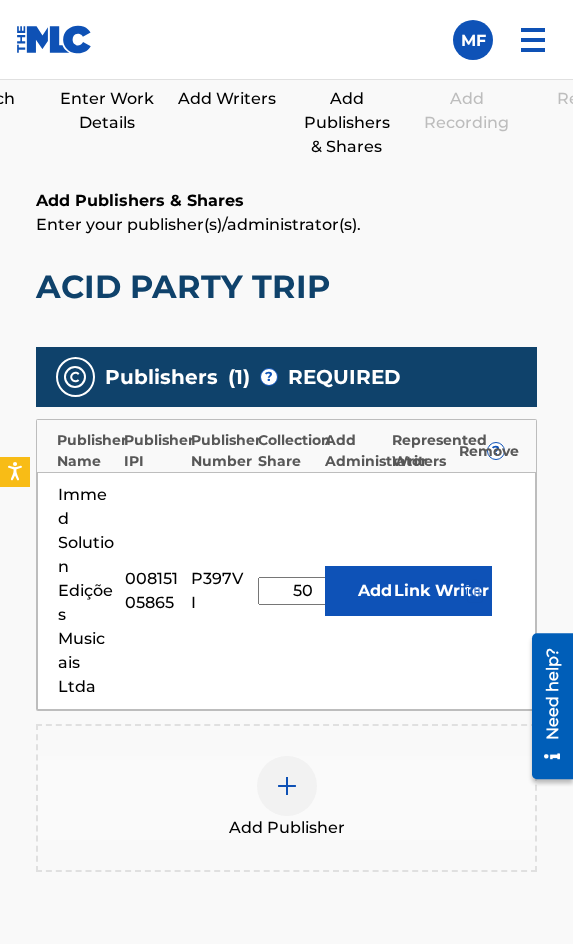 click on "Link Writer" at bounding box center (442, 591) 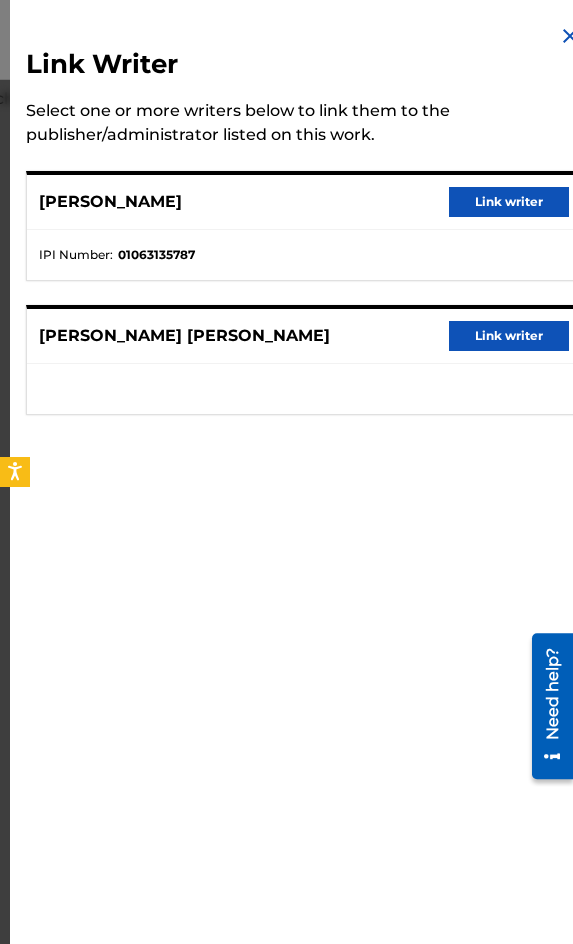 click at bounding box center (570, 36) 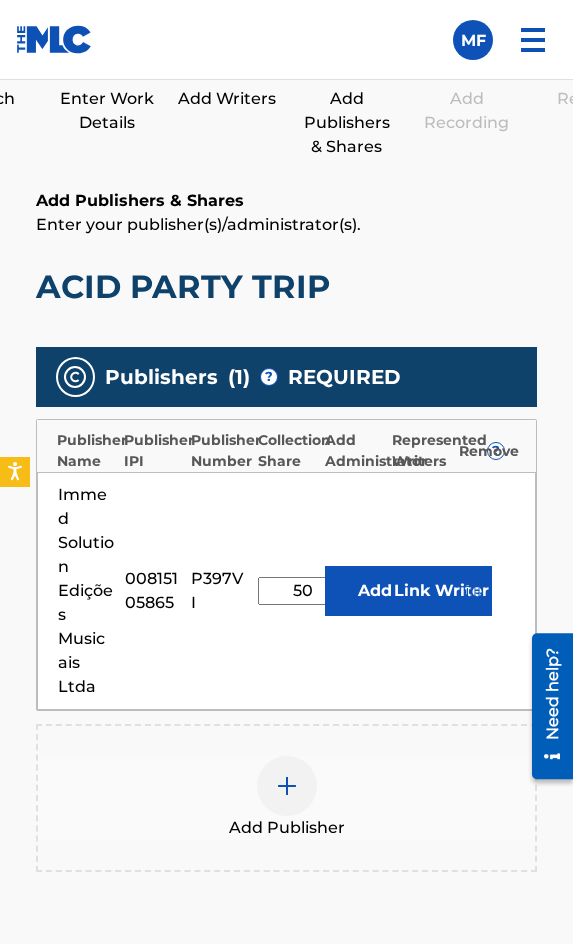 click on "50" at bounding box center (303, 591) 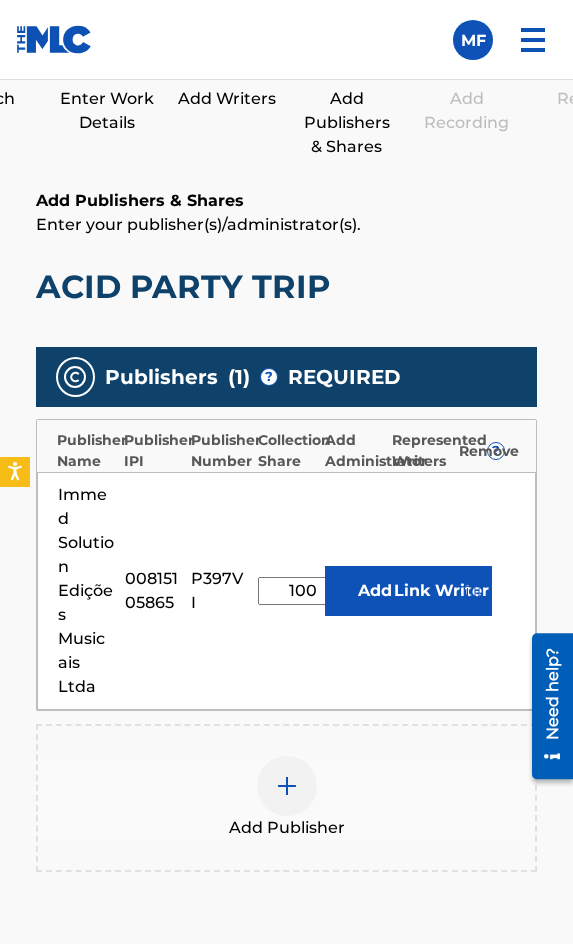 type on "100" 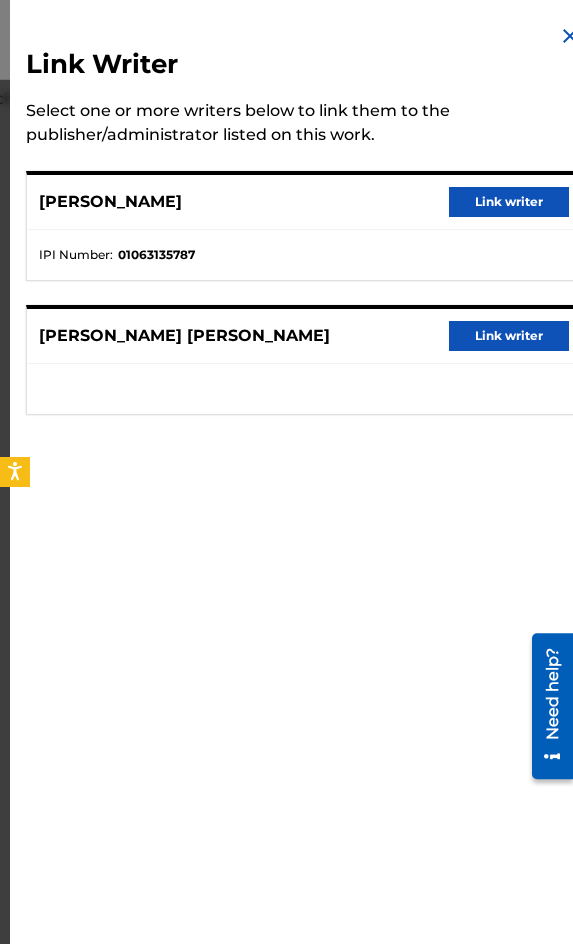 click on "Link writer" at bounding box center [509, 202] 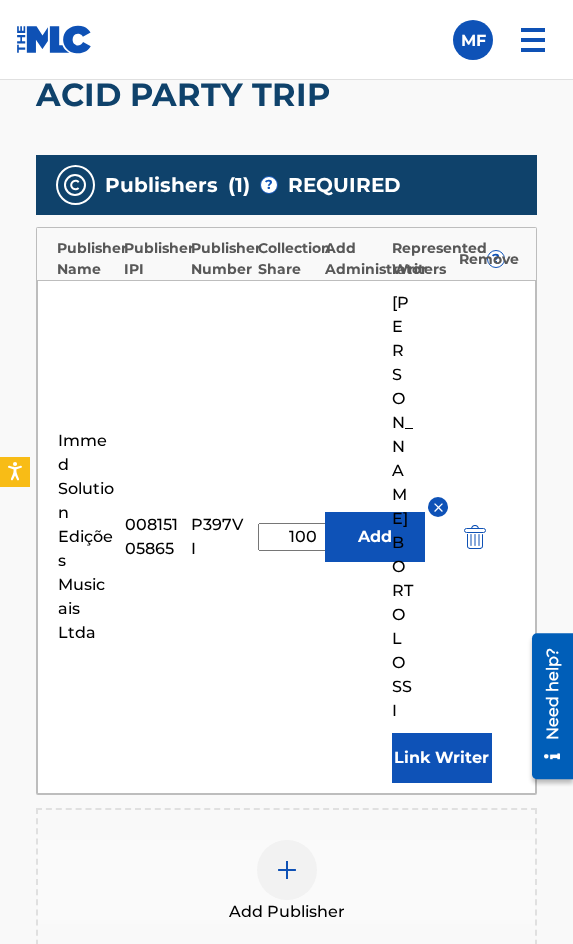 scroll, scrollTop: 1470, scrollLeft: 0, axis: vertical 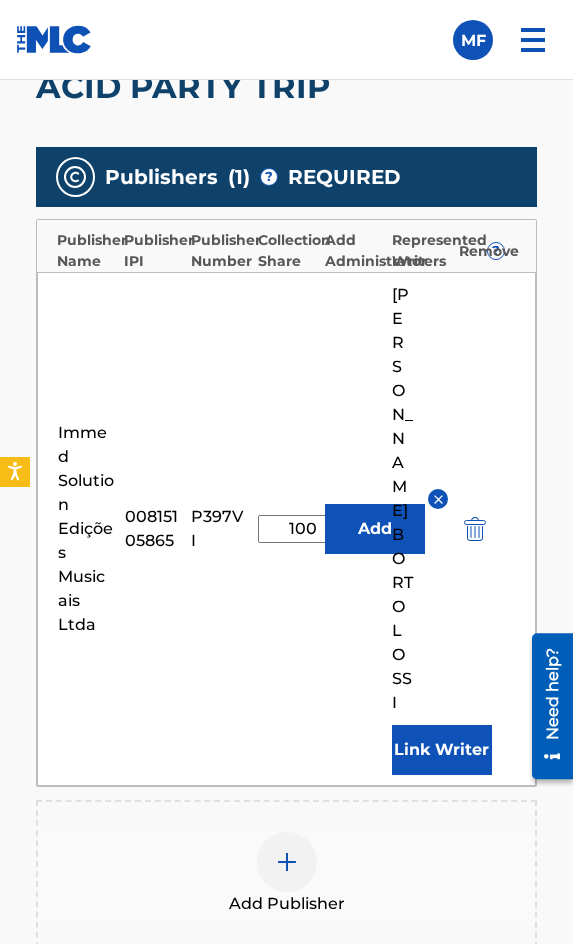 click on "Add" at bounding box center (375, 529) 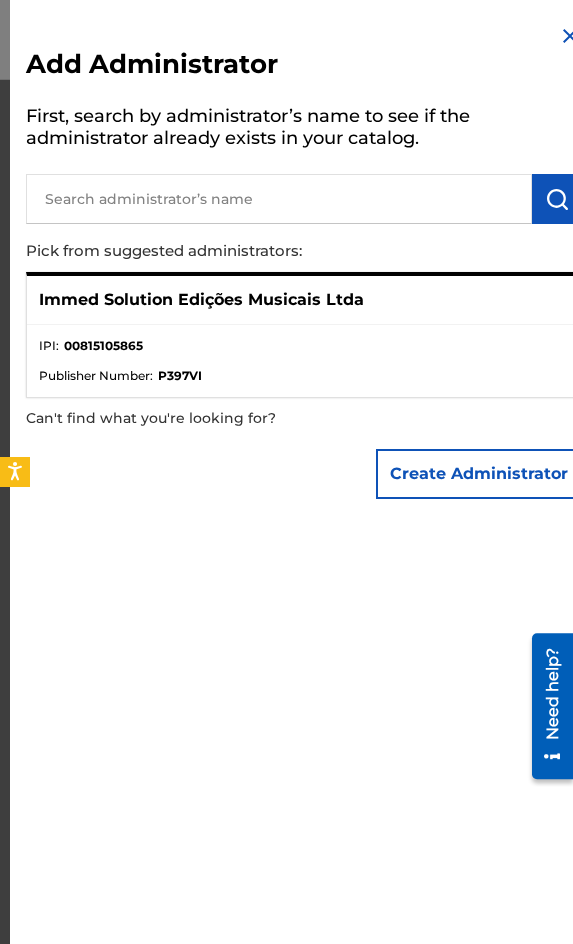 click at bounding box center (570, 36) 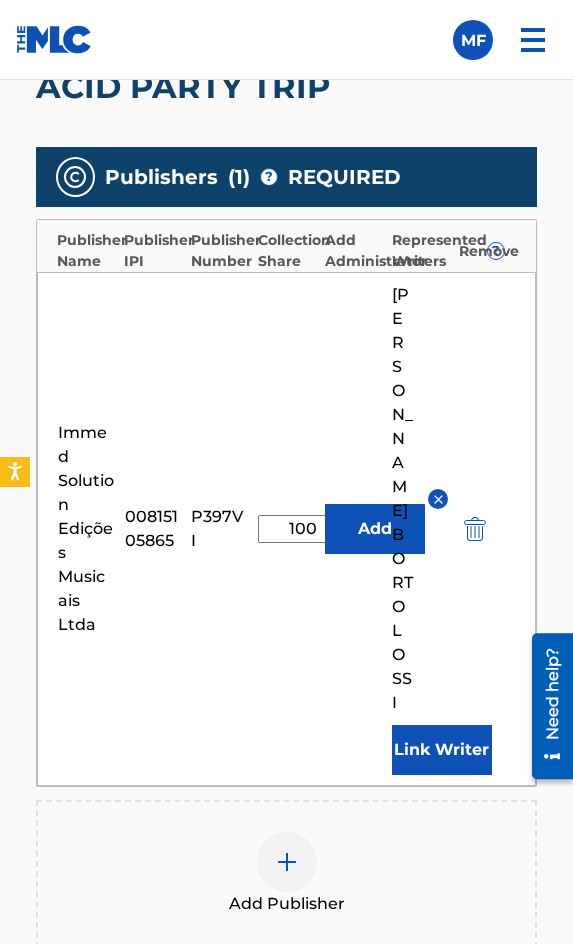 click on "Link Writer" at bounding box center (442, 750) 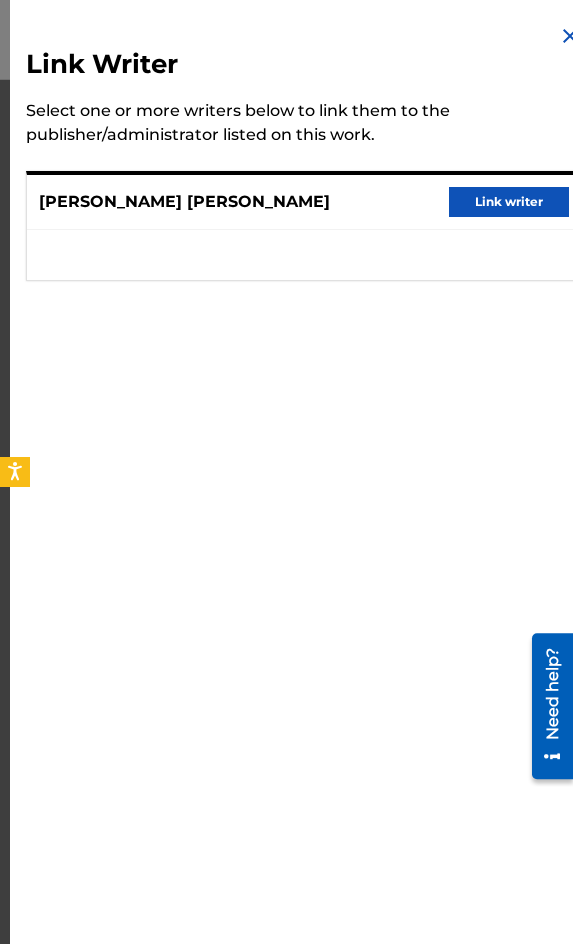 click on "Link writer" at bounding box center (509, 202) 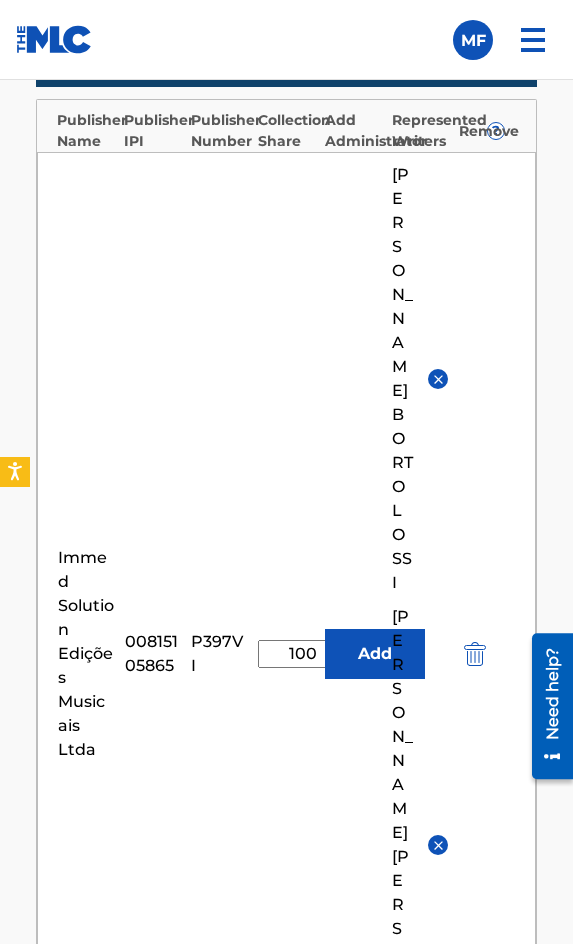 scroll, scrollTop: 1670, scrollLeft: 0, axis: vertical 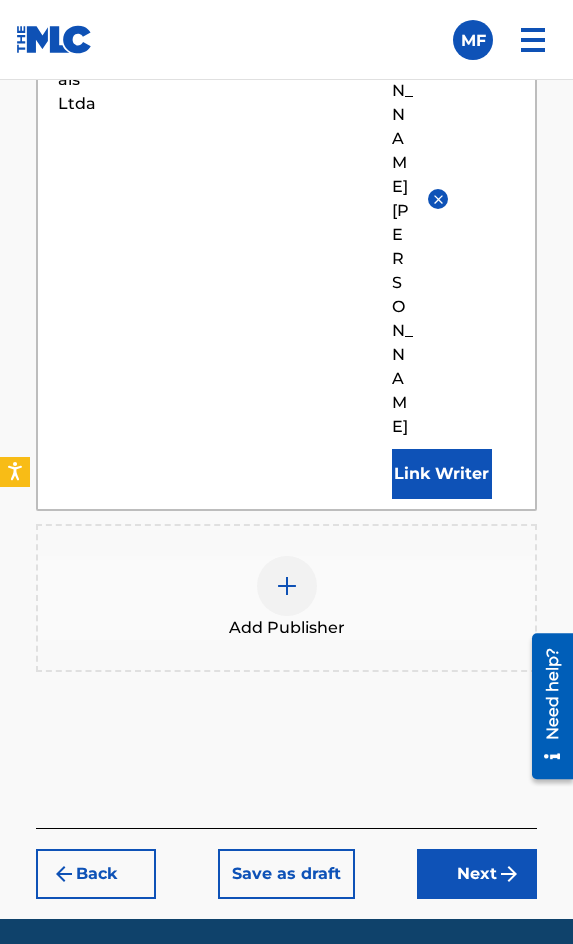 click on "Next" at bounding box center (477, 874) 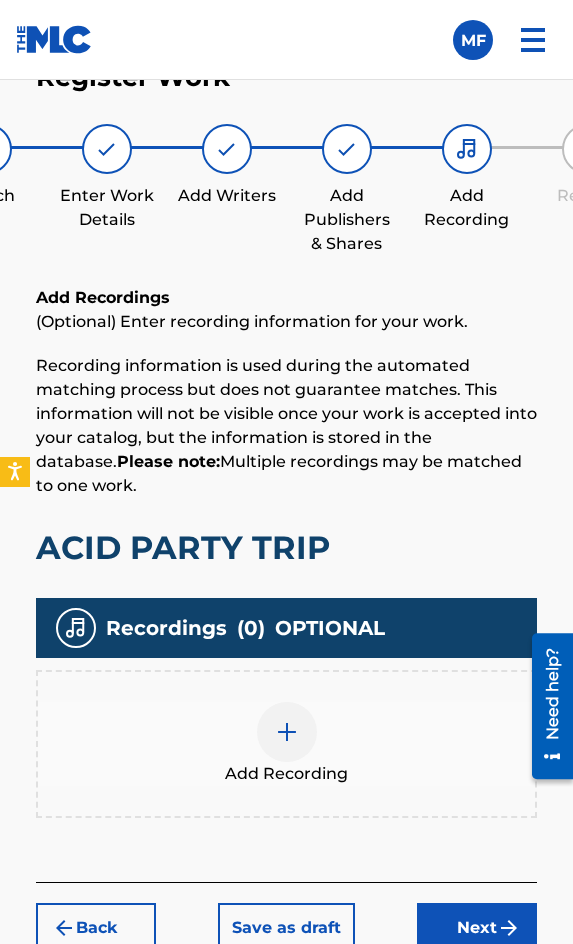 scroll, scrollTop: 1332, scrollLeft: 0, axis: vertical 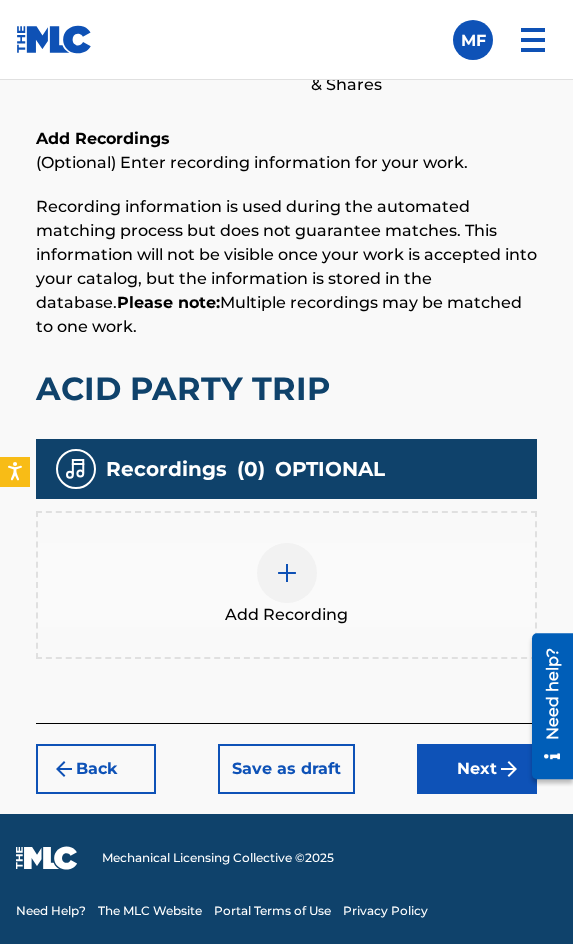 click on "Add Recording" at bounding box center [286, 585] 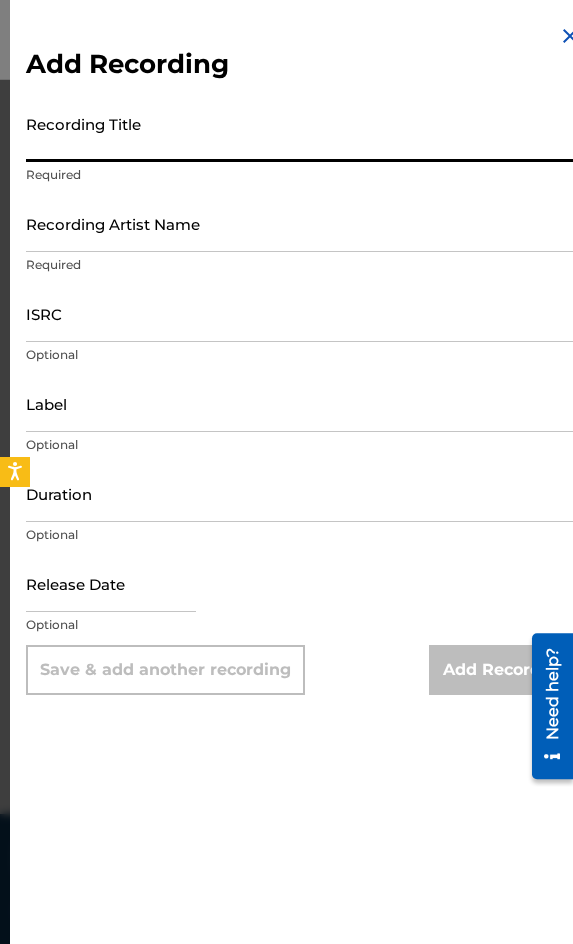 click on "Recording Title" at bounding box center (304, 133) 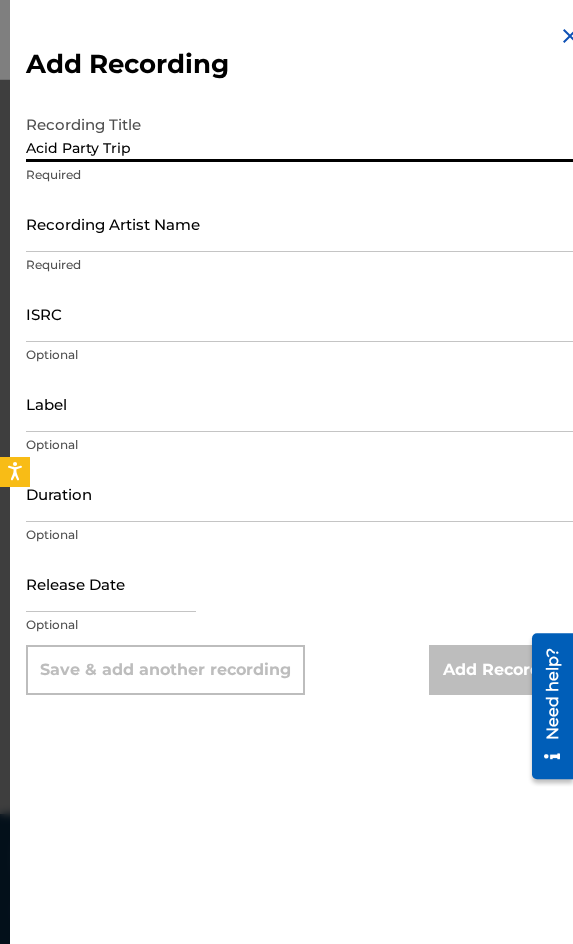 type on "Acid Party Trip" 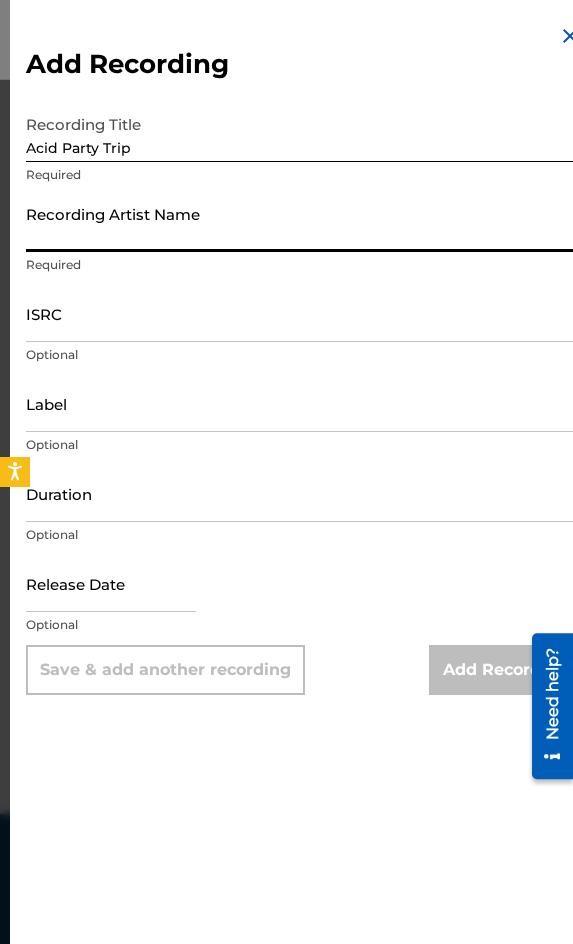 click on "Recording Artist Name" at bounding box center [304, 223] 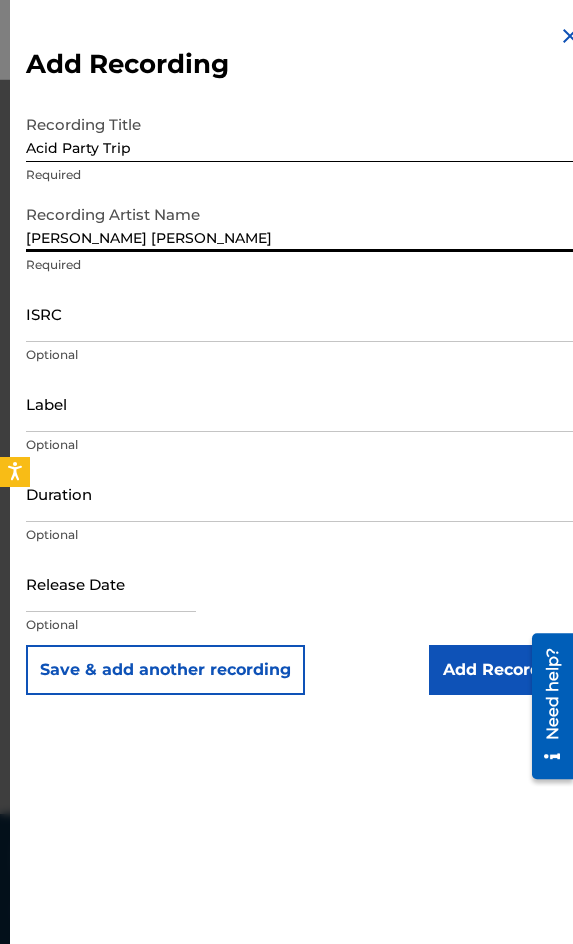 type on "[PERSON_NAME] [PERSON_NAME]" 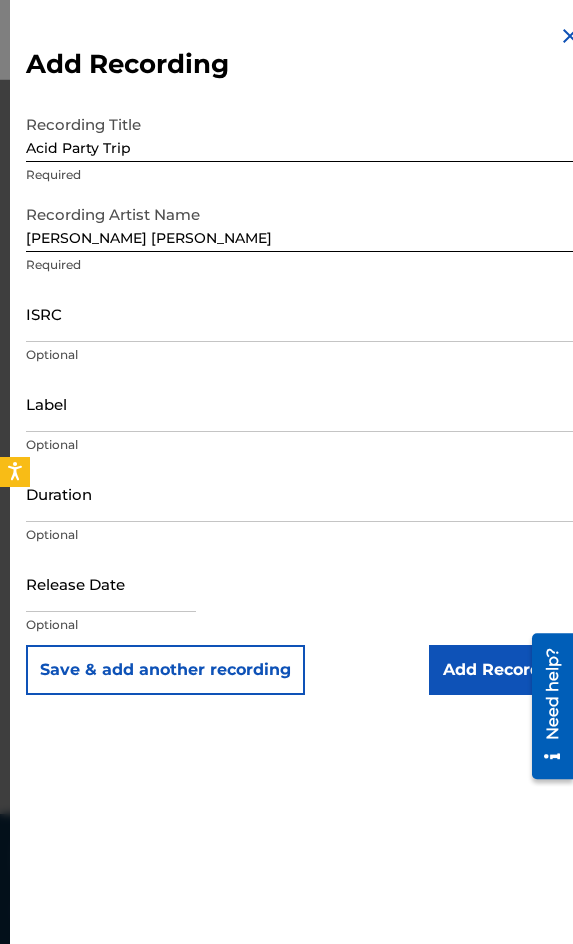 click on "ISRC" at bounding box center [304, 313] 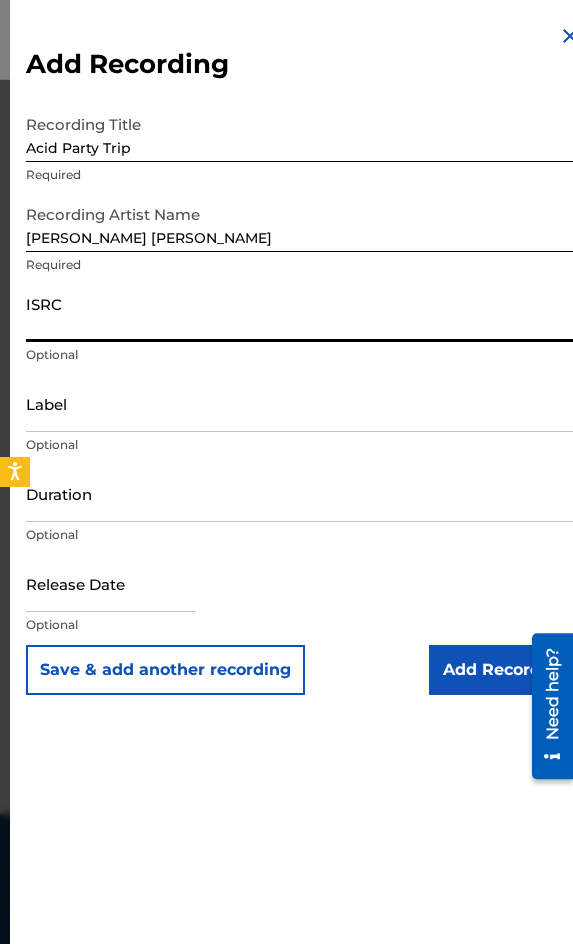 paste on "DEZ651364959" 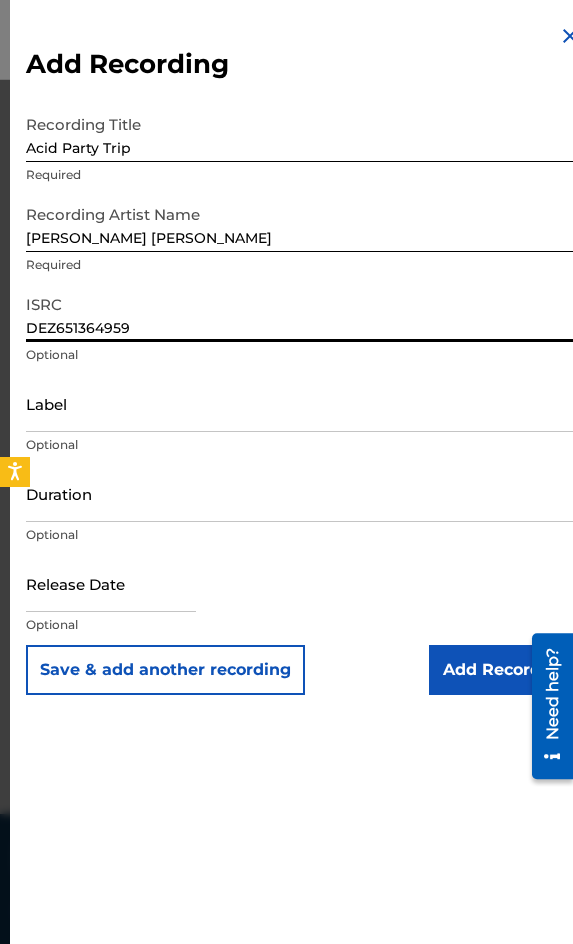 type on "DEZ651364959" 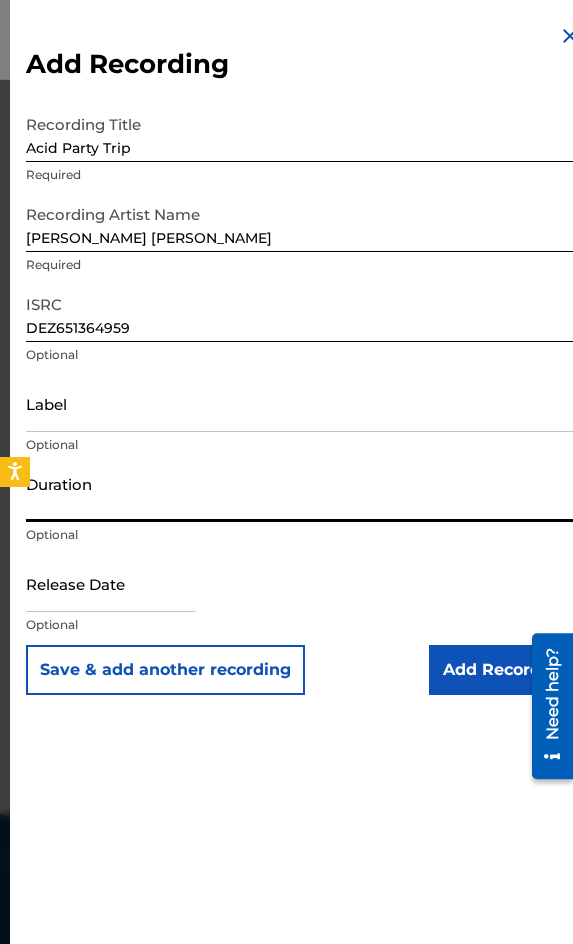click on "Duration" at bounding box center (304, 493) 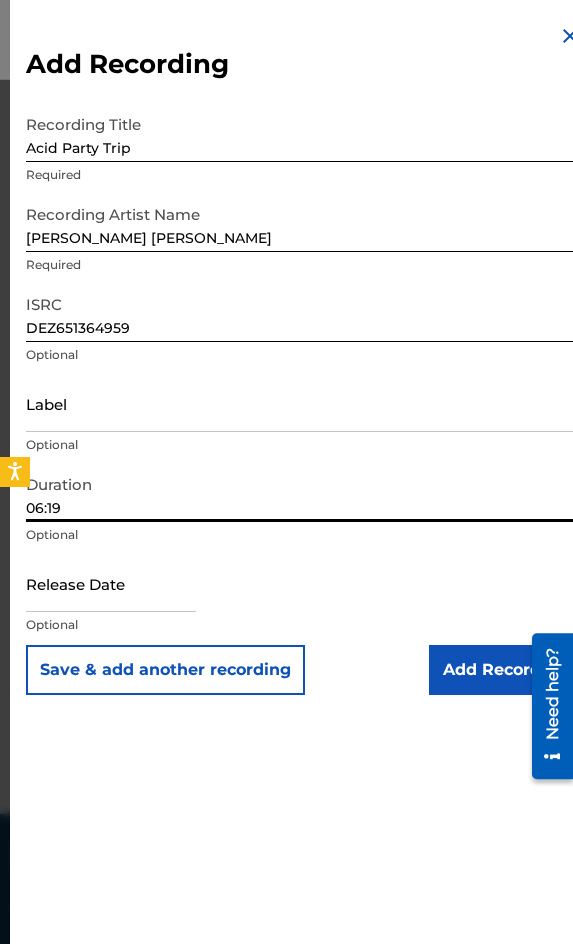 type on "06:19" 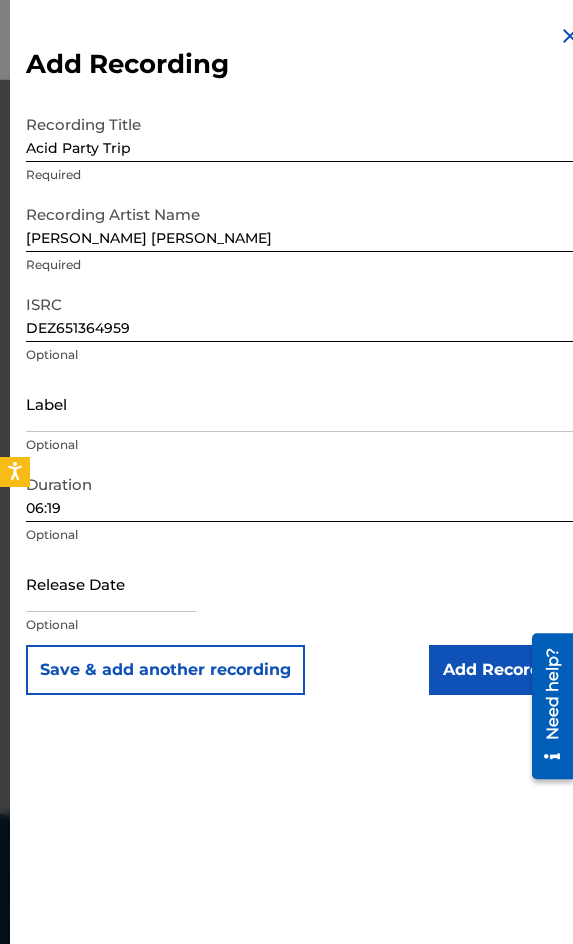 click on "Save & add another recording Add Recording" at bounding box center (304, 670) 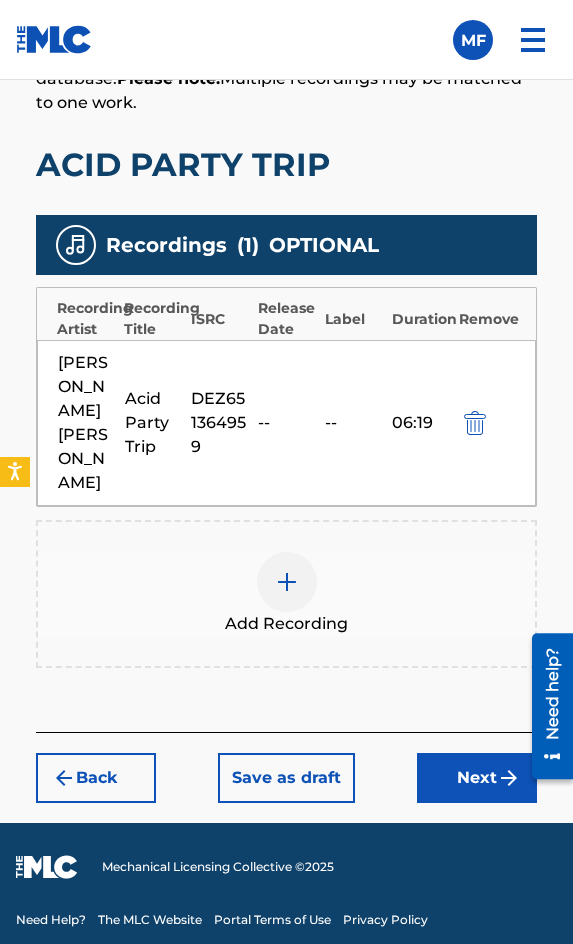 click on "Next" at bounding box center (477, 778) 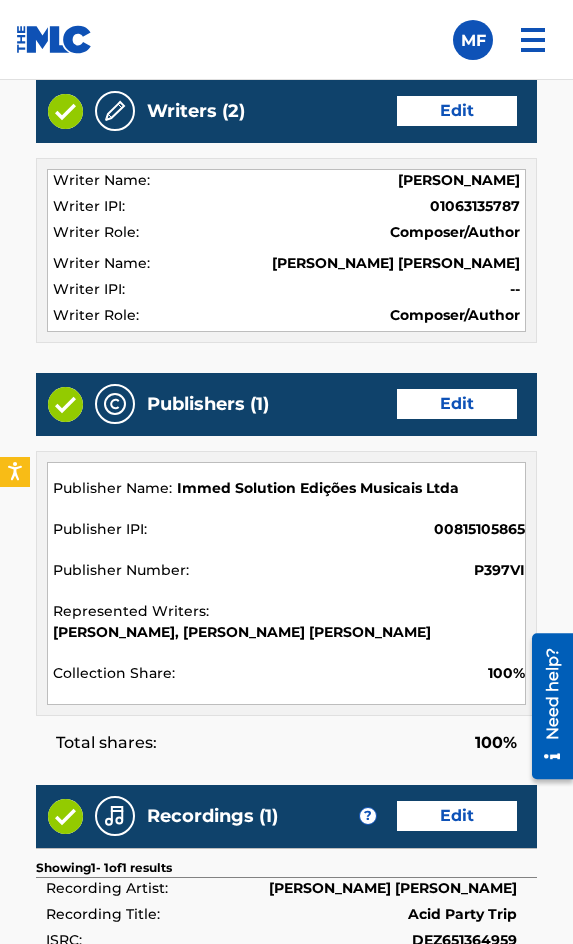 scroll, scrollTop: 2266, scrollLeft: 0, axis: vertical 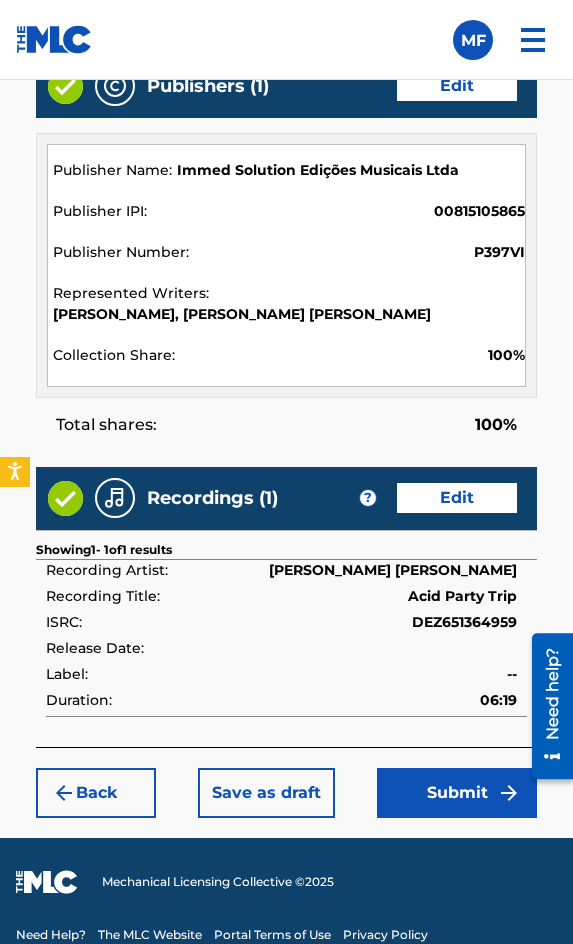 click on "Register Work Search Enter Work Details Add Writers Add Publishers & Shares Add Recording Review Review Please review the information you have entered for this work. If you need to edit any information, click the  Edit  button. Once all information is correct, click the   Submit  button. ACID PARTY TRIP Work Detail   Edit Member Work Identifier -- ISWC T3020007170 Duration 06:19 Language Portuguese Alternative Titles No Alternative Titles Writers   (2) Edit Writer Name Writer IPI Writer Role [PERSON_NAME] 01063135787 Composer/Author [PERSON_NAME] [PERSON_NAME] -- Composer/Author Publishers   (1) Total shares:  100 % Edit Publisher Name Publisher IPI Publisher Number Represented Writers Collection Share Immed Solution Edições Musicais Ltda 00815105865 P397VI [PERSON_NAME], [PERSON_NAME] [PERSON_NAME] 100% Total shares:  100 % Recordings   (1) ? Edit Showing  1  -   1  of  1   results   Recording Artist Recording Title ISRC Release Date Label Duration [PERSON_NAME] [PERSON_NAME] Acid Party Trip" at bounding box center [286, -107] 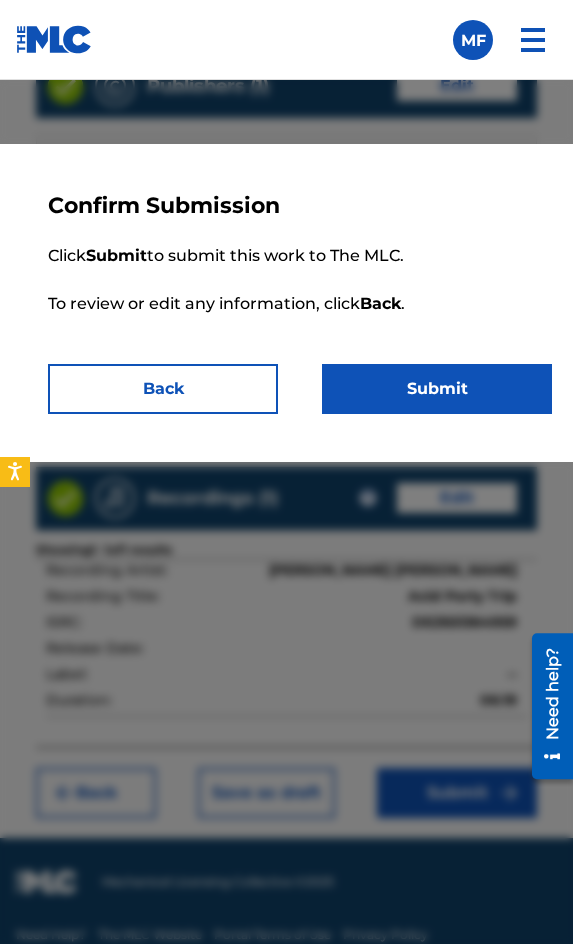 click on "Submit" at bounding box center [437, 389] 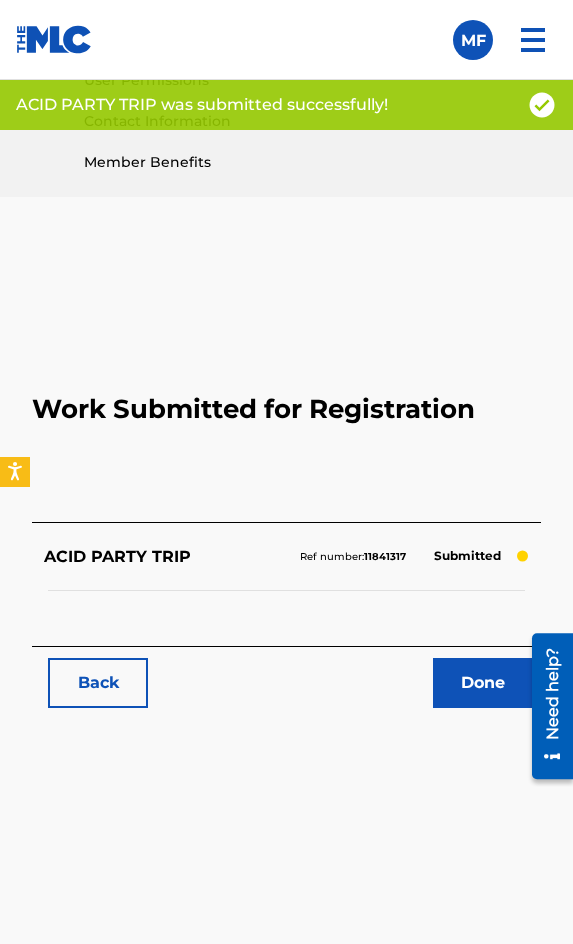scroll, scrollTop: 1114, scrollLeft: 0, axis: vertical 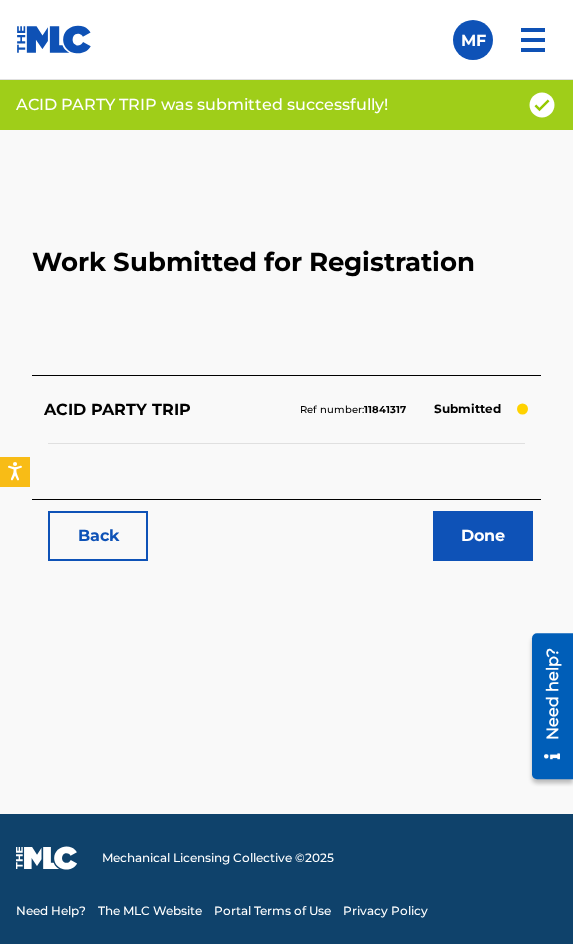 click on "Back" at bounding box center [98, 536] 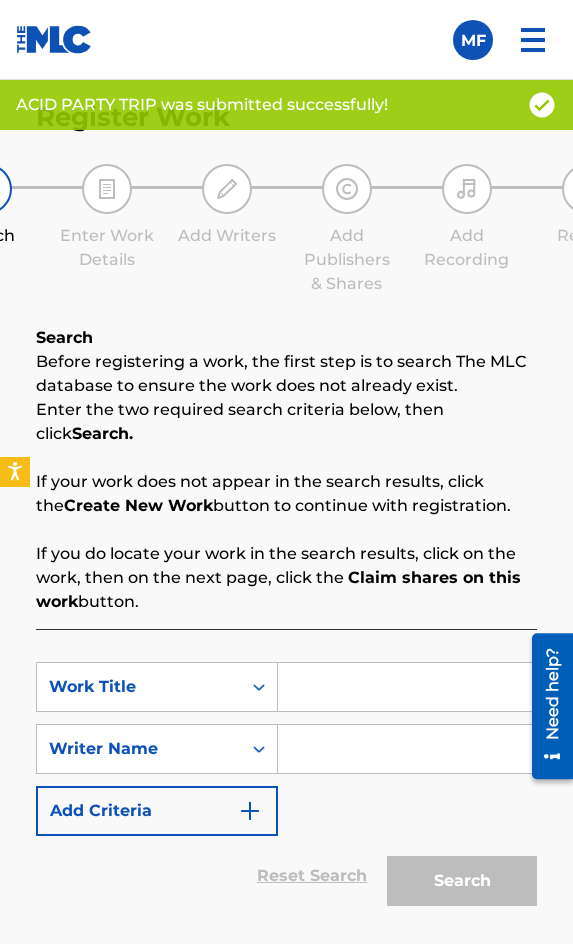 scroll, scrollTop: 1308, scrollLeft: 0, axis: vertical 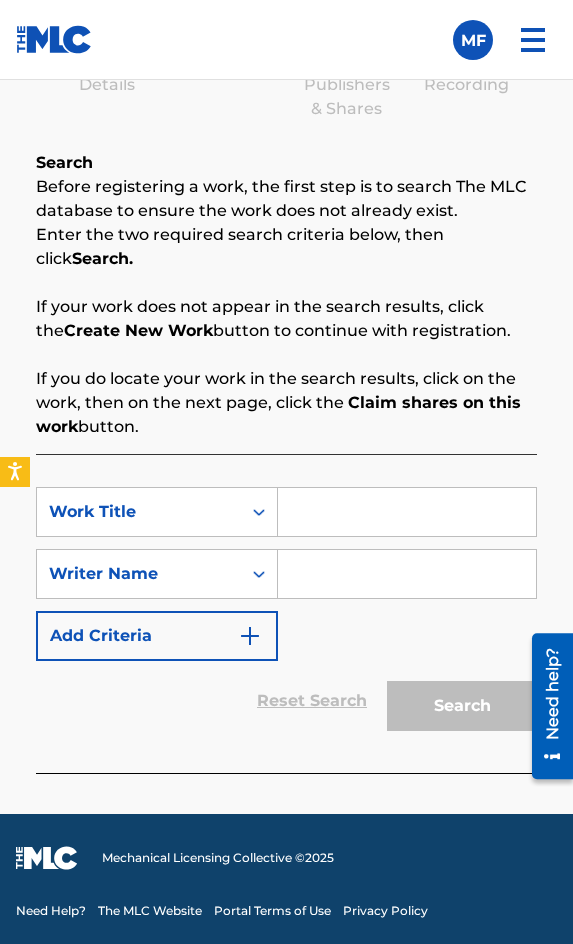 click at bounding box center (407, 512) 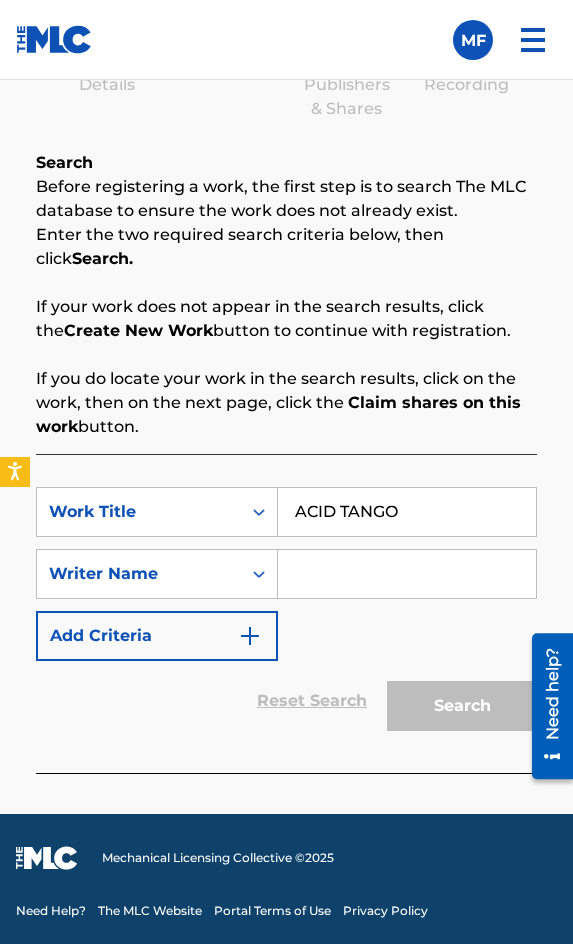 type on "ACID TANGO" 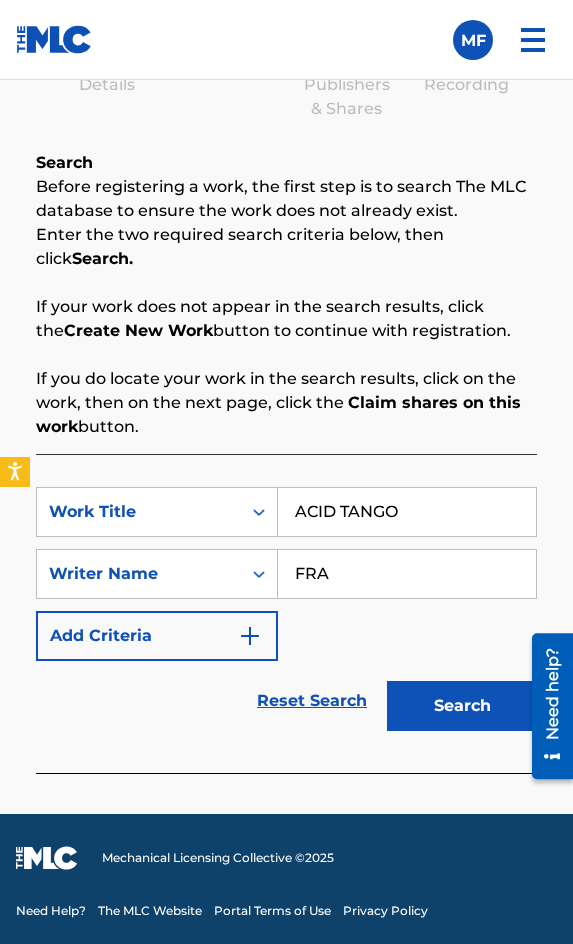 click on "FRA" at bounding box center (407, 574) 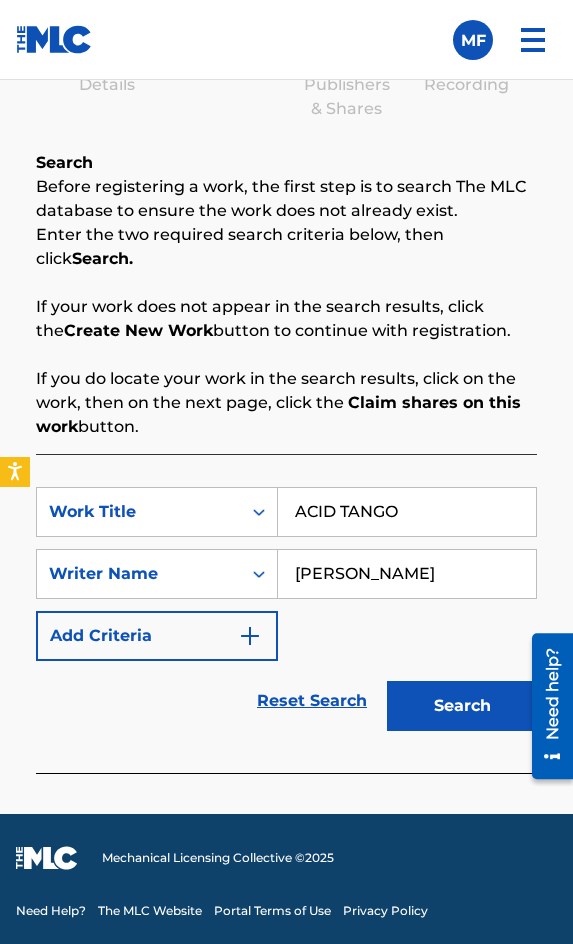 click on "Search" at bounding box center [462, 706] 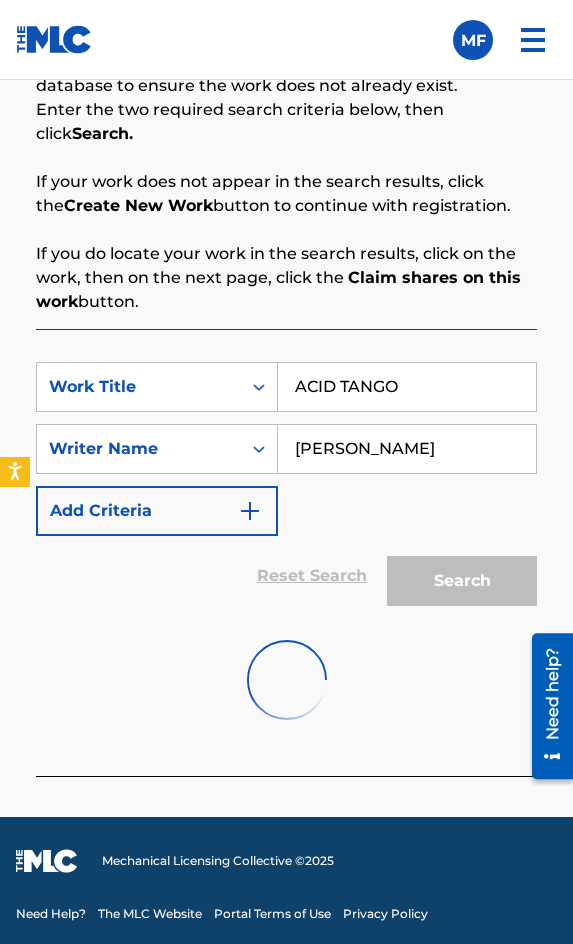 scroll, scrollTop: 1436, scrollLeft: 0, axis: vertical 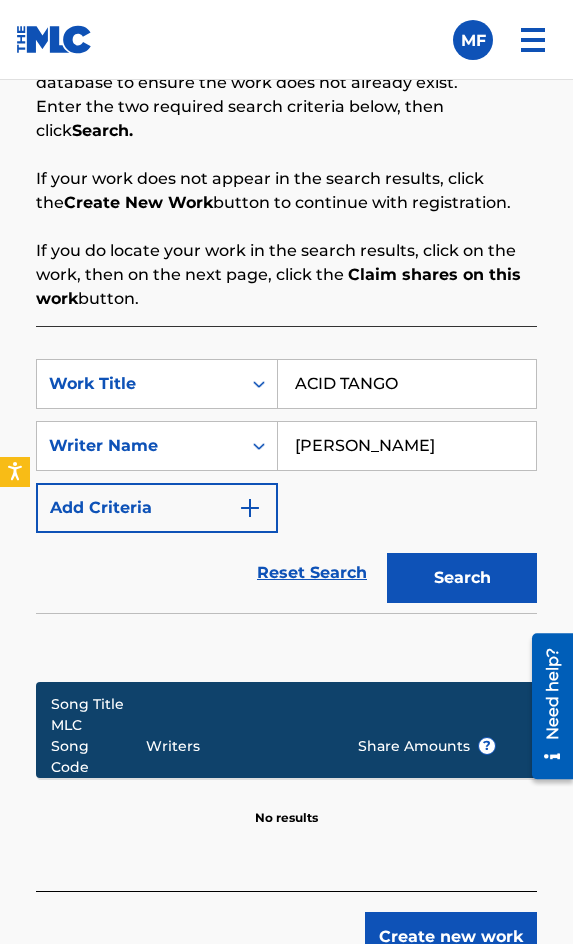 click on "ACID TANGO" at bounding box center (407, 384) 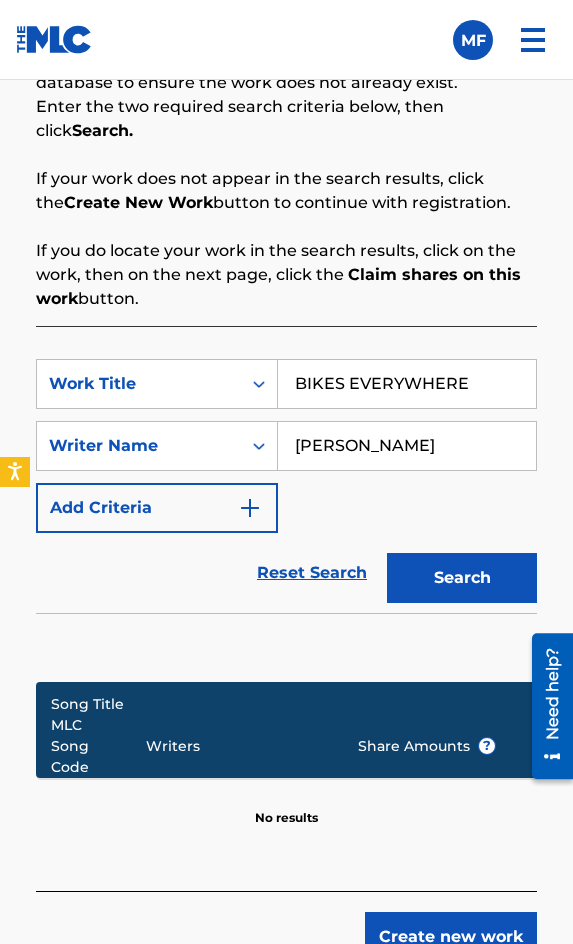 type on "BIKES EVERYWHERE" 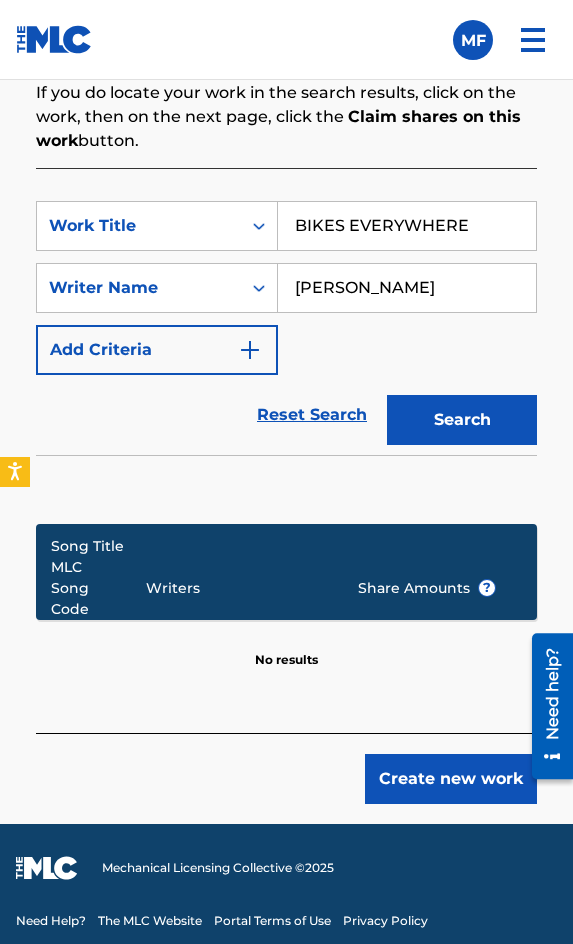 scroll, scrollTop: 1604, scrollLeft: 0, axis: vertical 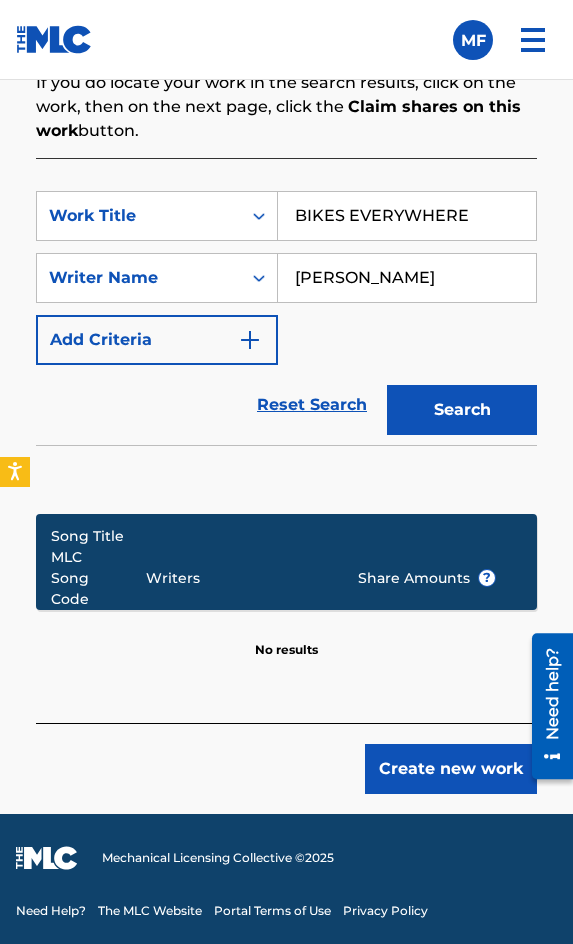 click on "Create new work" at bounding box center [451, 769] 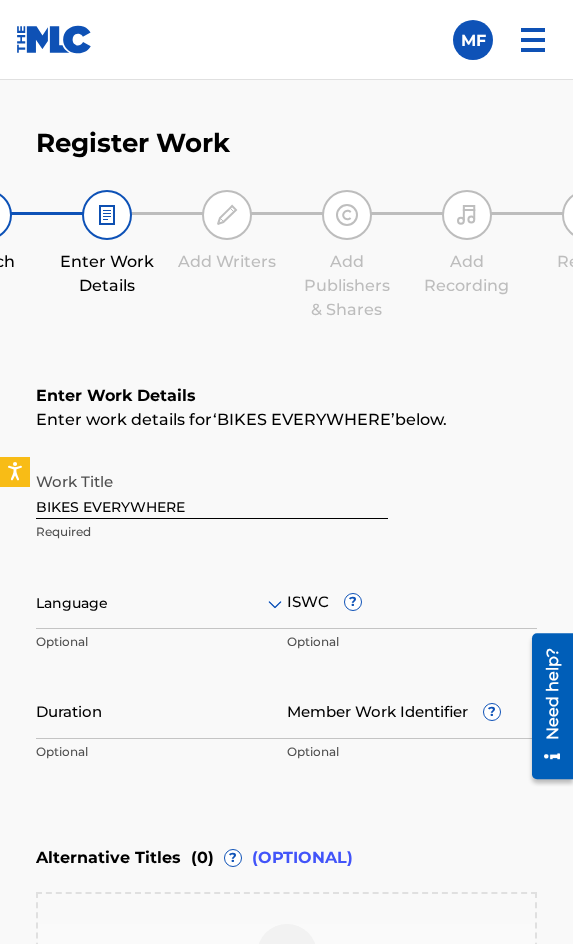scroll, scrollTop: 1136, scrollLeft: 0, axis: vertical 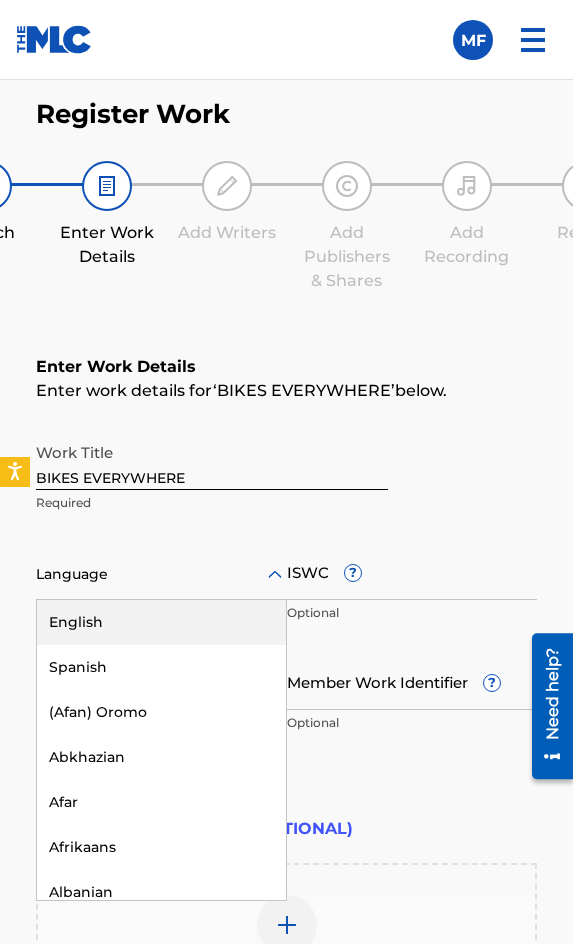 click at bounding box center [161, 574] 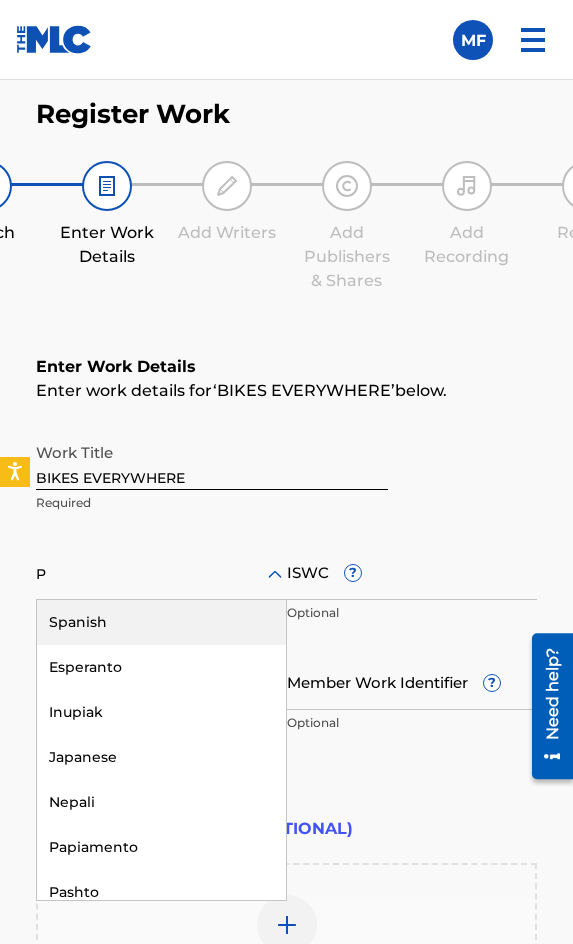 type on "PO" 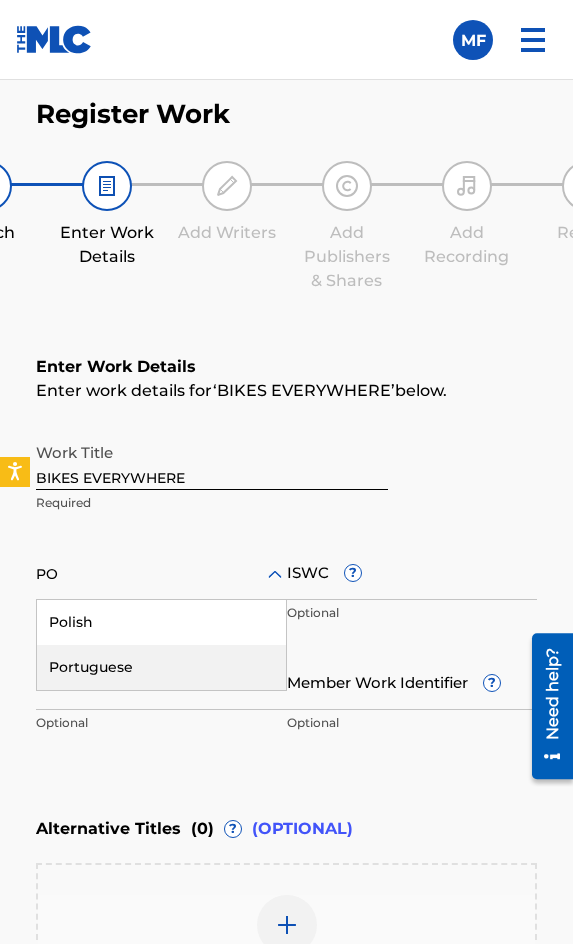 click on "Portuguese" at bounding box center [161, 667] 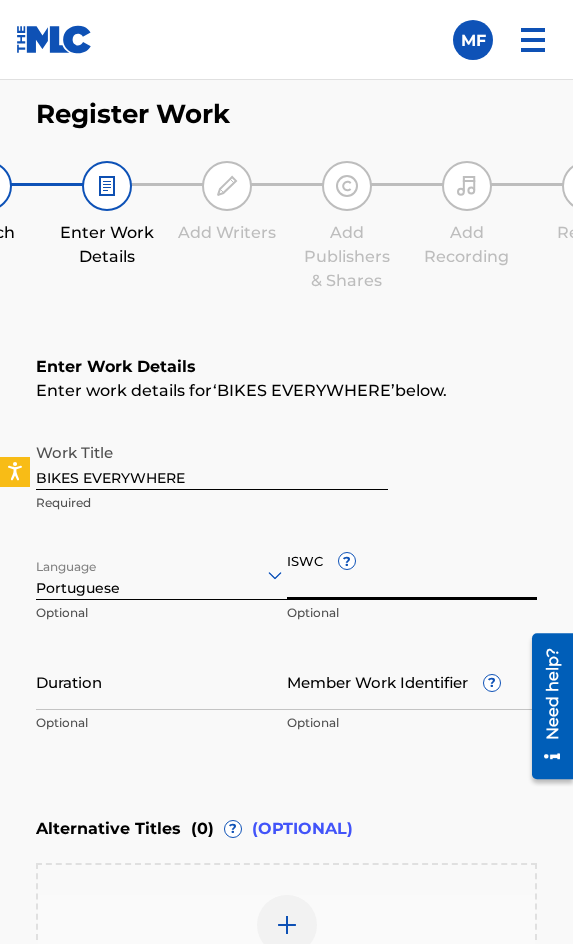 click on "ISWC   ?" at bounding box center [412, 571] 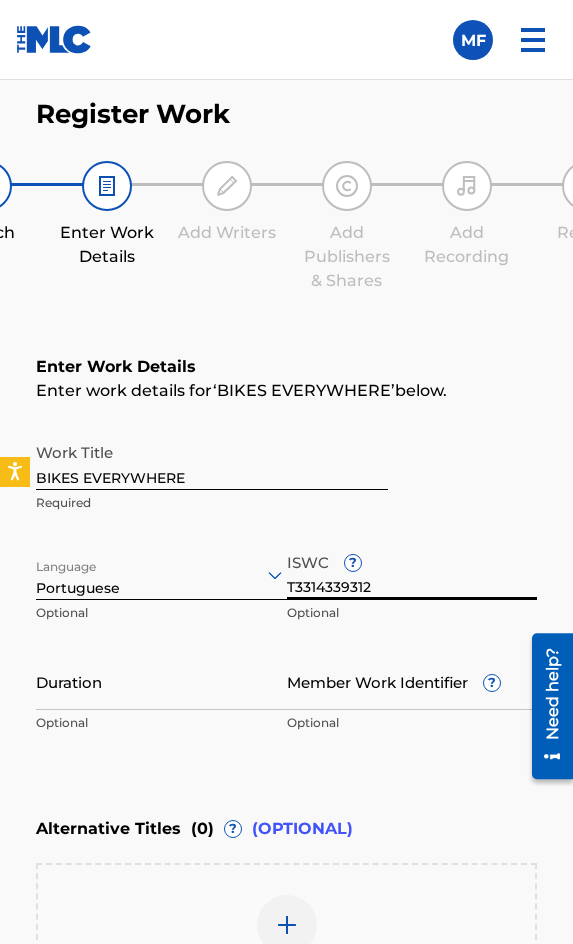 type on "T3314339312" 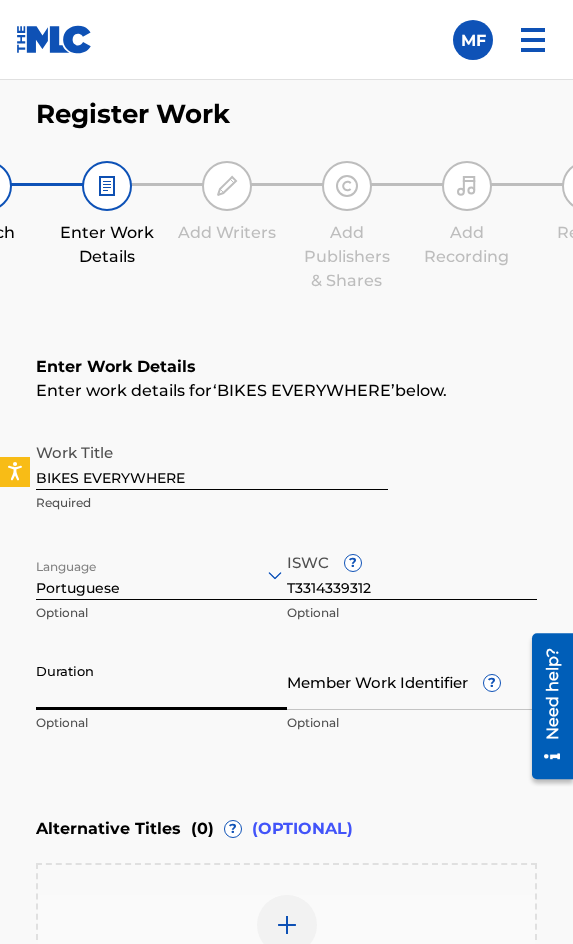 click on "Duration" at bounding box center [161, 681] 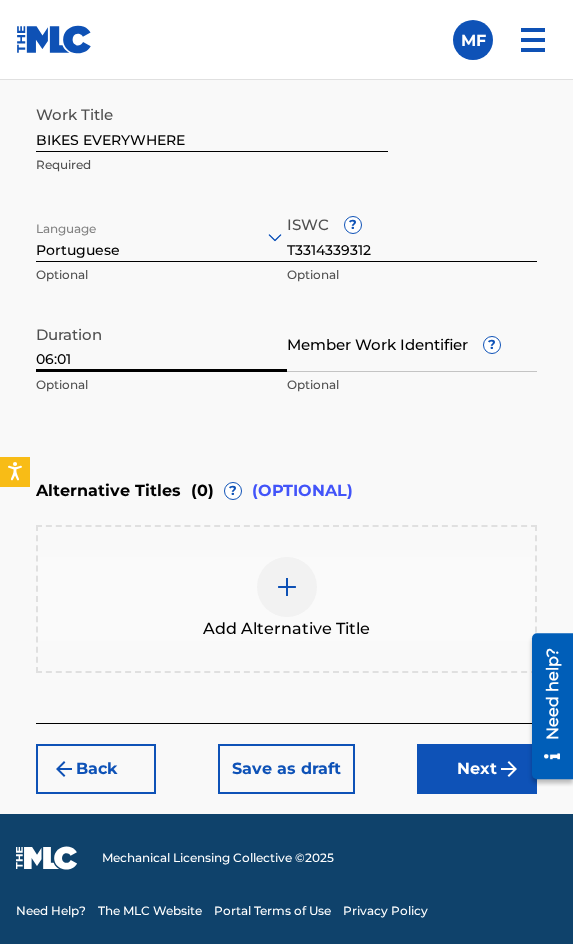 type on "06:01" 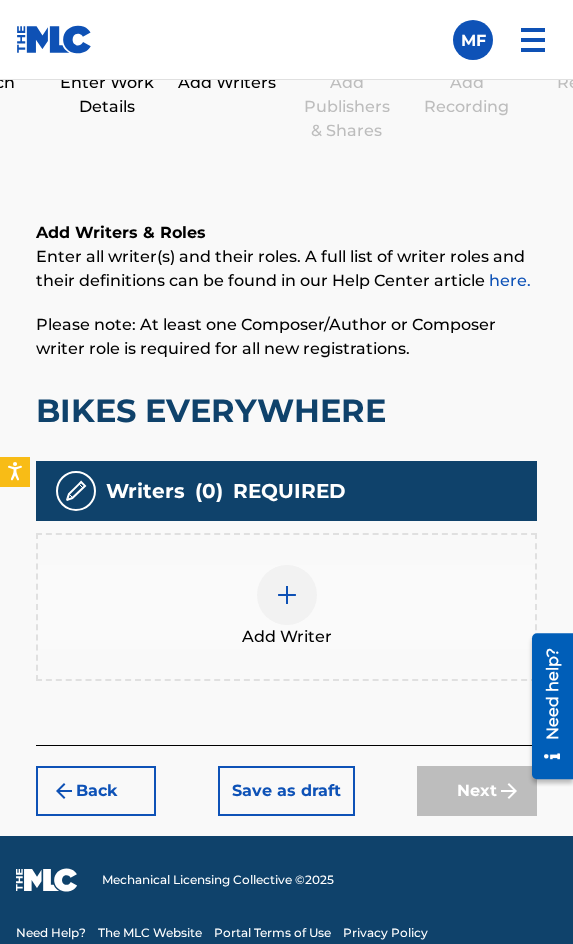 scroll, scrollTop: 1290, scrollLeft: 0, axis: vertical 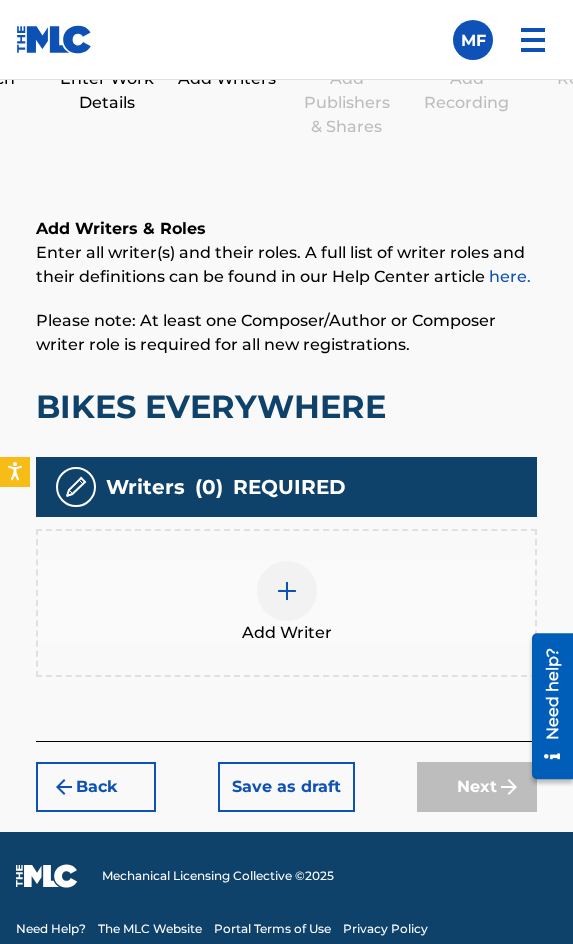 click at bounding box center [287, 591] 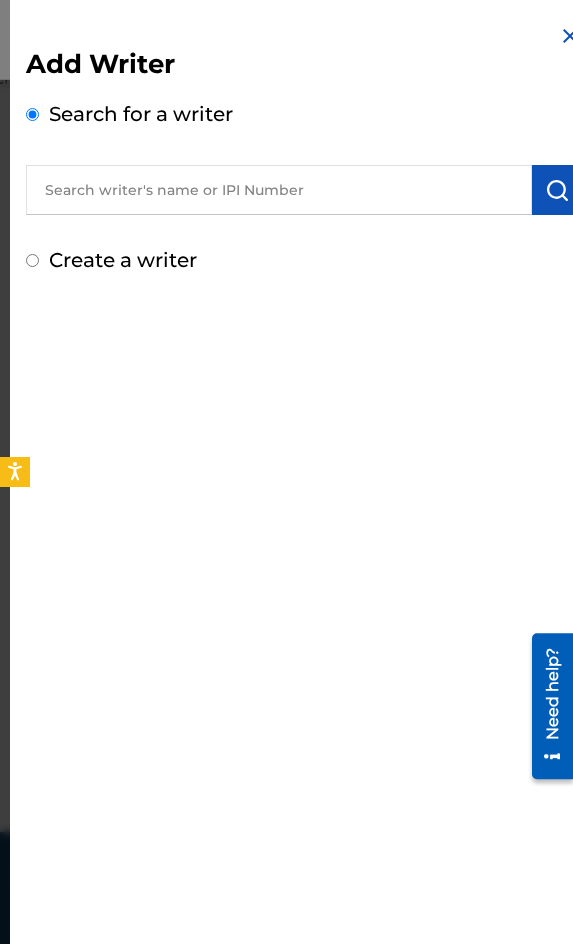 click on "Search for a writer" at bounding box center (304, 157) 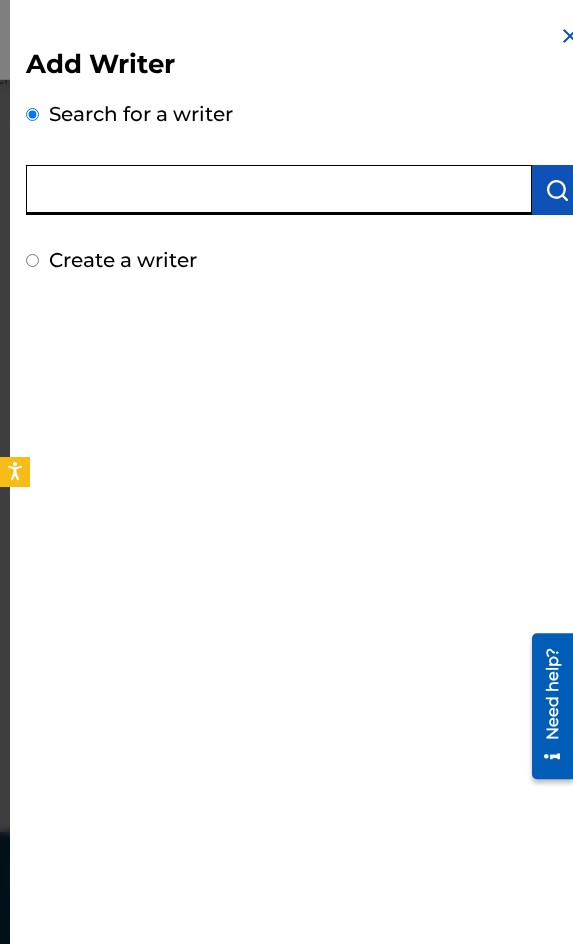paste on "[PERSON_NAME]" 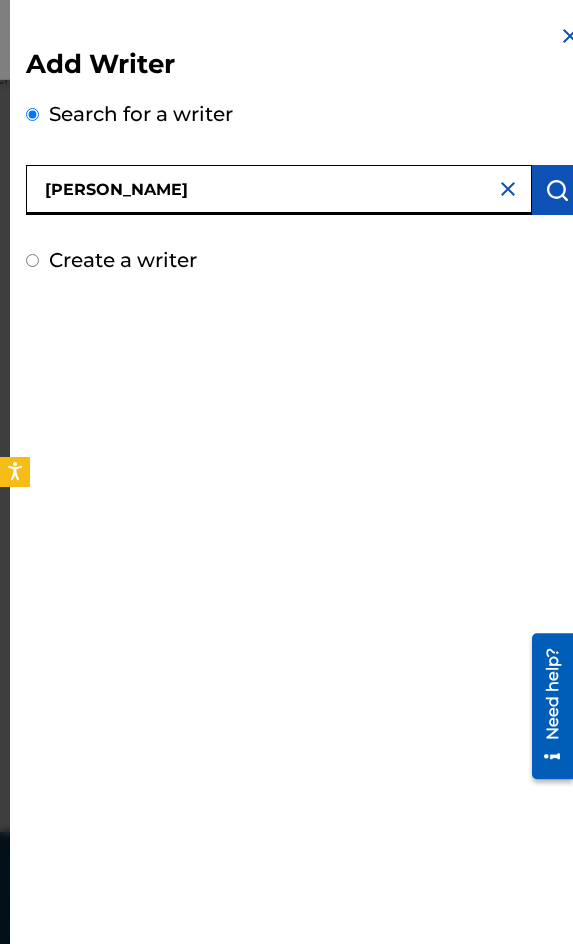 type on "[PERSON_NAME]" 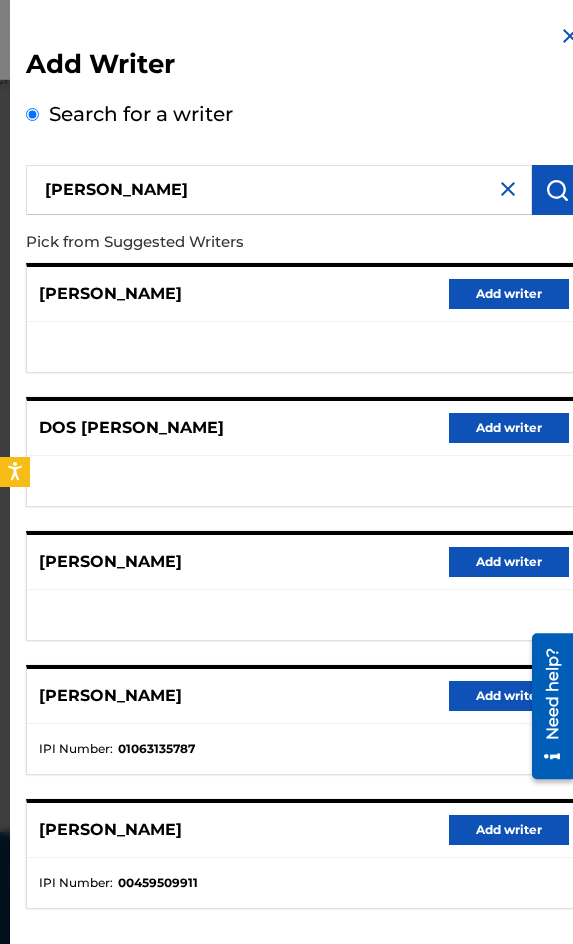 click on "Add writer" at bounding box center (509, 696) 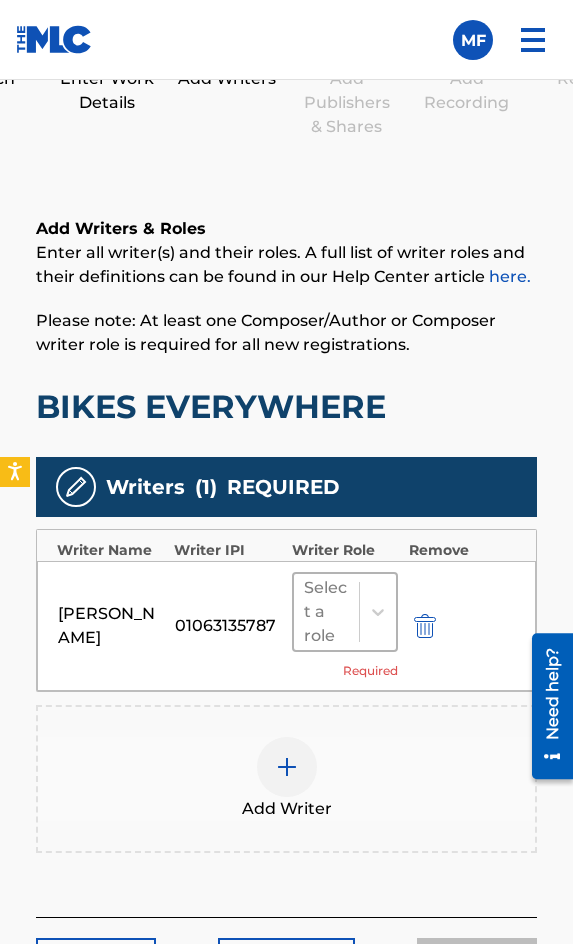 click on "Select a role" at bounding box center [327, 612] 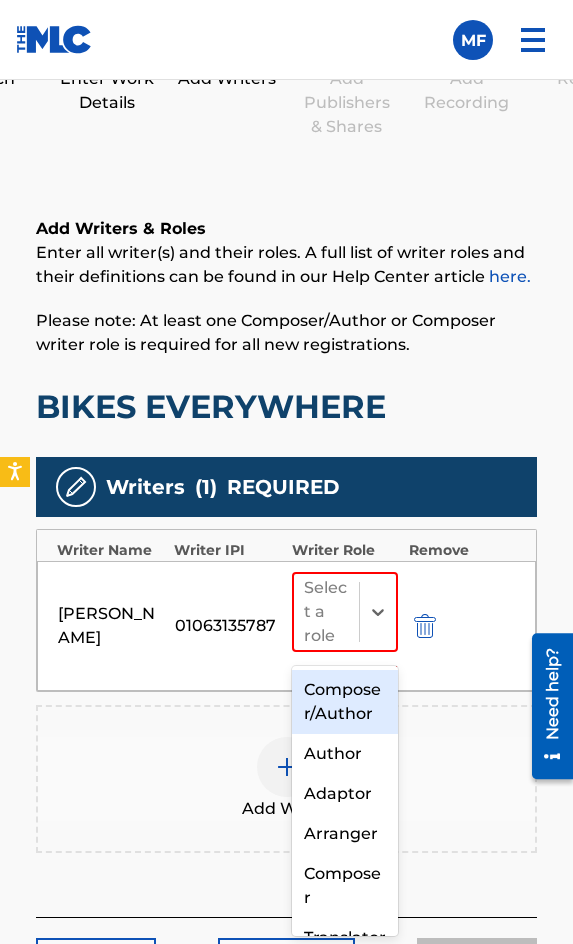 click on "Composer/Author" at bounding box center [345, 702] 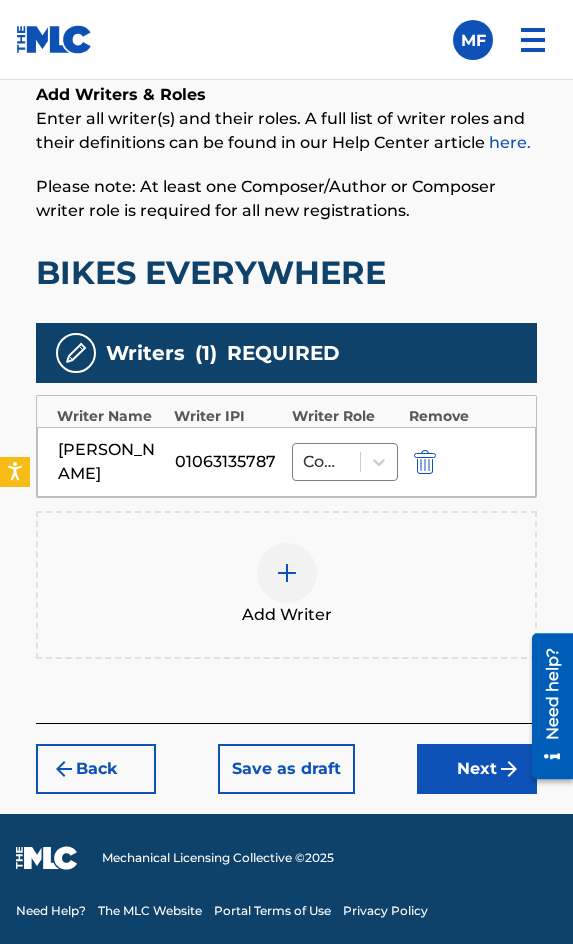 click on "Next" at bounding box center [477, 769] 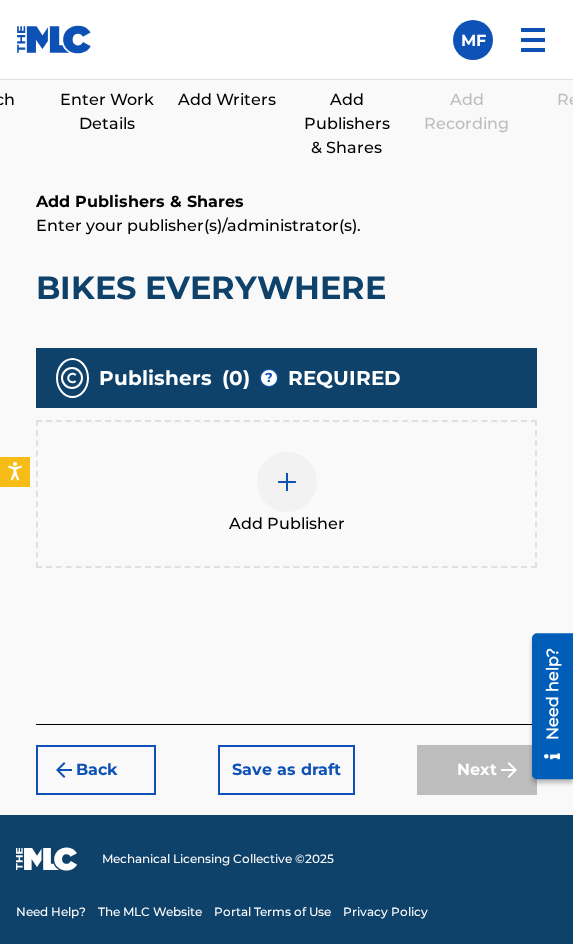 scroll, scrollTop: 1270, scrollLeft: 0, axis: vertical 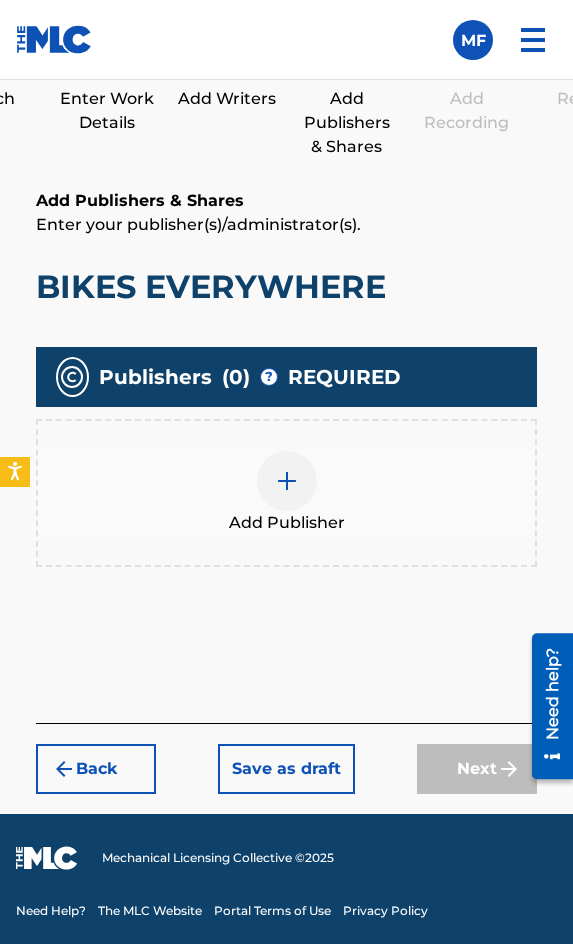 click on "Add Publisher" at bounding box center [286, 493] 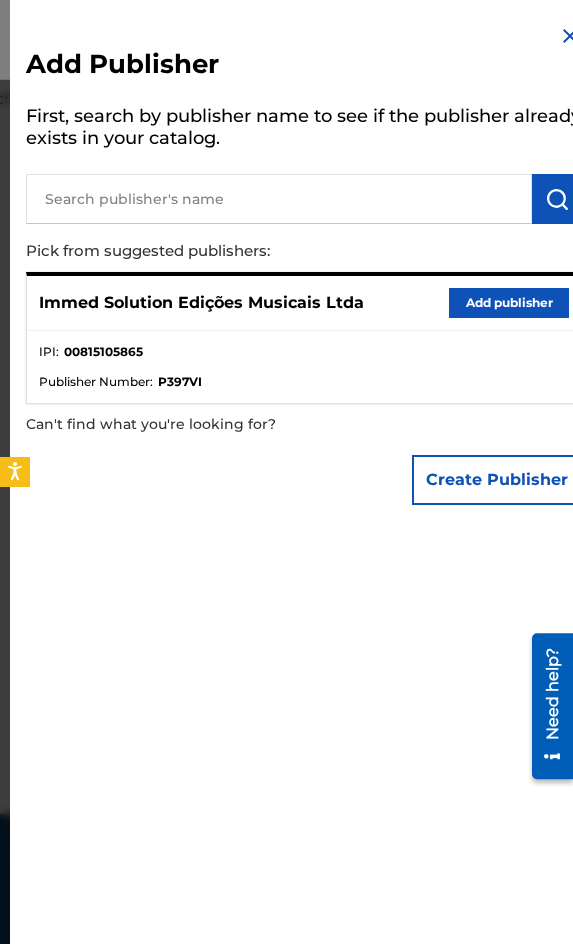 click on "Add publisher" at bounding box center [509, 303] 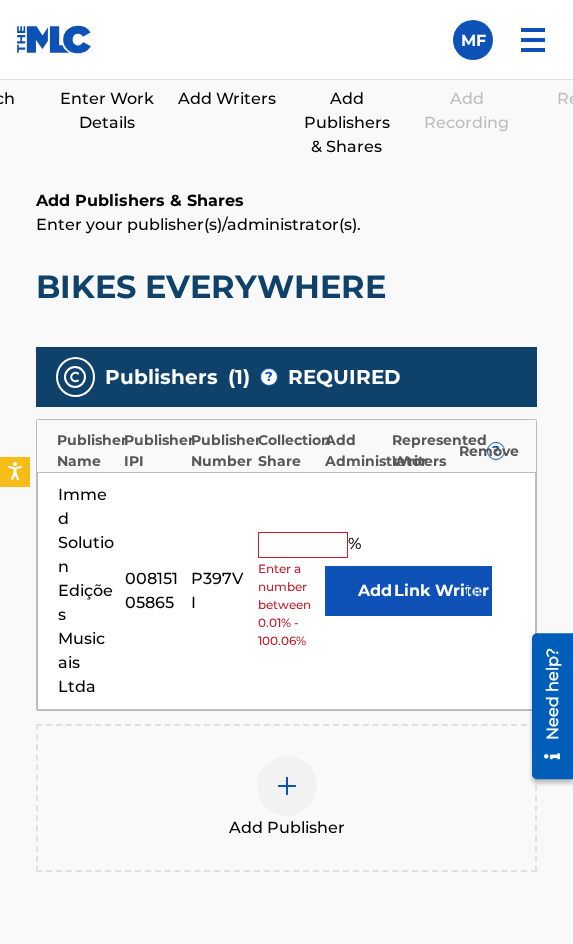 click at bounding box center [303, 545] 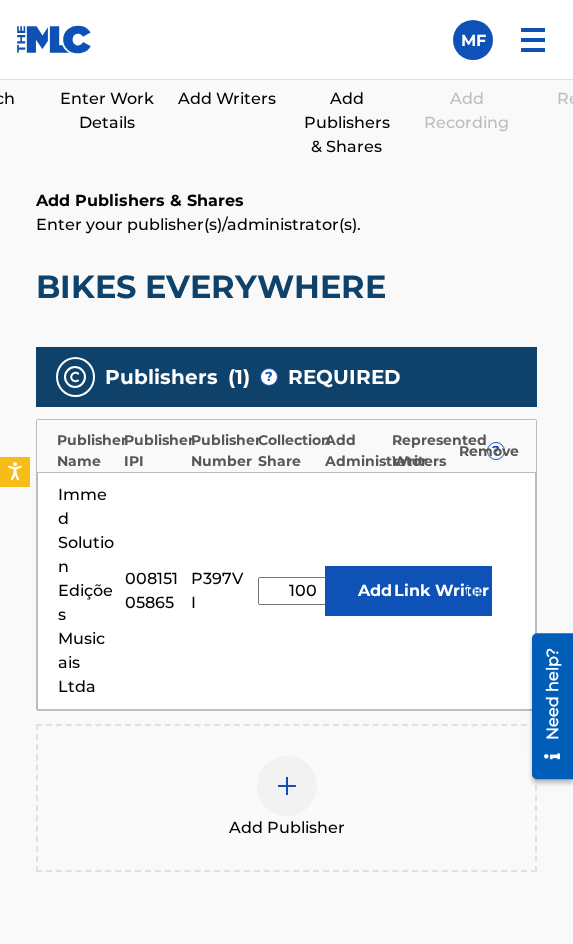 click on "Link Writer" at bounding box center (442, 591) 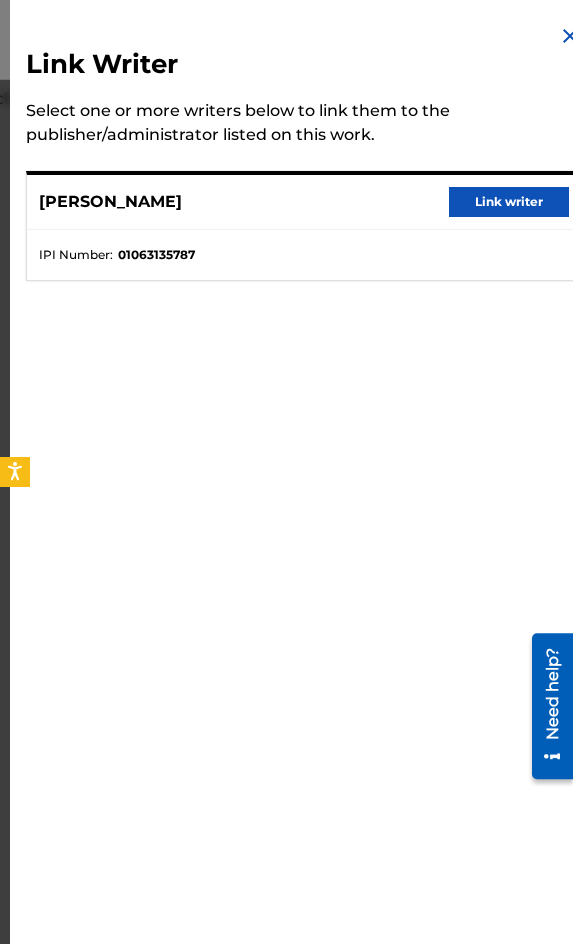 drag, startPoint x: 482, startPoint y: 190, endPoint x: 481, endPoint y: 221, distance: 31.016125 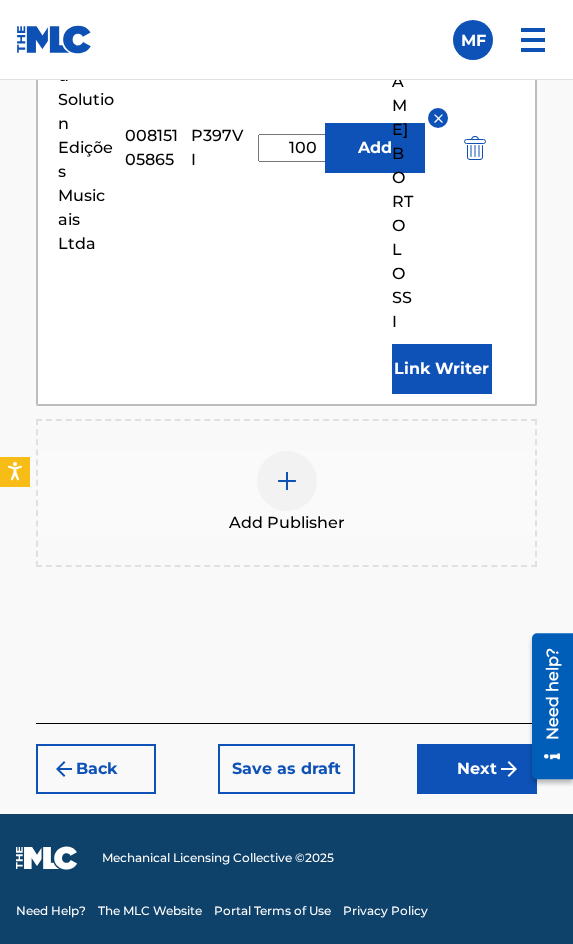 click on "Next" at bounding box center [477, 769] 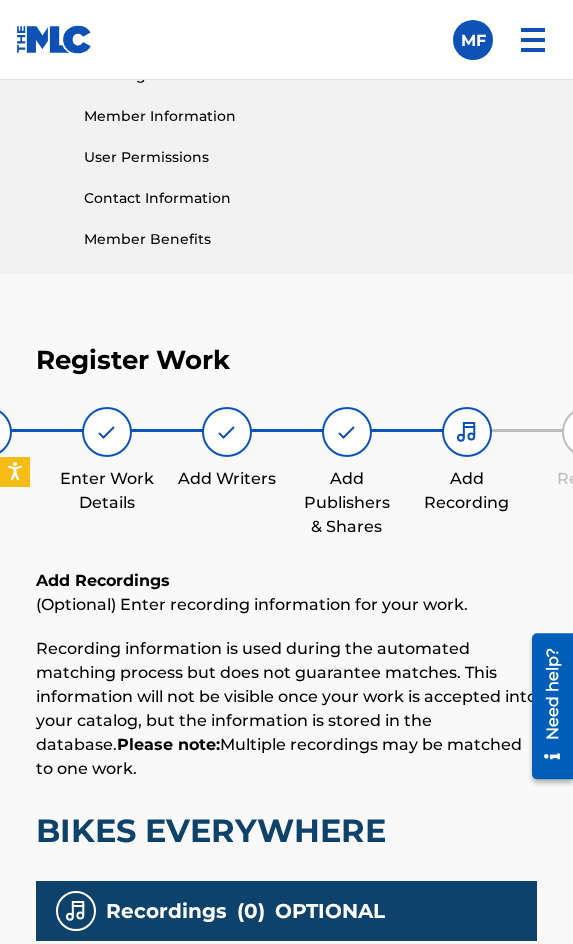scroll, scrollTop: 1332, scrollLeft: 0, axis: vertical 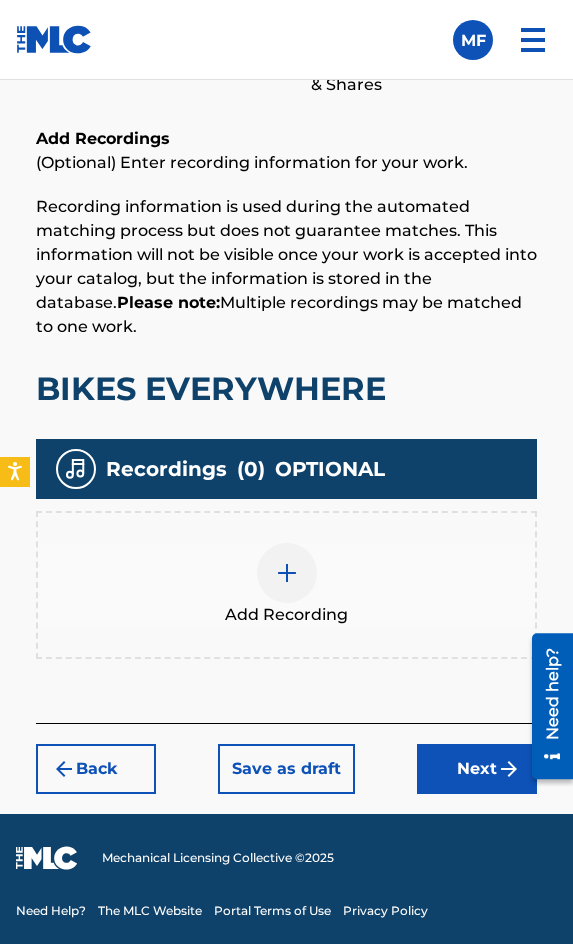 click at bounding box center (287, 573) 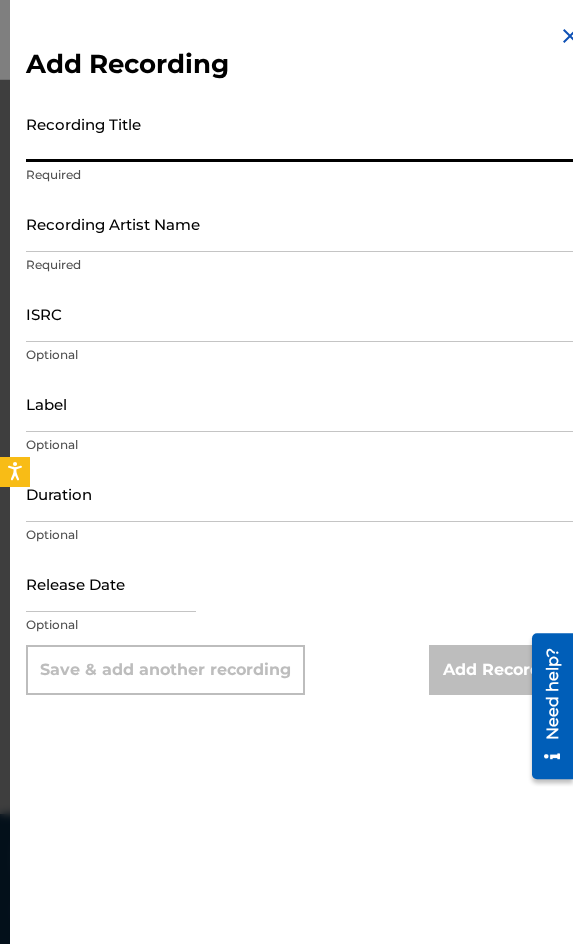 click on "Recording Title" at bounding box center (304, 133) 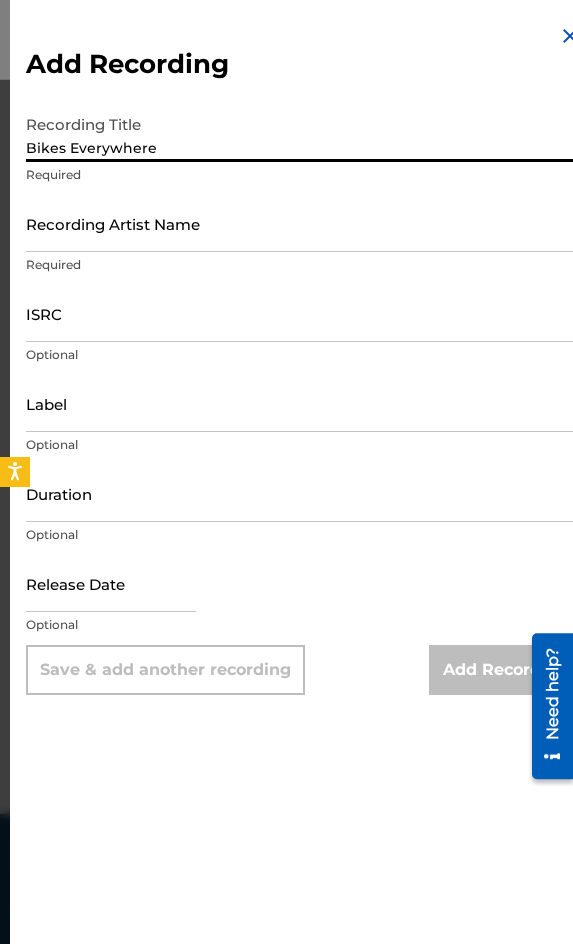 type on "Bikes Everywhere" 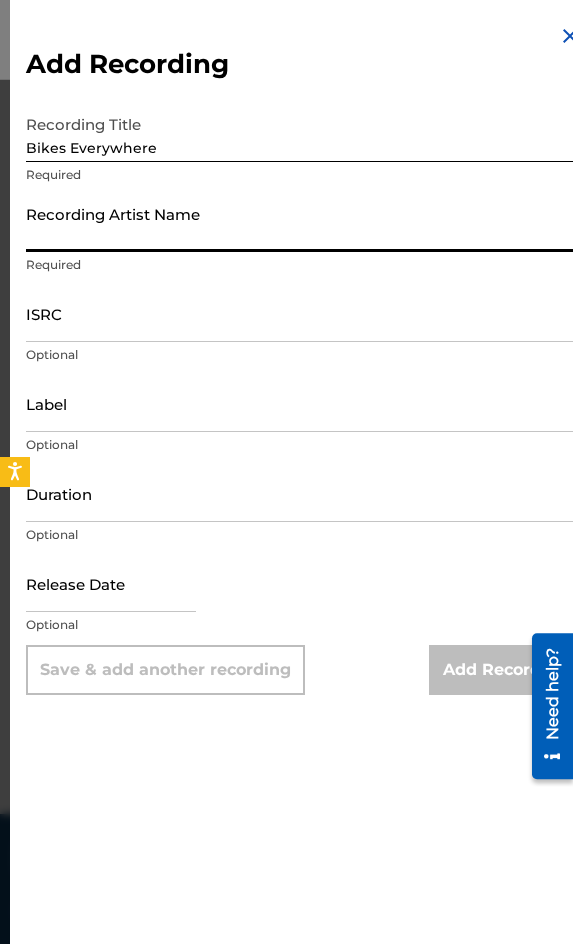 click on "Recording Artist Name" at bounding box center [304, 223] 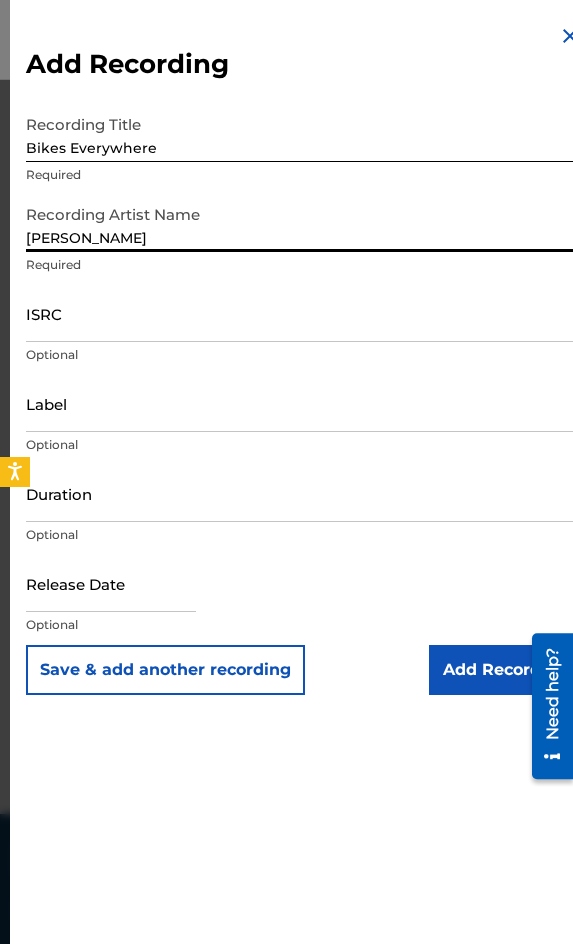 type on "[PERSON_NAME]" 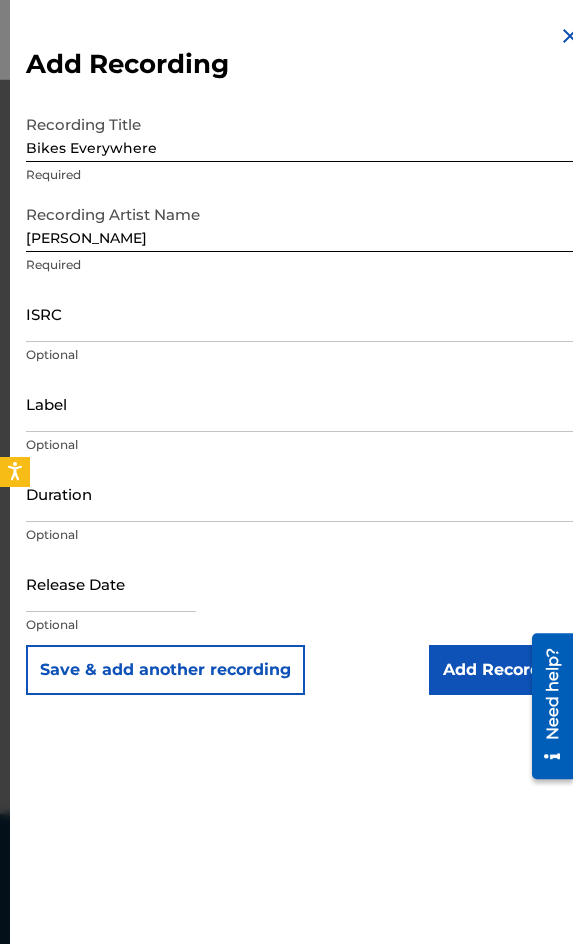 click on "ISRC" at bounding box center (304, 313) 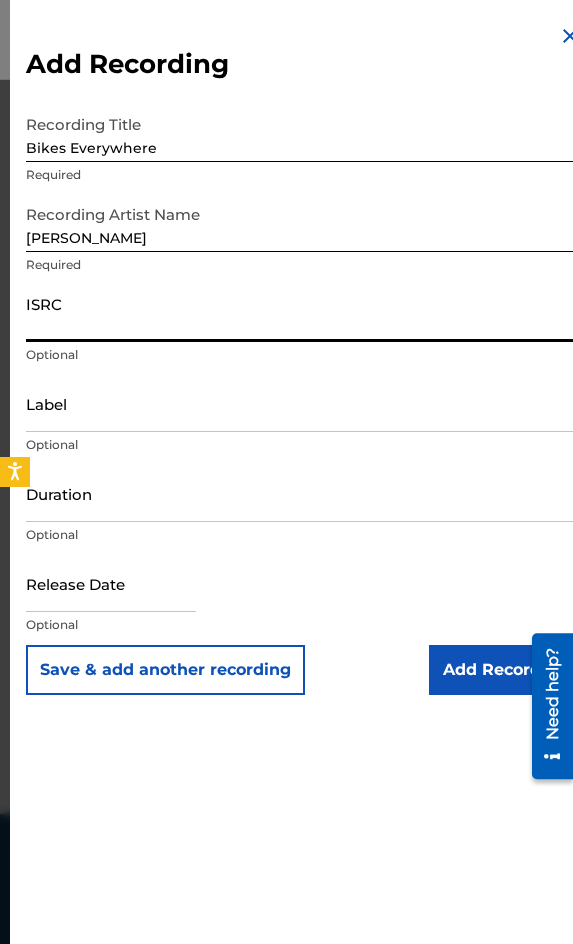 paste on "GBKQU2400747" 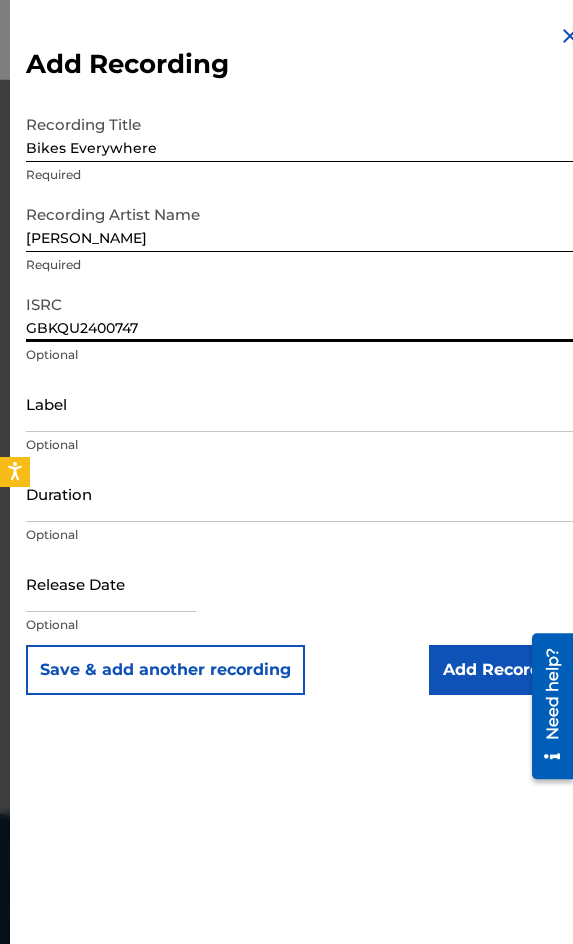 type on "GBKQU2400747" 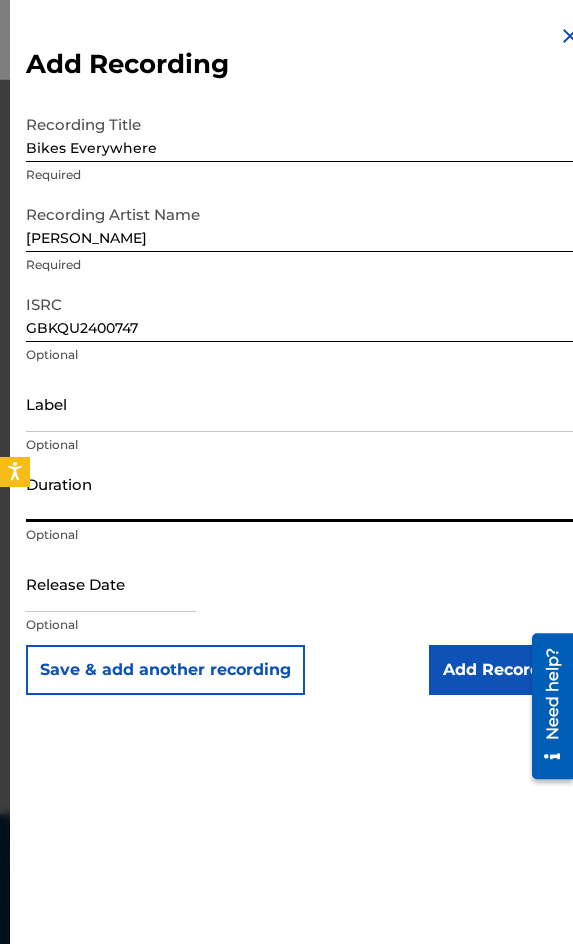 click on "Duration" at bounding box center (304, 493) 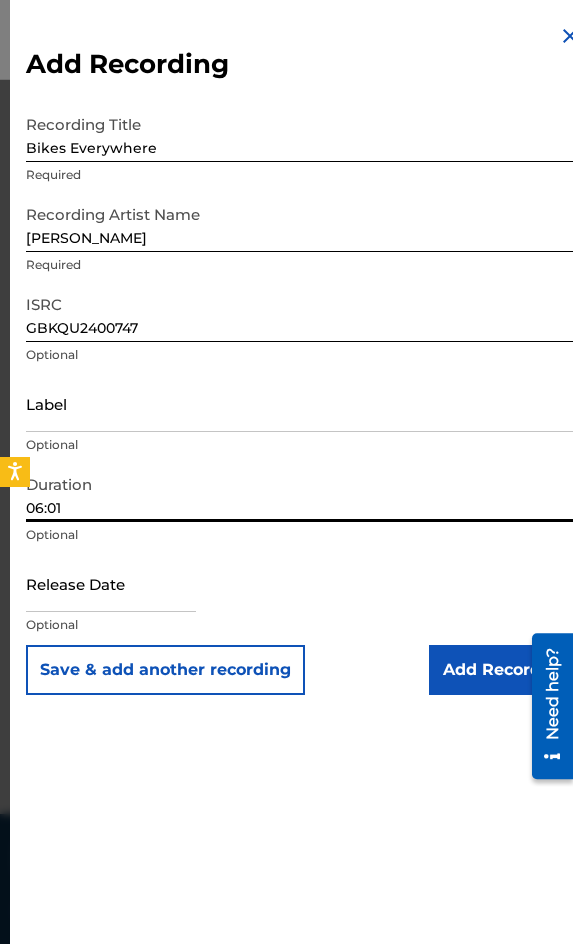 type on "06:01" 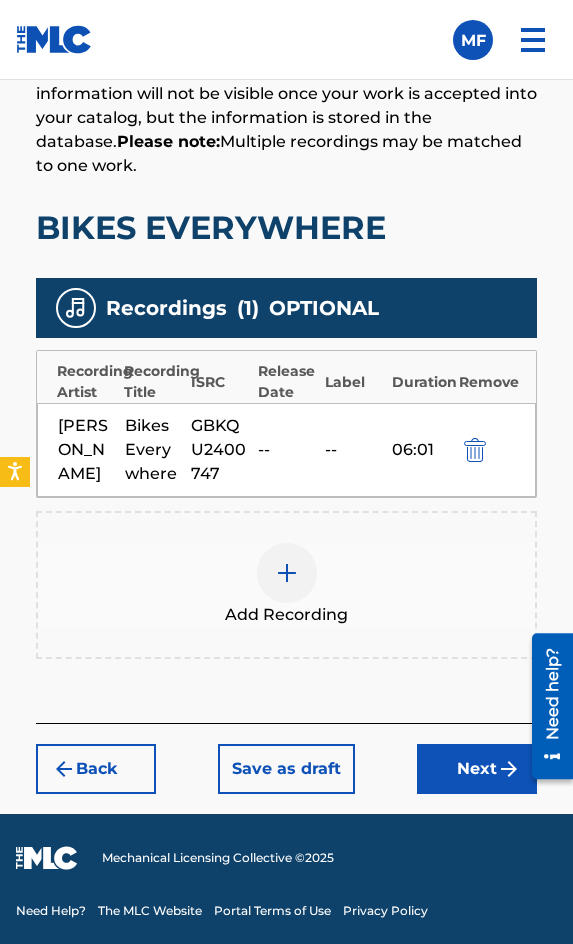 scroll, scrollTop: 1508, scrollLeft: 0, axis: vertical 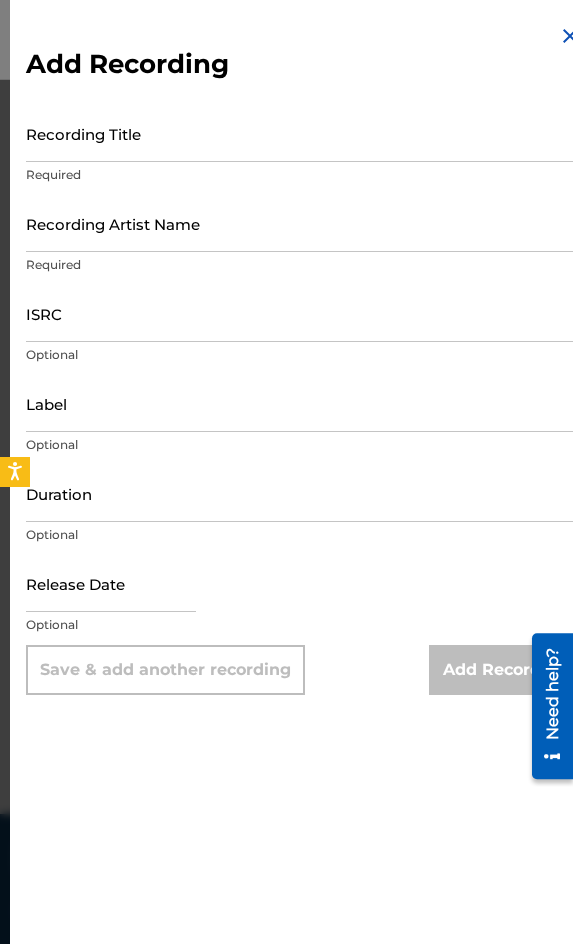 click on "Recording Title" at bounding box center (304, 133) 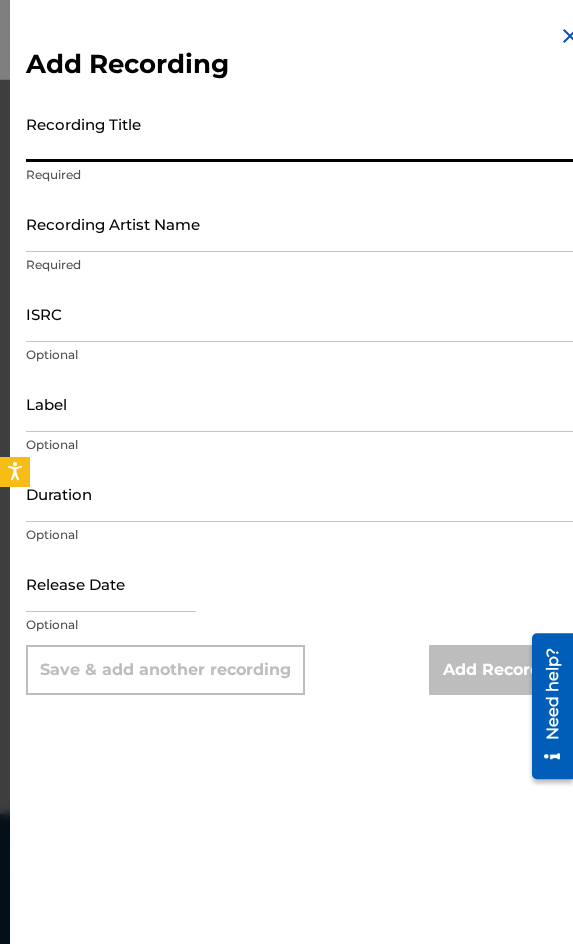 paste on "Bikes Everywhere - Radio Edit" 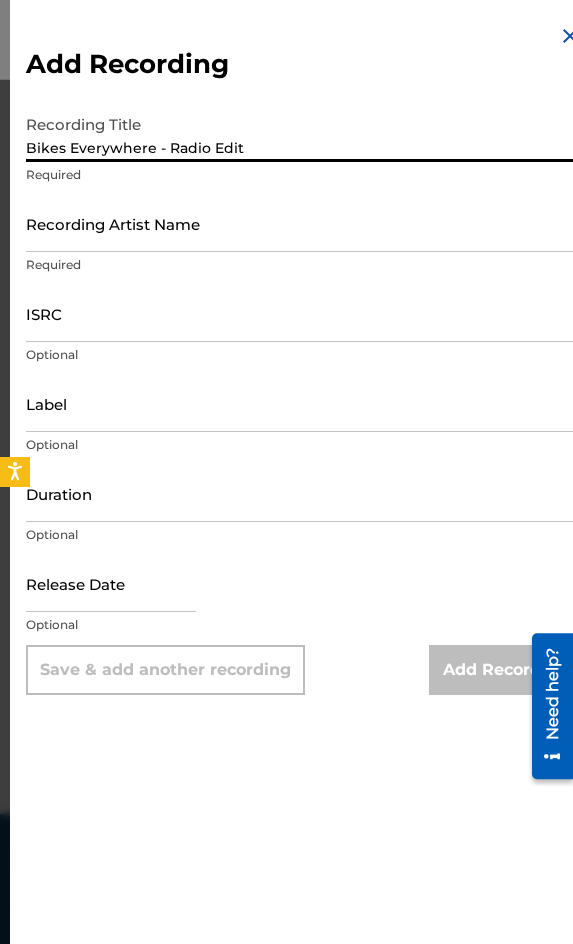 type on "Bikes Everywhere - Radio Edit" 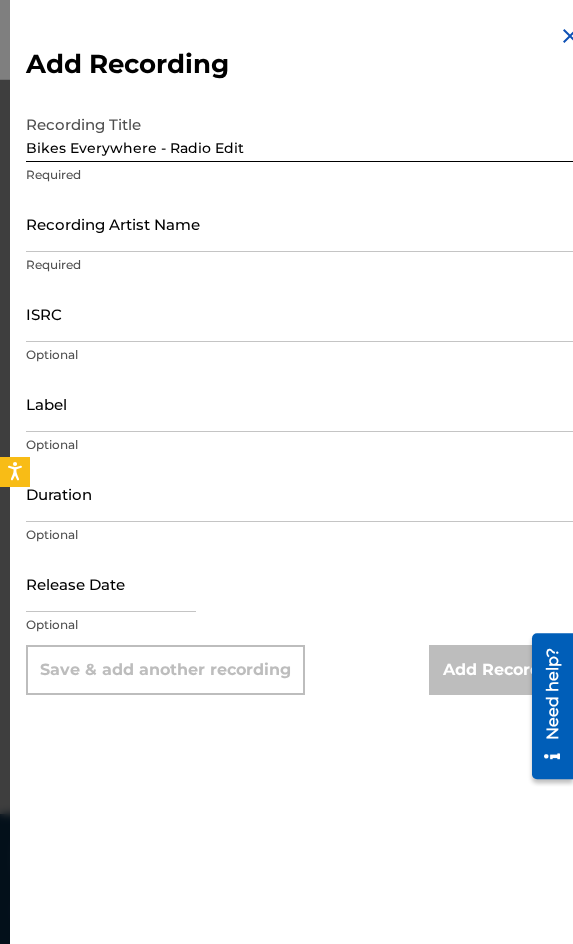 click on "Recording Artist Name" at bounding box center [304, 223] 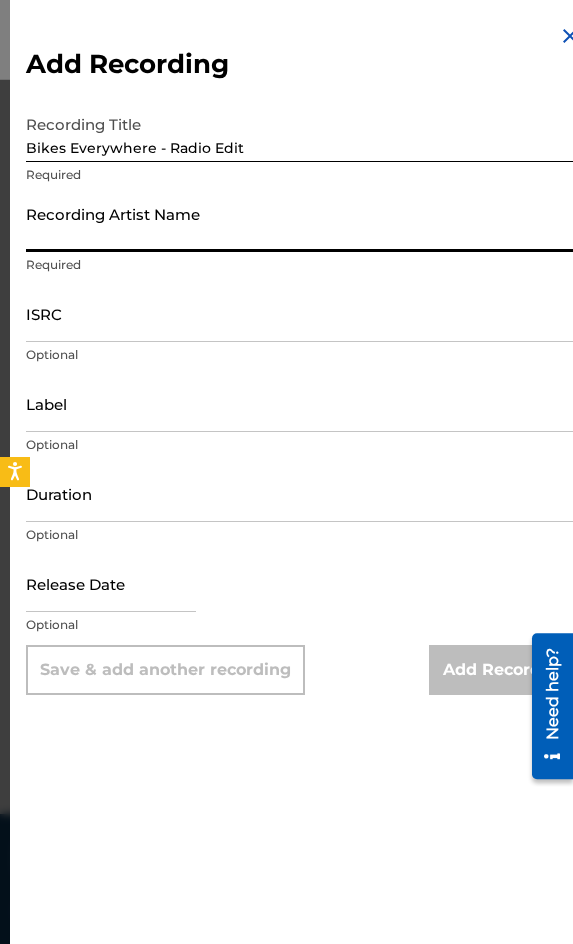 paste on "[PERSON_NAME]" 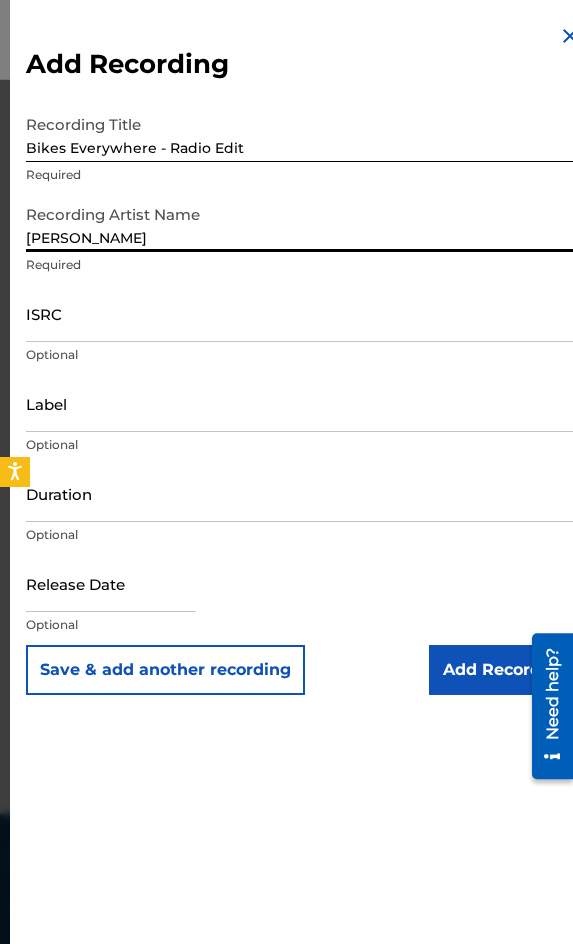 type on "[PERSON_NAME]" 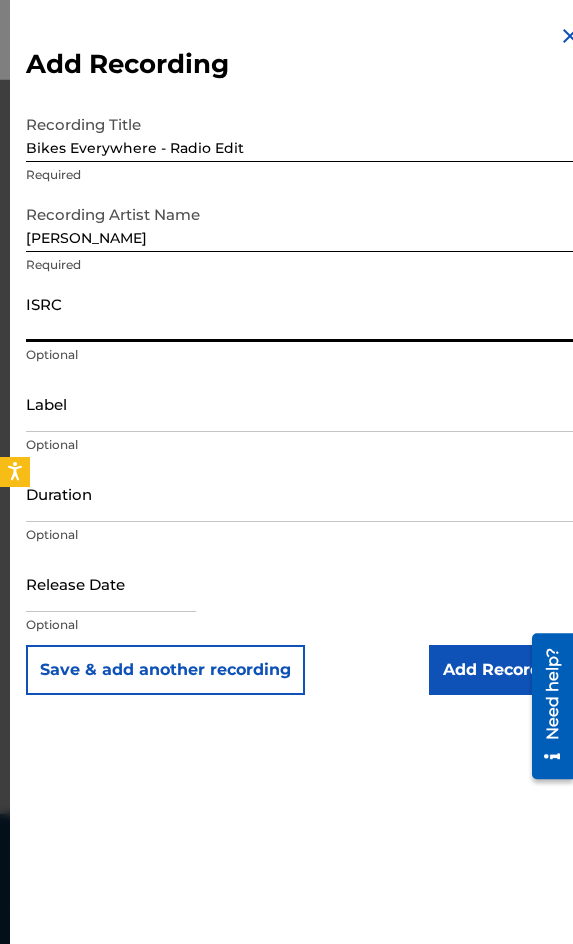 click on "ISRC" at bounding box center (304, 313) 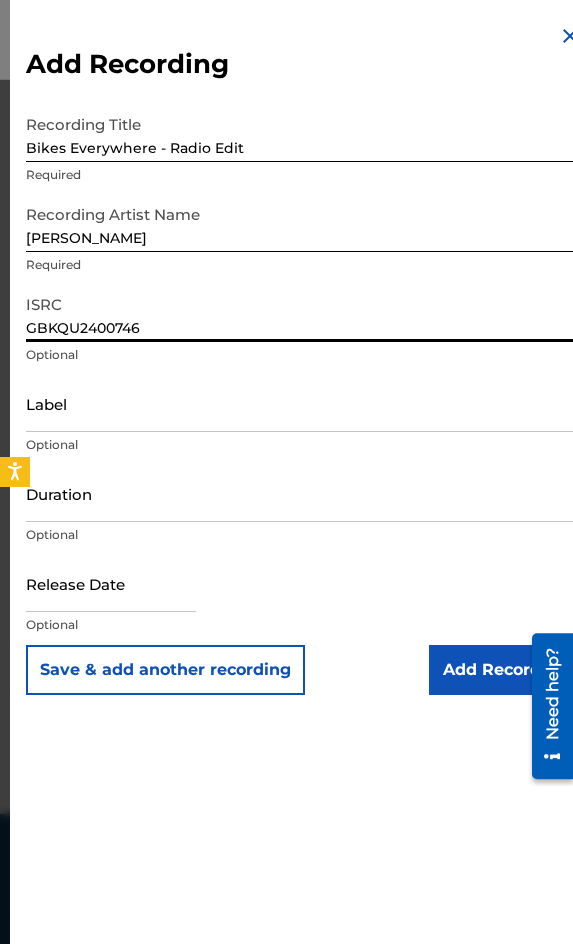type on "GBKQU2400746" 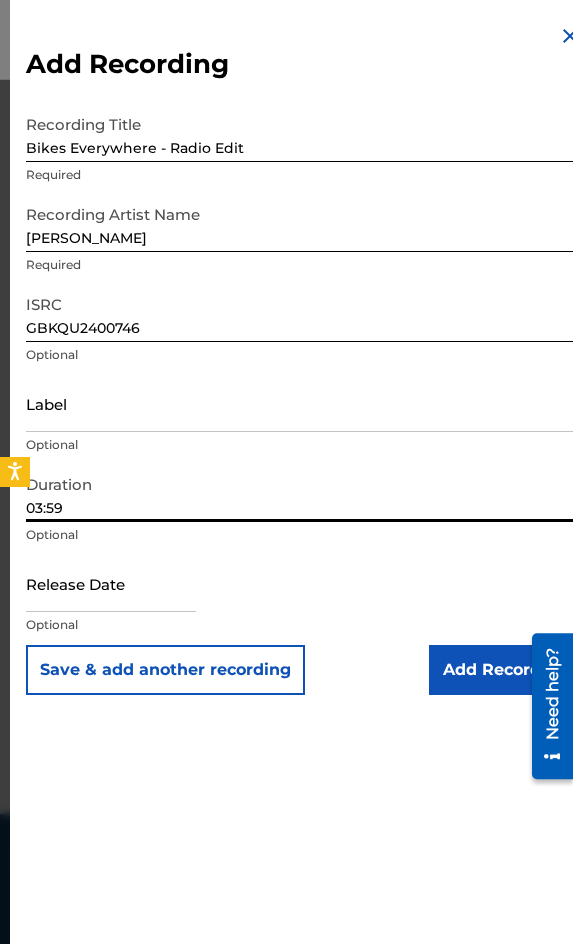 type on "03:59" 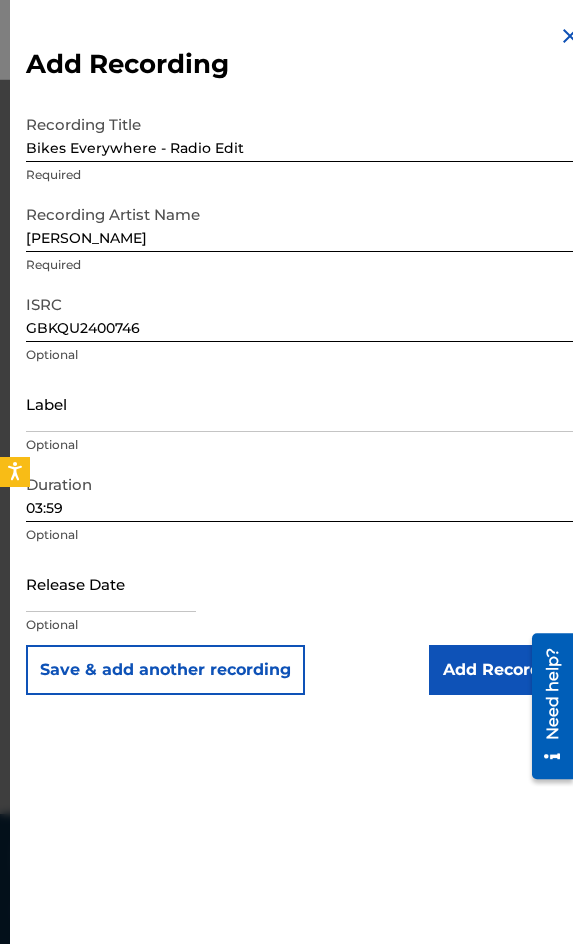 click on "Add Recording" at bounding box center [505, 670] 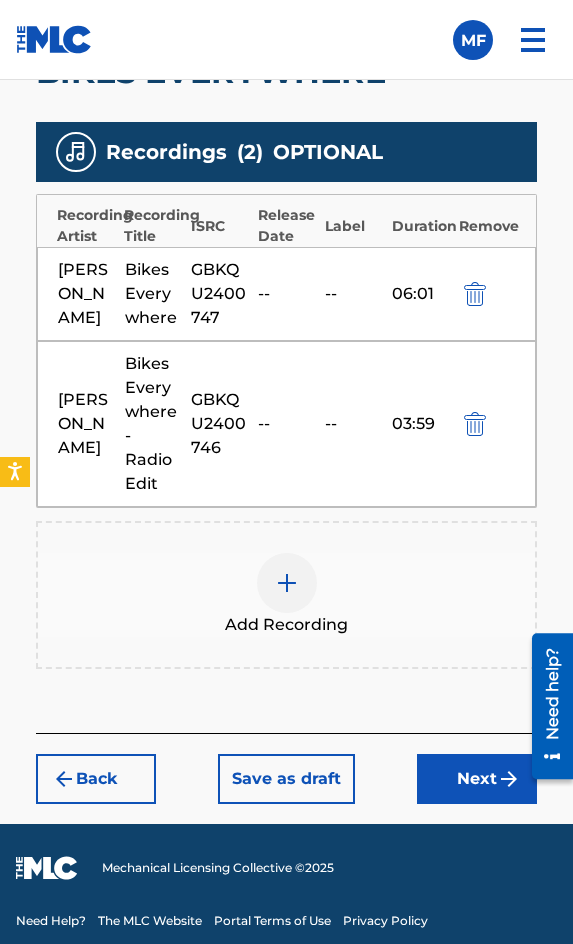 scroll, scrollTop: 1674, scrollLeft: 0, axis: vertical 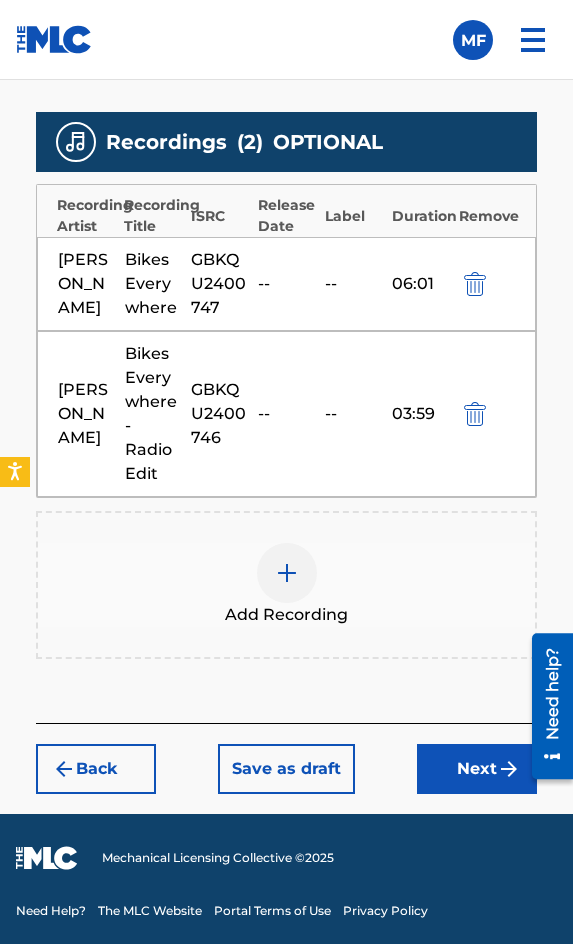 click at bounding box center (287, 573) 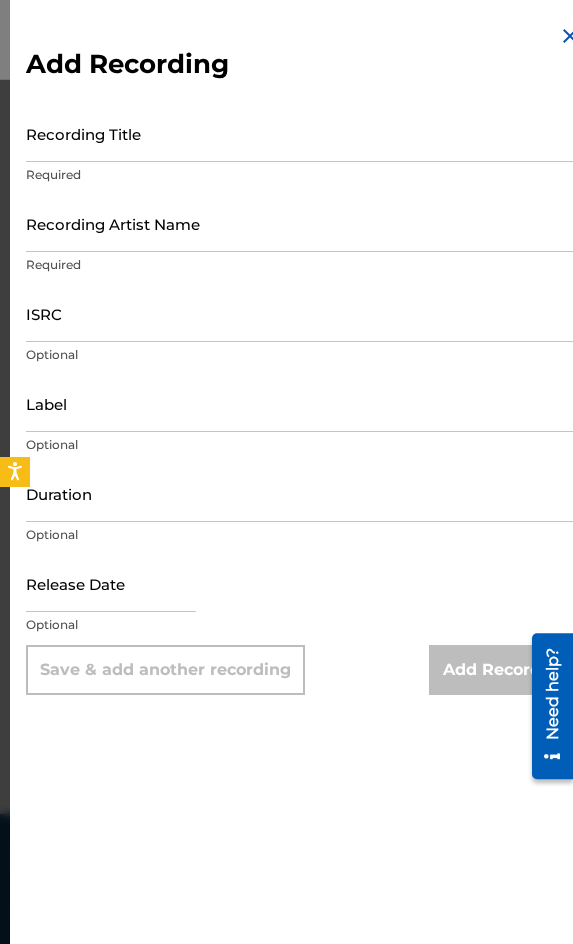 click on "Recording Title" at bounding box center (304, 133) 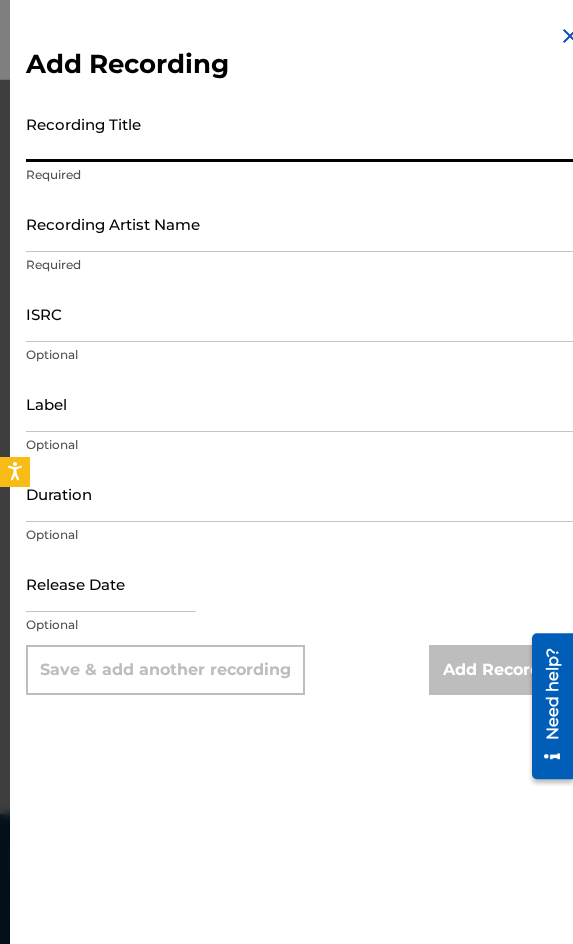 paste on "Bikes Everywhere - Beranger Remix" 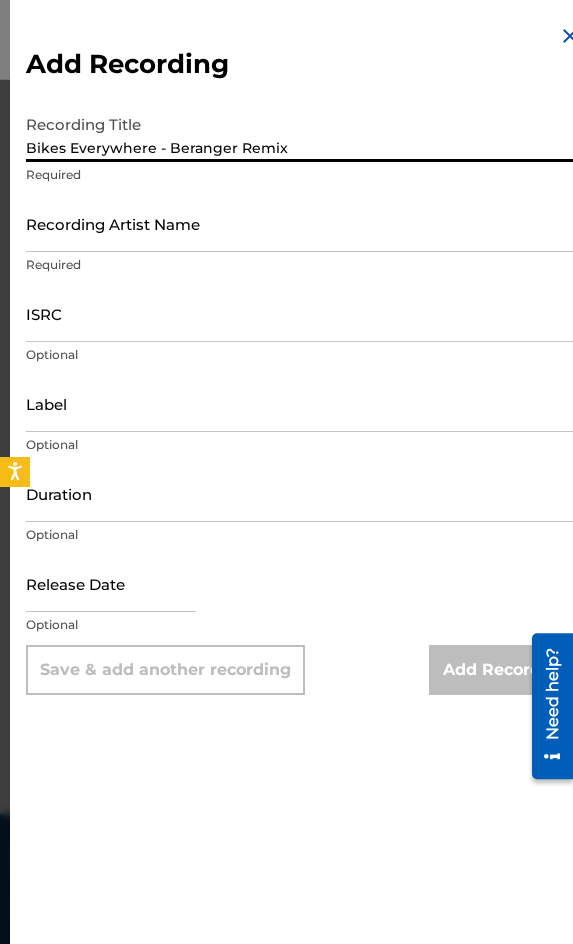 type on "Bikes Everywhere - Beranger Remix" 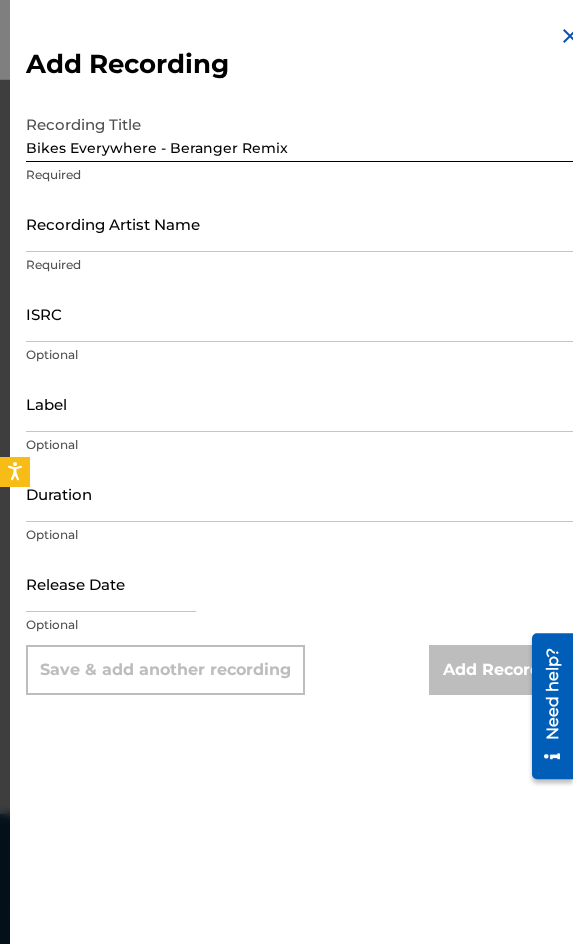 click on "Recording Artist Name" at bounding box center [304, 223] 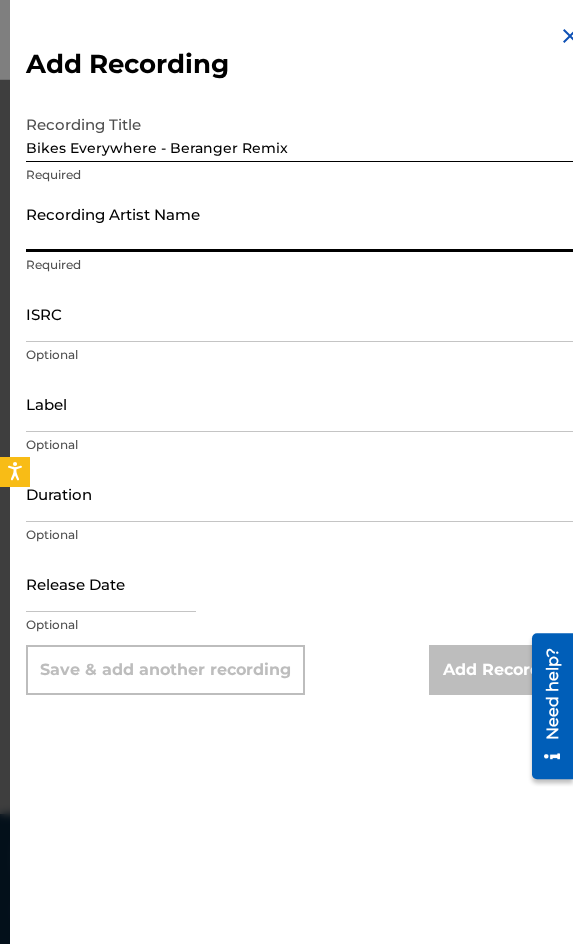 paste on "[PERSON_NAME], Beranger" 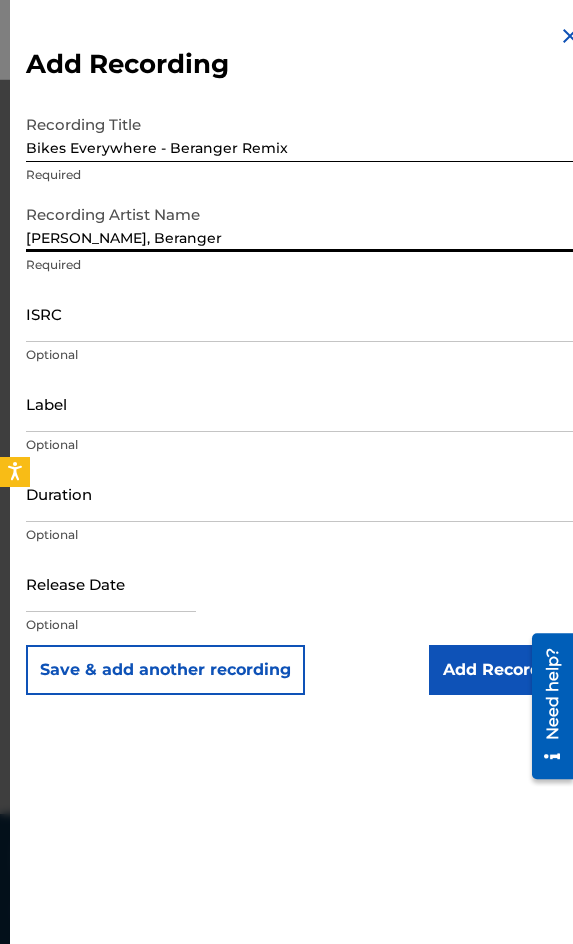 type on "[PERSON_NAME], Beranger" 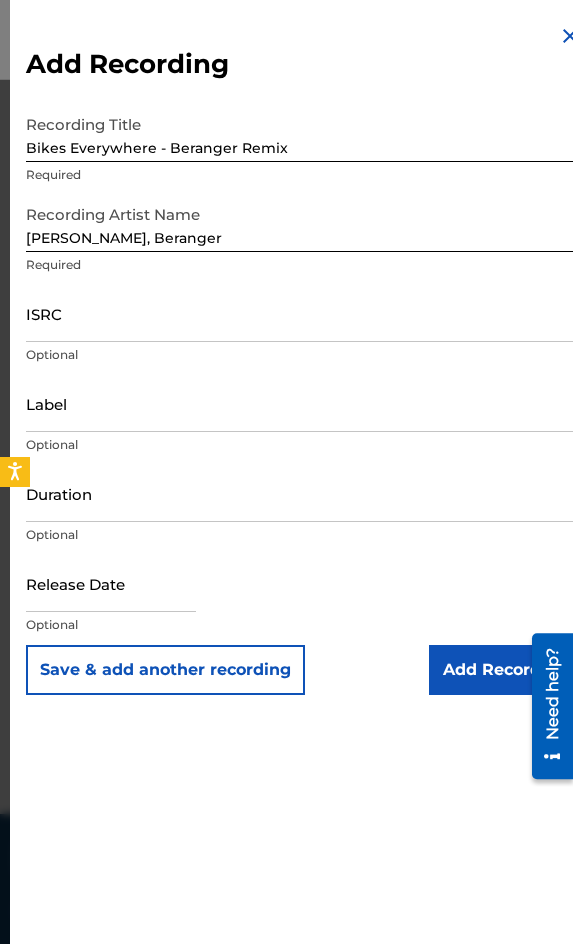 click on "Label" at bounding box center [304, 403] 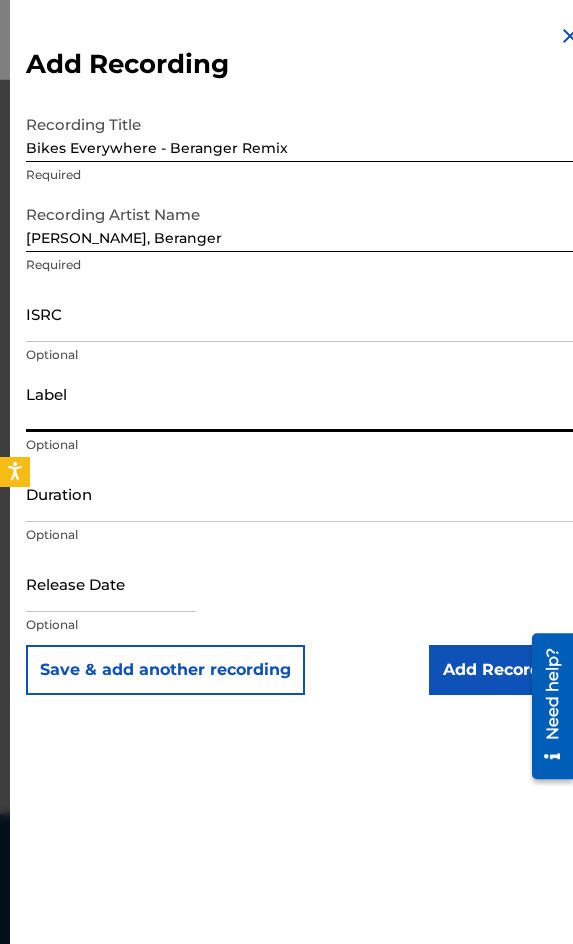 click on "Duration" at bounding box center [304, 493] 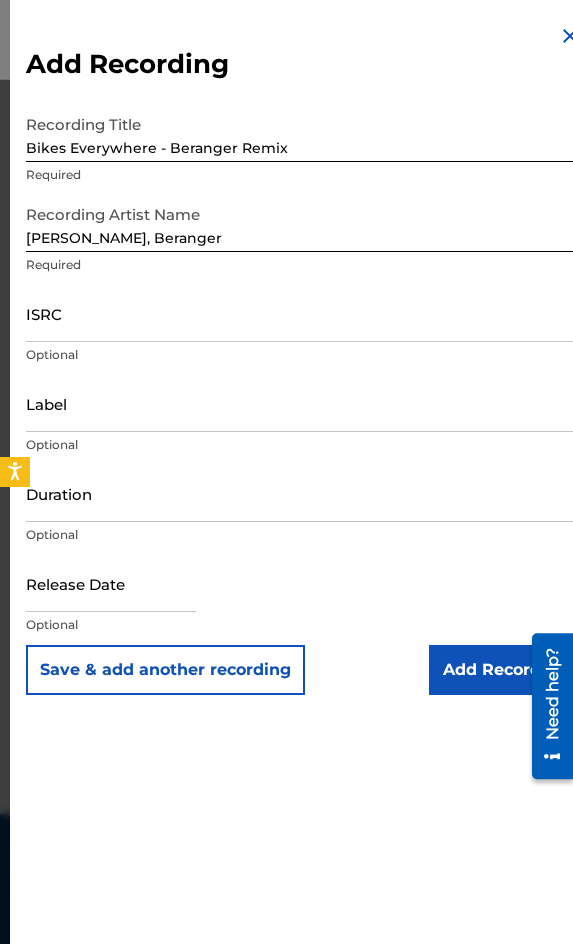 click on "Optional" at bounding box center (304, 355) 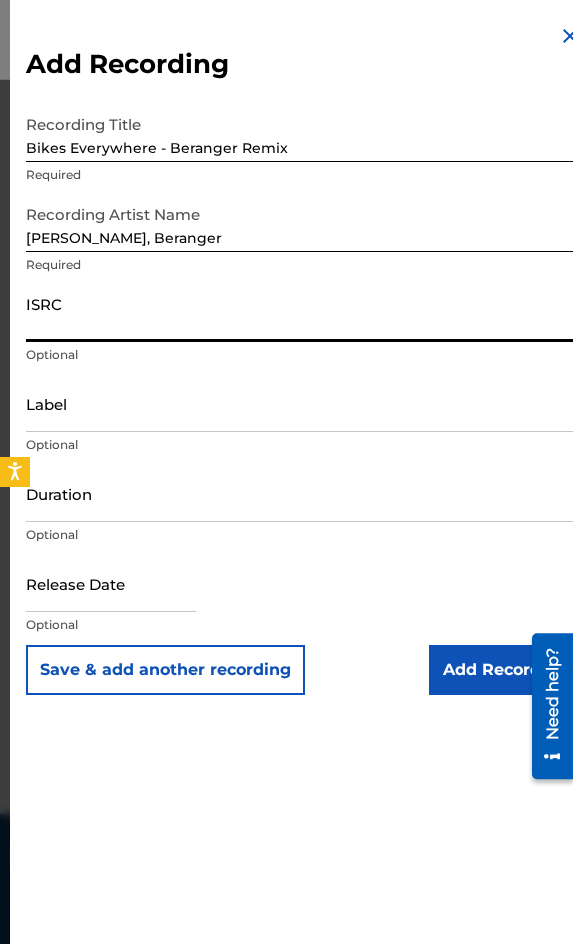 click on "ISRC" at bounding box center [304, 313] 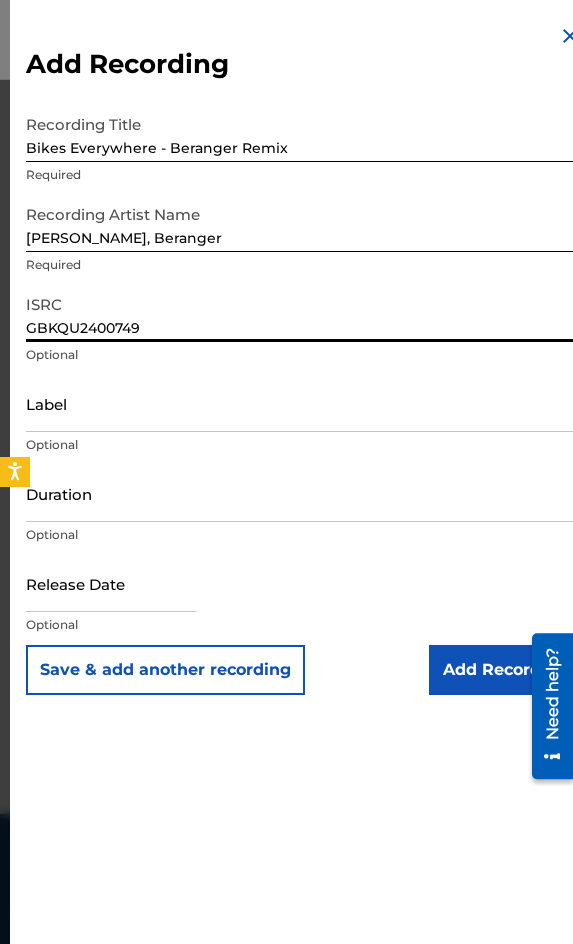 type on "GBKQU2400749" 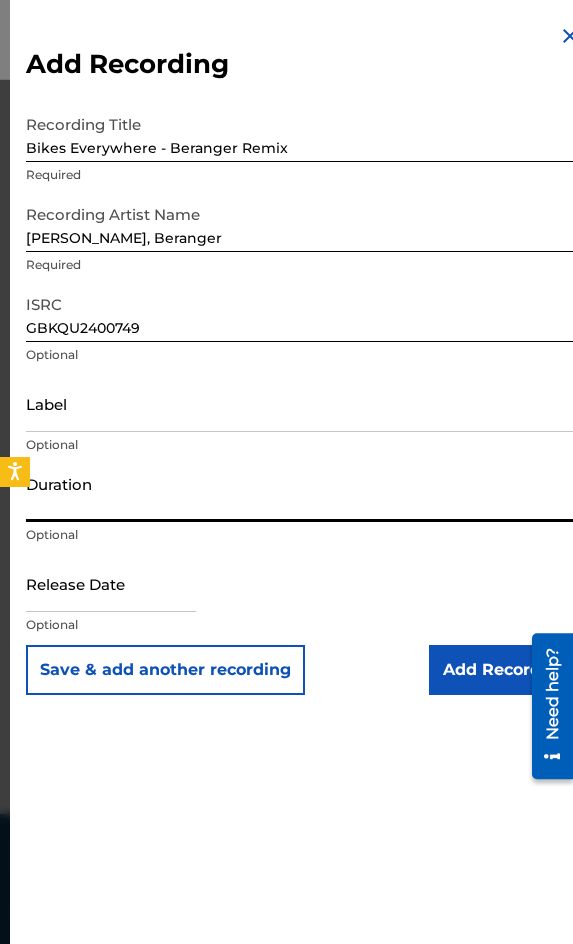 click on "Duration" at bounding box center (304, 493) 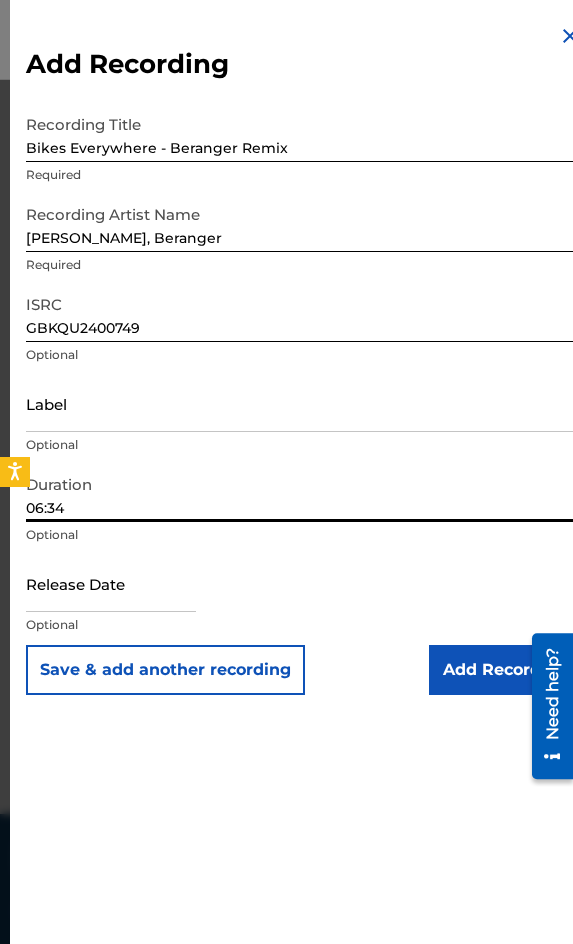 type on "06:34" 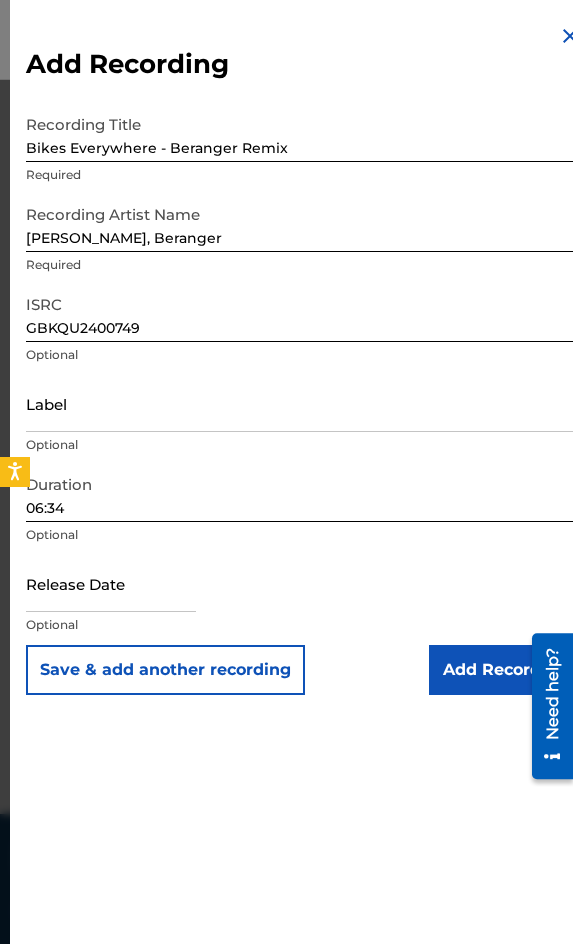 click on "Release Date Optional" at bounding box center [304, 600] 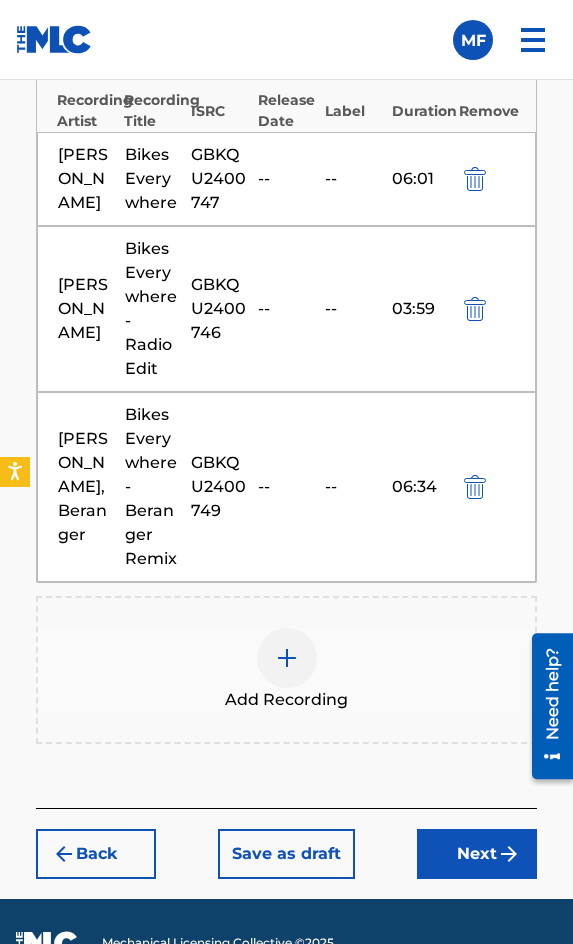 scroll, scrollTop: 1864, scrollLeft: 0, axis: vertical 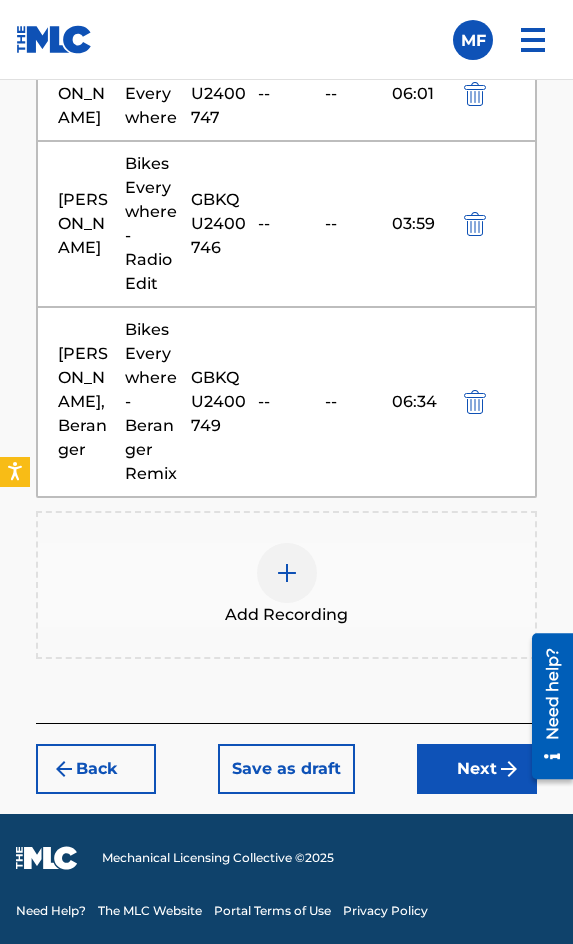 click at bounding box center (287, 573) 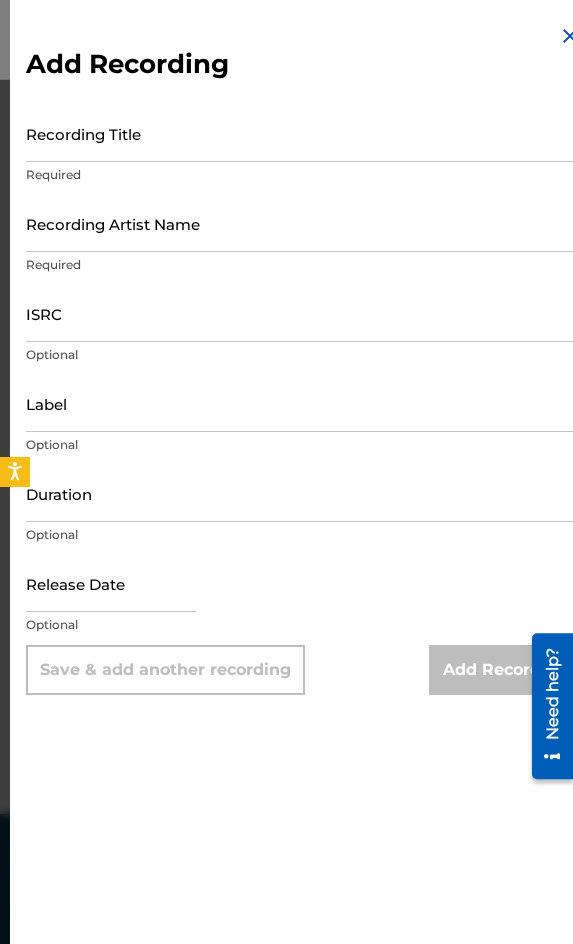 click on "Recording Title" at bounding box center [304, 133] 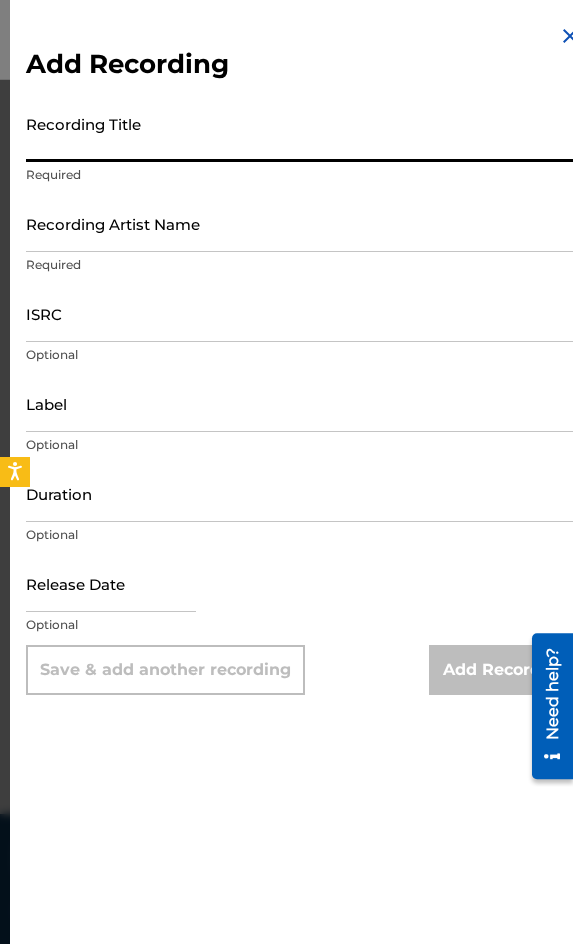 paste on "Bikes Everywhere - [PERSON_NAME] Remix" 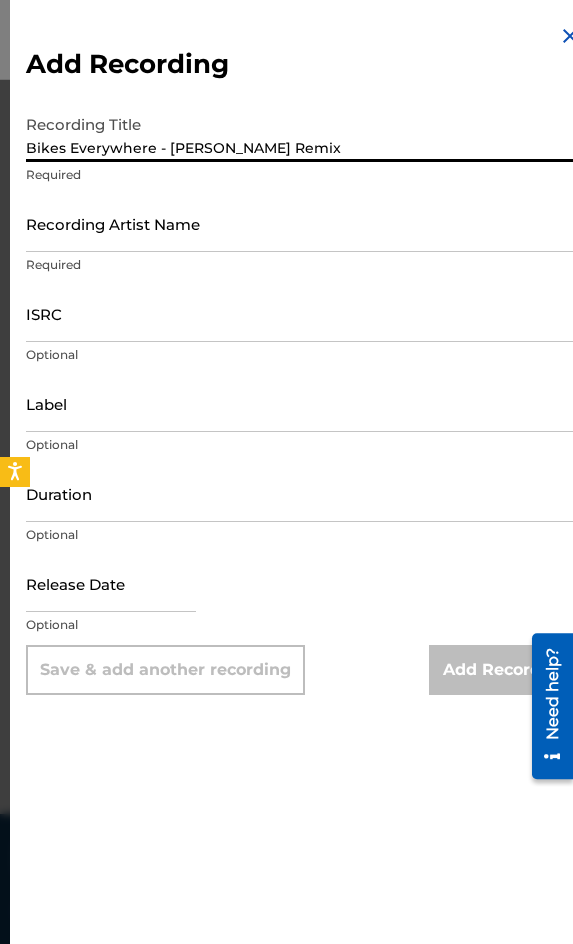 type on "Bikes Everywhere - [PERSON_NAME] Remix" 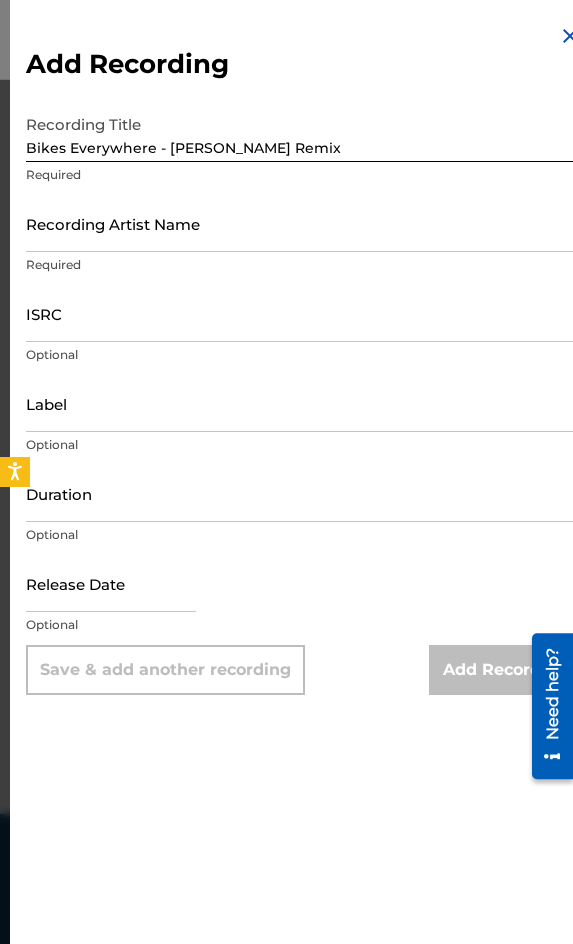 click on "Recording Artist Name" at bounding box center [304, 223] 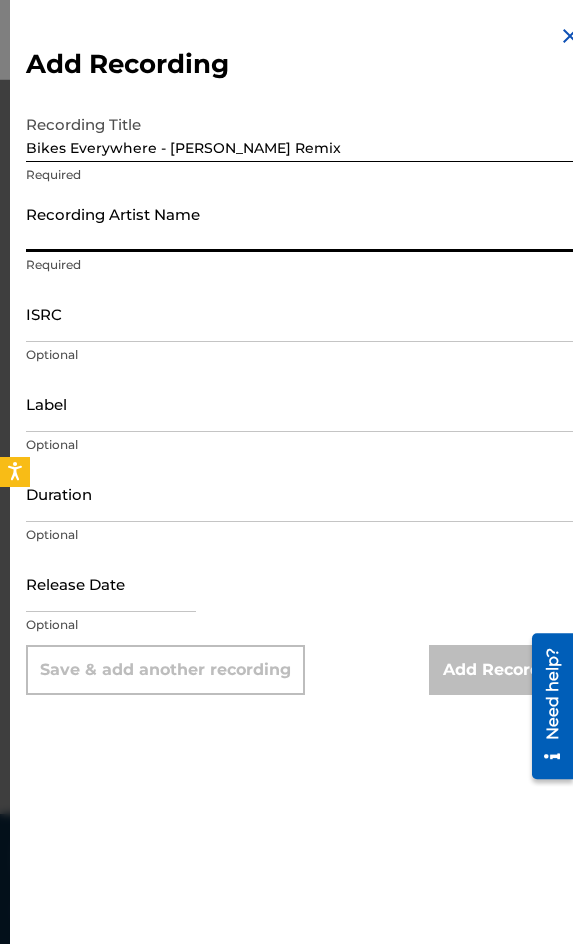 paste on "[PERSON_NAME], [PERSON_NAME]" 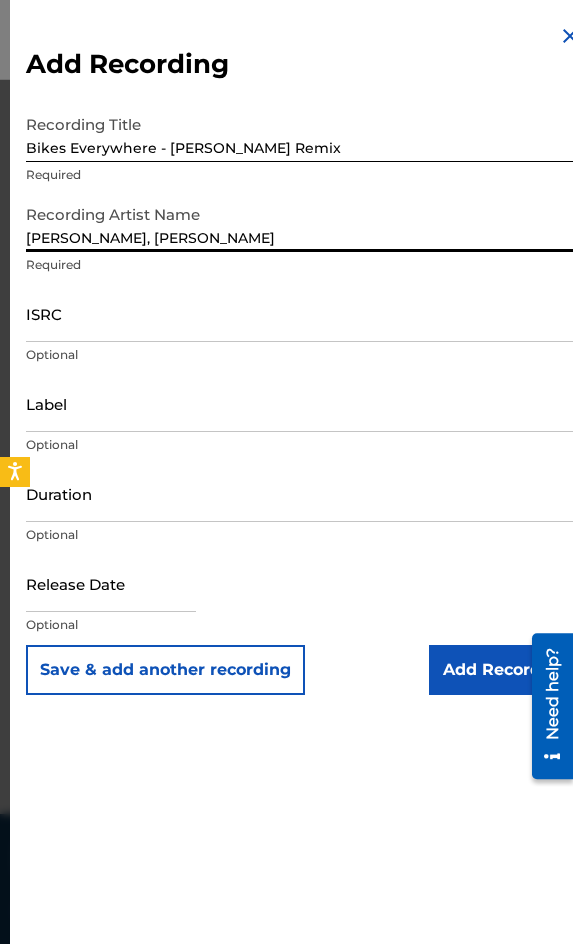 type on "[PERSON_NAME], [PERSON_NAME]" 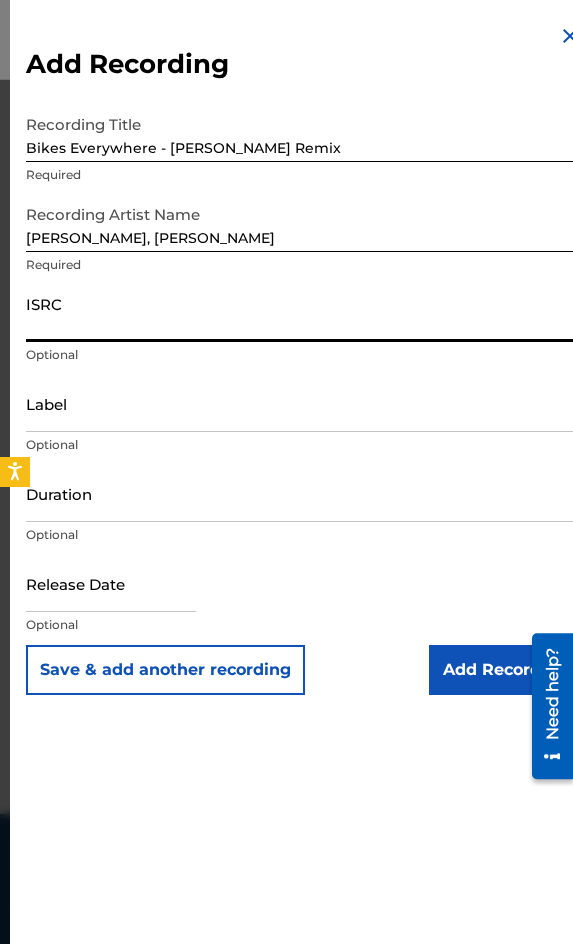 click on "ISRC" at bounding box center (304, 313) 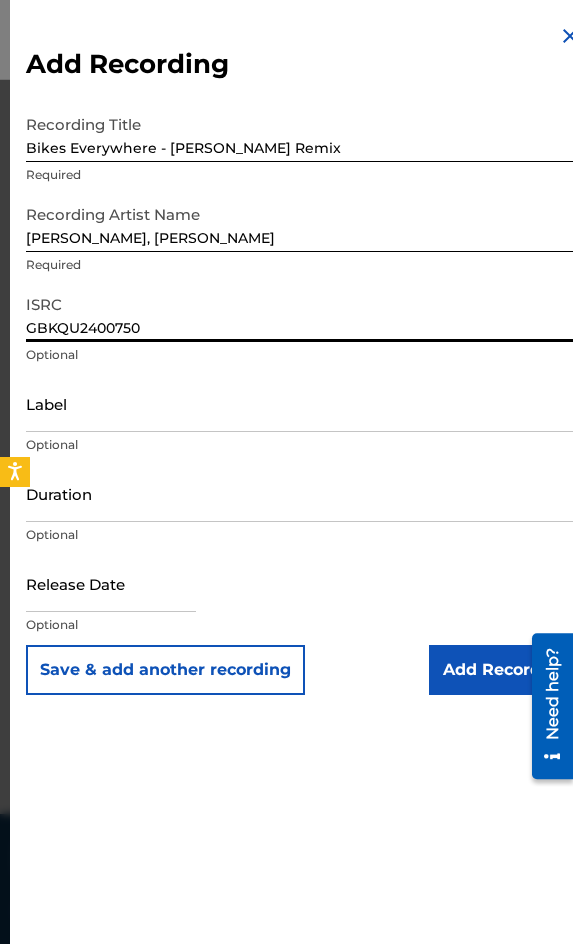 type on "GBKQU2400750" 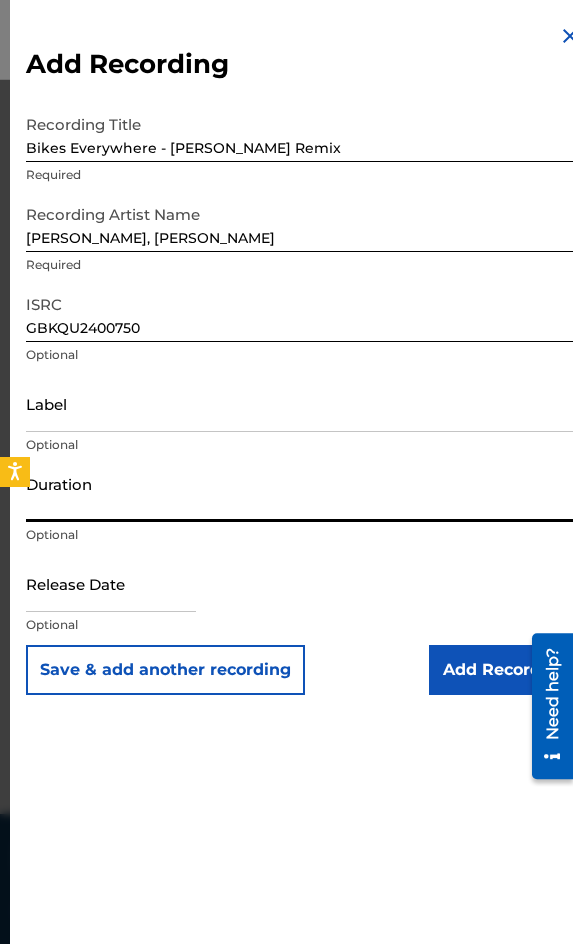 click on "Duration" at bounding box center [304, 493] 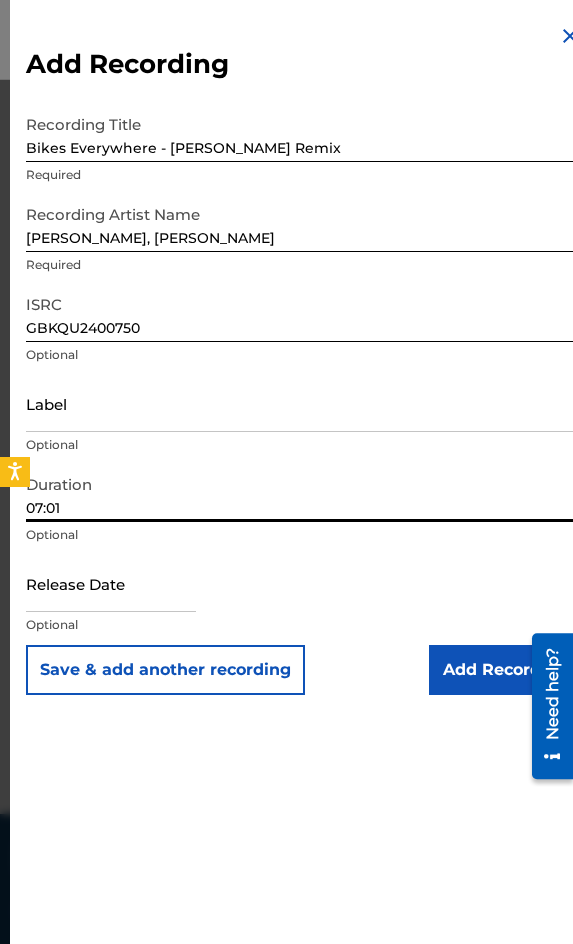 type on "07:01" 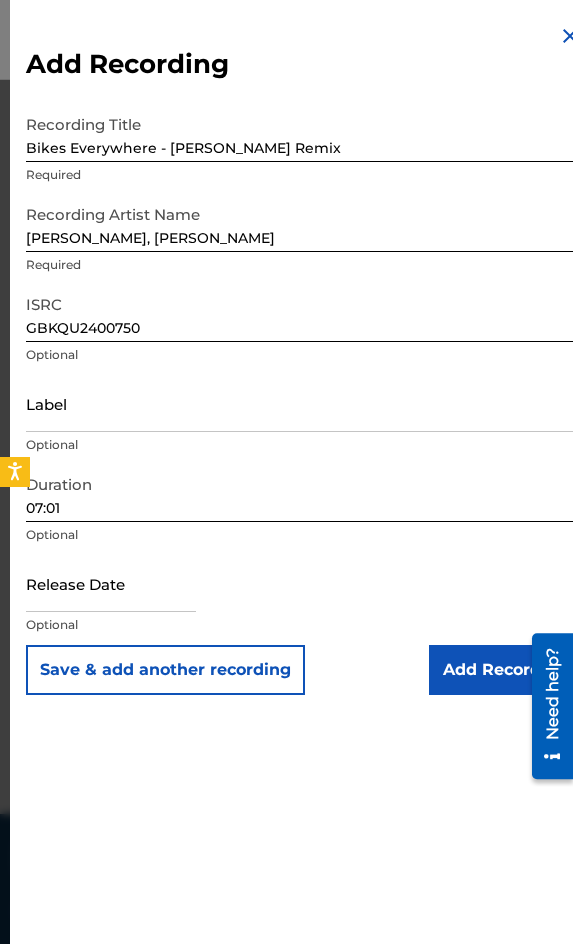 click on "Add Recording" at bounding box center [505, 670] 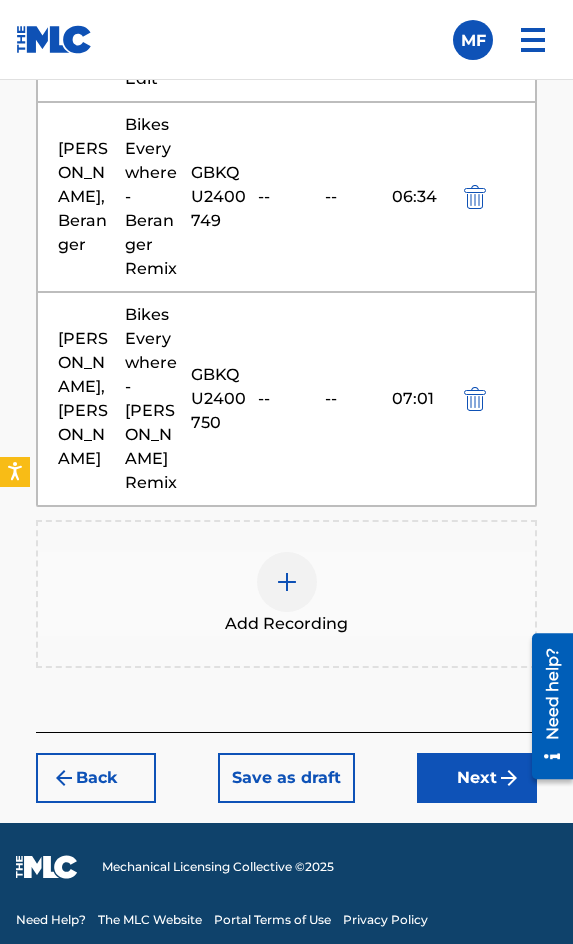 click on "Register Work Search Enter Work Details Add Writers Add Publishers & Shares Add Recording Review Add Recordings (Optional) Enter recording information for your work. Recording information is used during the automated matching process but does not guarantee matches. This information will not be visible once your work is accepted into your catalog, but the information is stored in the database.  Please note:  Multiple recordings may be matched to one work. BIKES EVERYWHERE Recordings ( 4 ) OPTIONAL Recording Artist Recording Title ISRC Release Date Label Duration Remove [PERSON_NAME] Bikes Everywhere GBKQU2400747 -- -- 06:01 [PERSON_NAME] Bikes Everywhere - Radio Edit GBKQU2400746 -- -- 03:59 [PERSON_NAME], Beranger Bikes Everywhere - Beranger Remix GBKQU2400749 -- -- 06:34 [PERSON_NAME], [PERSON_NAME] Bikes Everywhere - [PERSON_NAME] Remix GBKQU2400750 -- -- 07:01 Add Recording Back Save as draft Next" at bounding box center [286, -9] 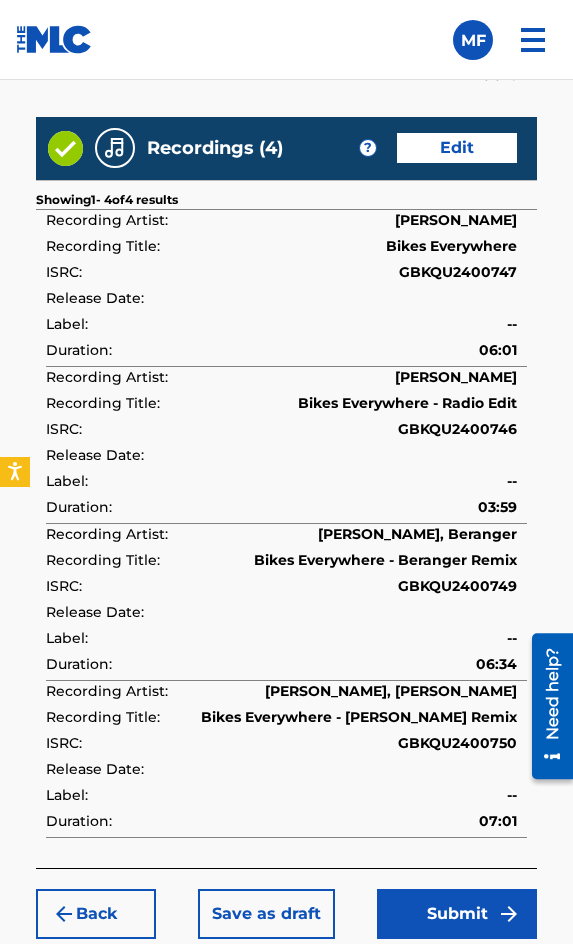 scroll, scrollTop: 2633, scrollLeft: 0, axis: vertical 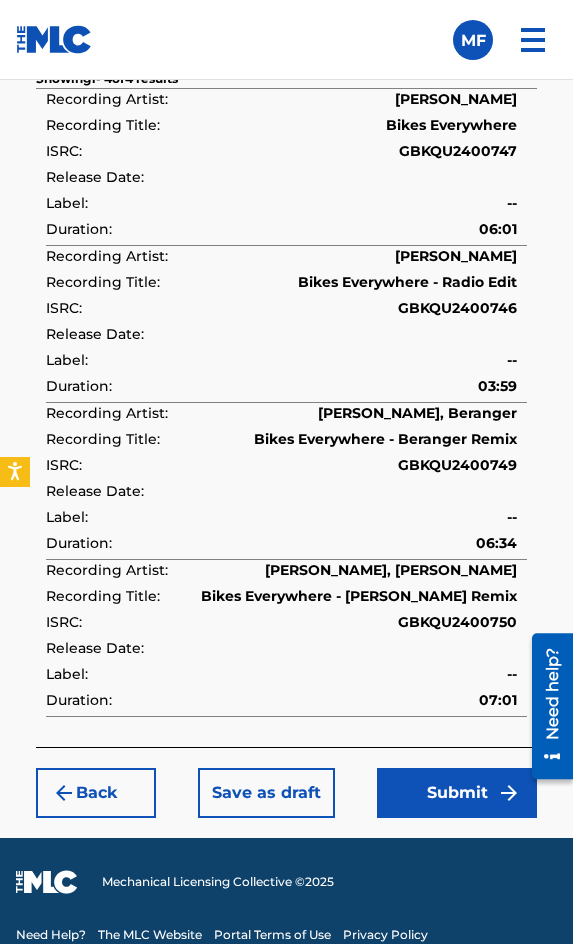 click on "Back Save as draft Submit" at bounding box center [286, 782] 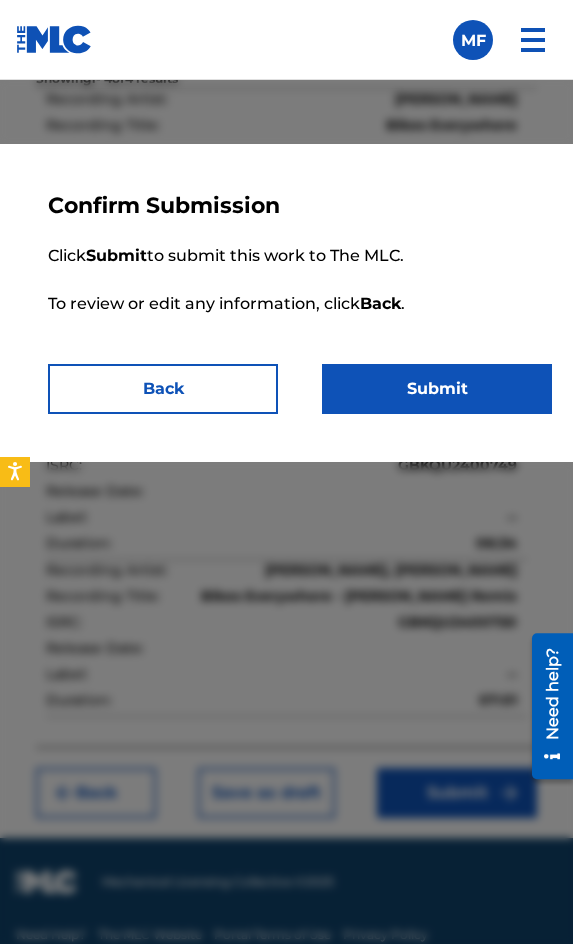 click on "Submit" at bounding box center (437, 389) 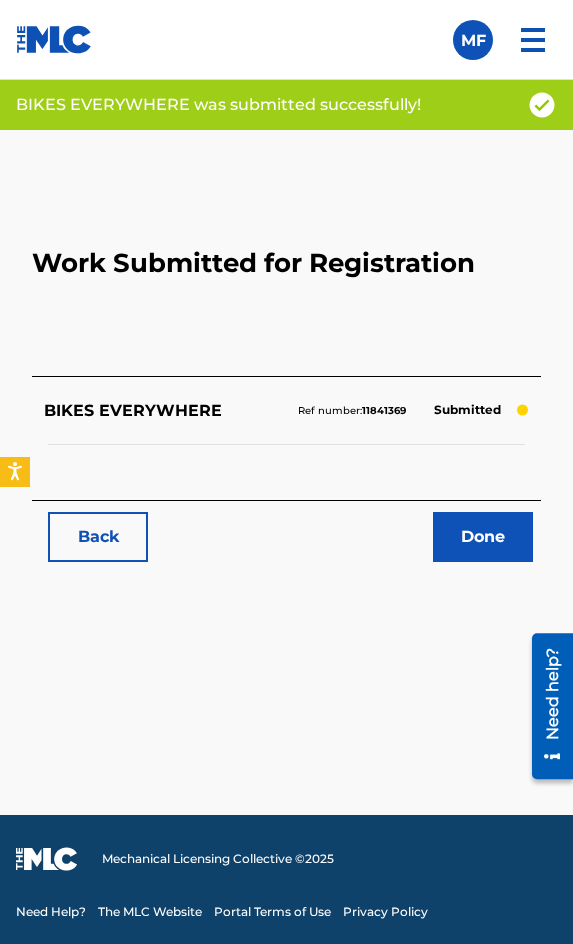scroll, scrollTop: 1114, scrollLeft: 0, axis: vertical 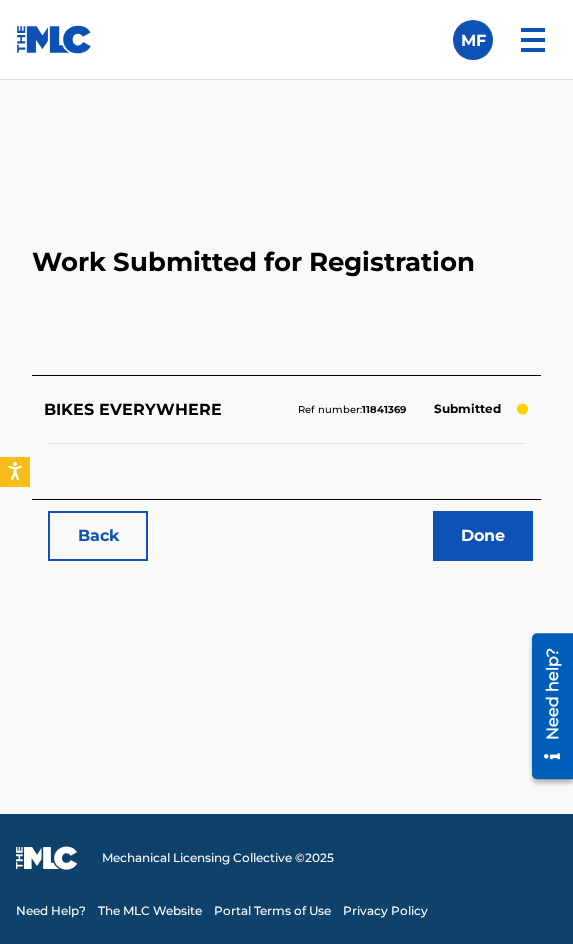 click on "Back" at bounding box center (98, 536) 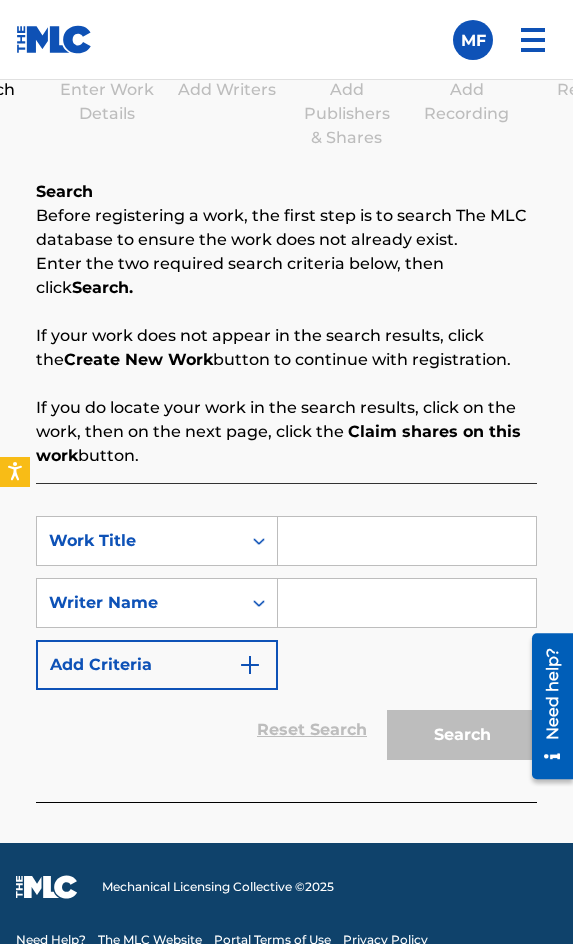 scroll, scrollTop: 1308, scrollLeft: 0, axis: vertical 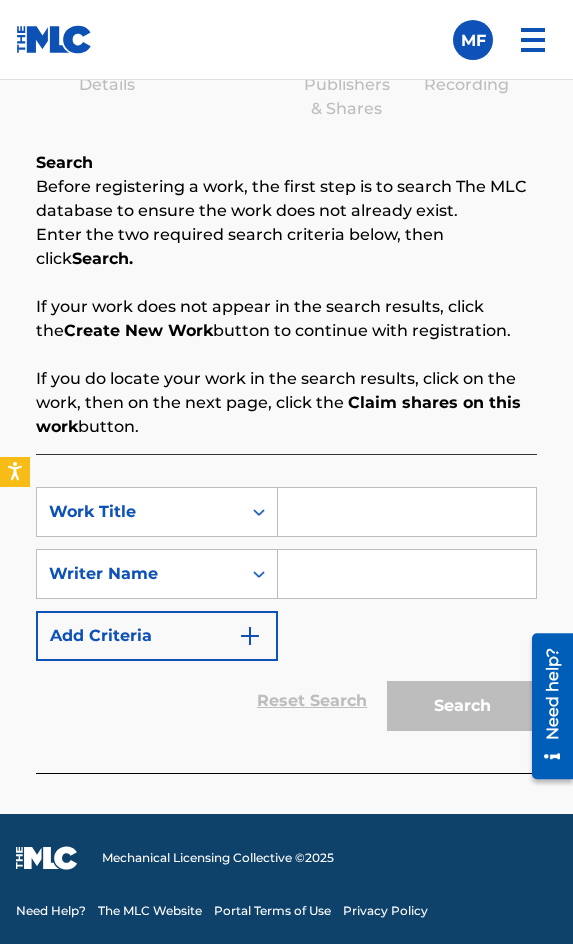 click at bounding box center (407, 512) 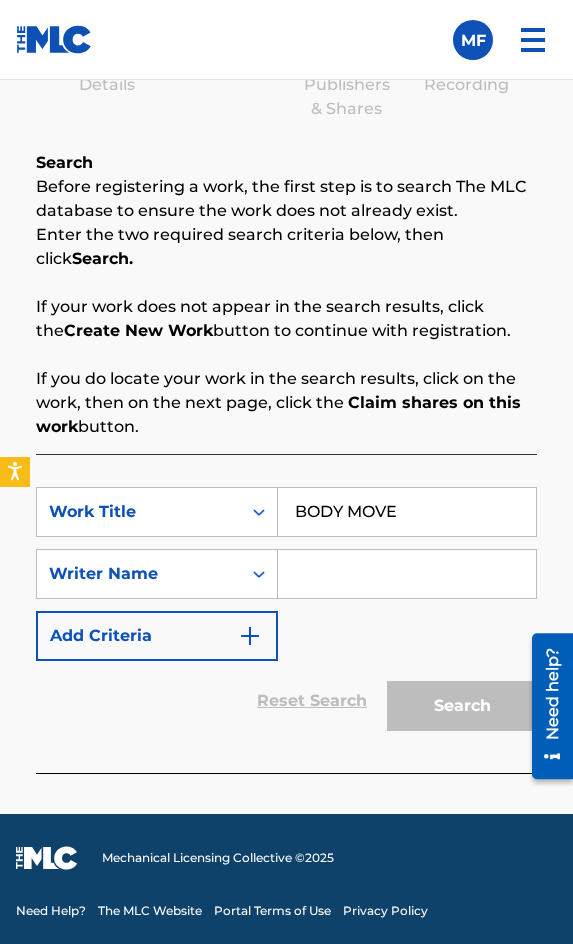 type on "BODY MOVE" 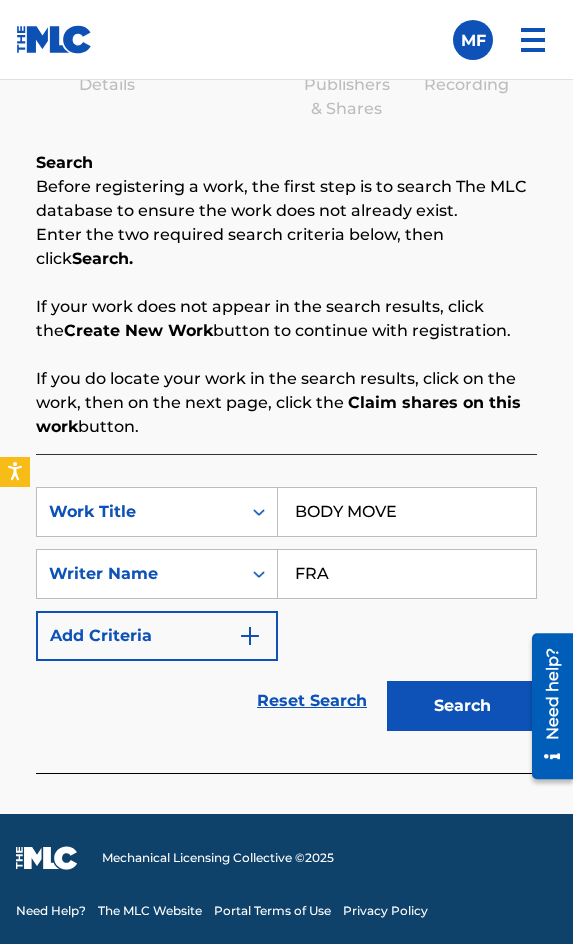 type on "[PERSON_NAME]" 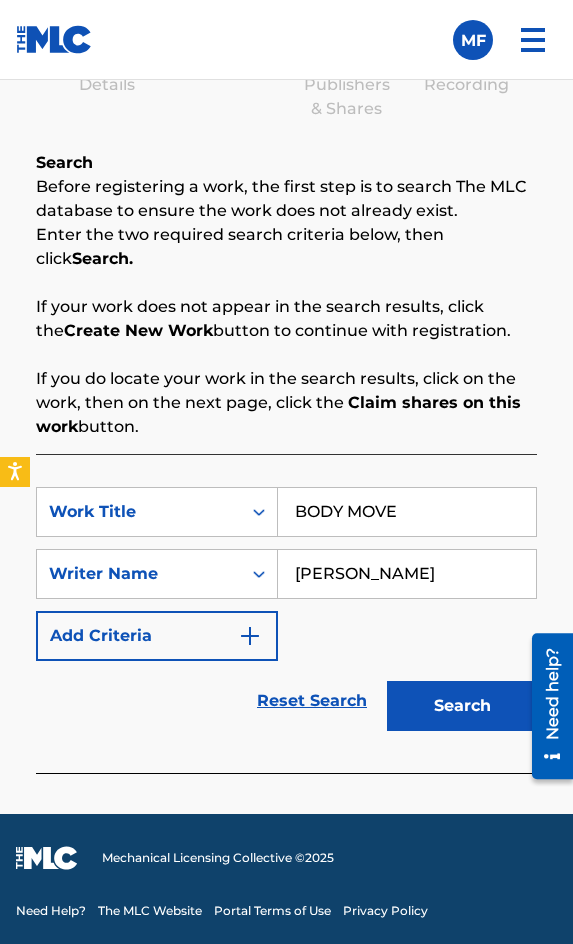 click on "Search" at bounding box center [462, 706] 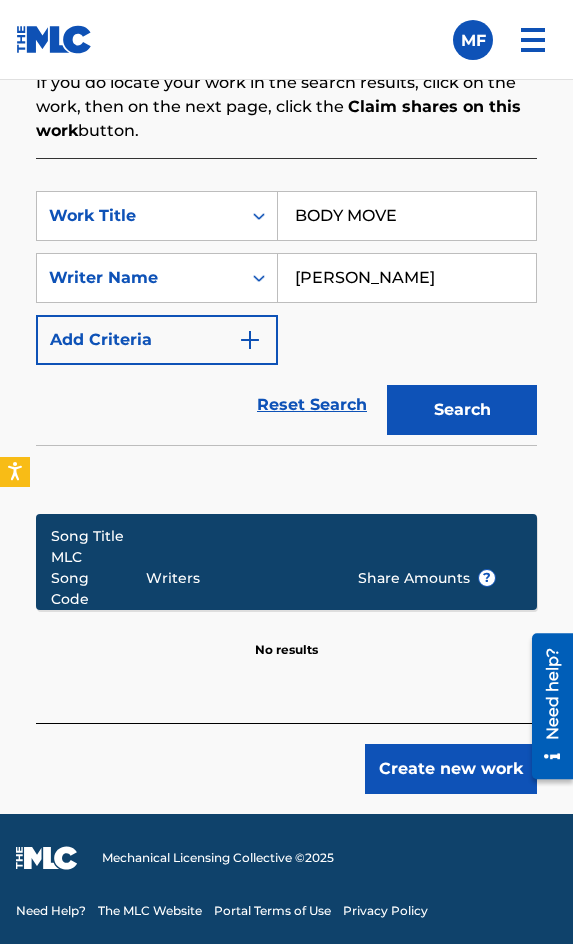 click on "Create new work" at bounding box center (451, 769) 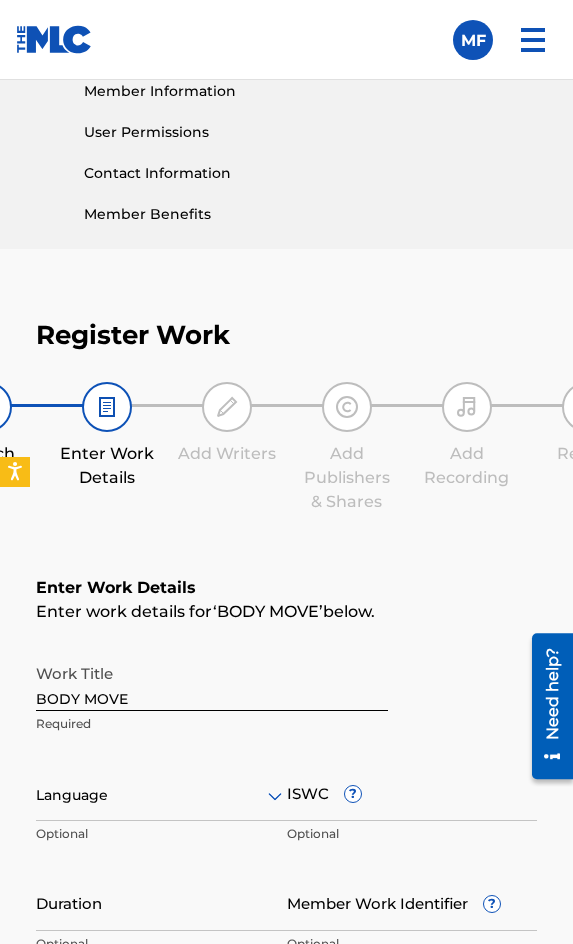 scroll, scrollTop: 1336, scrollLeft: 0, axis: vertical 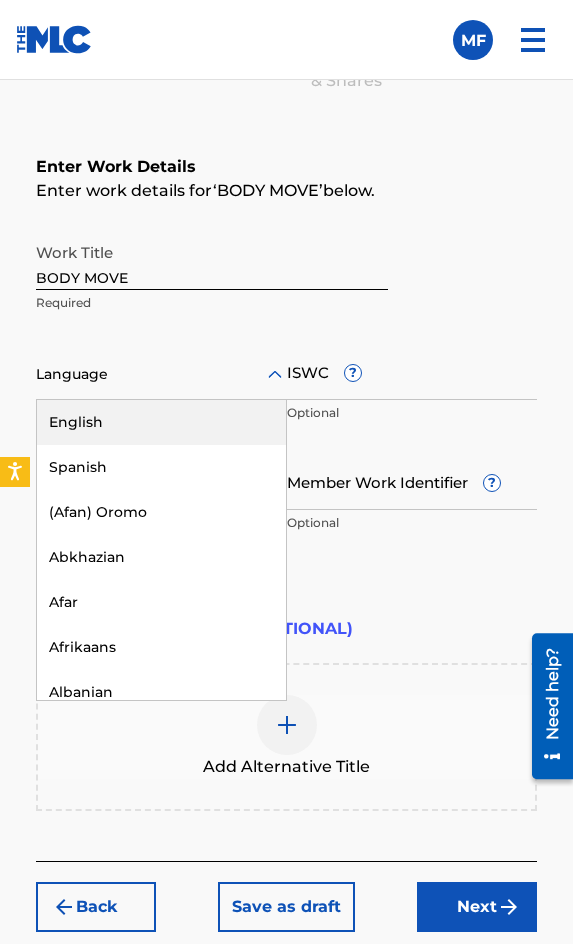 click at bounding box center [161, 374] 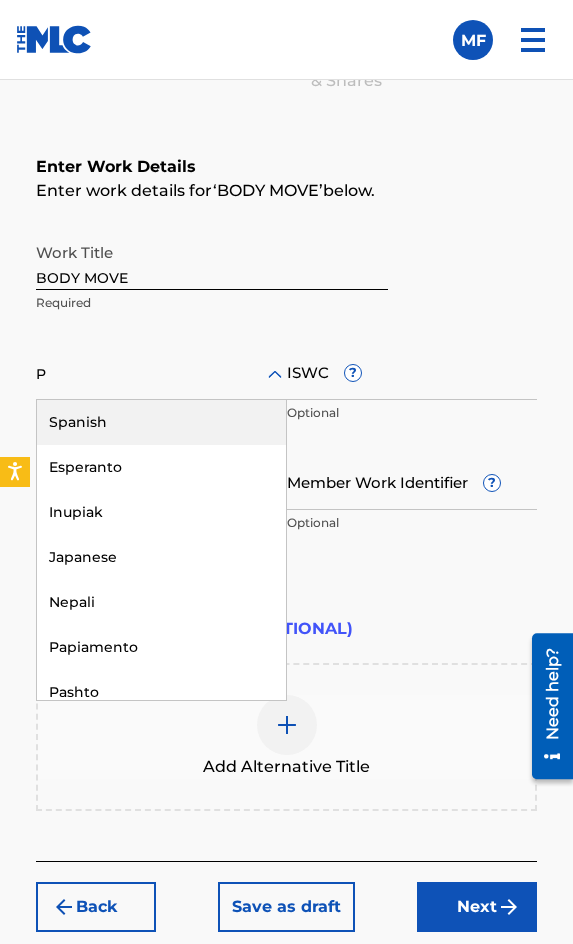 type on "PO" 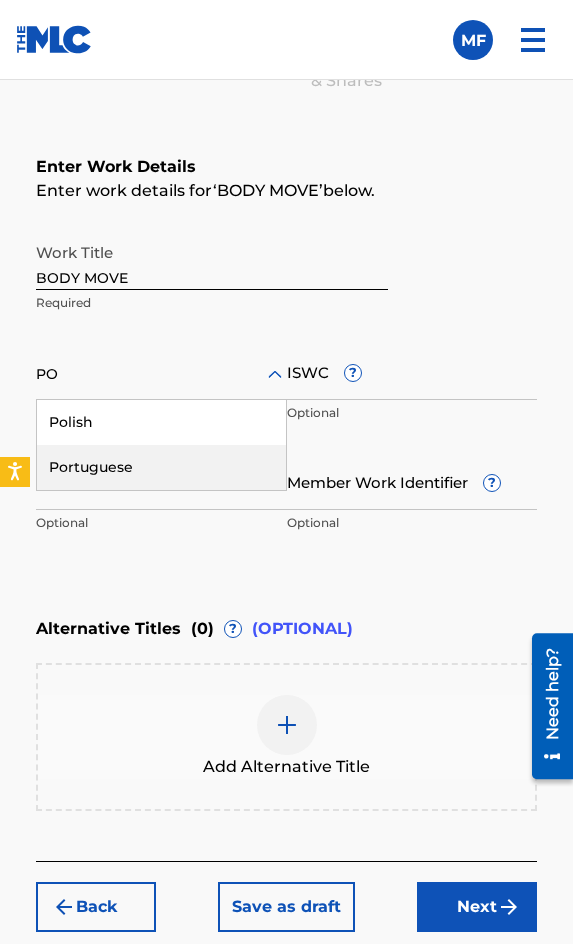 click on "Portuguese" at bounding box center [161, 467] 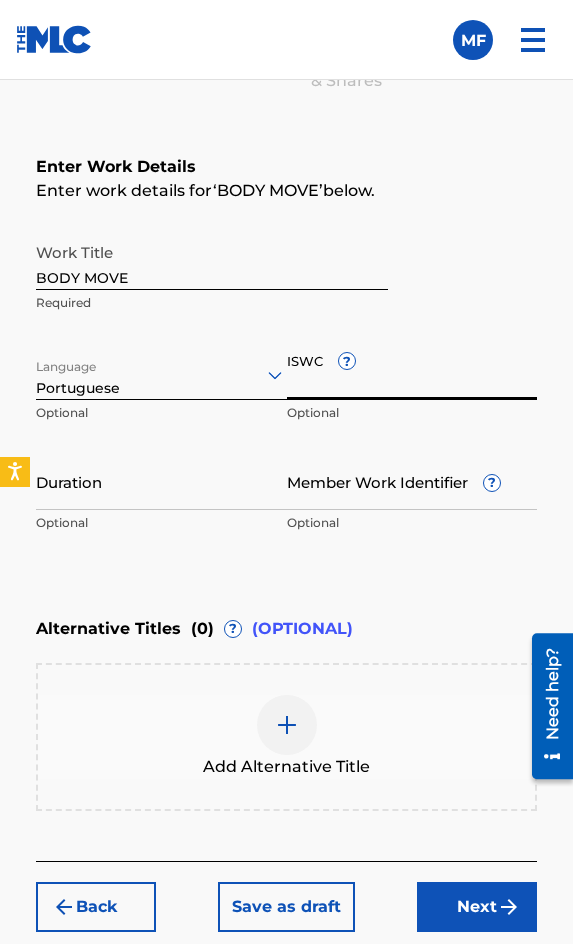 click on "ISWC   ?" at bounding box center [412, 371] 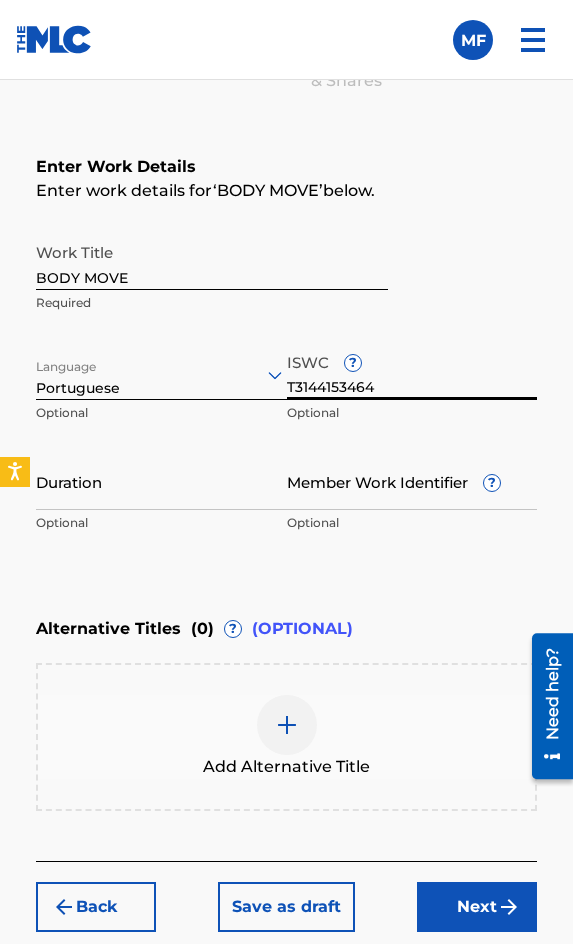 type on "T3144153464" 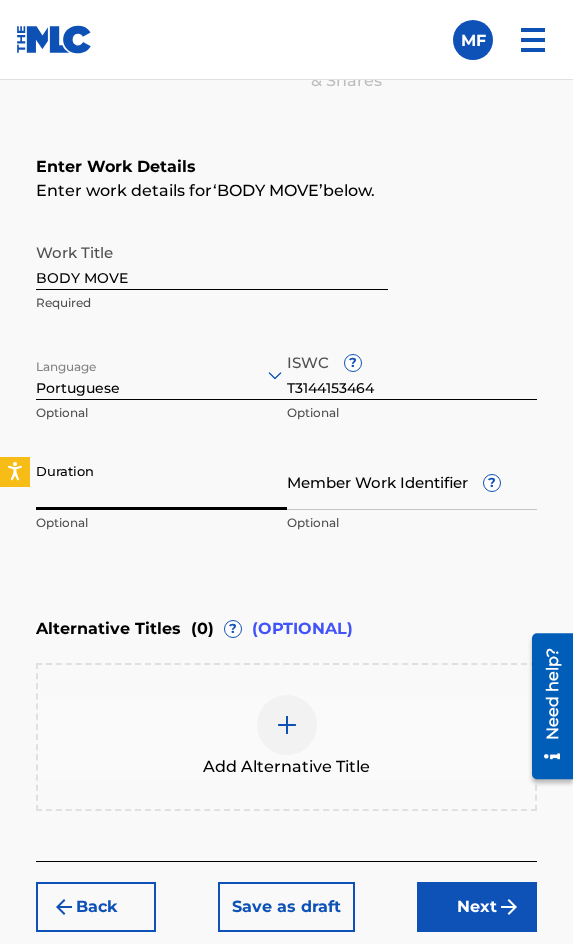 click on "Duration" at bounding box center (161, 481) 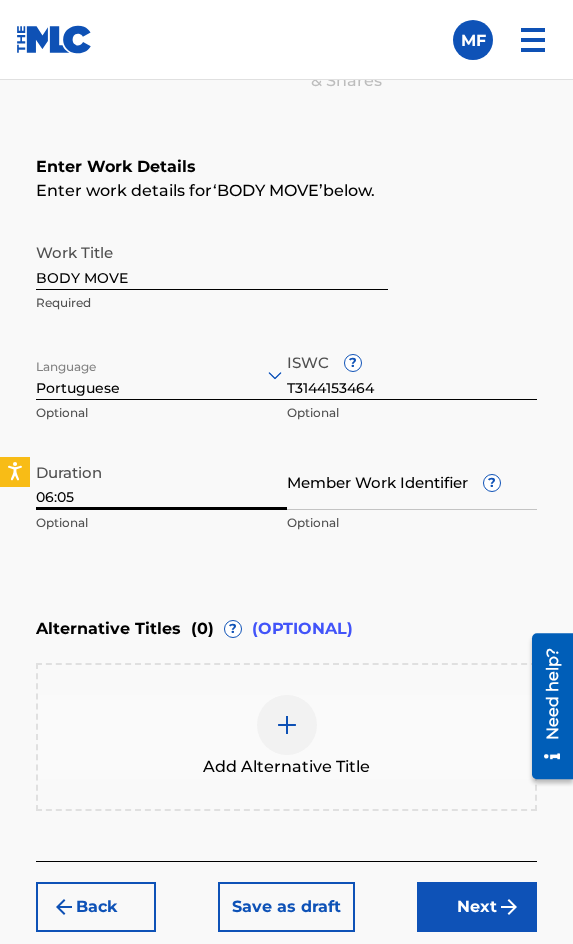 type on "06:05" 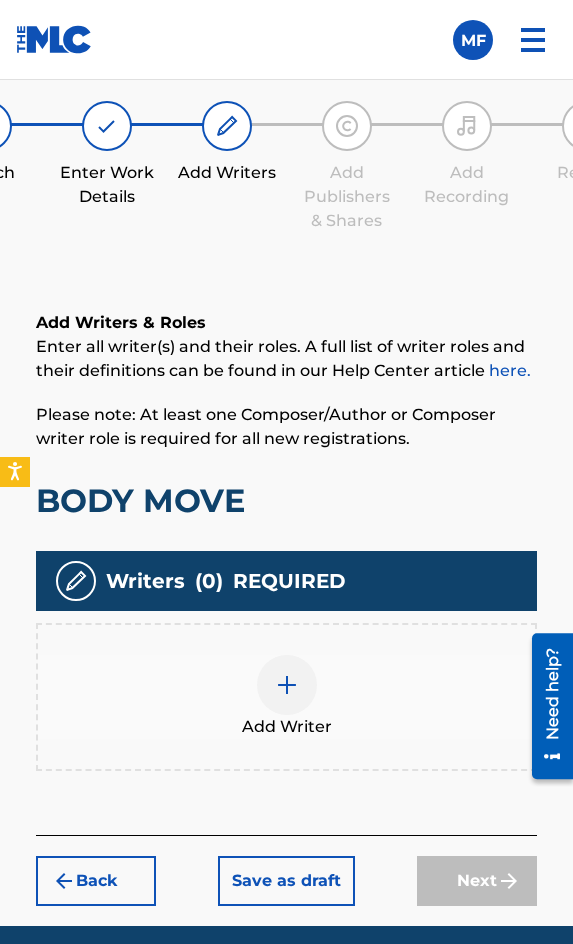 scroll, scrollTop: 1308, scrollLeft: 0, axis: vertical 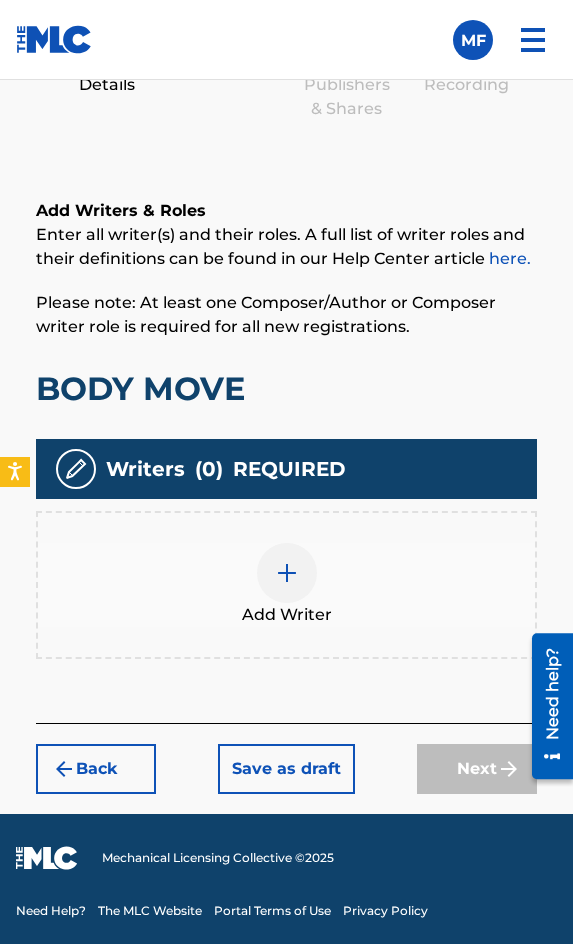 click at bounding box center [287, 573] 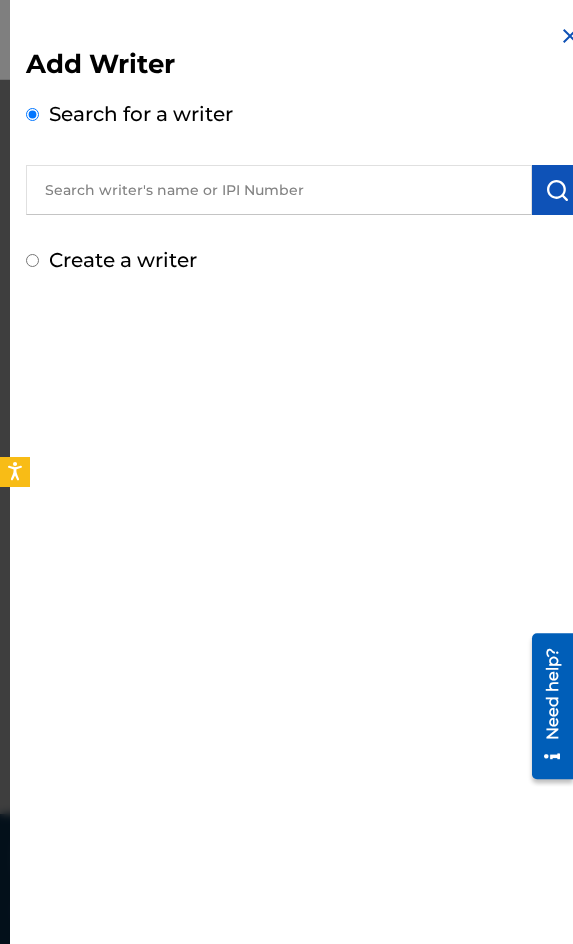 click at bounding box center [279, 190] 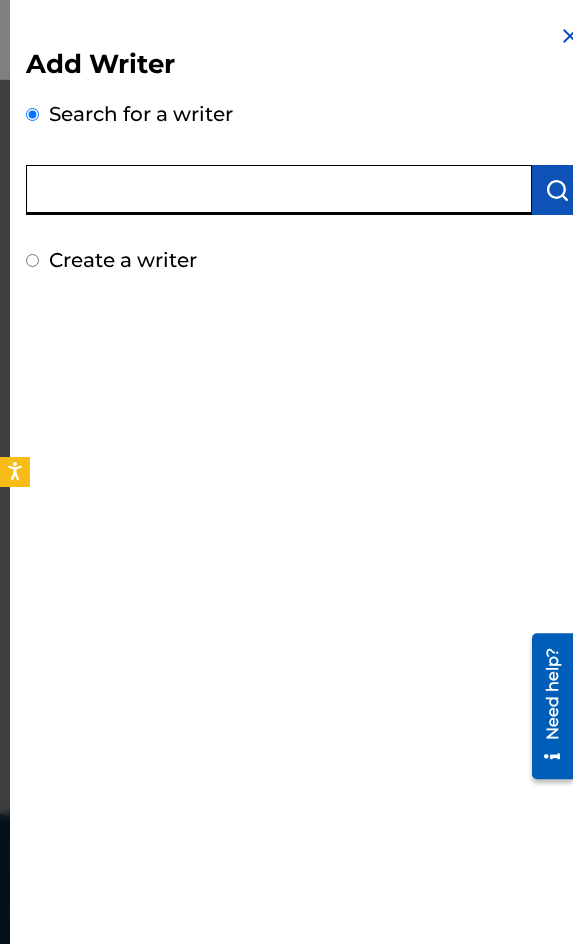 paste on "[PERSON_NAME]" 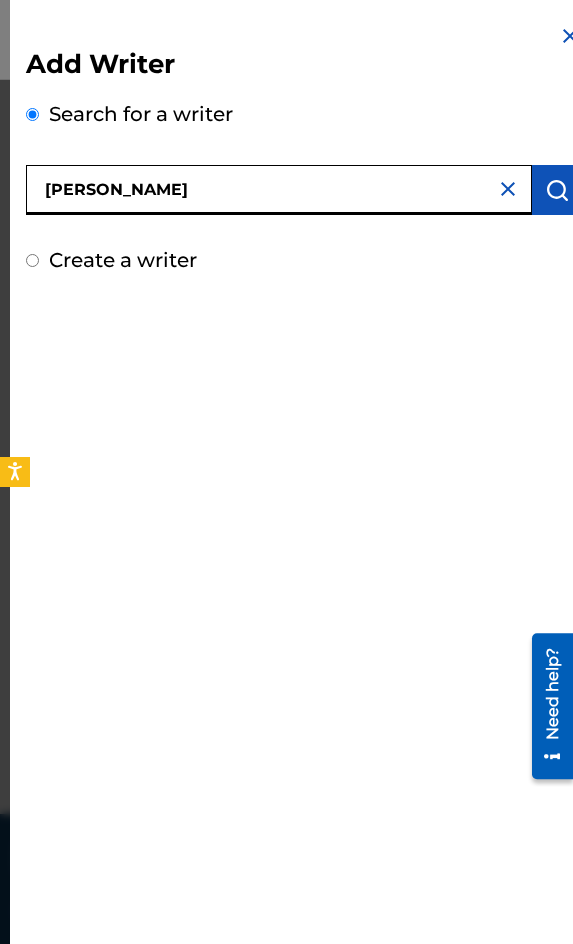 type on "[PERSON_NAME]" 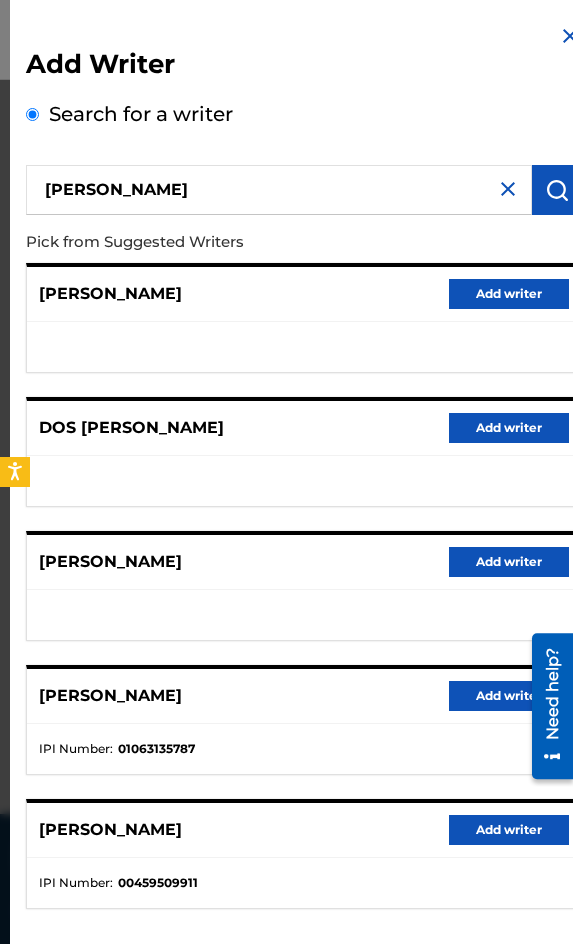 click on "Add writer" at bounding box center (509, 696) 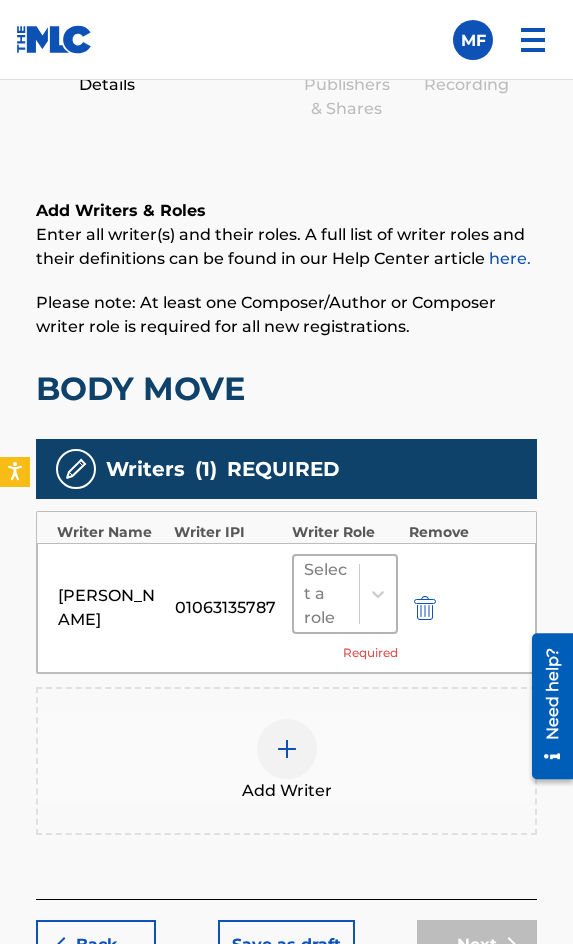 click at bounding box center [377, 594] 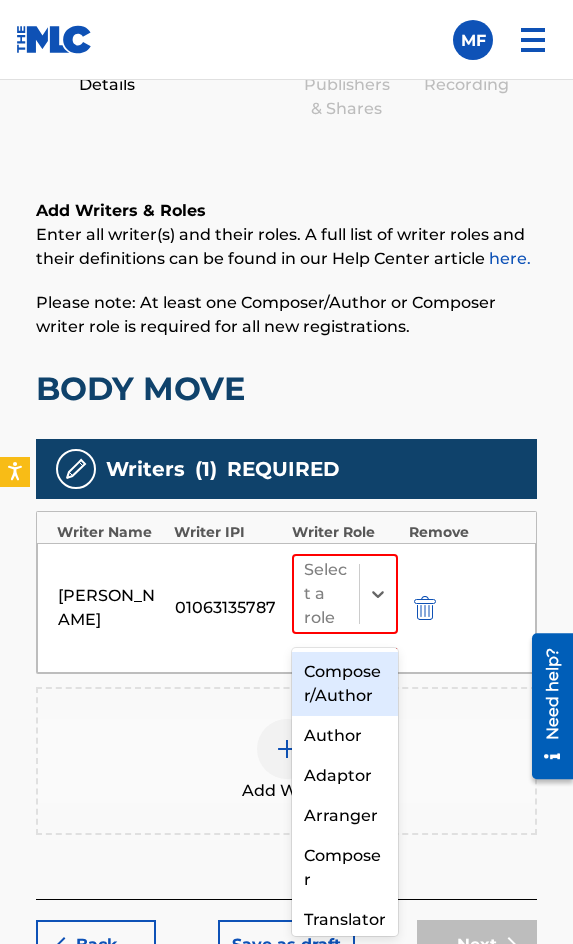 click on "Composer/Author" at bounding box center [345, 684] 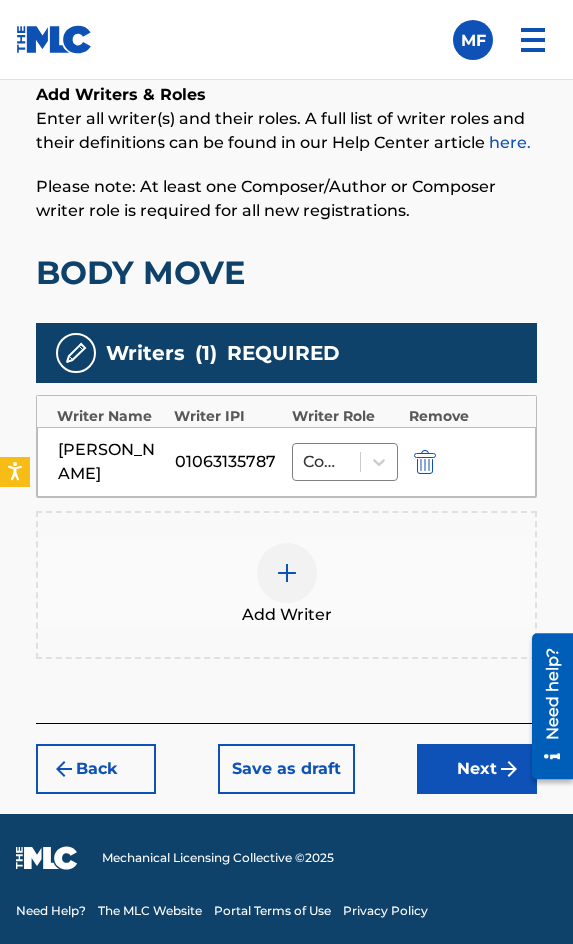 click at bounding box center [509, 769] 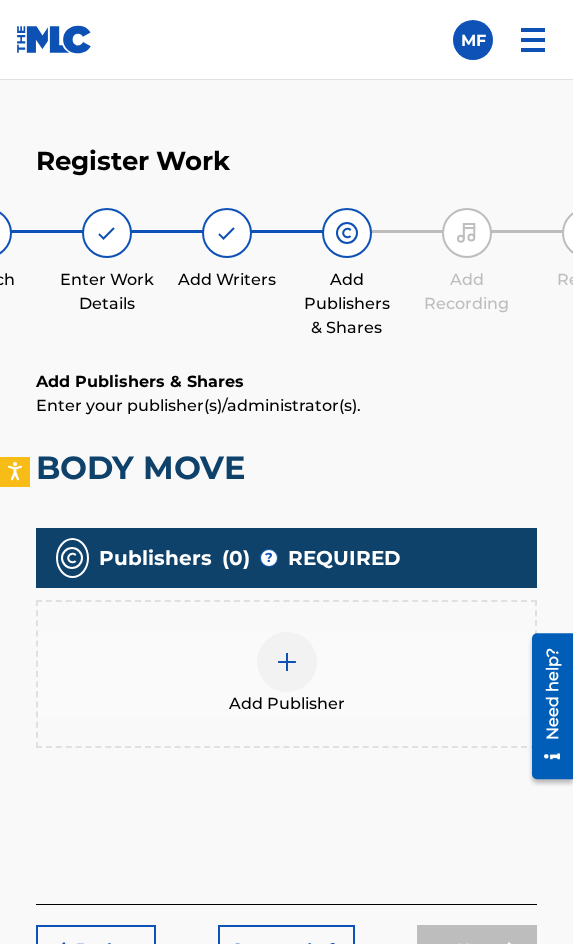 scroll, scrollTop: 1270, scrollLeft: 0, axis: vertical 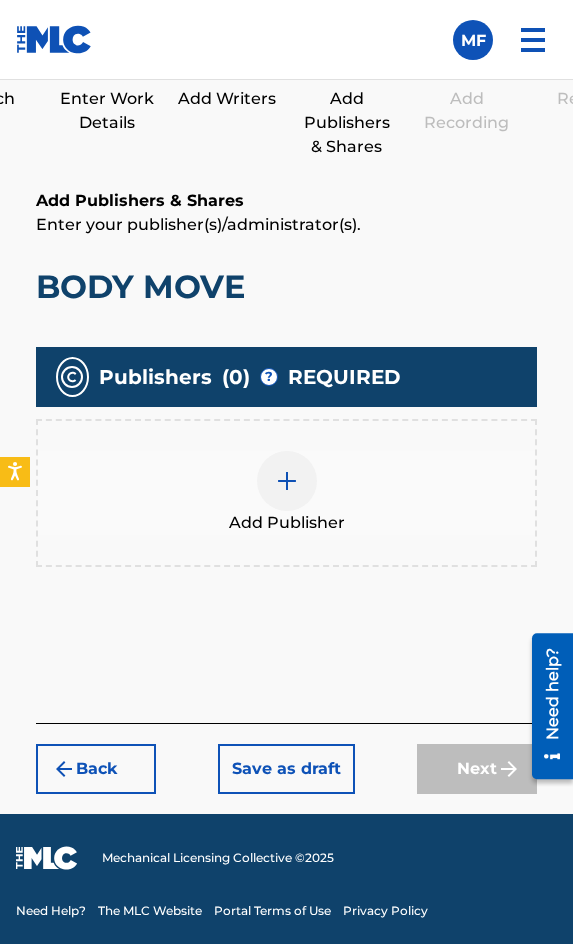 click on "Add Publisher" at bounding box center [286, 493] 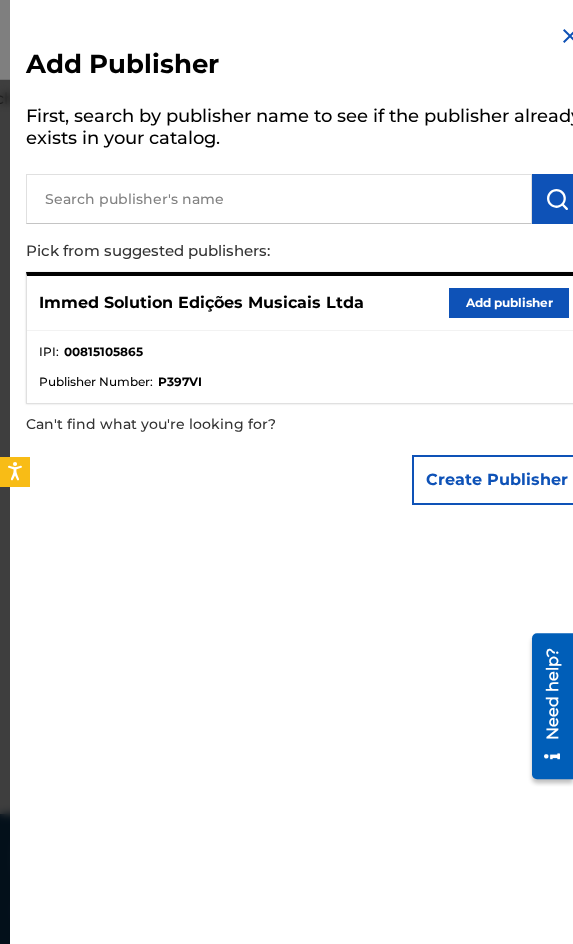 click on "Add publisher" at bounding box center [509, 303] 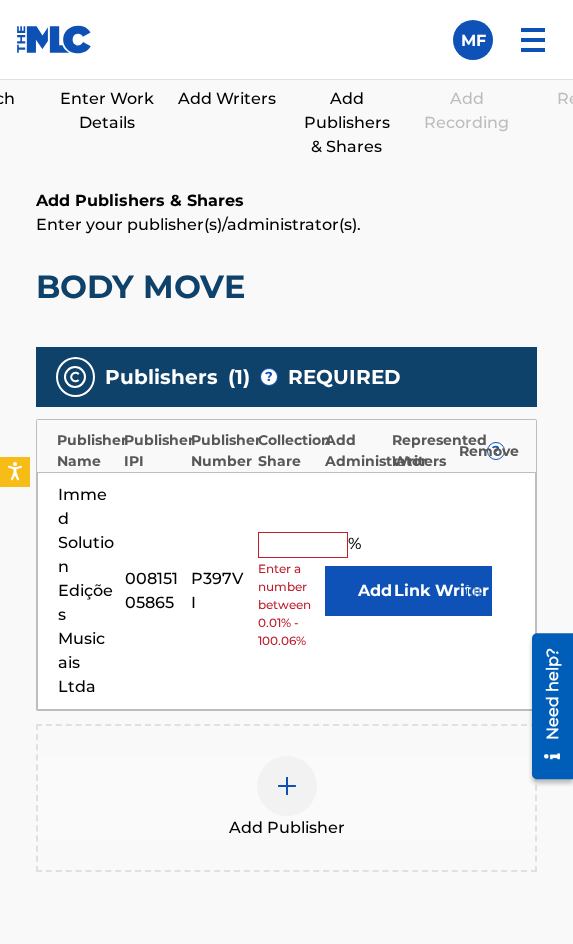 click at bounding box center (303, 545) 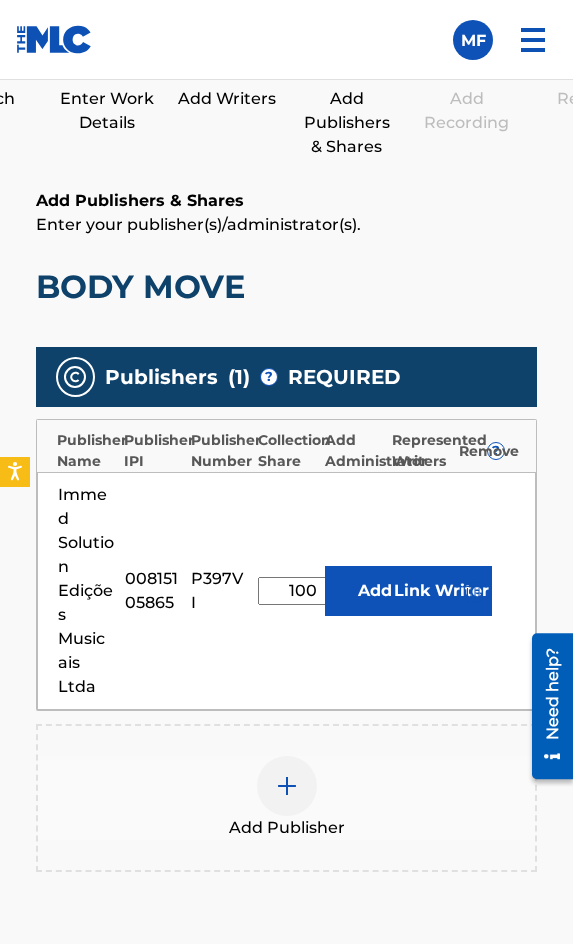 click on "Link Writer" at bounding box center (442, 591) 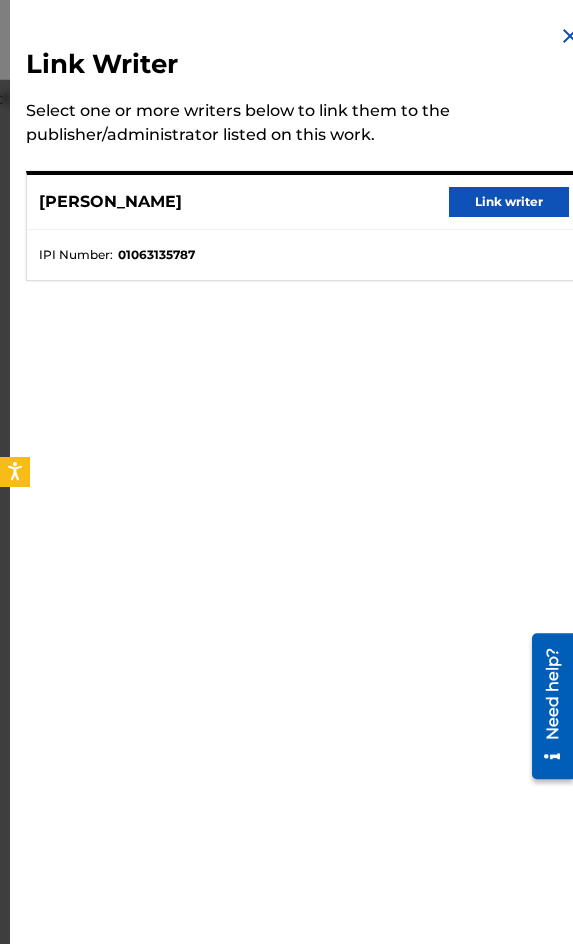 click on "Link writer" at bounding box center (509, 202) 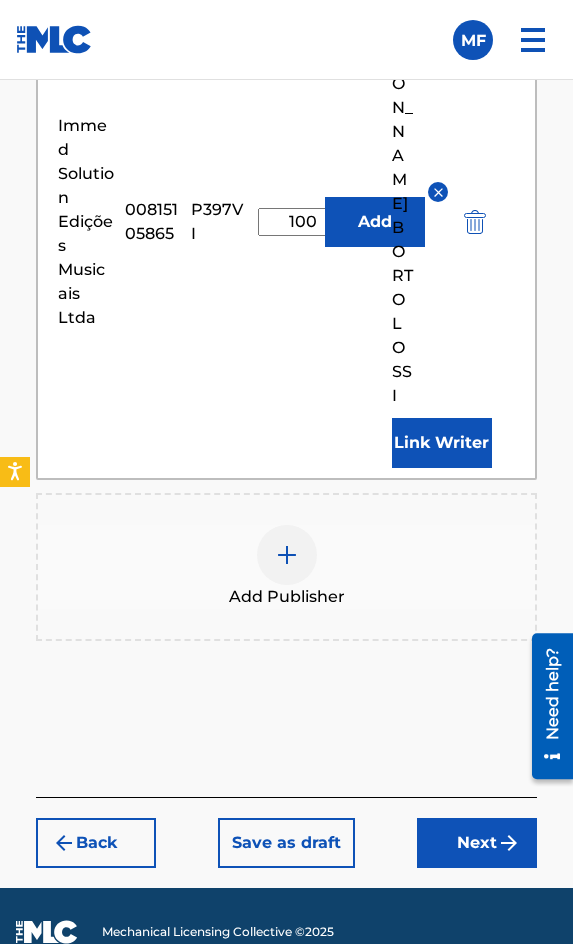 scroll, scrollTop: 1986, scrollLeft: 0, axis: vertical 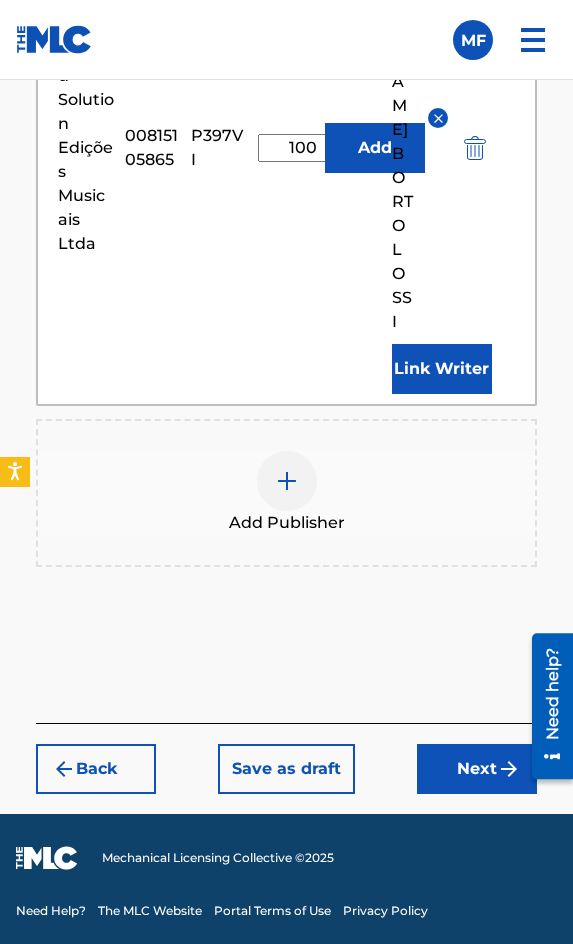 click on "Next" at bounding box center [477, 769] 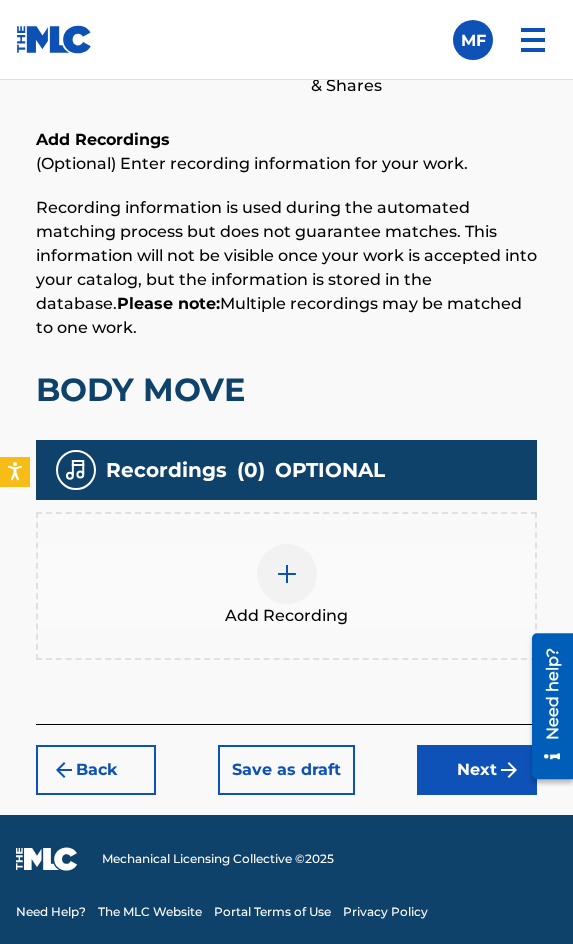 scroll, scrollTop: 1332, scrollLeft: 0, axis: vertical 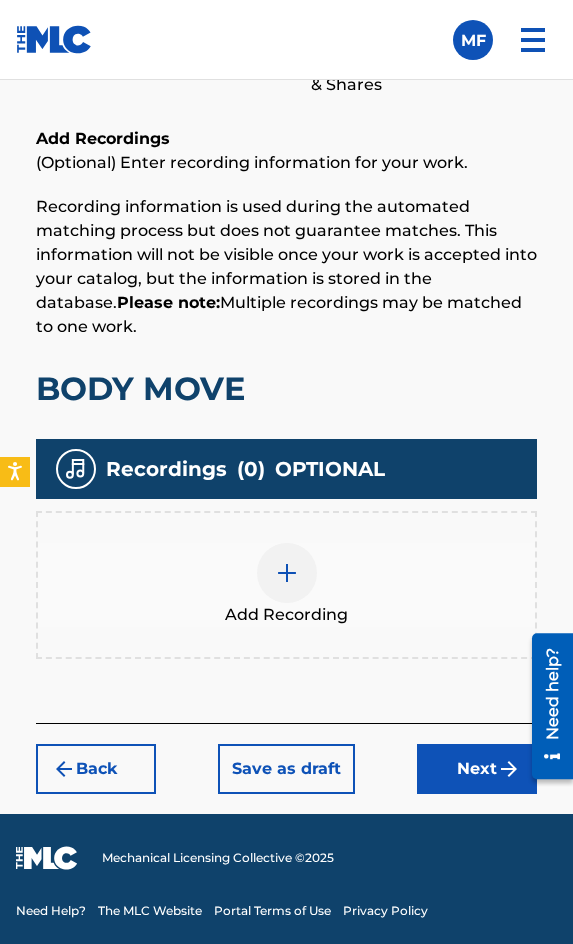 click on "Add Recording" at bounding box center (286, 585) 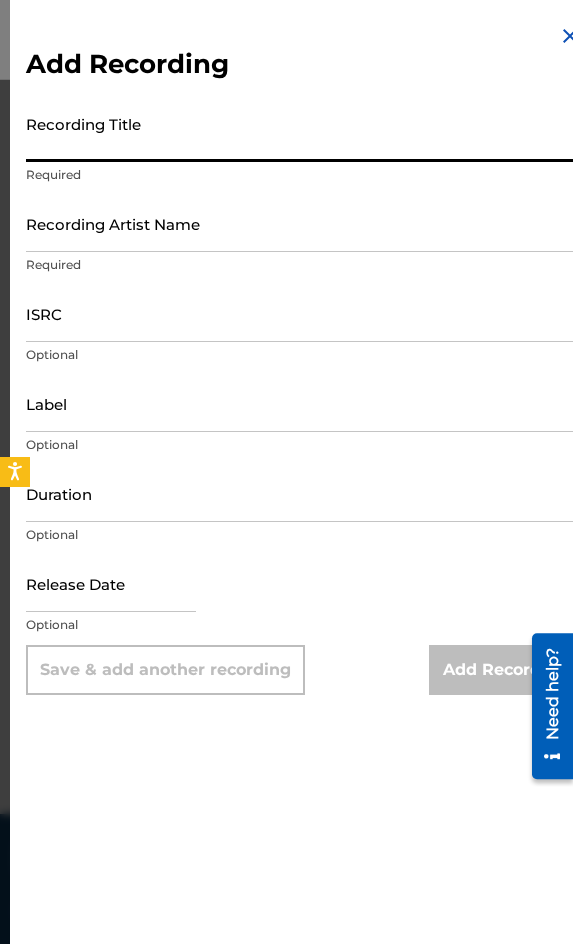 click on "Recording Title" at bounding box center [304, 133] 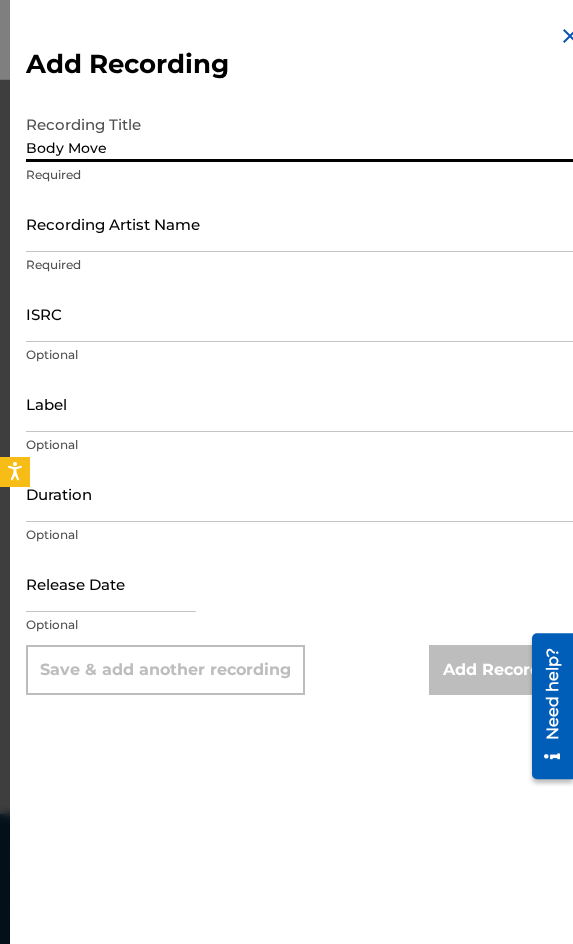 type on "Body Move" 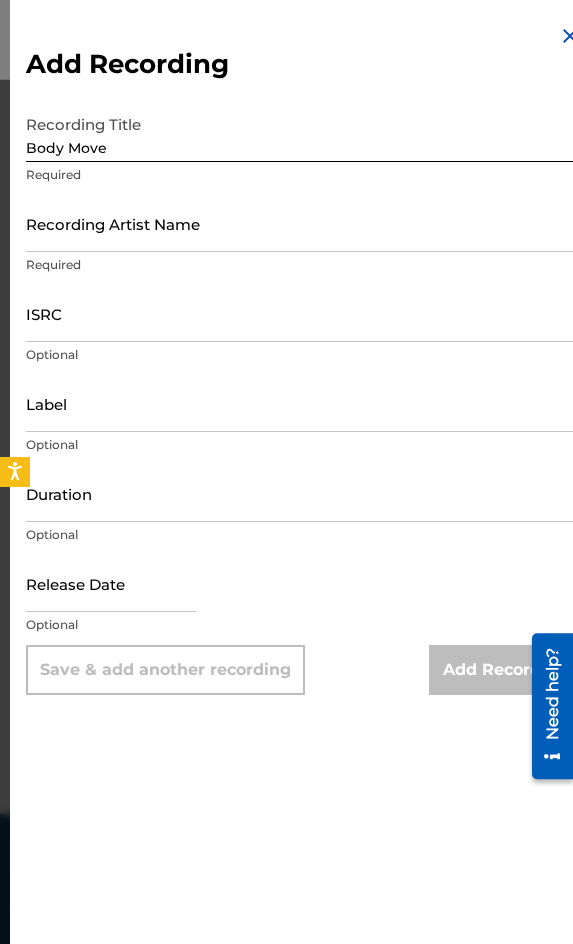 click on "Recording Artist Name" at bounding box center [304, 223] 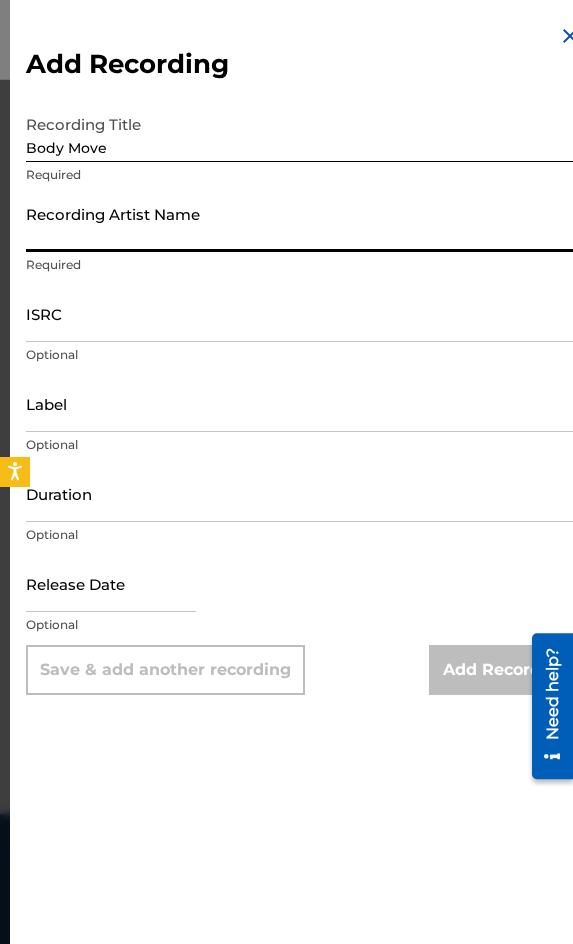 paste on "[PERSON_NAME]" 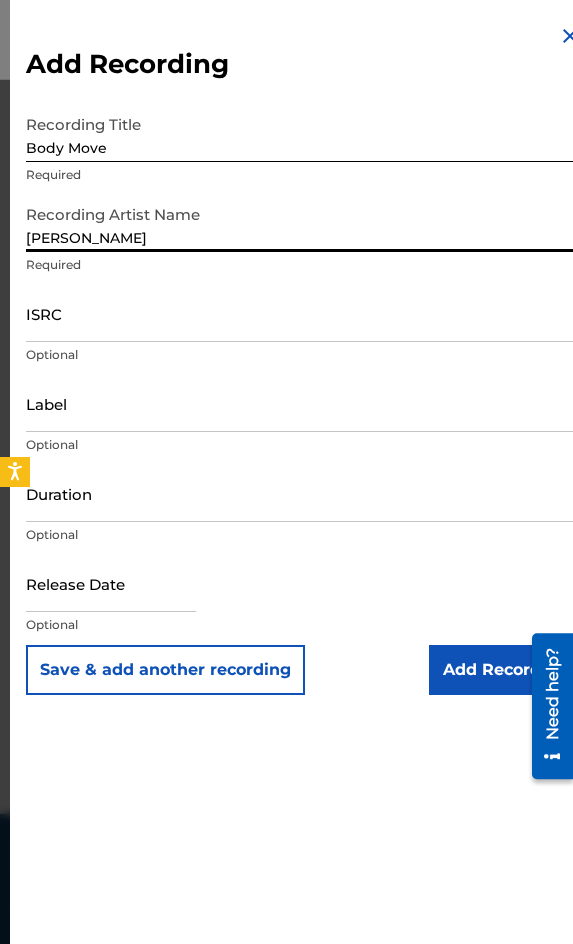 type on "[PERSON_NAME]" 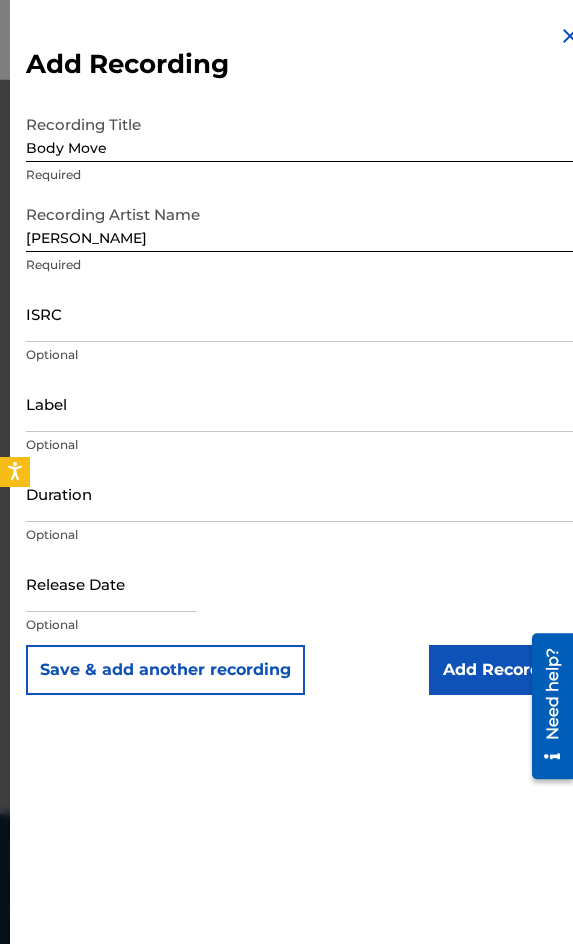 click on "ISRC" at bounding box center [304, 313] 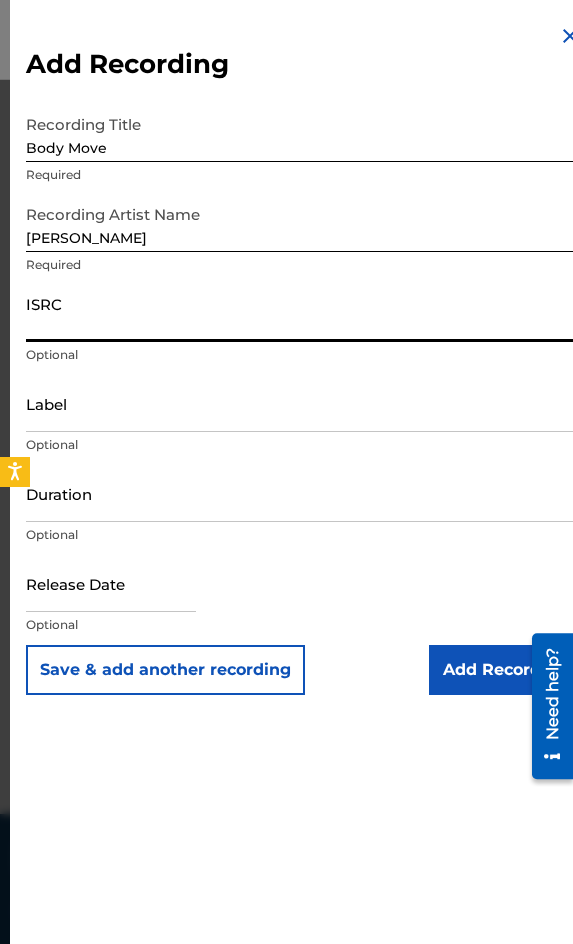 paste on "DEBE72100969" 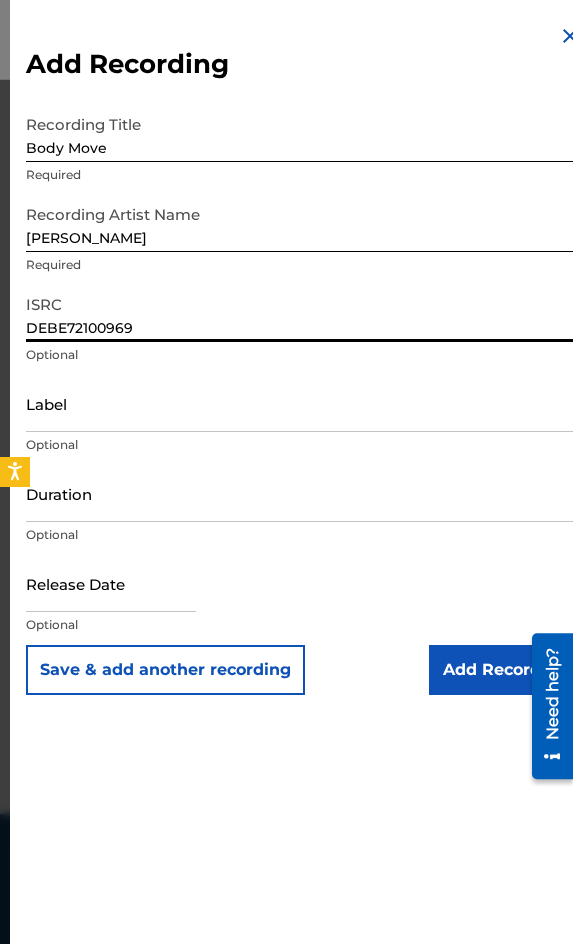 type on "DEBE72100969" 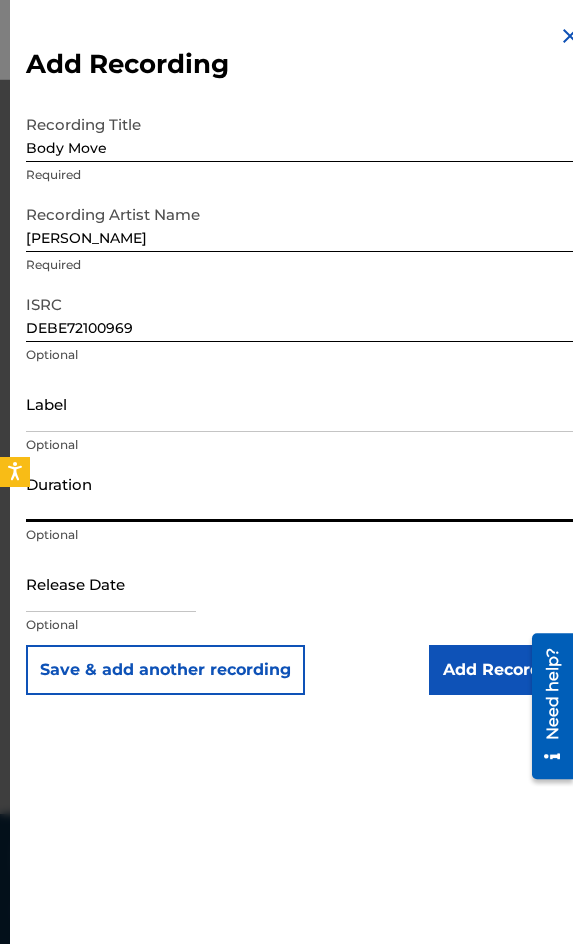 click on "Duration" at bounding box center [304, 493] 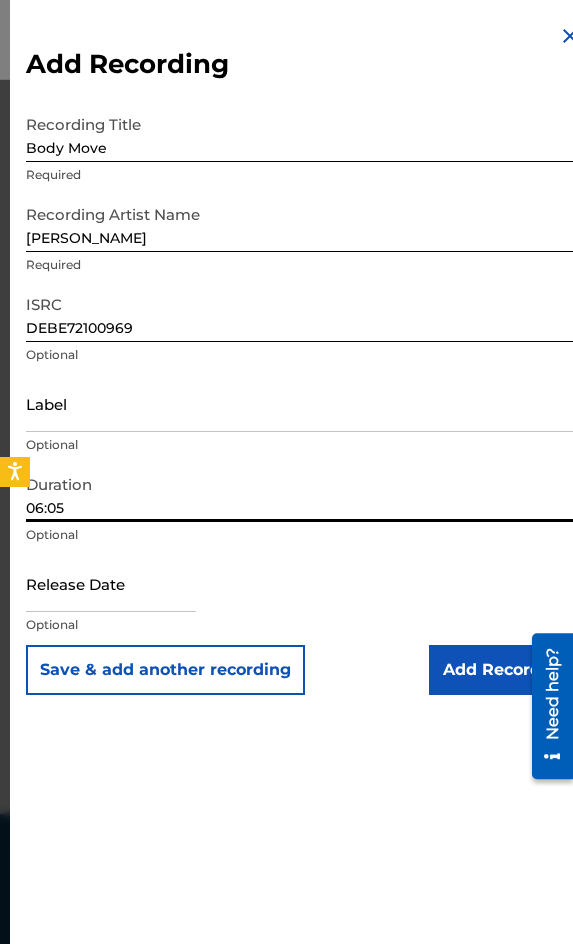 type on "06:05" 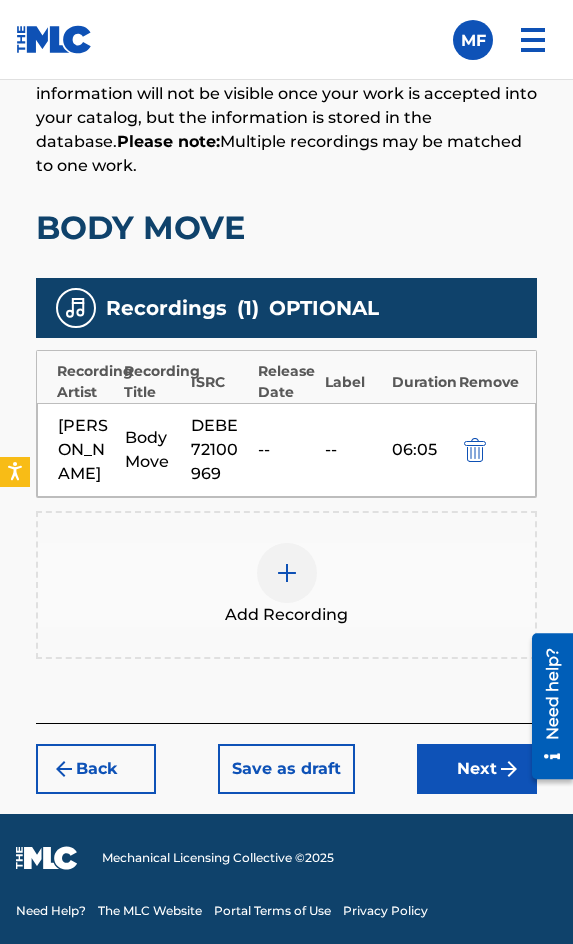 click on "Next" at bounding box center [477, 769] 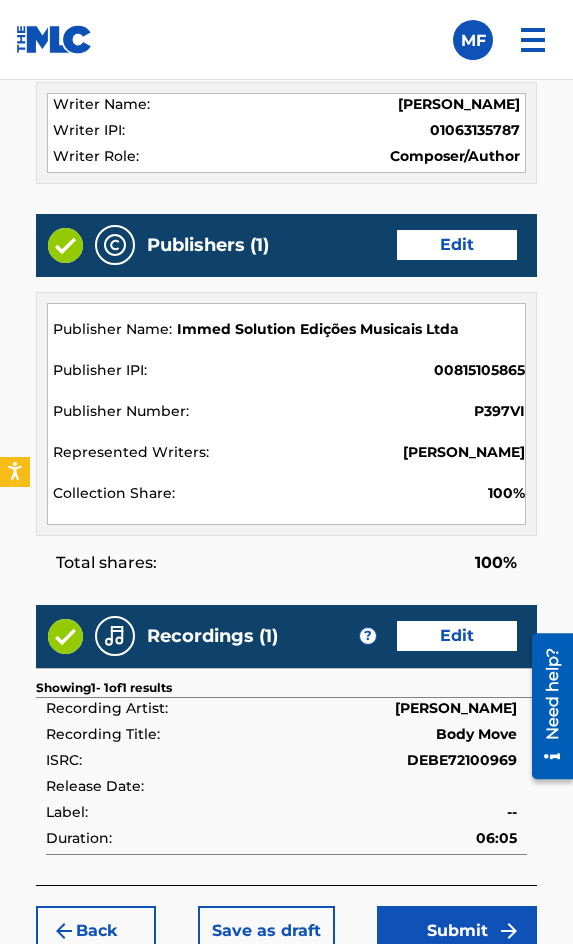 scroll, scrollTop: 2162, scrollLeft: 0, axis: vertical 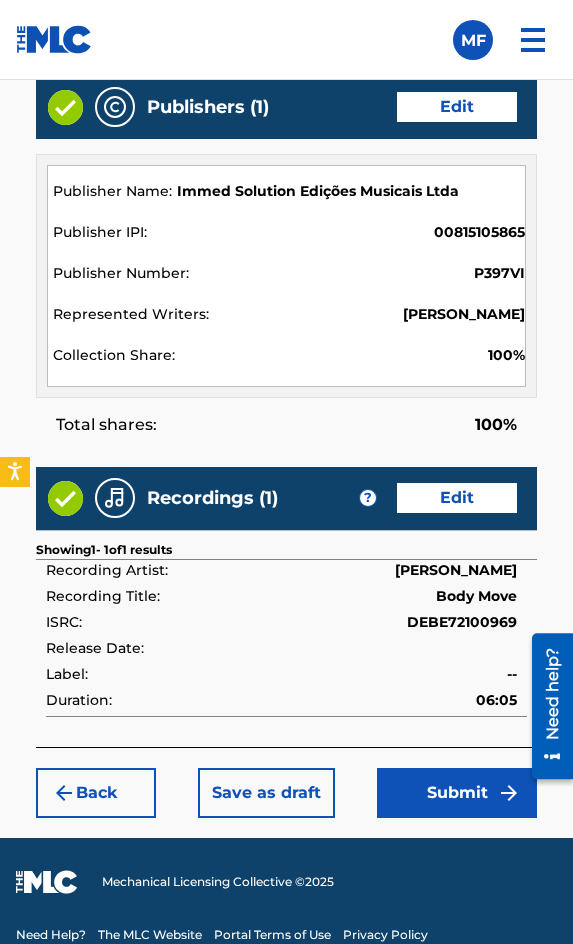 click on "Submit" at bounding box center [457, 793] 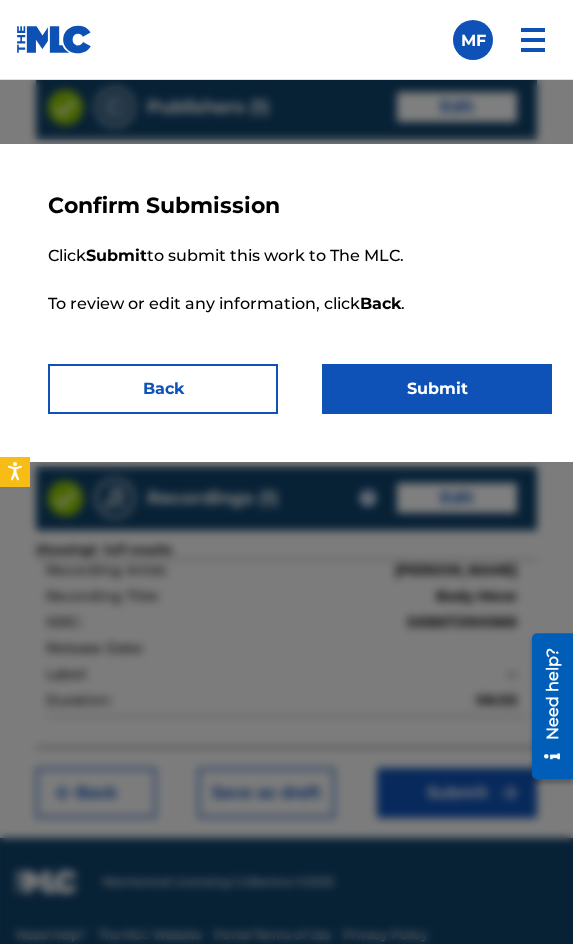 click on "Submit" at bounding box center [437, 389] 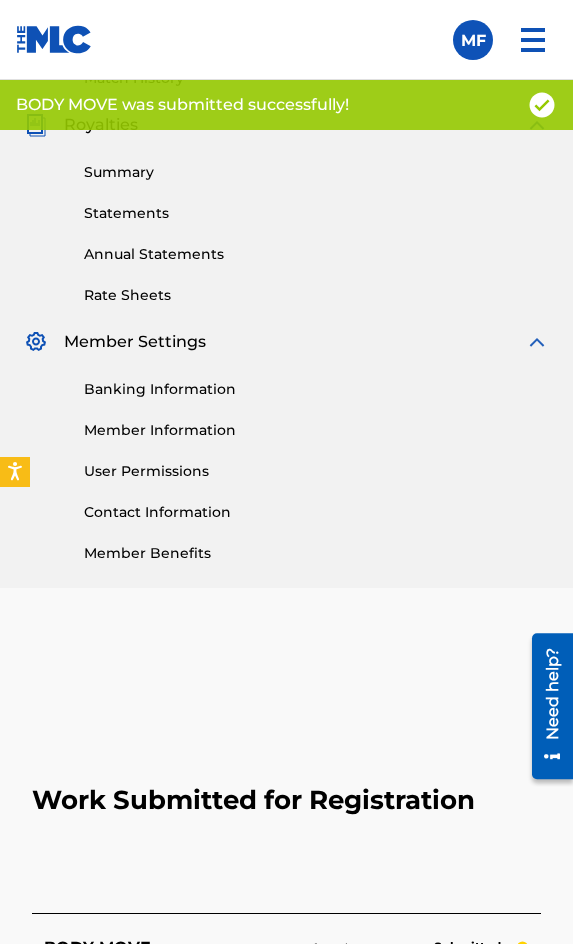 scroll, scrollTop: 800, scrollLeft: 0, axis: vertical 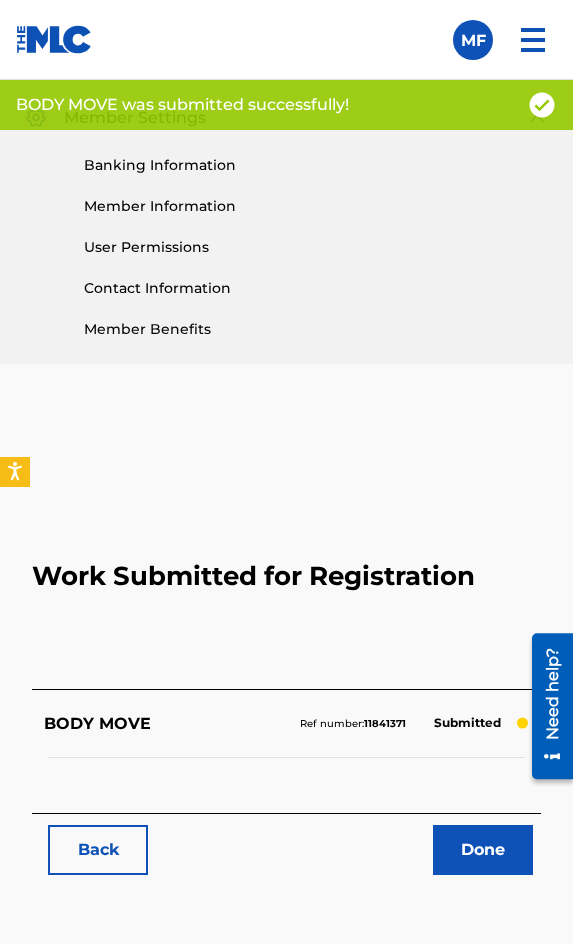 click on "Back" at bounding box center (98, 850) 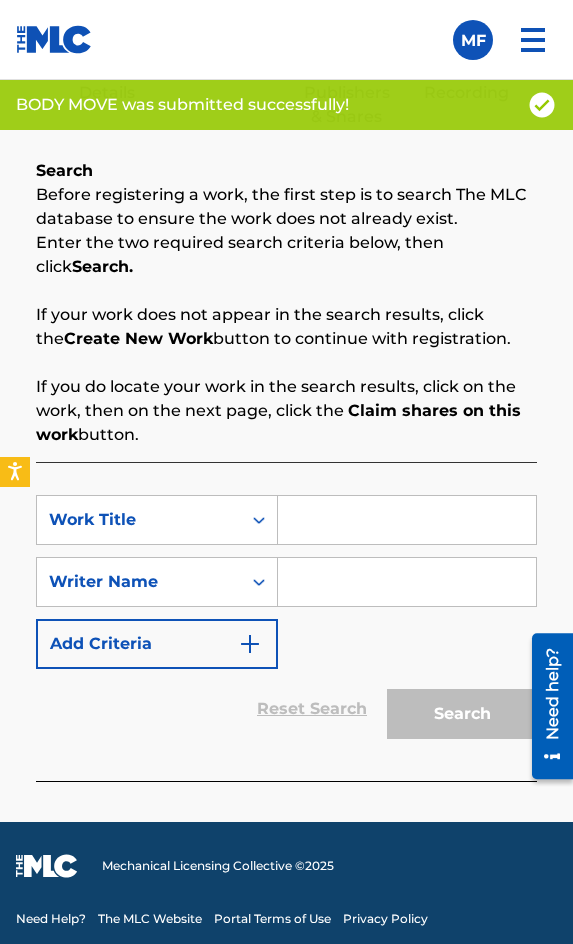 scroll, scrollTop: 1308, scrollLeft: 0, axis: vertical 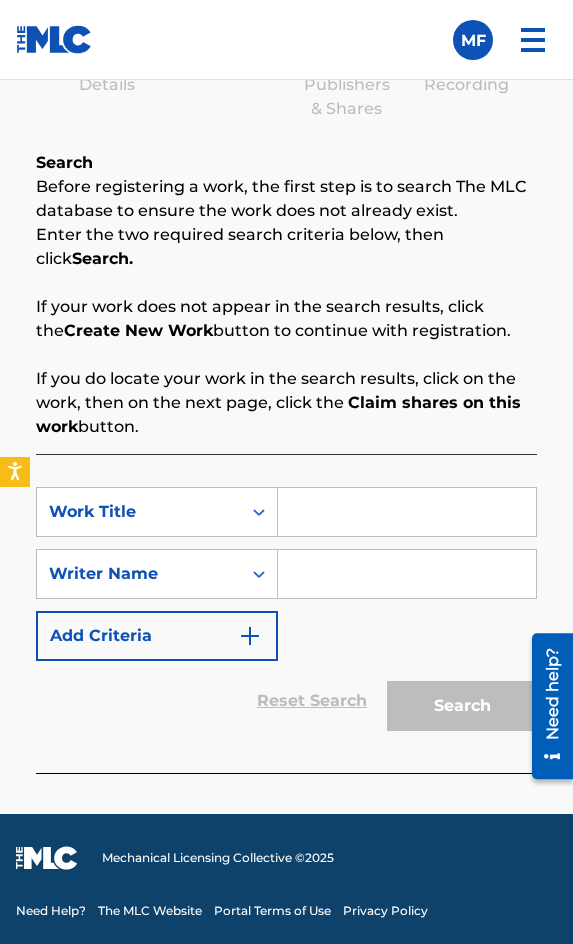 click at bounding box center [407, 512] 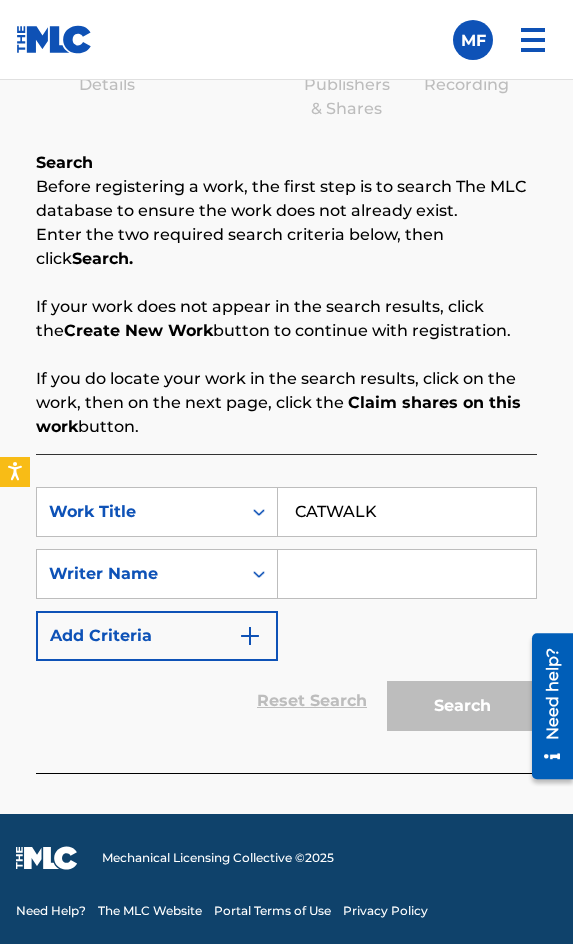 type on "CATWALK" 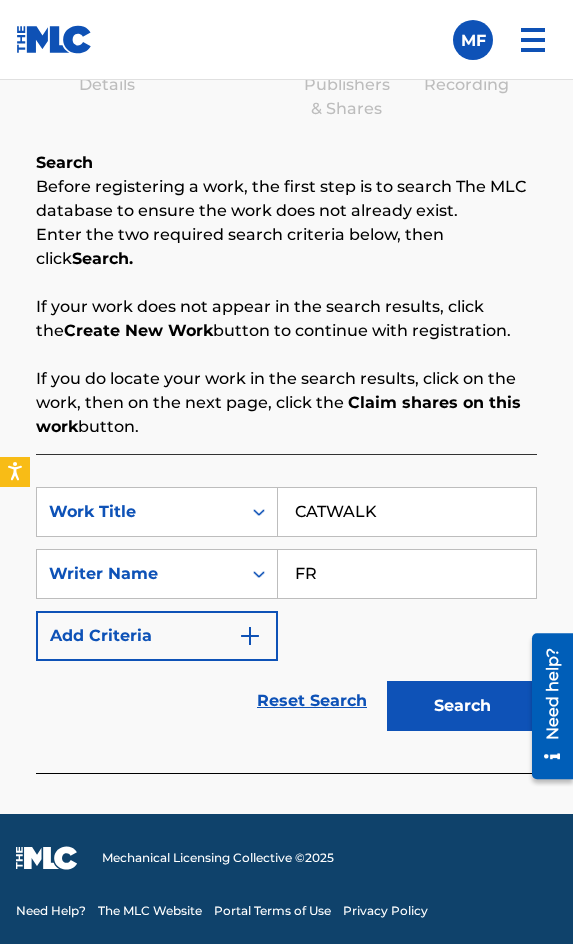 type on "[PERSON_NAME]" 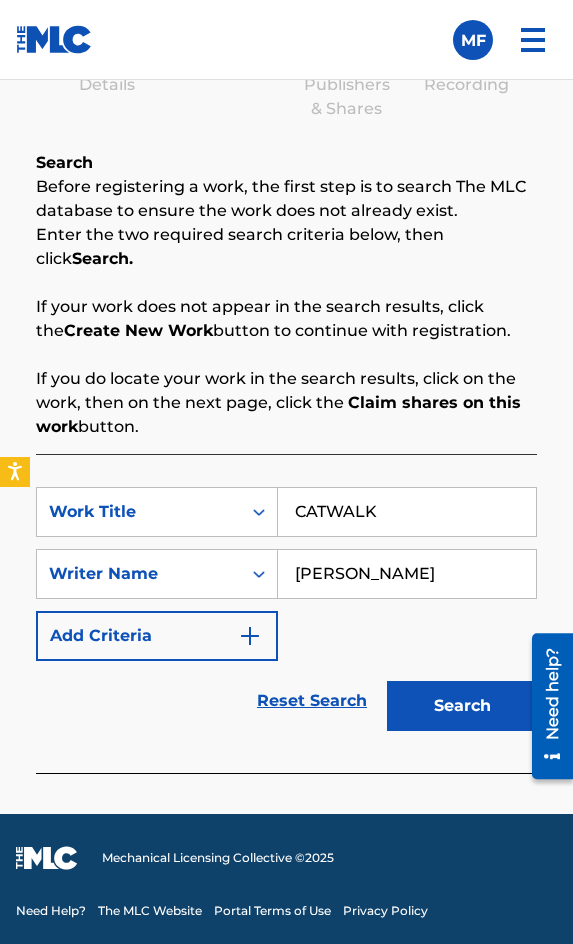 click on "Search" at bounding box center (462, 706) 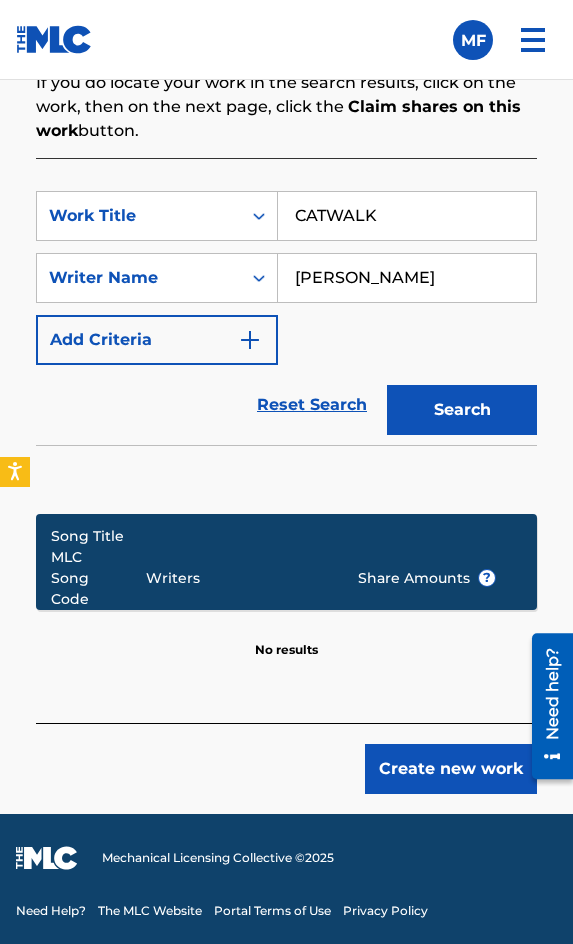 click on "Create new work" at bounding box center (451, 769) 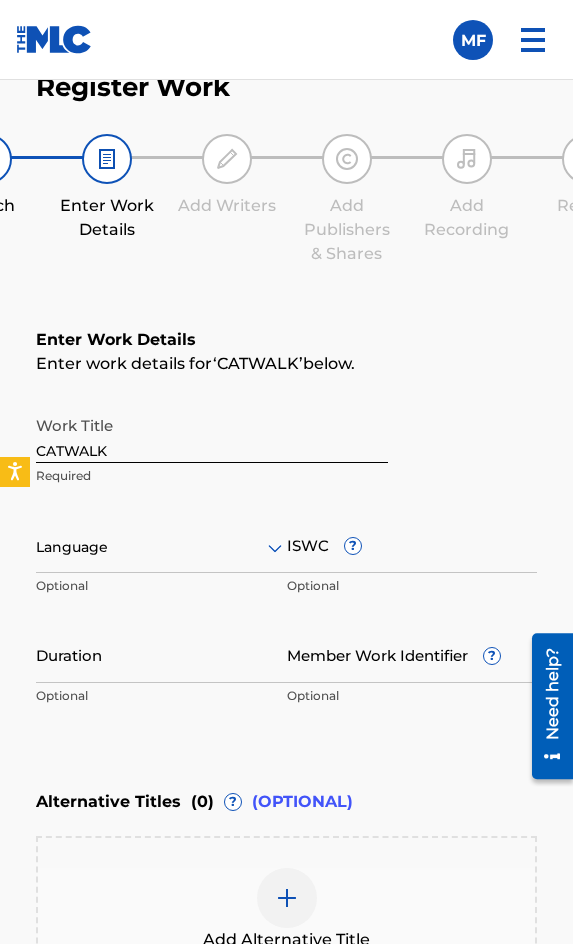 scroll, scrollTop: 1436, scrollLeft: 0, axis: vertical 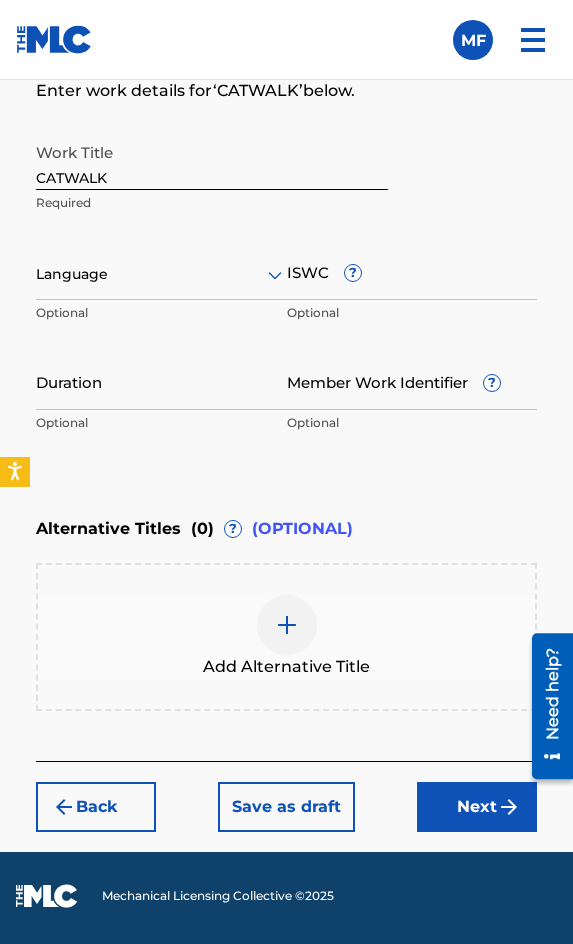 click at bounding box center [161, 274] 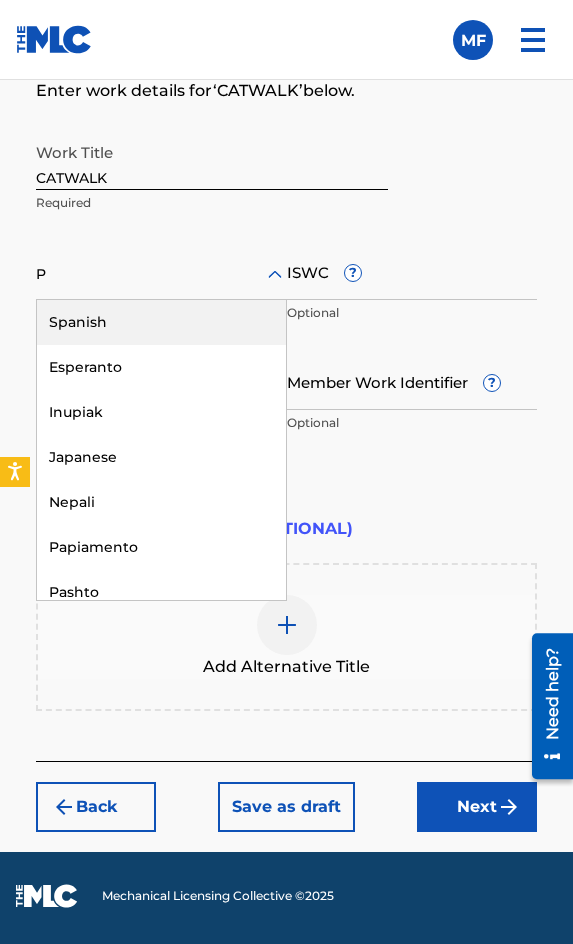type on "PO" 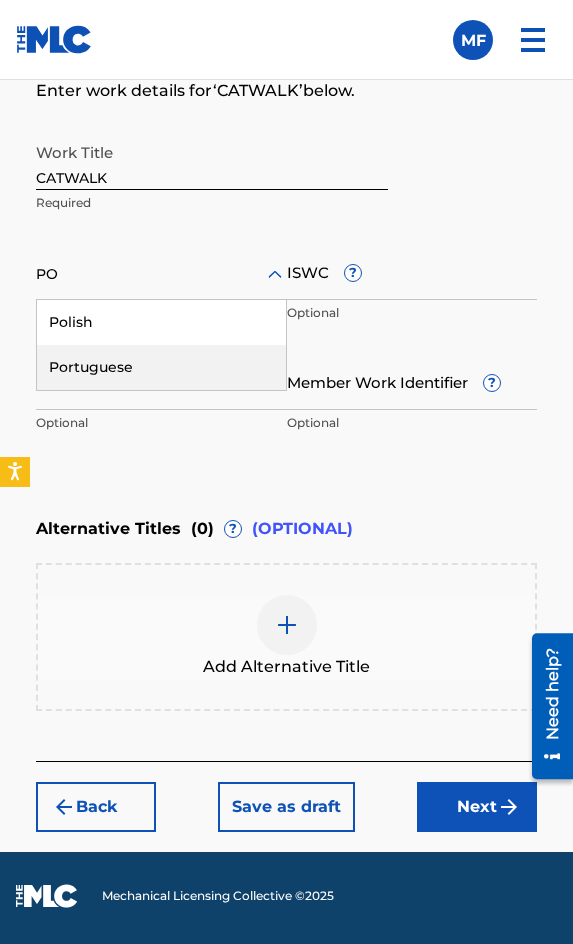 click on "Portuguese" at bounding box center [161, 367] 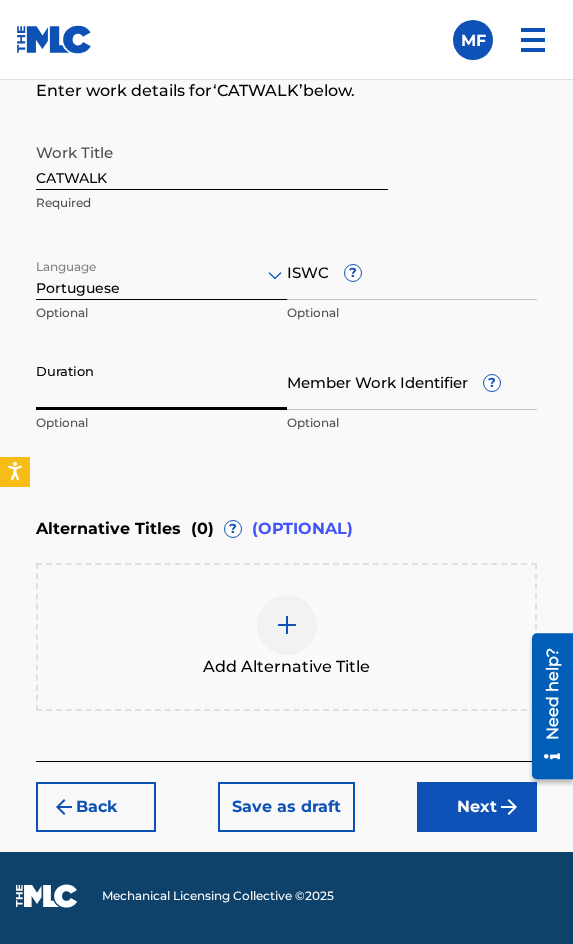 click on "Duration" at bounding box center [161, 381] 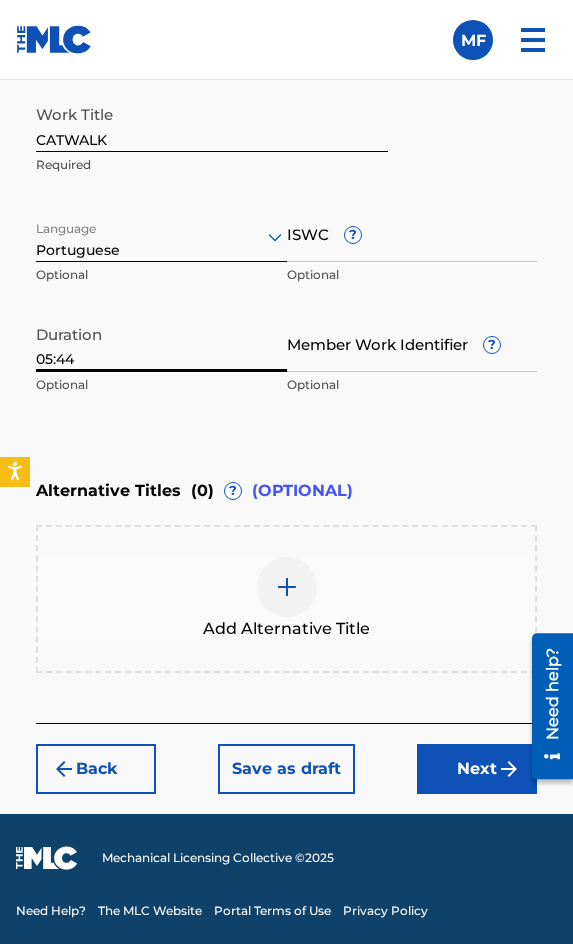 type on "05:44" 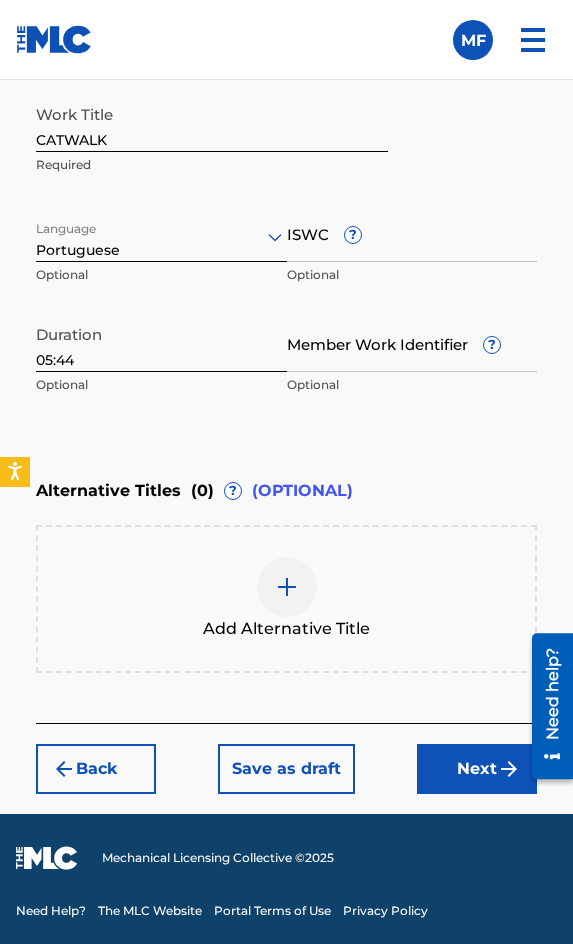 drag, startPoint x: 453, startPoint y: 765, endPoint x: 438, endPoint y: 682, distance: 84.34453 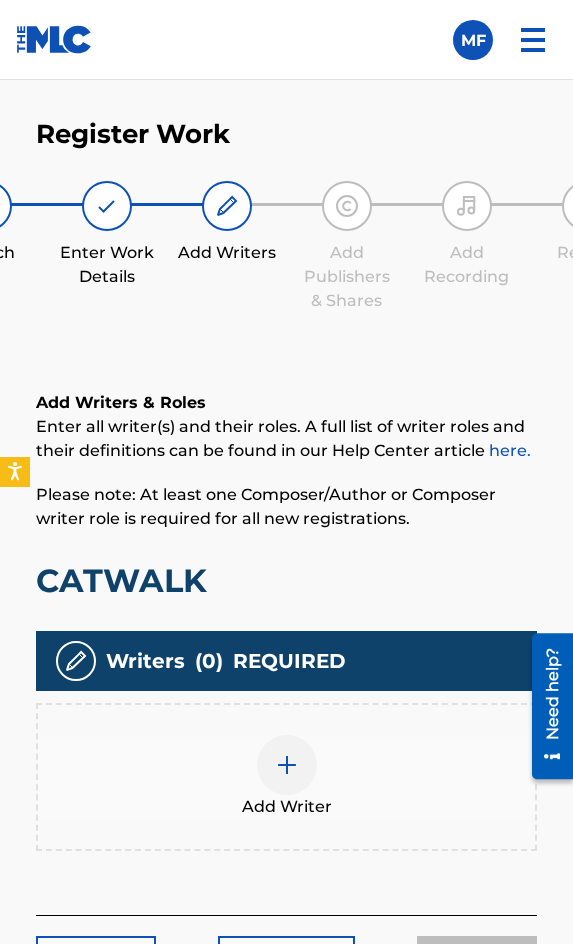 scroll, scrollTop: 1308, scrollLeft: 0, axis: vertical 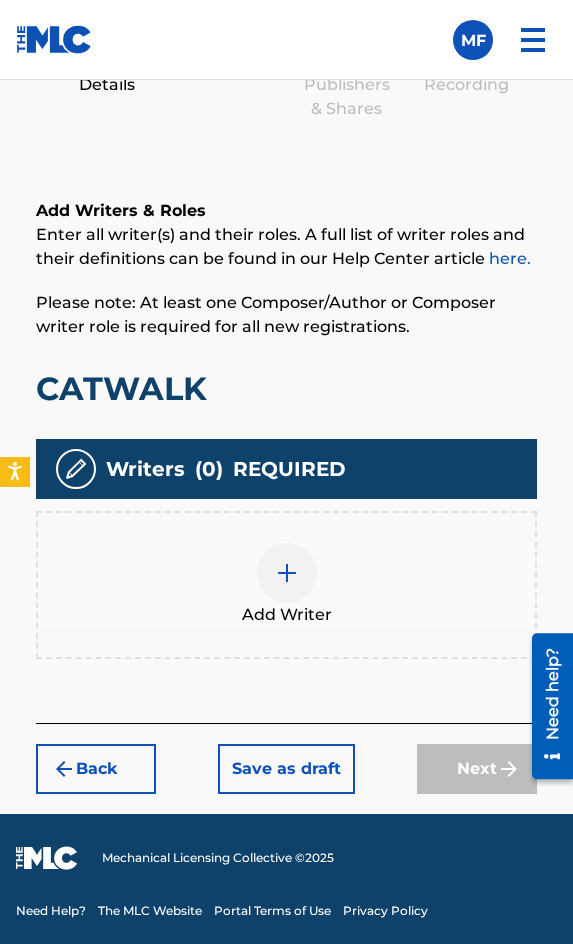 click on "Add Writer" at bounding box center (286, 585) 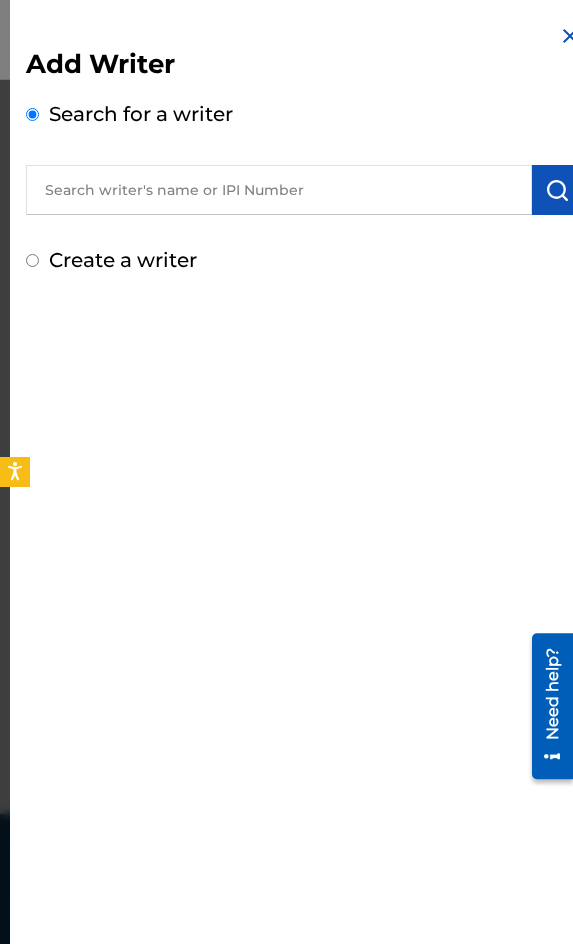 click at bounding box center (279, 190) 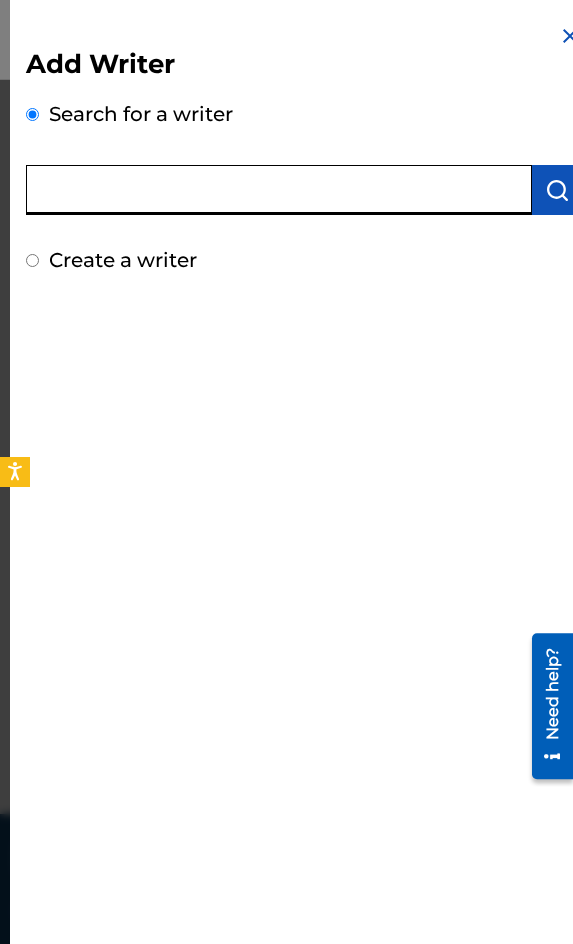 paste on "[PERSON_NAME]" 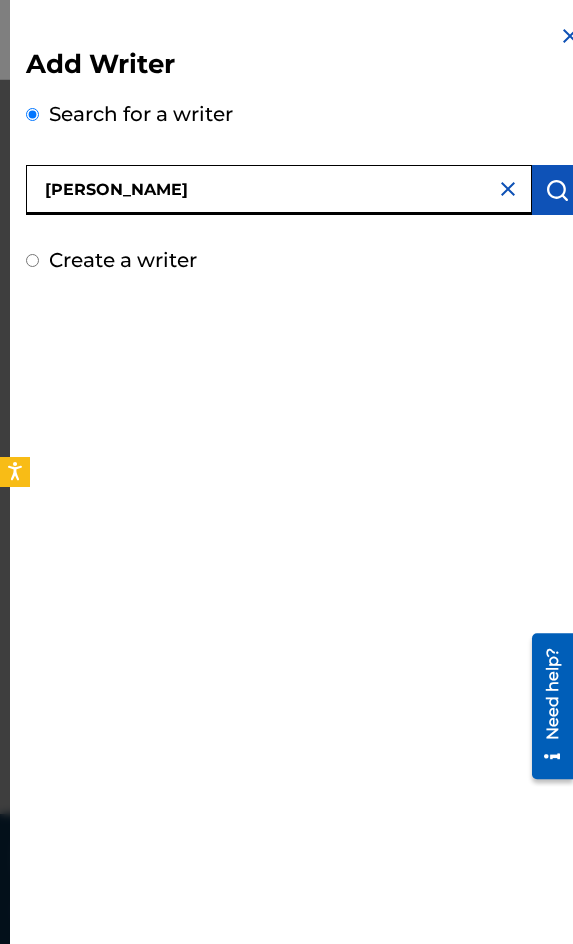 type on "[PERSON_NAME]" 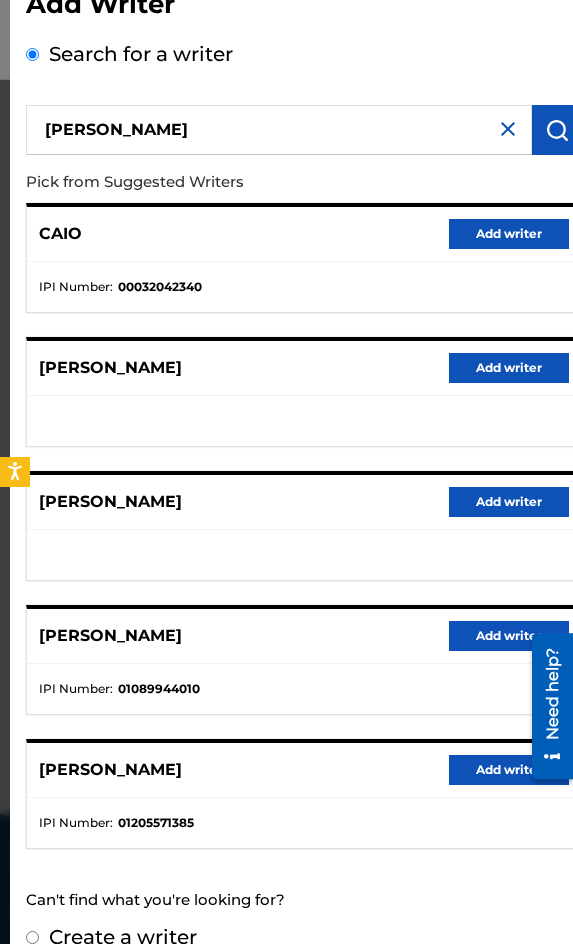 scroll, scrollTop: 92, scrollLeft: 0, axis: vertical 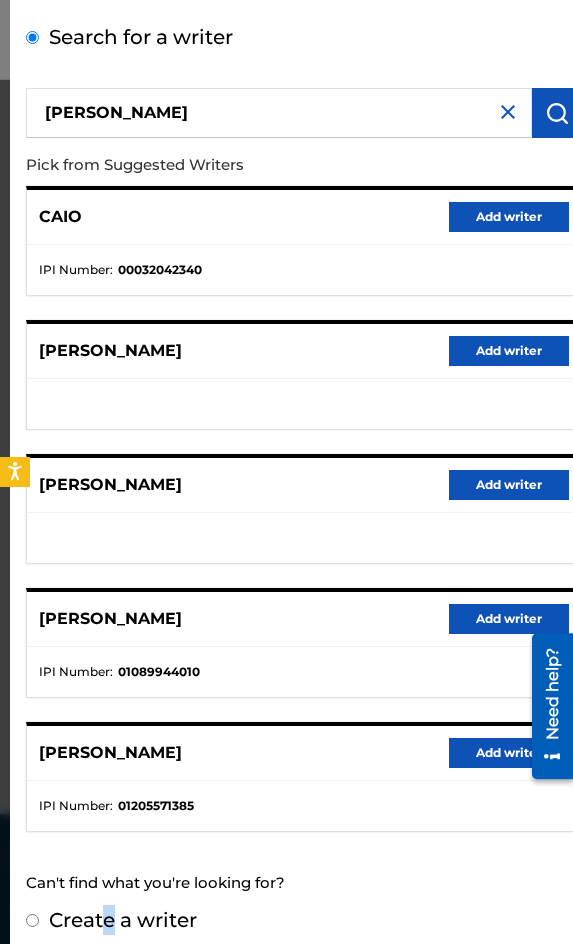 click on "Add Writer Search for a writer [PERSON_NAME] Pick from Suggested Writers CAIO Add writer IPI Number : 00032042340 [PERSON_NAME] Add writer [PERSON_NAME] Add writer [PERSON_NAME] Add writer IPI Number : 01089944010 [PERSON_NAME] Add writer IPI Number : 01205571385 Can't find what you're looking for? Create a writer" at bounding box center [304, 441] 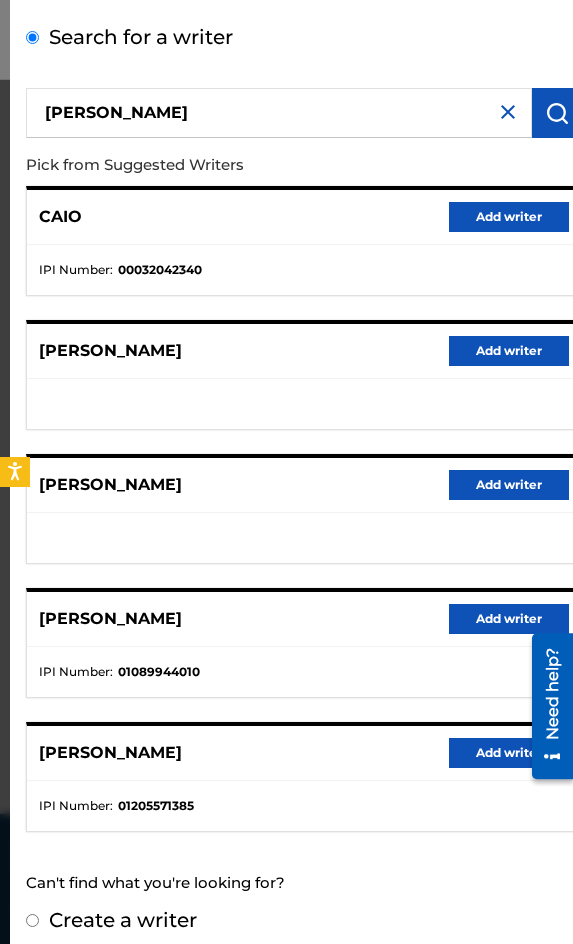 click on "Create a writer" at bounding box center (123, 920) 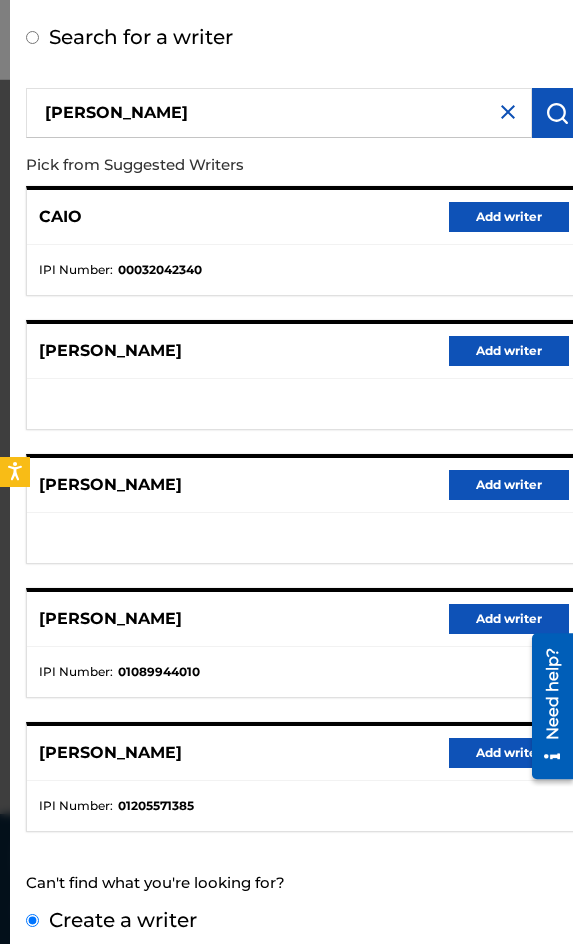 click on "Create a writer" at bounding box center (32, 920) 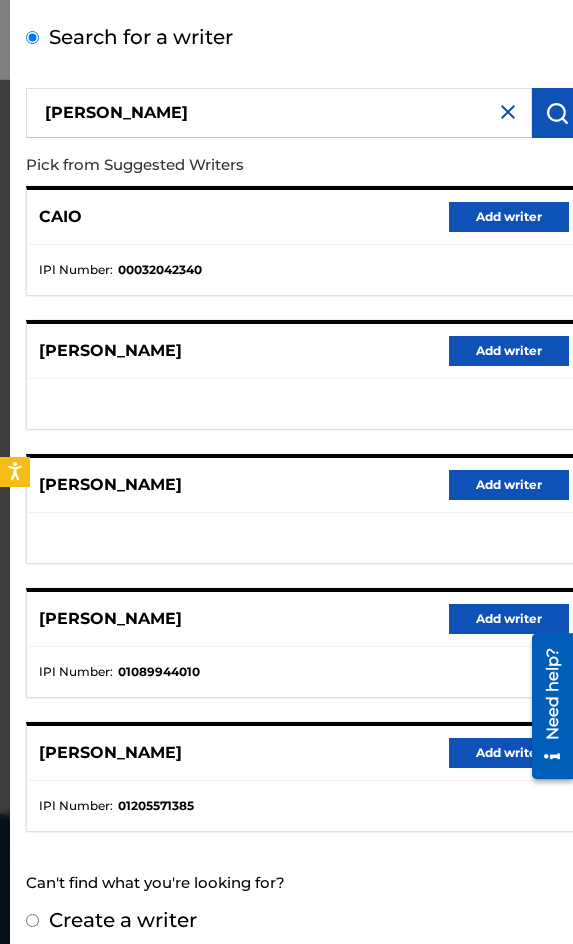radio on "false" 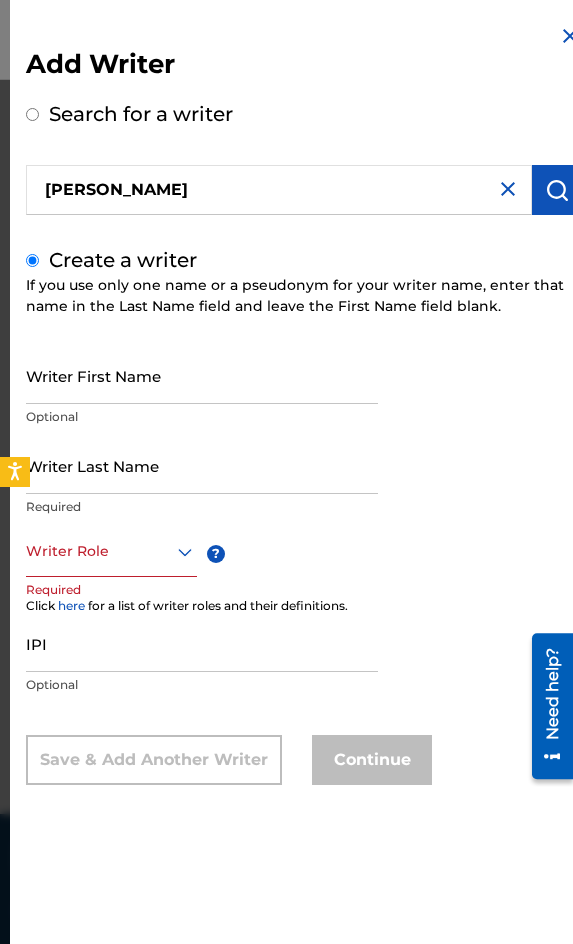 scroll, scrollTop: 0, scrollLeft: 0, axis: both 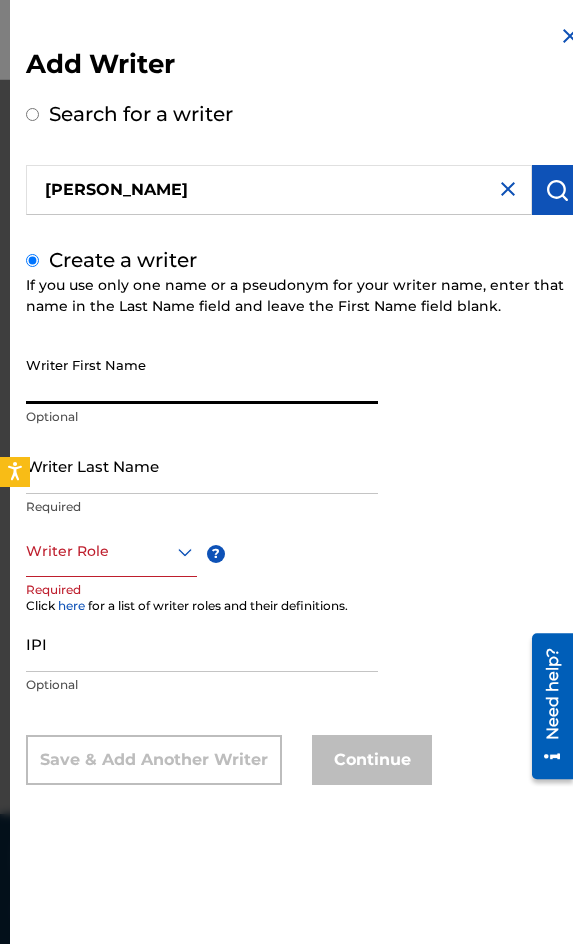 click on "Writer First Name" at bounding box center [202, 375] 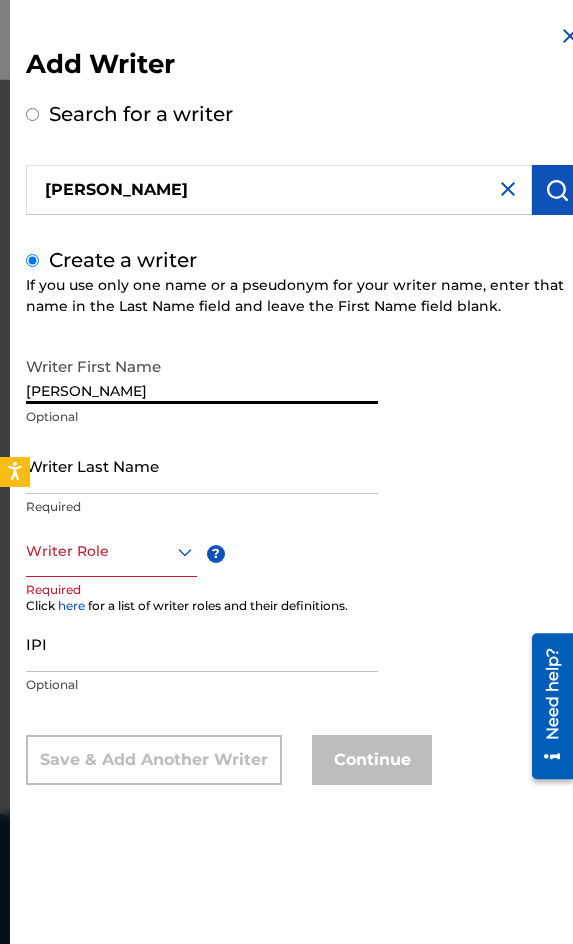 click on "[PERSON_NAME]" at bounding box center [202, 375] 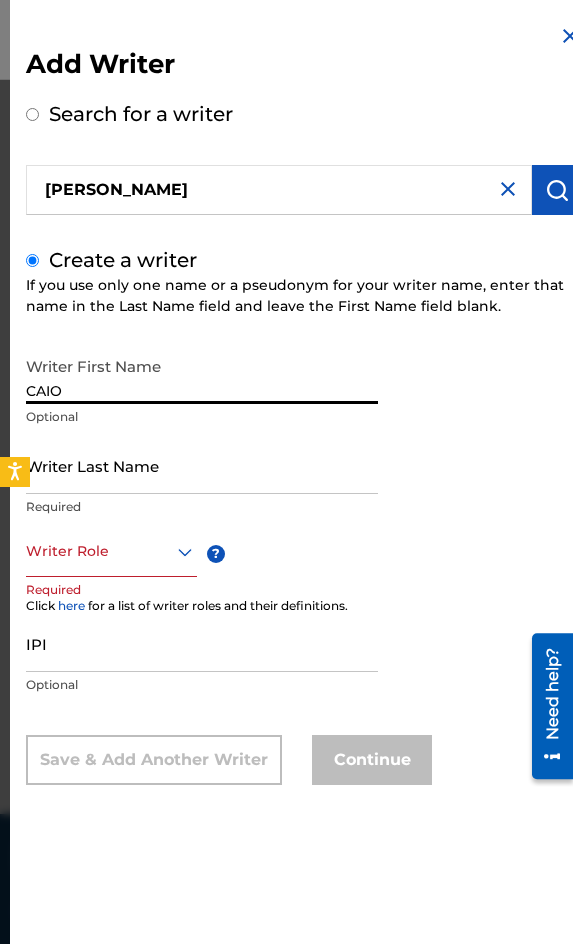 type on "CAIO" 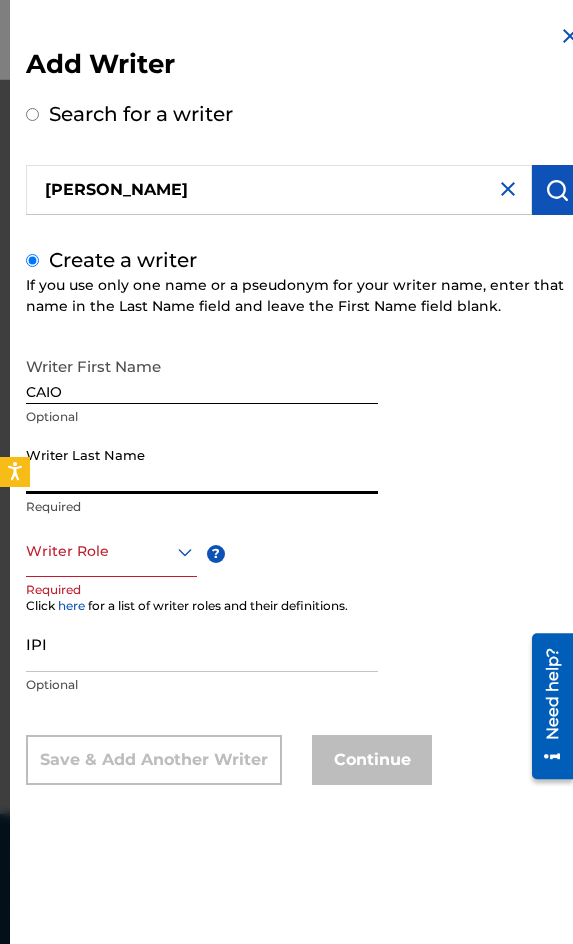 click on "Writer Last Name" at bounding box center (202, 465) 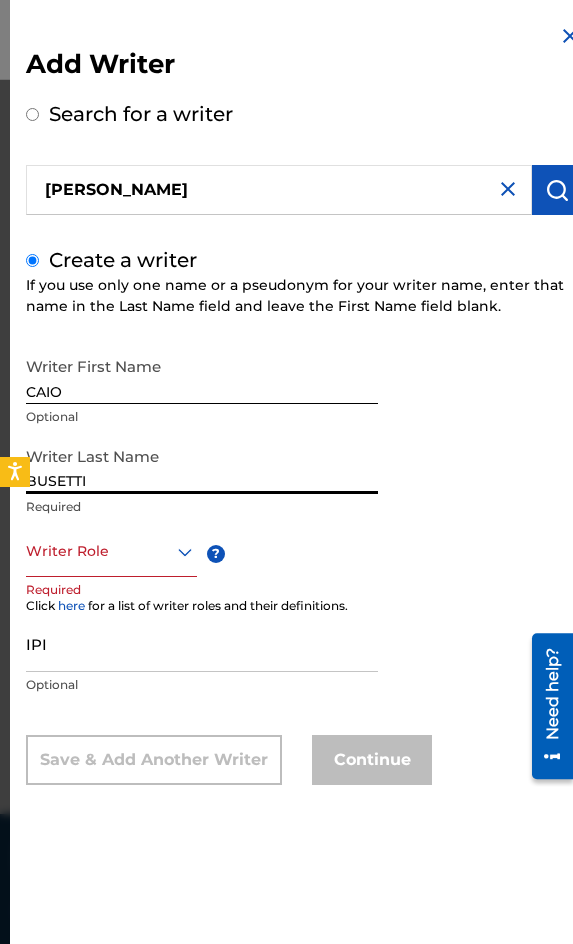 type on "BUSETTI" 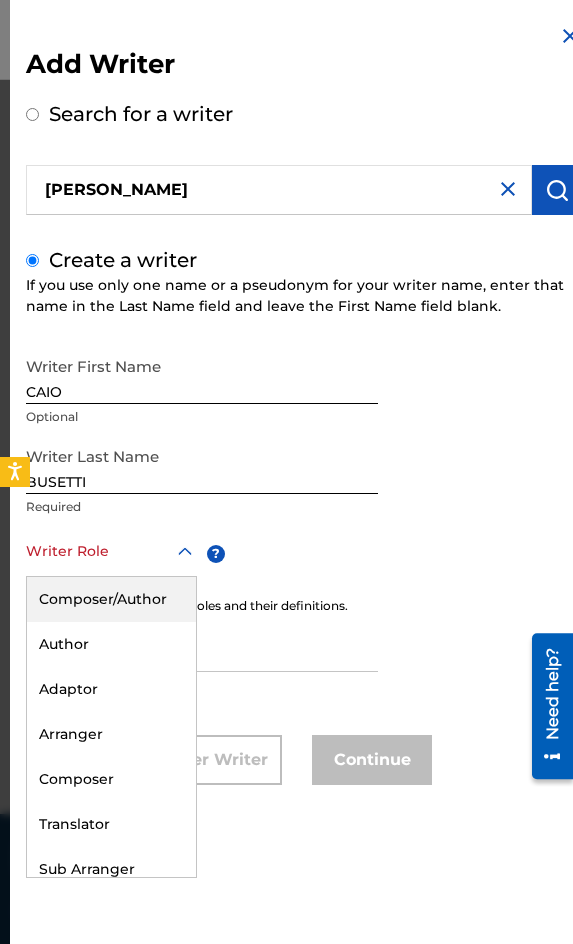 click at bounding box center [111, 551] 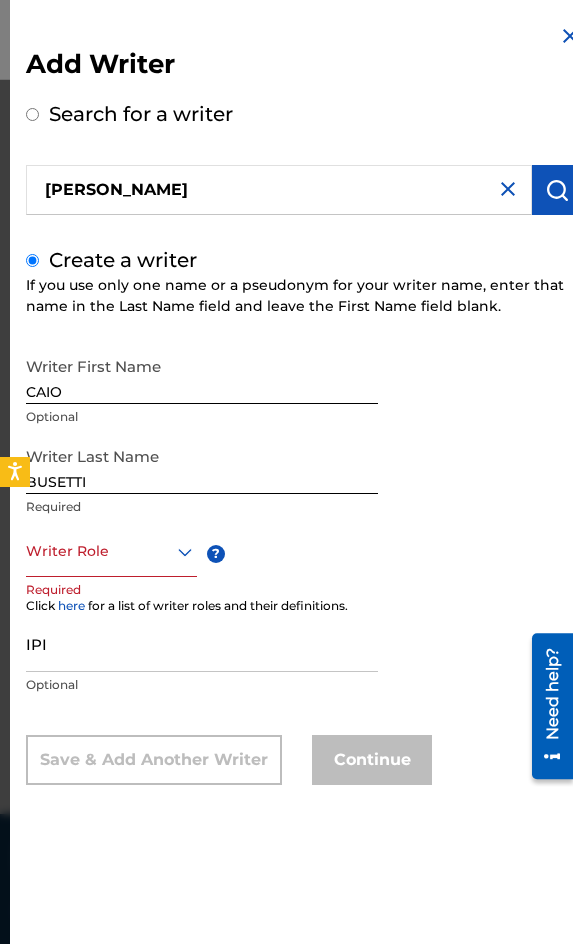 drag, startPoint x: 135, startPoint y: 565, endPoint x: 132, endPoint y: 591, distance: 26.172504 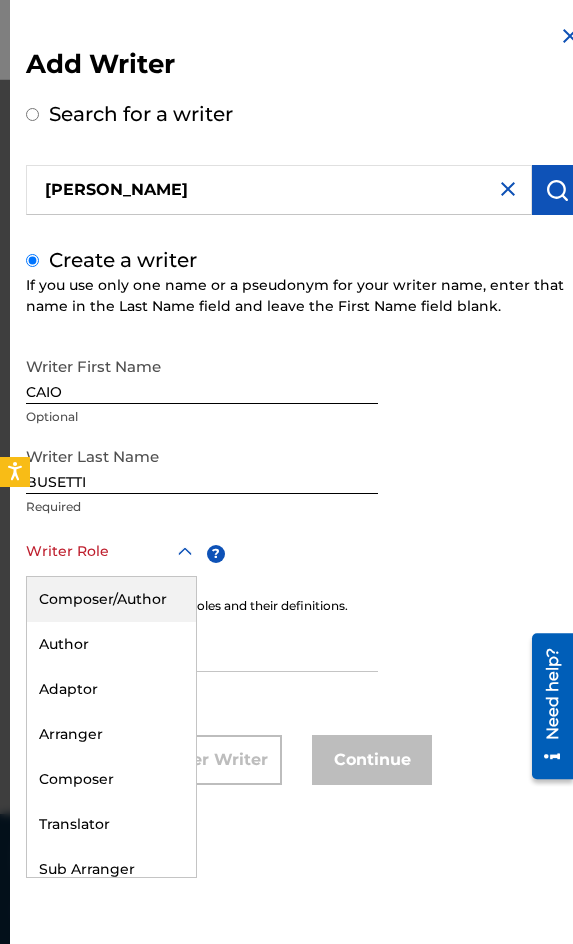 click at bounding box center (111, 551) 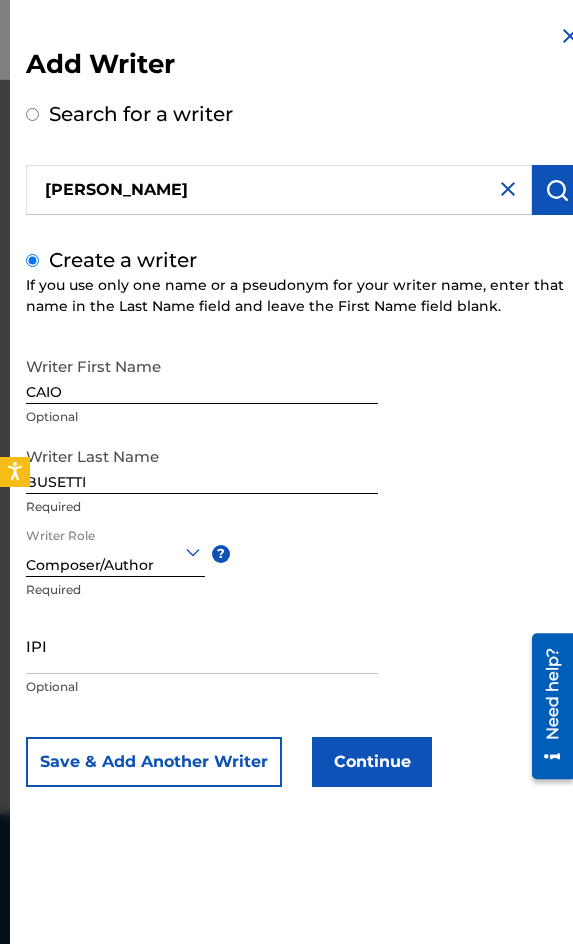 click on "Continue" at bounding box center [372, 762] 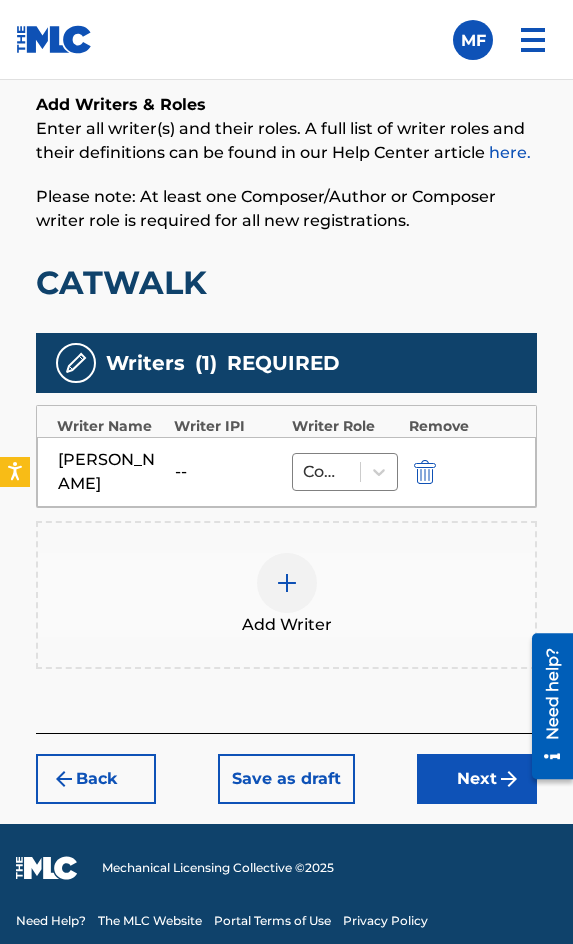 scroll, scrollTop: 1424, scrollLeft: 0, axis: vertical 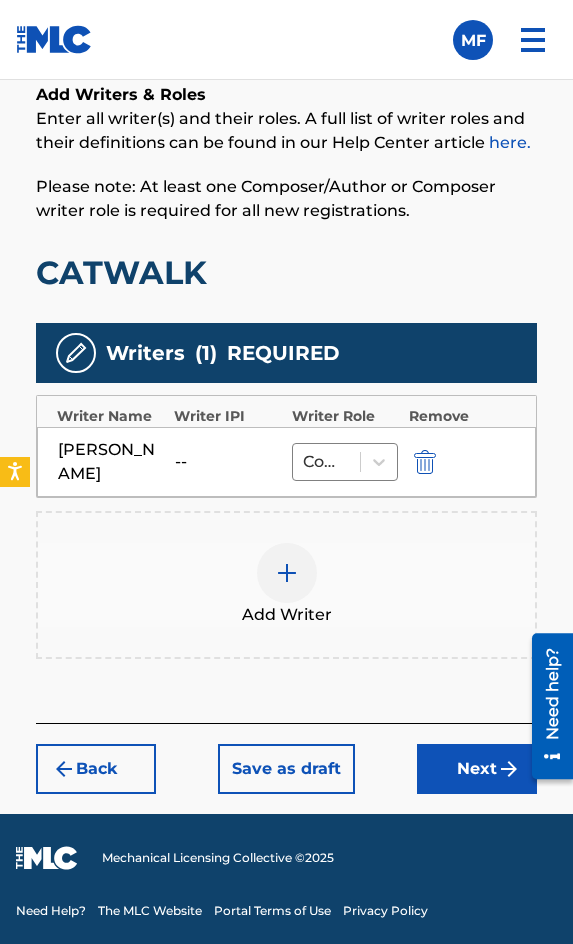click on "Add Writer" at bounding box center (286, 585) 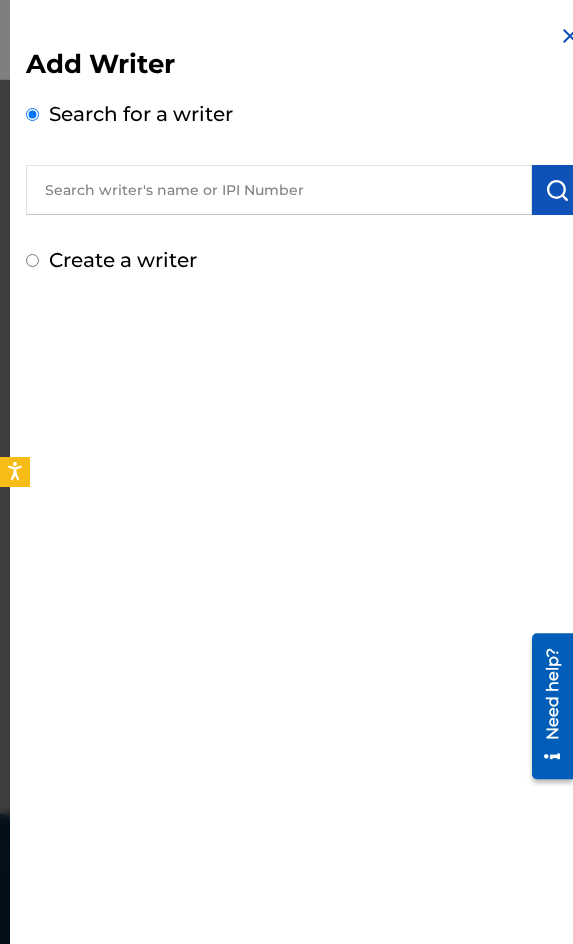 click at bounding box center [279, 190] 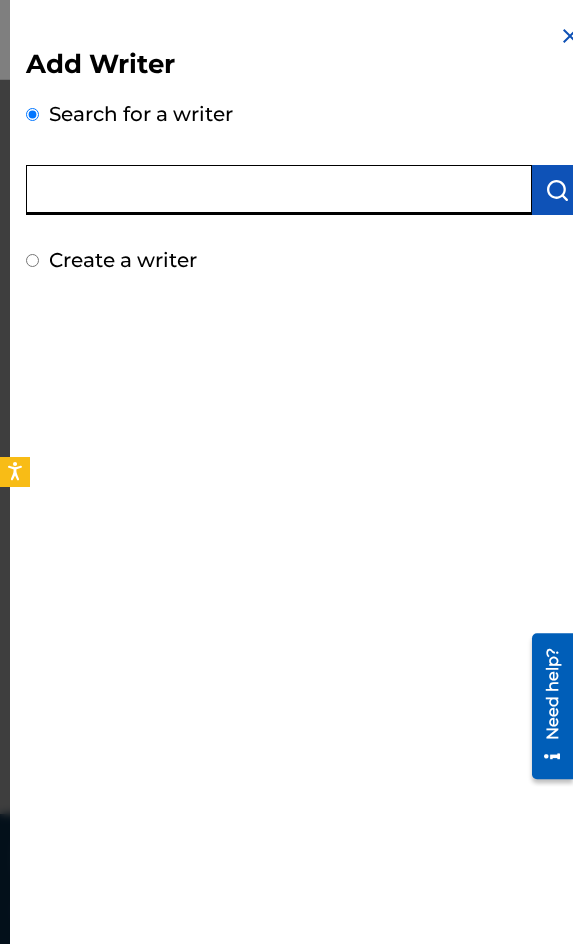 paste on "[PERSON_NAME]" 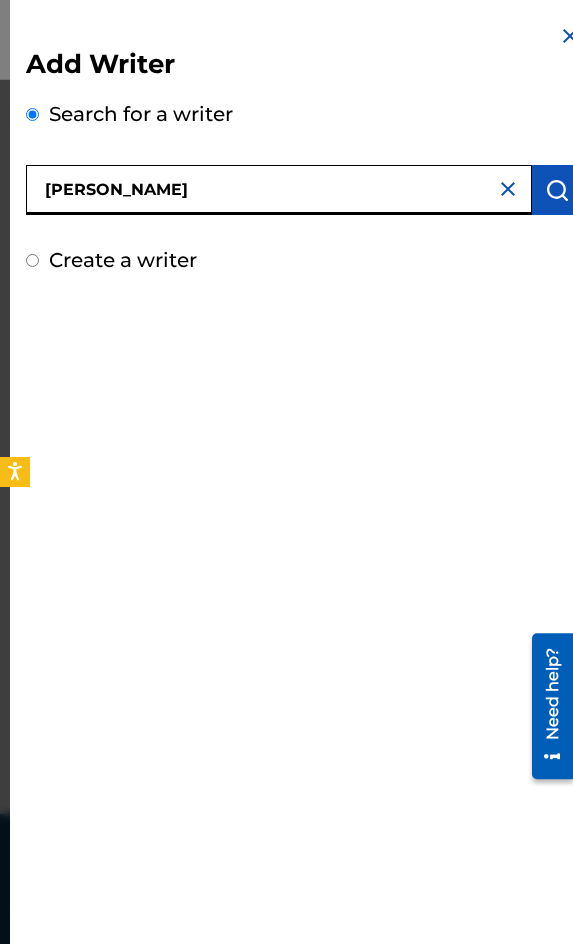 type on "[PERSON_NAME]" 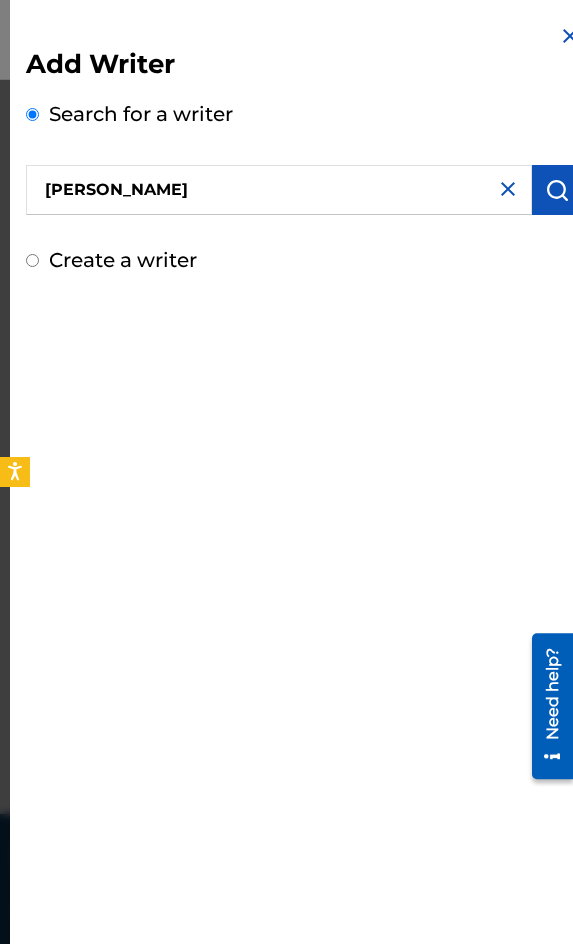 click at bounding box center (557, 190) 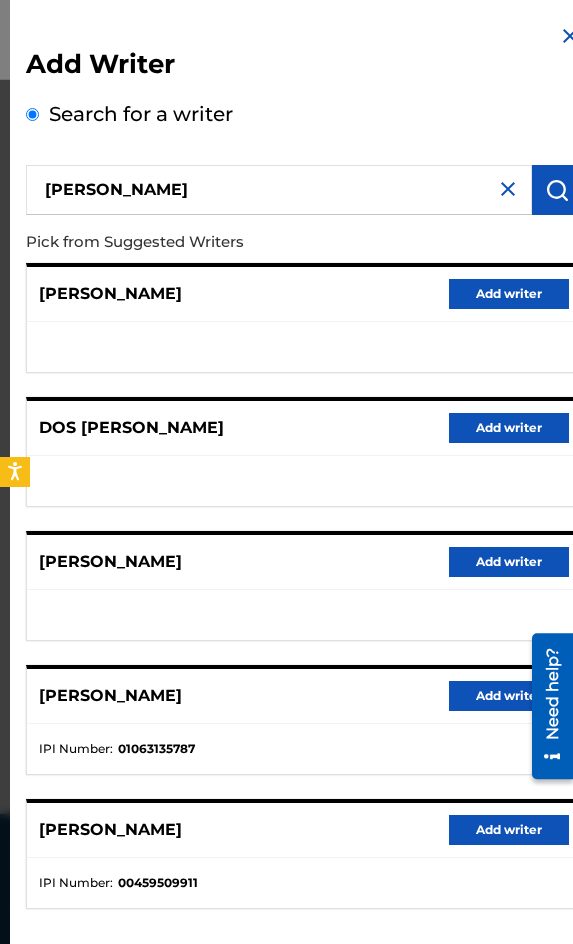 click on "Add writer" at bounding box center (509, 696) 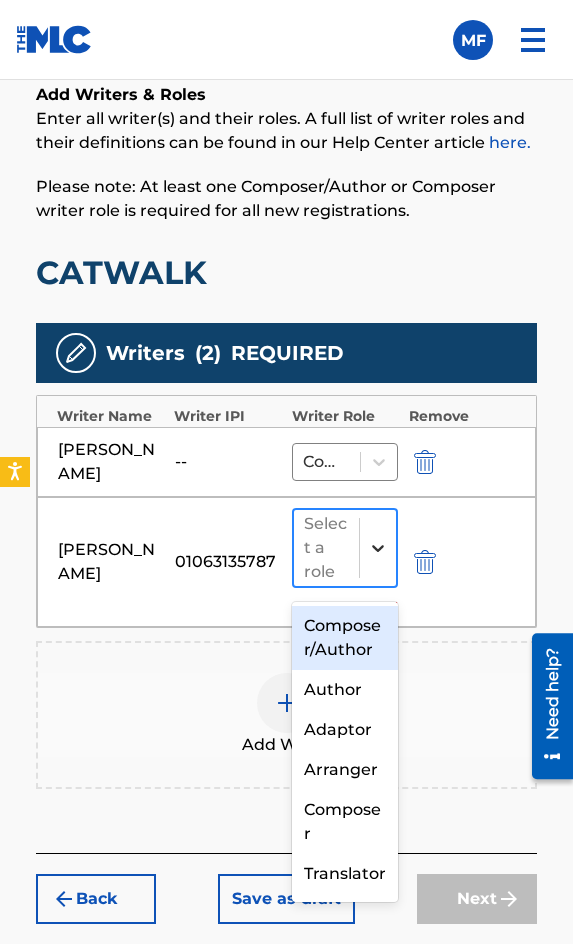 click at bounding box center [378, 548] 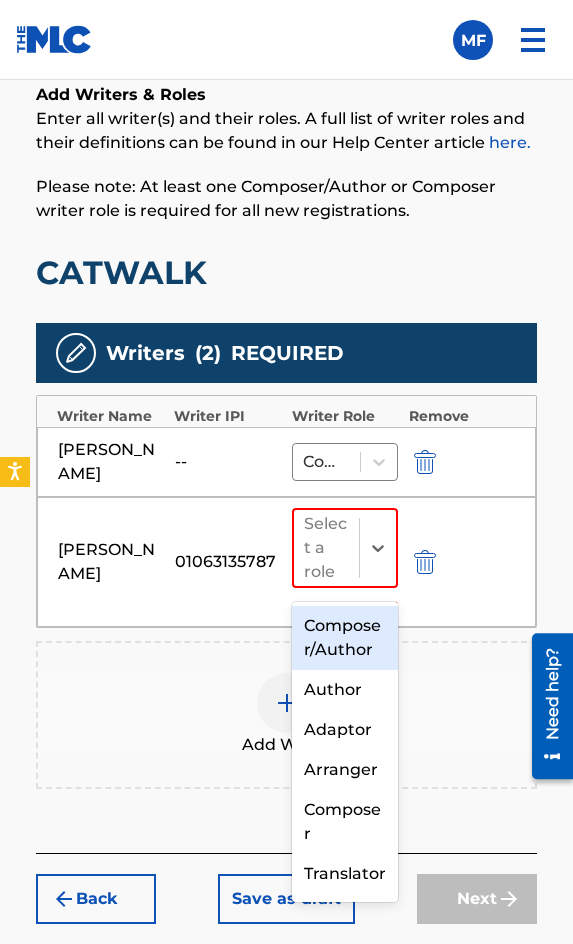 click on "Composer/Author" at bounding box center [345, 638] 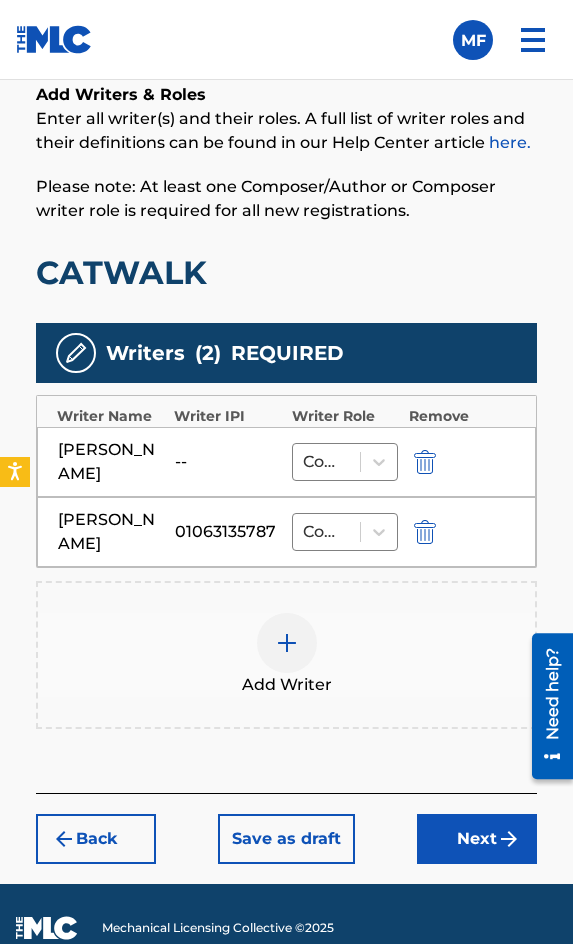 click on "Next" at bounding box center (477, 839) 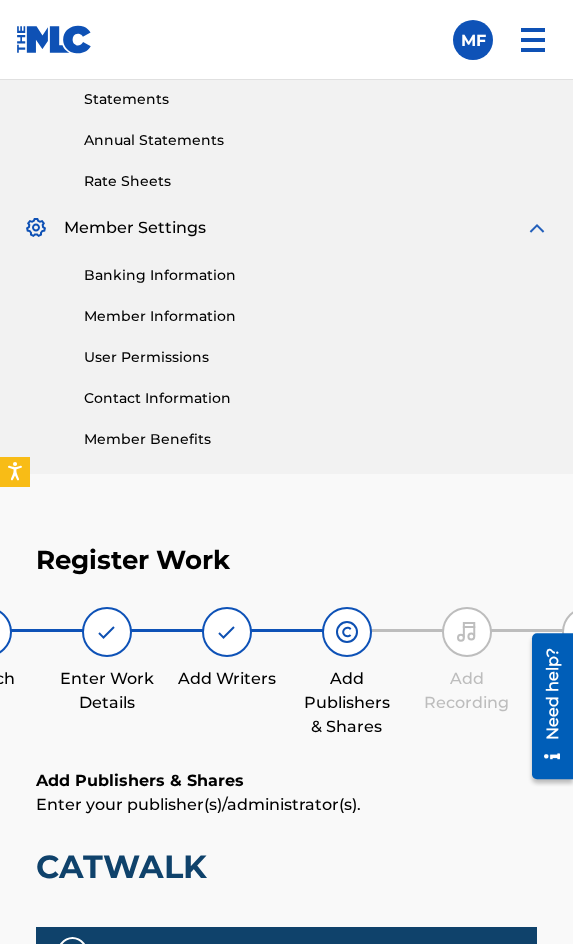 scroll, scrollTop: 990, scrollLeft: 0, axis: vertical 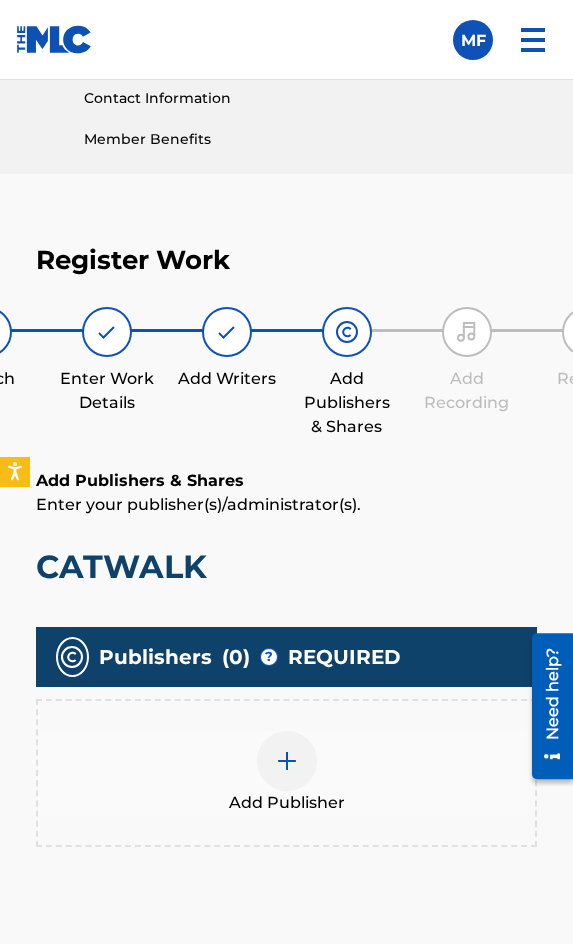 click at bounding box center [287, 761] 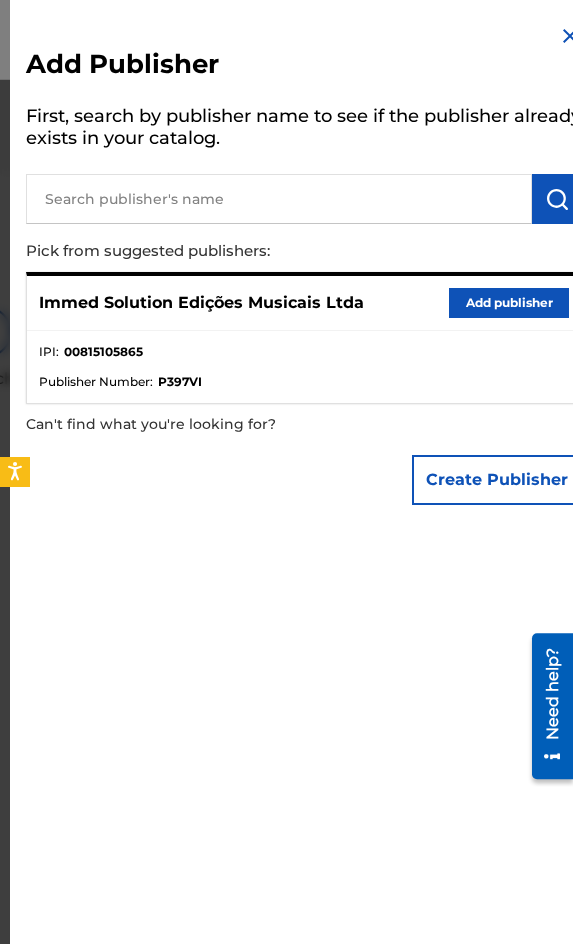 click on "Immed Solution Edições Musicais Ltda Add publisher" at bounding box center [304, 303] 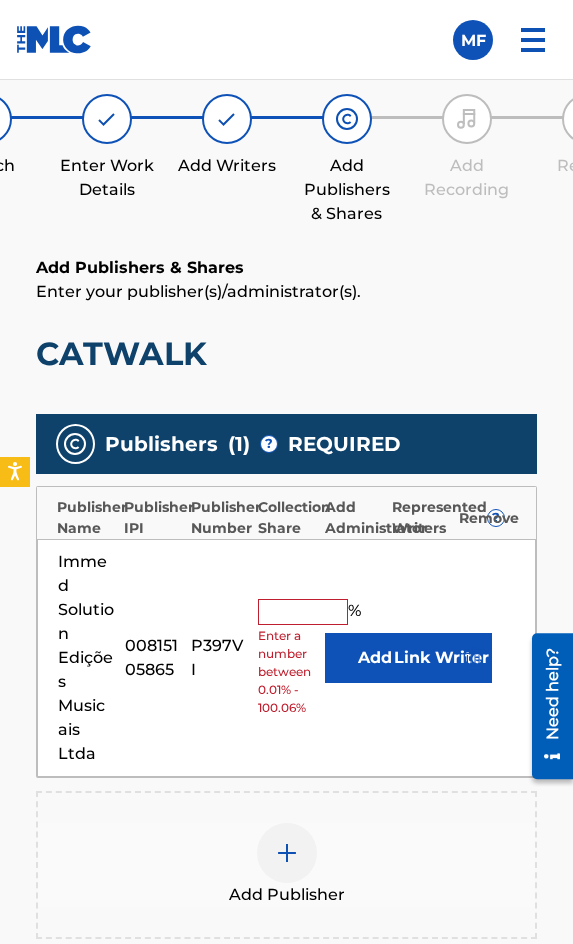 scroll, scrollTop: 1590, scrollLeft: 0, axis: vertical 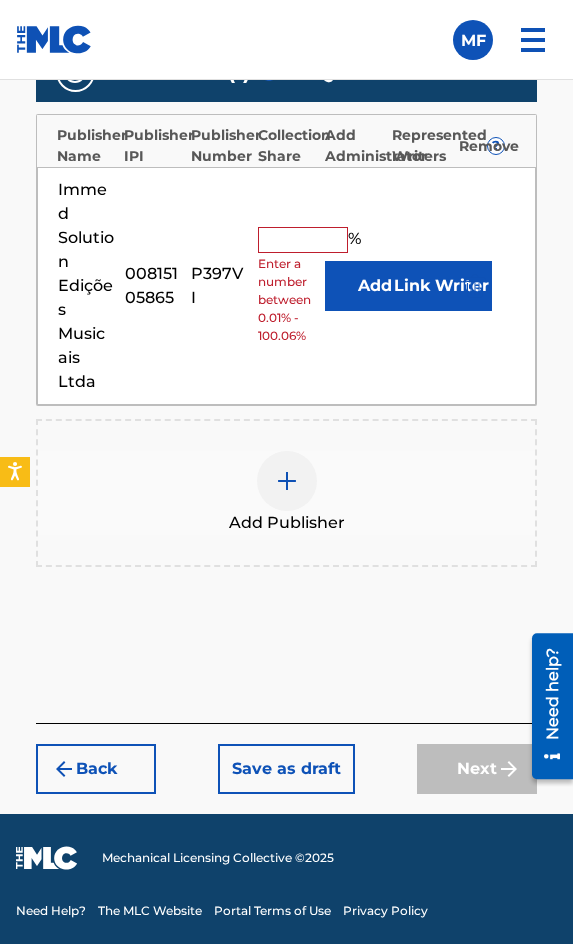 click on "Immed Solution Edições Musicais Ltda 00815105865 P397VI % Enter a number between 0.01% - 100.06% Add Link Writer" at bounding box center (286, 286) 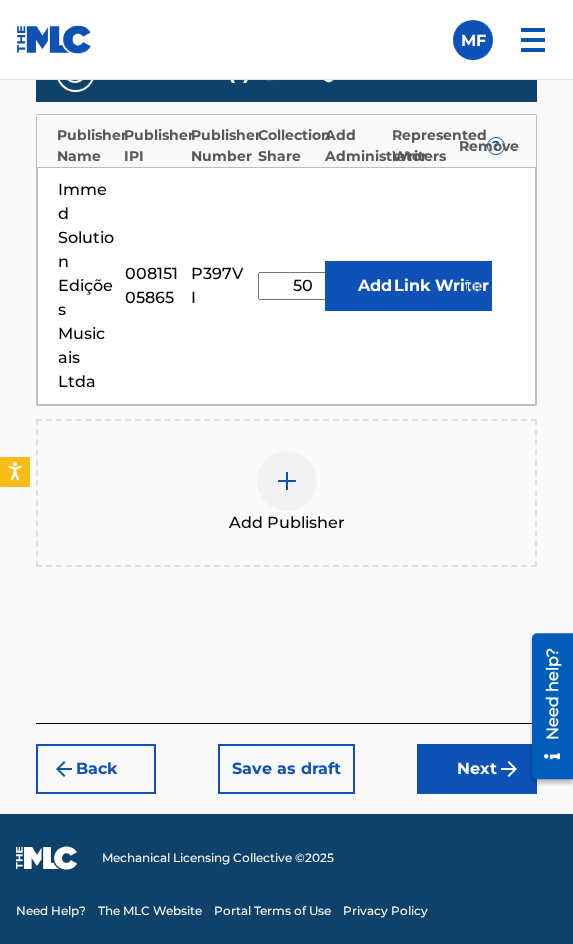 click on "Link Writer" at bounding box center (442, 286) 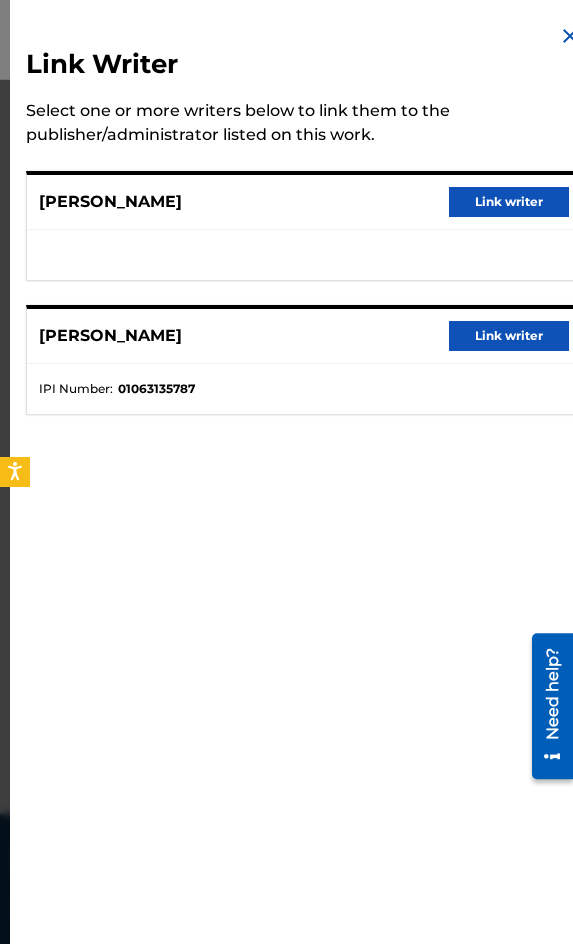 click on "Link writer" at bounding box center [509, 336] 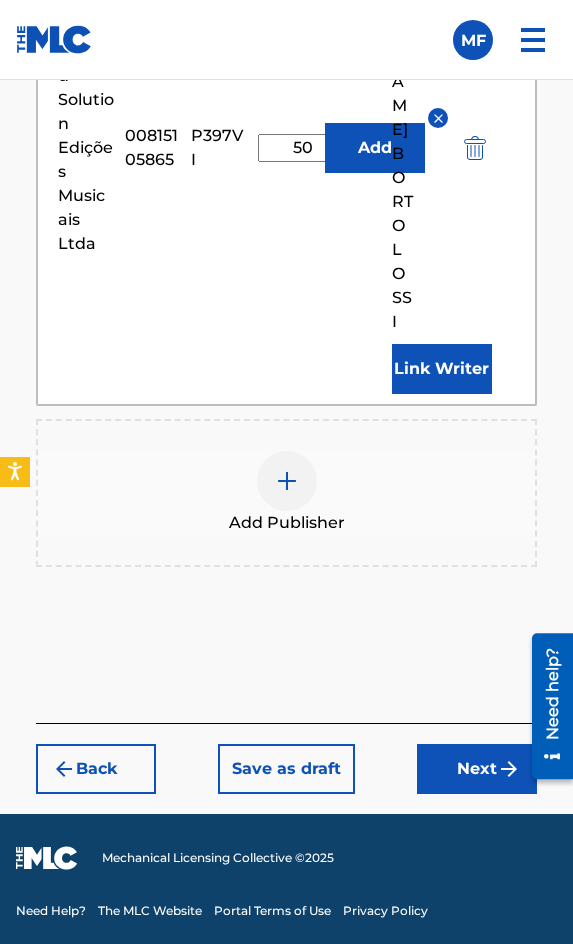 click on "Next" at bounding box center (477, 769) 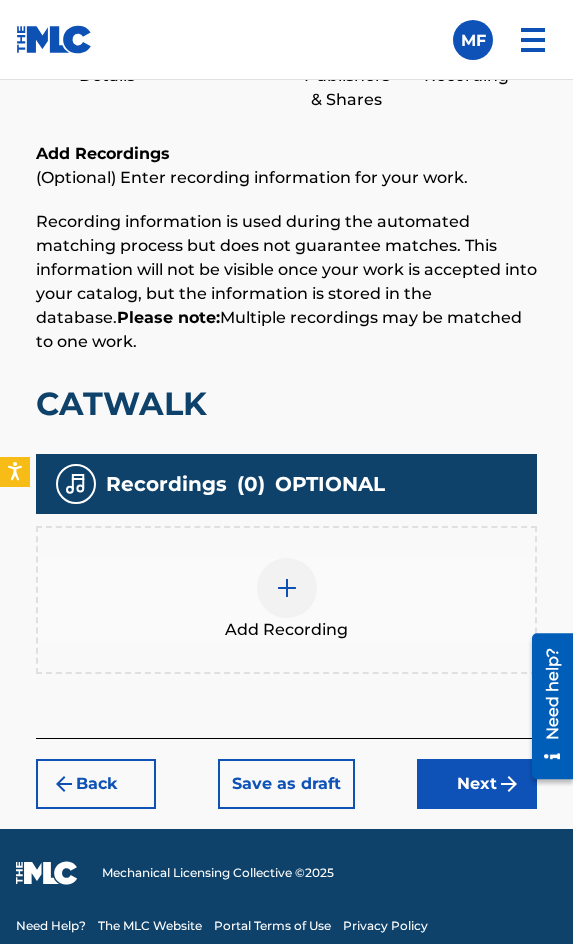 scroll, scrollTop: 1332, scrollLeft: 0, axis: vertical 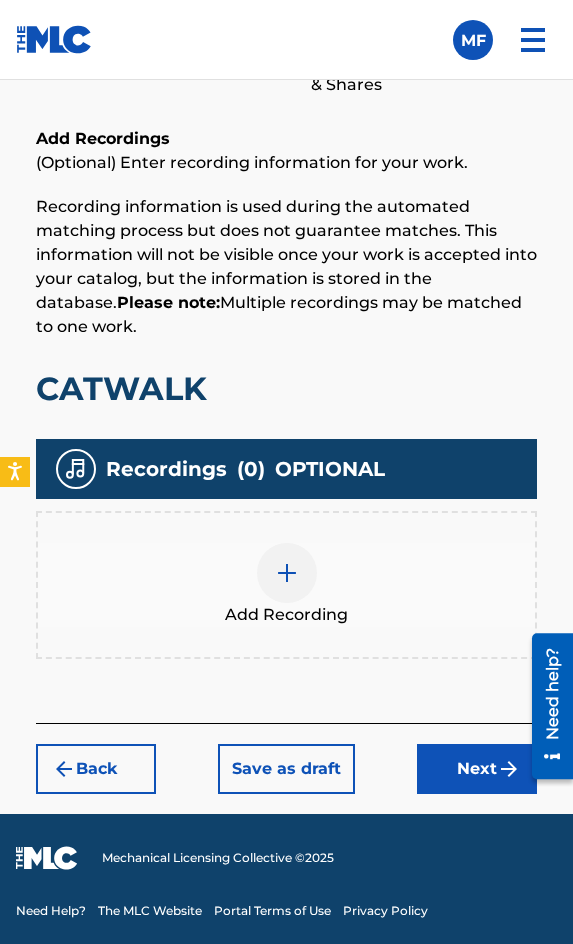 click at bounding box center [287, 573] 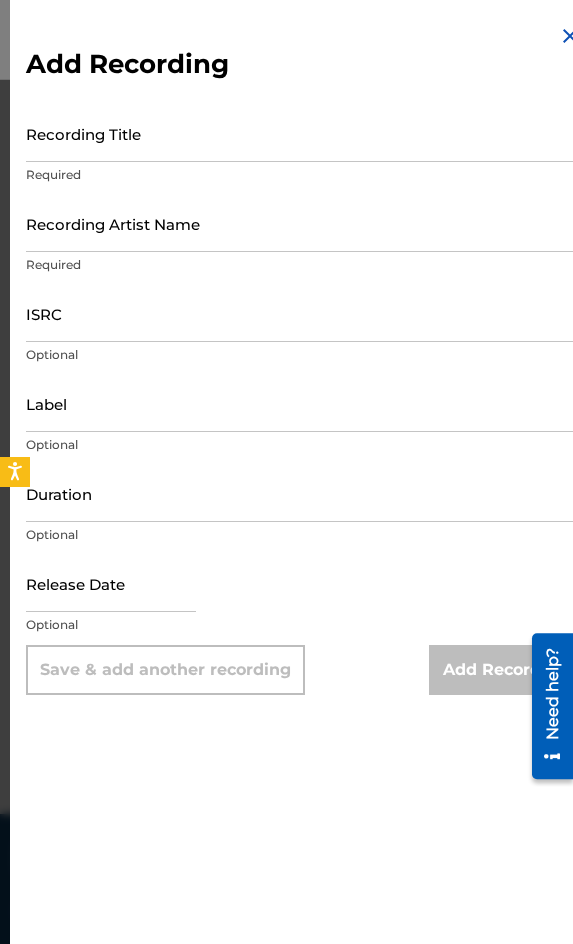 click on "Recording Title" at bounding box center [304, 133] 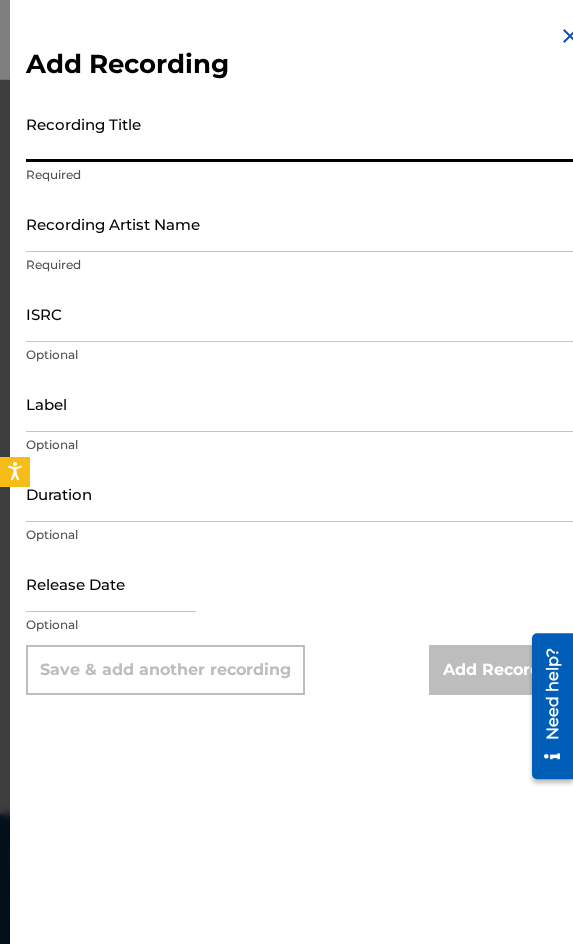 paste on "Catwalk" 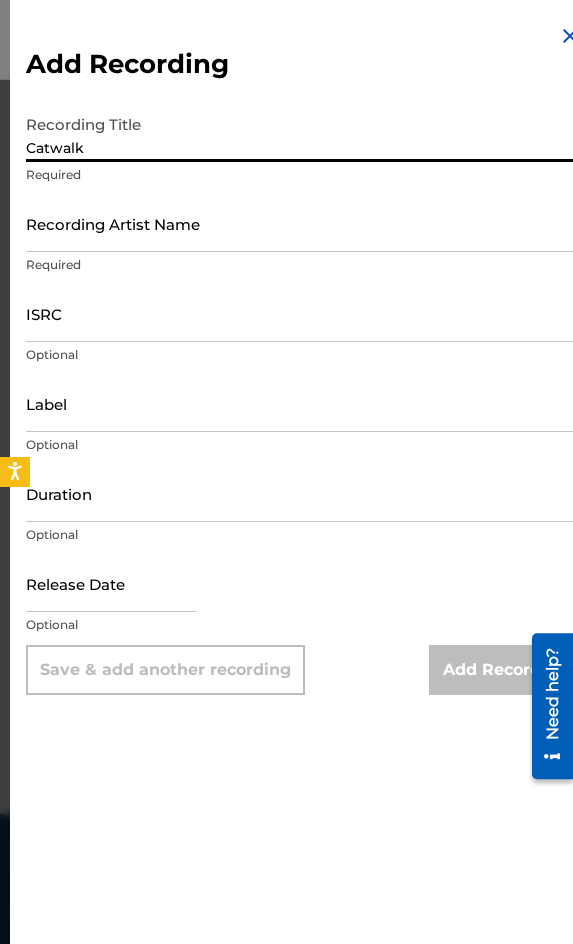 type on "Catwalk" 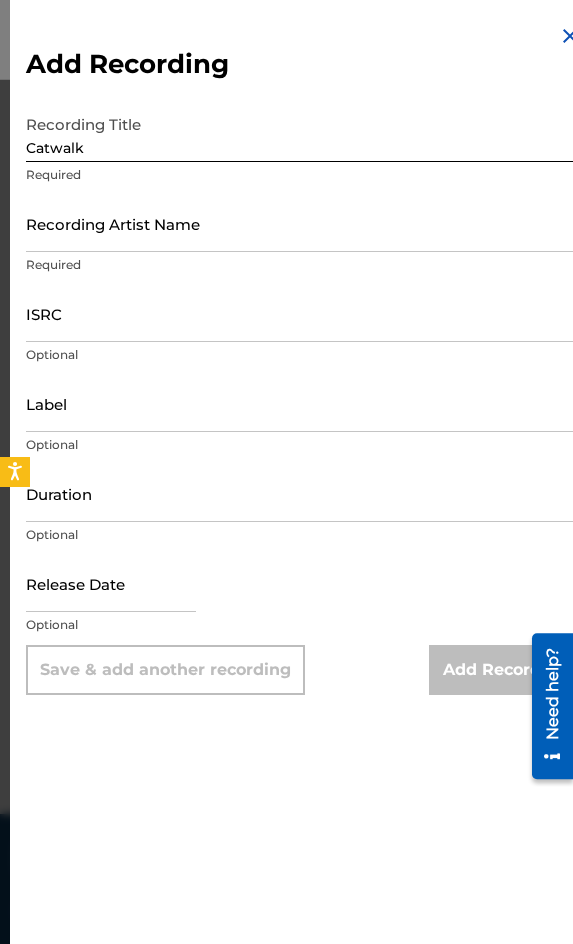 click on "Recording Artist Name" at bounding box center (304, 223) 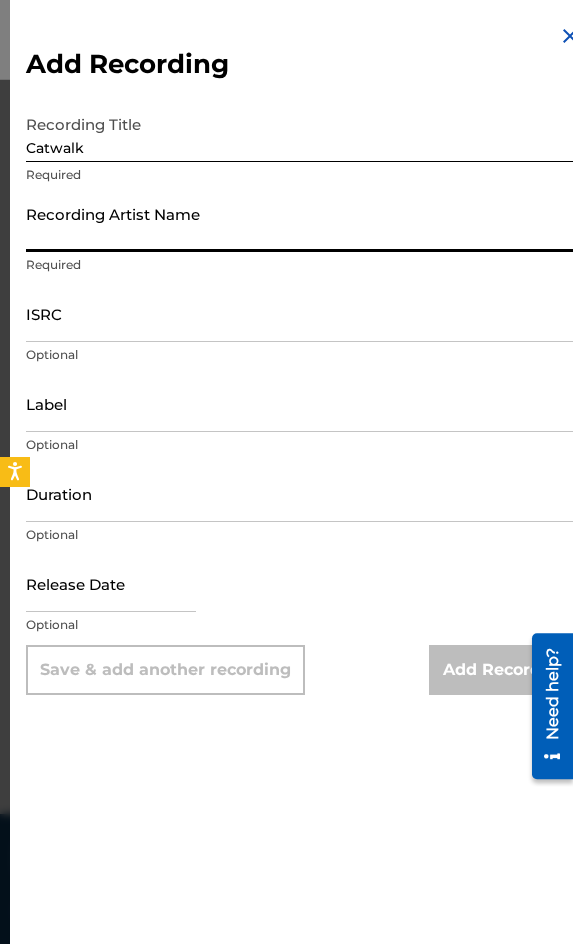 paste on "[PERSON_NAME], [PERSON_NAME]" 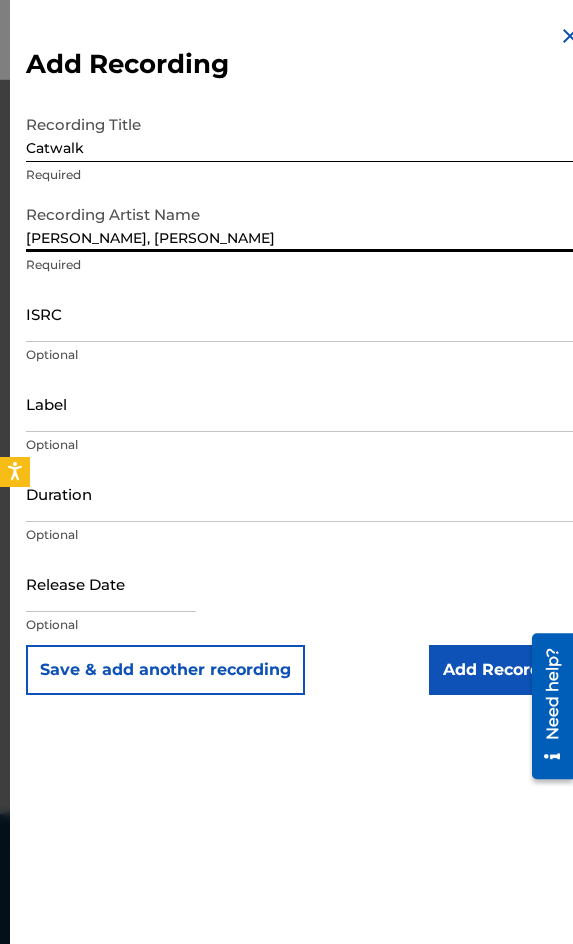 type on "[PERSON_NAME], [PERSON_NAME]" 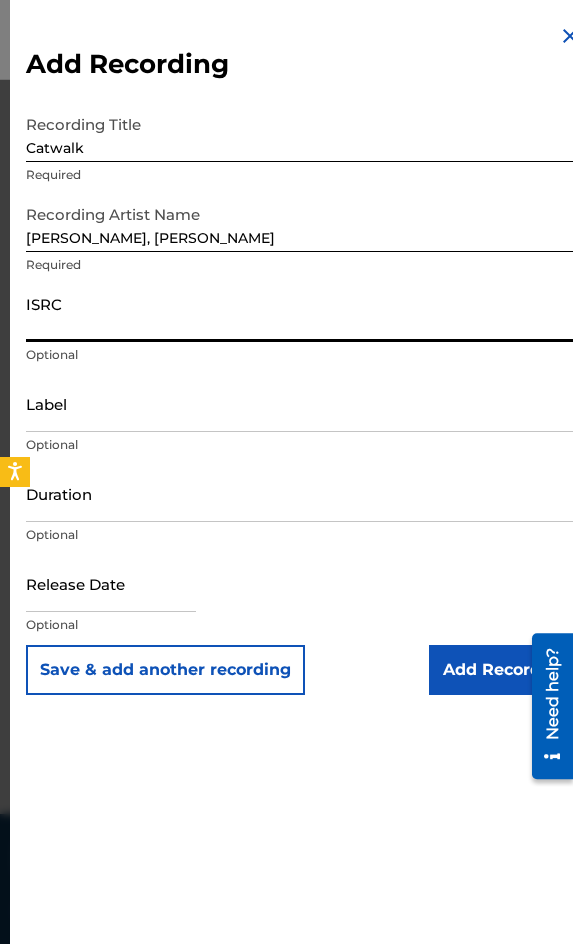 click on "ISRC" at bounding box center [304, 313] 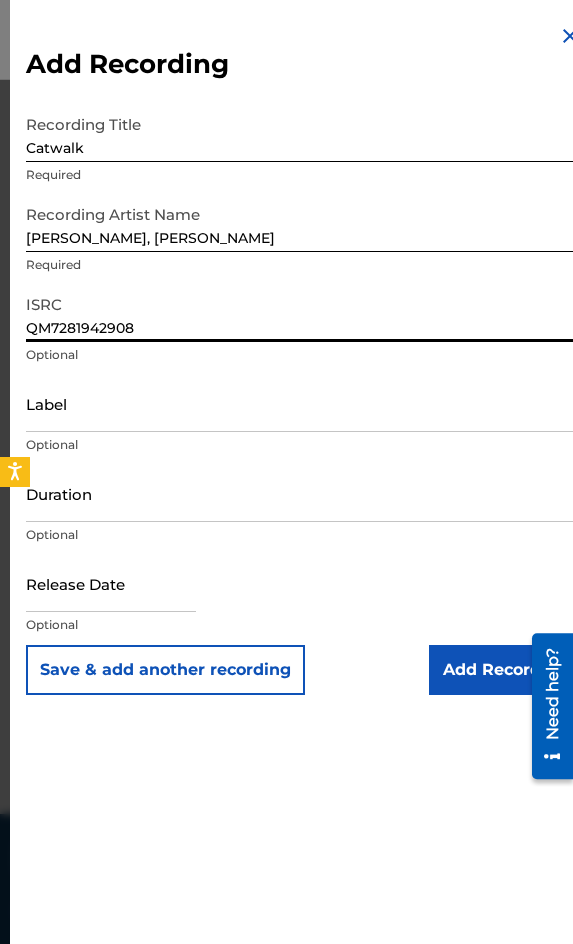 type on "QM7281942908" 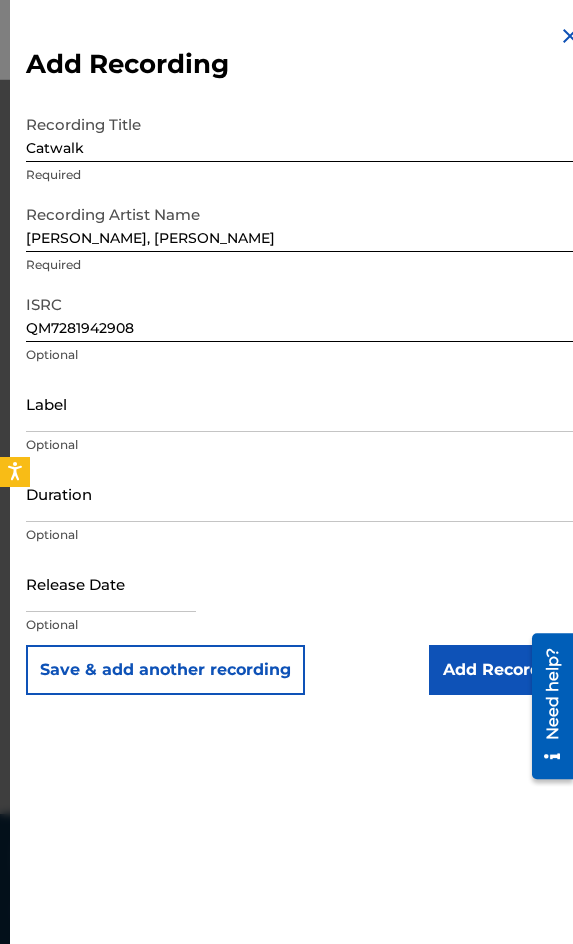 click on "Duration" at bounding box center [304, 493] 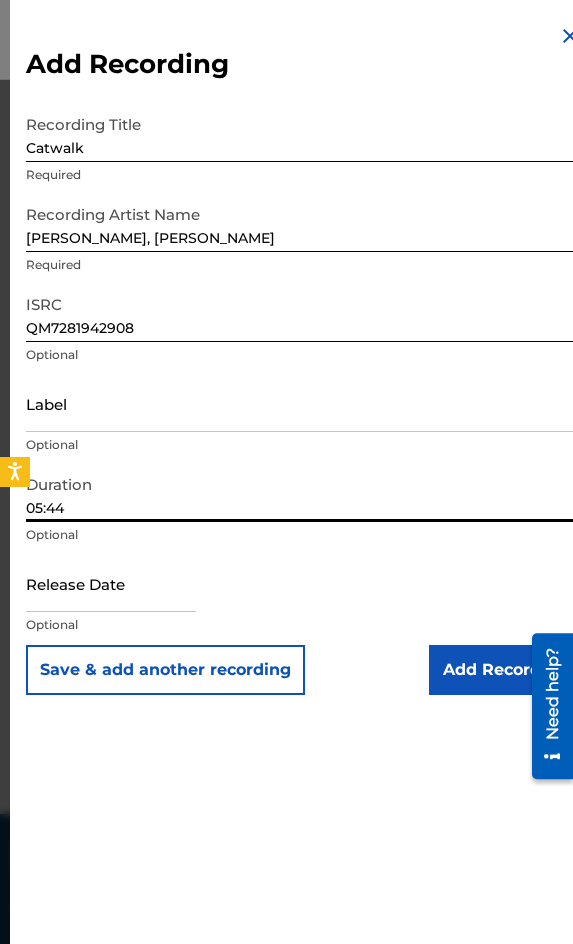 type on "05:44" 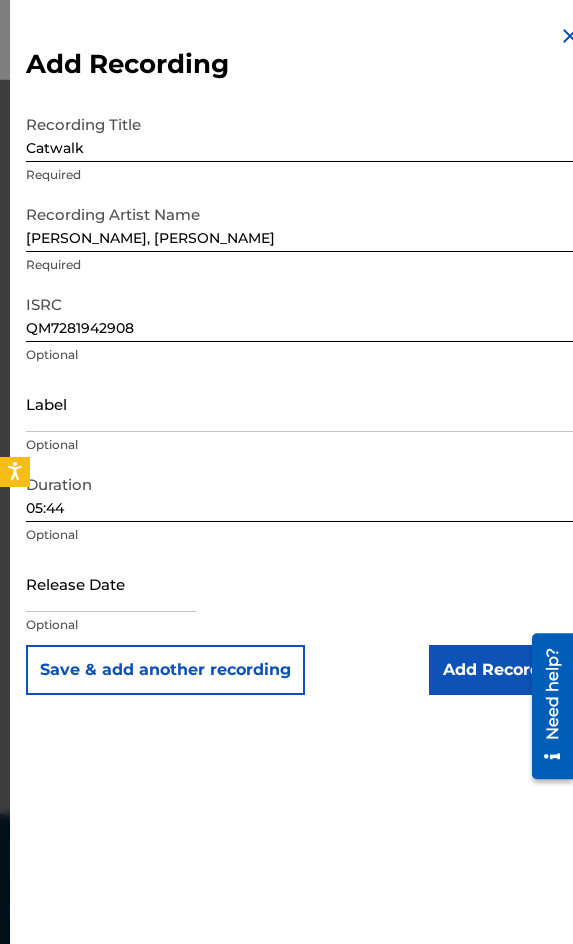 click on "Add Recording" at bounding box center (505, 670) 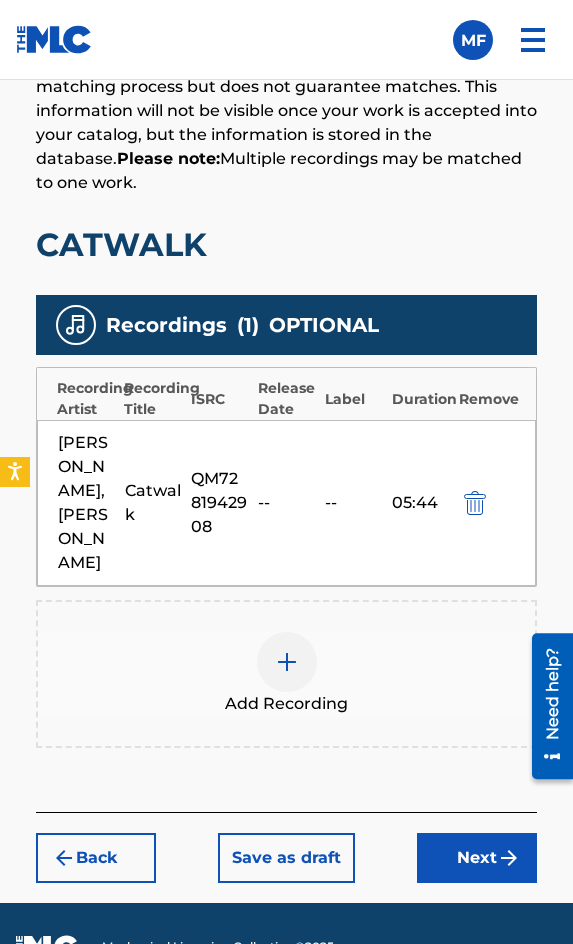 scroll, scrollTop: 1580, scrollLeft: 0, axis: vertical 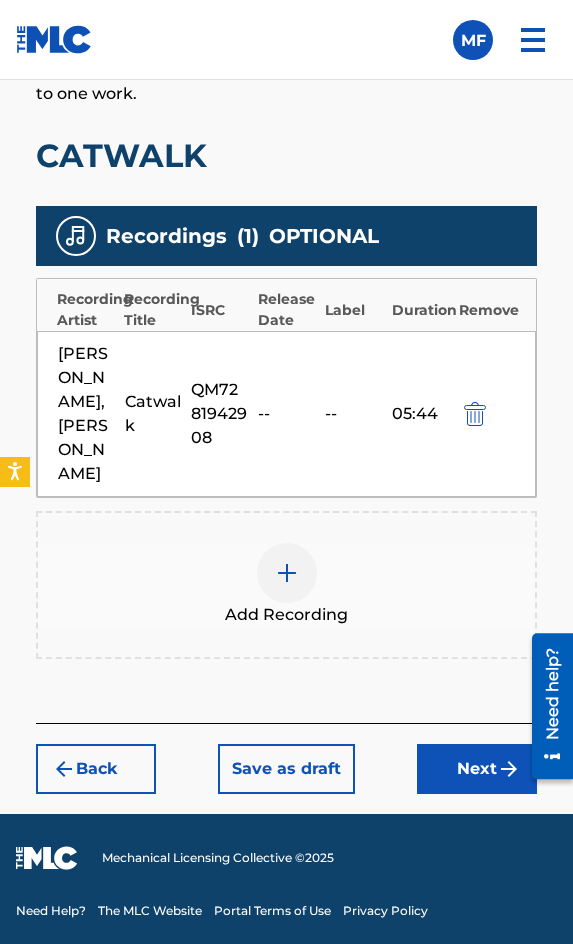click on "Next" at bounding box center [477, 769] 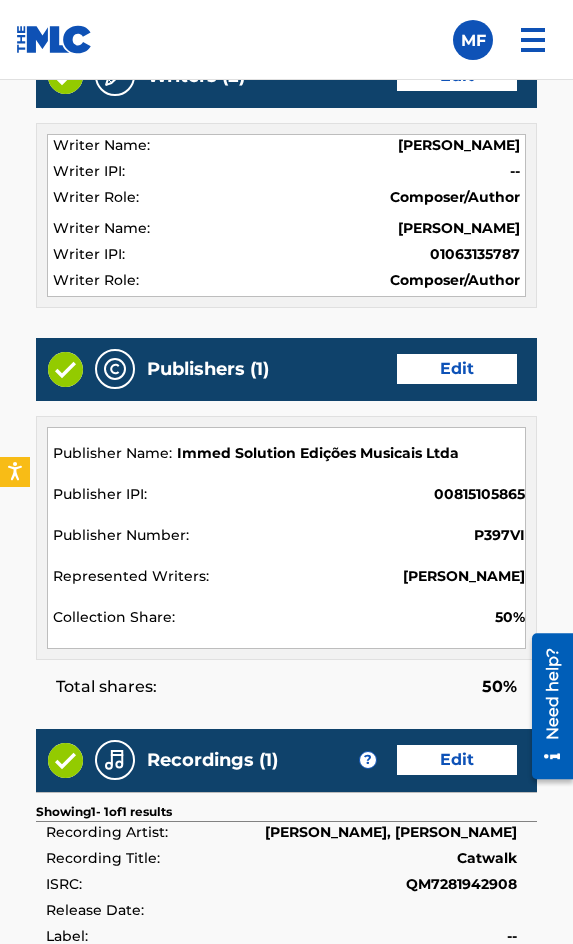 scroll, scrollTop: 2090, scrollLeft: 0, axis: vertical 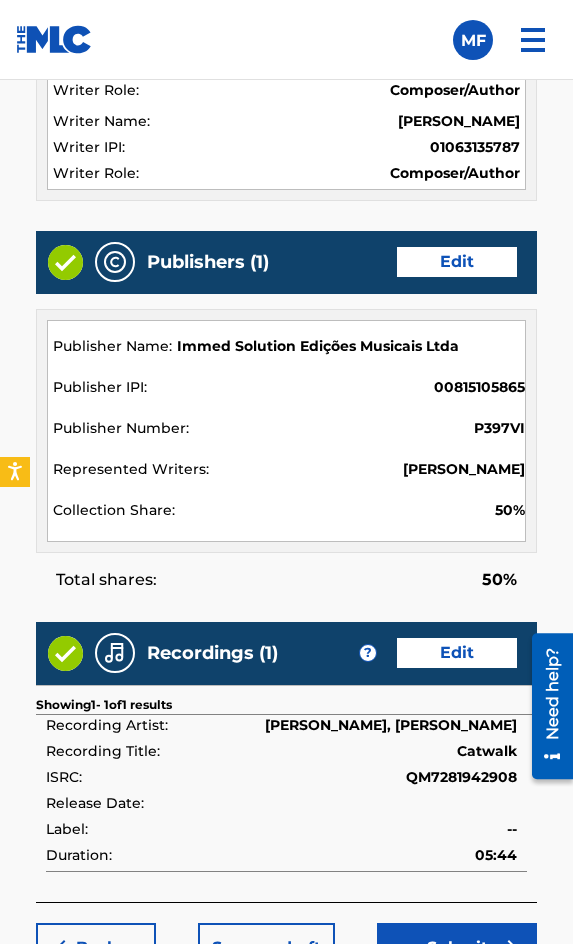 click on "Submit" at bounding box center (457, 948) 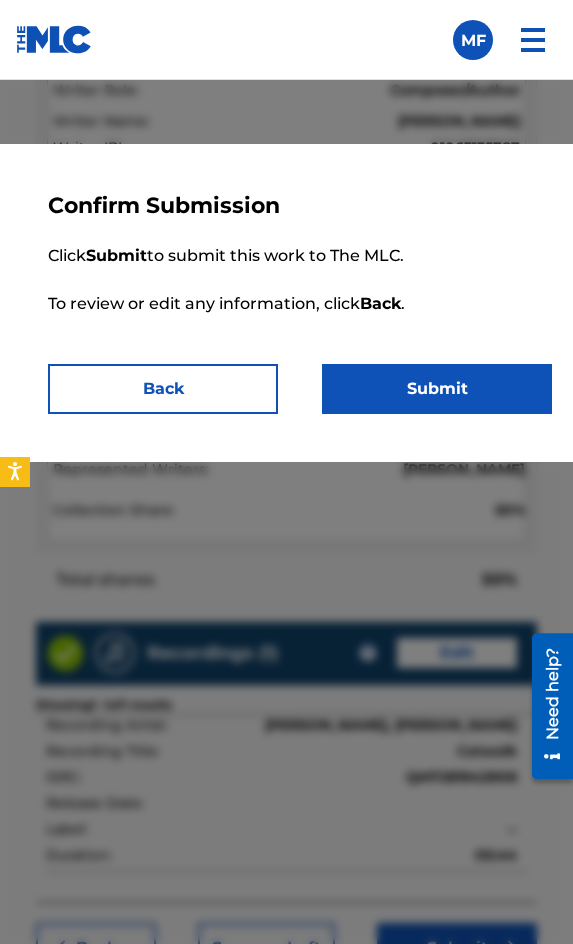 click on "Submit" at bounding box center [437, 389] 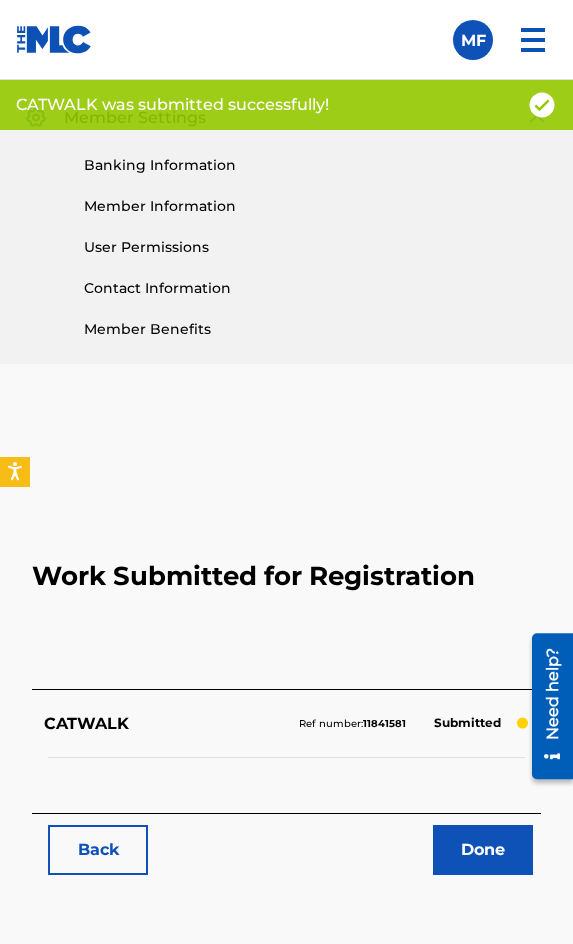 scroll, scrollTop: 1114, scrollLeft: 0, axis: vertical 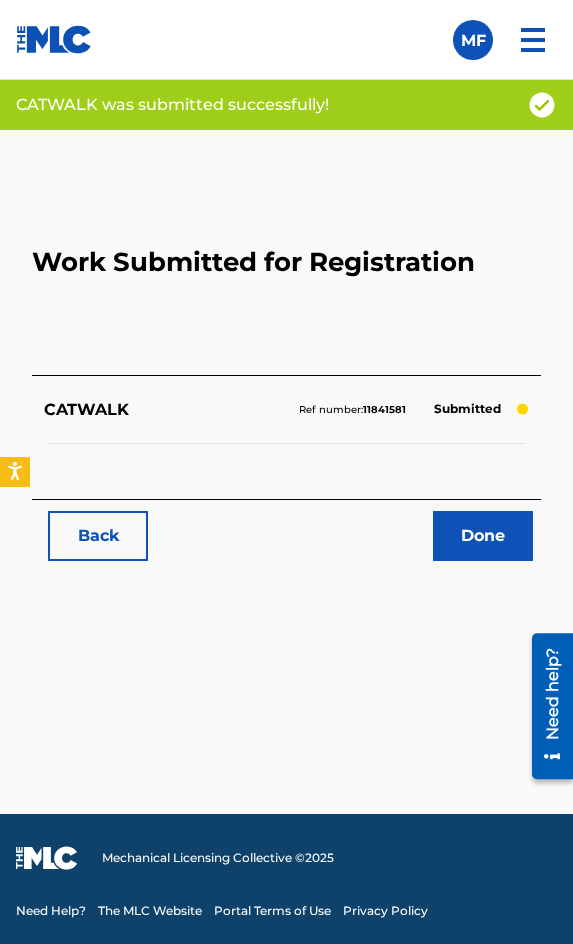 click on "Back" at bounding box center (98, 536) 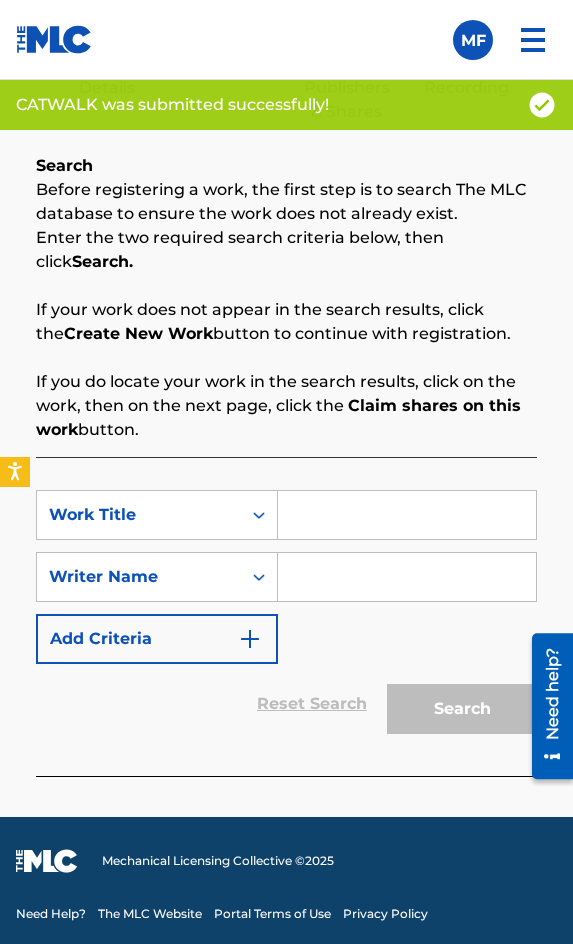 scroll, scrollTop: 1308, scrollLeft: 0, axis: vertical 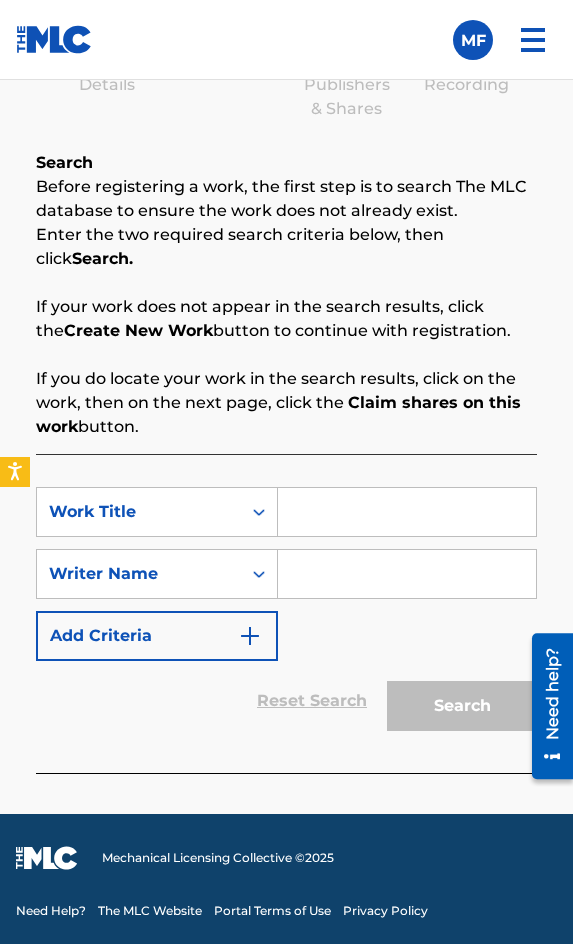 click at bounding box center [407, 512] 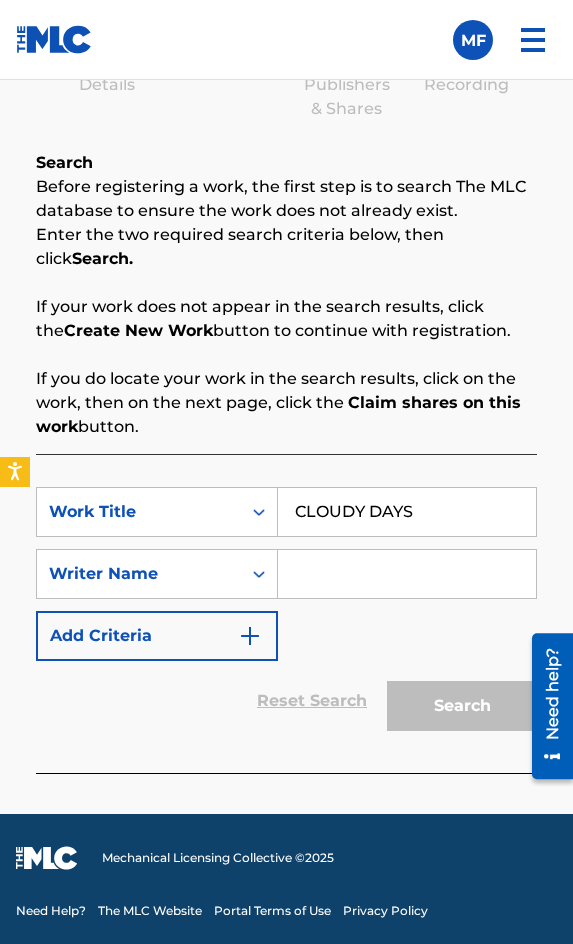 type on "CLOUDY DAYS" 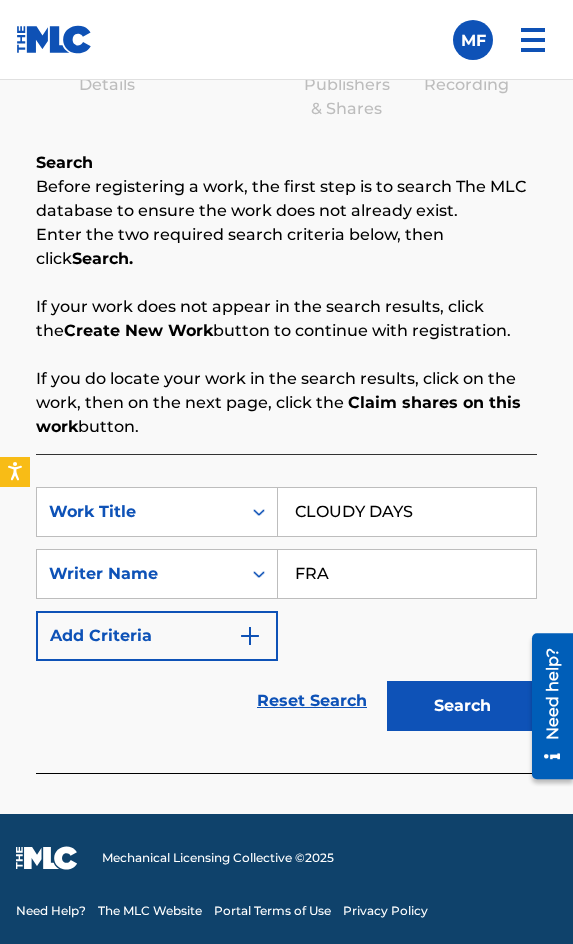 type on "[PERSON_NAME]" 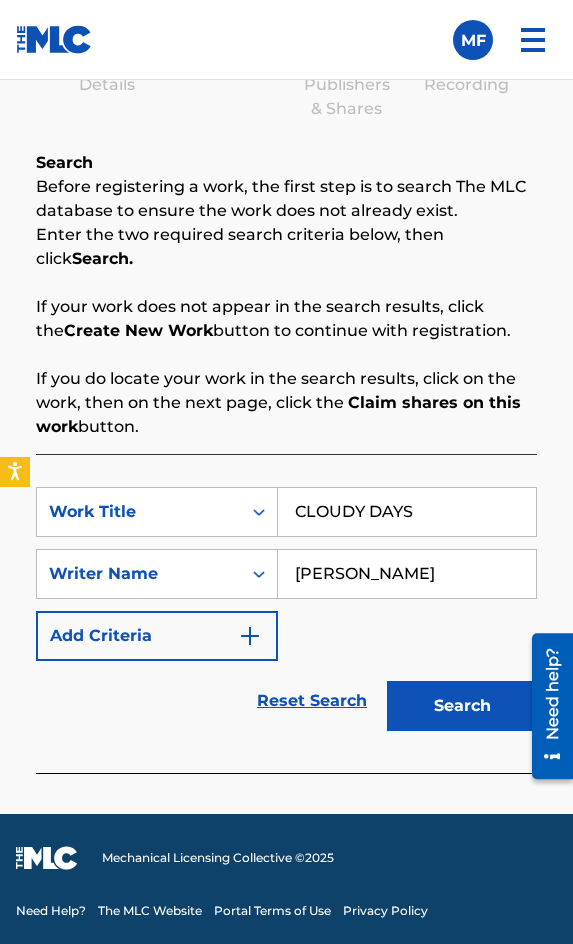 click on "Search" at bounding box center (462, 706) 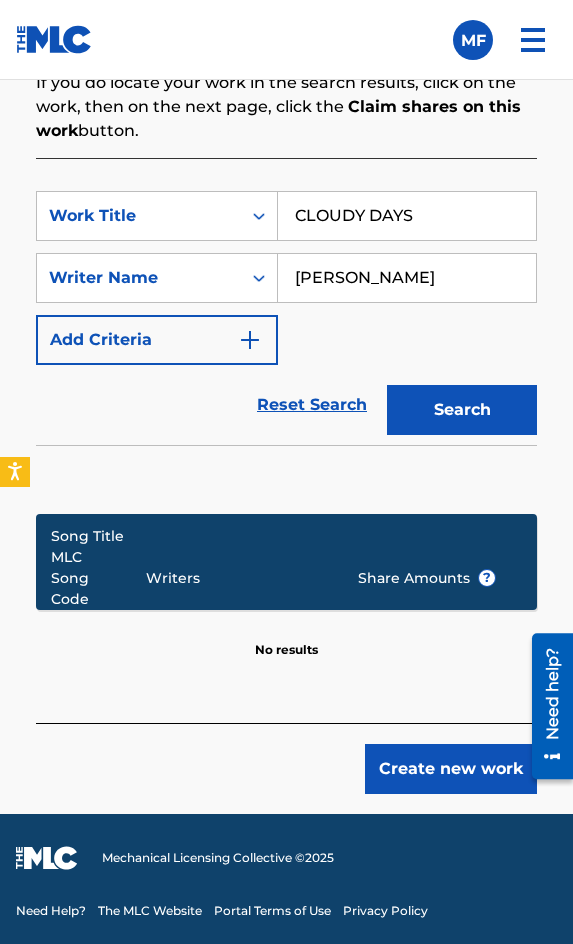 click on "Create new work" at bounding box center (451, 769) 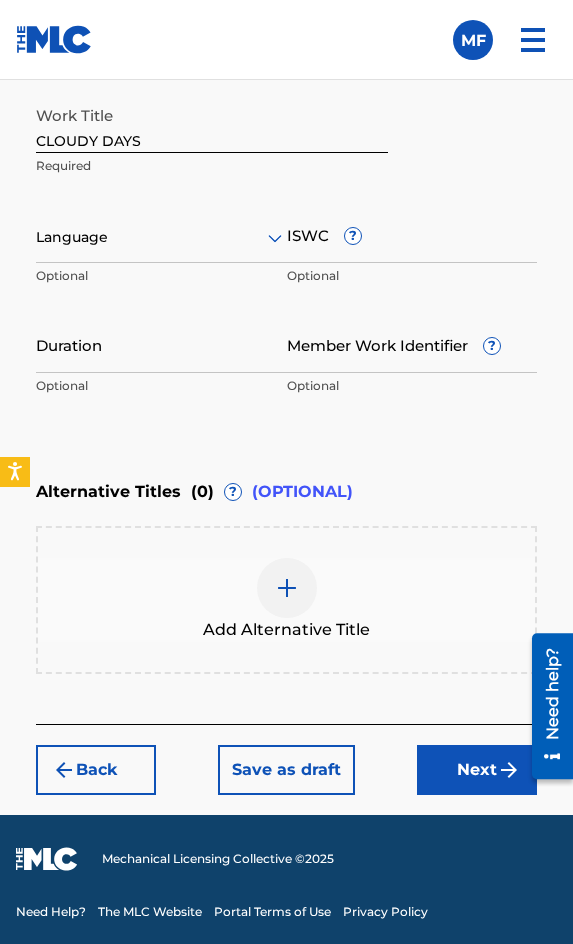 scroll, scrollTop: 1474, scrollLeft: 0, axis: vertical 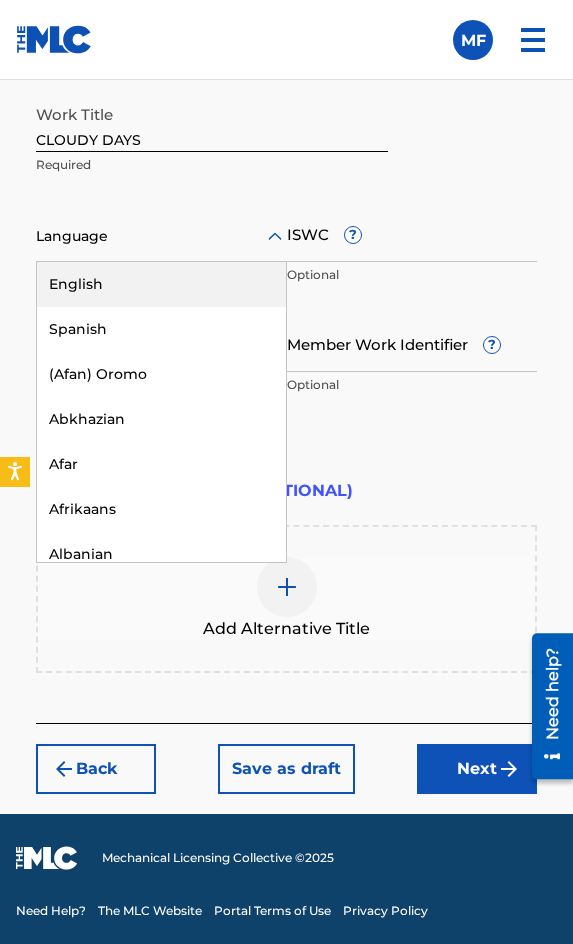 click at bounding box center (161, 236) 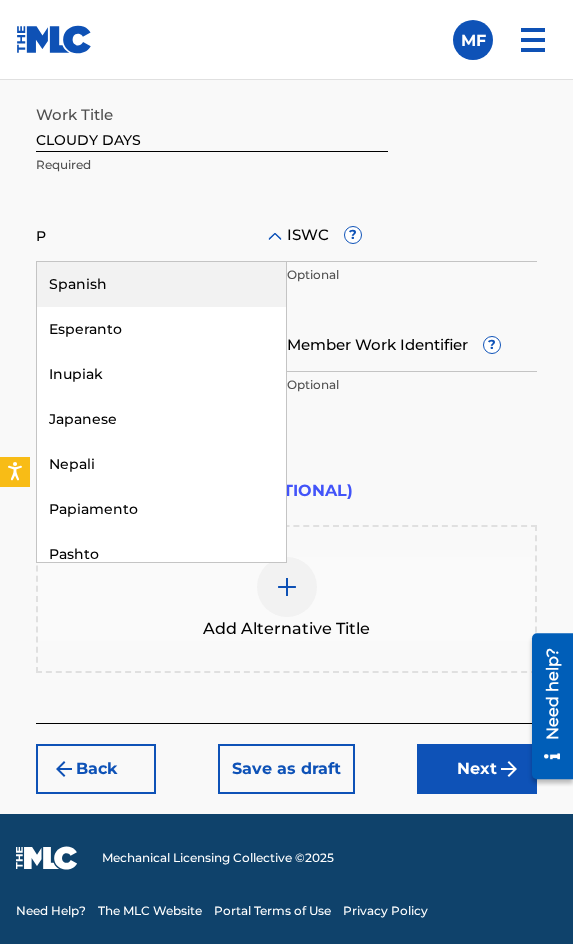 type on "PO" 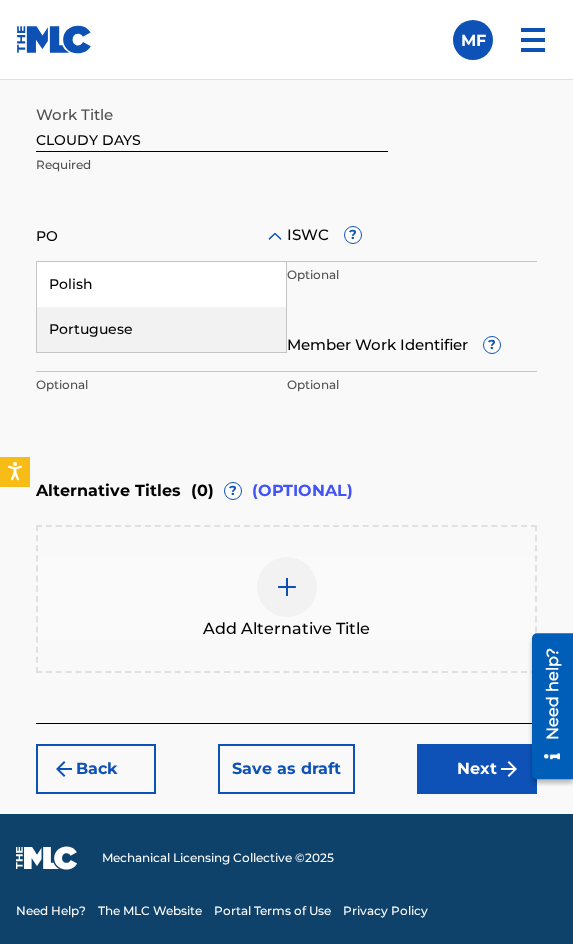 click on "Portuguese" at bounding box center (161, 329) 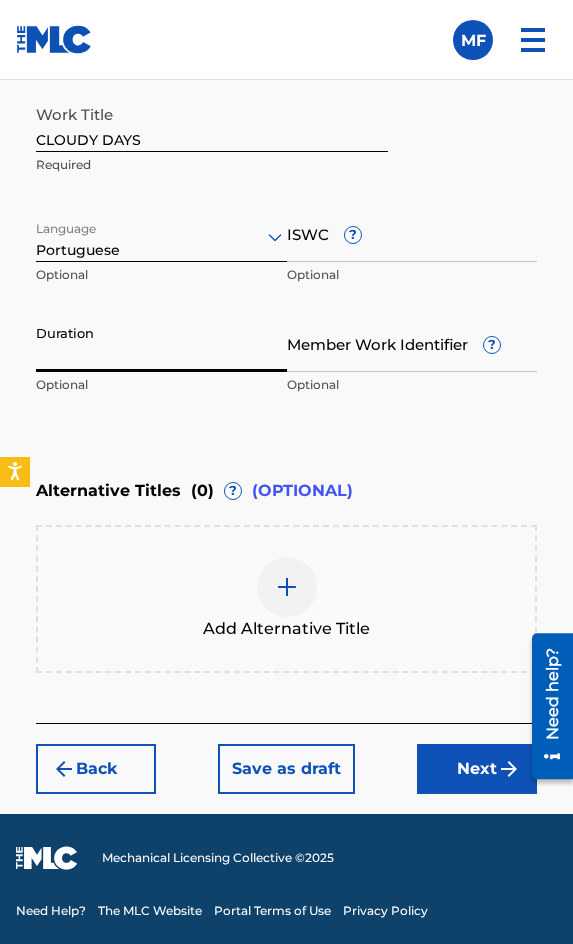 click on "Duration" at bounding box center (161, 343) 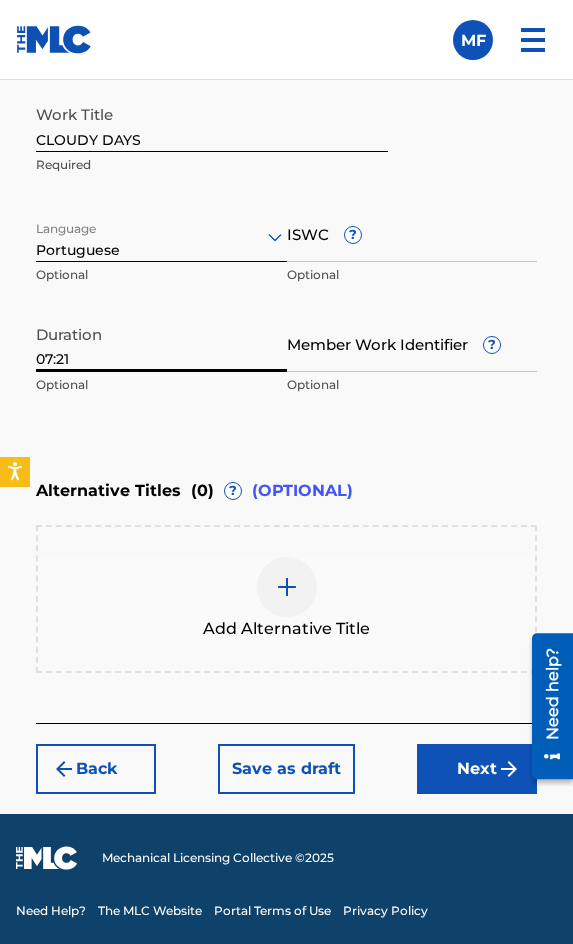 type on "07:21" 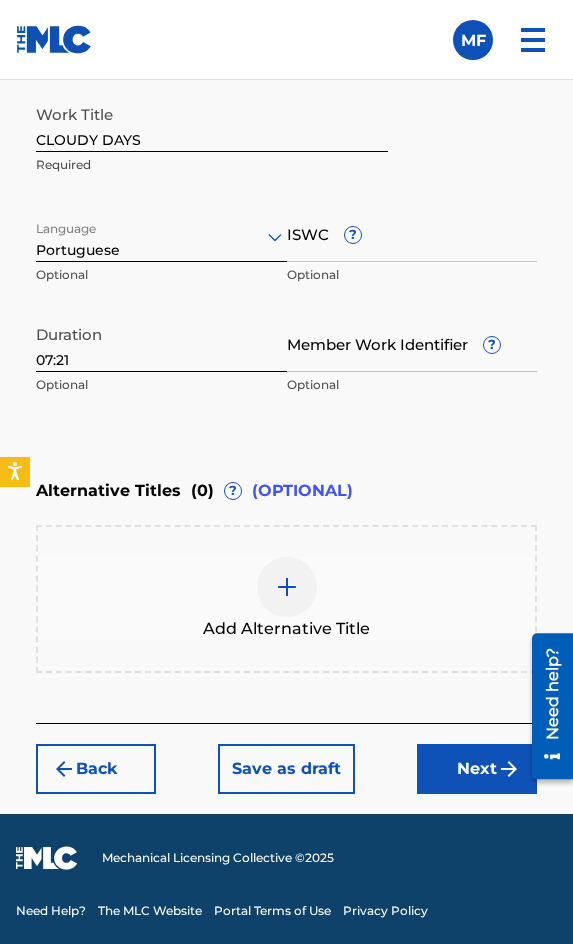 drag, startPoint x: 468, startPoint y: 758, endPoint x: 433, endPoint y: 670, distance: 94.7048 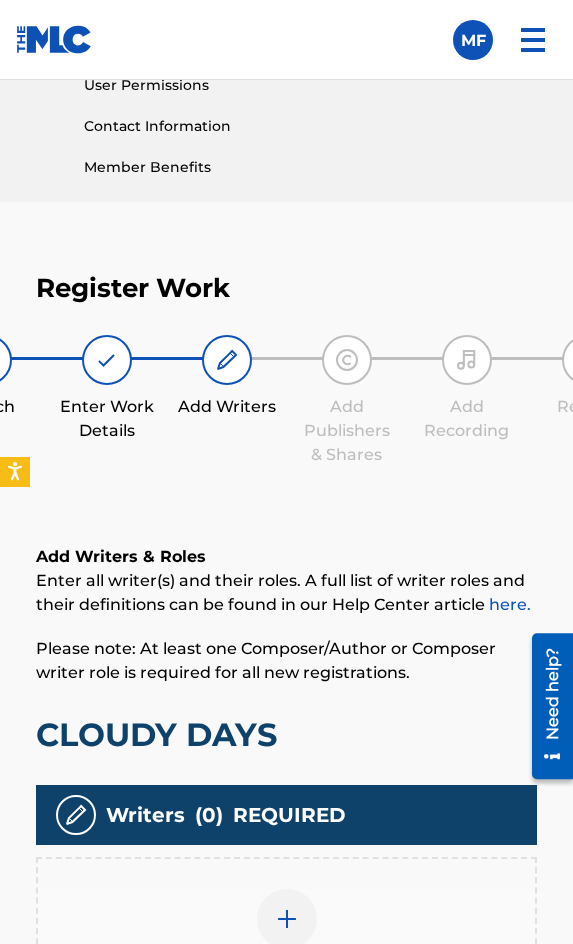 scroll, scrollTop: 1308, scrollLeft: 0, axis: vertical 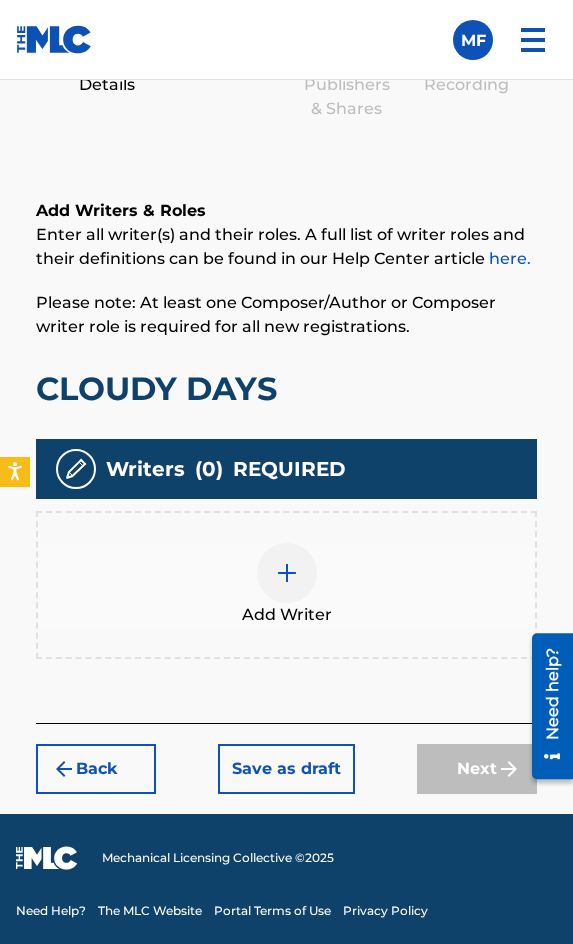 click on "Add Writer" at bounding box center (286, 585) 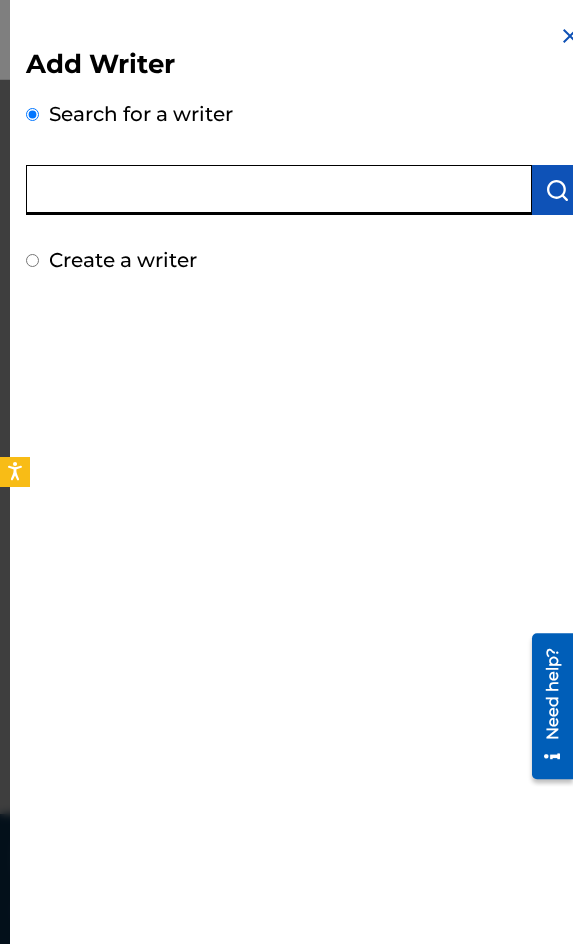 click at bounding box center [279, 190] 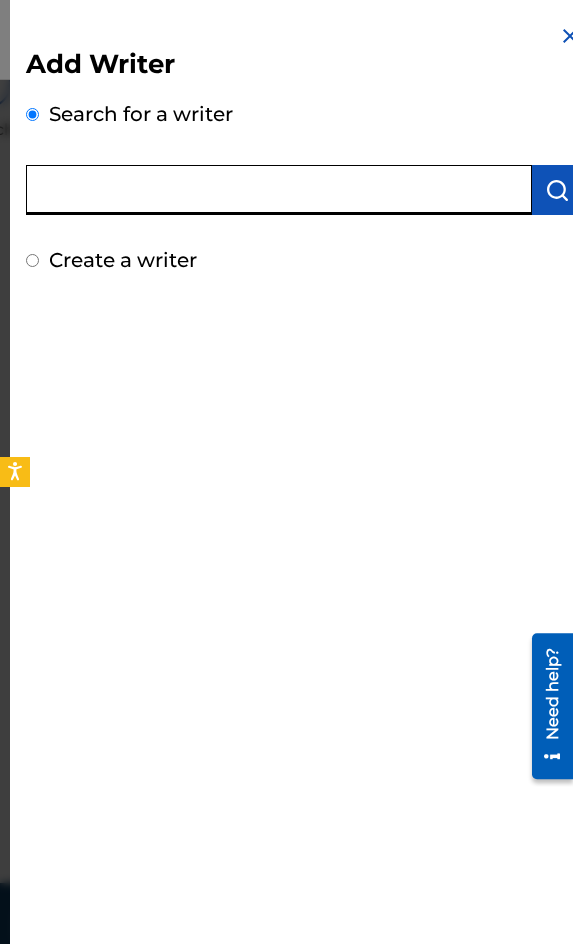 scroll, scrollTop: 1208, scrollLeft: 0, axis: vertical 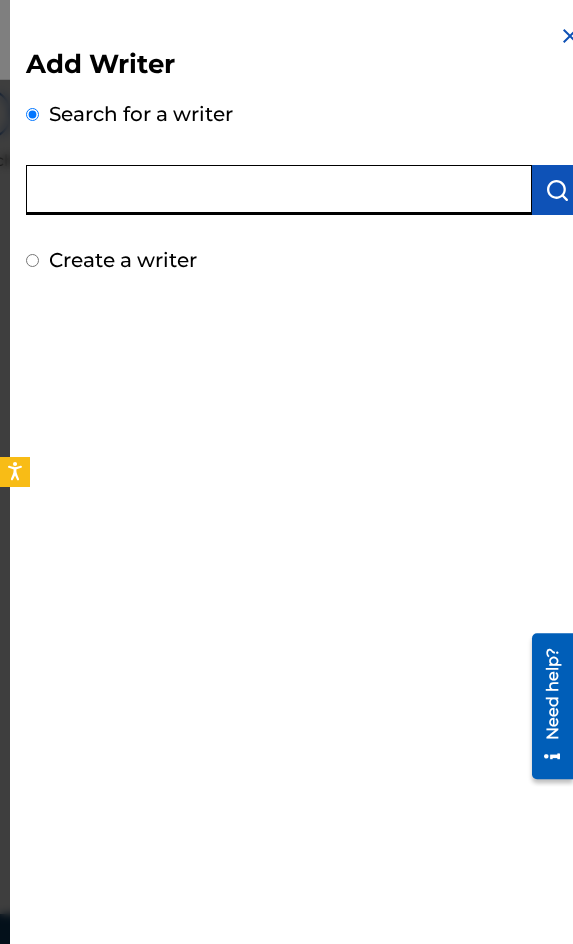 paste on "[PERSON_NAME]" 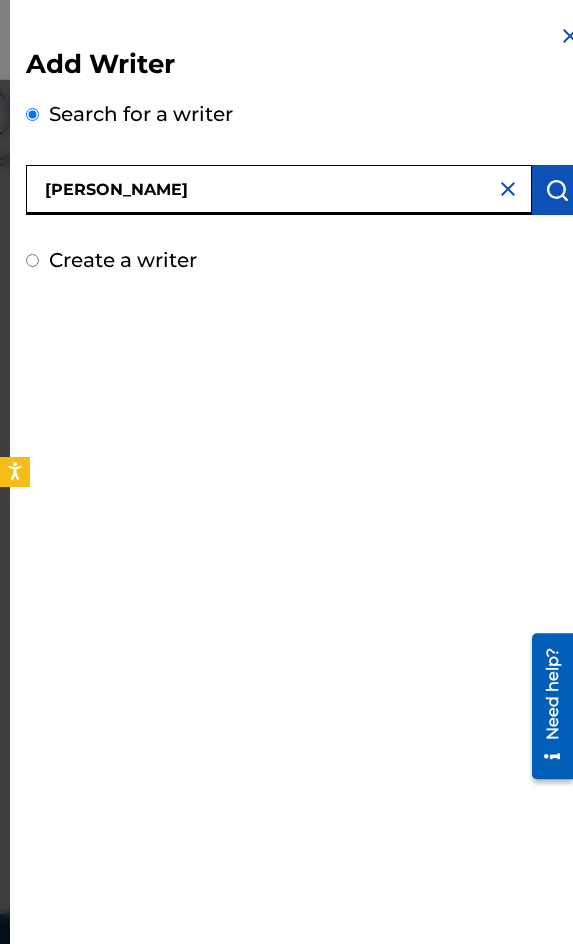 type on "[PERSON_NAME]" 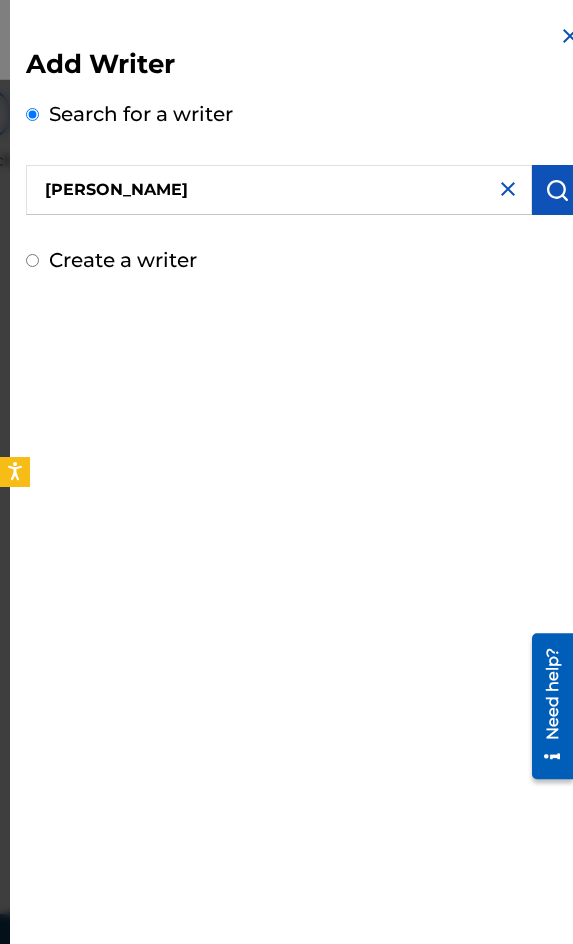 click at bounding box center [557, 190] 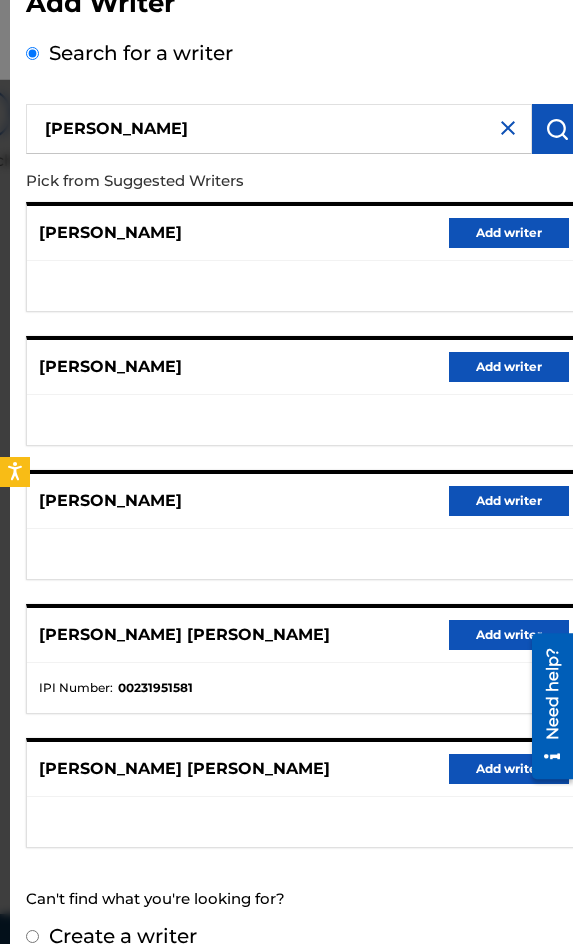 scroll, scrollTop: 92, scrollLeft: 0, axis: vertical 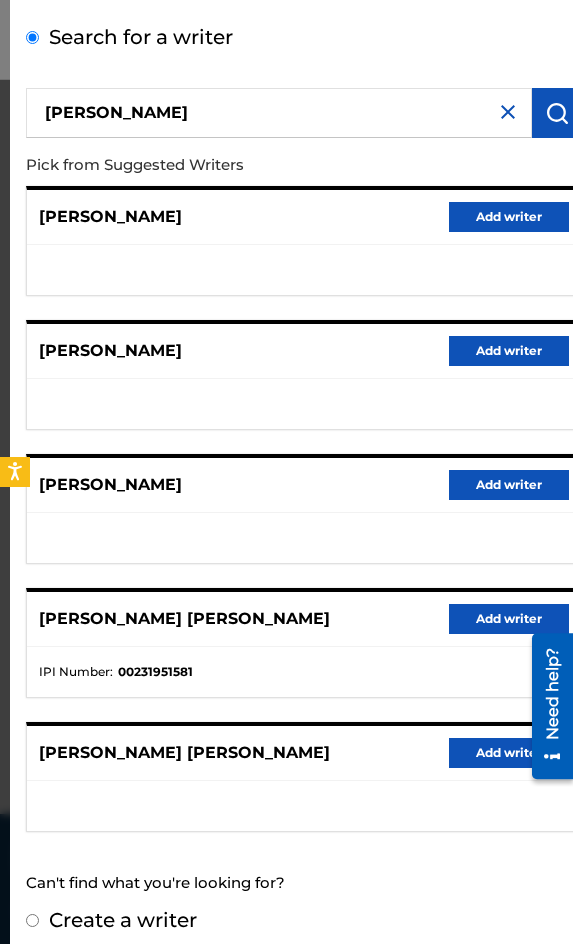 click on "Create a writer" at bounding box center [123, 920] 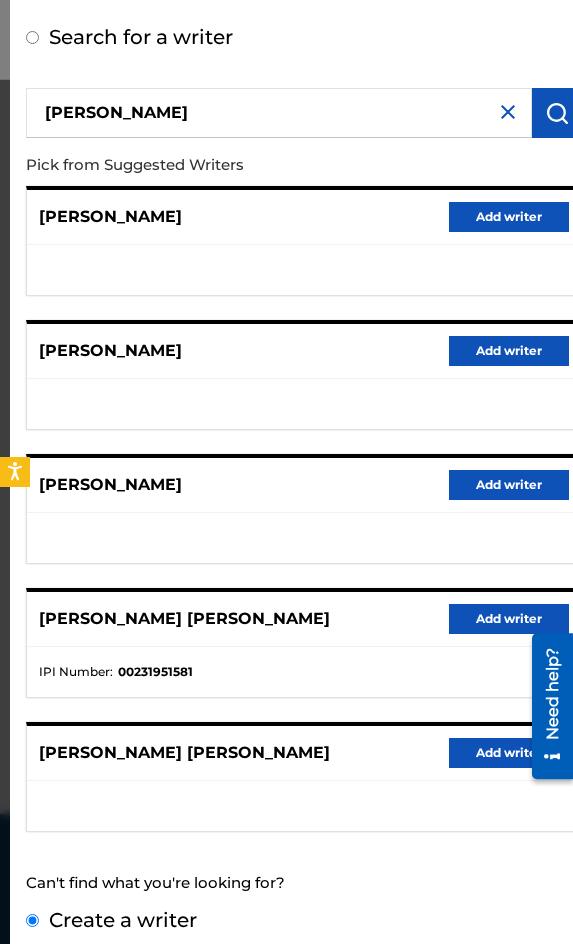 click on "Create a writer" at bounding box center (32, 920) 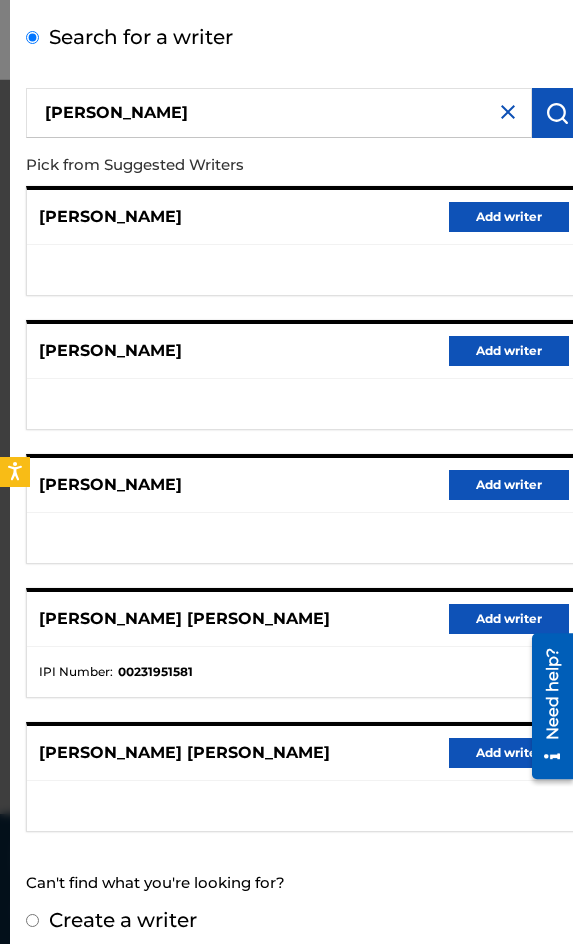 radio on "false" 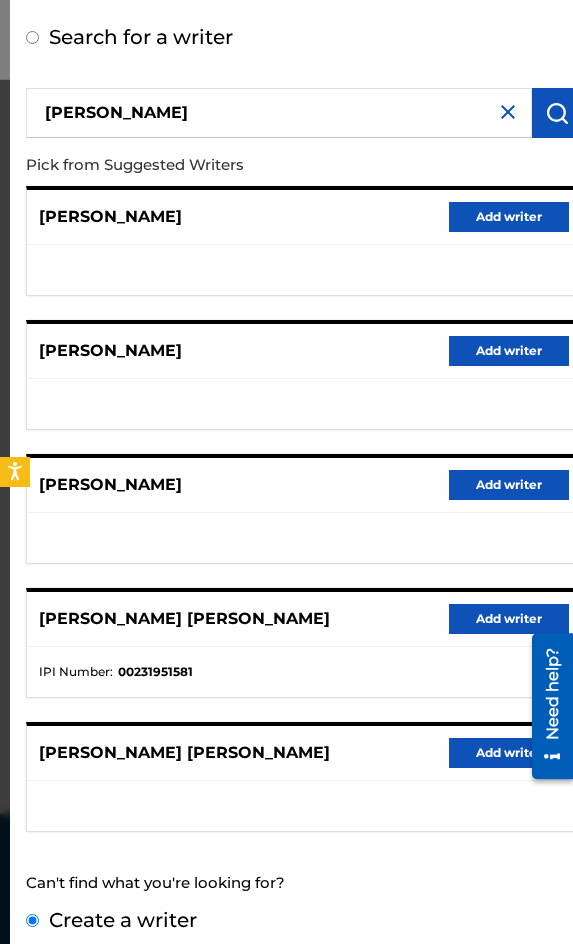 scroll, scrollTop: 0, scrollLeft: 0, axis: both 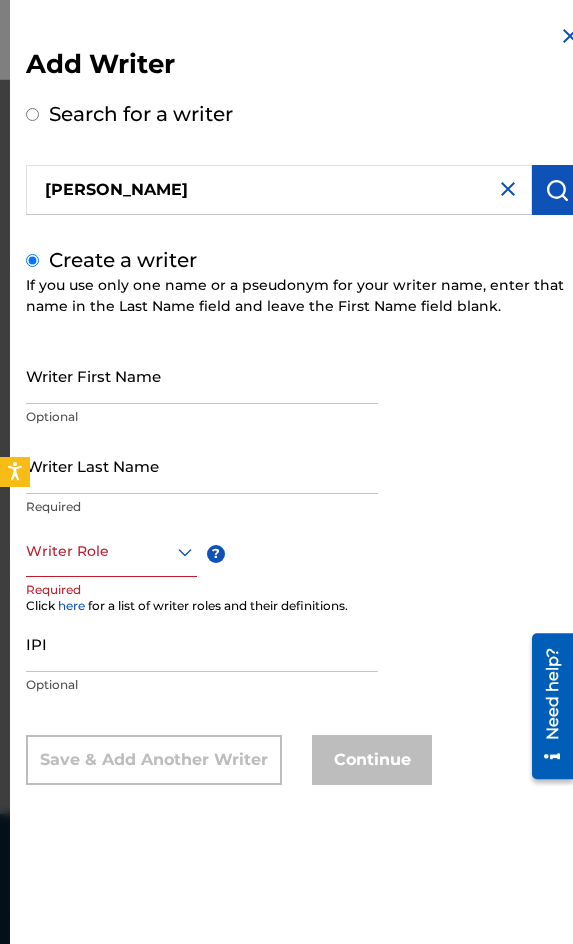click on "Writer First Name" at bounding box center [202, 375] 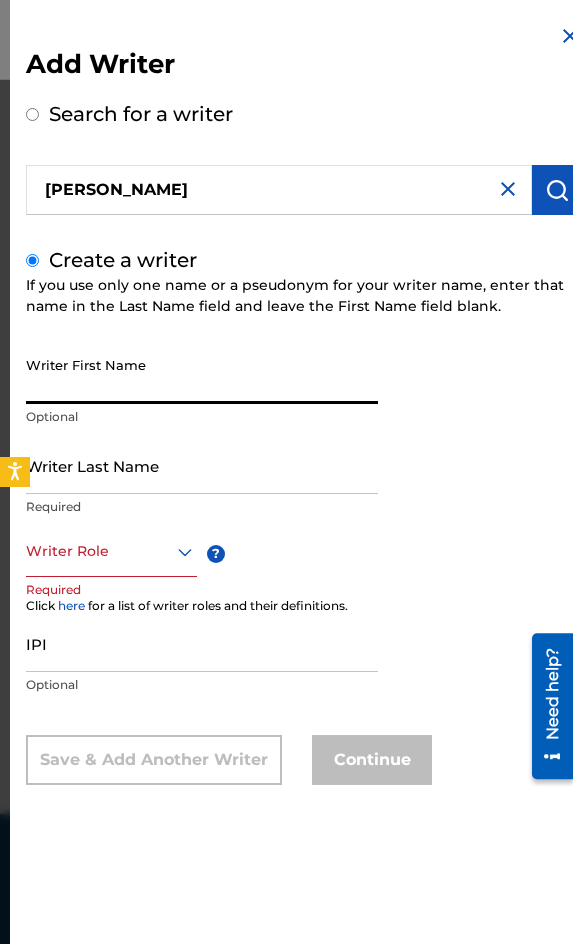 paste on "[PERSON_NAME]" 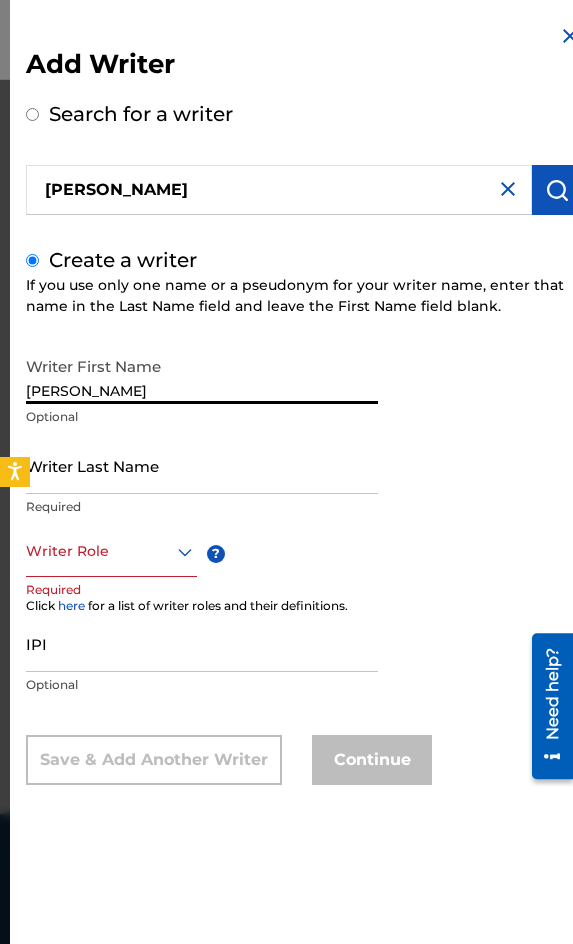 click on "[PERSON_NAME]" at bounding box center (202, 375) 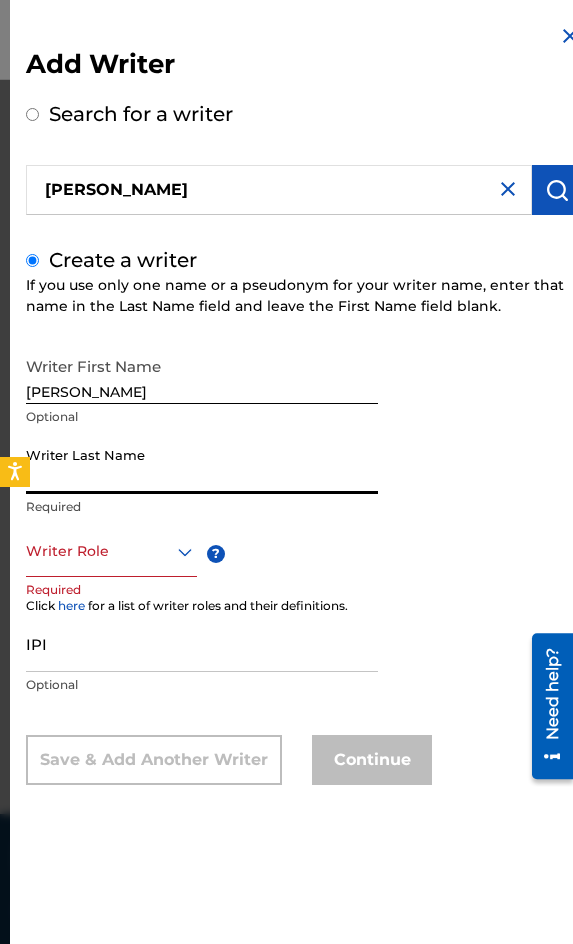 paste on "[PERSON_NAME]" 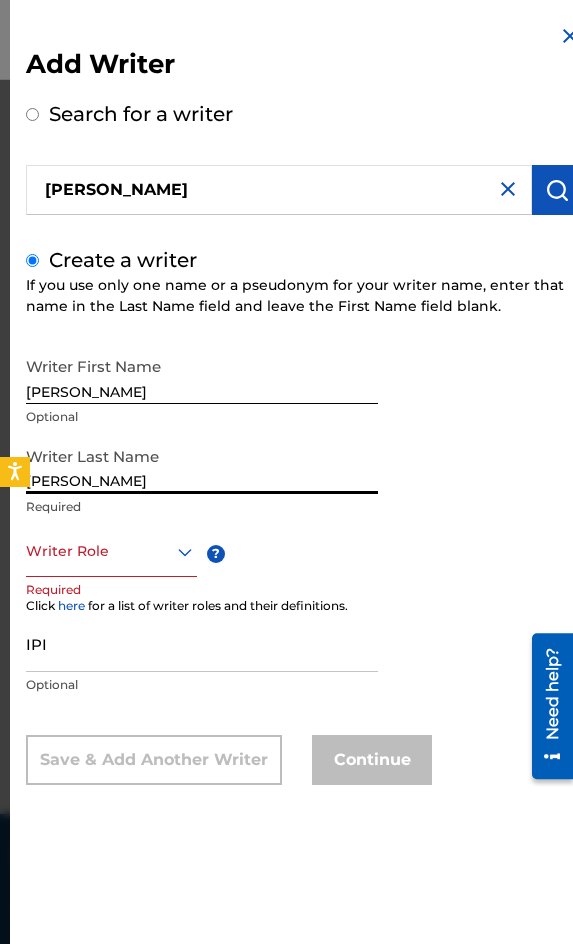 type on "[PERSON_NAME]" 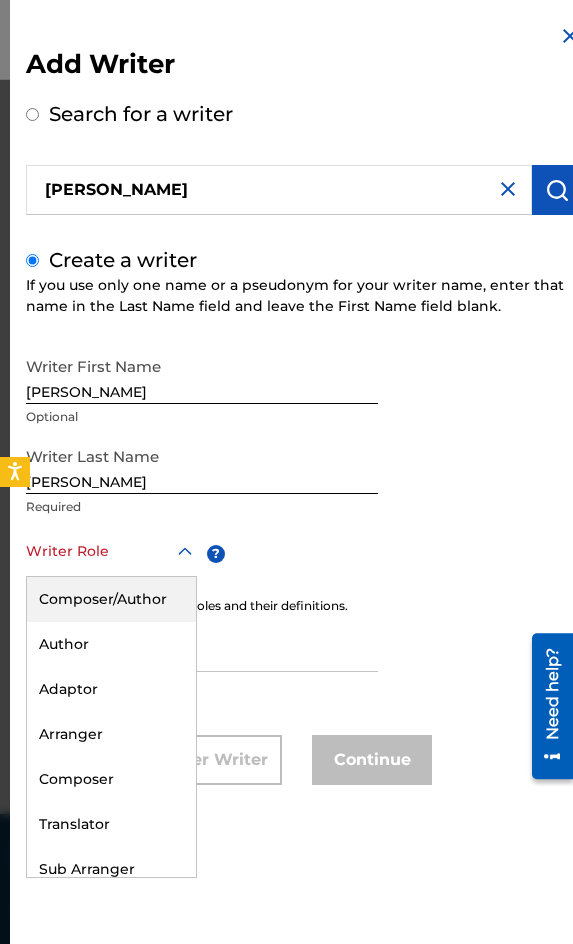 click on "Composer/Author" at bounding box center [111, 599] 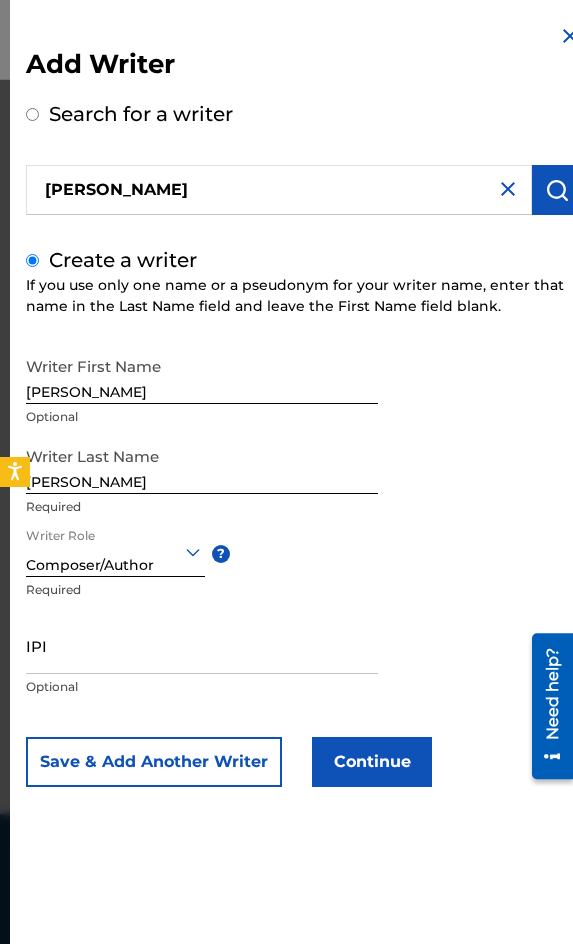 click on "Continue" at bounding box center (372, 762) 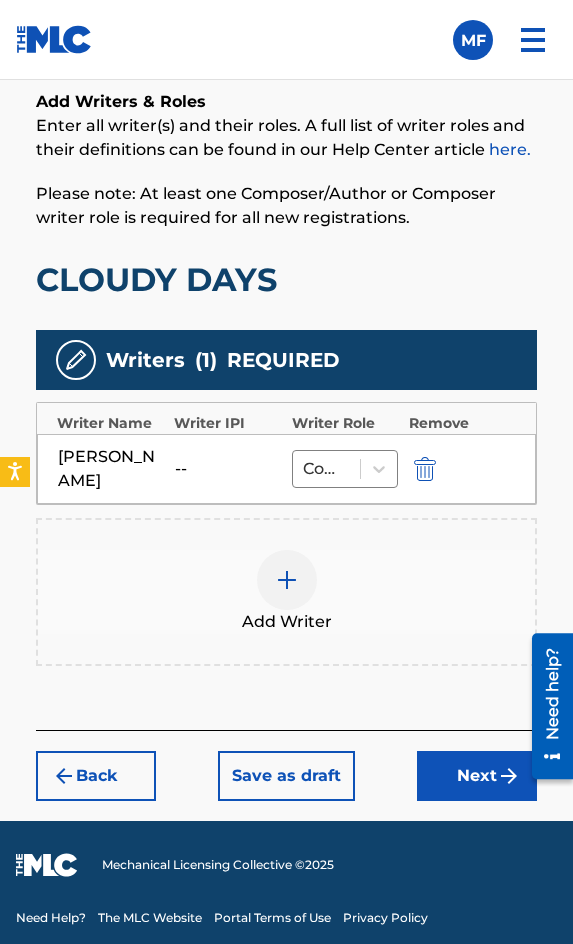 scroll, scrollTop: 1424, scrollLeft: 0, axis: vertical 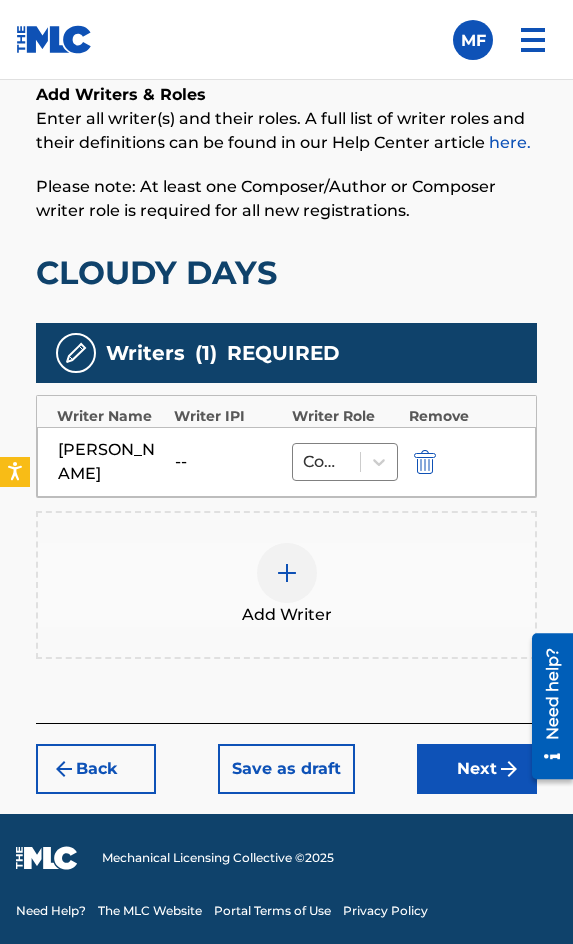 click at bounding box center (287, 573) 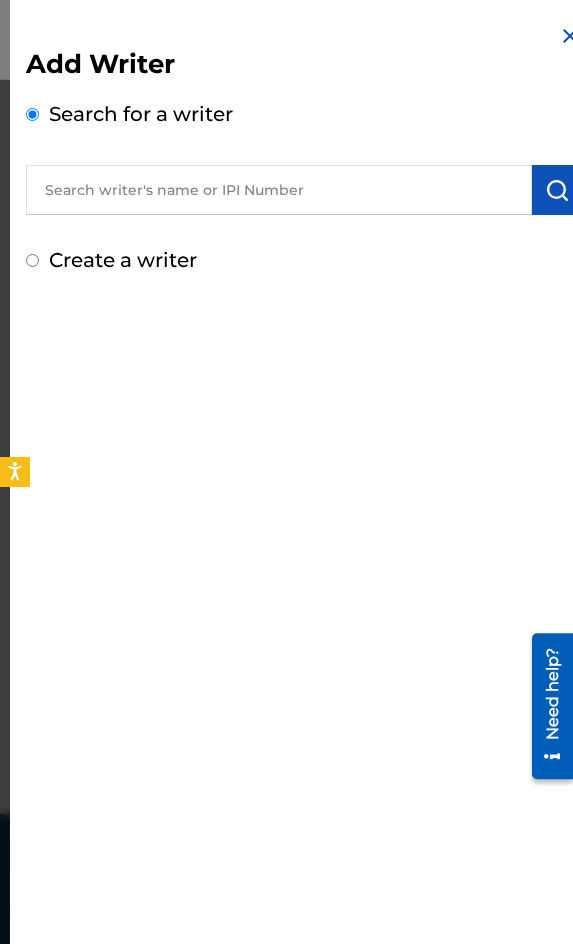 click at bounding box center [279, 190] 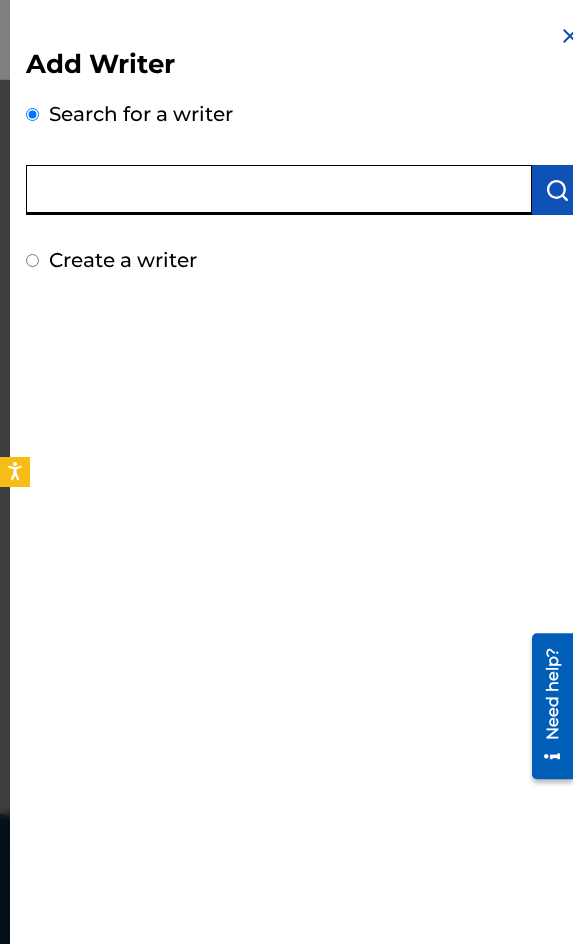 paste on "[PERSON_NAME]" 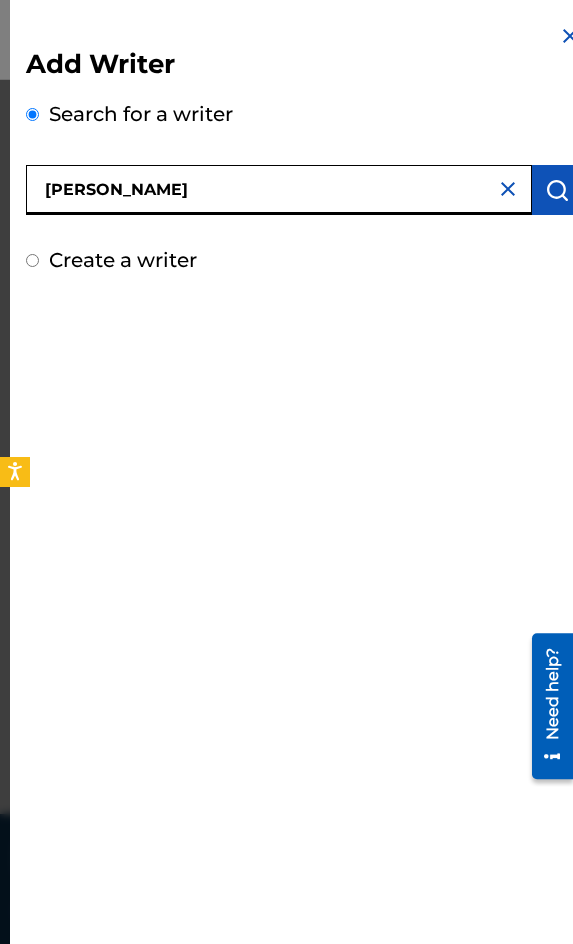type on "[PERSON_NAME]" 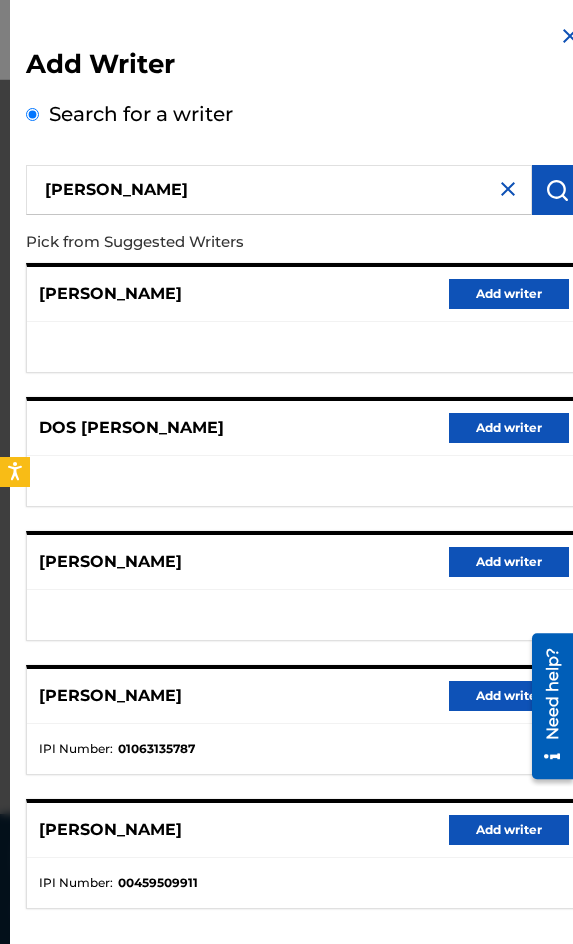 click on "Add writer" at bounding box center (509, 696) 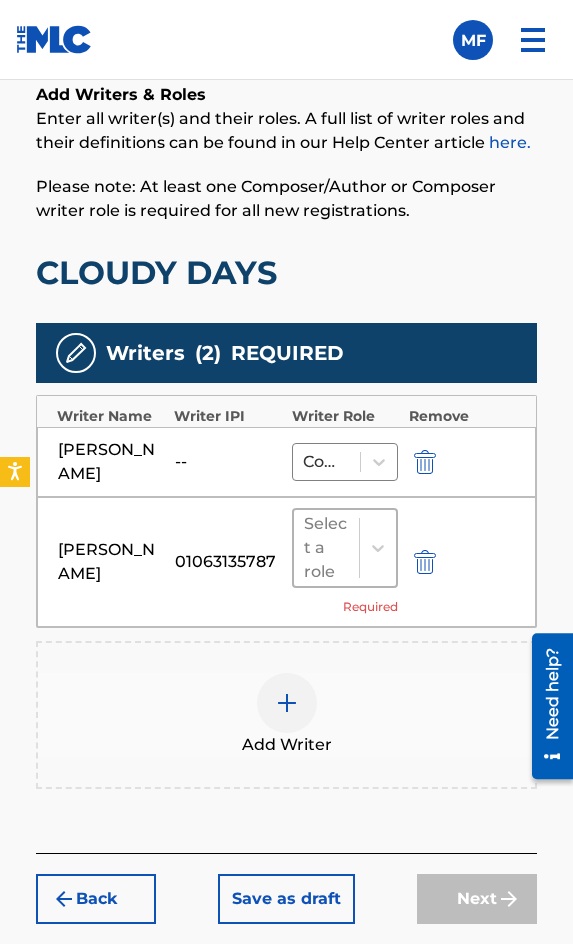 click at bounding box center [377, 548] 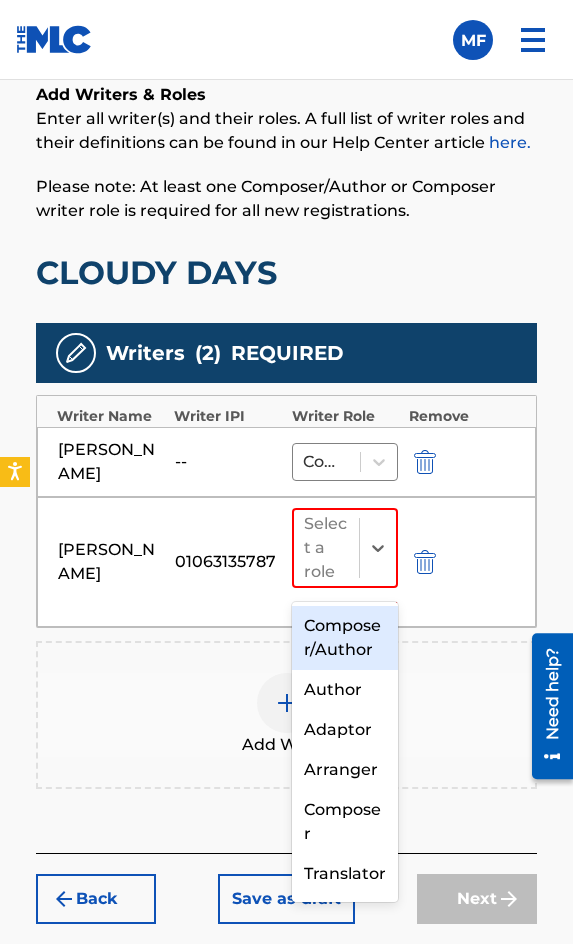 click on "Composer/Author" at bounding box center [345, 638] 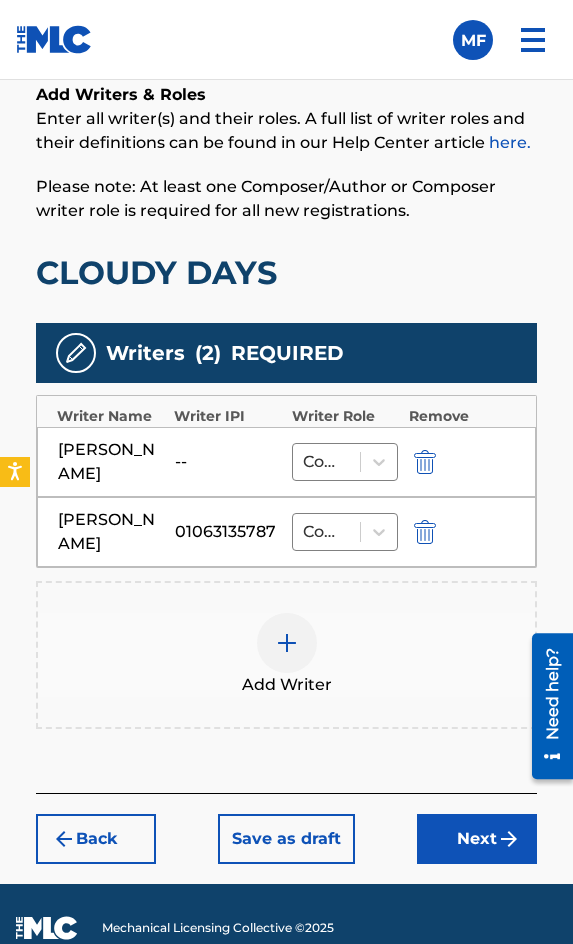 click at bounding box center [287, 643] 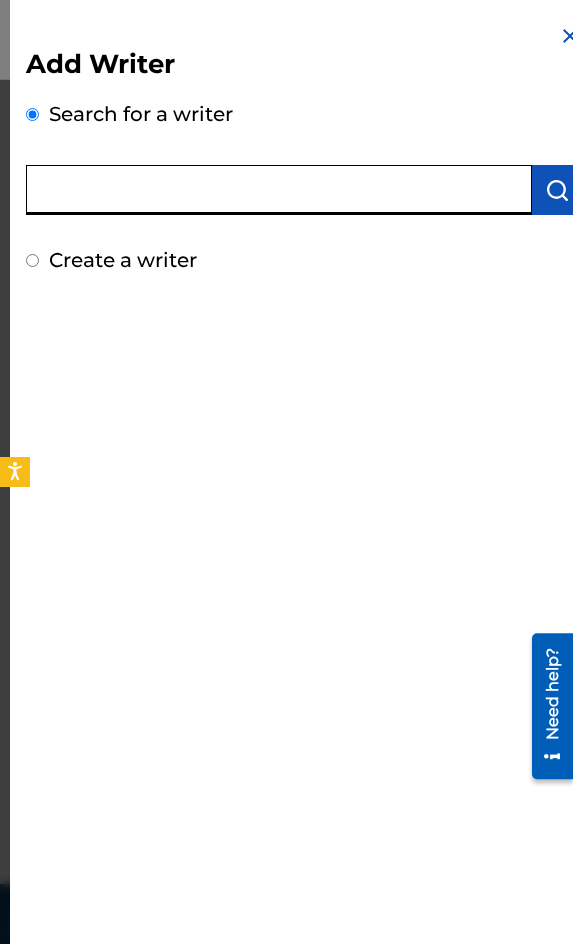 click at bounding box center (279, 190) 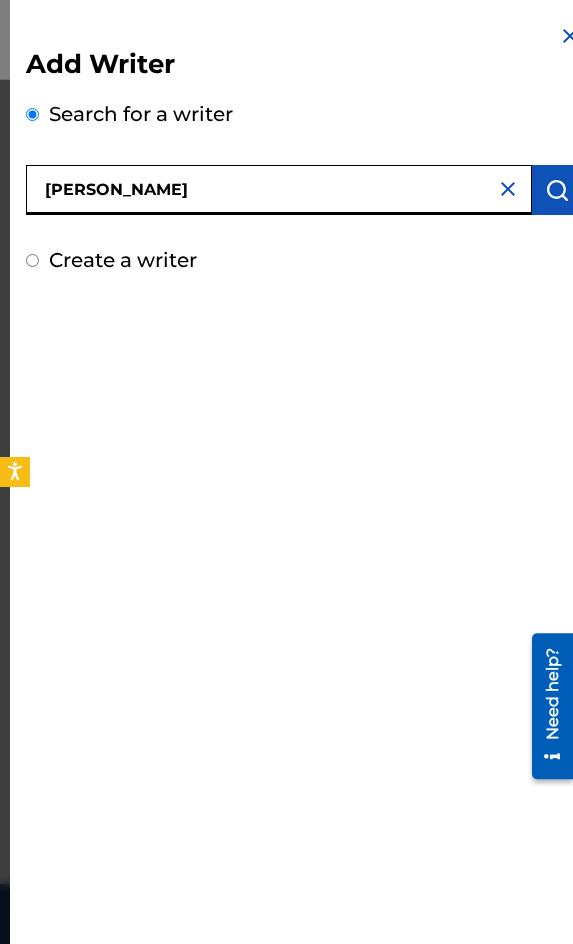 type on "[PERSON_NAME]" 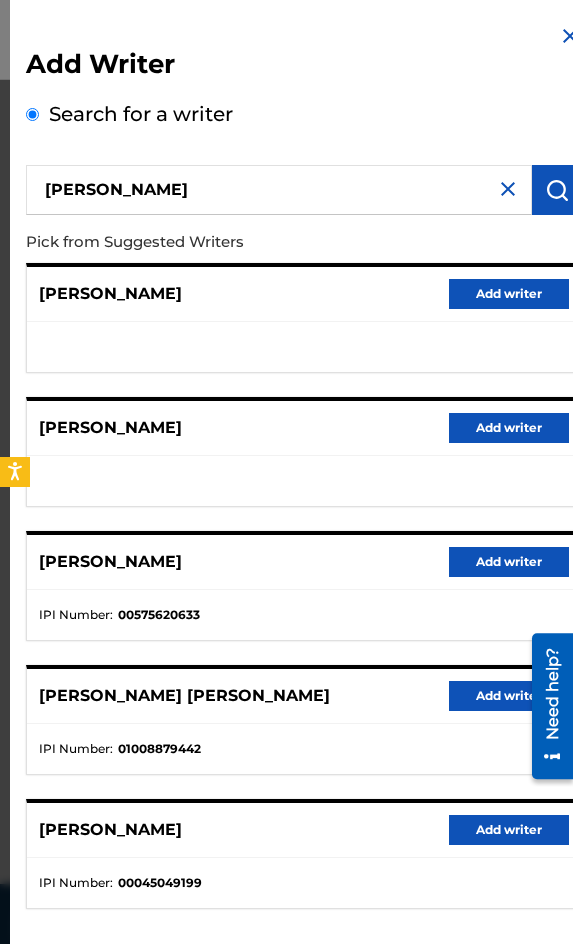 scroll, scrollTop: 92, scrollLeft: 0, axis: vertical 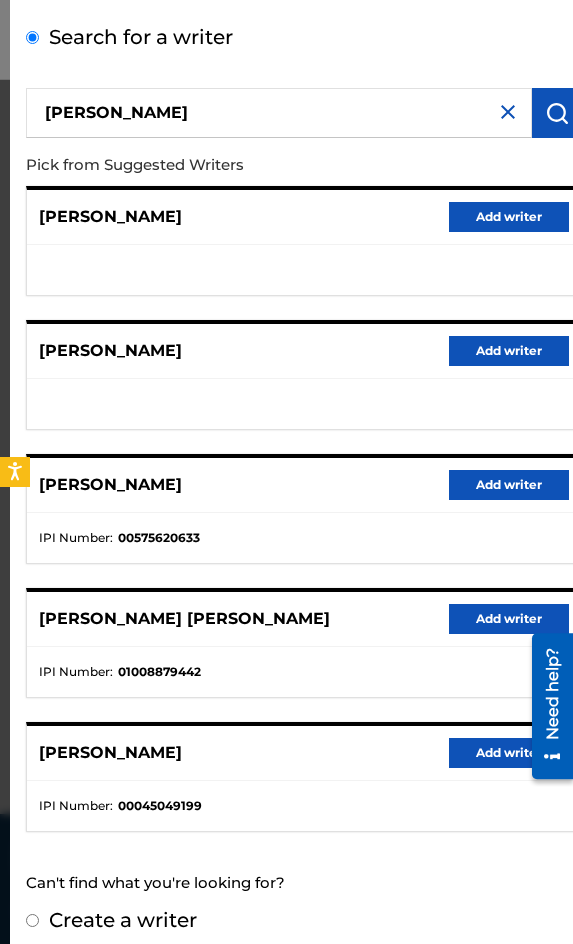 click on "Create a writer" at bounding box center [123, 920] 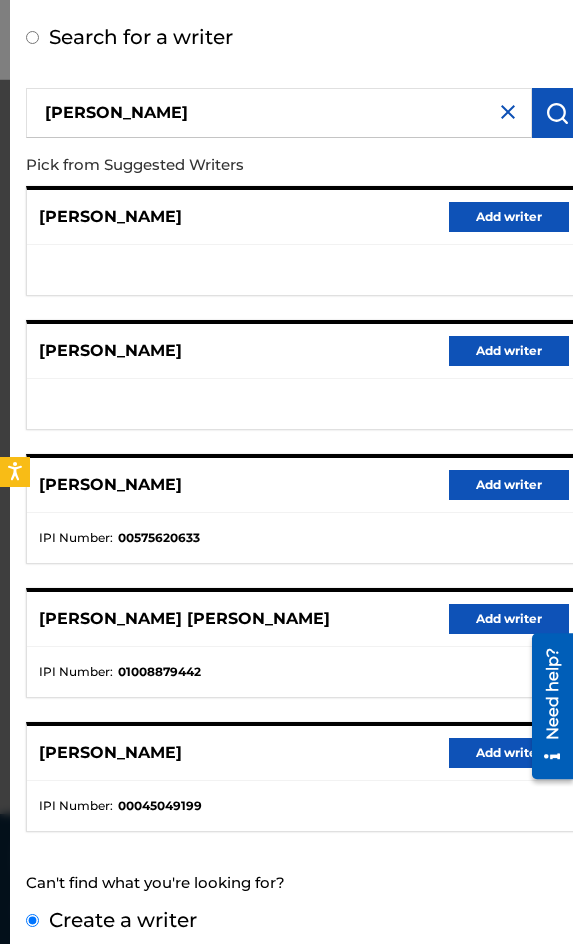 click on "Create a writer" at bounding box center (32, 920) 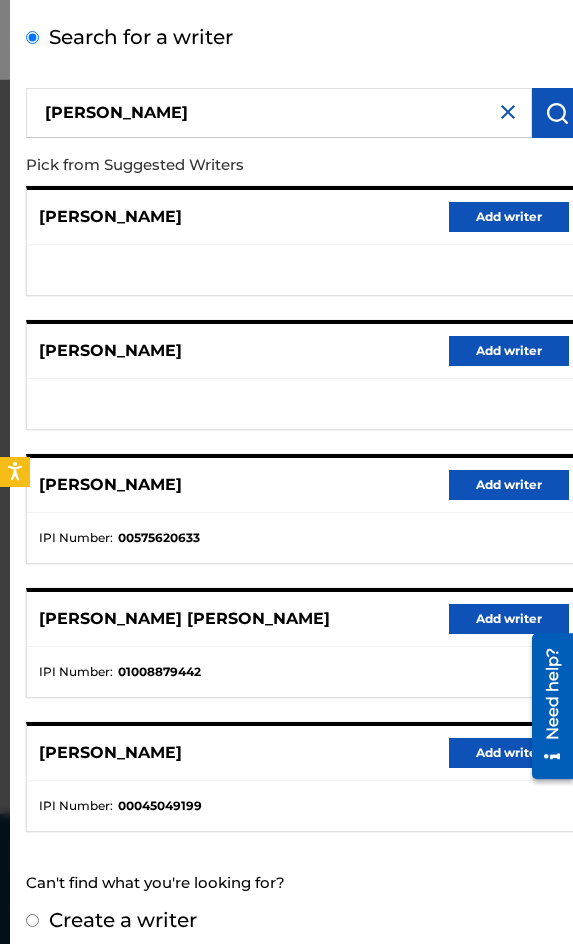radio on "false" 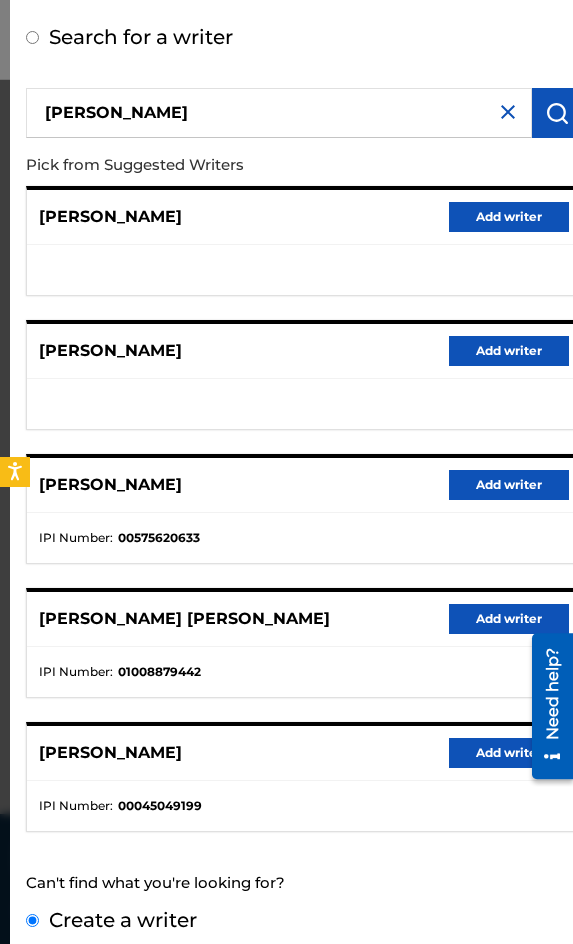 scroll, scrollTop: 0, scrollLeft: 0, axis: both 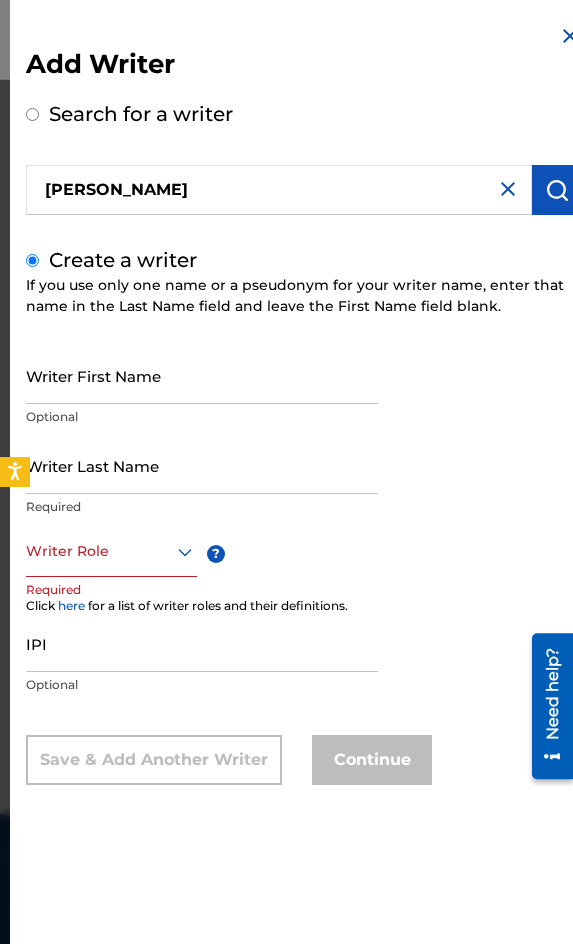 click on "Writer First Name" at bounding box center [202, 375] 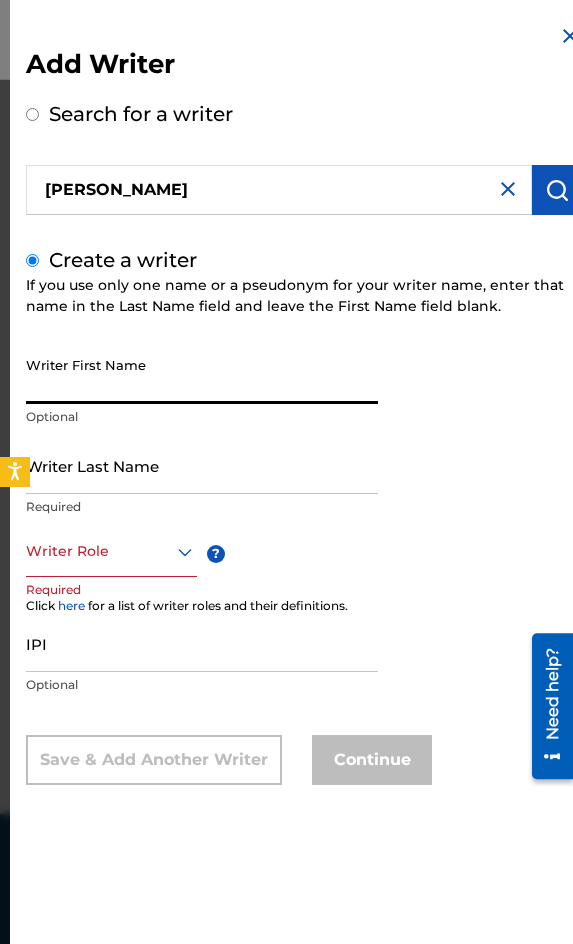 paste on "[PERSON_NAME]" 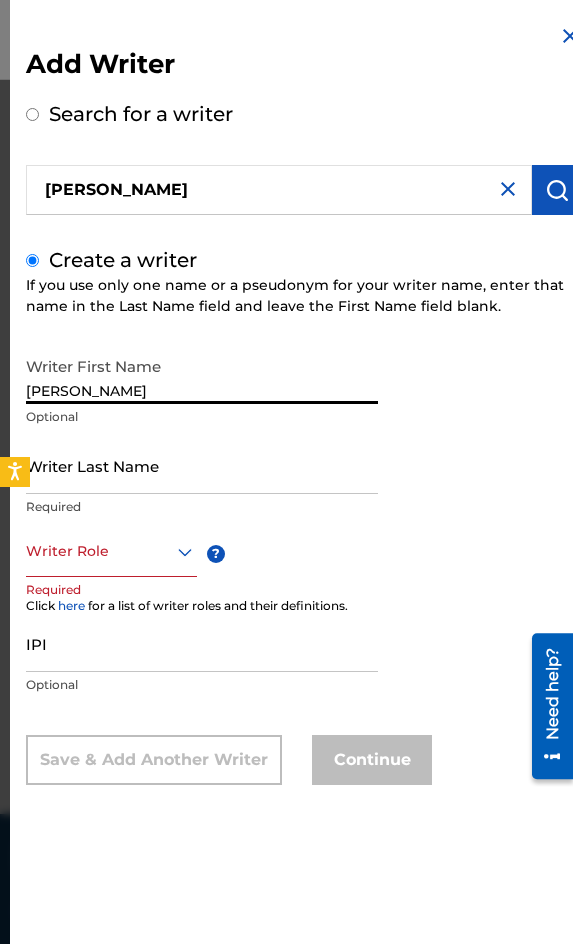 click on "[PERSON_NAME]" at bounding box center (202, 375) 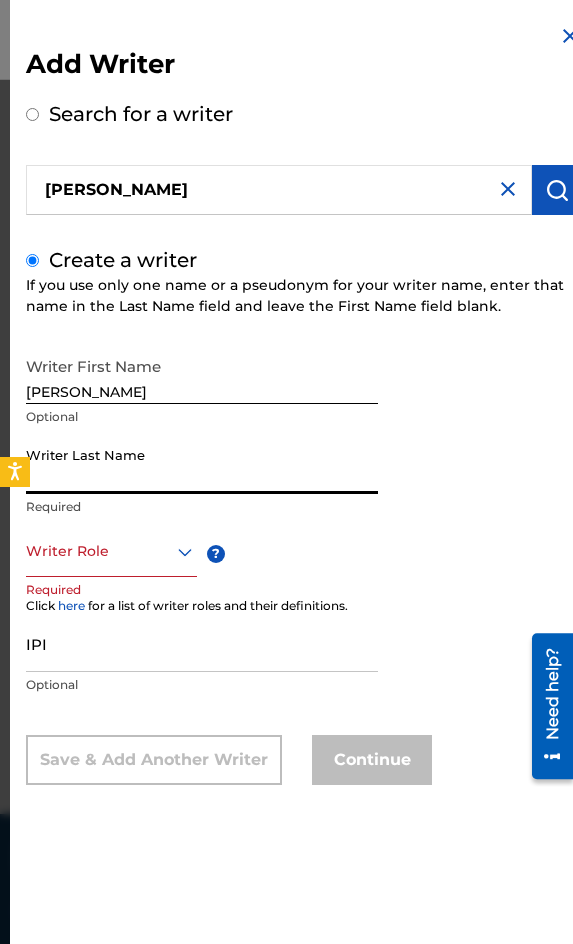 paste on "[PERSON_NAME]" 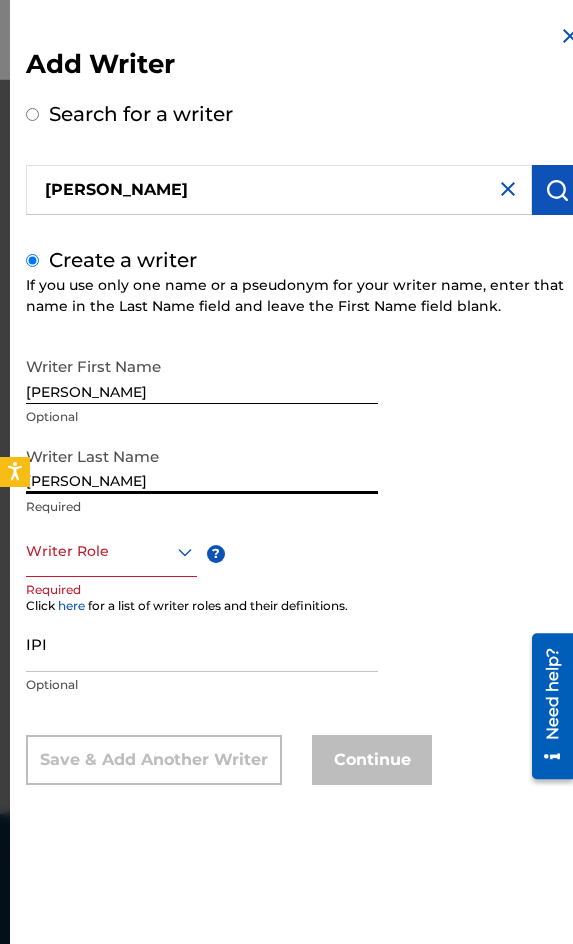type on "[PERSON_NAME]" 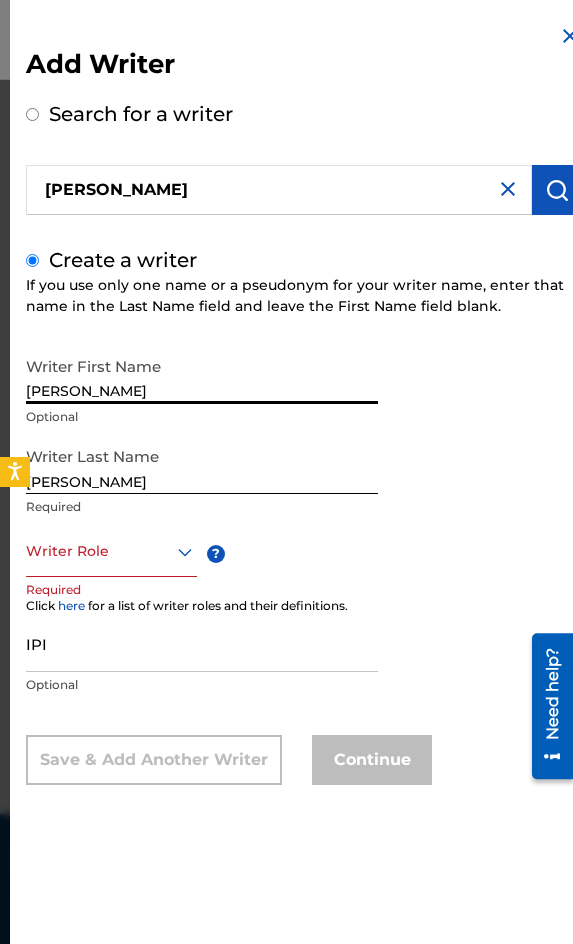 click on "[PERSON_NAME]" at bounding box center [202, 375] 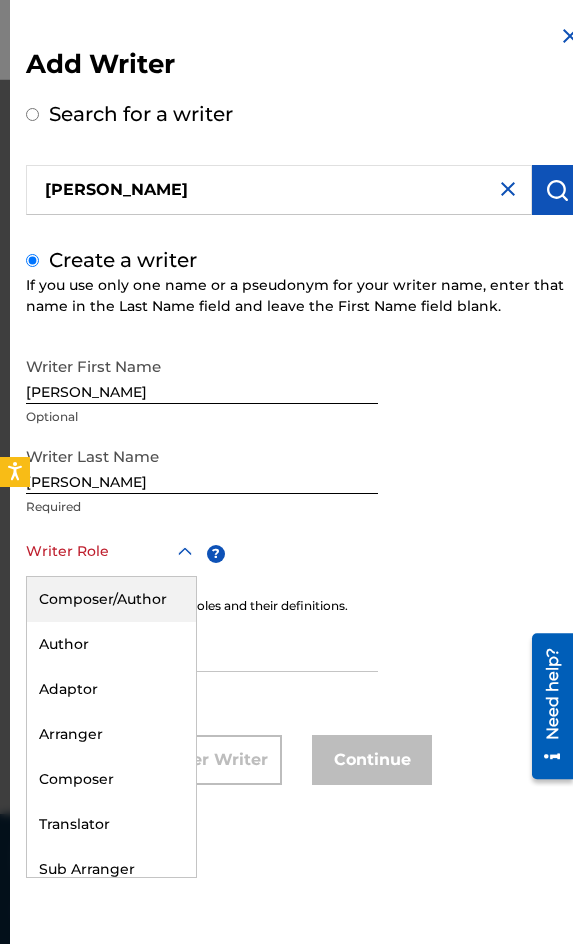 click on "Composer/Author" at bounding box center [111, 599] 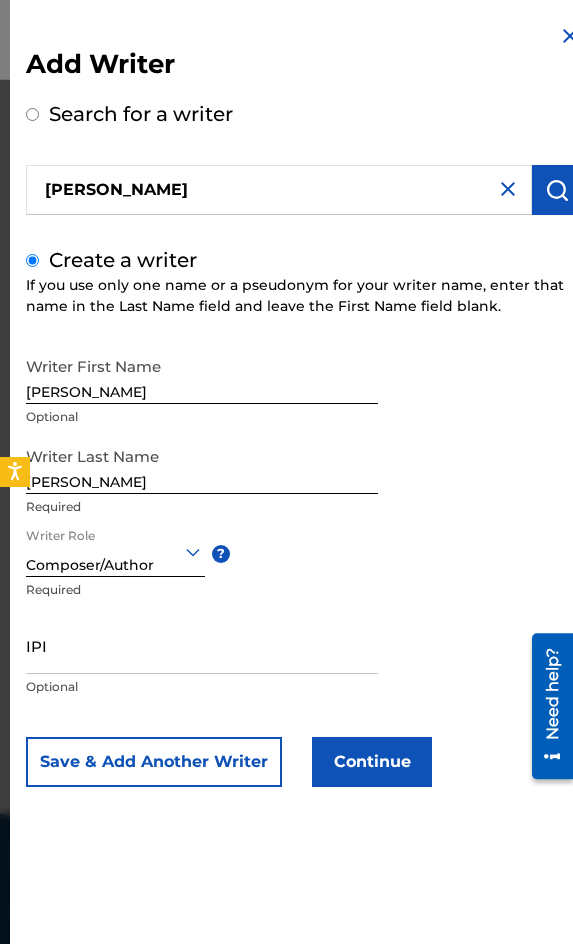 click on "Save & Add Another Writer Continue" at bounding box center [304, 762] 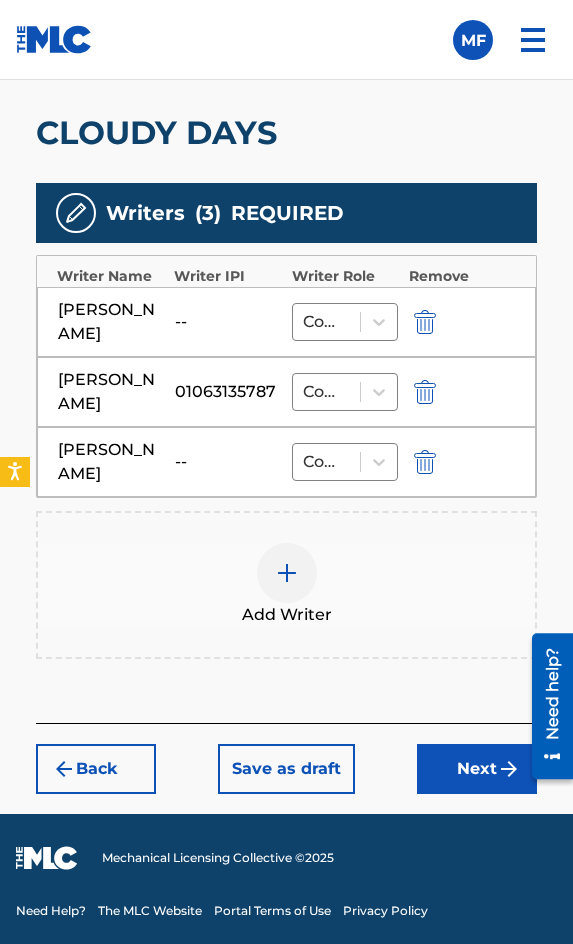 click on "Next" at bounding box center (477, 769) 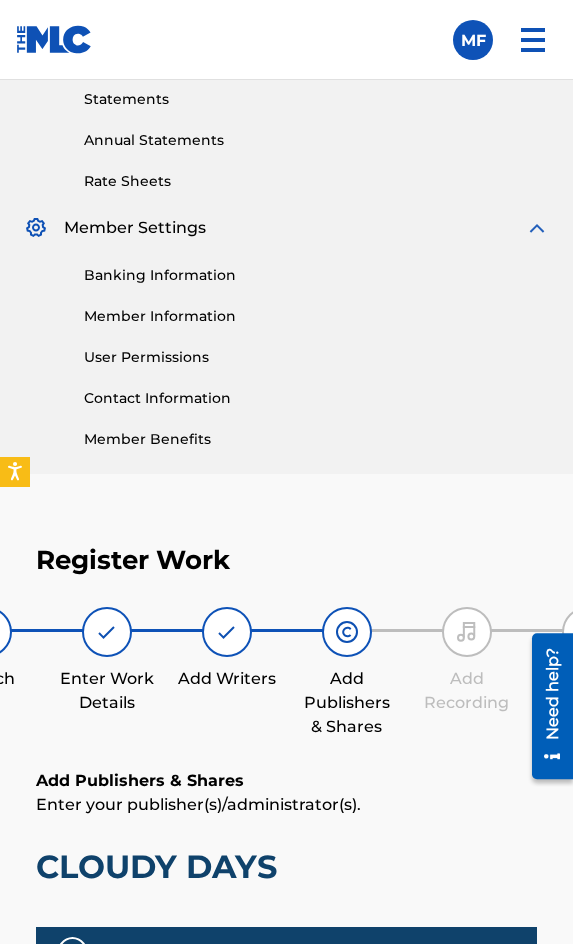 scroll, scrollTop: 1270, scrollLeft: 0, axis: vertical 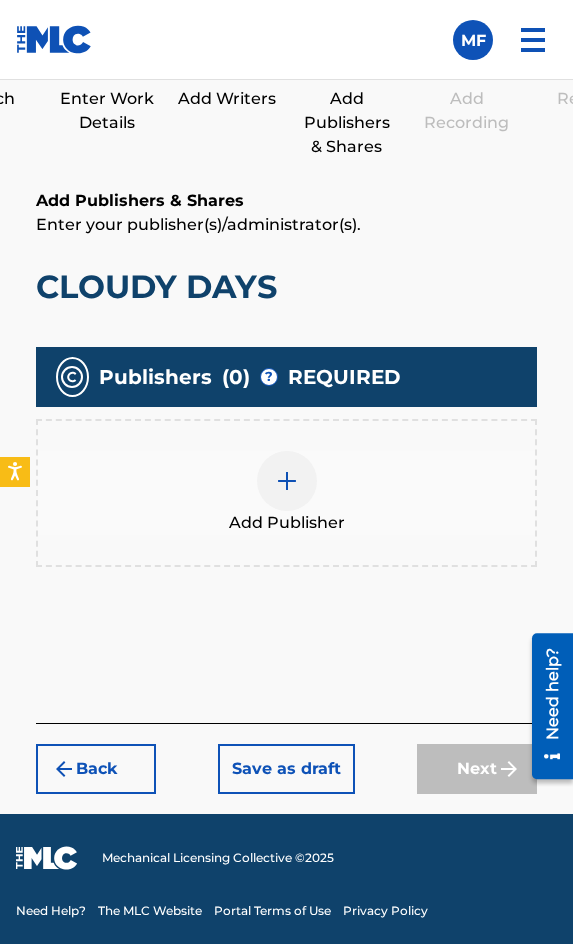 click at bounding box center (287, 481) 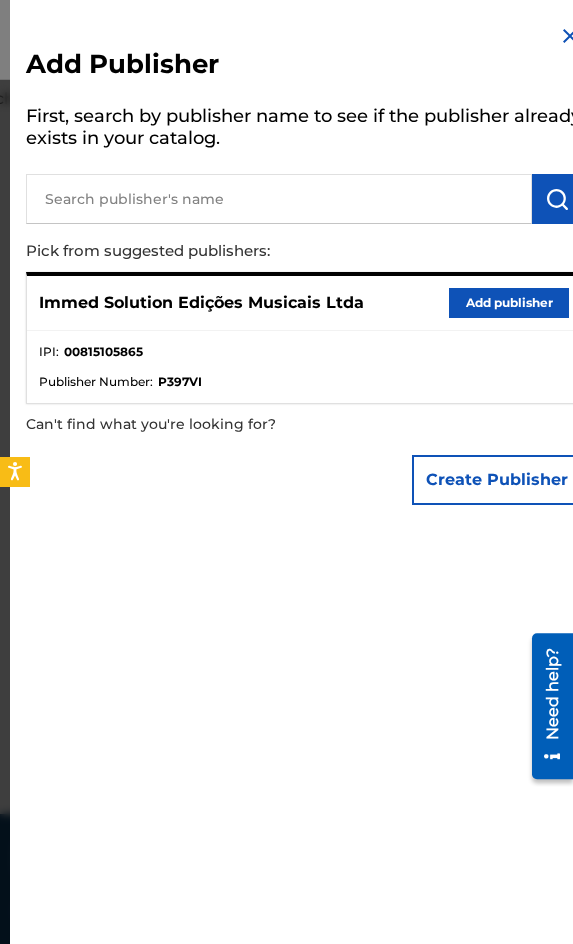 click on "Add publisher" at bounding box center [509, 303] 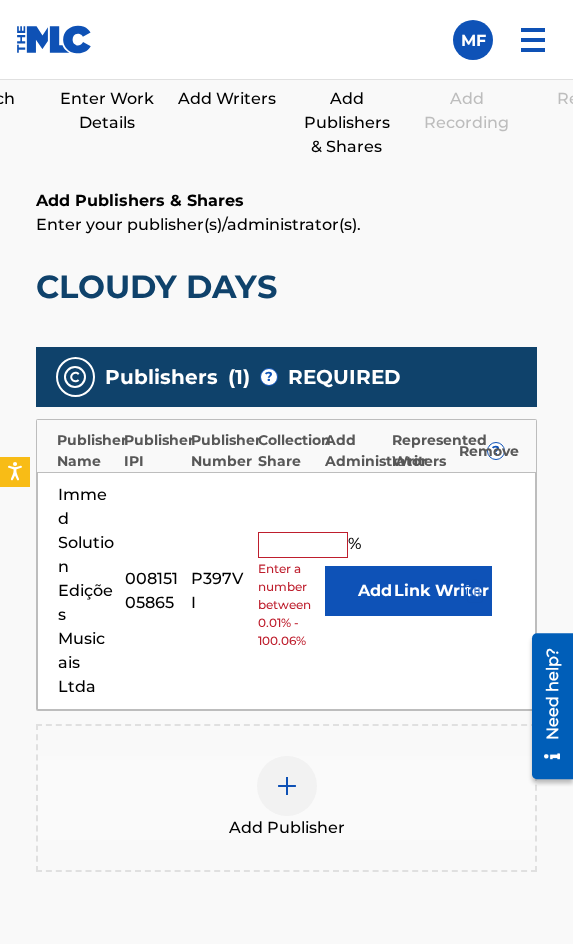 click at bounding box center (303, 545) 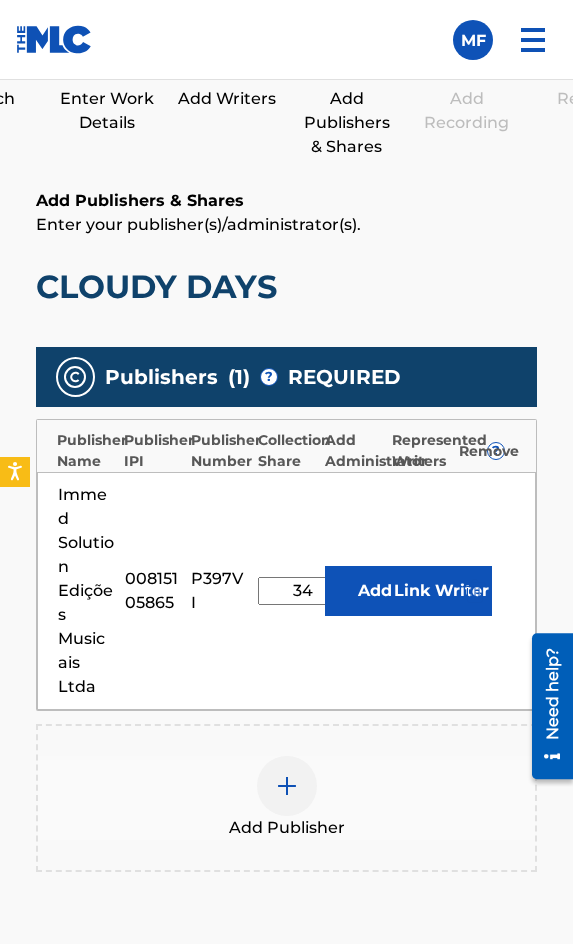 type on "34" 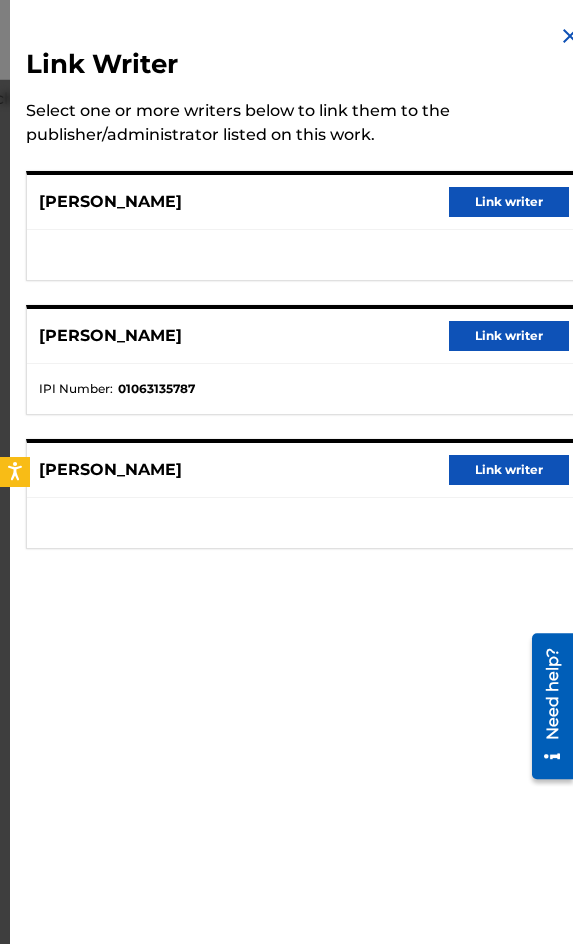 click on "Link writer" at bounding box center (509, 336) 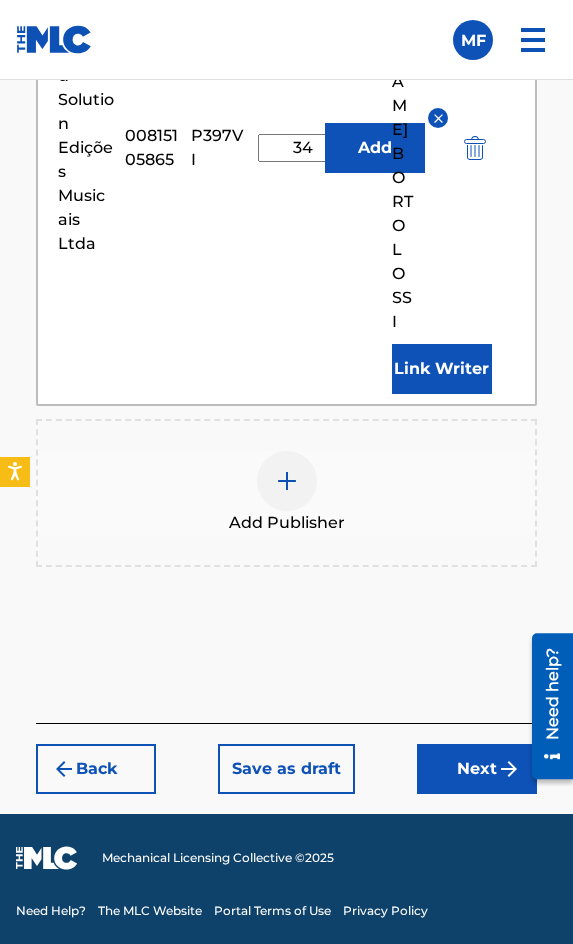 click on "Next" at bounding box center (477, 769) 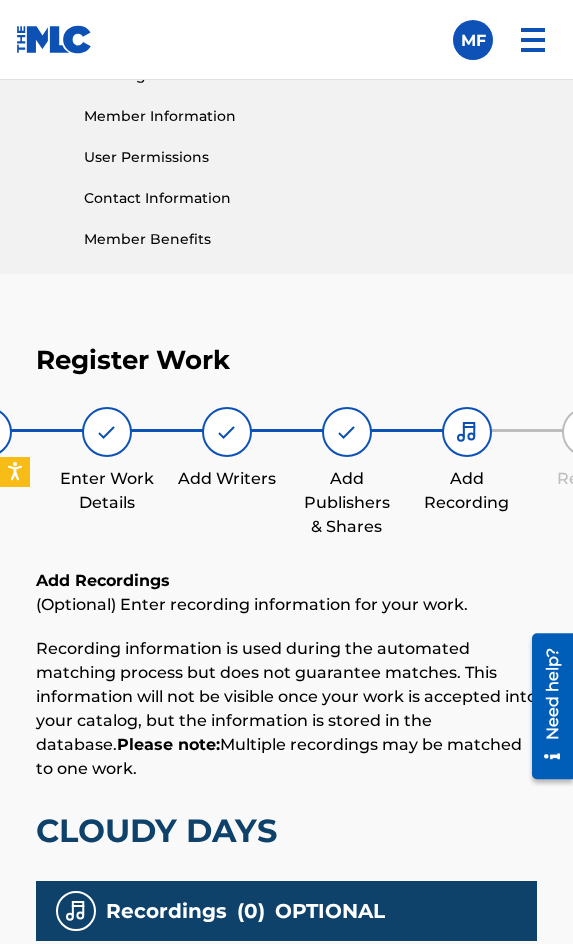 scroll, scrollTop: 1332, scrollLeft: 0, axis: vertical 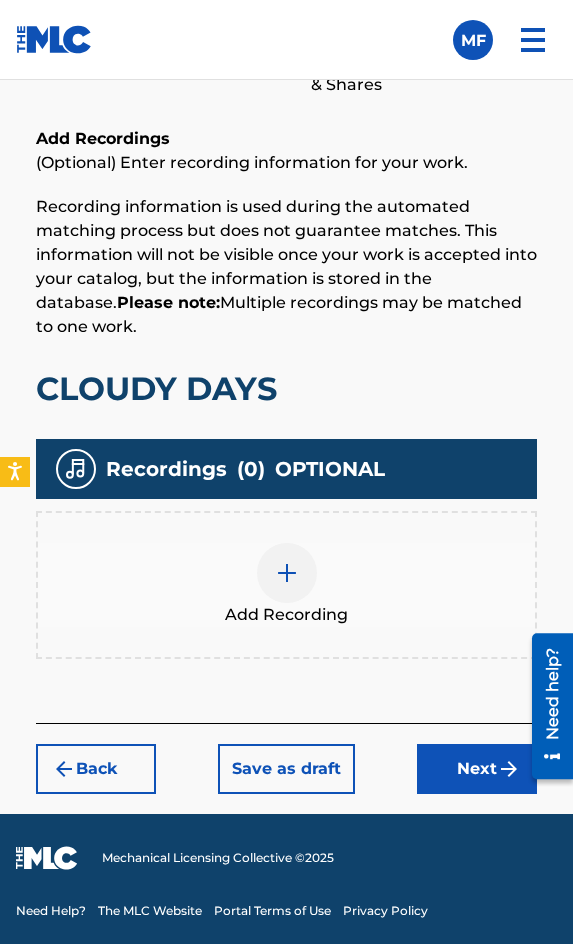 click at bounding box center (287, 573) 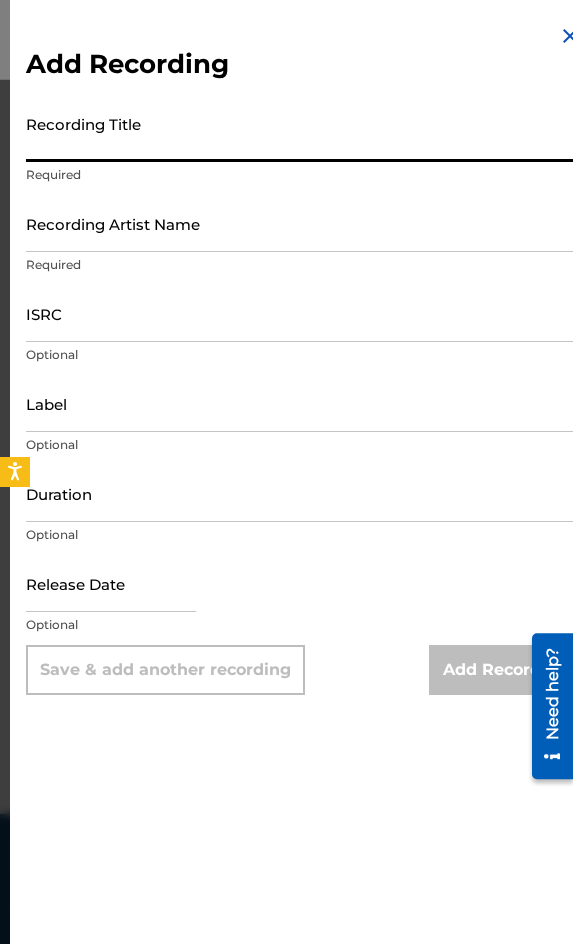 click on "Recording Title" at bounding box center (304, 133) 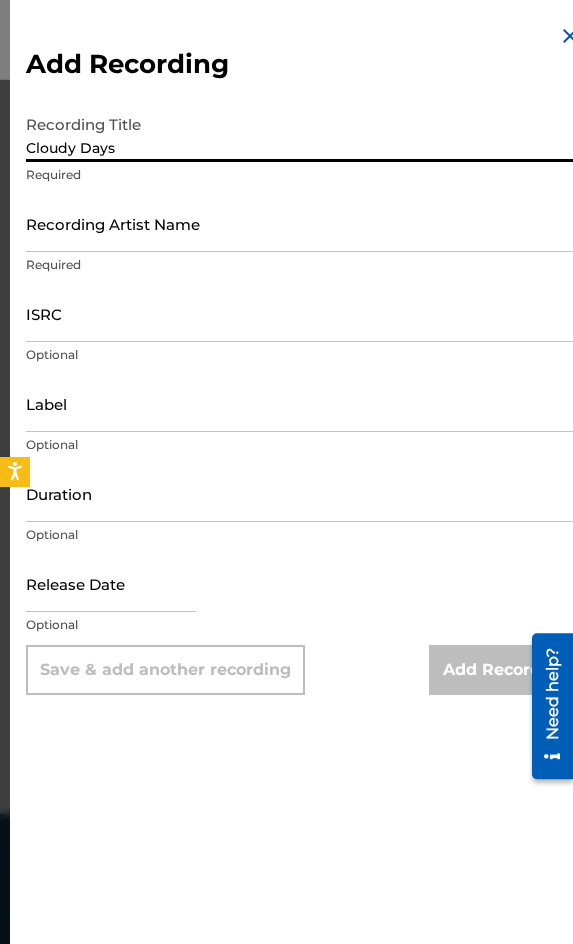 type on "Cloudy Days" 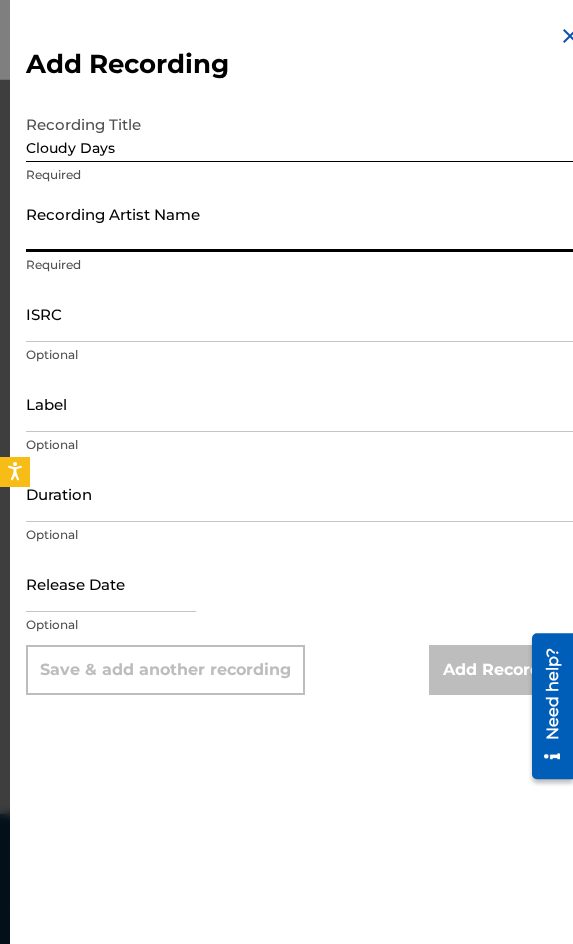 click on "Recording Artist Name" at bounding box center (304, 223) 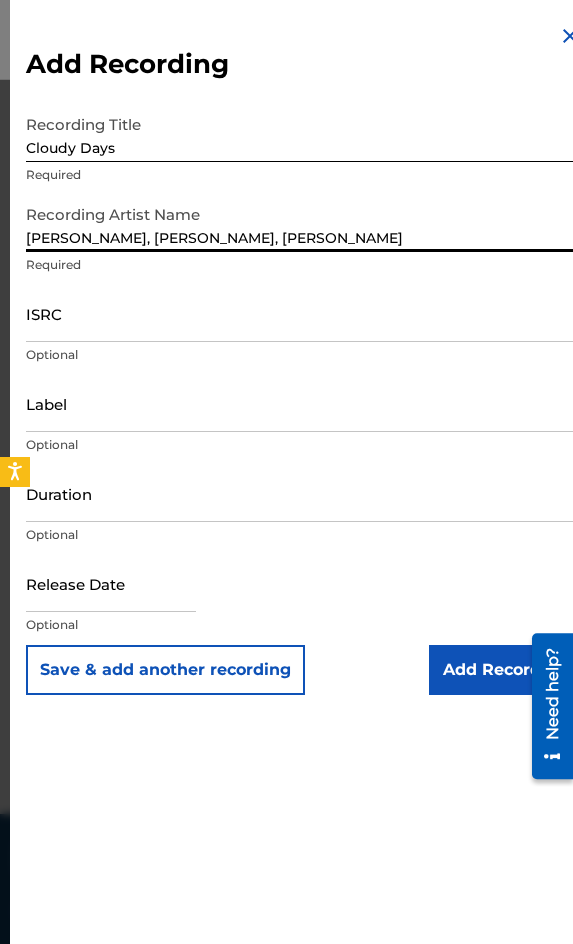 type on "[PERSON_NAME], [PERSON_NAME], [PERSON_NAME]" 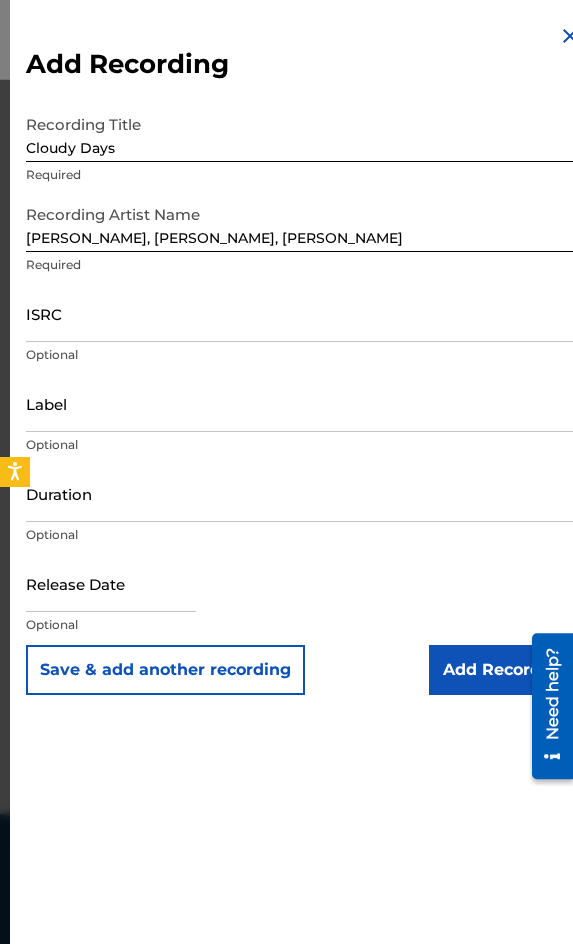 click on "ISRC" at bounding box center [304, 313] 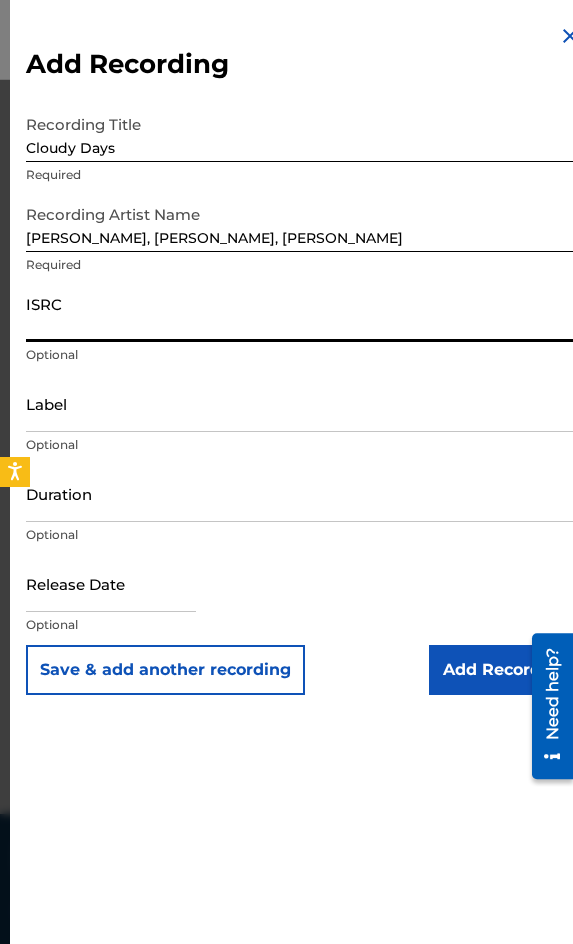 paste on "US83Z2114582" 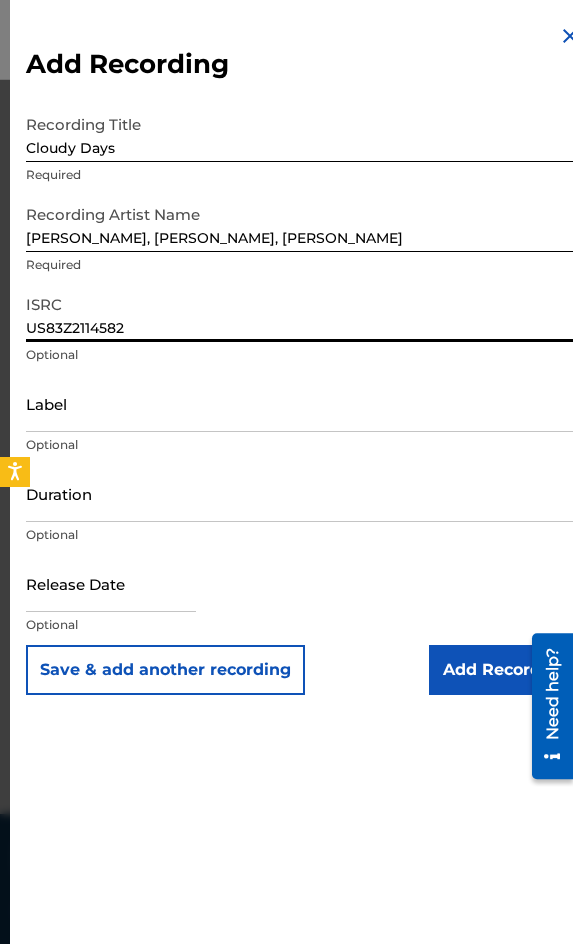 type on "US83Z2114582" 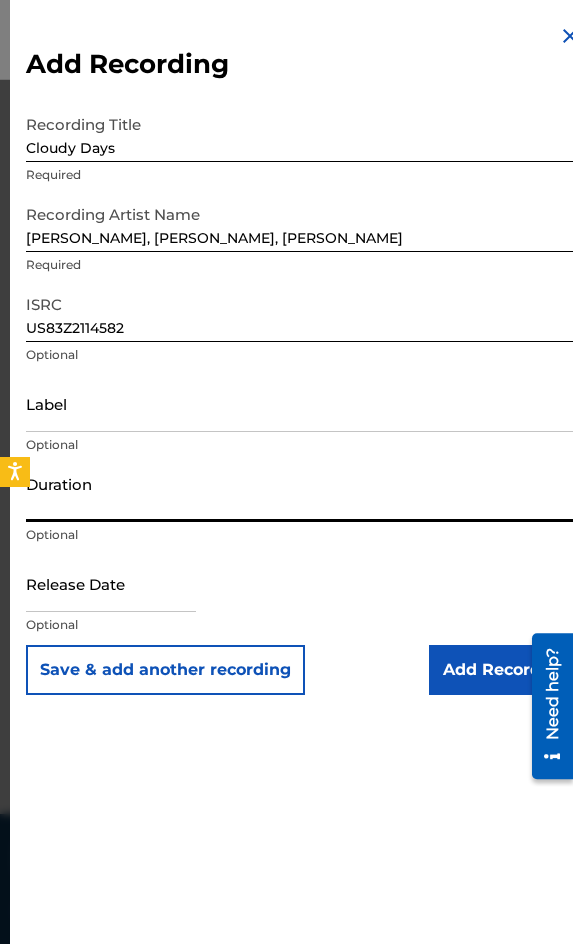 click on "Duration" at bounding box center [304, 493] 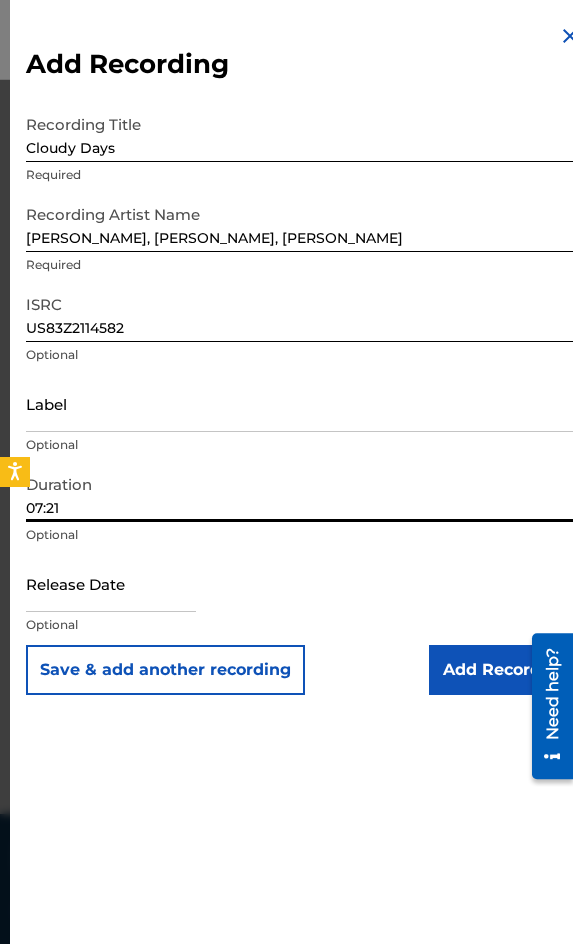type on "07:21" 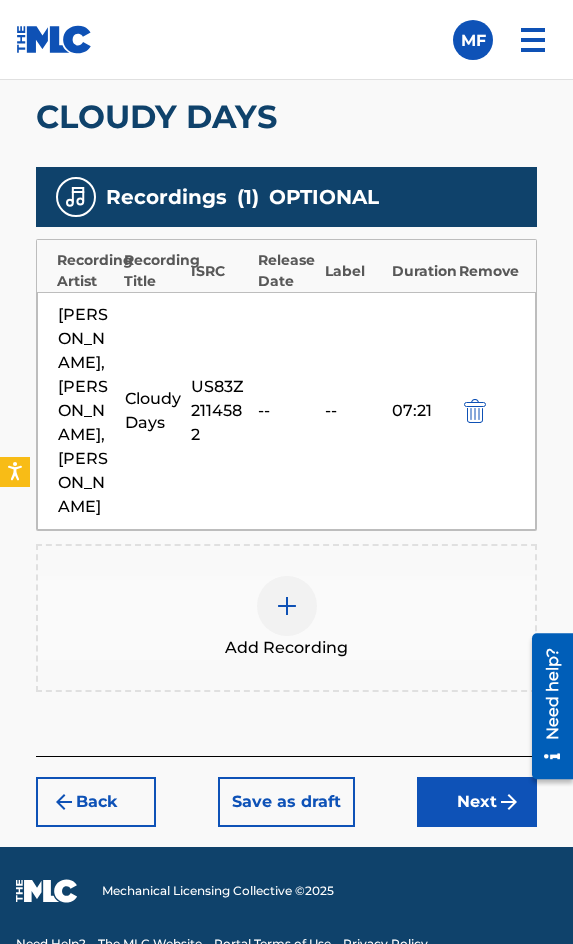 click on "Next" at bounding box center (477, 802) 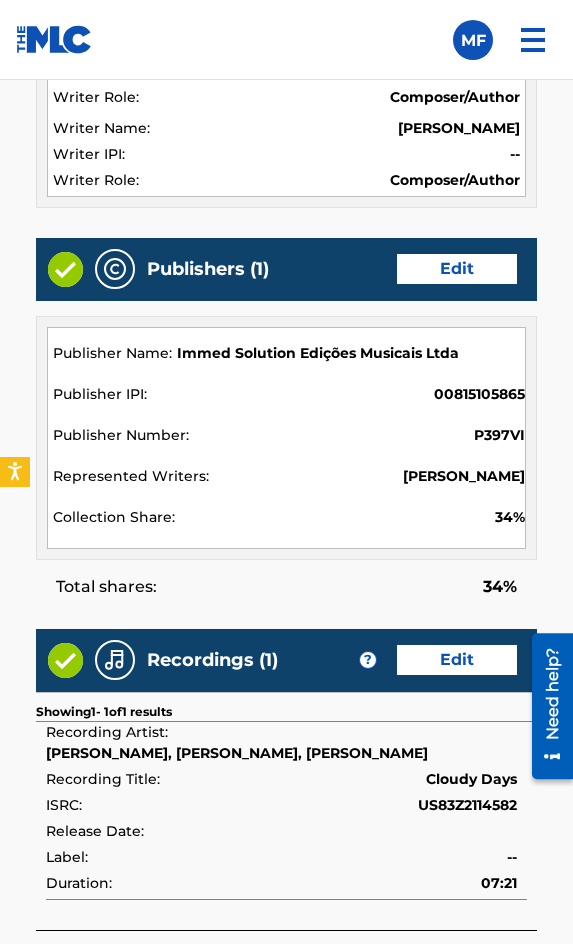scroll, scrollTop: 2328, scrollLeft: 0, axis: vertical 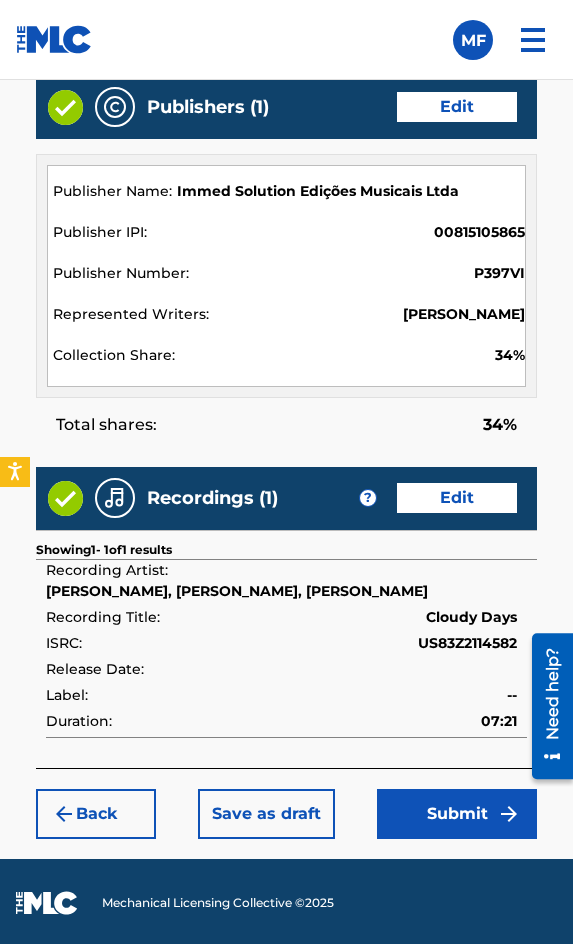 click on "Submit" at bounding box center [457, 814] 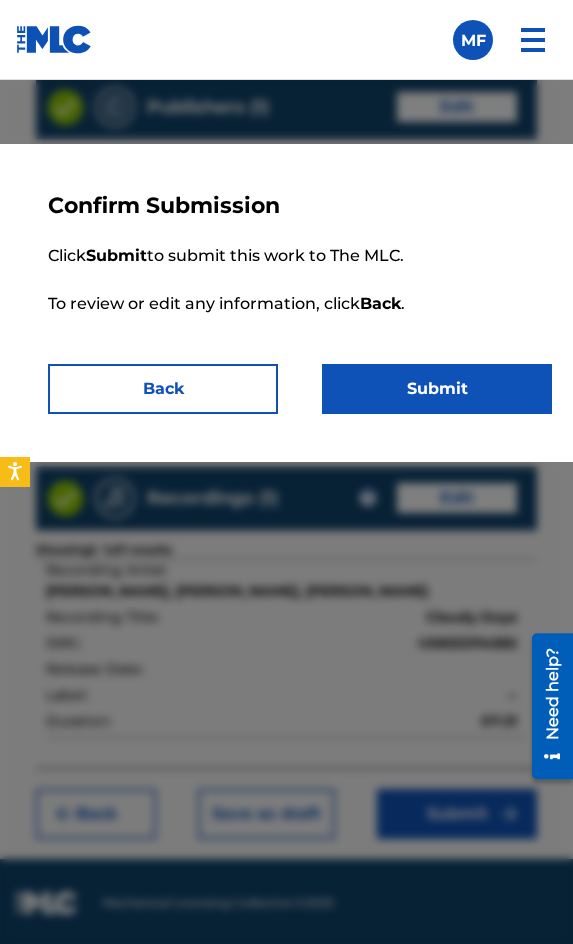 click on "Submit" at bounding box center [437, 389] 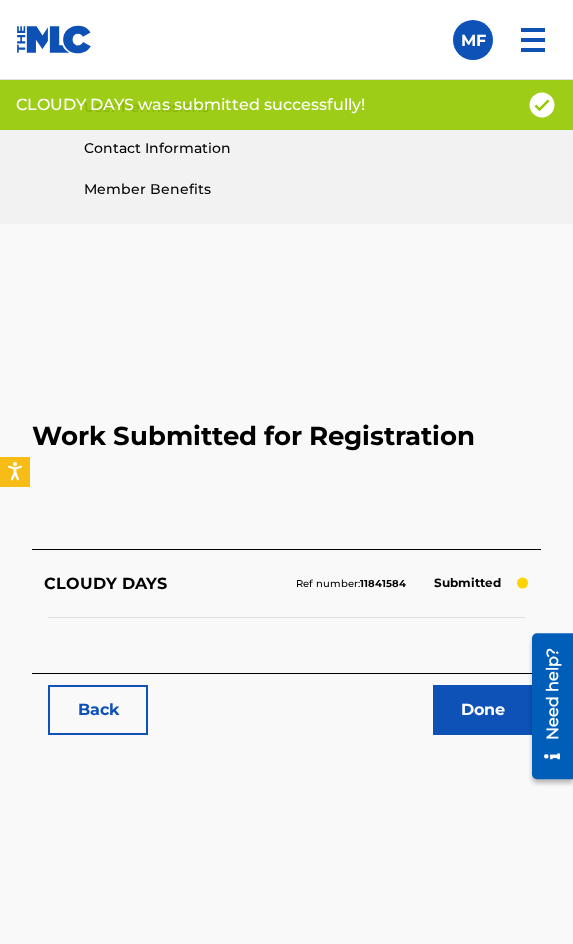 scroll, scrollTop: 1114, scrollLeft: 0, axis: vertical 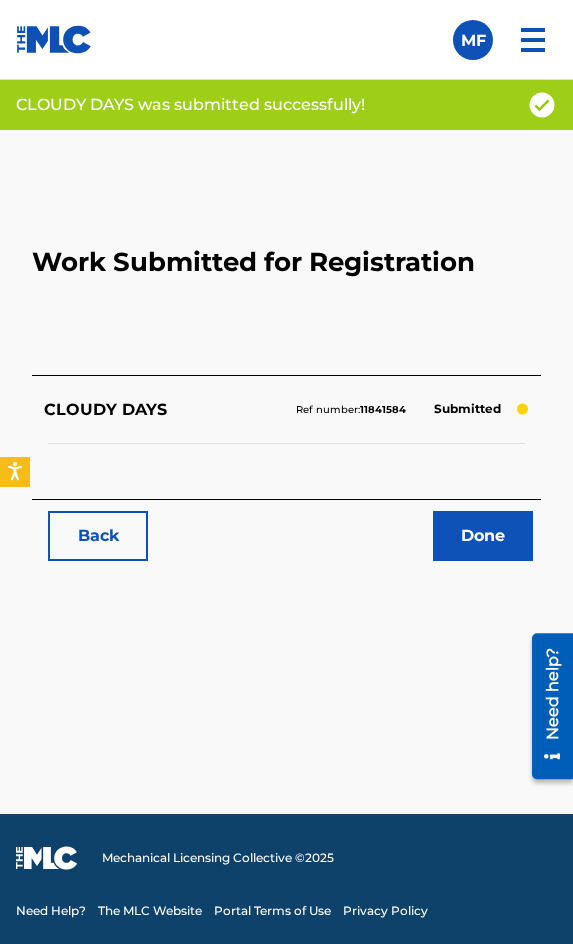 click on "Back" at bounding box center (98, 536) 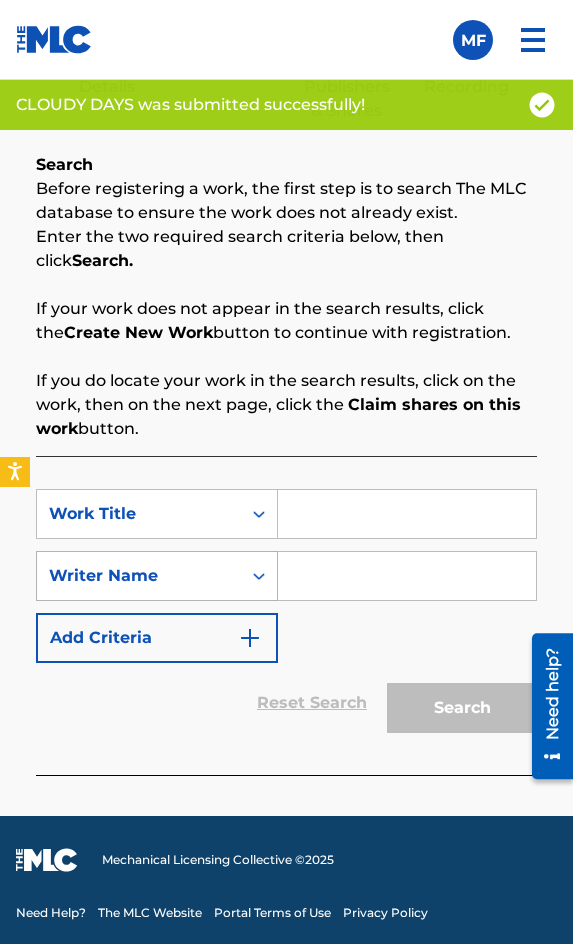 scroll, scrollTop: 1308, scrollLeft: 0, axis: vertical 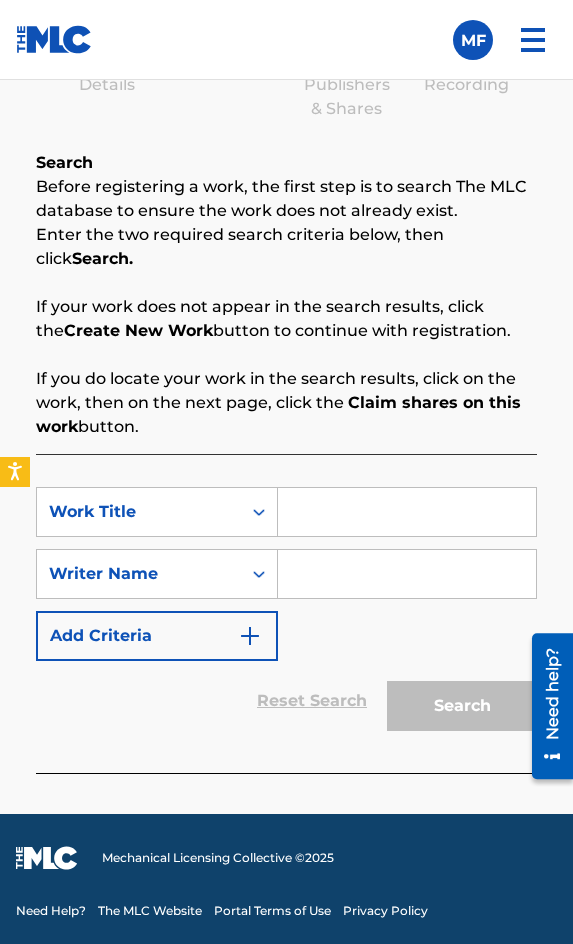 click at bounding box center (407, 512) 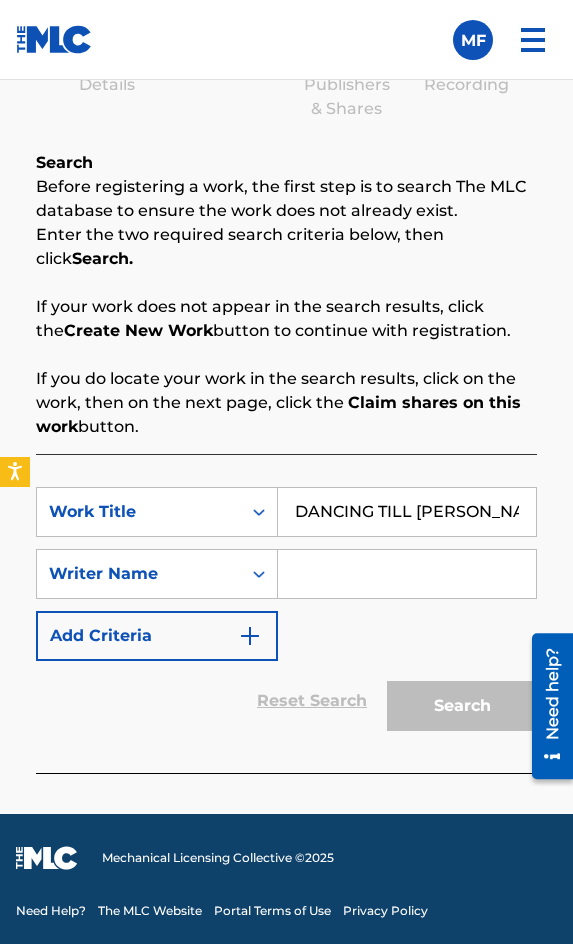 type on "DANCING TILL [PERSON_NAME]" 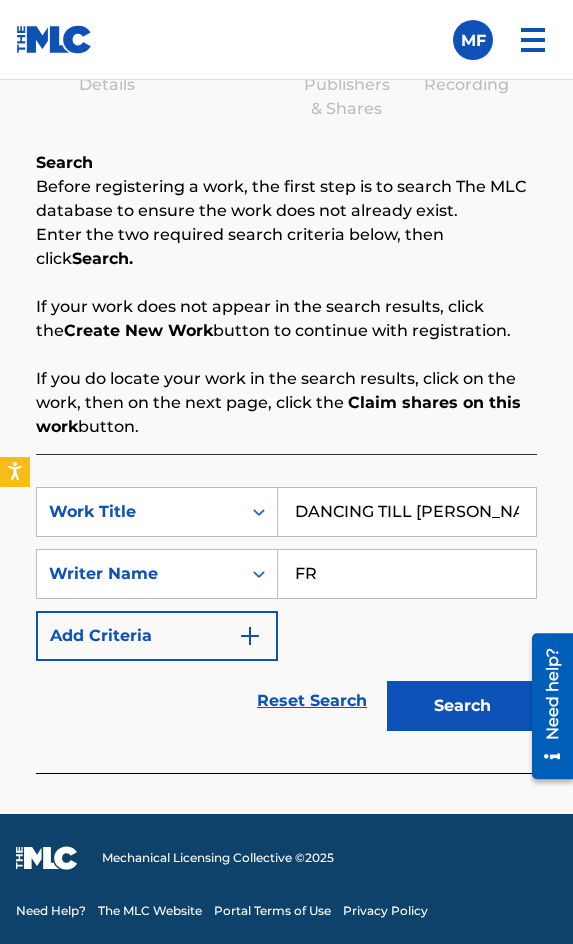 type on "[PERSON_NAME]" 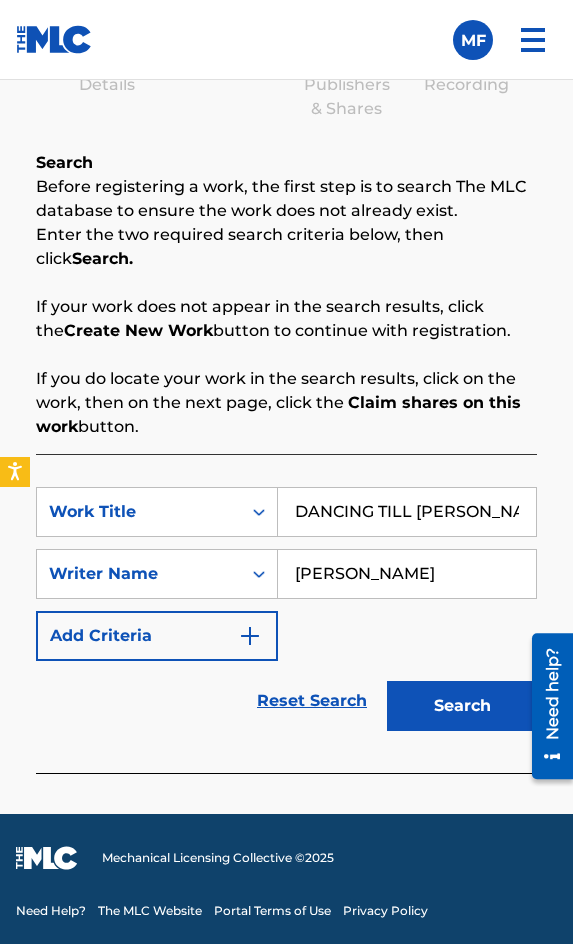 click on "Search" at bounding box center [462, 706] 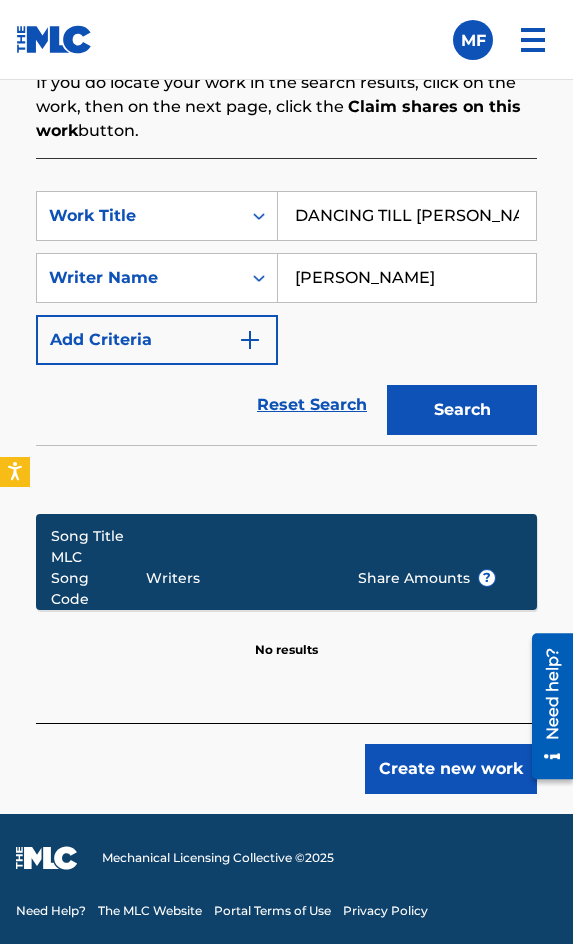 click on "Create new work" at bounding box center (451, 769) 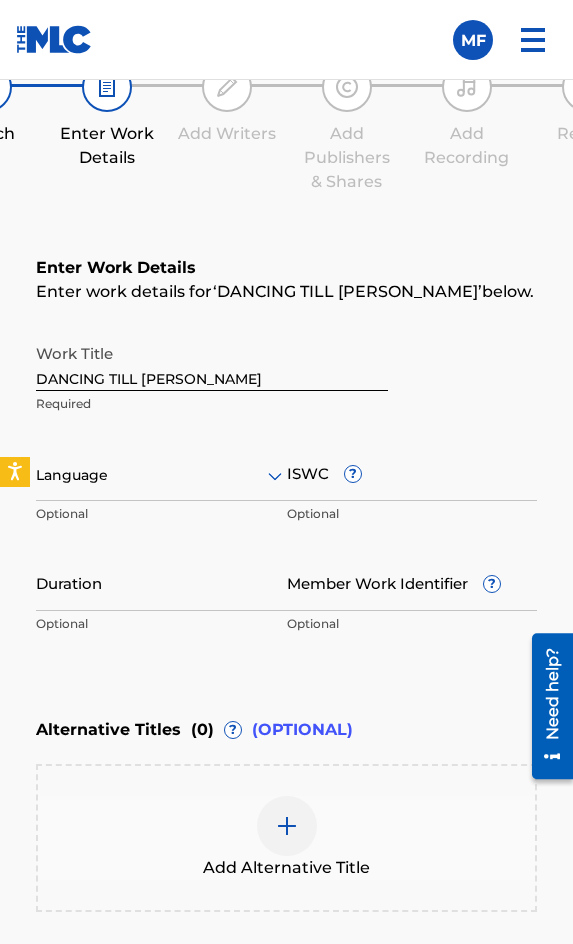 scroll, scrollTop: 1236, scrollLeft: 0, axis: vertical 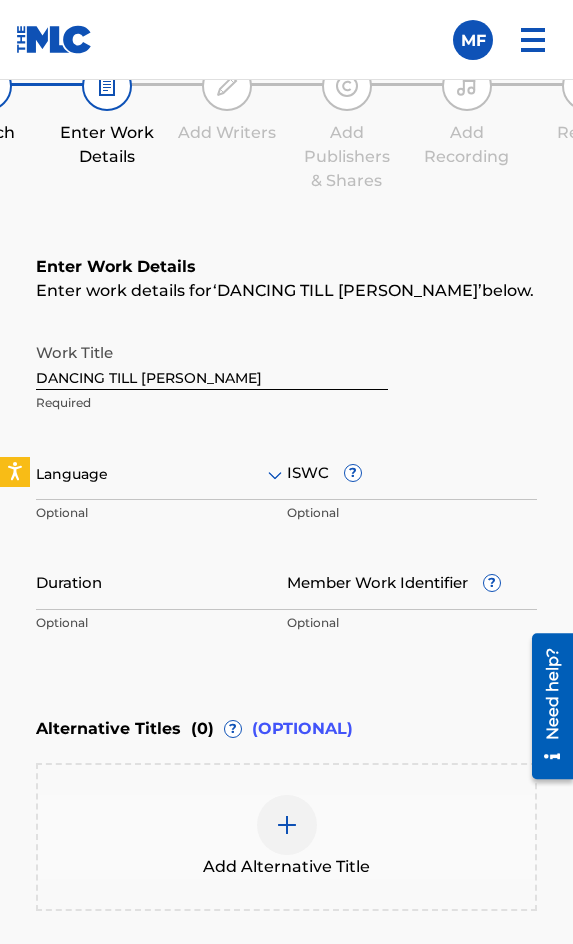 click at bounding box center [161, 474] 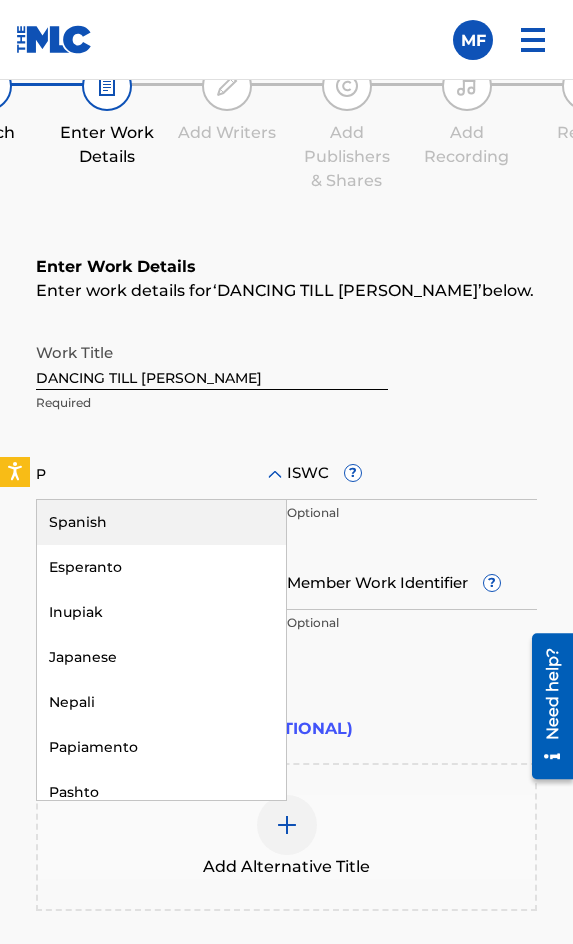 type on "PO" 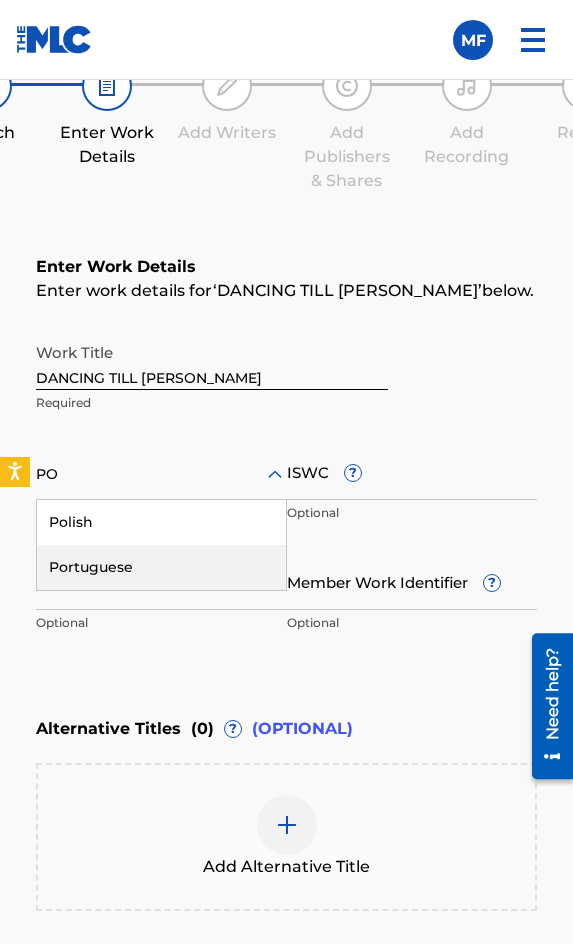click on "Portuguese" at bounding box center (161, 567) 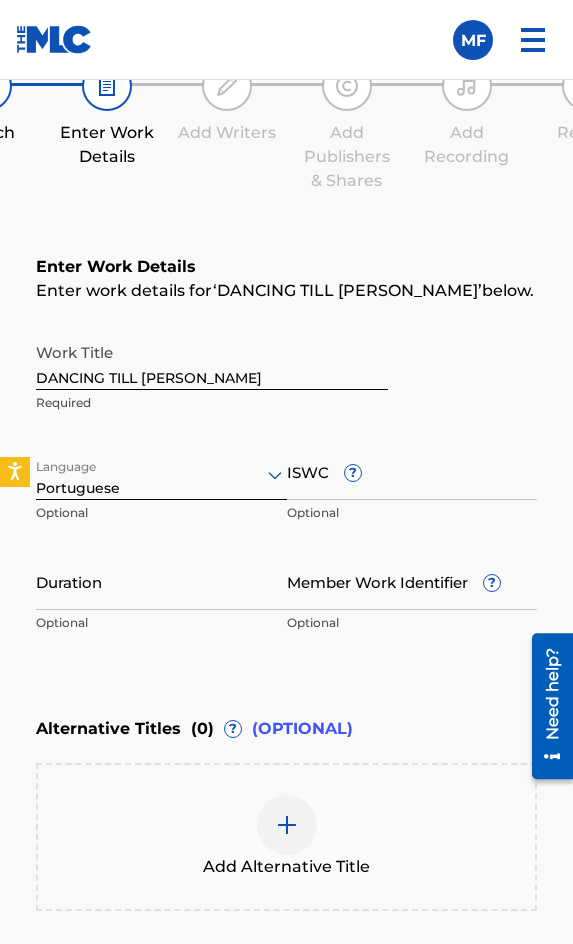 click on "ISWC   ?" at bounding box center [412, 471] 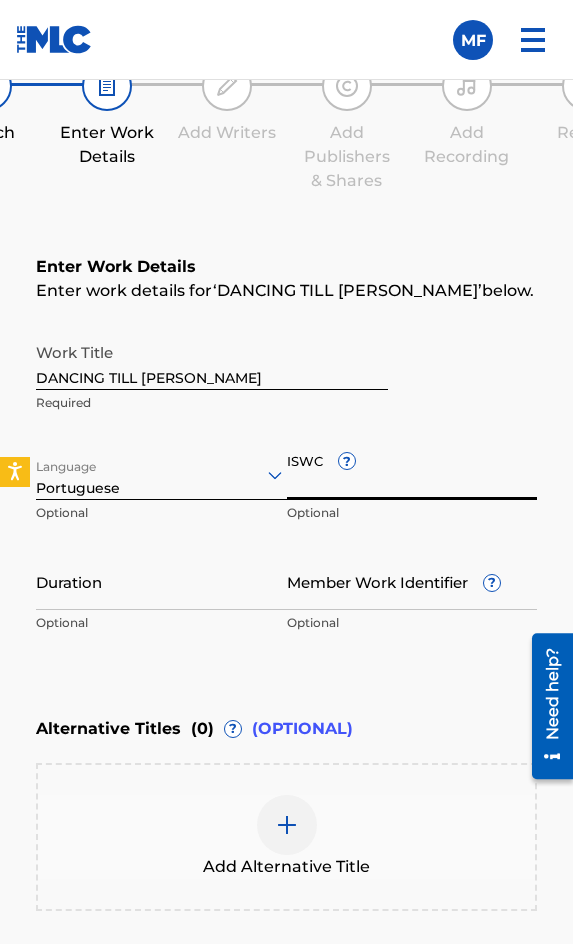 paste on "T3144146903" 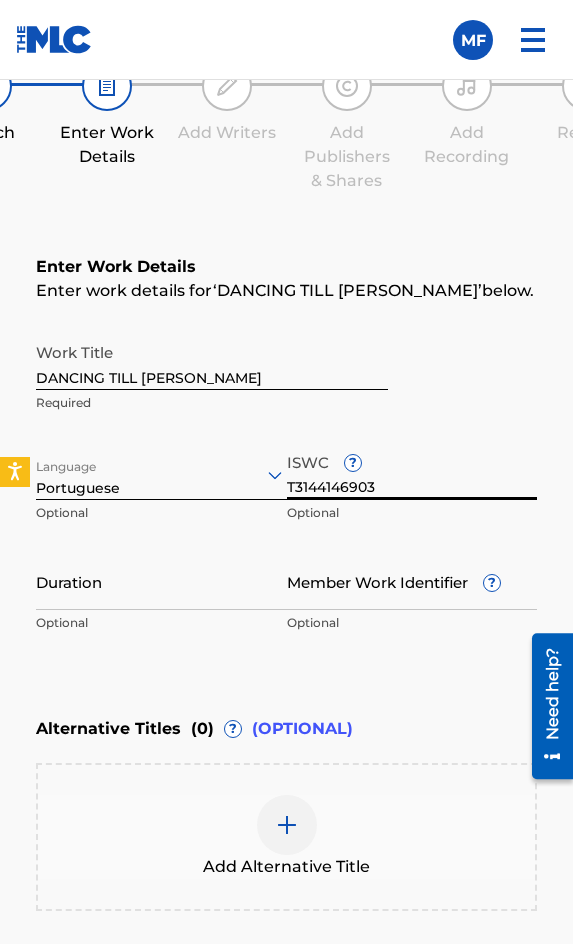 type on "T3144146903" 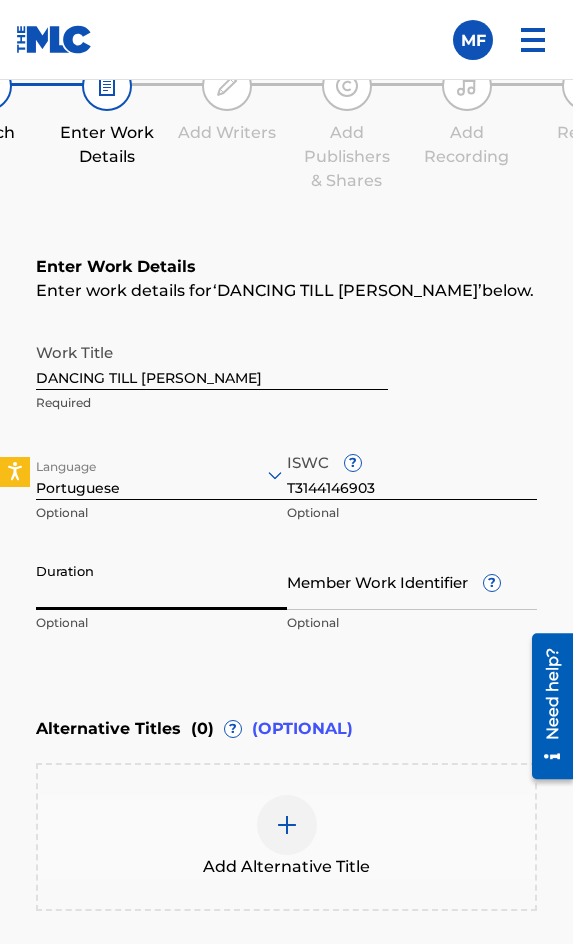 click on "Duration" at bounding box center [161, 581] 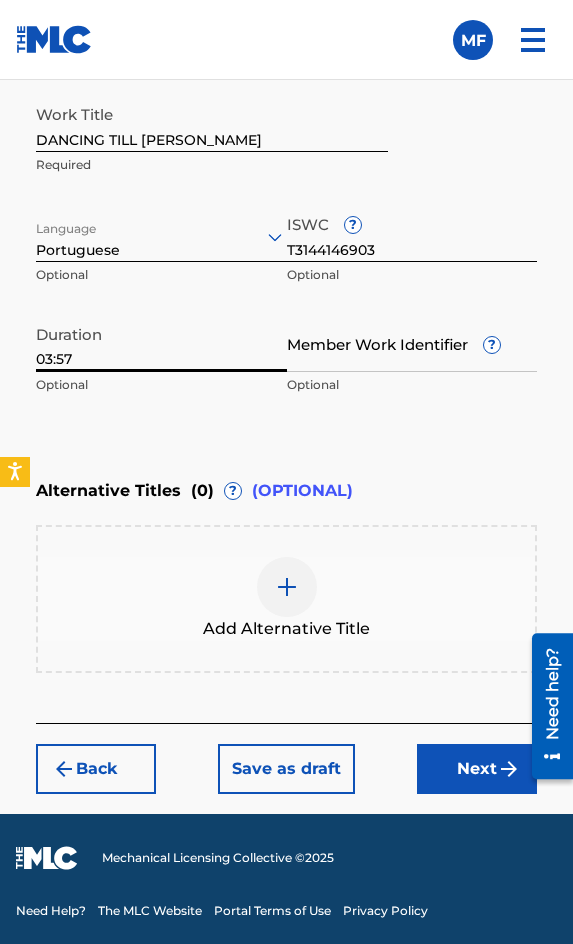 type on "03:57" 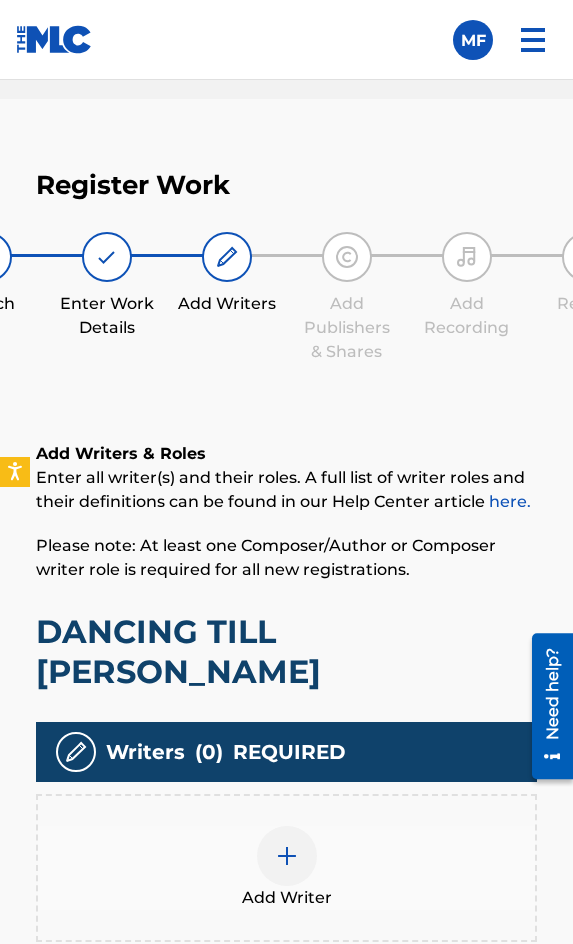 scroll, scrollTop: 1308, scrollLeft: 0, axis: vertical 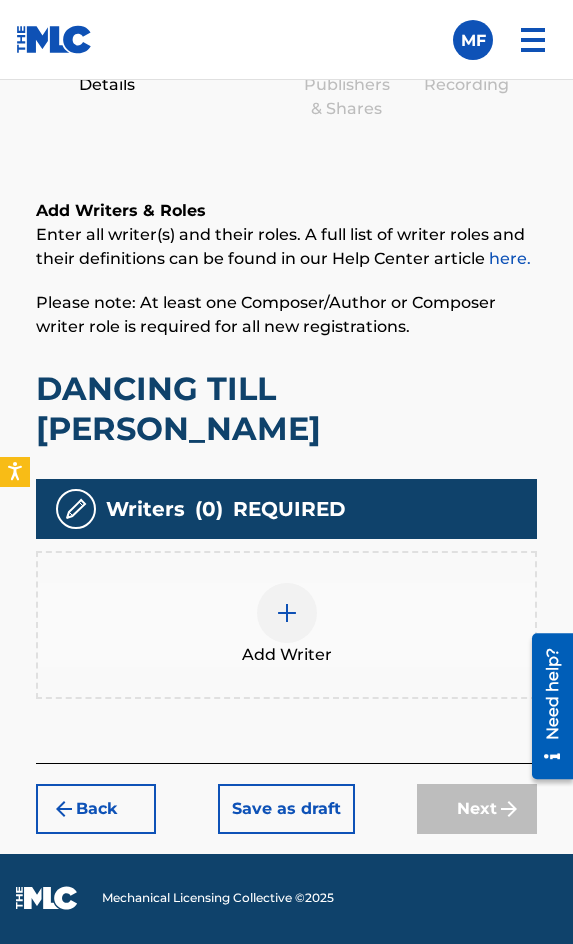 click on "Add Writer" at bounding box center [286, 625] 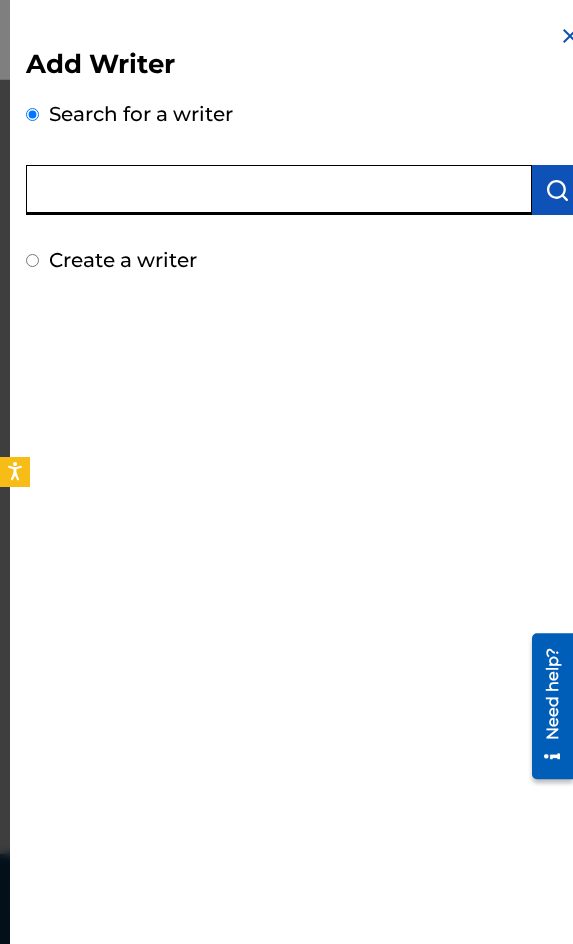click at bounding box center (279, 190) 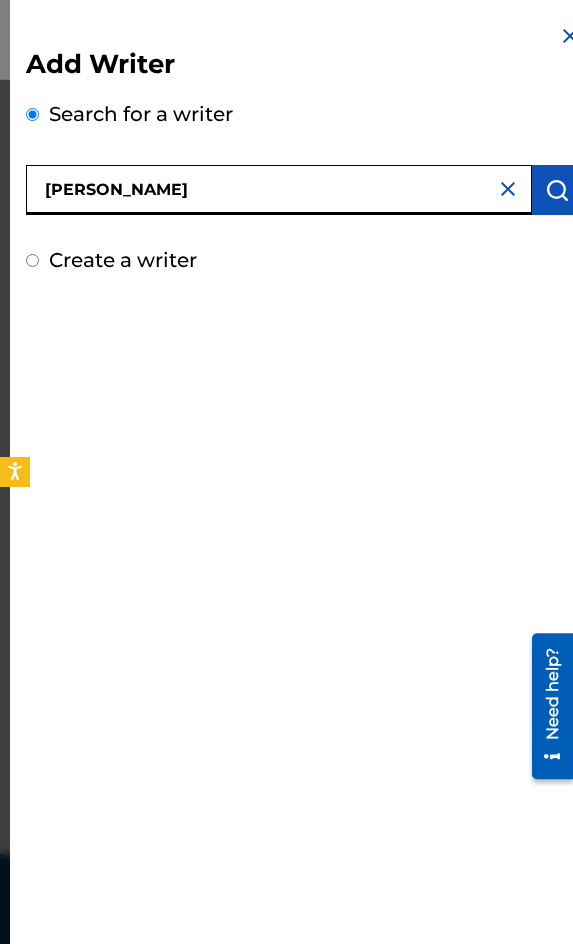 type on "[PERSON_NAME]" 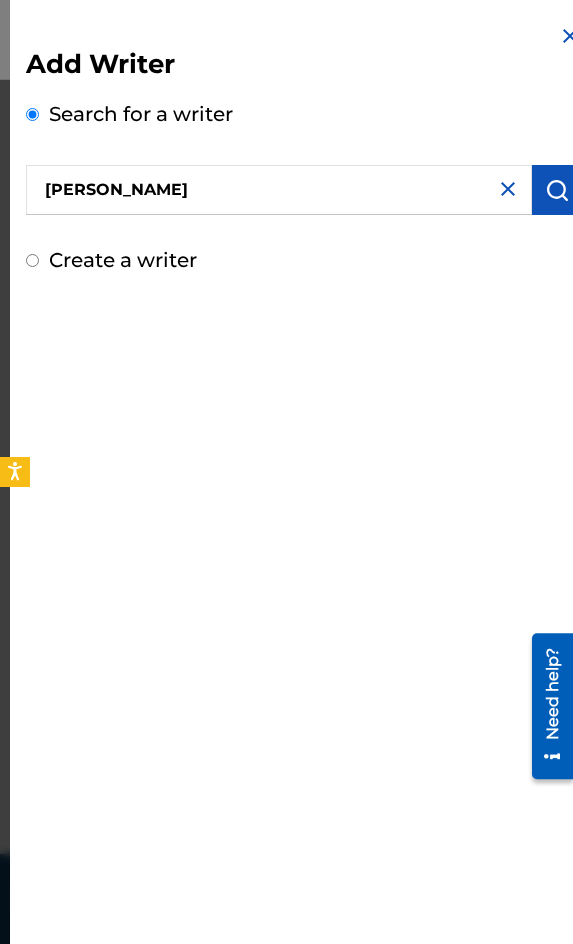click at bounding box center [557, 190] 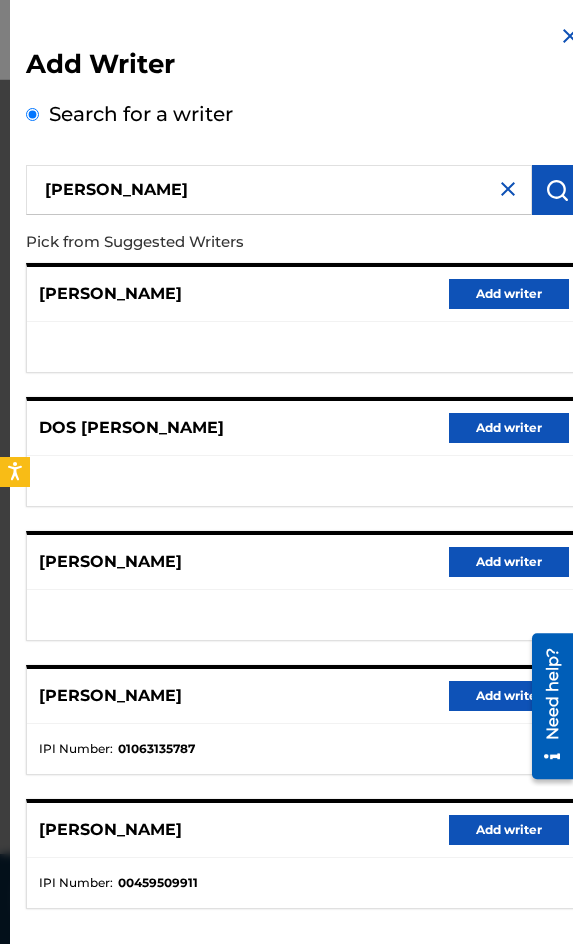 click on "Add writer" at bounding box center [509, 696] 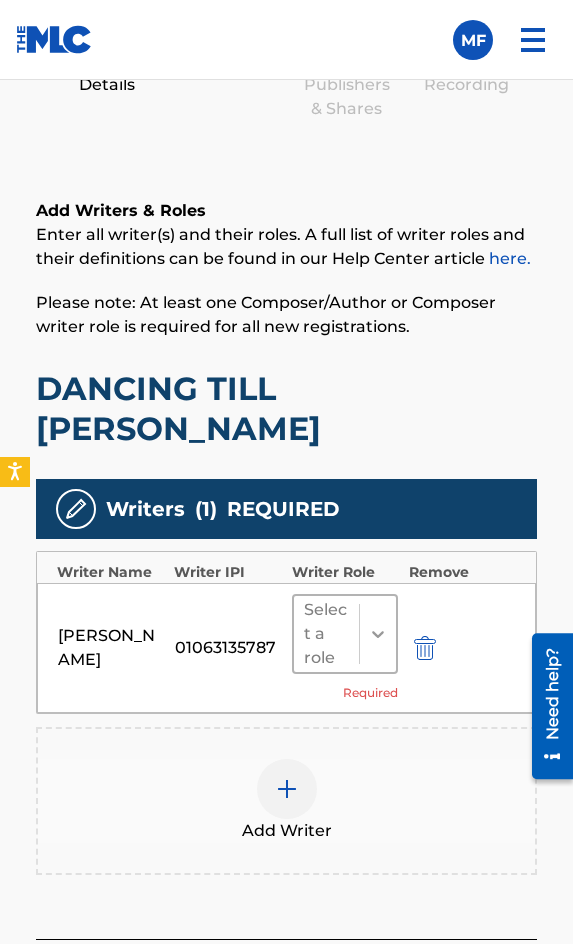 click 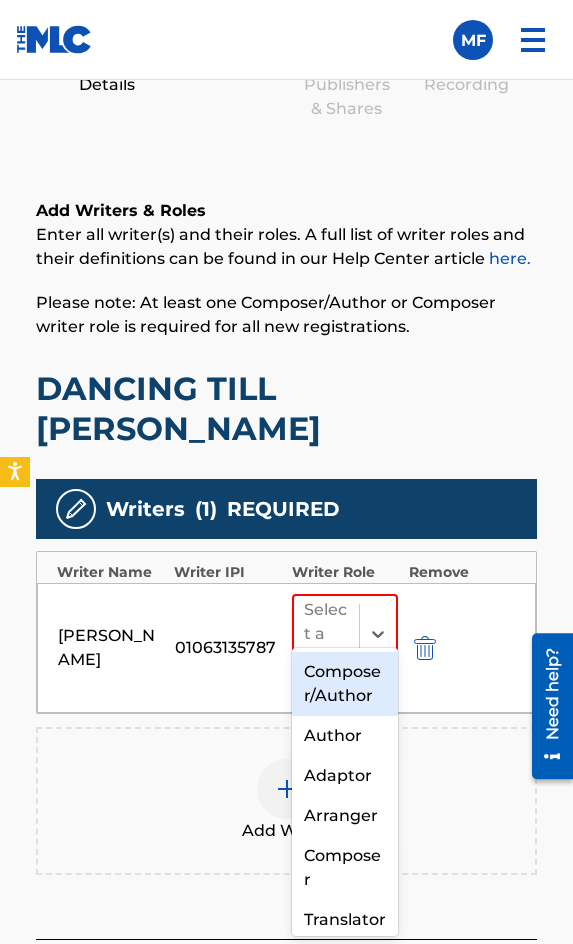 click on "Composer/Author" at bounding box center (345, 684) 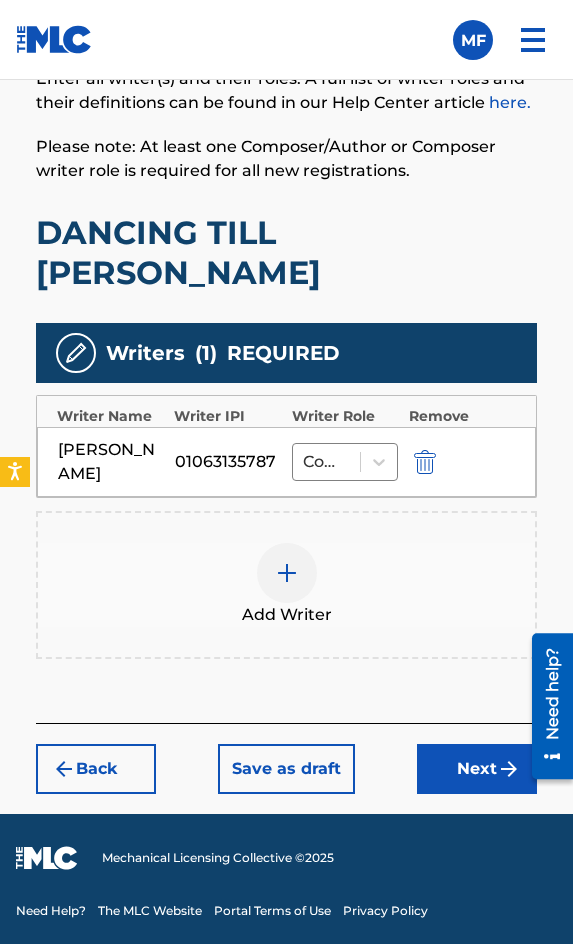 click on "Next" at bounding box center [477, 769] 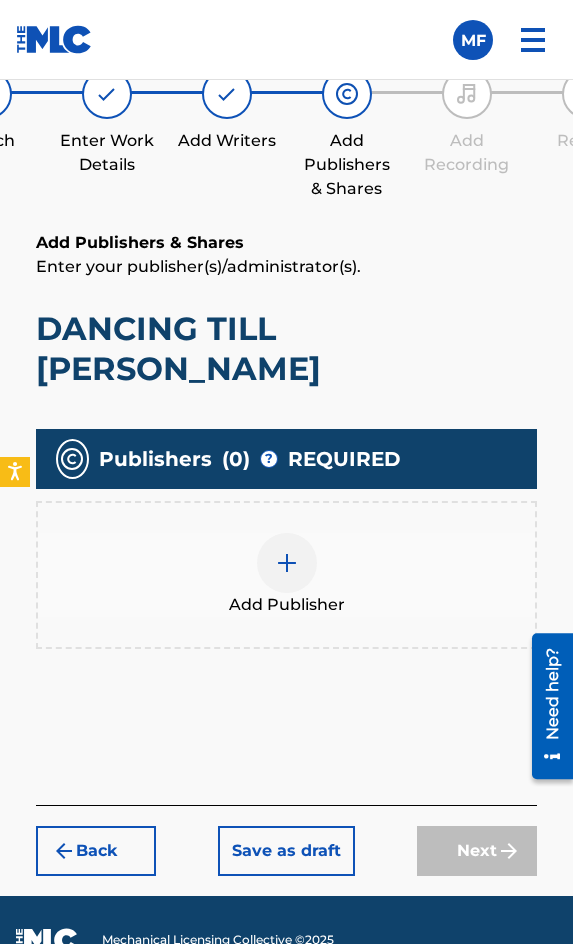 scroll, scrollTop: 1270, scrollLeft: 0, axis: vertical 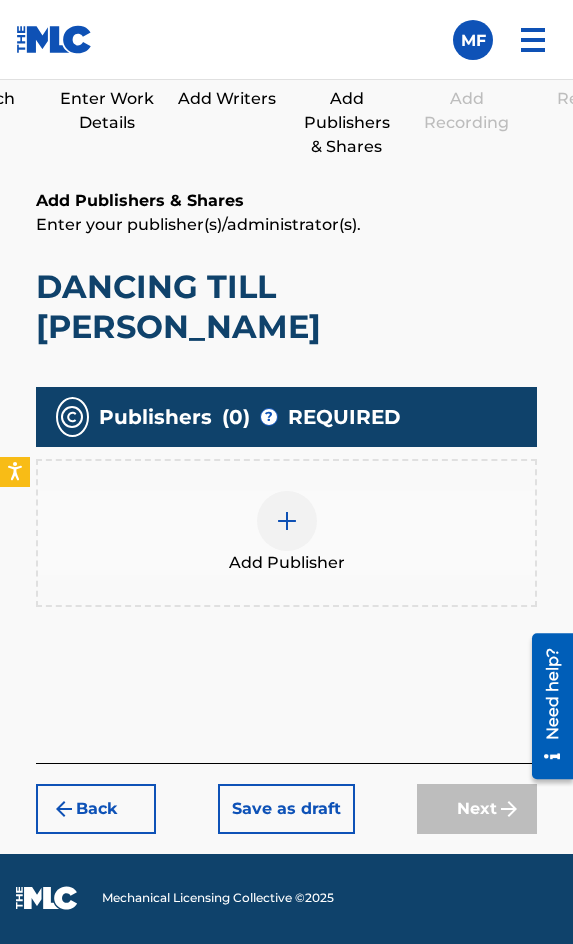 click at bounding box center [287, 521] 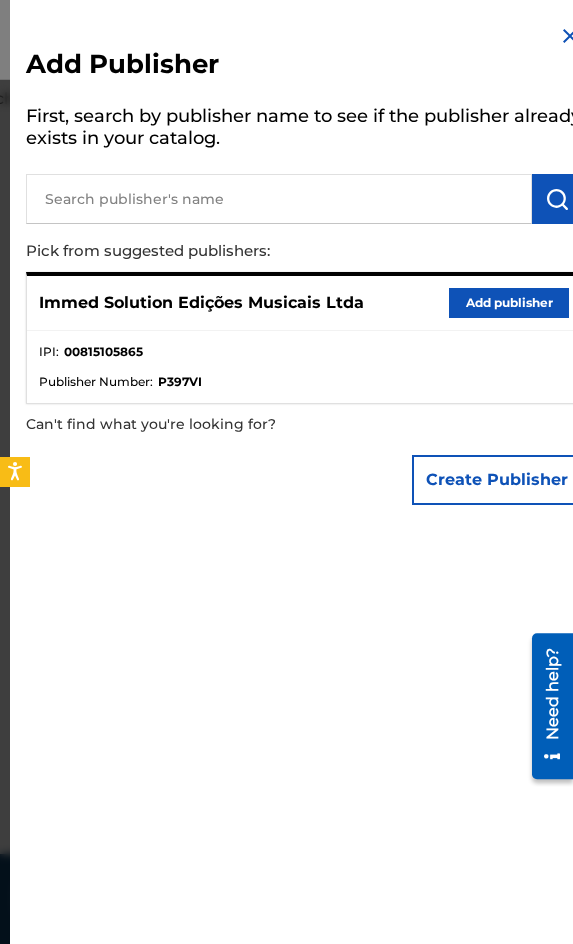 click on "Add publisher" at bounding box center [509, 303] 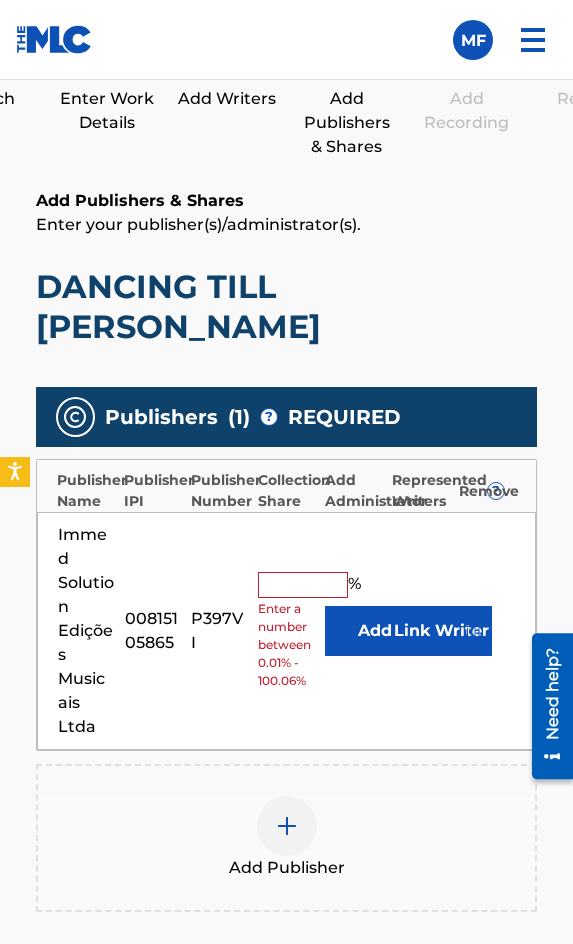 click at bounding box center [303, 585] 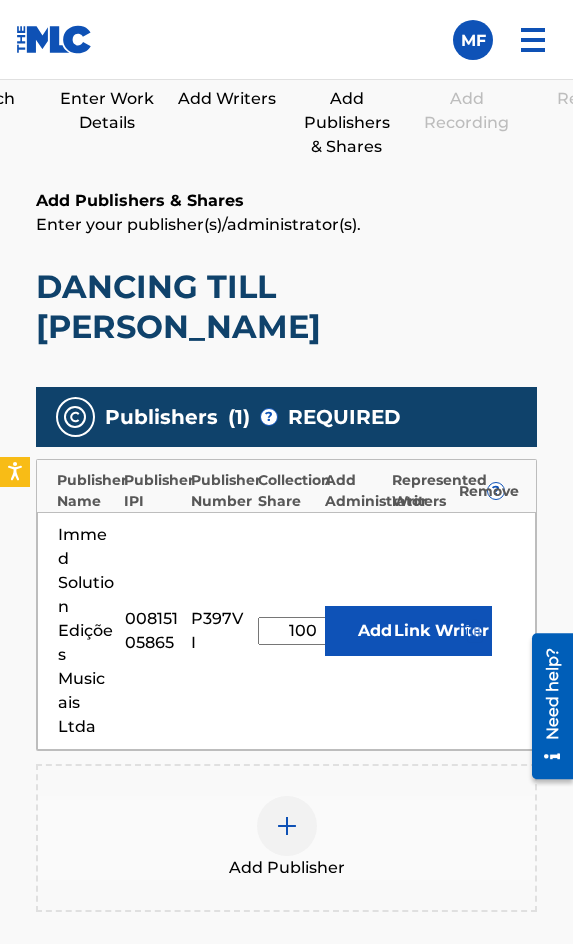 click on "Link Writer" at bounding box center [442, 631] 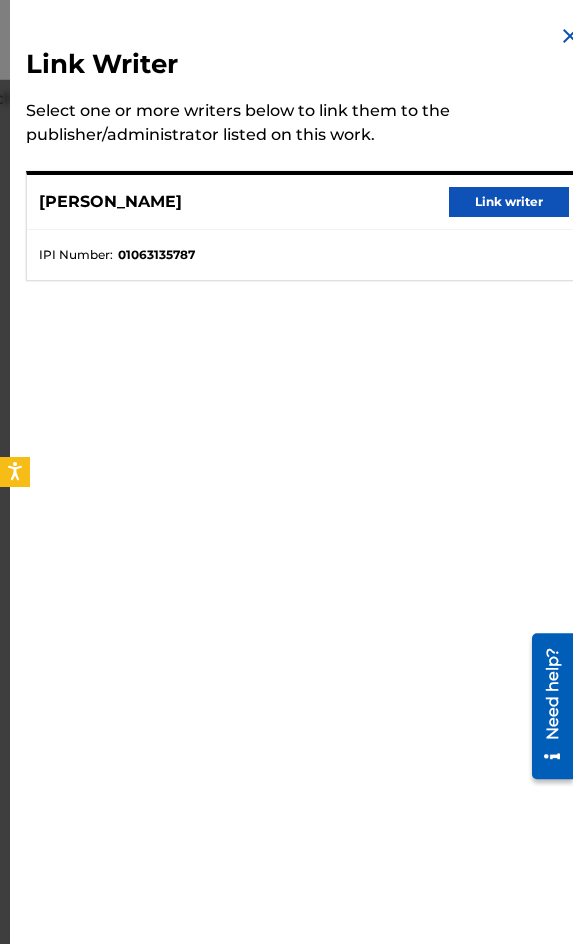 click on "Link writer" at bounding box center (509, 202) 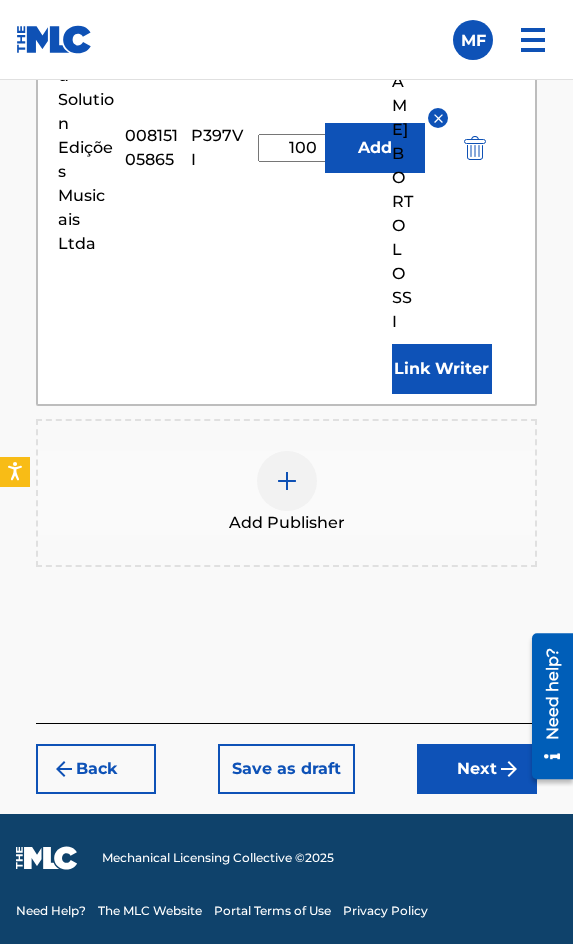 click at bounding box center (509, 769) 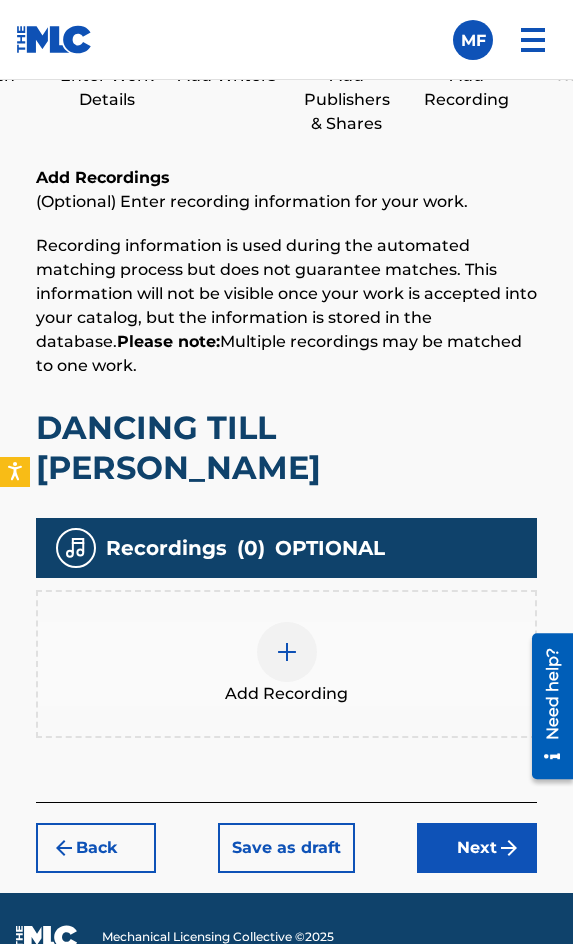 scroll, scrollTop: 1332, scrollLeft: 0, axis: vertical 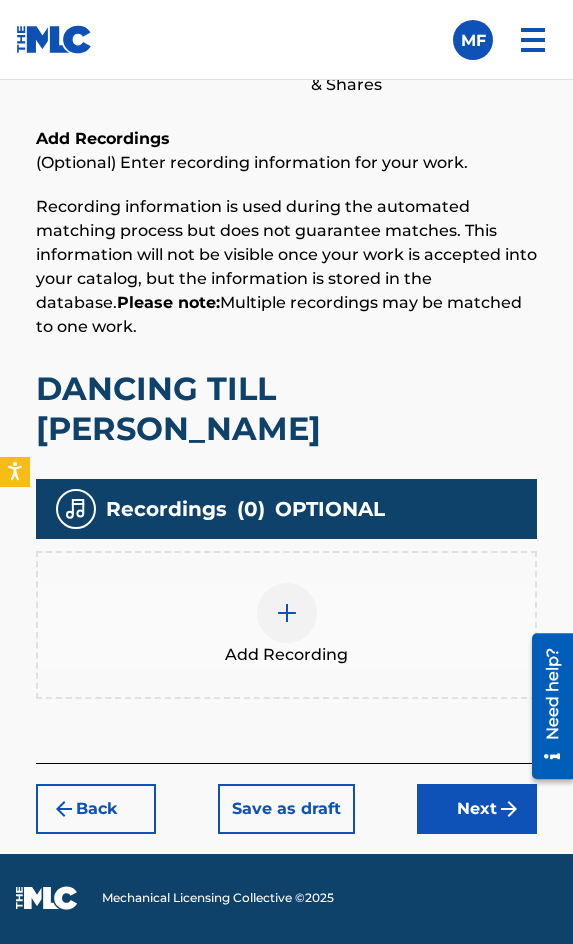 click at bounding box center [287, 613] 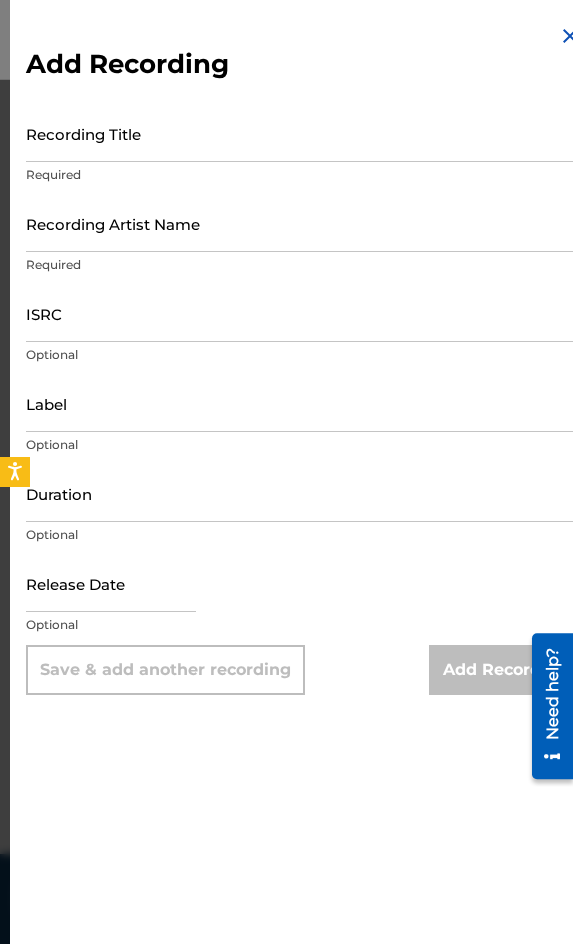 click on "Recording Title" at bounding box center (304, 133) 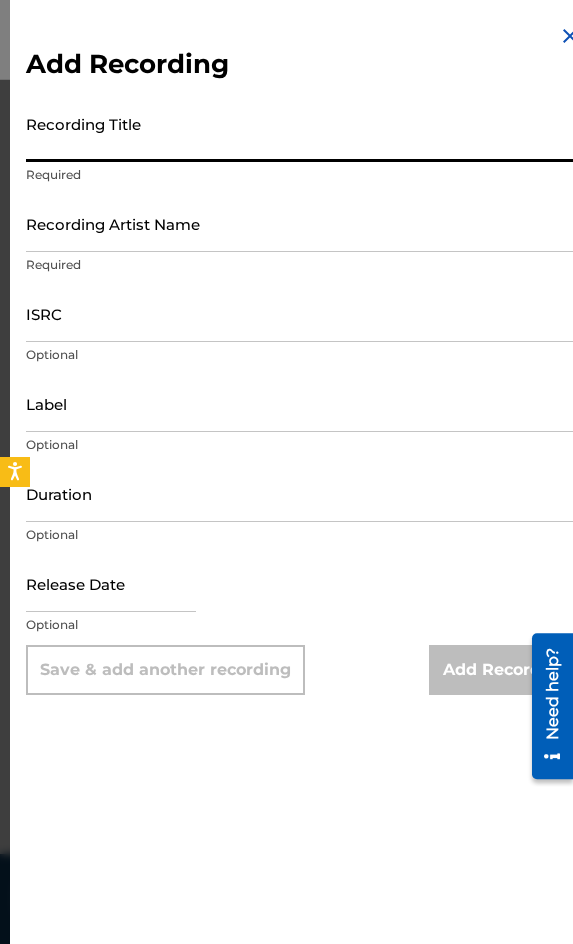 paste on "Dancing Till [PERSON_NAME]" 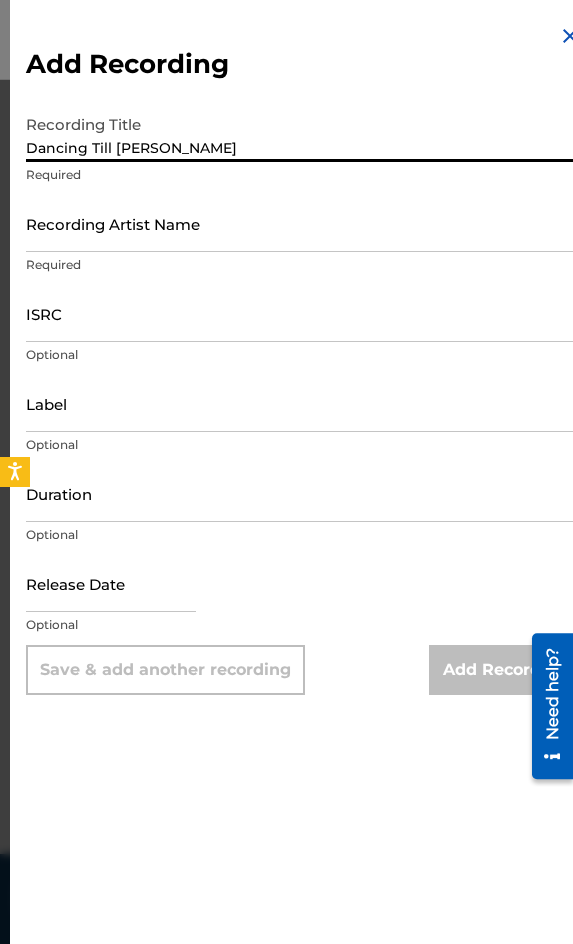 type on "Dancing Till [PERSON_NAME]" 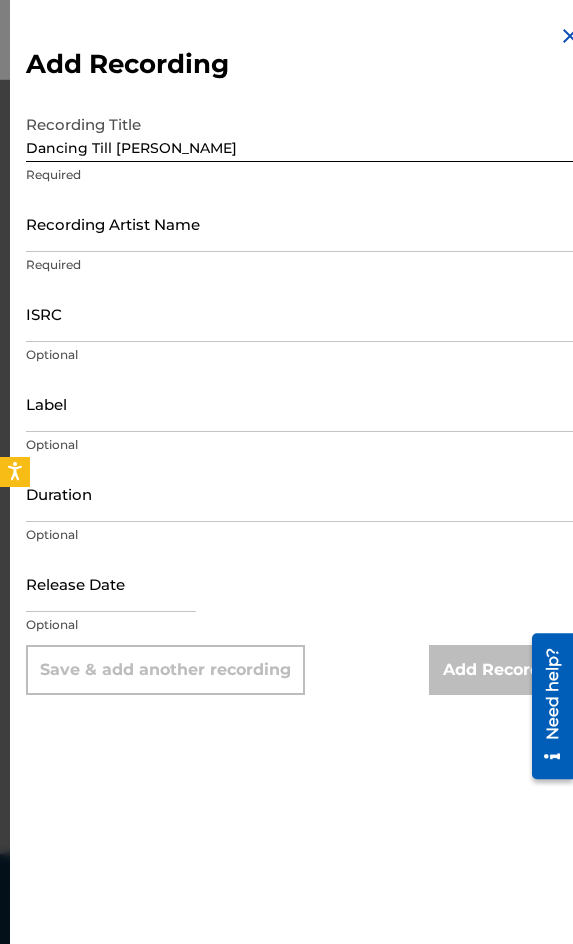 click on "Recording Artist Name" at bounding box center [304, 223] 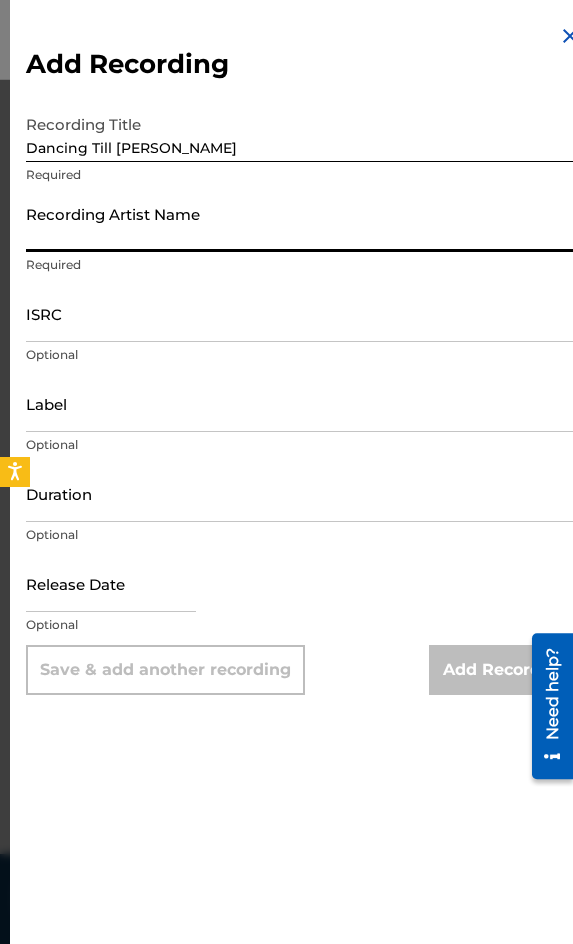 paste on "[PERSON_NAME]" 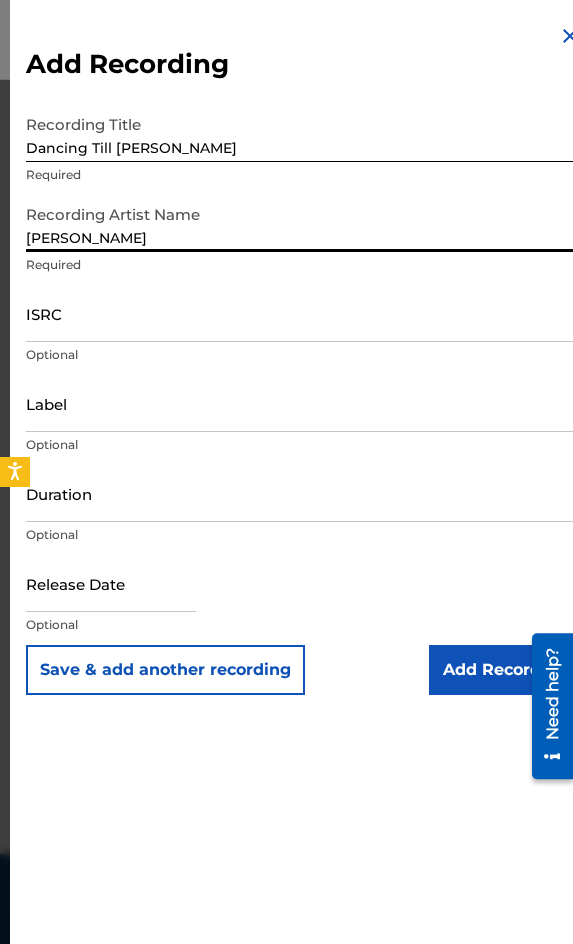 type on "[PERSON_NAME]" 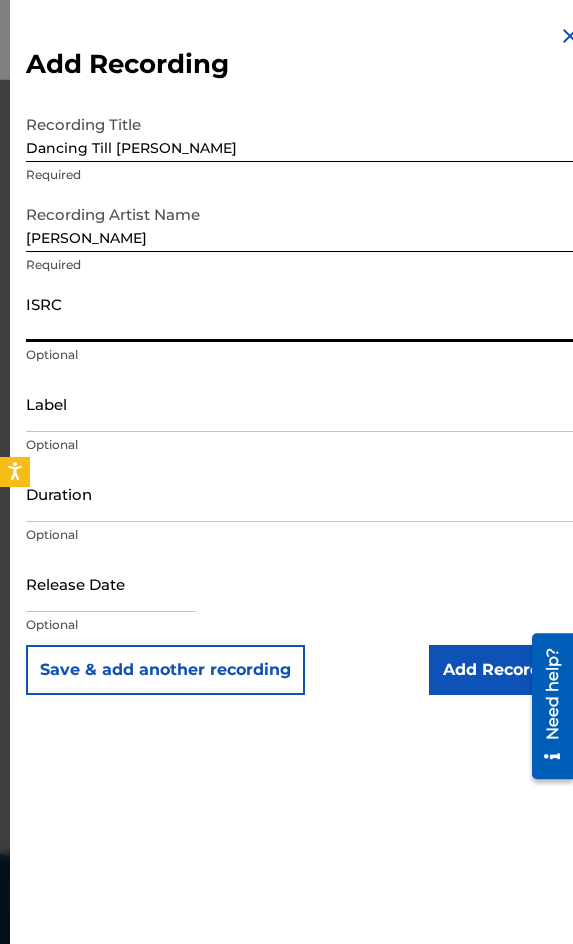 click on "ISRC" at bounding box center [304, 313] 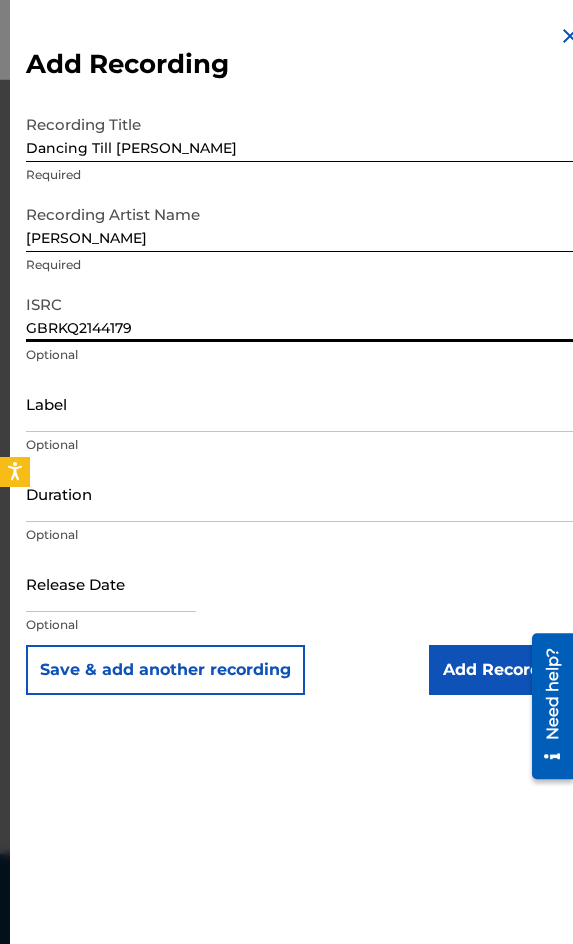 type on "GBRKQ2144179" 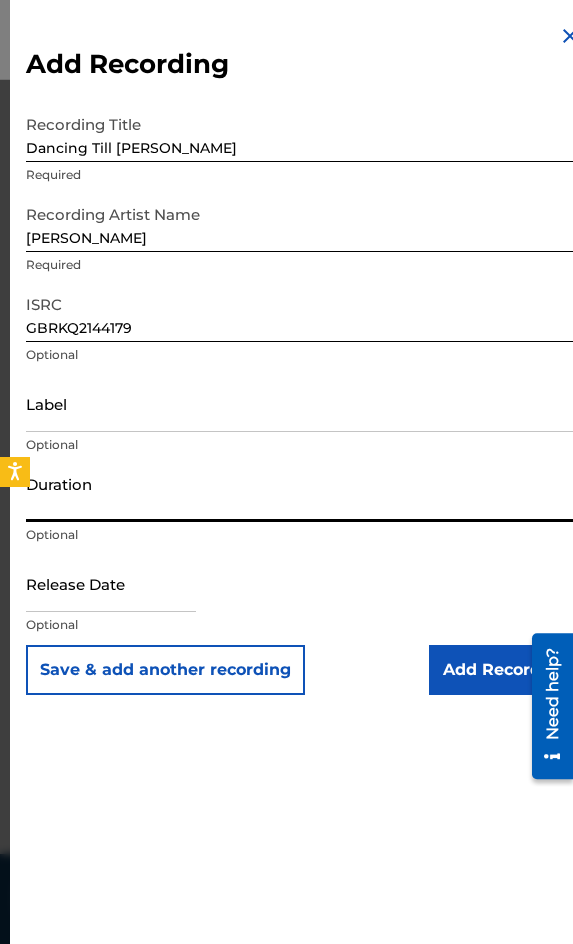 click on "Duration" at bounding box center (304, 493) 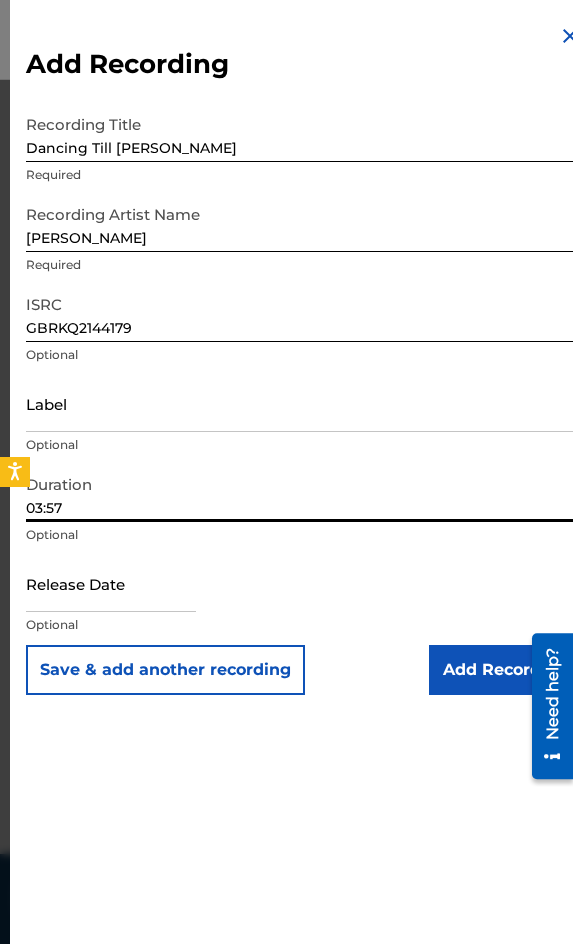 type on "03:57" 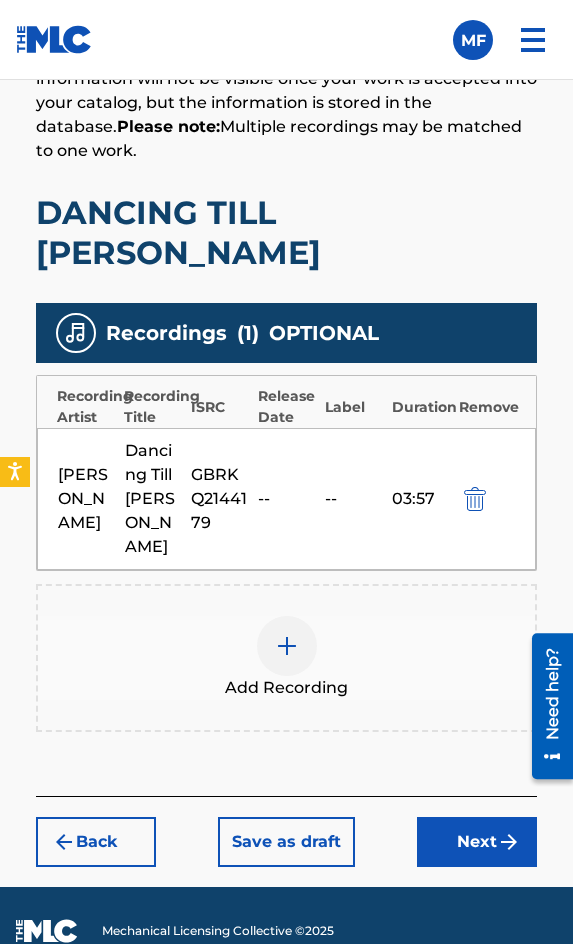 click on "Next" at bounding box center [477, 842] 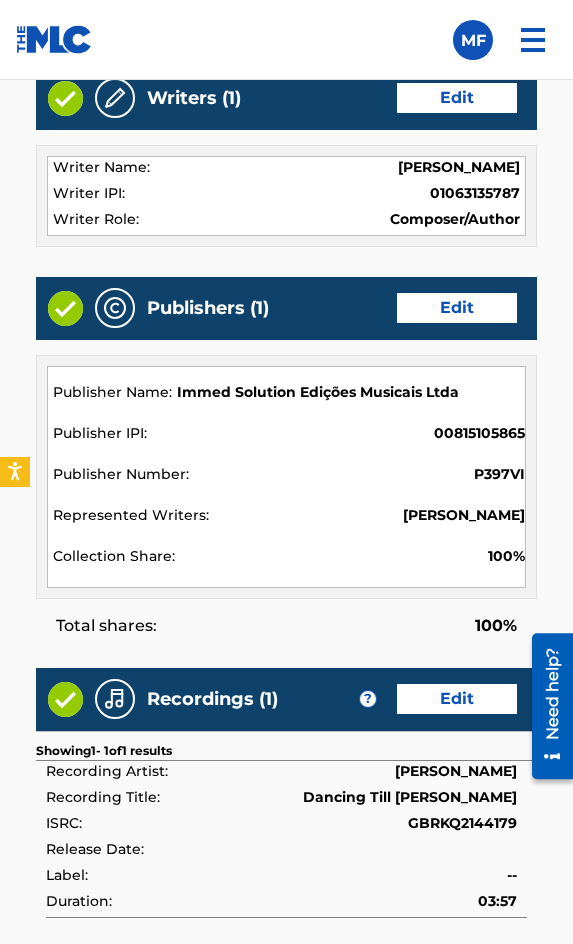 scroll, scrollTop: 2162, scrollLeft: 0, axis: vertical 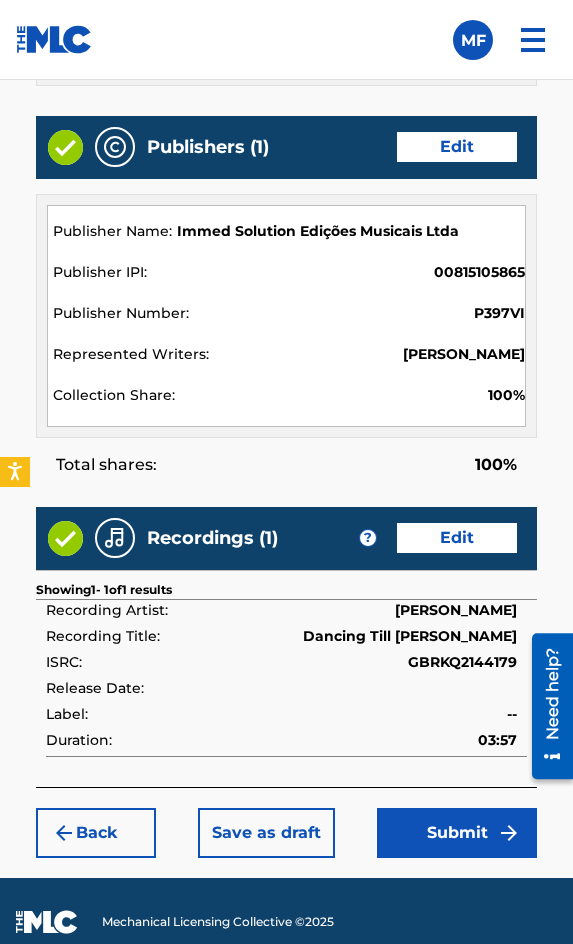 click on "Submit" at bounding box center (457, 833) 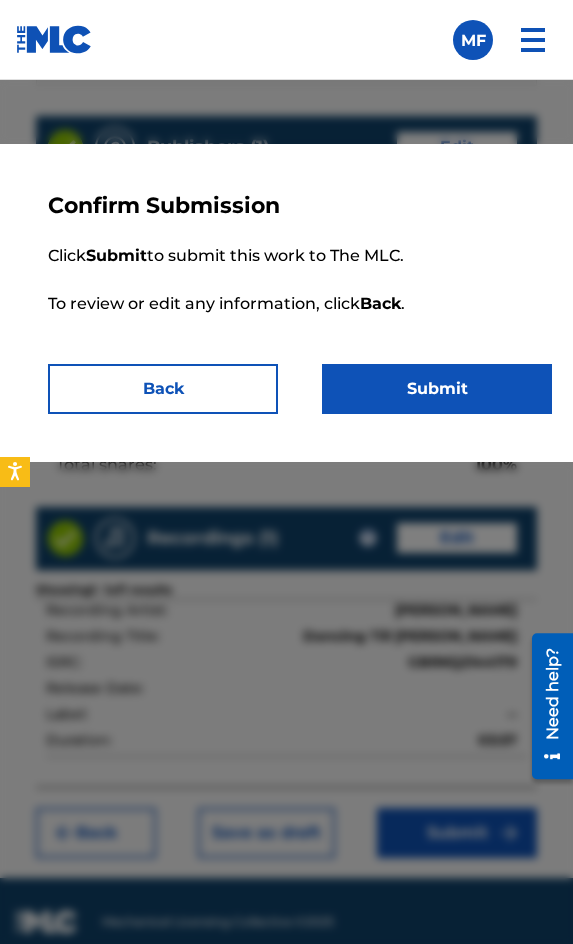 click on "Submit" at bounding box center [437, 389] 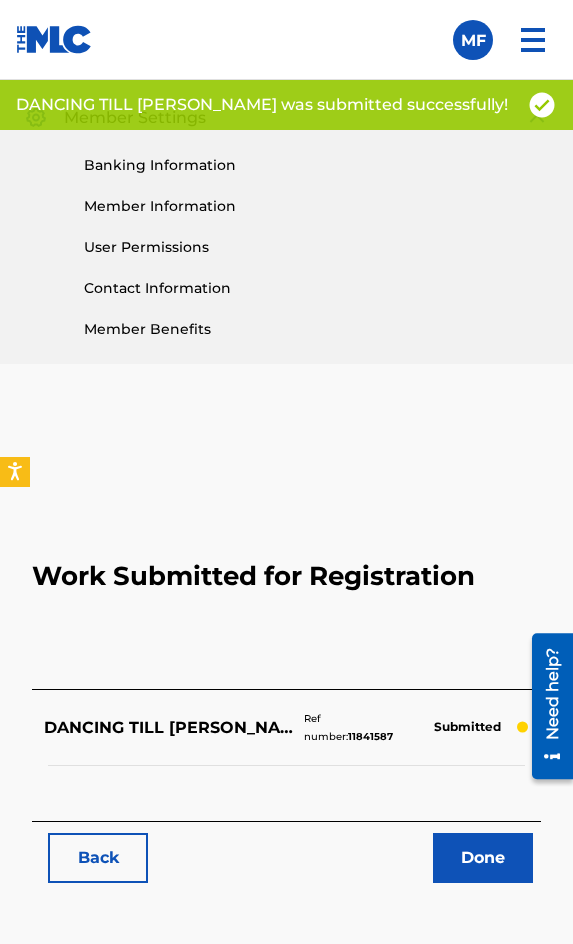 scroll, scrollTop: 1114, scrollLeft: 0, axis: vertical 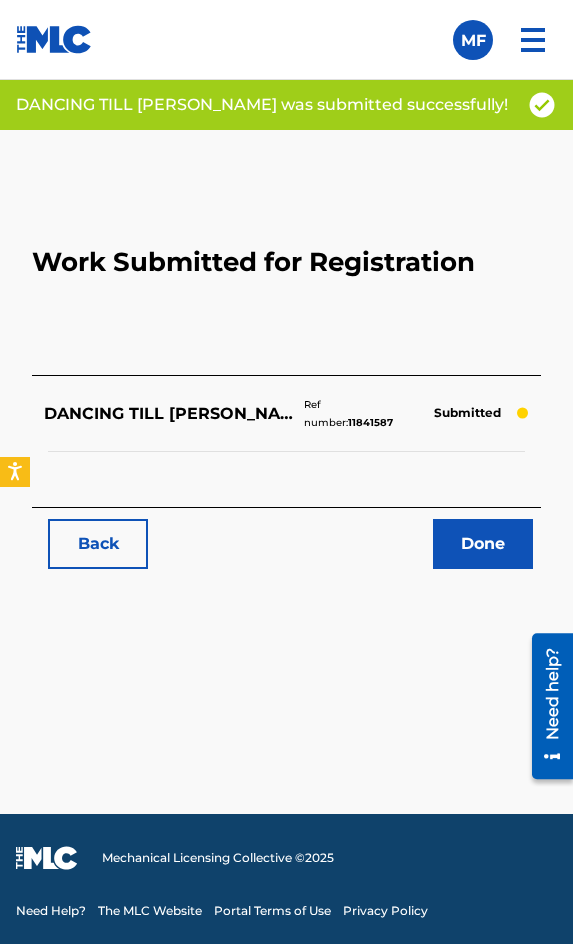 click on "Back" at bounding box center [98, 544] 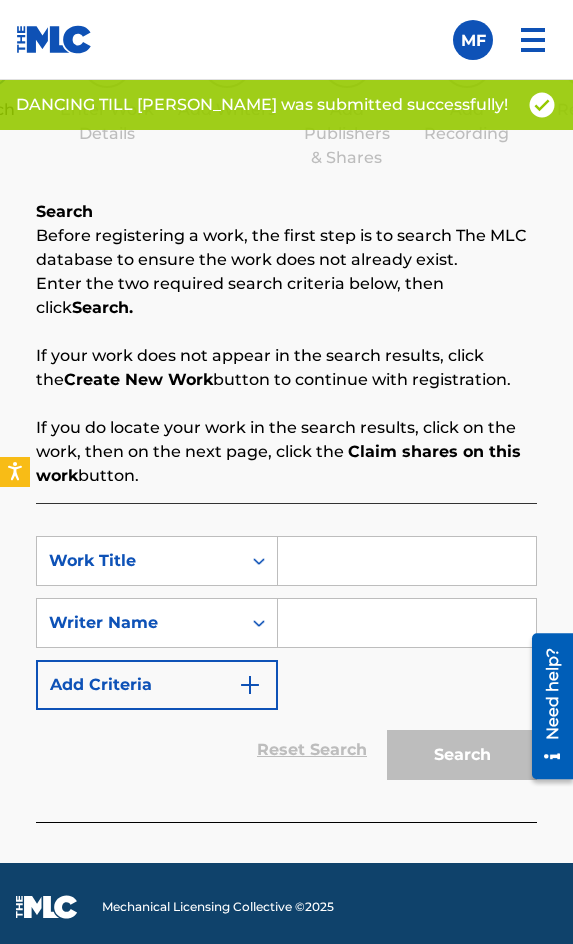 scroll, scrollTop: 1308, scrollLeft: 0, axis: vertical 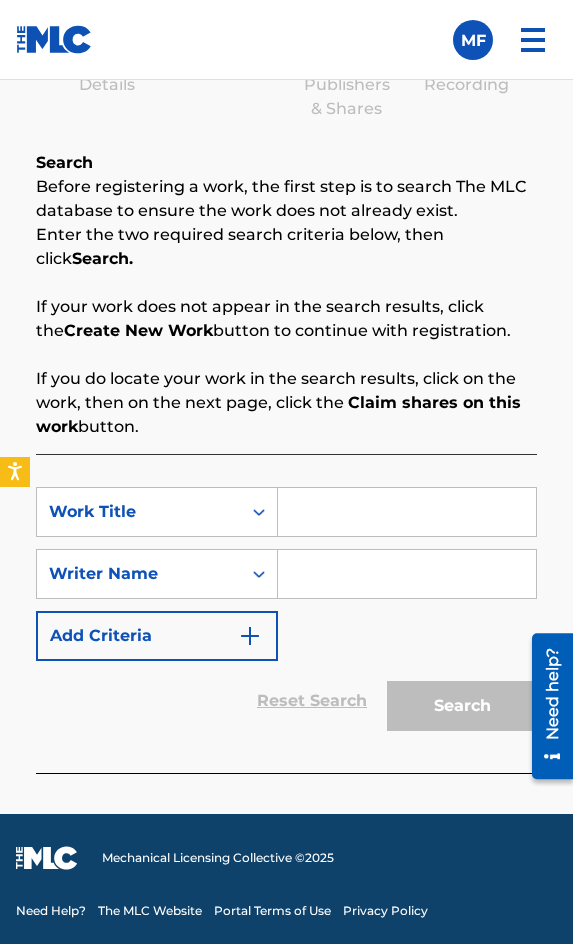 click at bounding box center (407, 512) 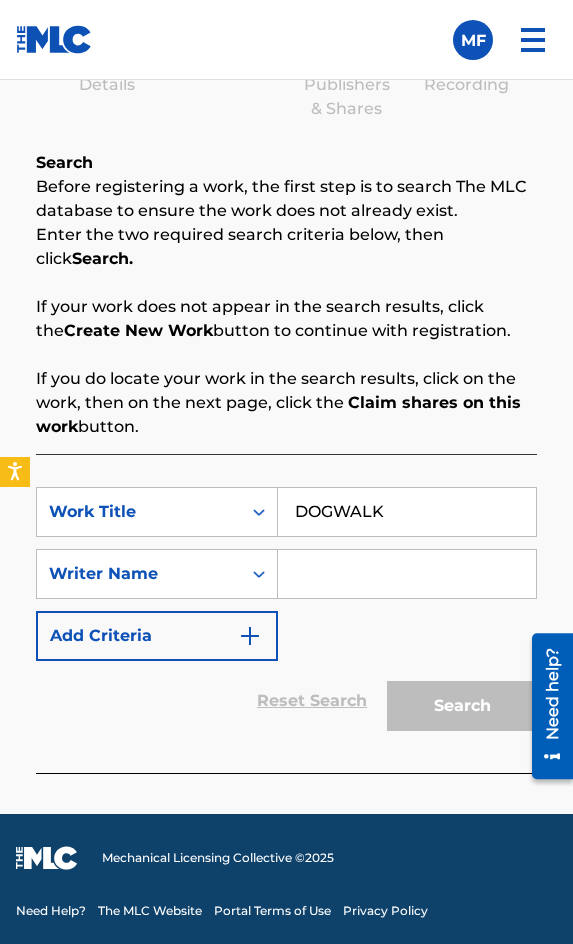 type on "DOGWALK" 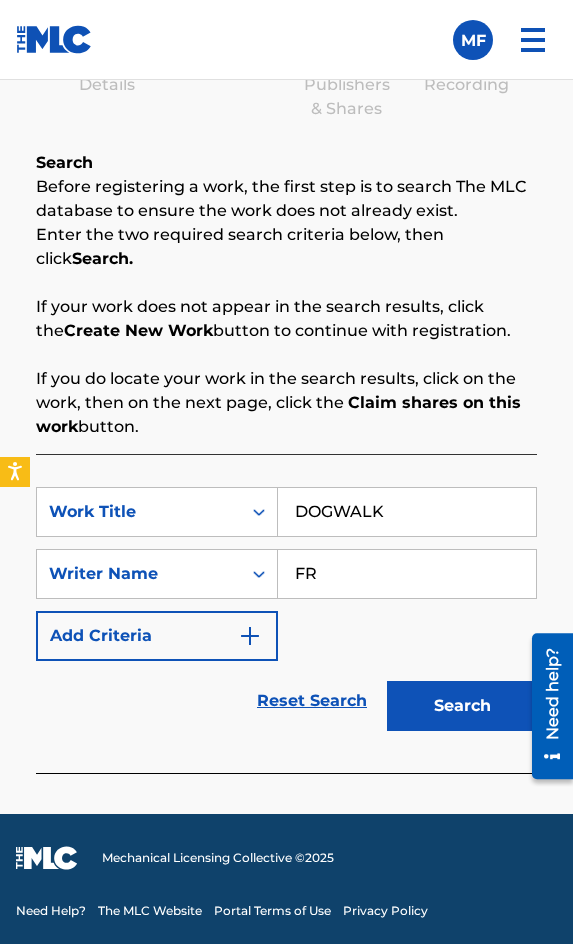 type on "[PERSON_NAME]" 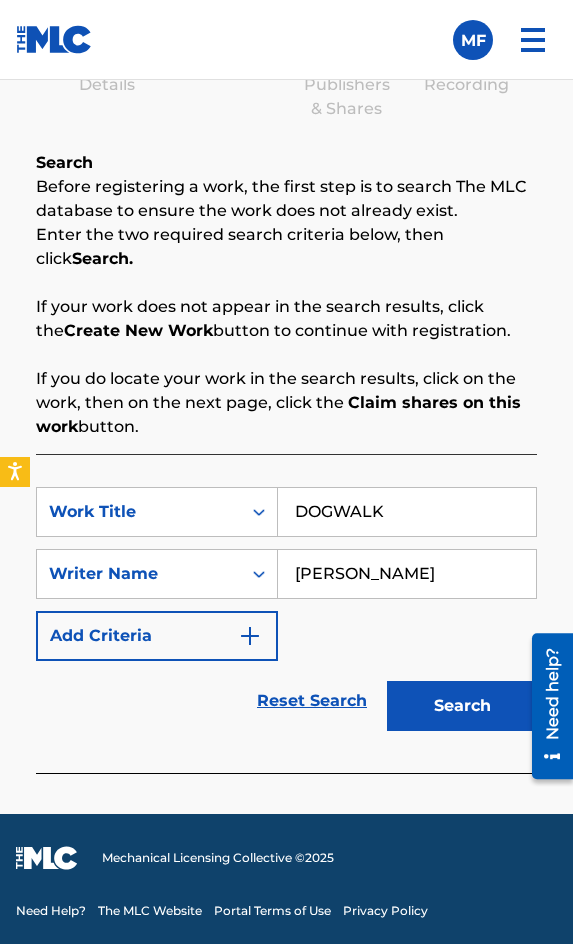 click on "Search" at bounding box center [462, 706] 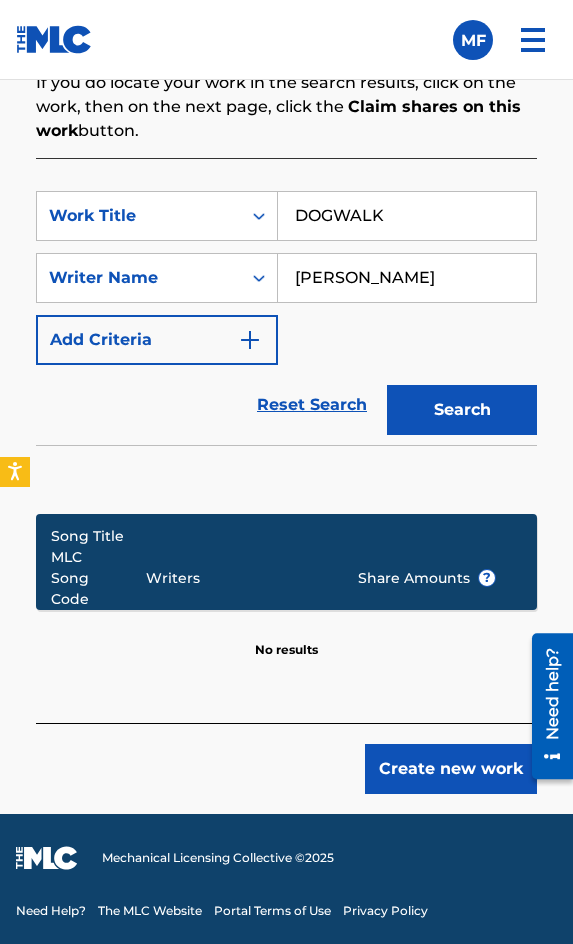 click on "Create new work" at bounding box center [451, 769] 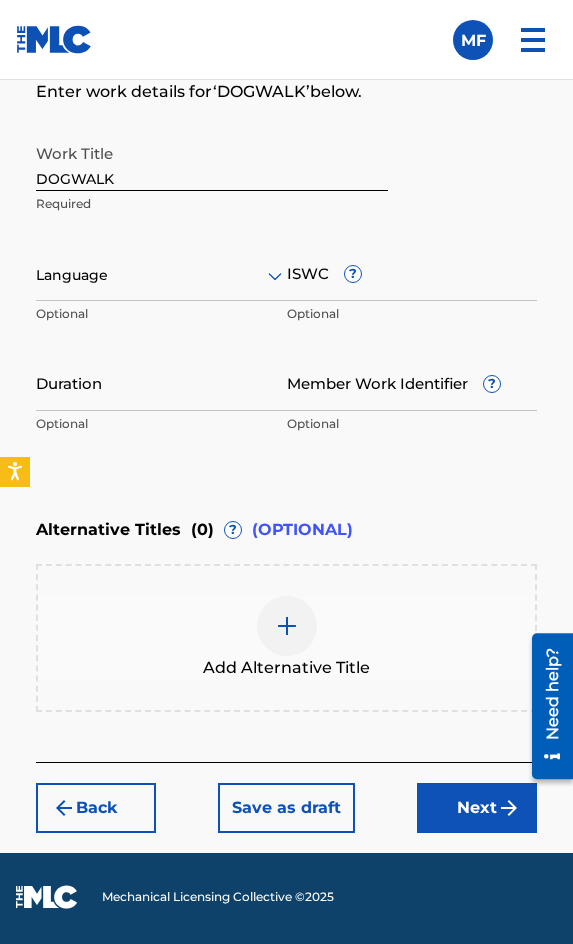 scroll, scrollTop: 1436, scrollLeft: 0, axis: vertical 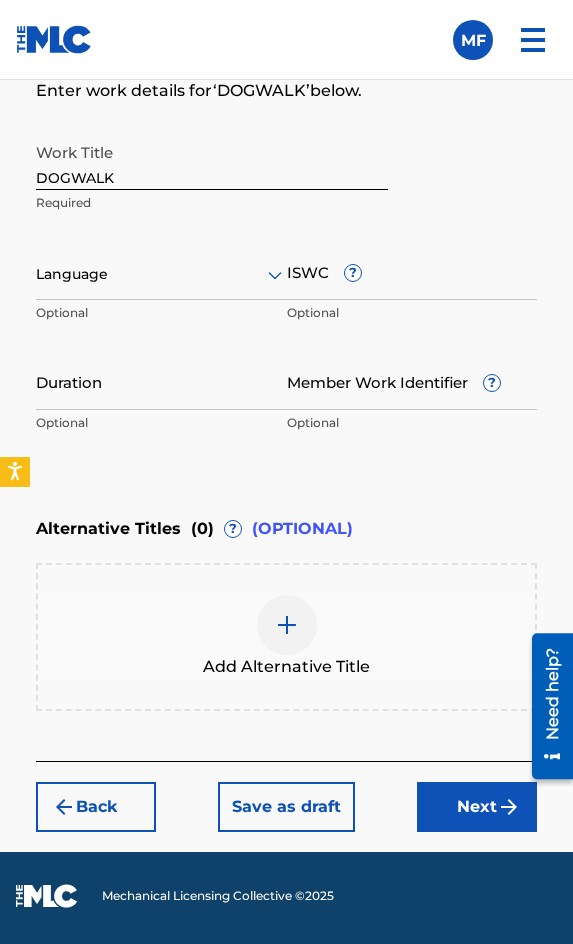 click at bounding box center [161, 274] 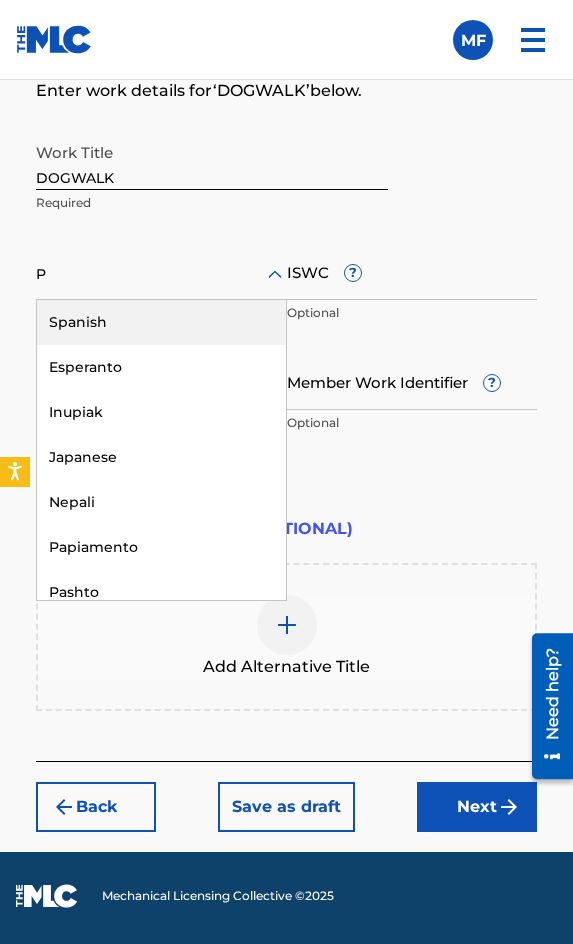 type on "PO" 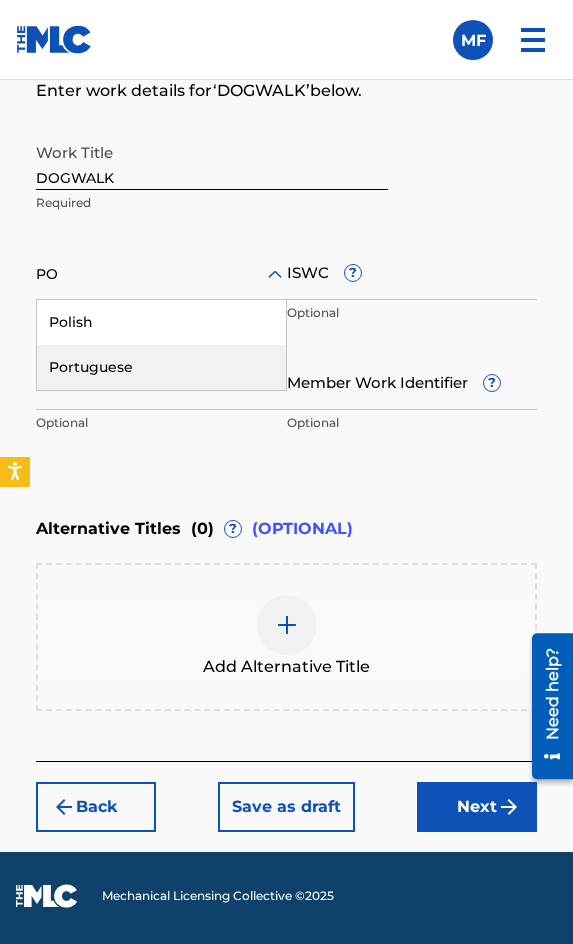 click on "Portuguese" at bounding box center [161, 367] 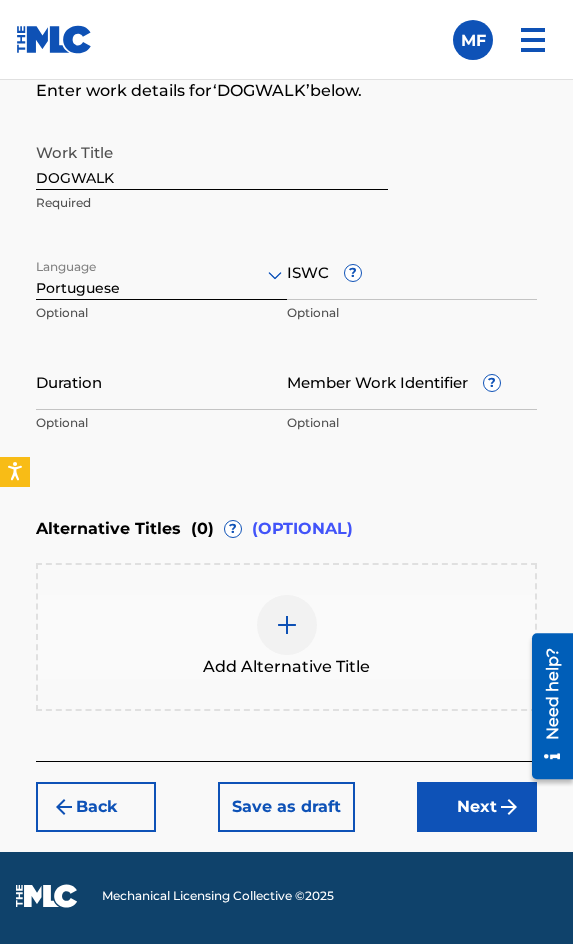 click on "Duration" at bounding box center [161, 381] 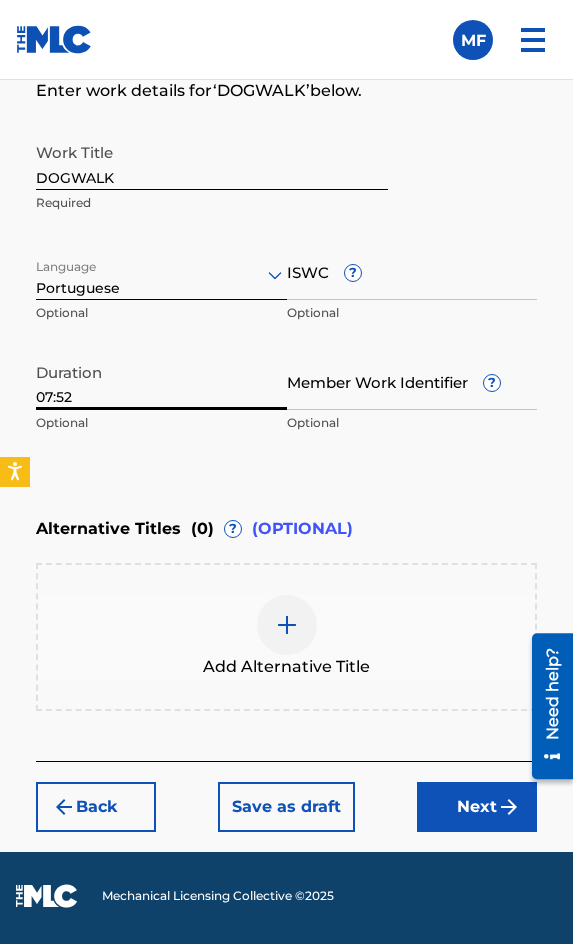 type on "07:52" 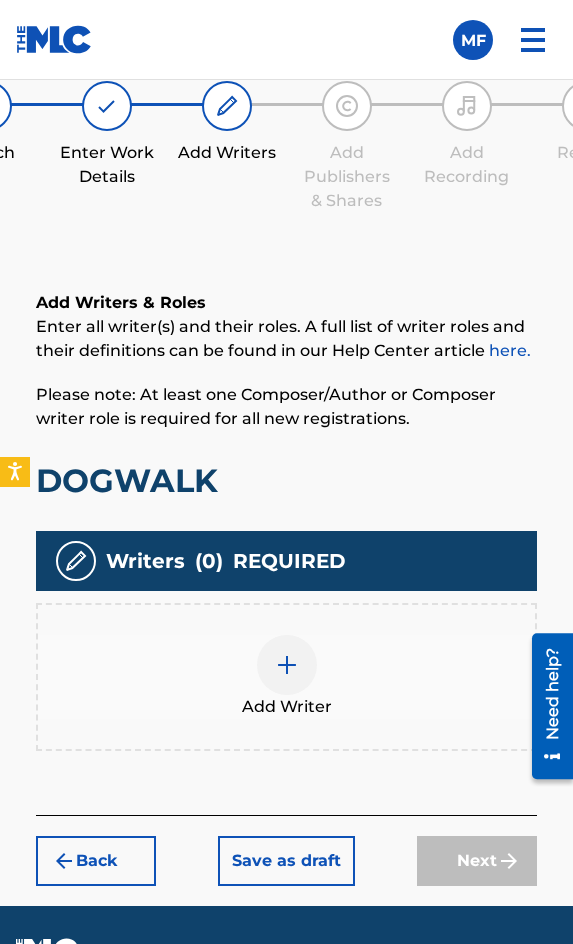 scroll, scrollTop: 1308, scrollLeft: 0, axis: vertical 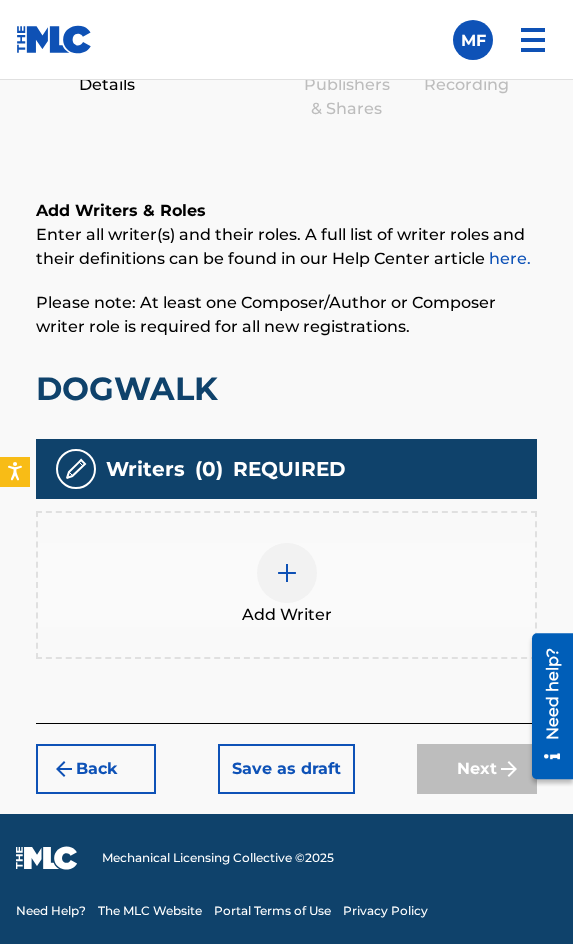 click at bounding box center [287, 573] 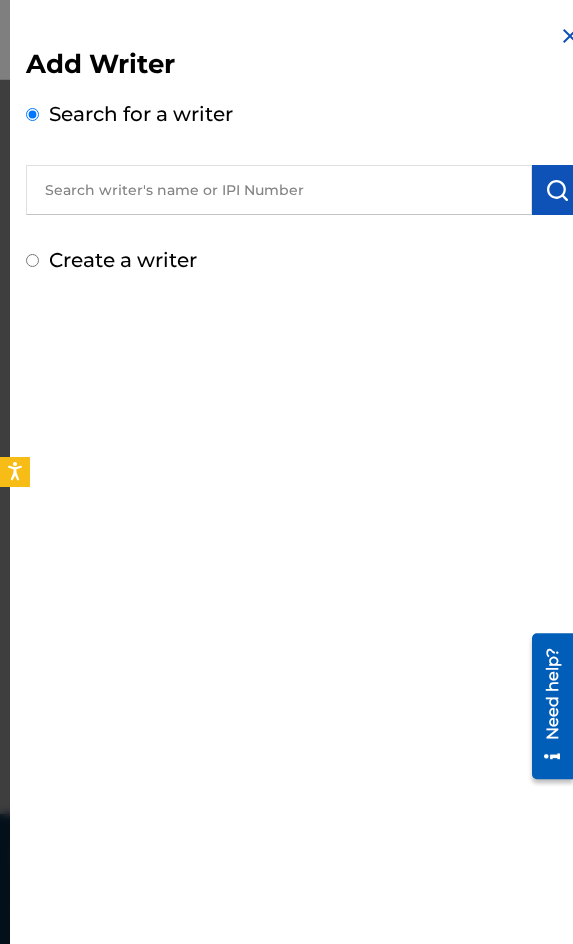 click at bounding box center (279, 190) 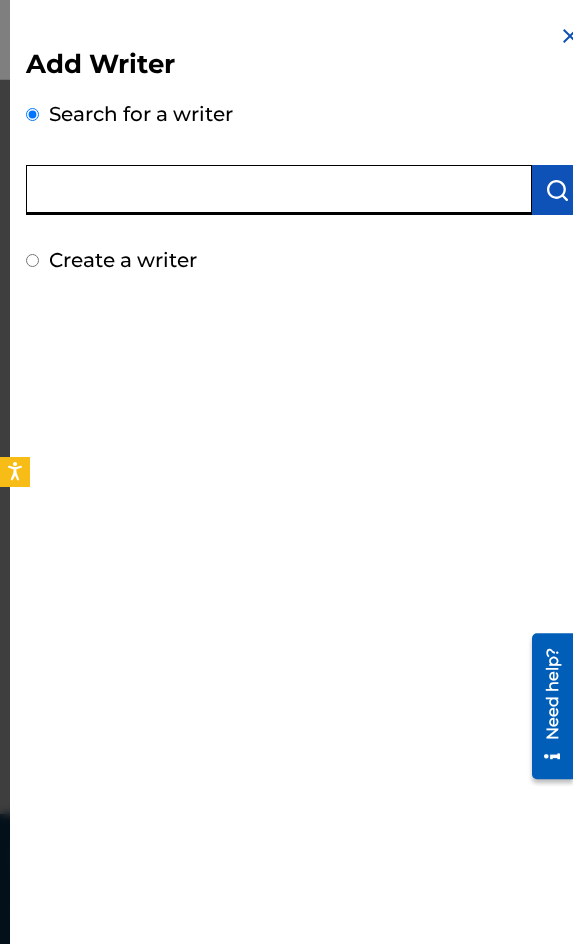 paste on "[PERSON_NAME]" 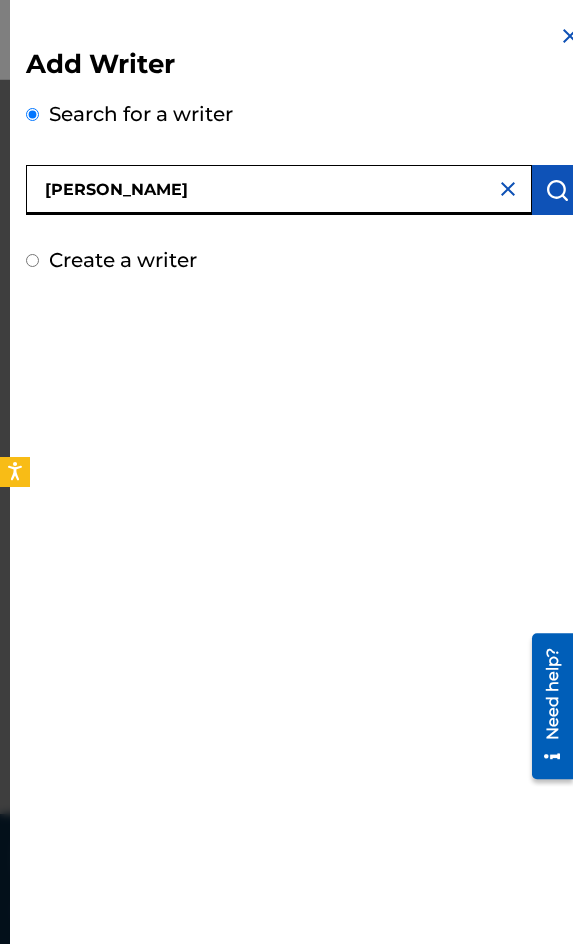 type on "[PERSON_NAME]" 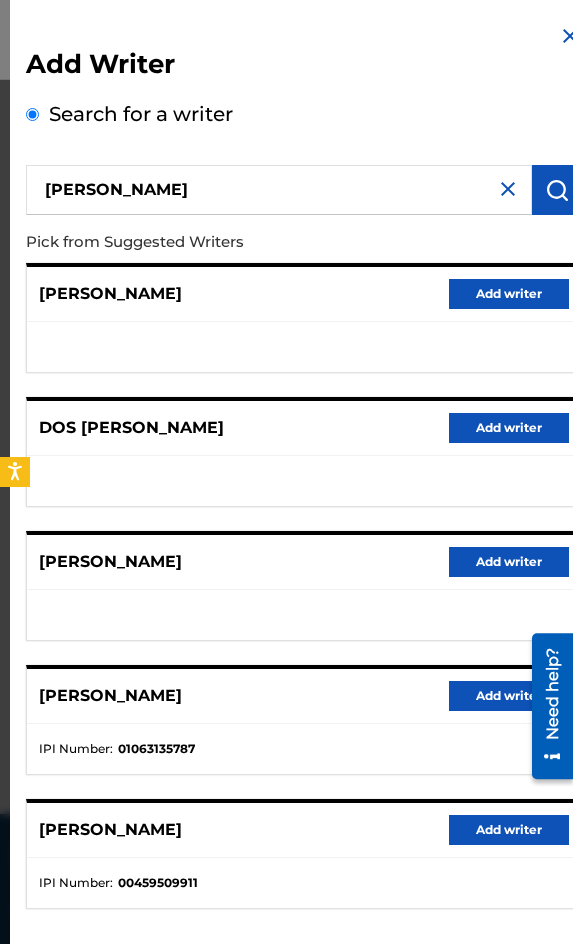 click on "Add writer" at bounding box center [509, 696] 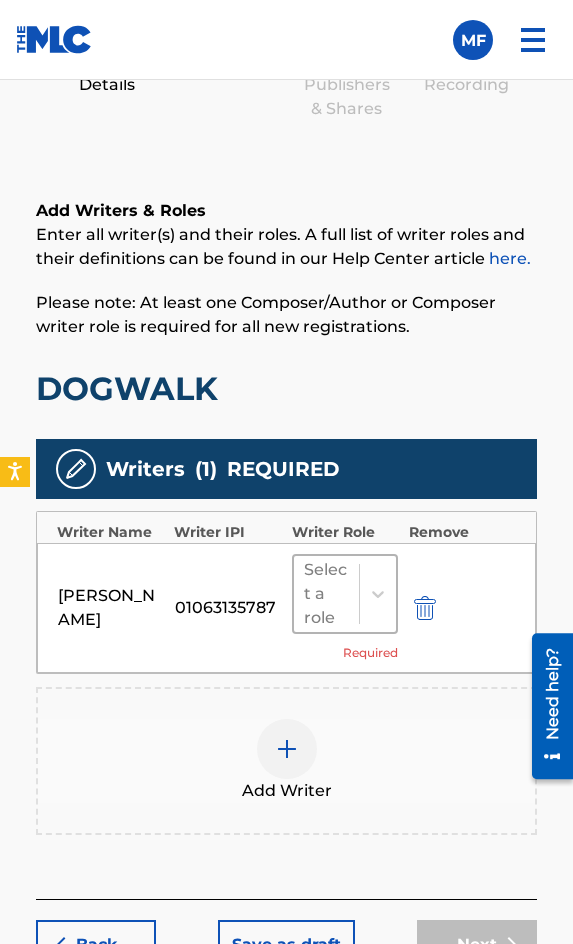 click at bounding box center [377, 594] 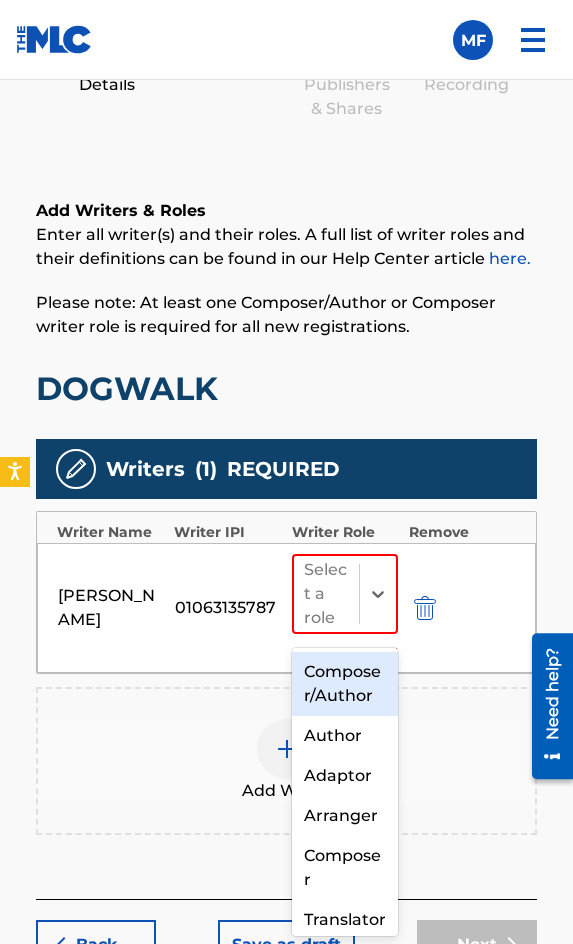 click on "Composer/Author" at bounding box center (345, 684) 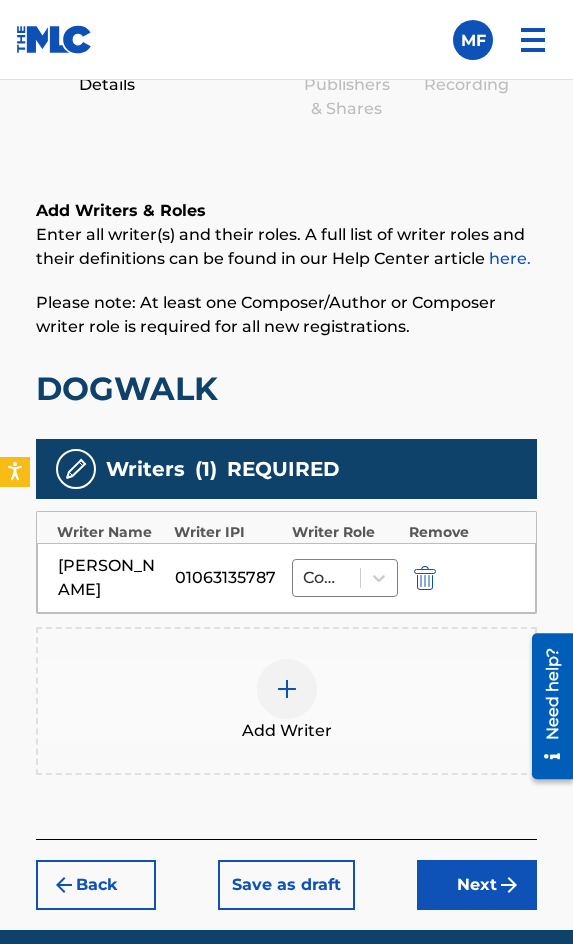 click on "Add Writer" at bounding box center [286, 701] 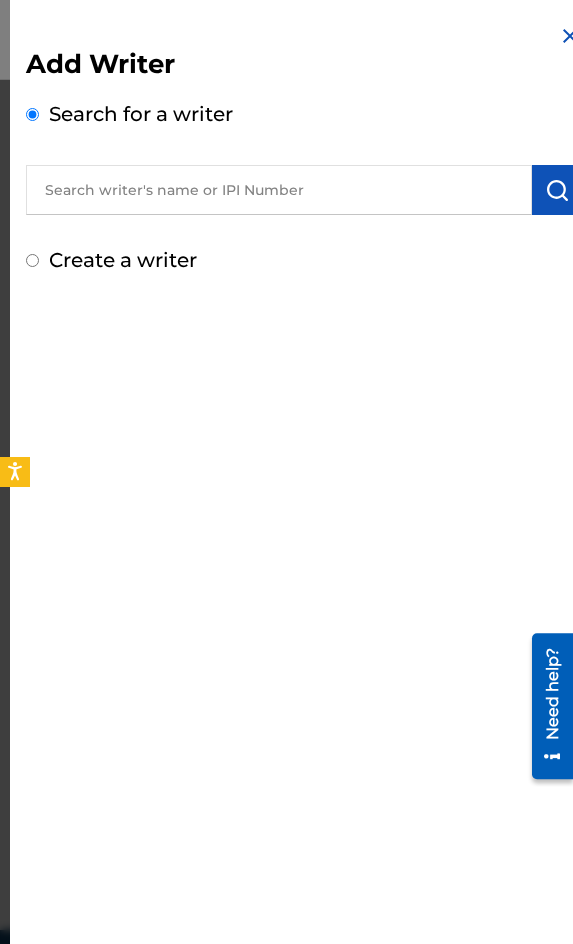 click at bounding box center [279, 190] 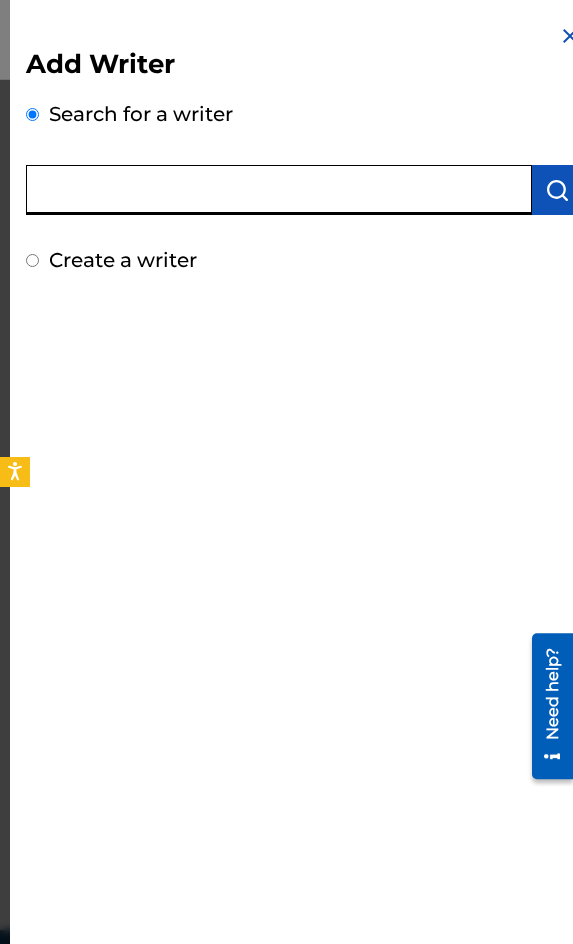 paste on "[PERSON_NAME]" 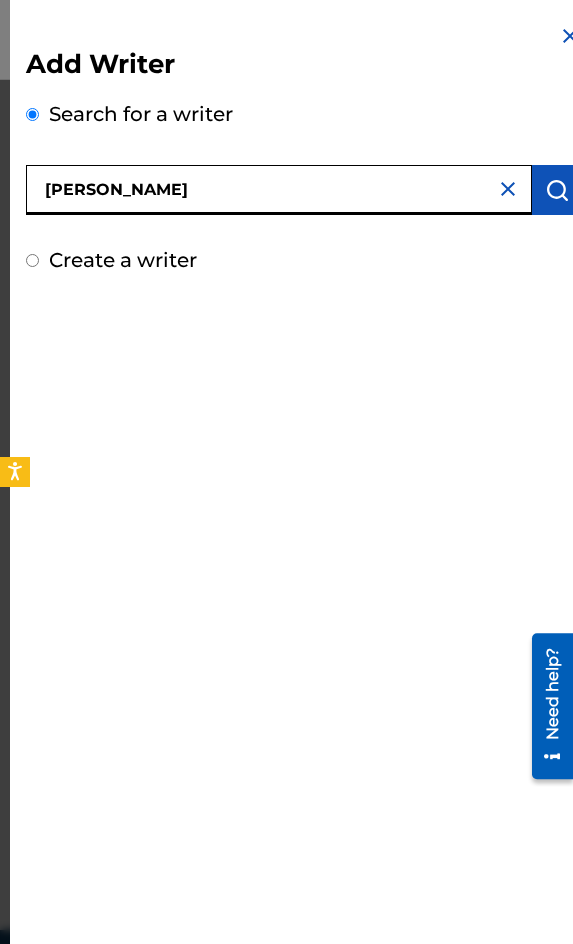 type on "[PERSON_NAME]" 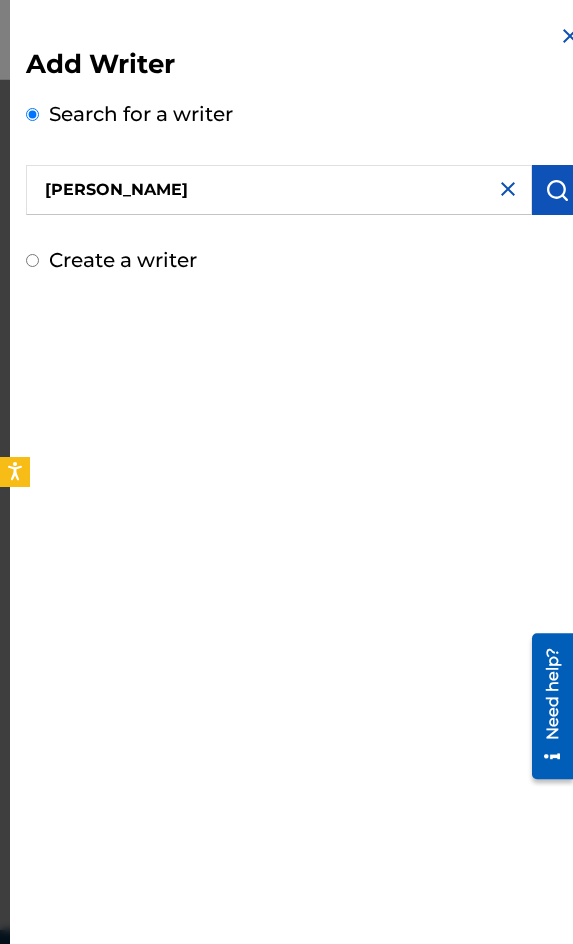 click at bounding box center [557, 190] 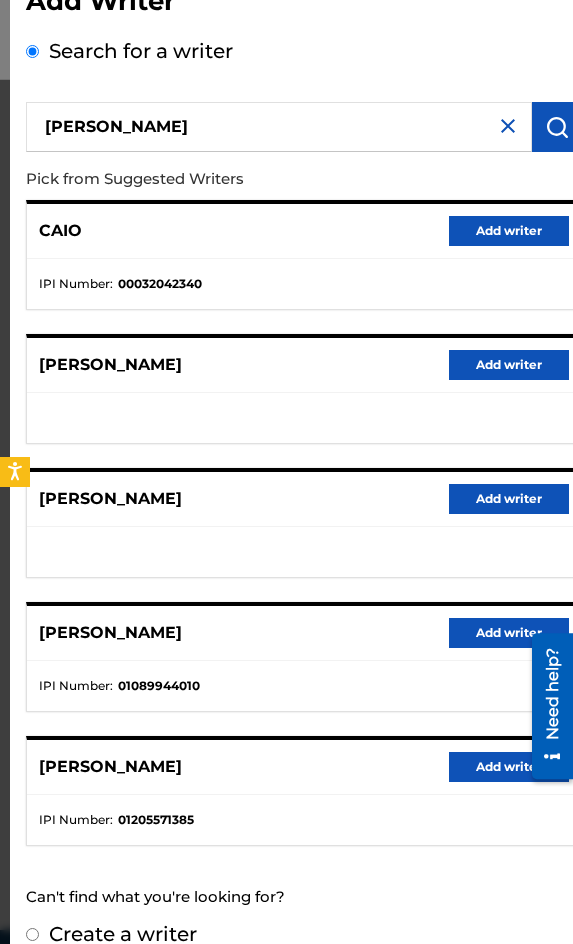 scroll, scrollTop: 92, scrollLeft: 0, axis: vertical 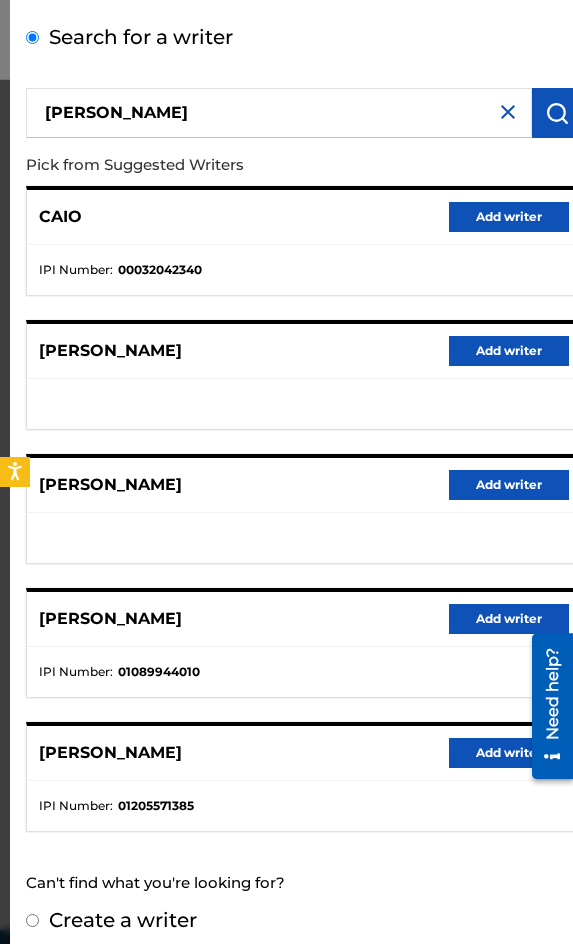 click on "Create a writer" at bounding box center [123, 920] 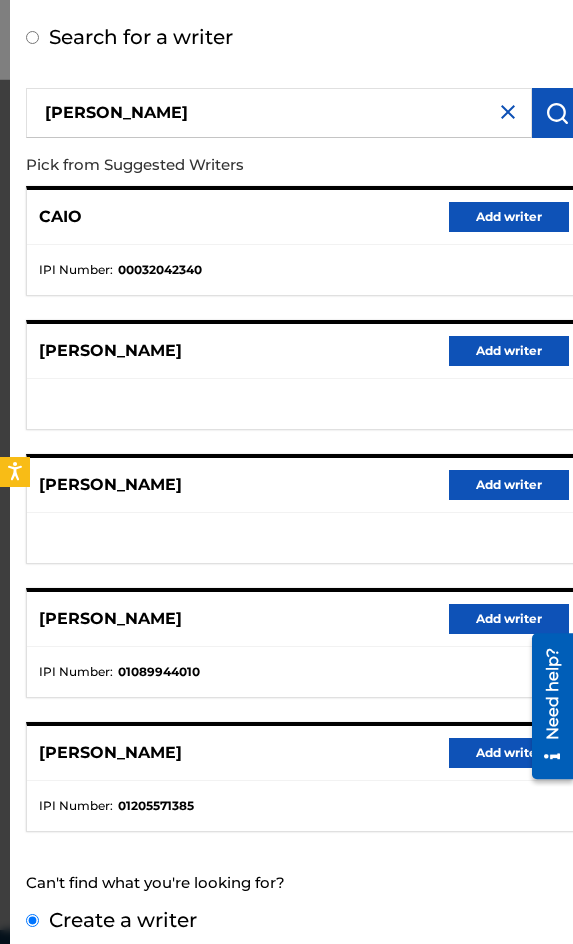 click on "Create a writer" at bounding box center [32, 920] 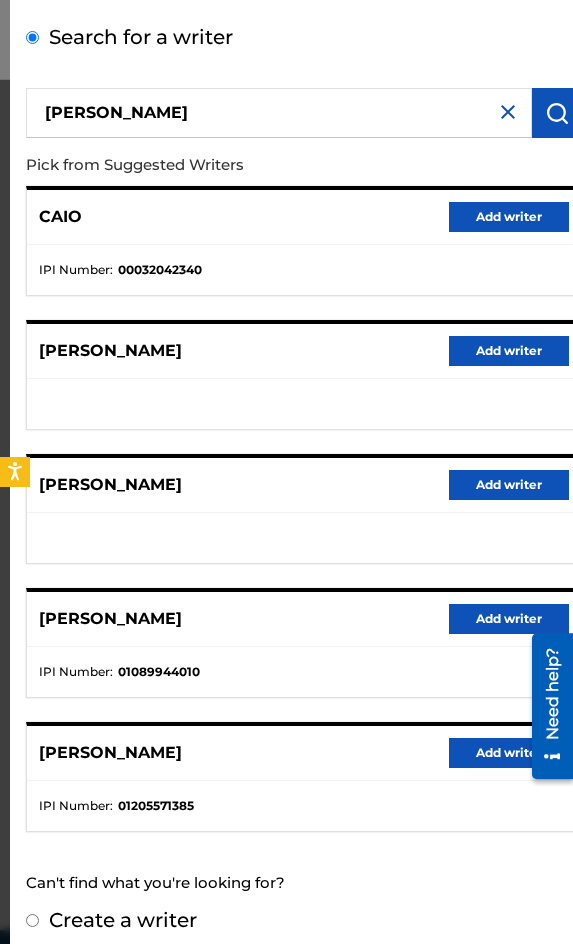 radio on "false" 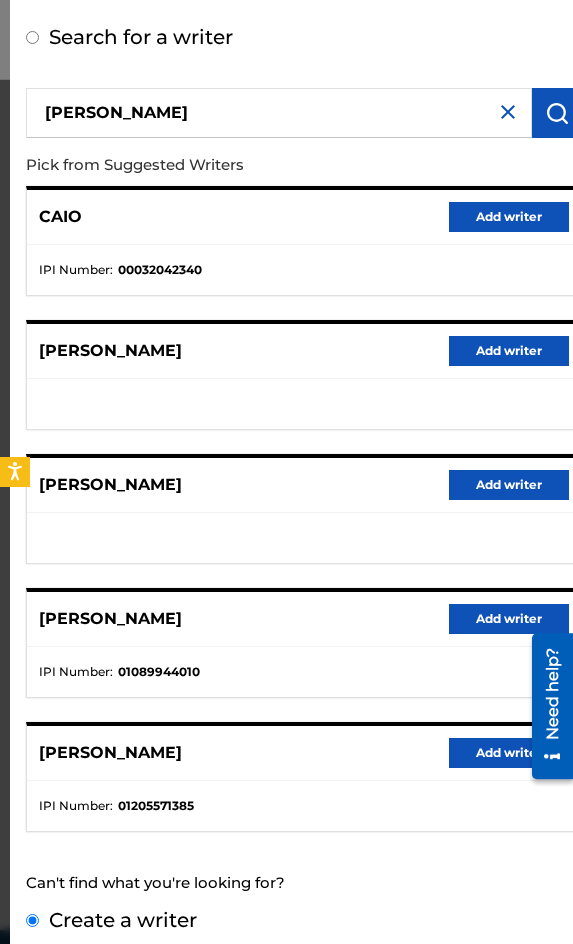 scroll, scrollTop: 0, scrollLeft: 0, axis: both 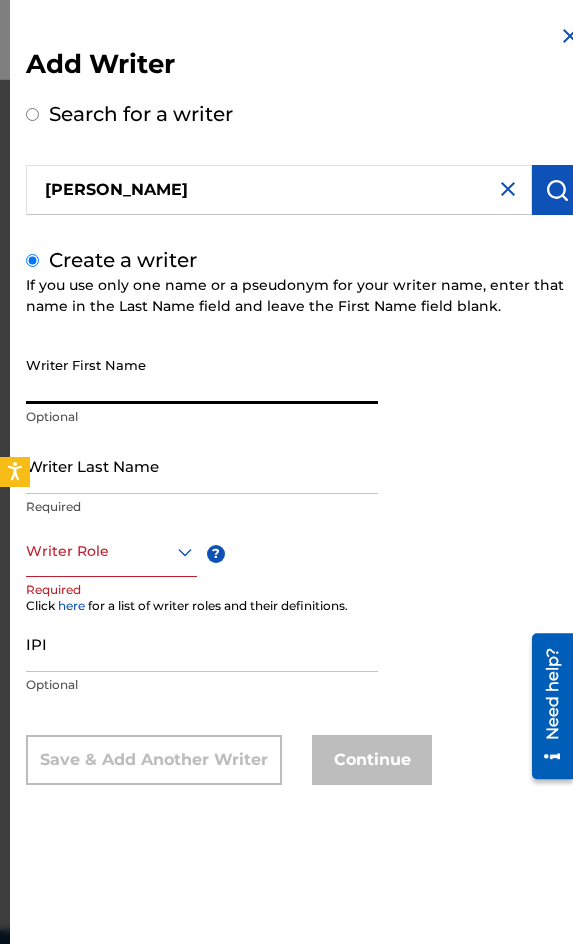 click on "Writer First Name" at bounding box center (202, 375) 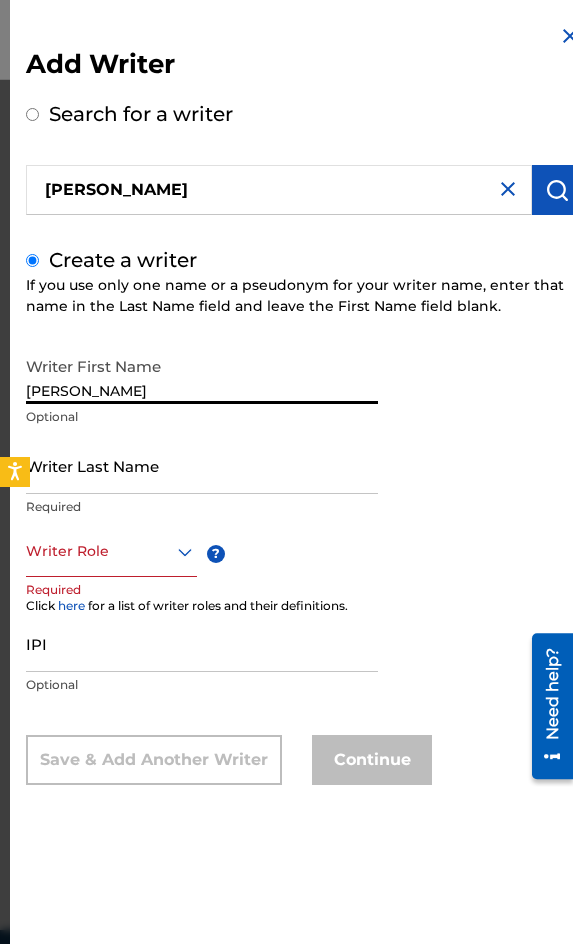 click on "[PERSON_NAME]" at bounding box center [202, 375] 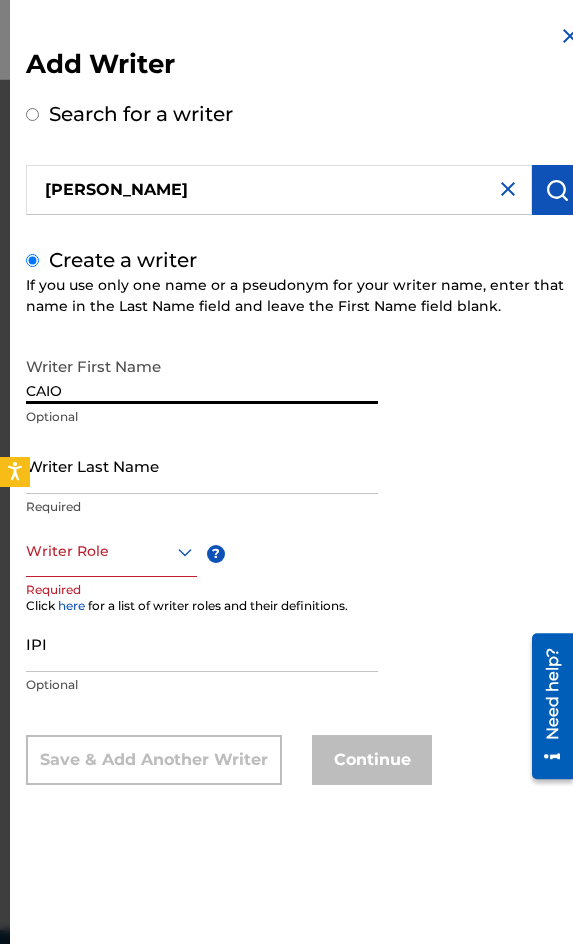 type on "CAIO" 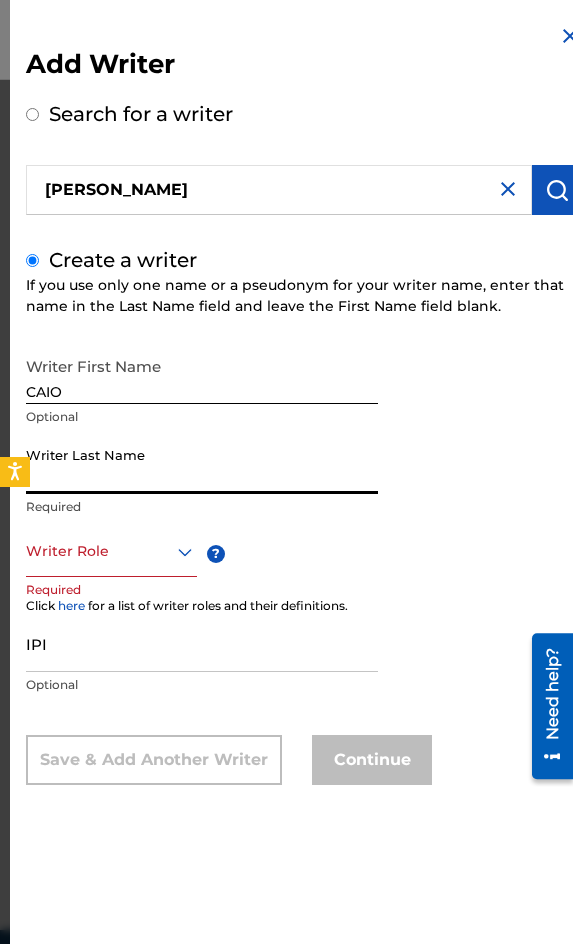 click on "Writer Last Name" at bounding box center [202, 465] 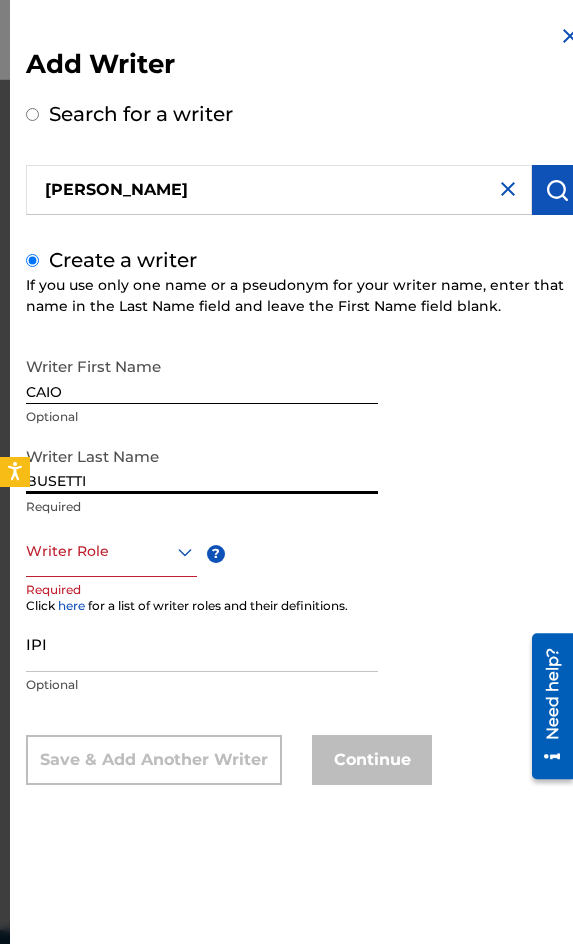 type on "BUSETTI" 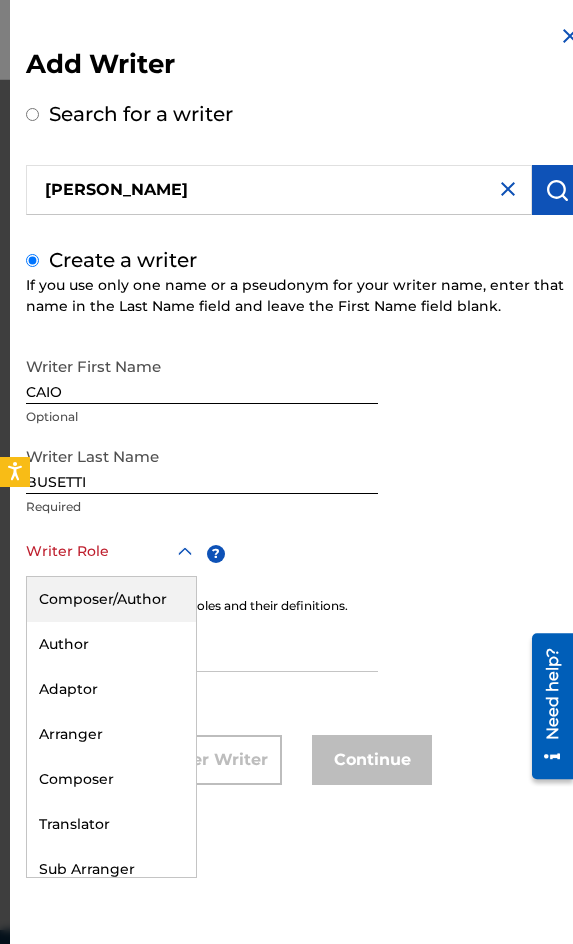 click on "Composer/Author" at bounding box center (111, 599) 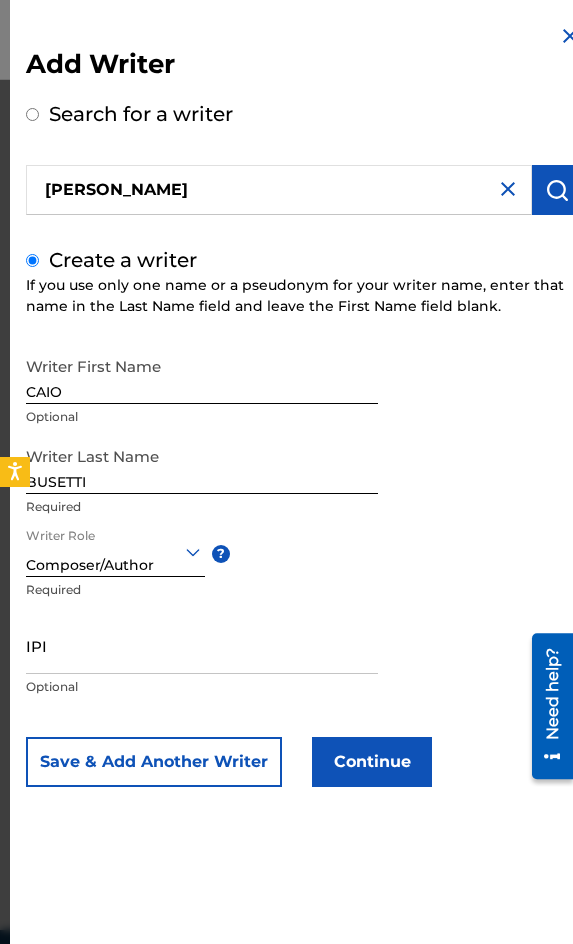 click on "Continue" at bounding box center [372, 762] 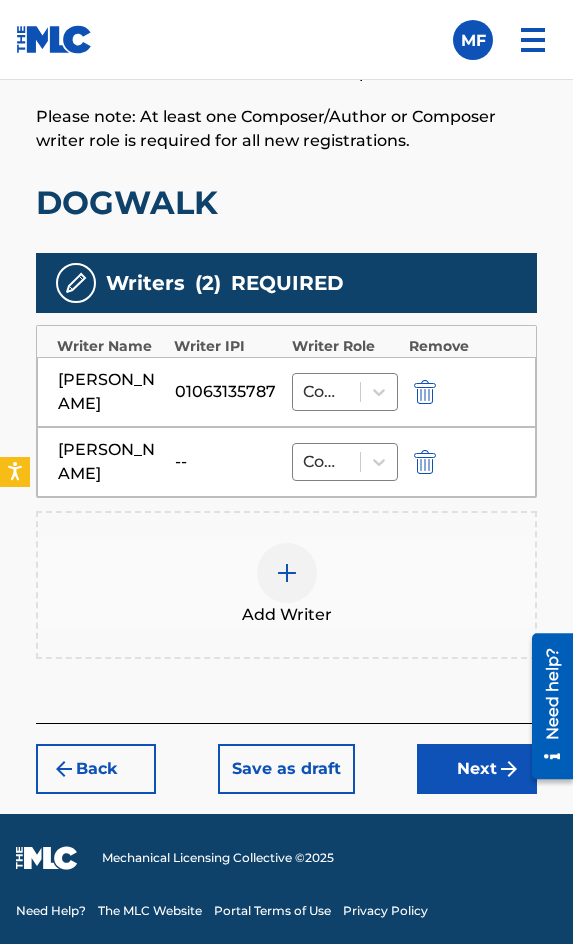 click on "Next" at bounding box center (477, 769) 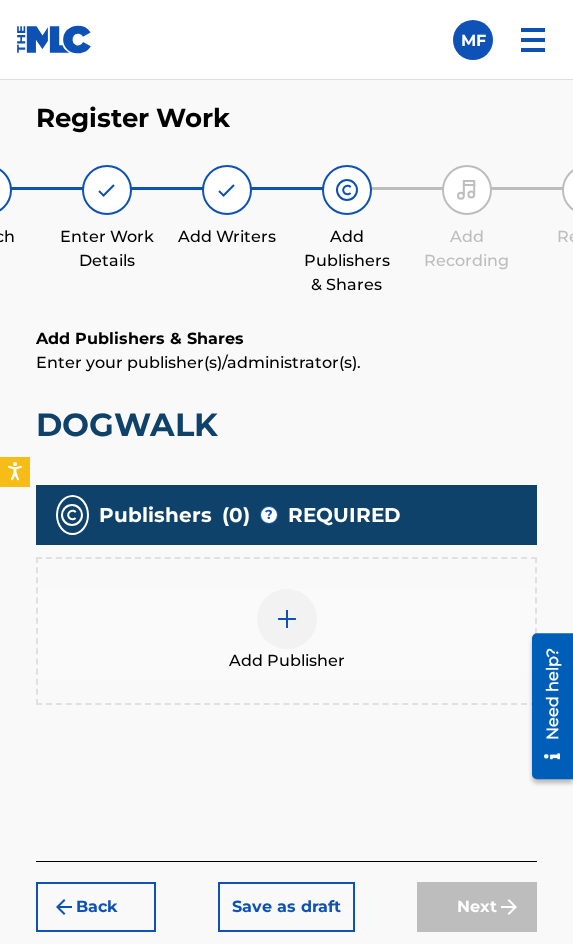 scroll, scrollTop: 1270, scrollLeft: 0, axis: vertical 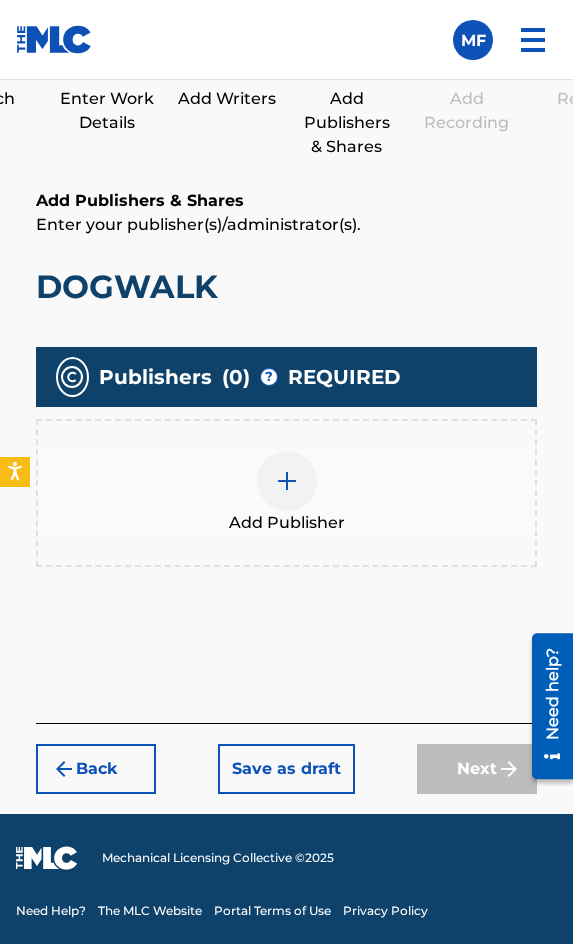 click on "Add Publisher" at bounding box center (286, 493) 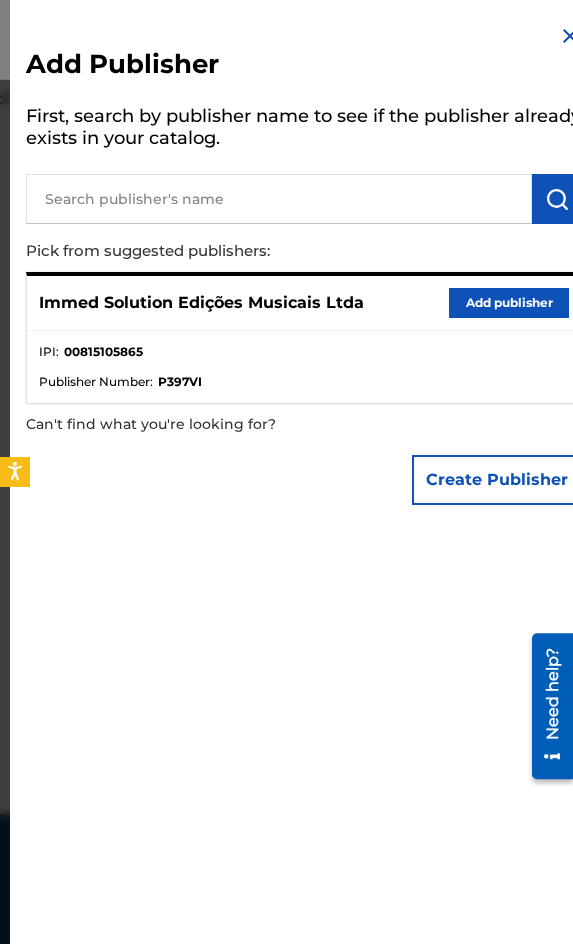 click on "Add publisher" at bounding box center (509, 303) 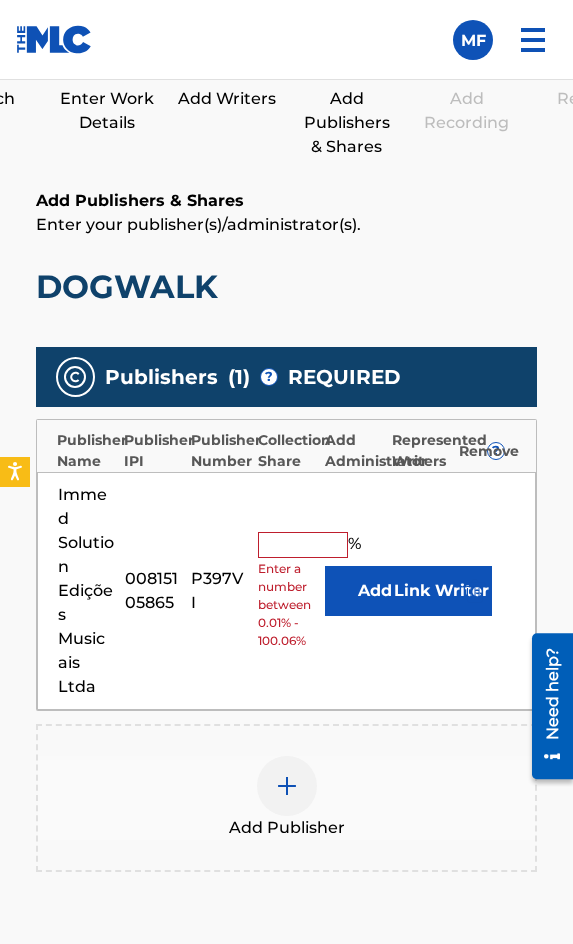click at bounding box center (303, 545) 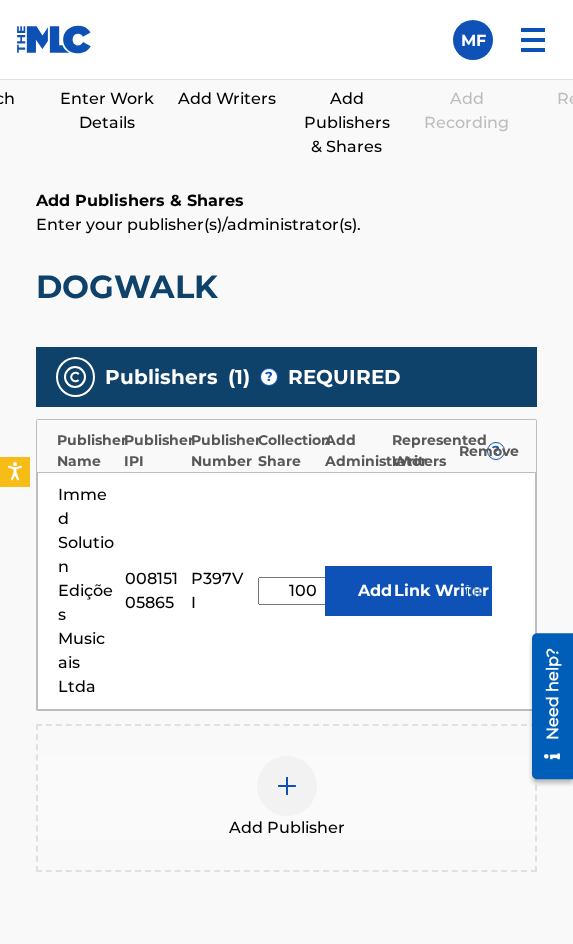 click on "Link Writer" at bounding box center (442, 591) 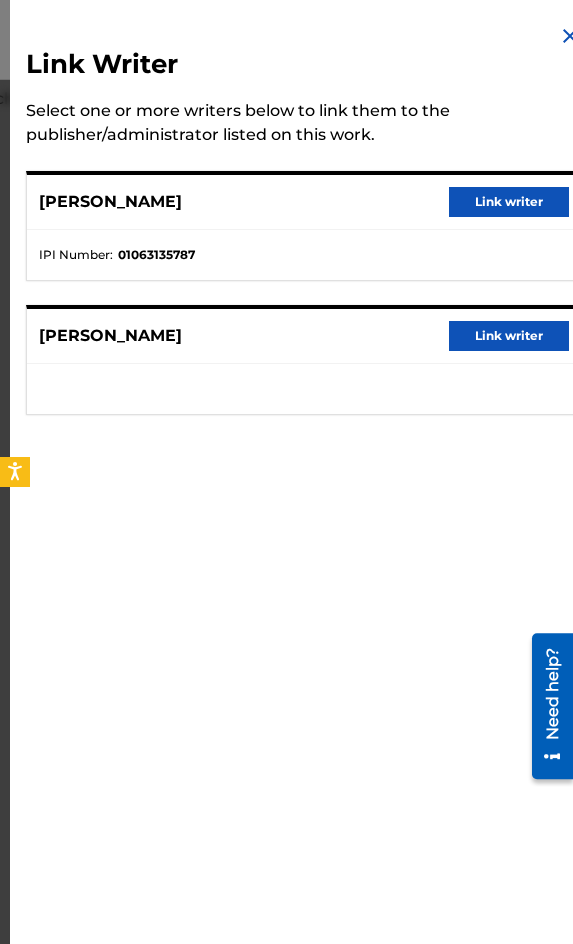 click on "Link writer" at bounding box center [509, 202] 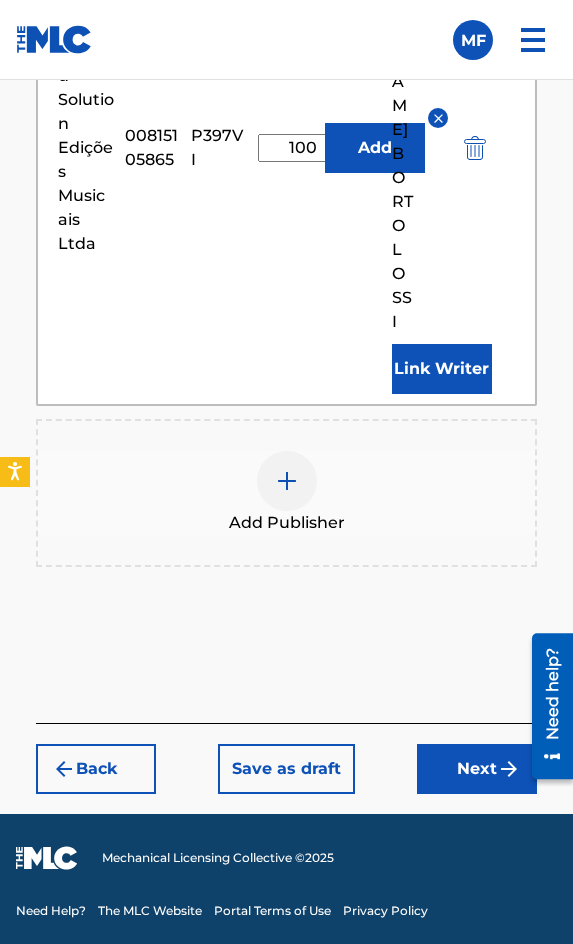 scroll, scrollTop: 1770, scrollLeft: 0, axis: vertical 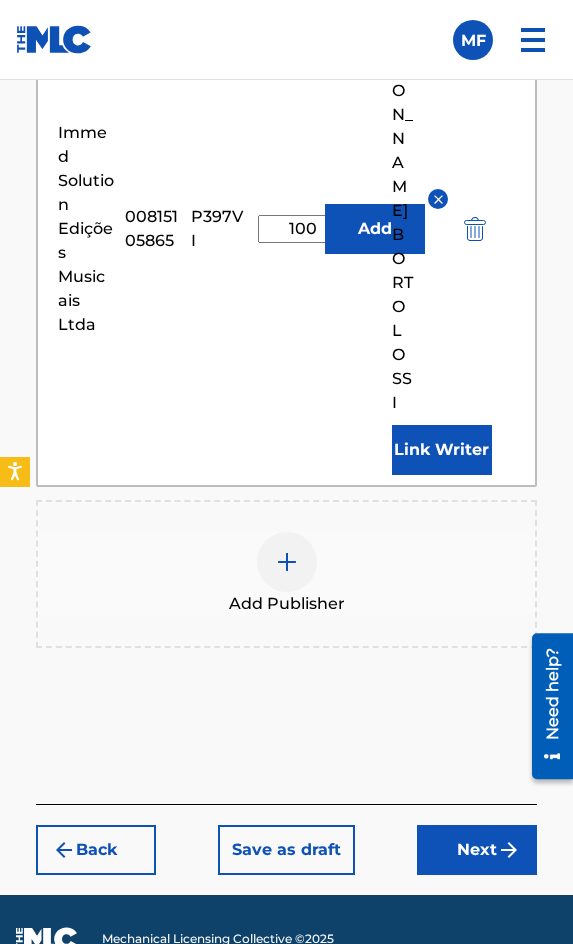 click on "Immed Solution Edições Musicais Ltda 00815105865 P397VI 100 % Add [PERSON_NAME] Link Writer" at bounding box center [286, 229] 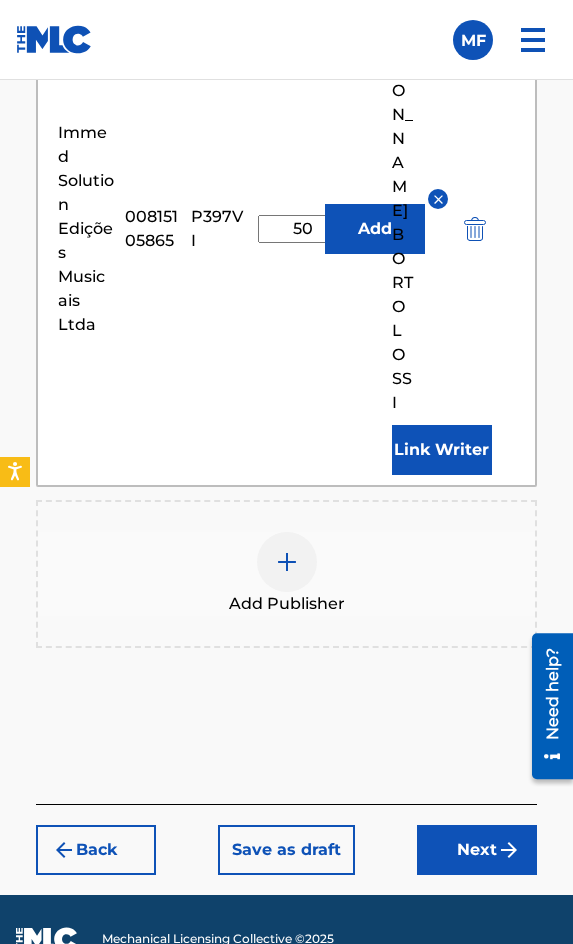 type on "50" 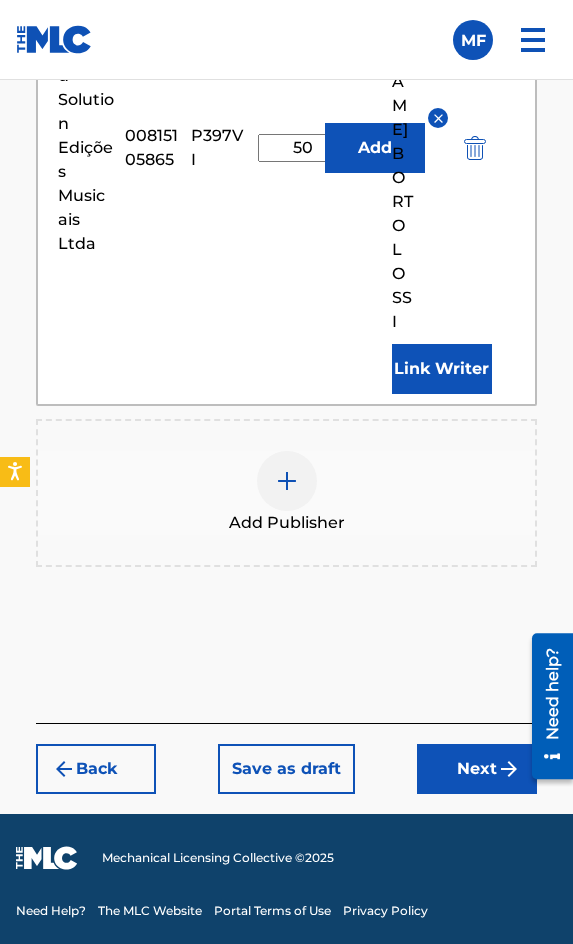 click on "Next" at bounding box center (477, 769) 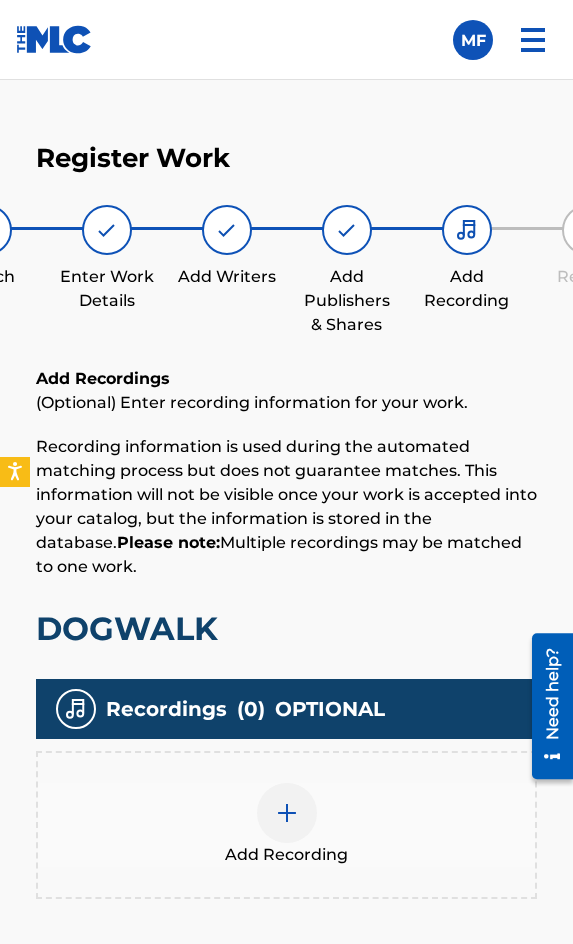 scroll, scrollTop: 1332, scrollLeft: 0, axis: vertical 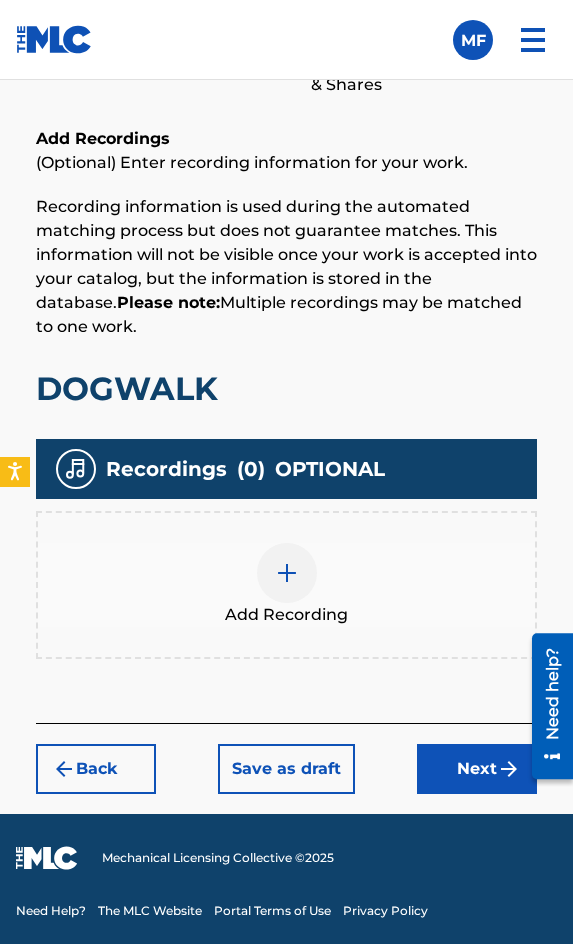 click on "Add Recording" at bounding box center [286, 585] 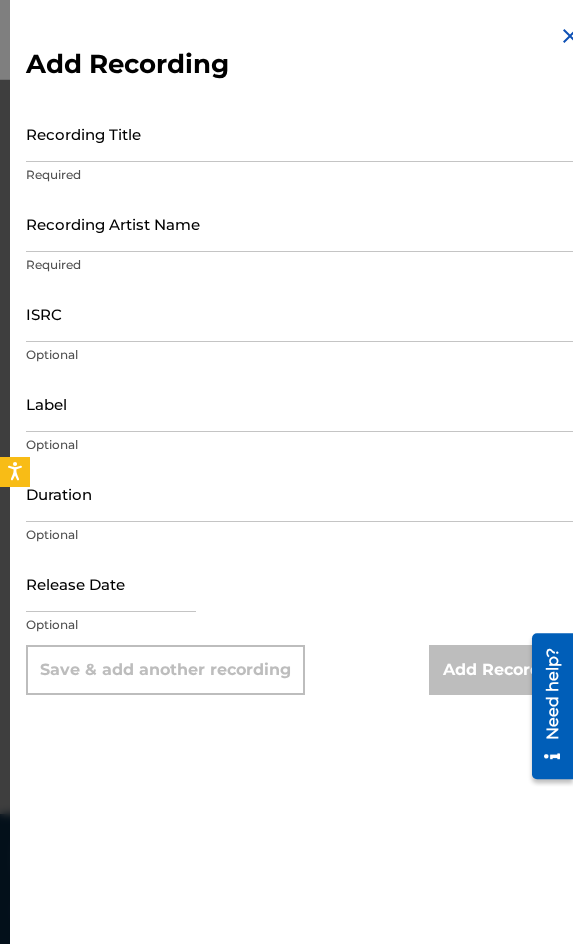 drag, startPoint x: 150, startPoint y: 124, endPoint x: 146, endPoint y: 134, distance: 10.770329 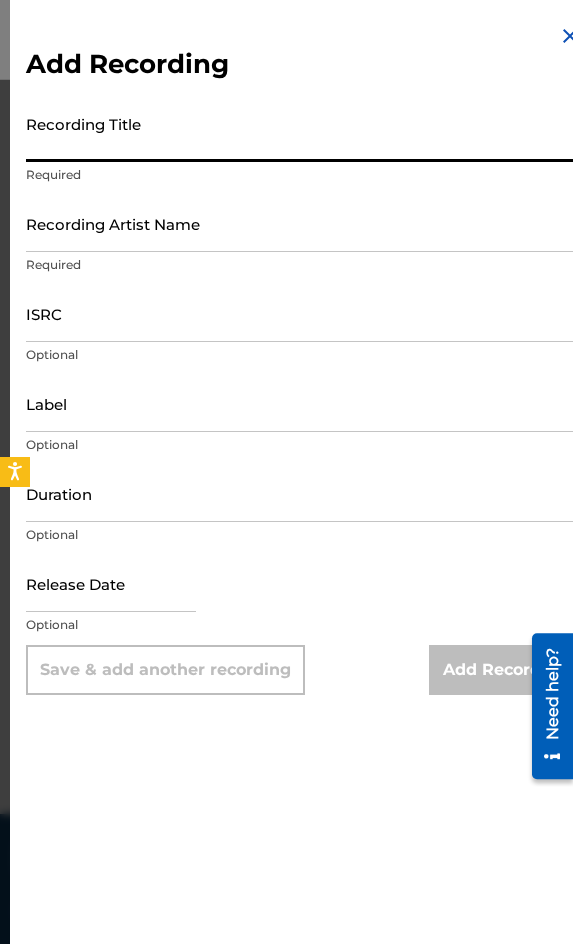 paste on "Dogwalk" 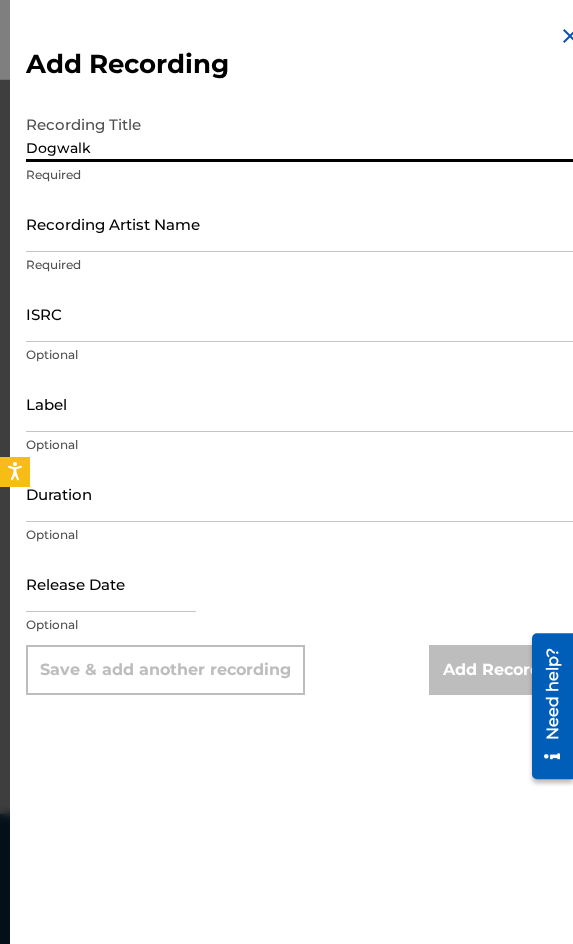 type on "Dogwalk" 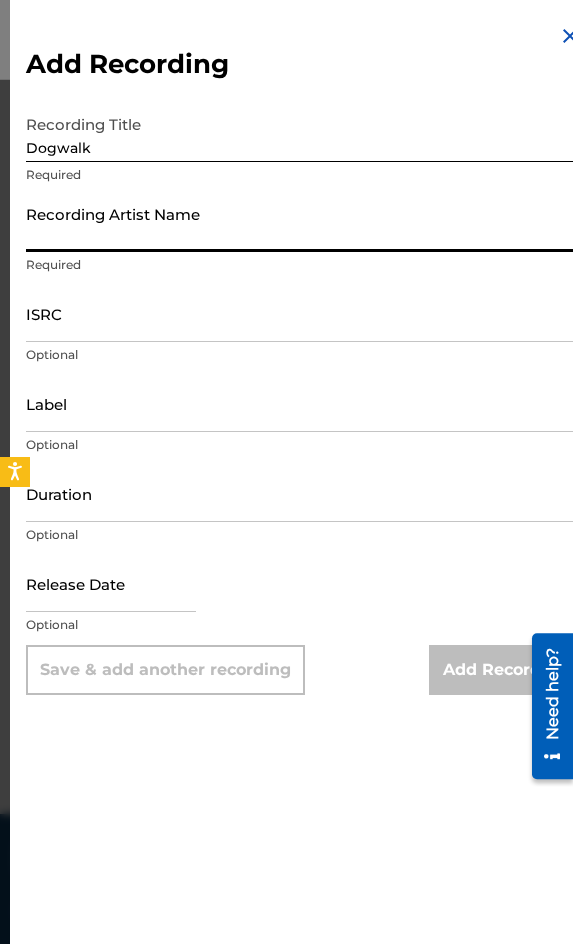 click on "Recording Artist Name" at bounding box center (304, 223) 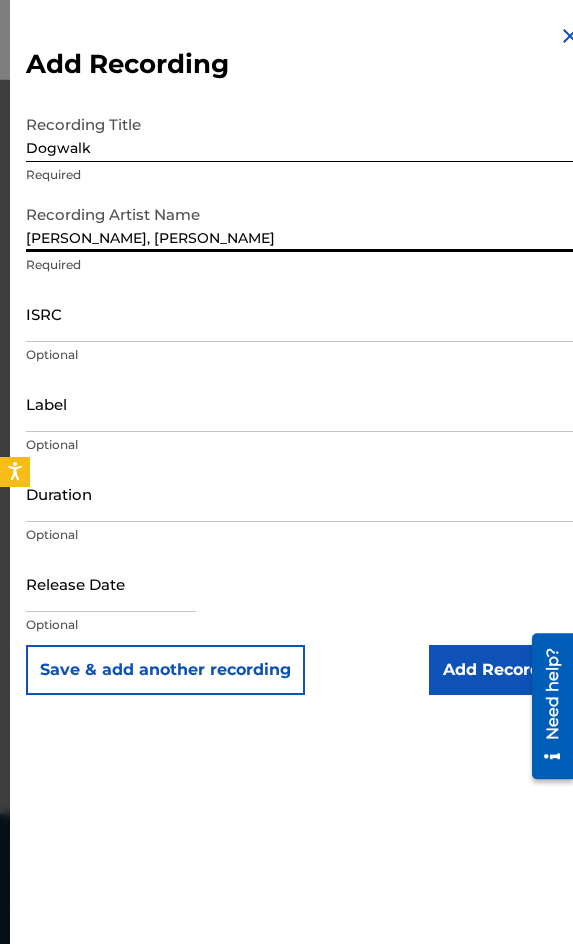 type on "[PERSON_NAME], [PERSON_NAME]" 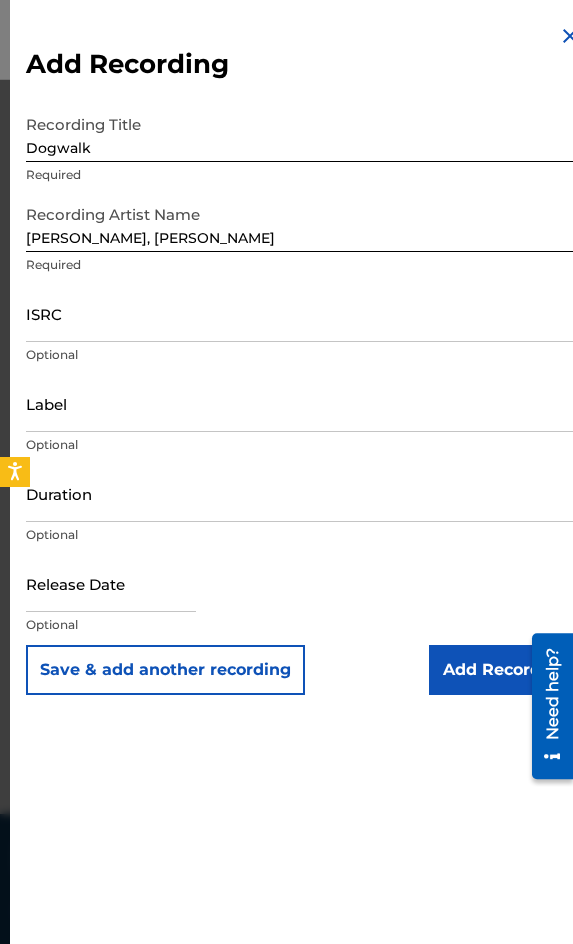 drag, startPoint x: 94, startPoint y: 303, endPoint x: 62, endPoint y: 322, distance: 37.215588 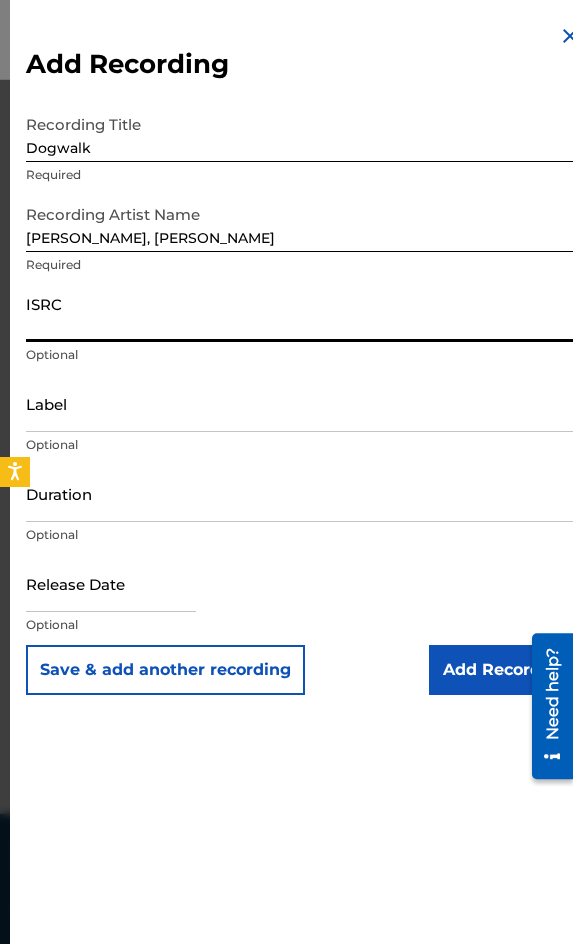 paste on "QM7281942909" 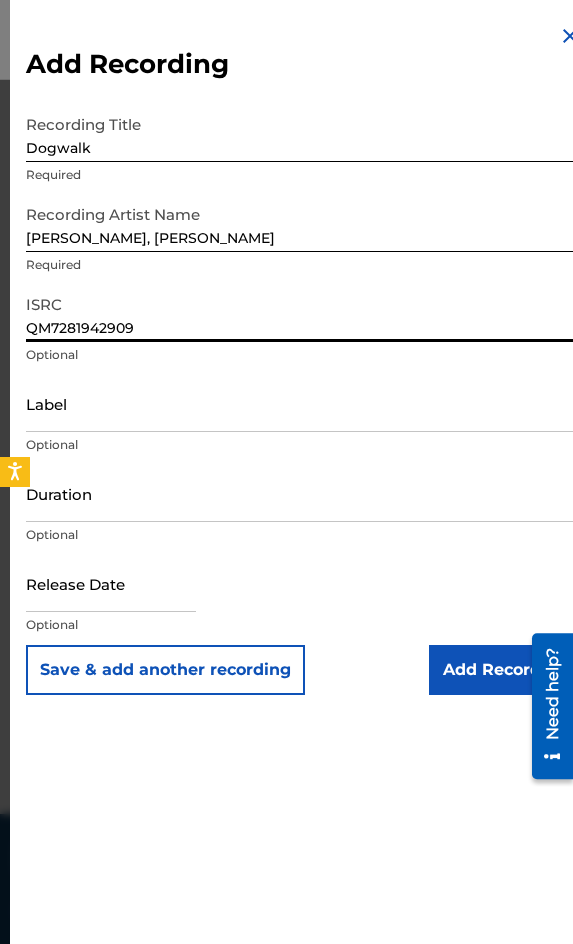 type on "QM7281942909" 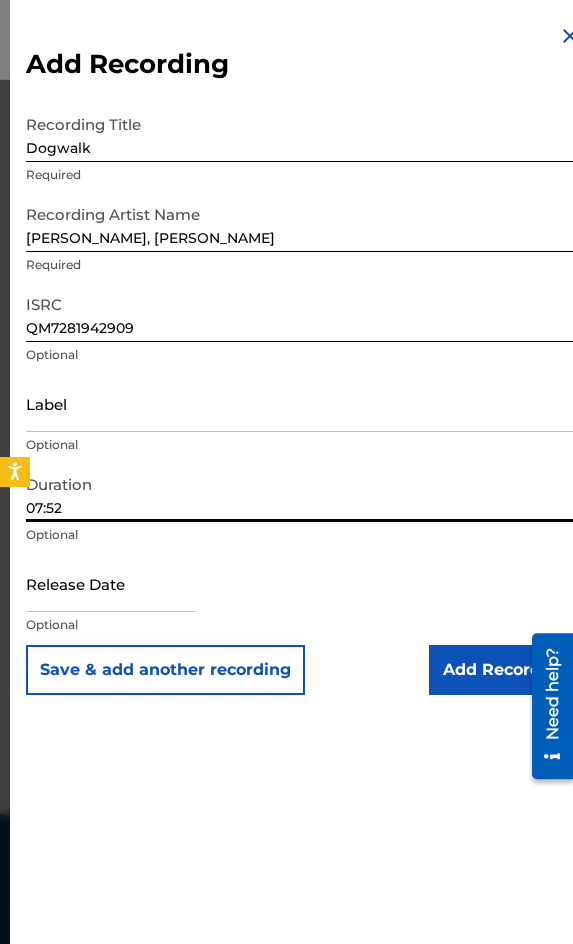 type on "07:52" 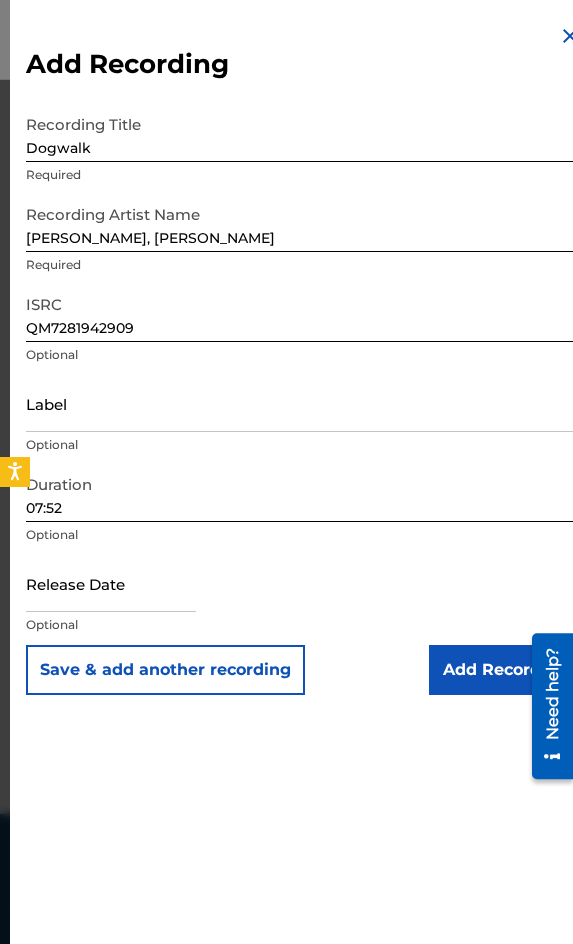 click on "Add Recording" at bounding box center [505, 670] 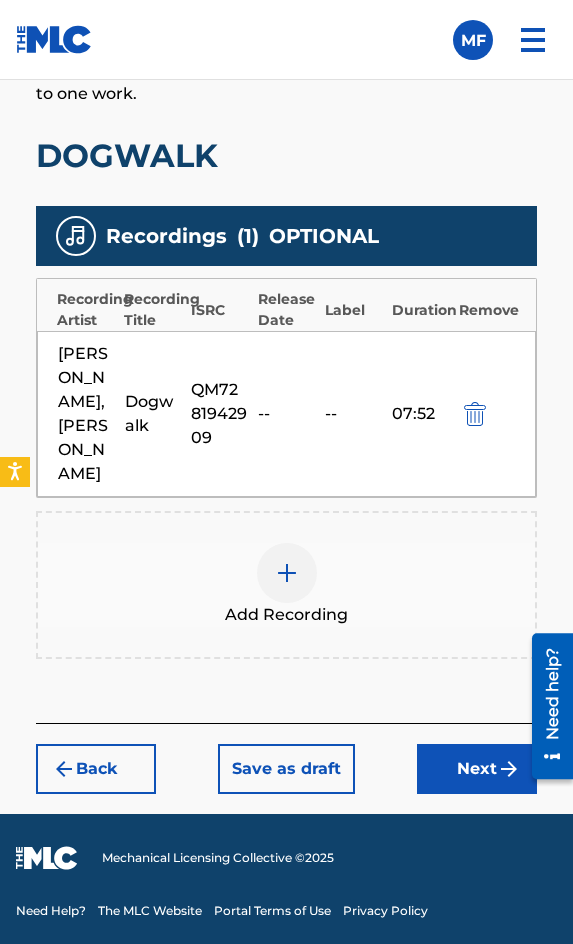 click on "Next" at bounding box center [477, 769] 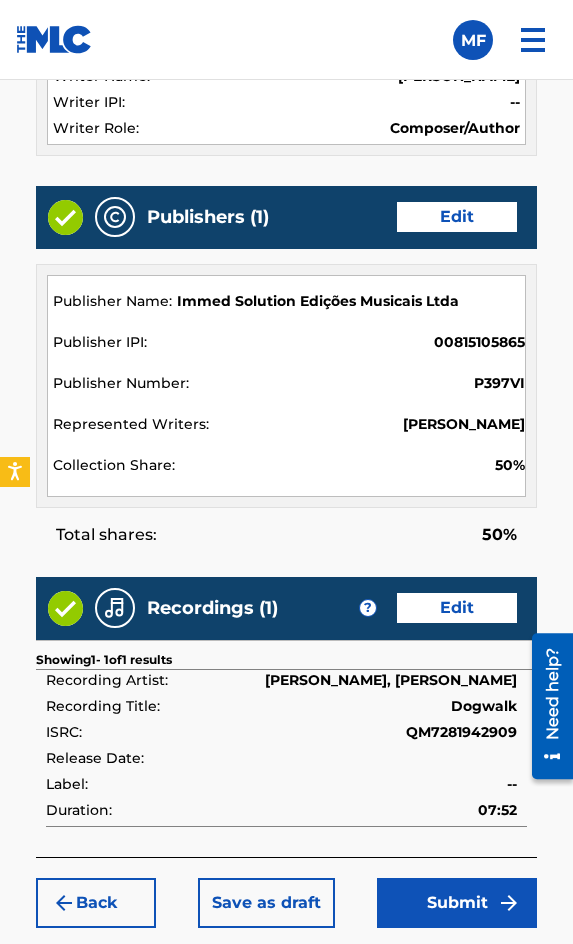 scroll, scrollTop: 2245, scrollLeft: 0, axis: vertical 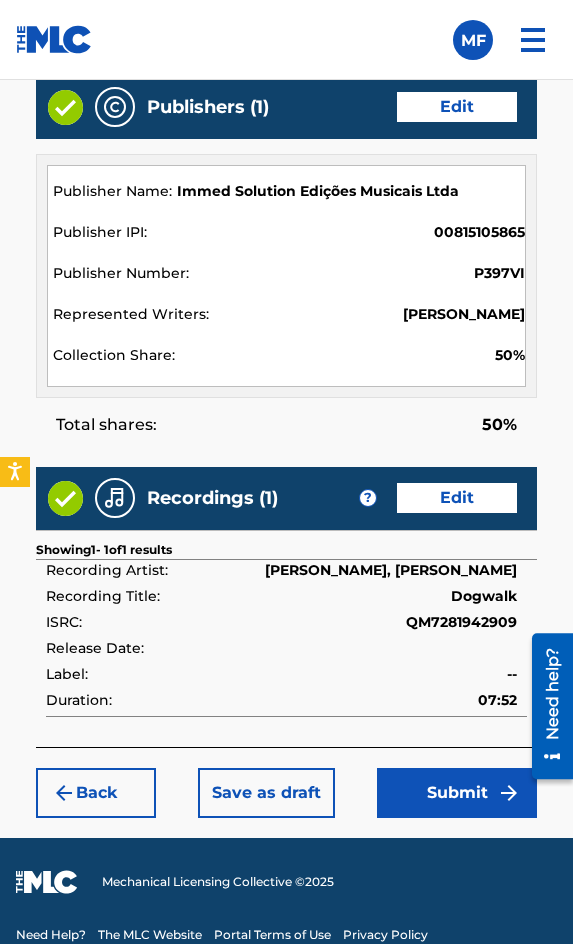 click on "Submit" at bounding box center (457, 793) 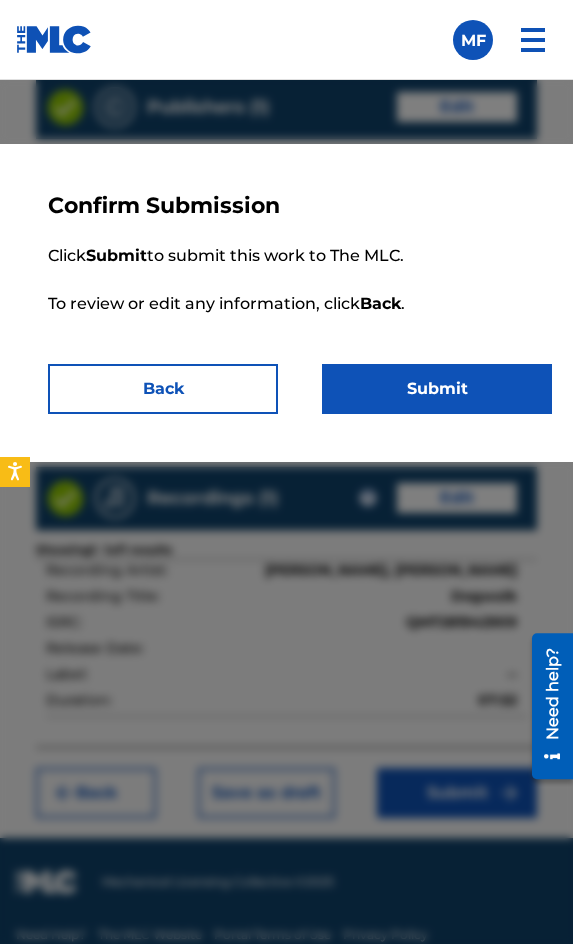 drag, startPoint x: 467, startPoint y: 346, endPoint x: 467, endPoint y: 383, distance: 37 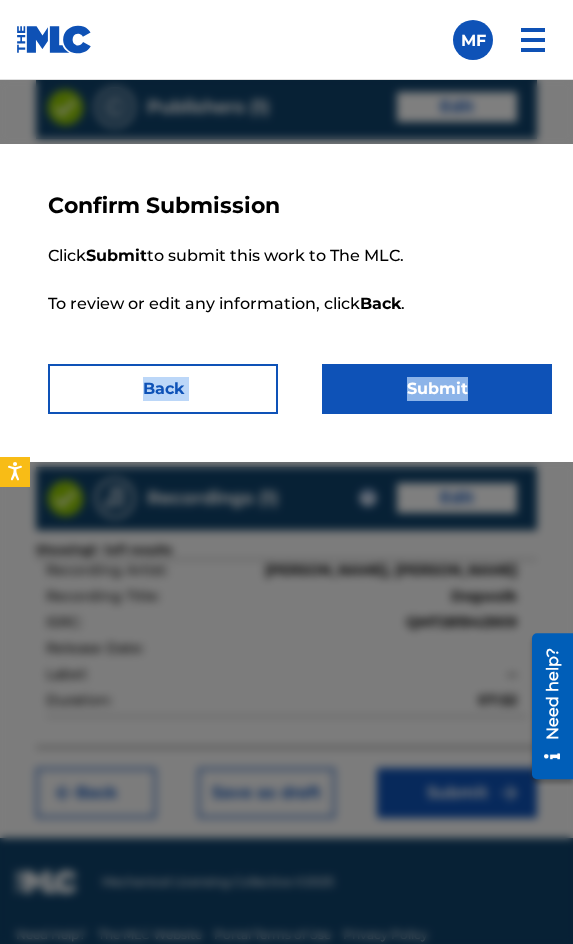 click on "Submit" at bounding box center (437, 389) 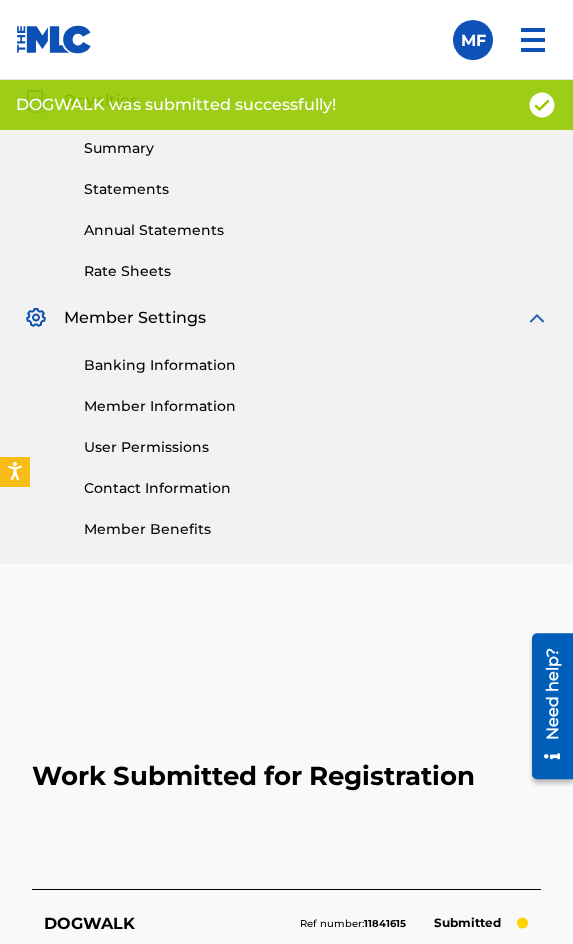 scroll, scrollTop: 1114, scrollLeft: 0, axis: vertical 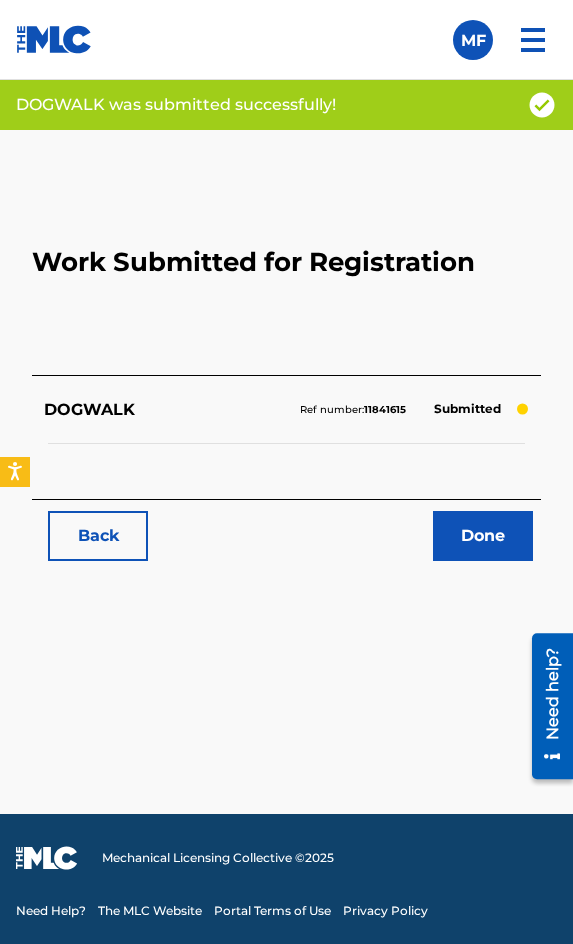 click on "Back" at bounding box center [98, 536] 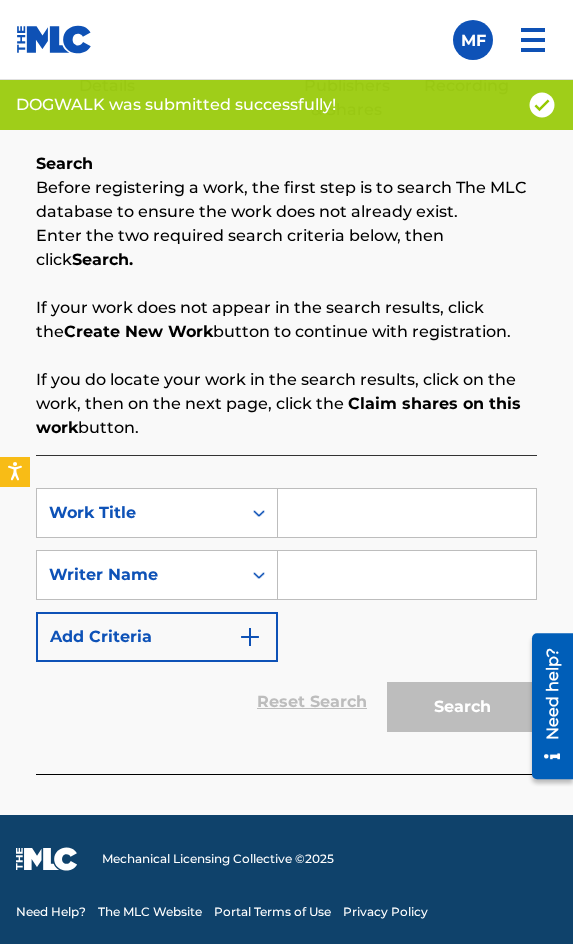 scroll, scrollTop: 1308, scrollLeft: 0, axis: vertical 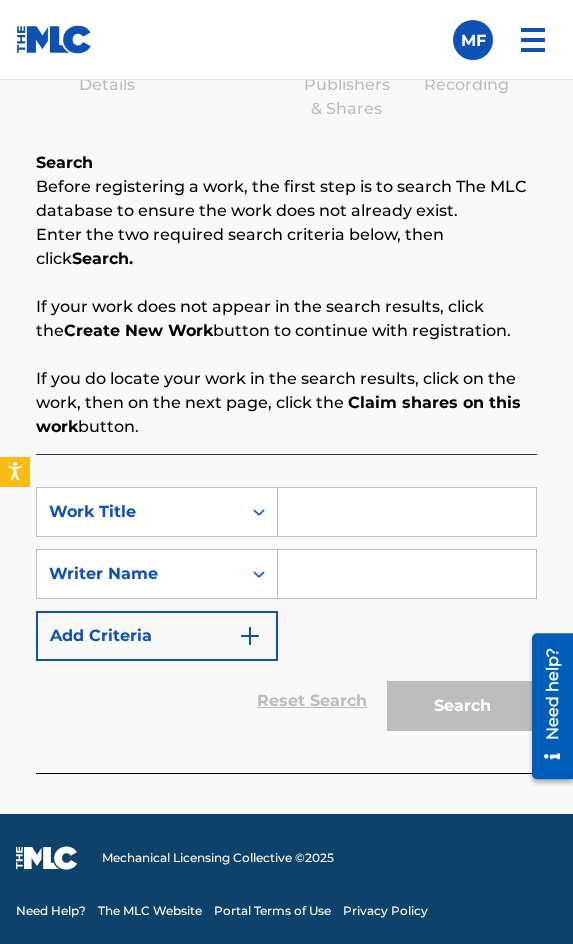 click at bounding box center [407, 512] 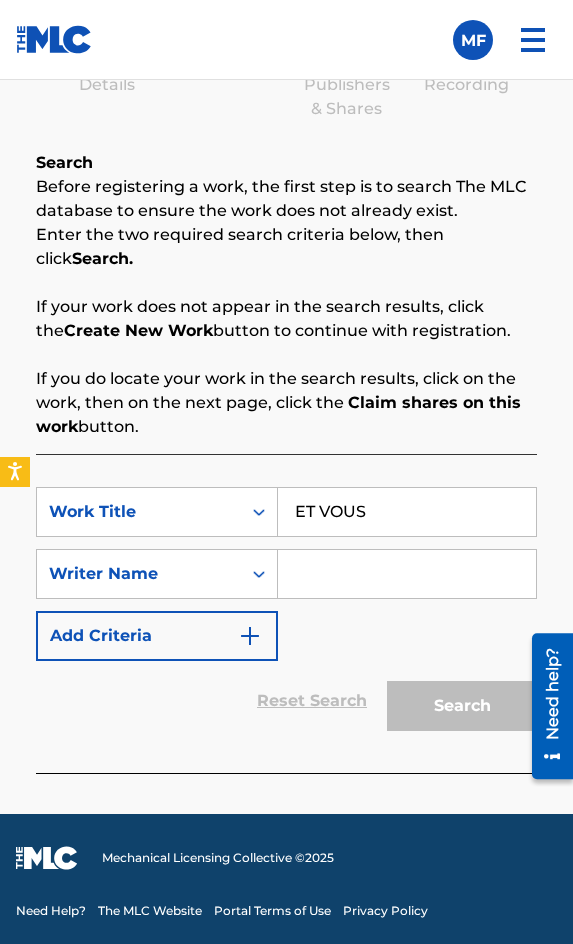 type on "ET VOUS" 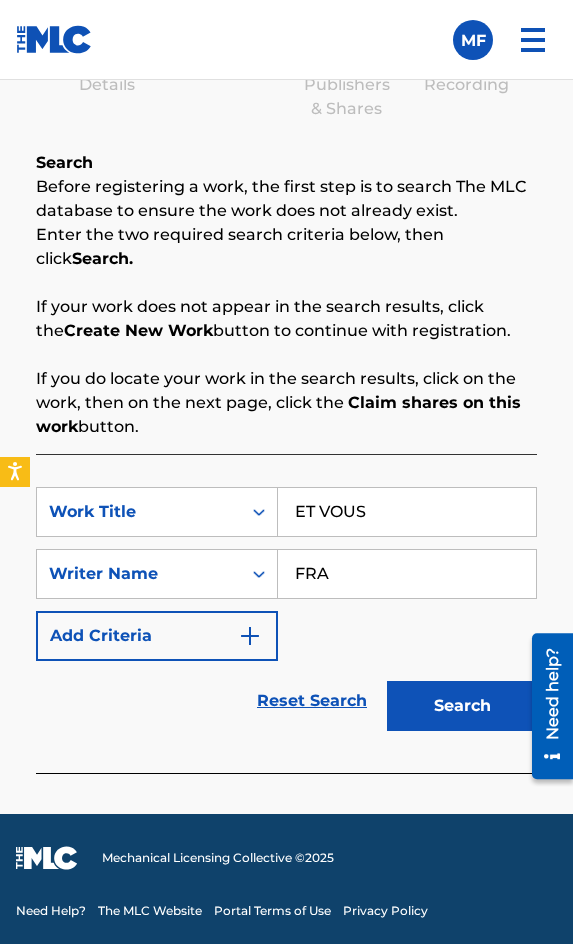 type on "[PERSON_NAME]" 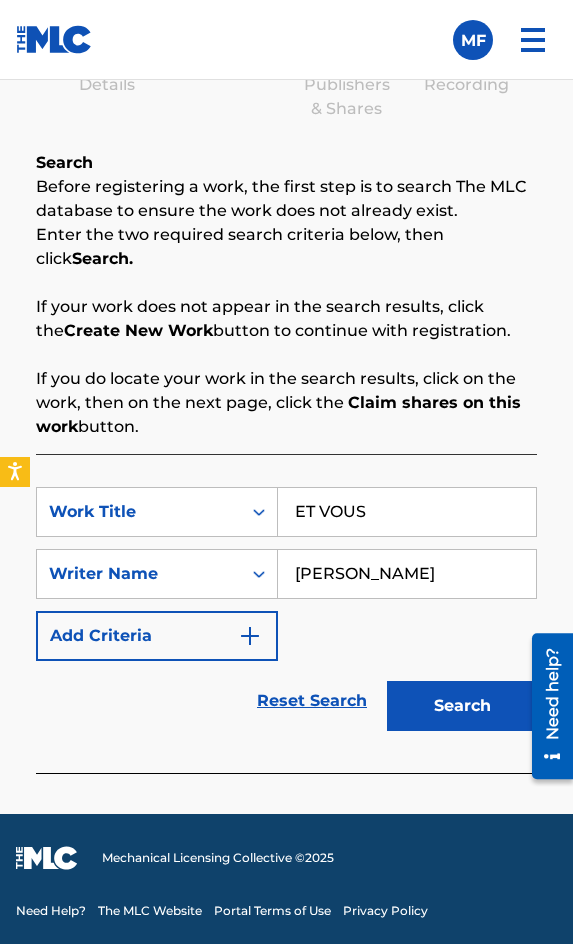 click on "Search" at bounding box center [462, 706] 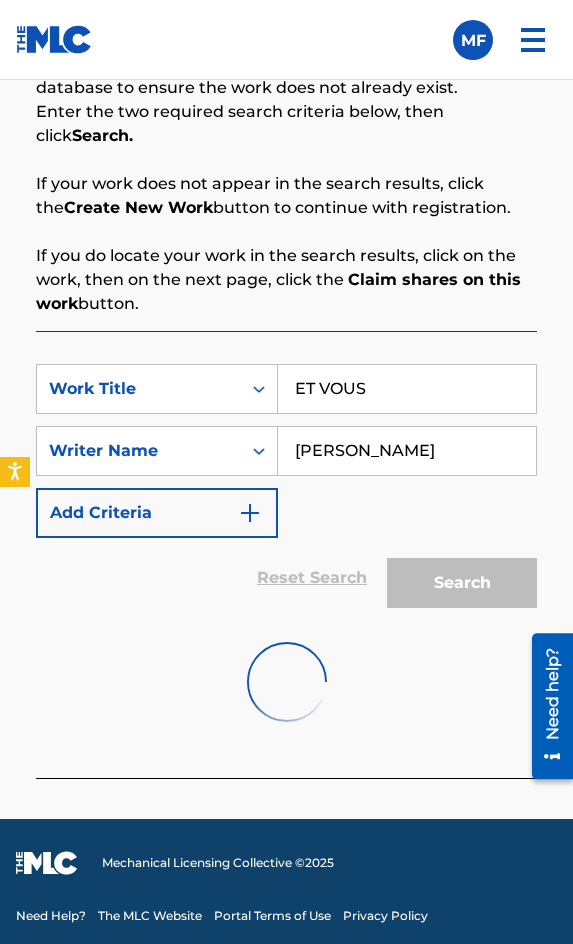 scroll, scrollTop: 1436, scrollLeft: 0, axis: vertical 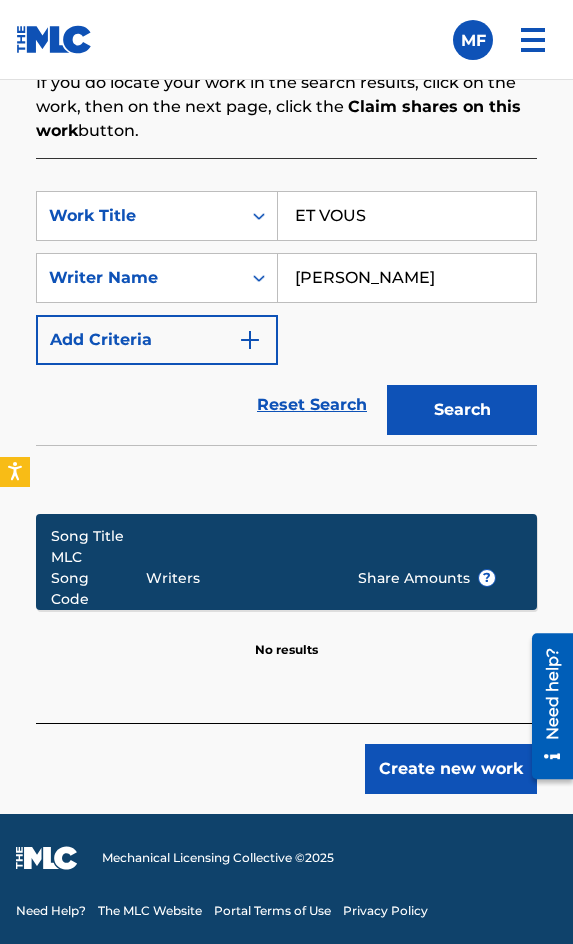 click on "Create new work" at bounding box center (451, 769) 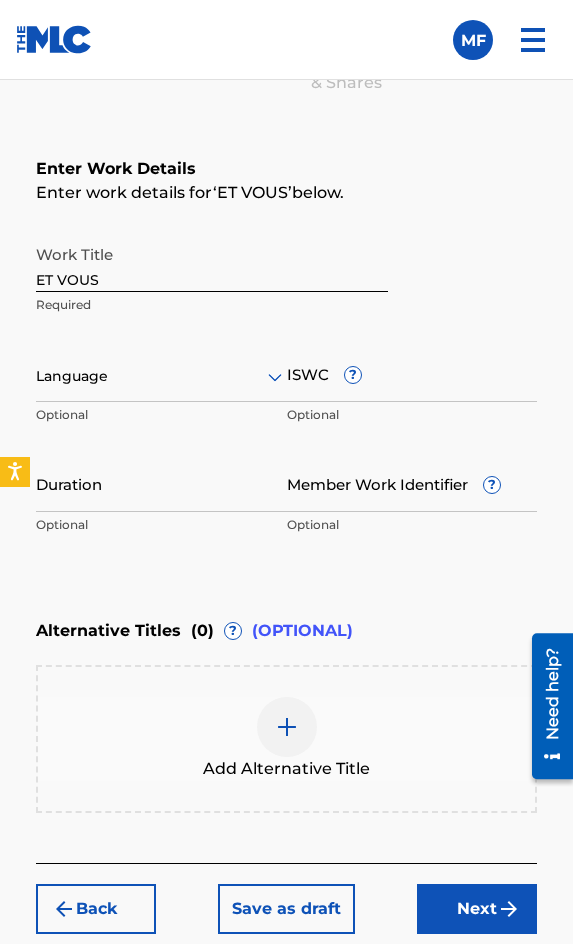 scroll, scrollTop: 1336, scrollLeft: 0, axis: vertical 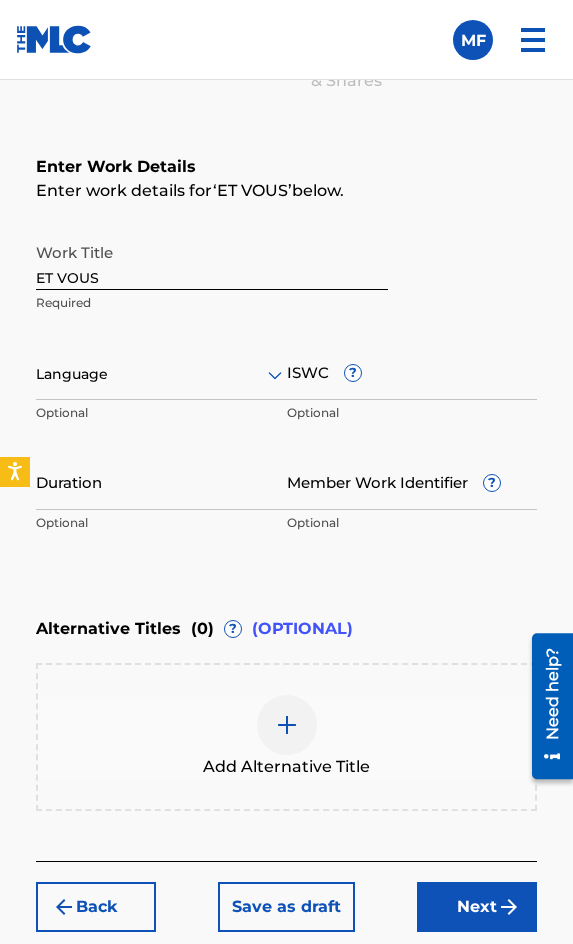 click on "Language" at bounding box center (161, 375) 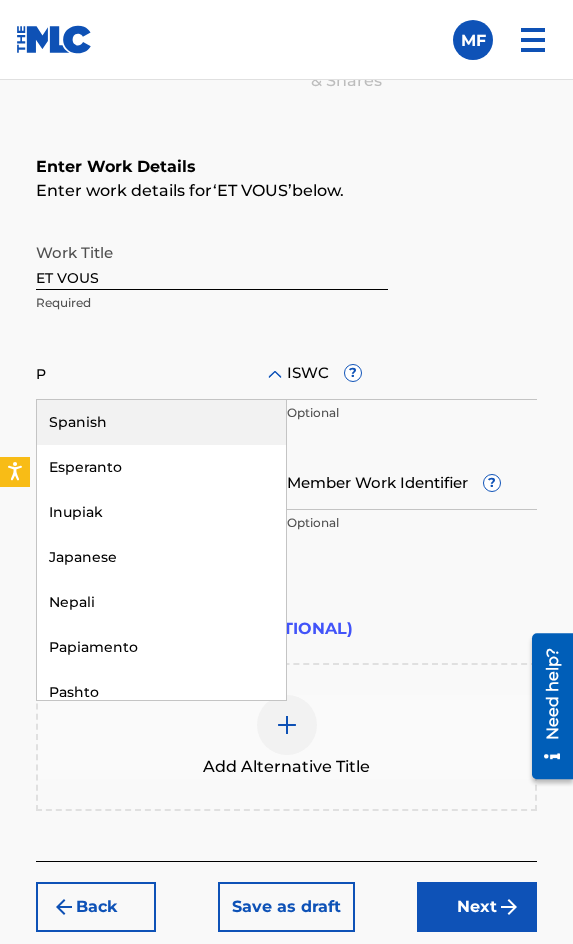type on "PO" 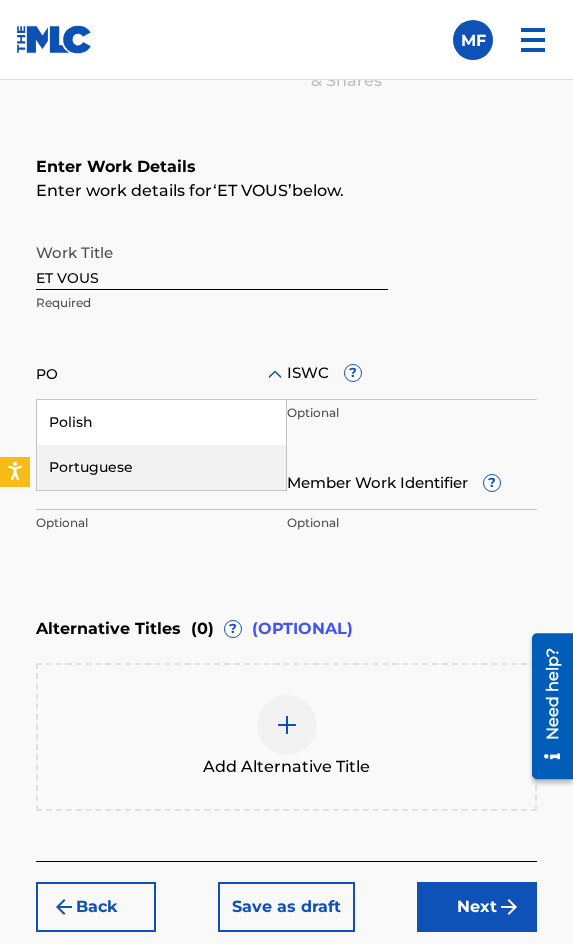 click on "Portuguese" at bounding box center [161, 467] 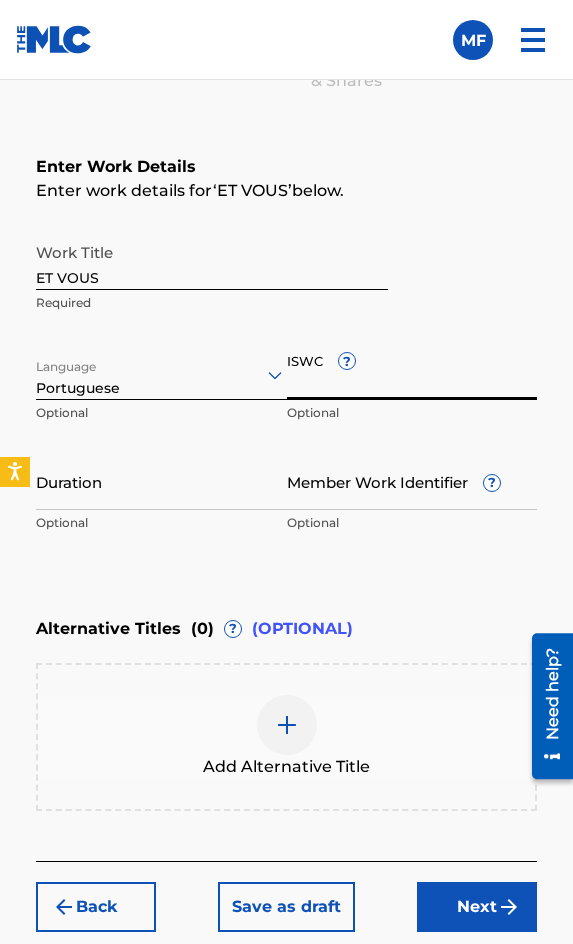 click on "ISWC   ?" at bounding box center (412, 371) 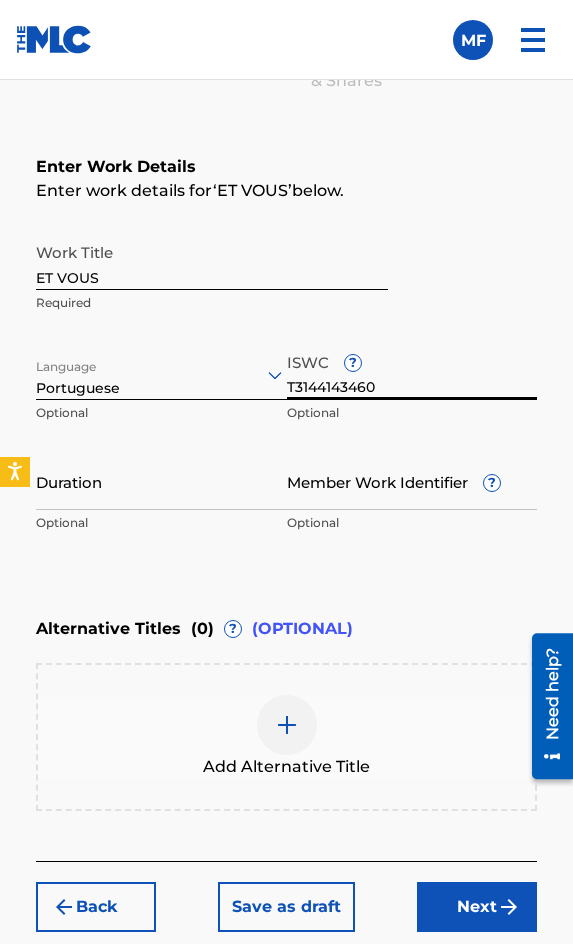 type on "T3144143460" 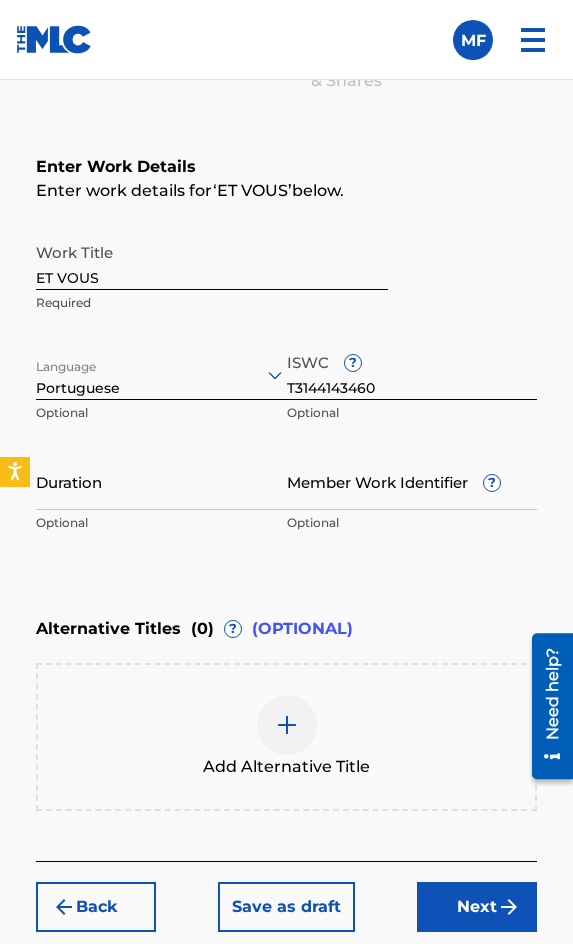 click on "Optional" at bounding box center (161, 523) 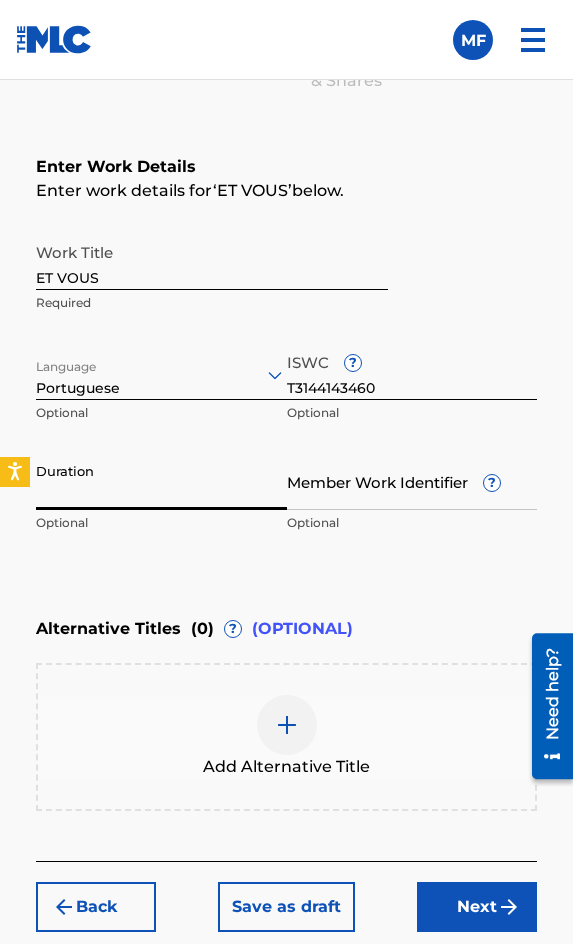 click on "Duration" at bounding box center (161, 481) 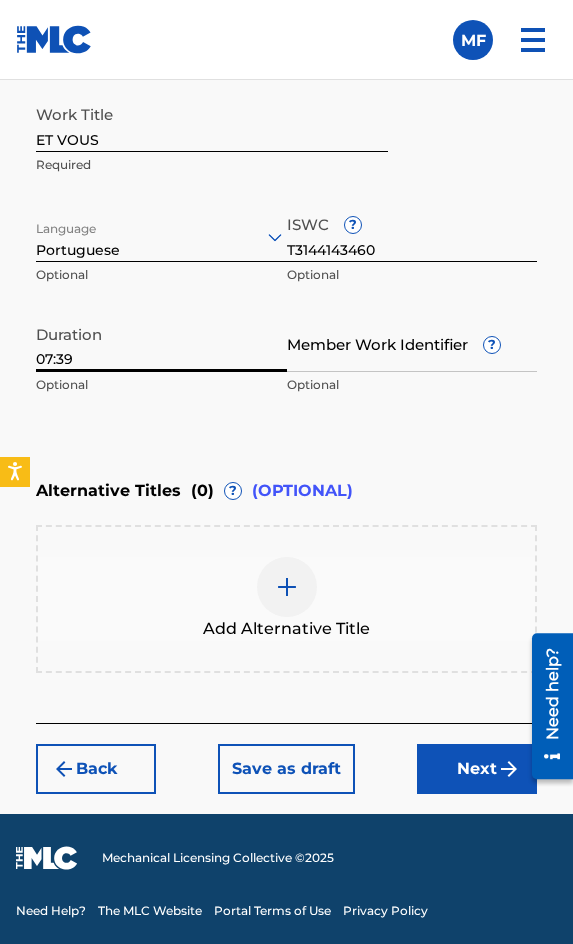 type on "07:39" 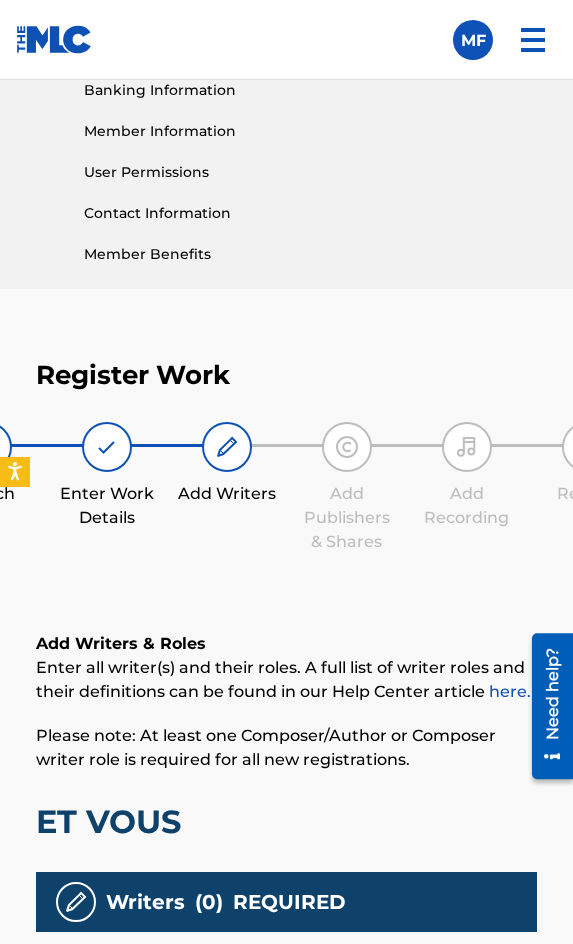 scroll, scrollTop: 1308, scrollLeft: 0, axis: vertical 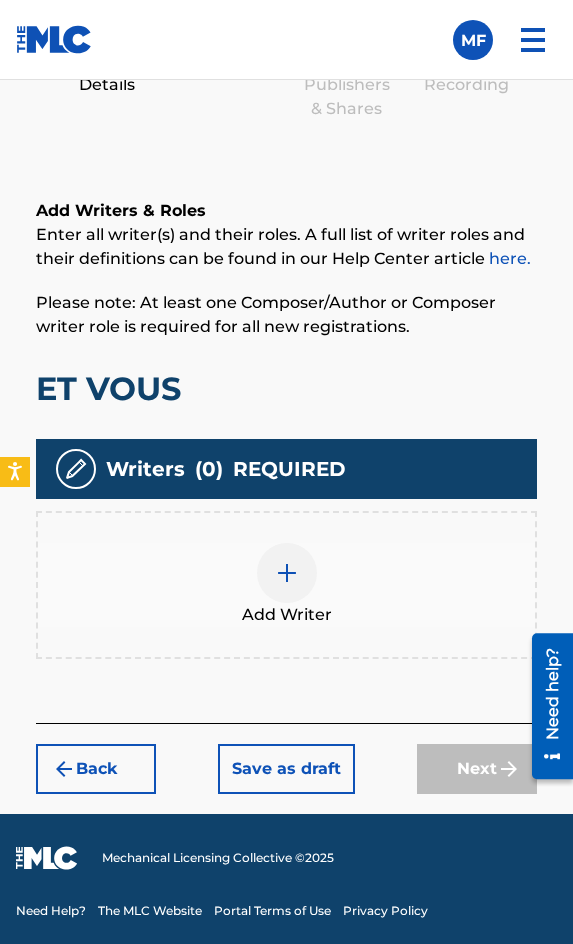 click at bounding box center [287, 573] 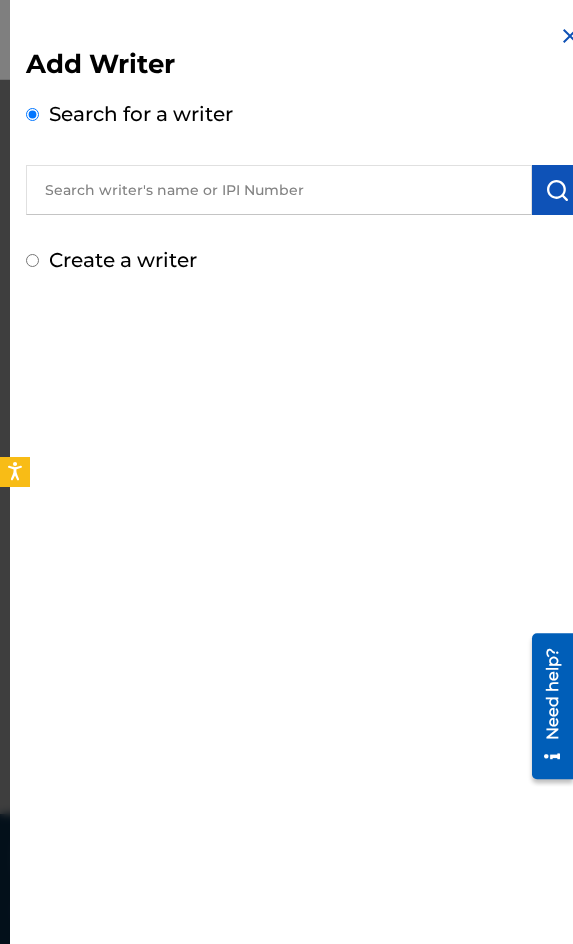 click at bounding box center (279, 190) 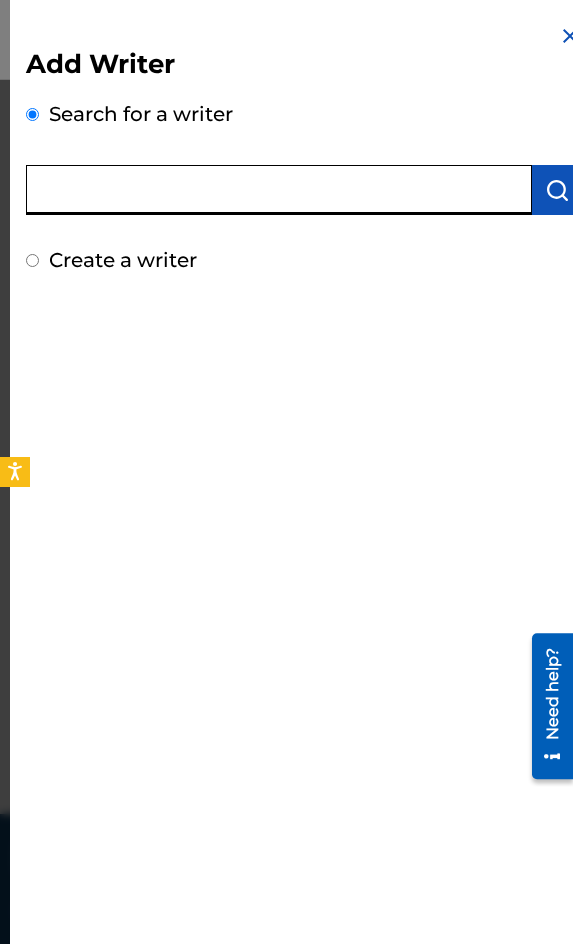 paste on "[PERSON_NAME]" 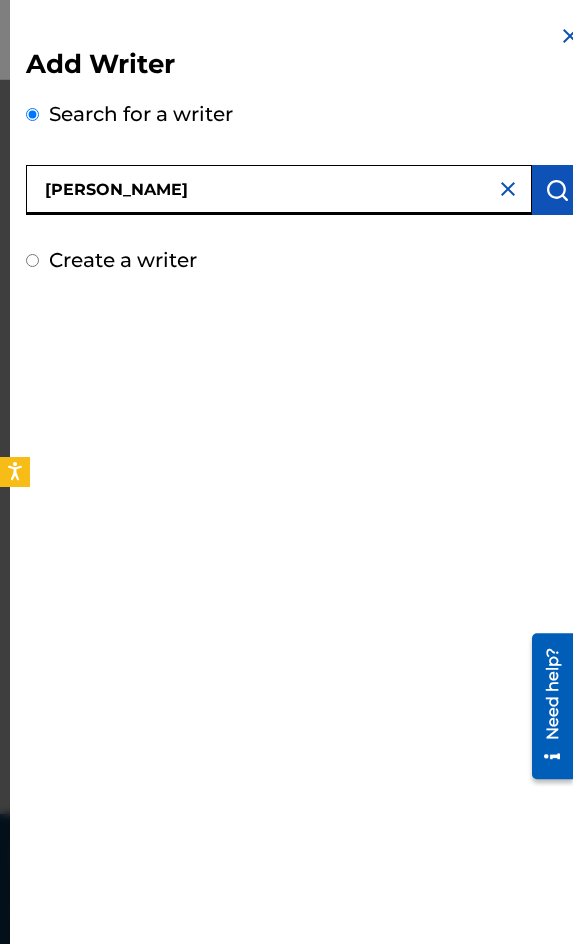type on "[PERSON_NAME]" 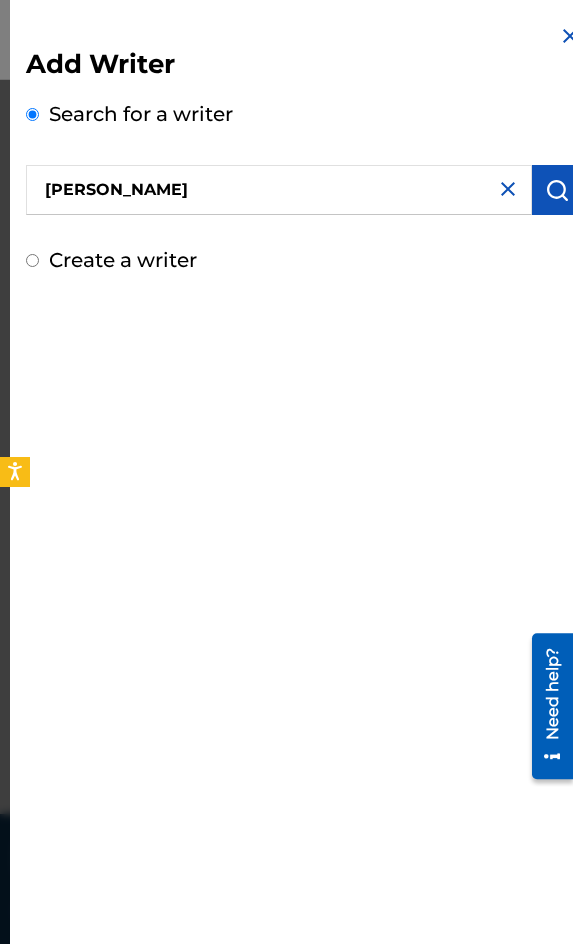 click at bounding box center (557, 190) 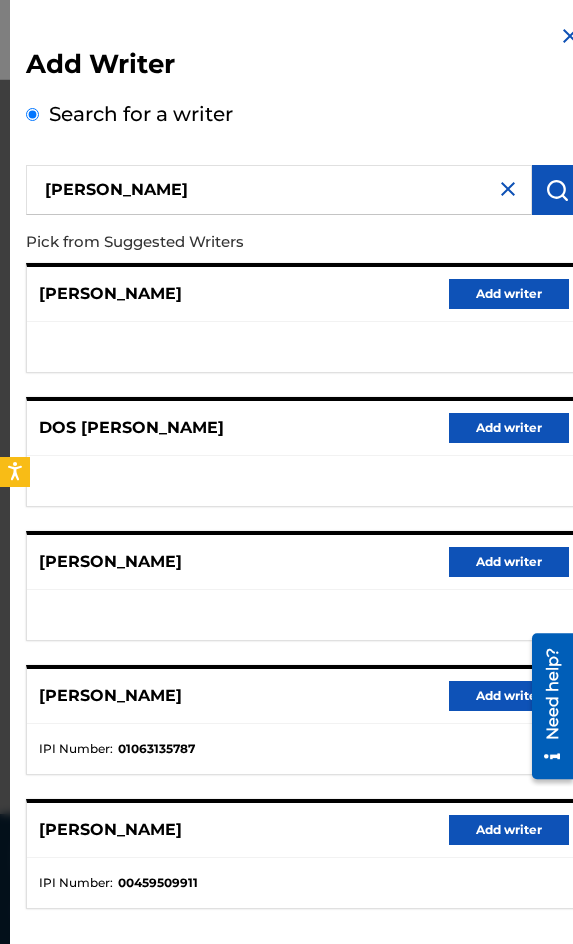 click on "Add writer" at bounding box center [509, 696] 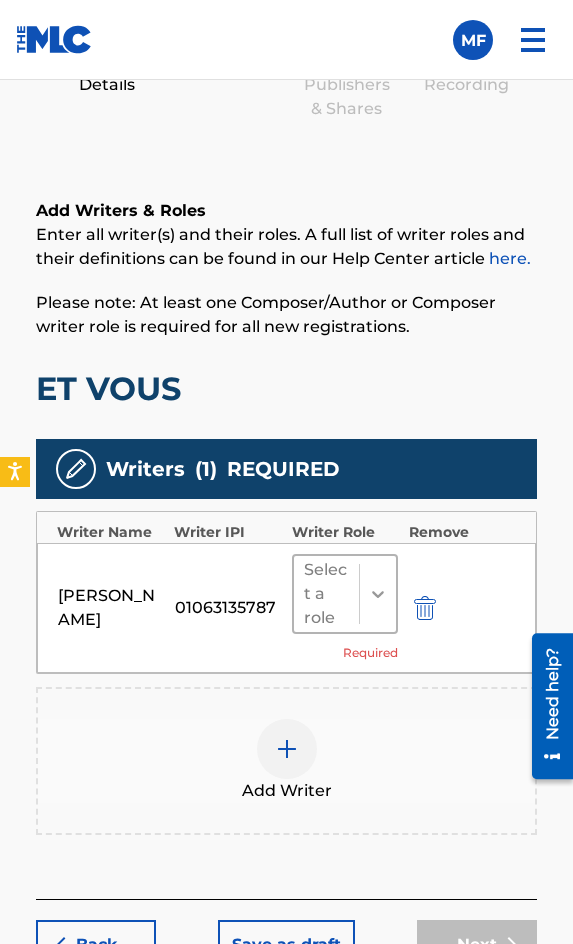 click at bounding box center (378, 594) 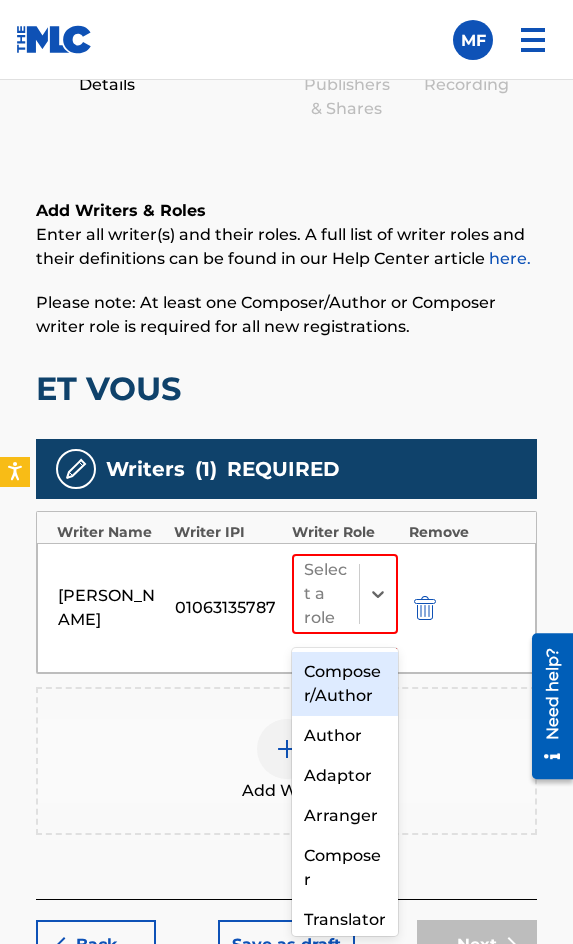 click on "Composer/Author" at bounding box center [345, 684] 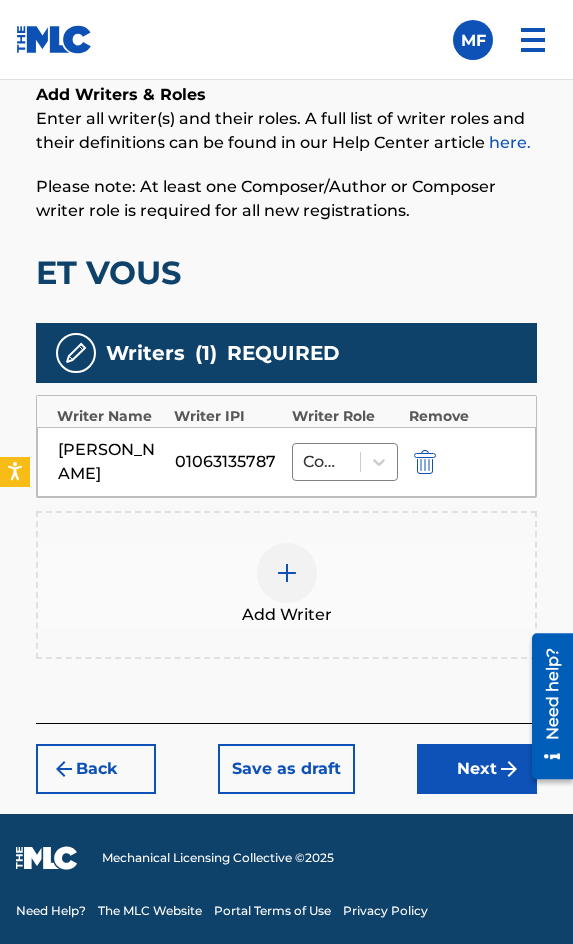 scroll, scrollTop: 1496, scrollLeft: 0, axis: vertical 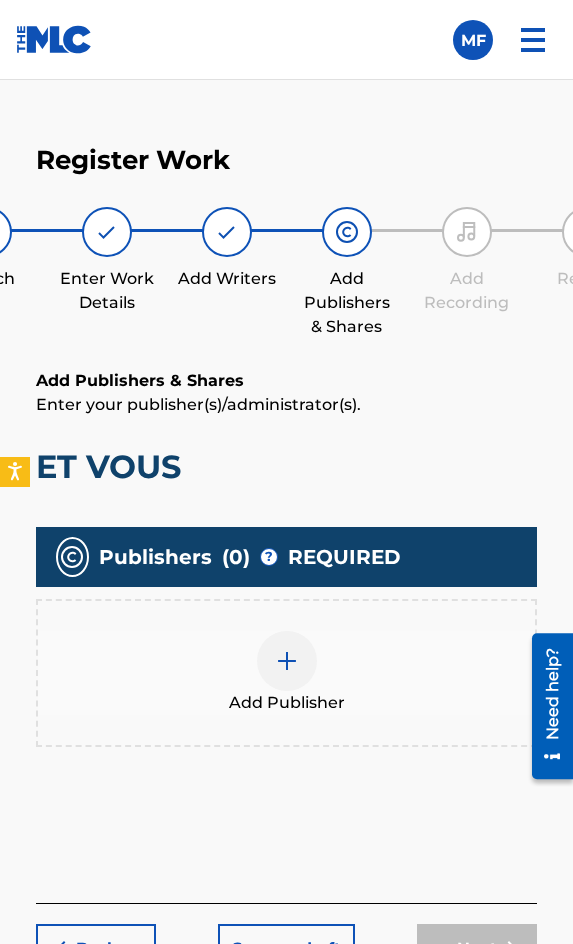 click at bounding box center (287, 661) 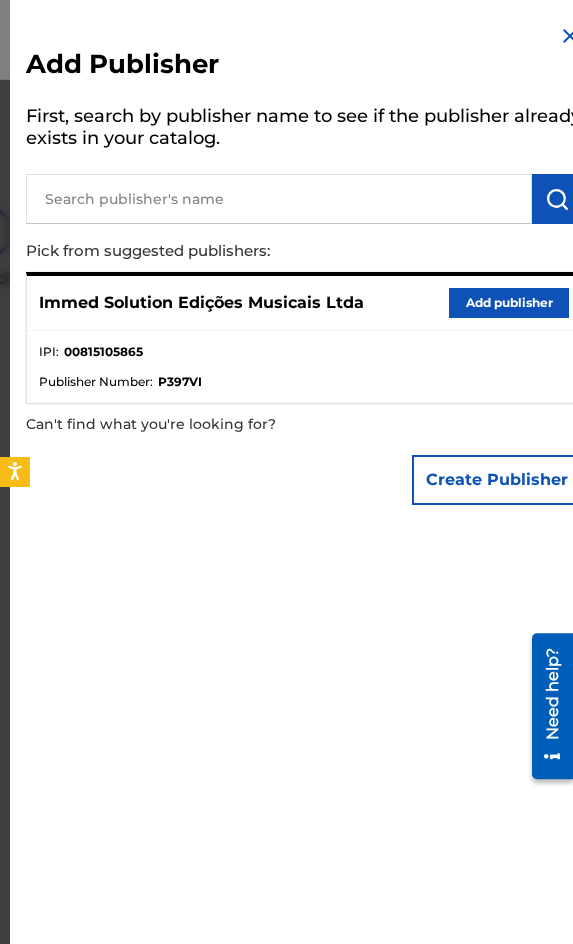 click on "Add publisher" at bounding box center [509, 303] 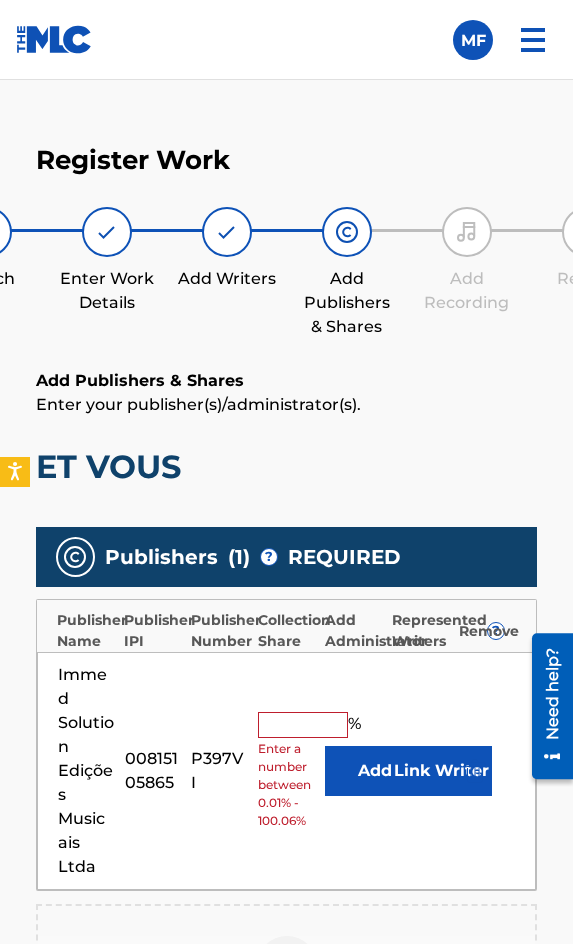 click on "Immed Solution Edições Musicais Ltda 00815105865 P397VI % Enter a number between 0.01% - 100.06% Add Link Writer" at bounding box center [286, 771] 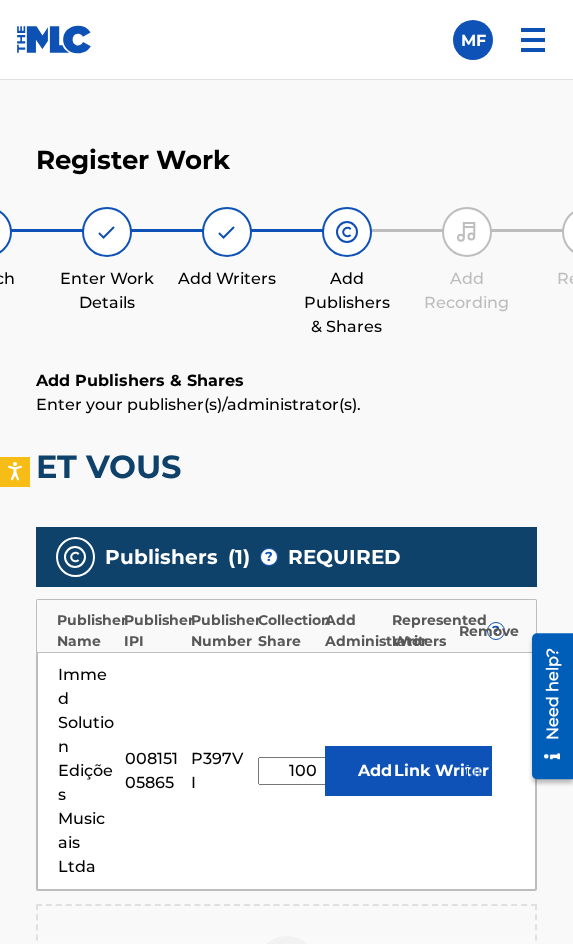 click on "Link Writer" at bounding box center (442, 771) 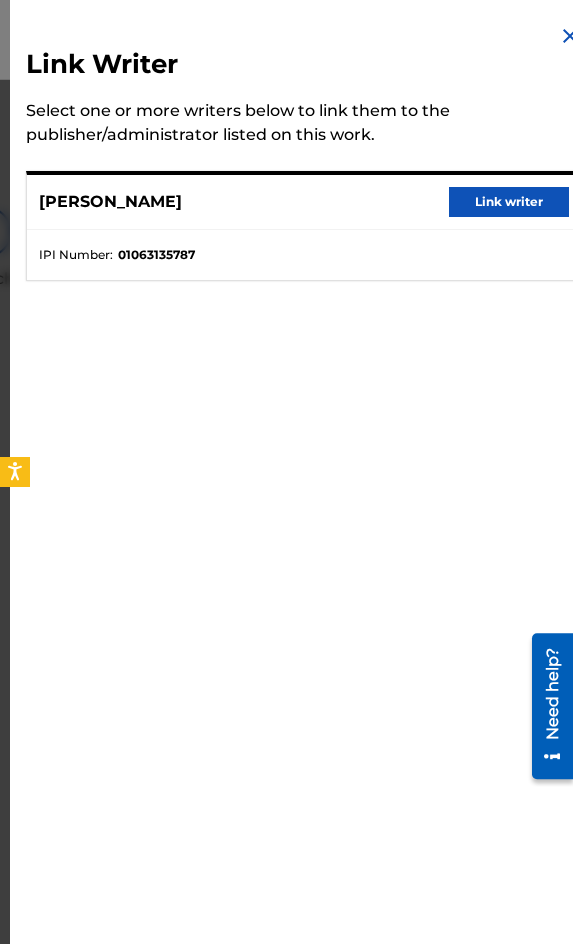 click on "Link writer" at bounding box center [509, 202] 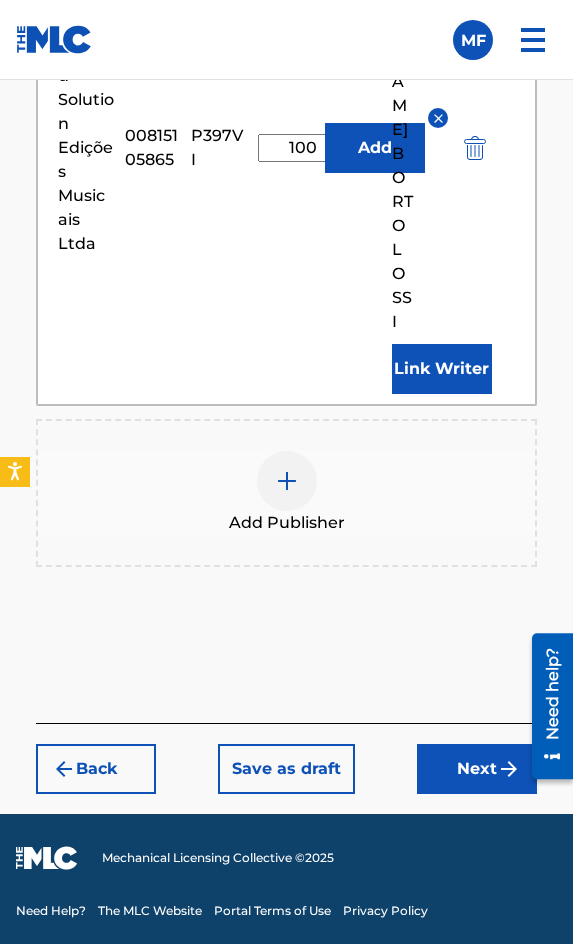 click on "Back Save as draft Next" at bounding box center (286, 758) 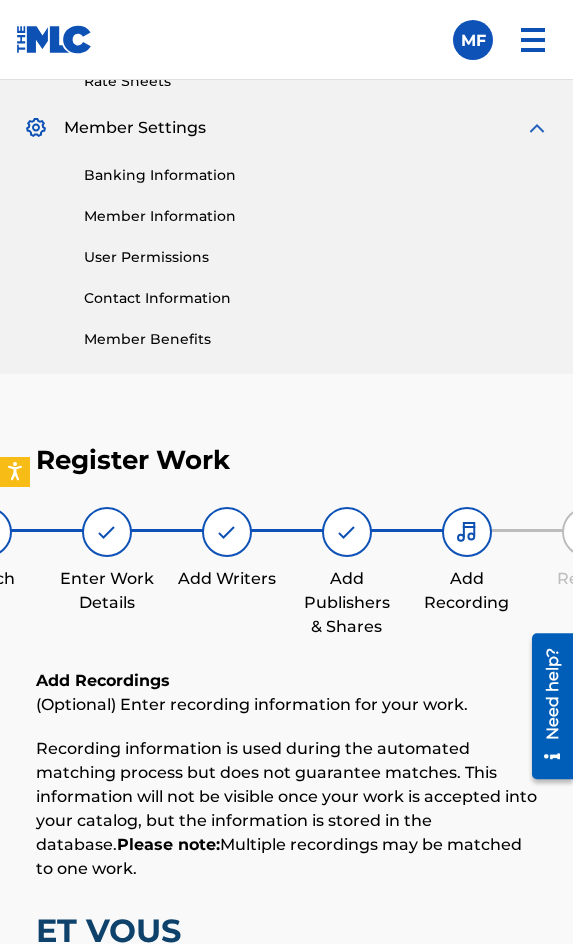 scroll, scrollTop: 1332, scrollLeft: 0, axis: vertical 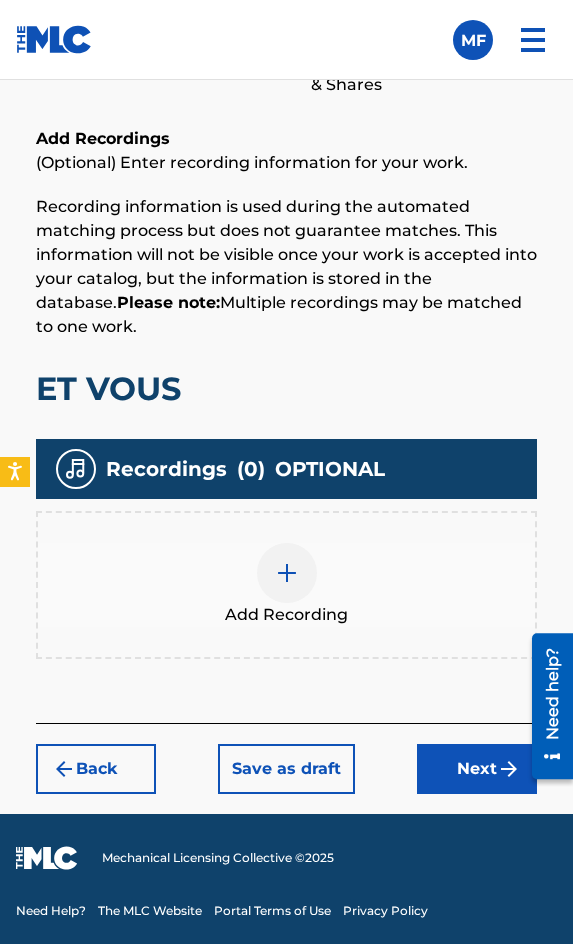 click at bounding box center (287, 573) 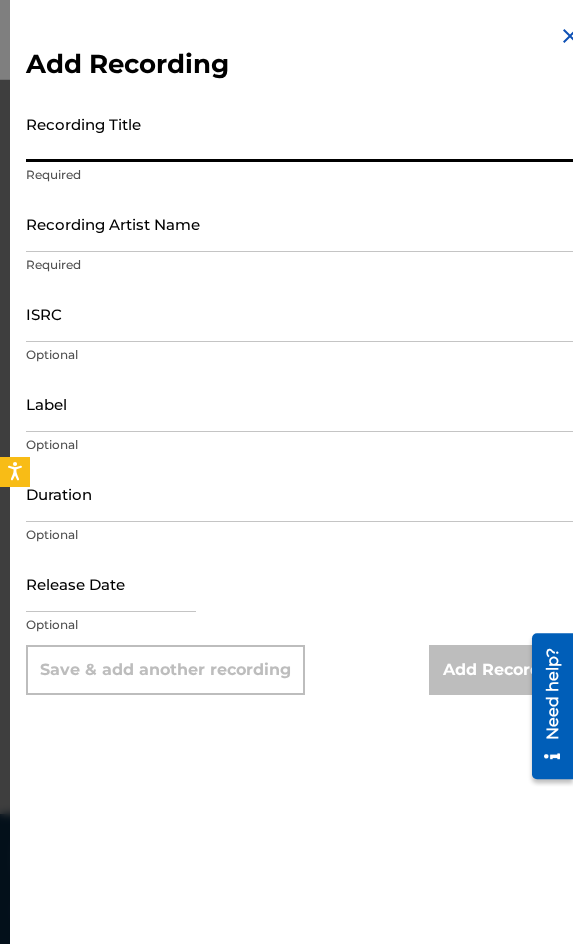 click on "Recording Title" at bounding box center (304, 133) 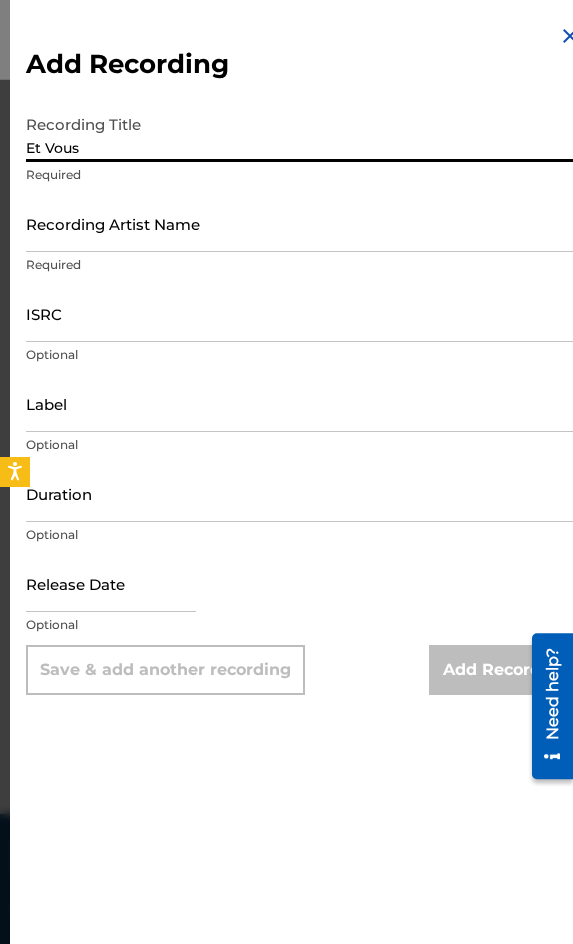type on "Et Vous" 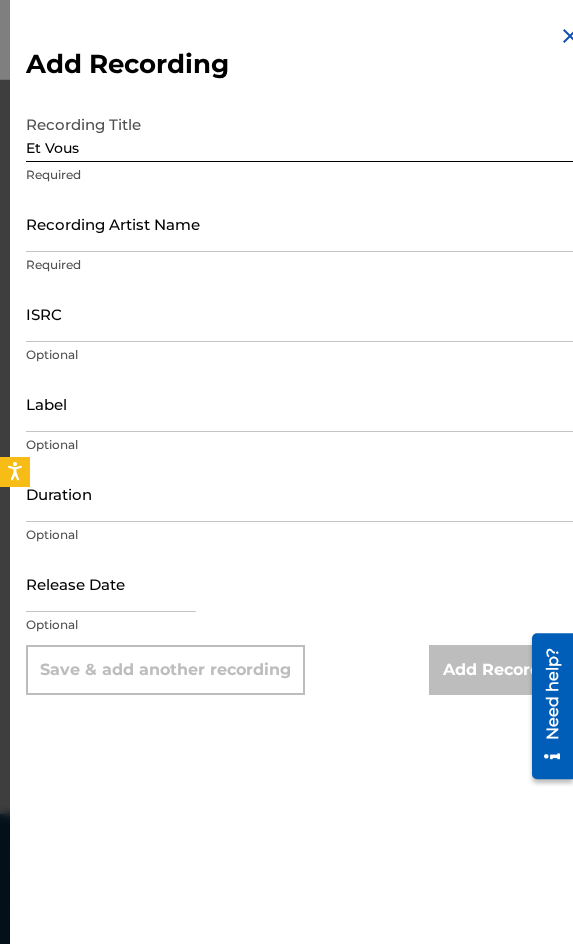 click on "Recording Artist Name Required" at bounding box center [304, 240] 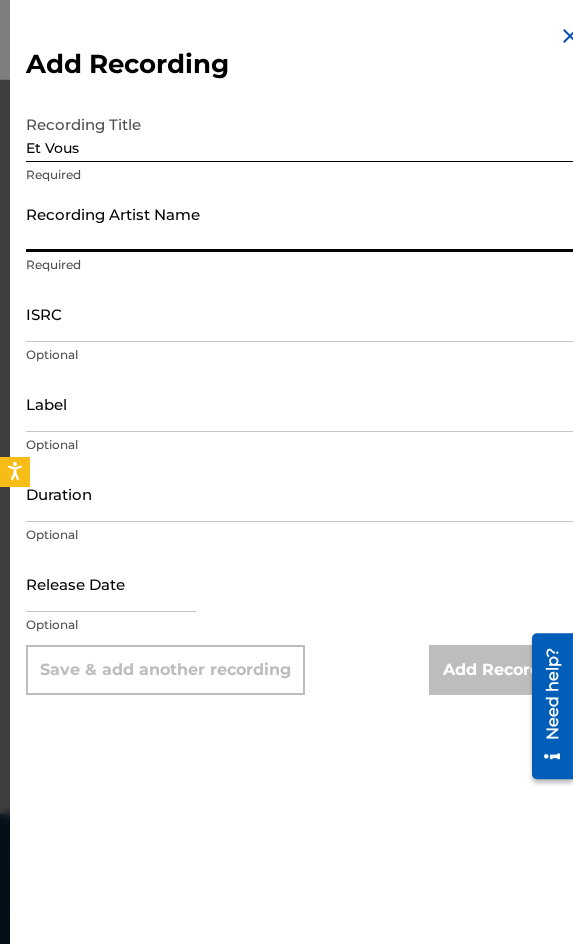 paste on "[PERSON_NAME]" 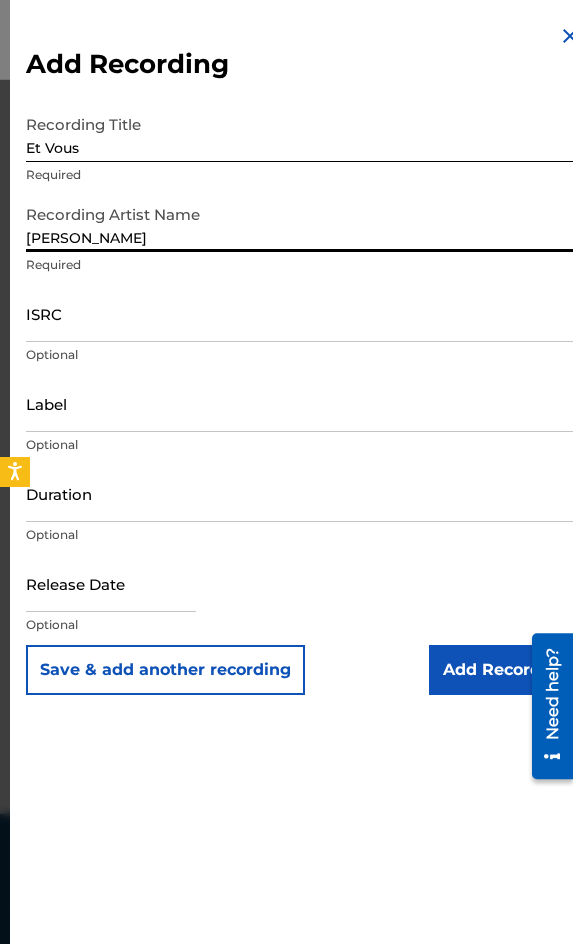 type on "[PERSON_NAME]" 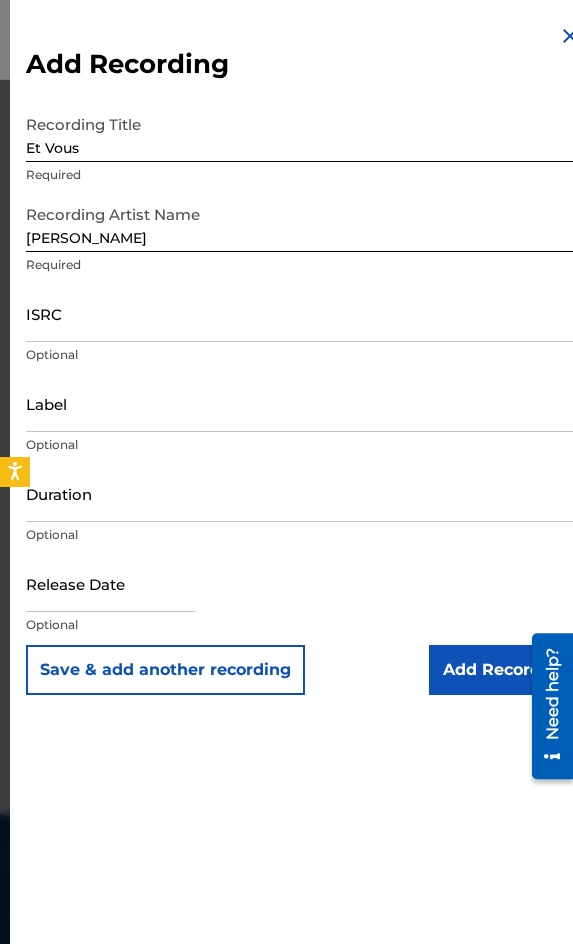click on "ISRC" at bounding box center [304, 313] 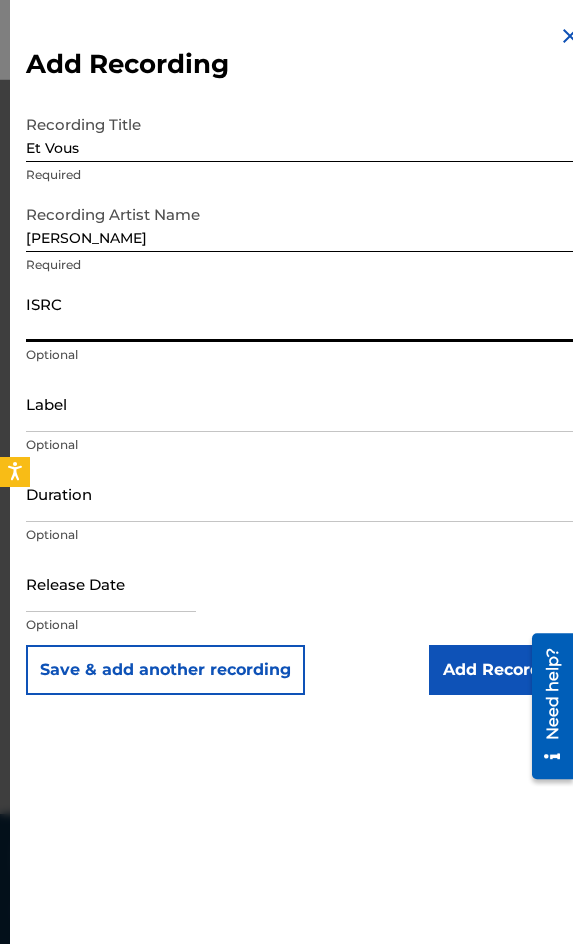 paste on "US83Z2136801" 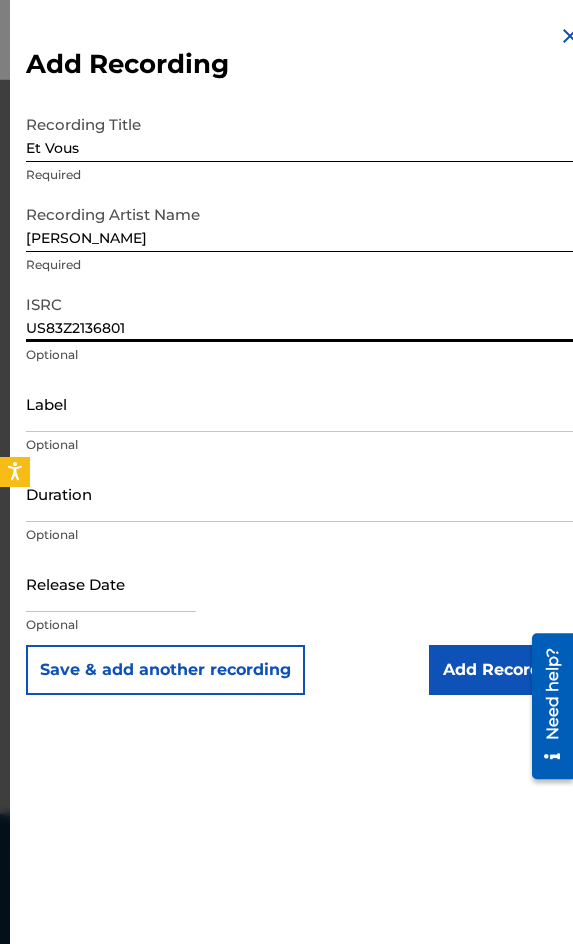 type on "US83Z2136801" 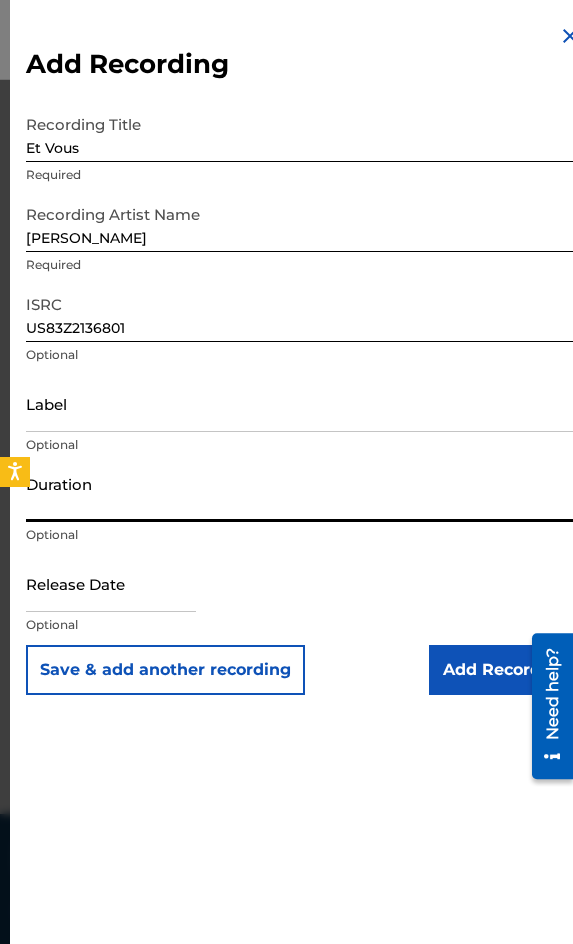 click on "Duration" at bounding box center (304, 493) 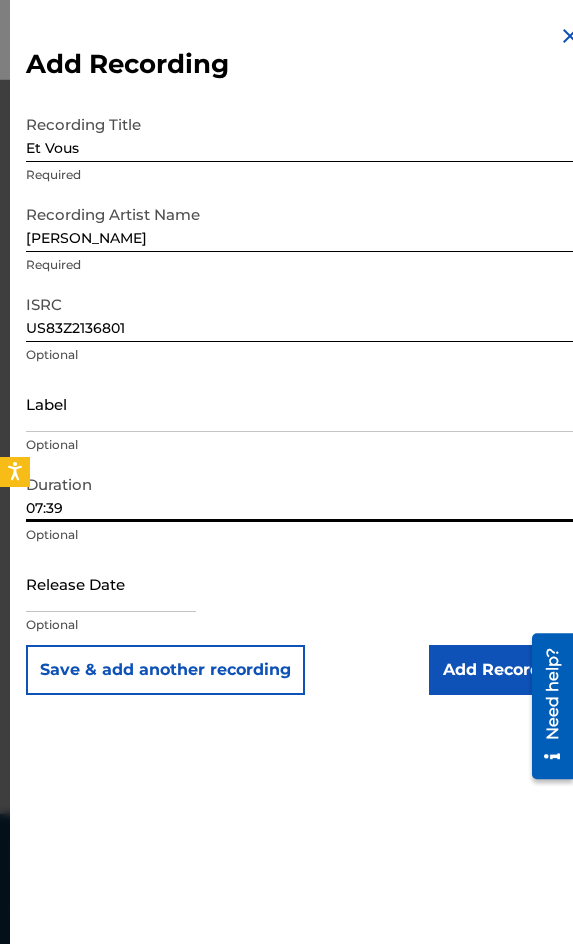 type on "07:39" 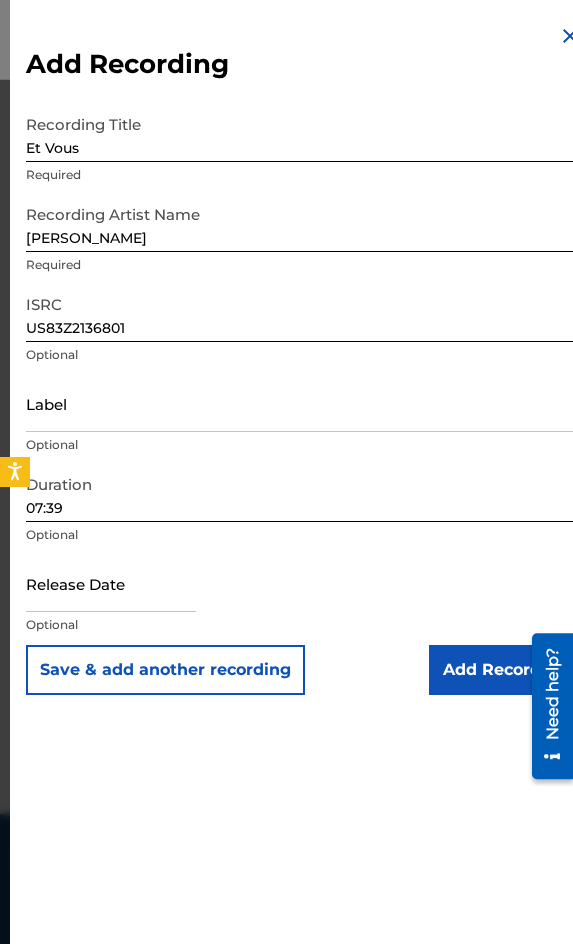 click on "Add Recording" at bounding box center (505, 670) 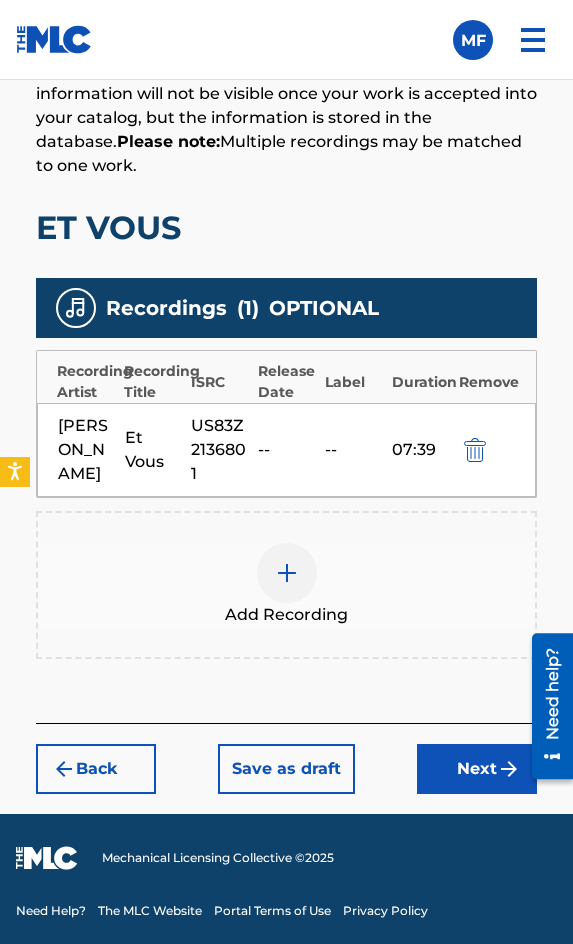 click on "Next" at bounding box center [477, 769] 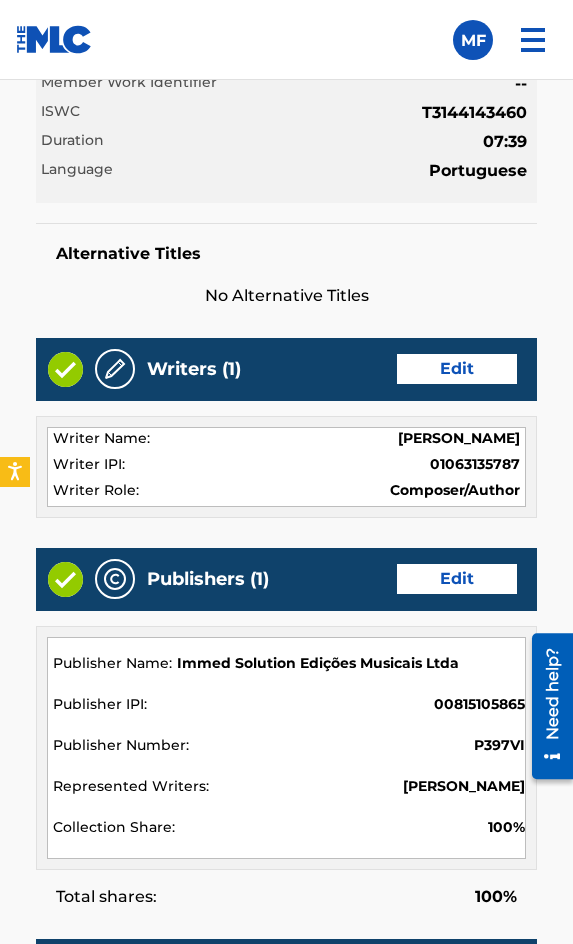 scroll, scrollTop: 2162, scrollLeft: 0, axis: vertical 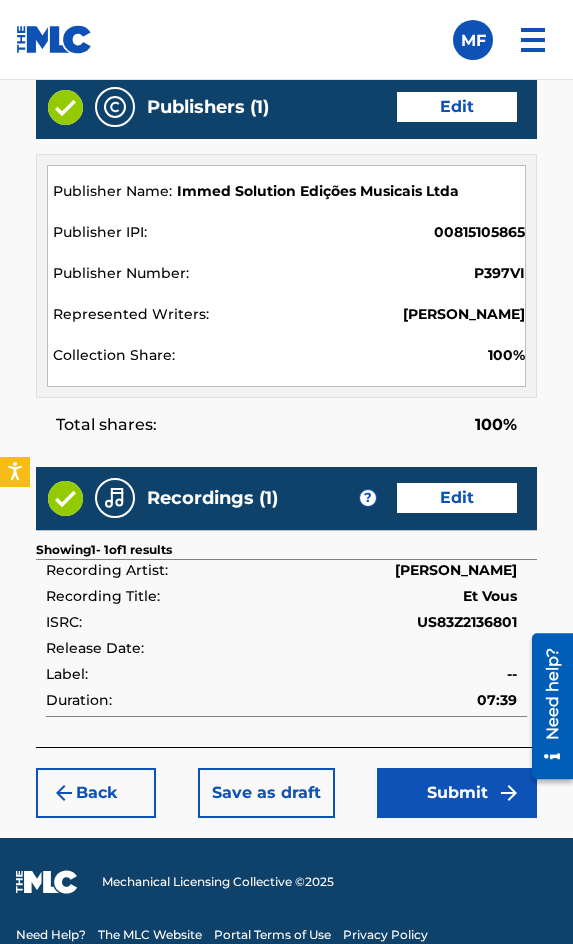 click on "Submit" at bounding box center [457, 793] 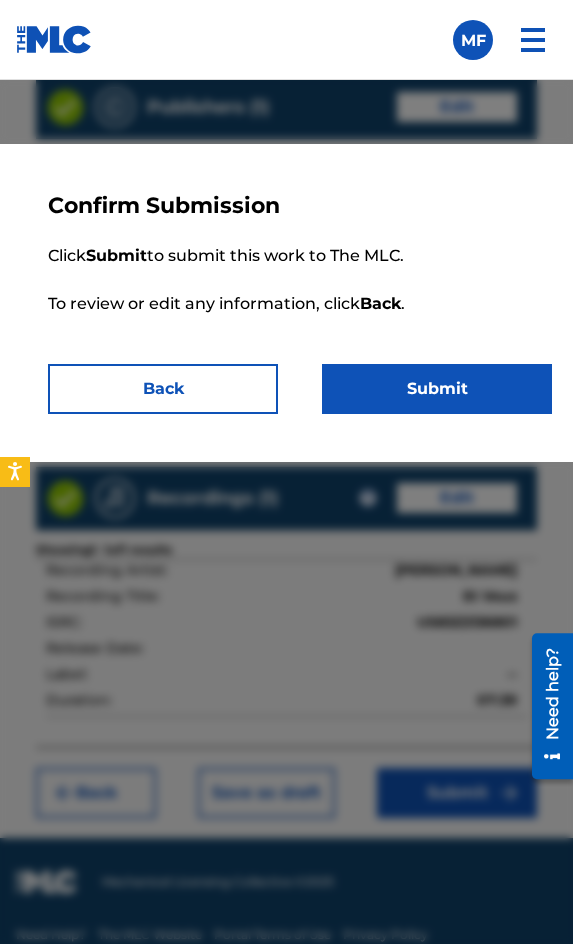 click on "Submit" at bounding box center [437, 389] 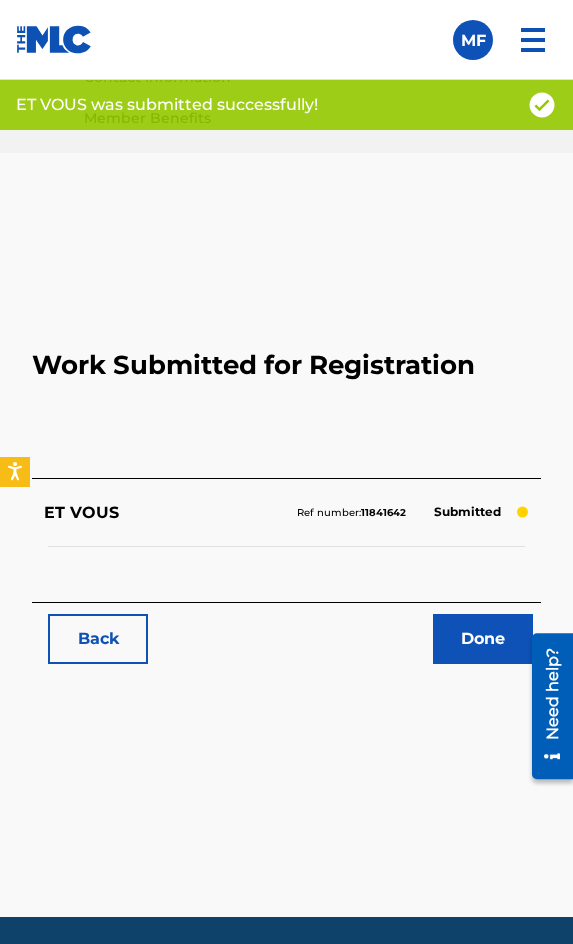 scroll, scrollTop: 1014, scrollLeft: 0, axis: vertical 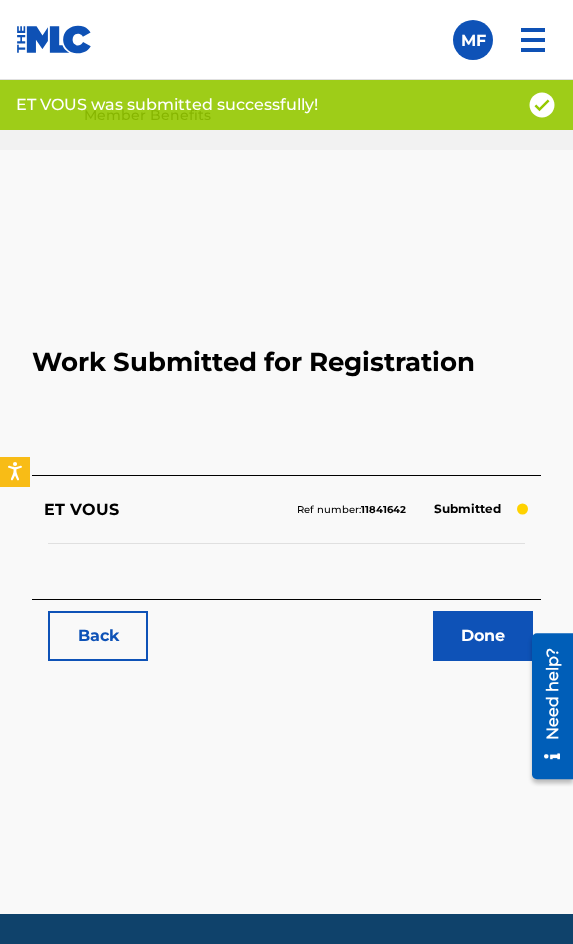 click on "Back" at bounding box center [98, 636] 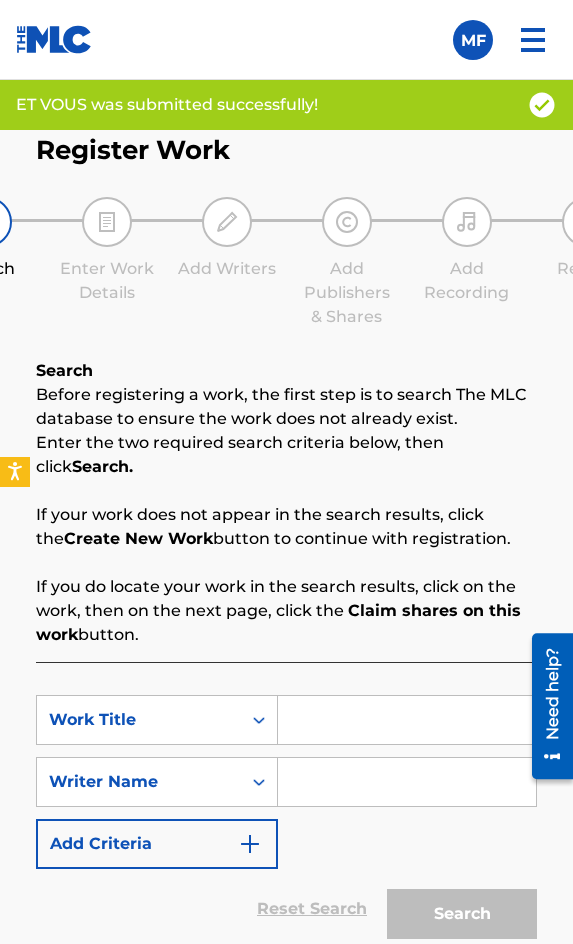 scroll, scrollTop: 1308, scrollLeft: 0, axis: vertical 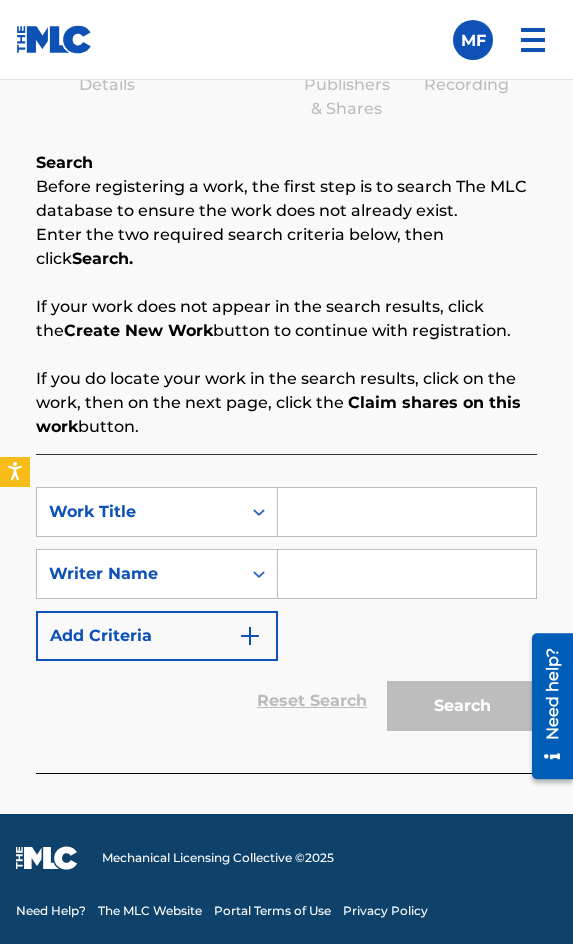 click at bounding box center (407, 512) 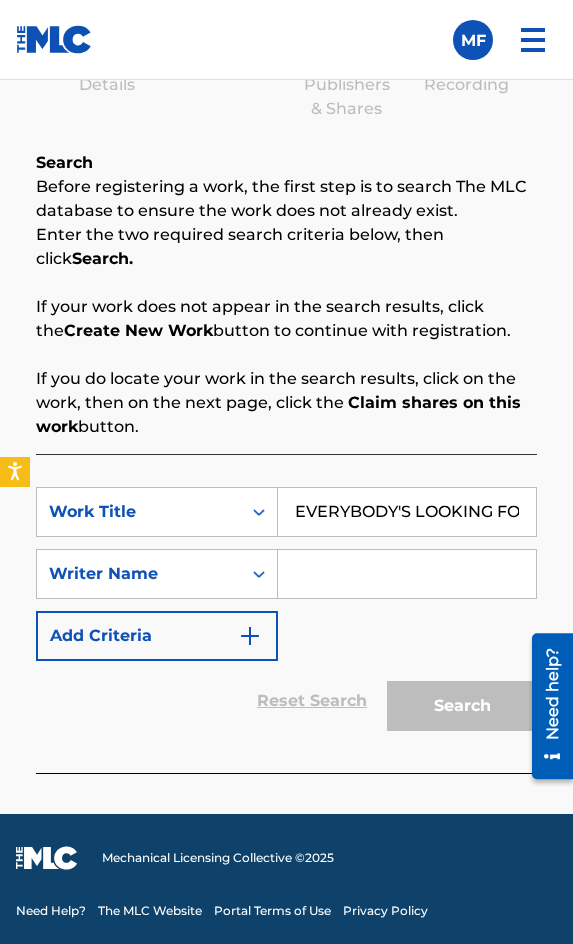 scroll, scrollTop: 0, scrollLeft: 120, axis: horizontal 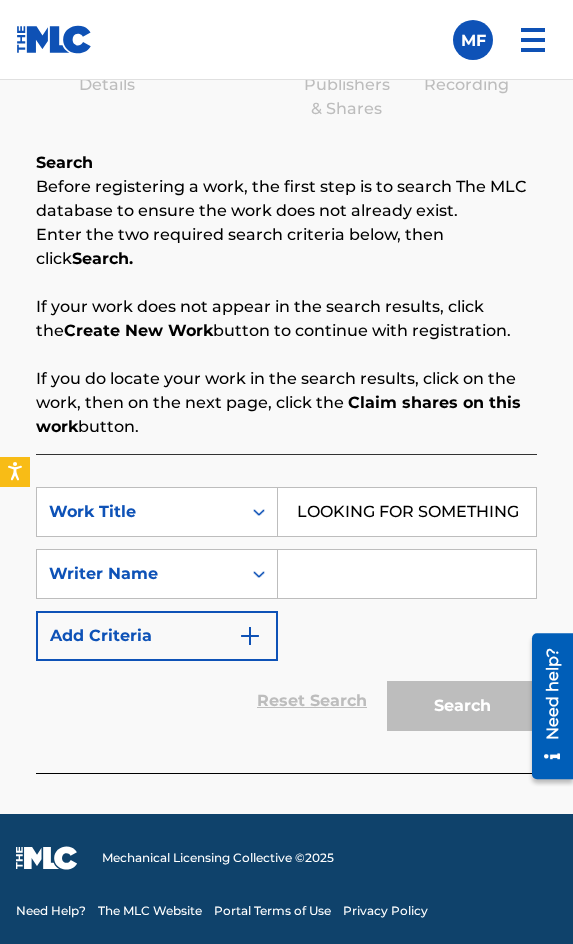 type on "EVERYBODY'S LOOKING FOR SOMETHING" 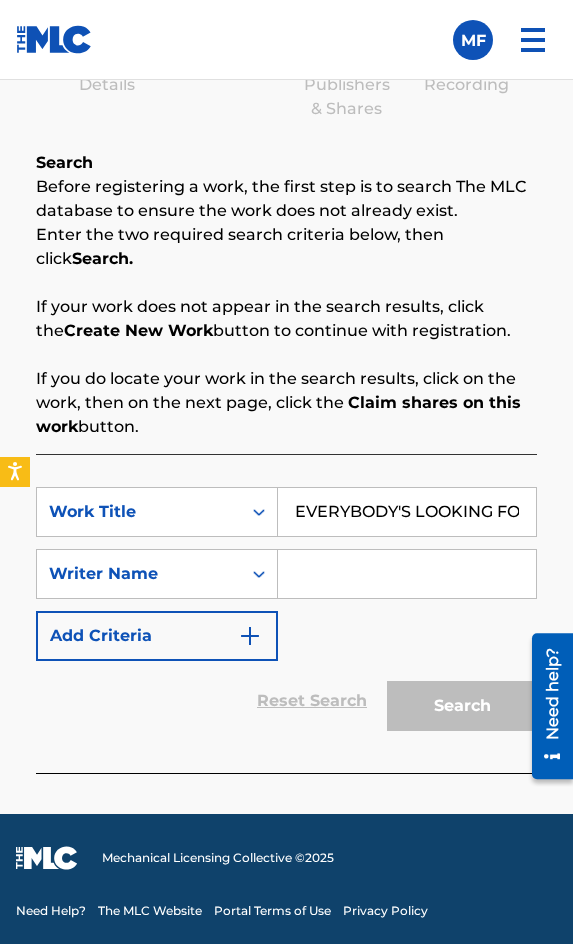 click at bounding box center [407, 574] 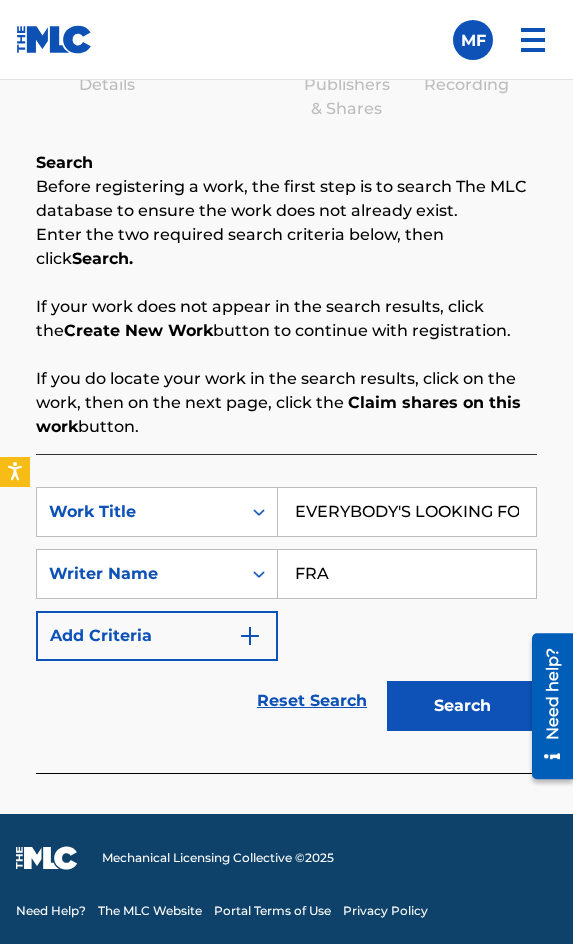type on "[PERSON_NAME]" 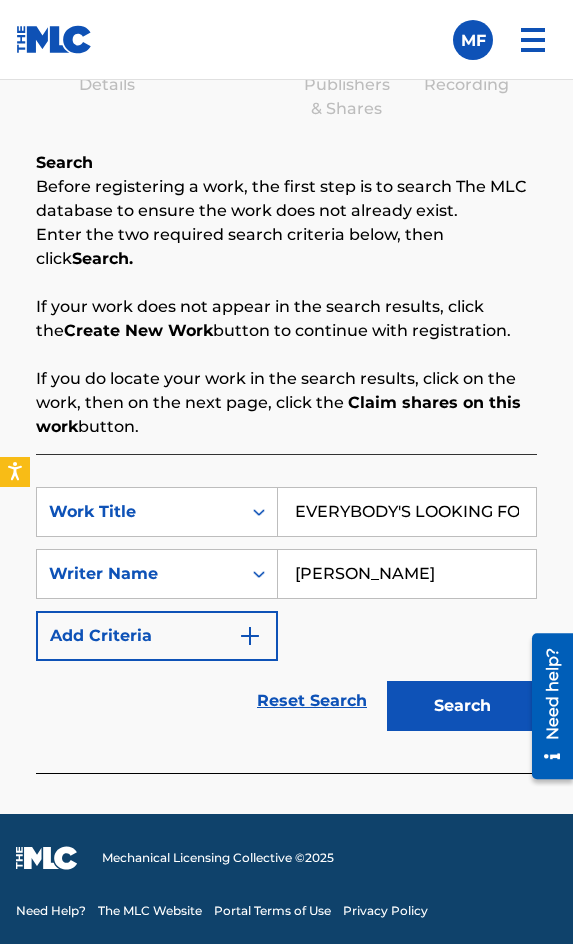 click on "Search" at bounding box center (462, 706) 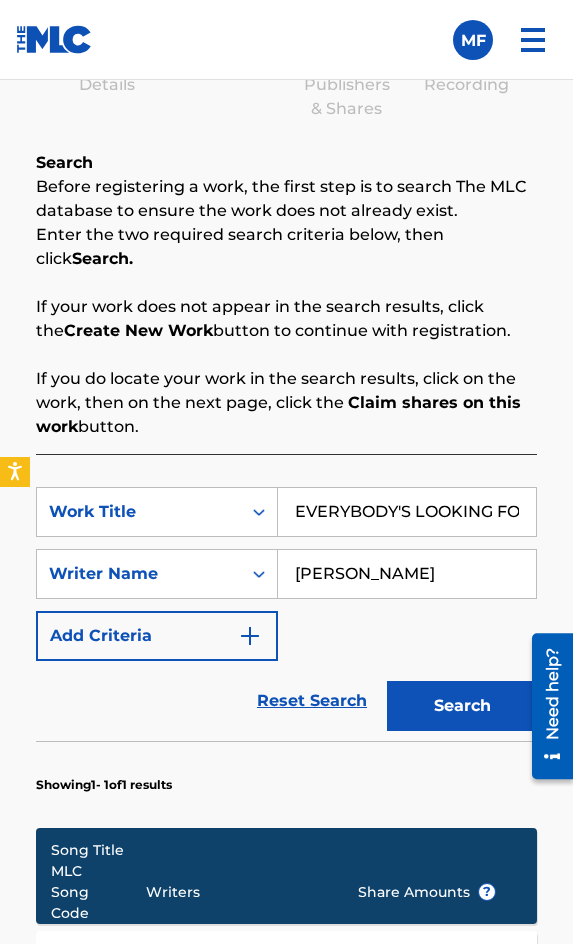 scroll, scrollTop: 1798, scrollLeft: 0, axis: vertical 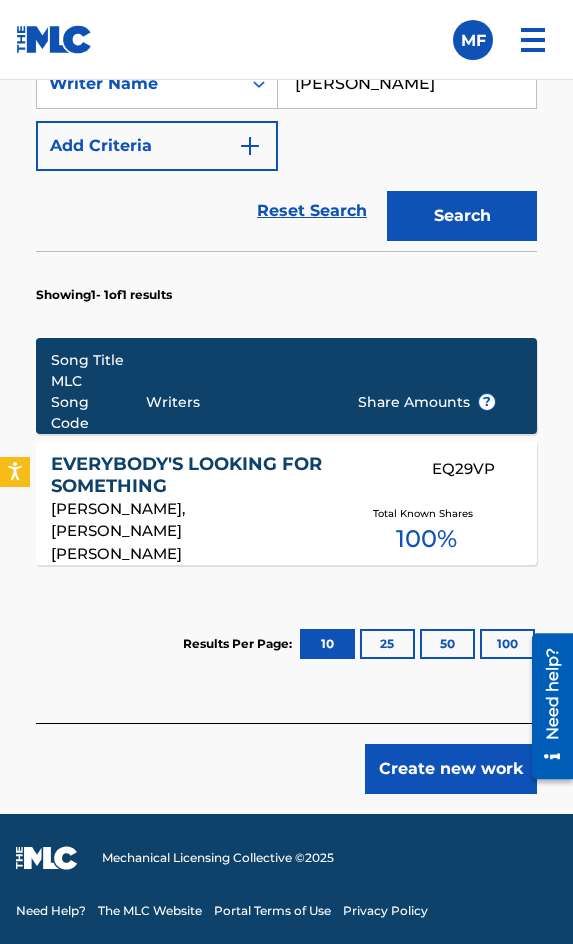 click on "EVERYBODY'S LOOKING FOR SOMETHING EQ29VP [PERSON_NAME], [PERSON_NAME] [PERSON_NAME] Total Known Shares 100 %" at bounding box center [286, 503] 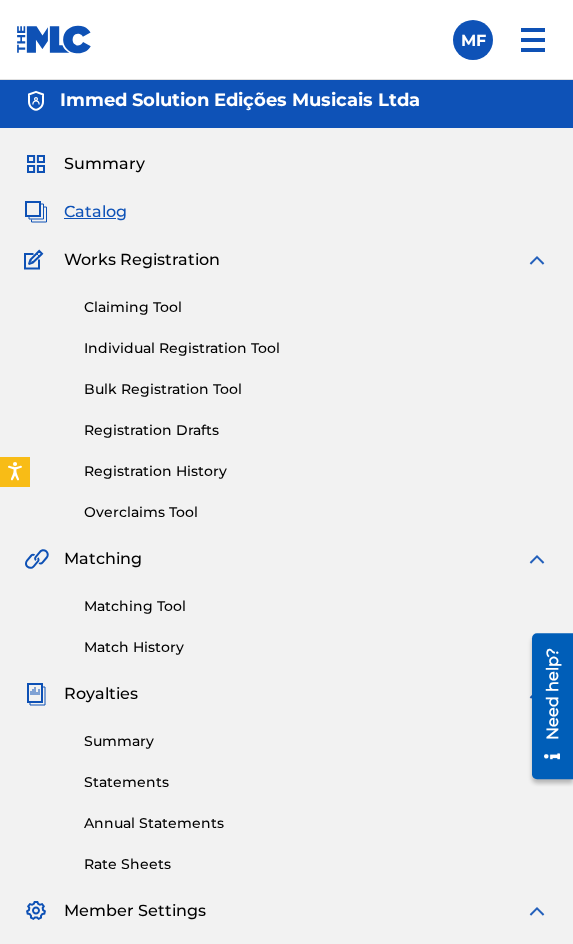 scroll, scrollTop: 0, scrollLeft: 0, axis: both 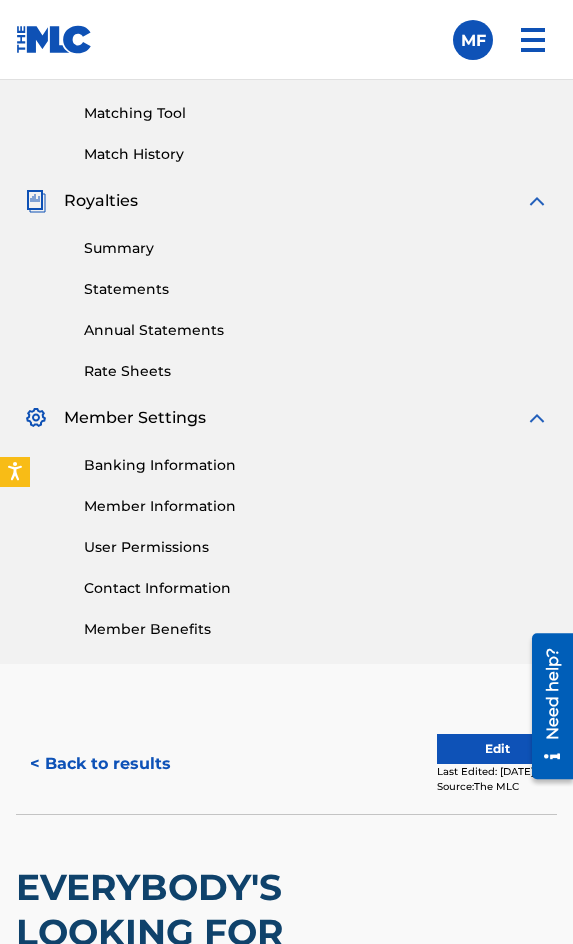 click on "< Back to results" at bounding box center (100, 764) 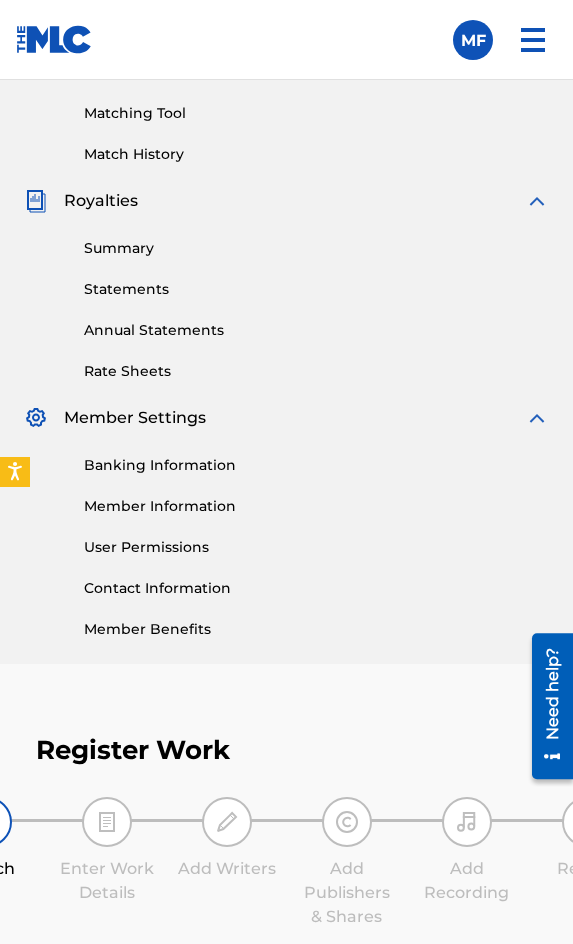scroll, scrollTop: 1244, scrollLeft: 0, axis: vertical 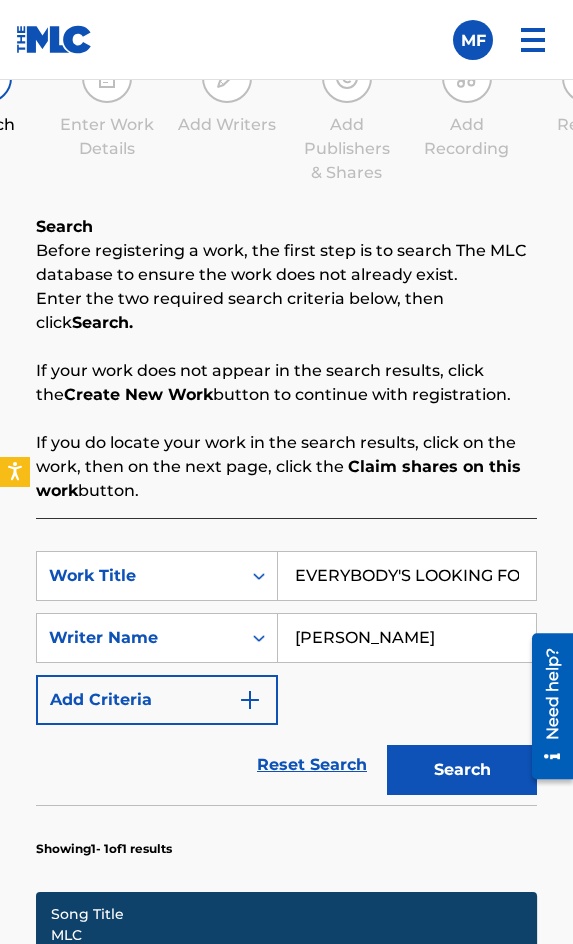 click on "EVERYBODY'S LOOKING FOR SOMETHING" at bounding box center [407, 576] 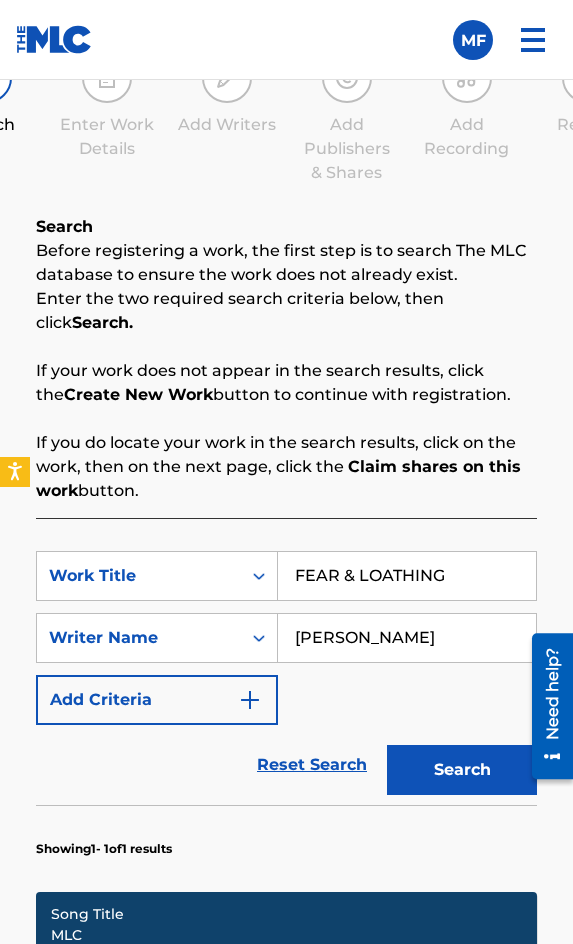 type on "FEAR & LOATHING" 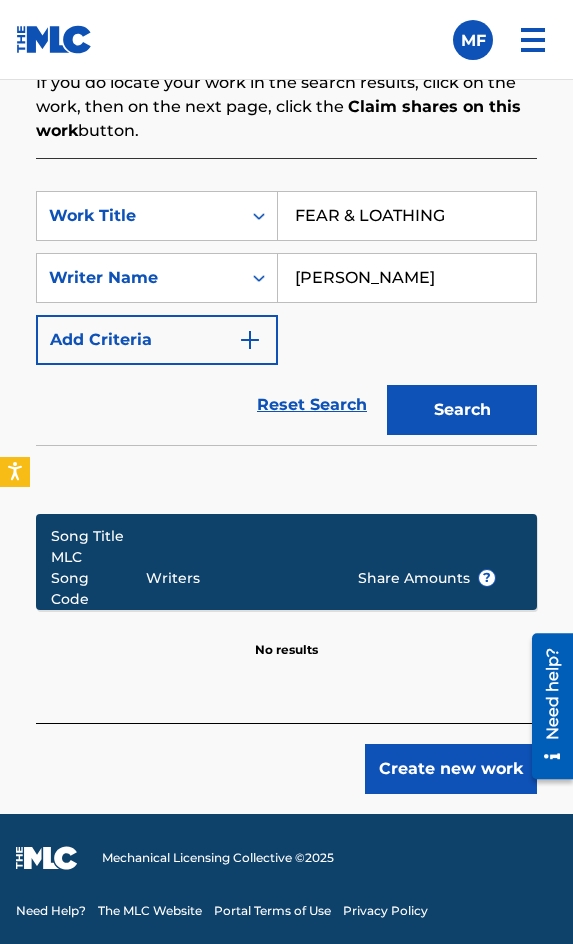 click on "Create new work" at bounding box center (451, 769) 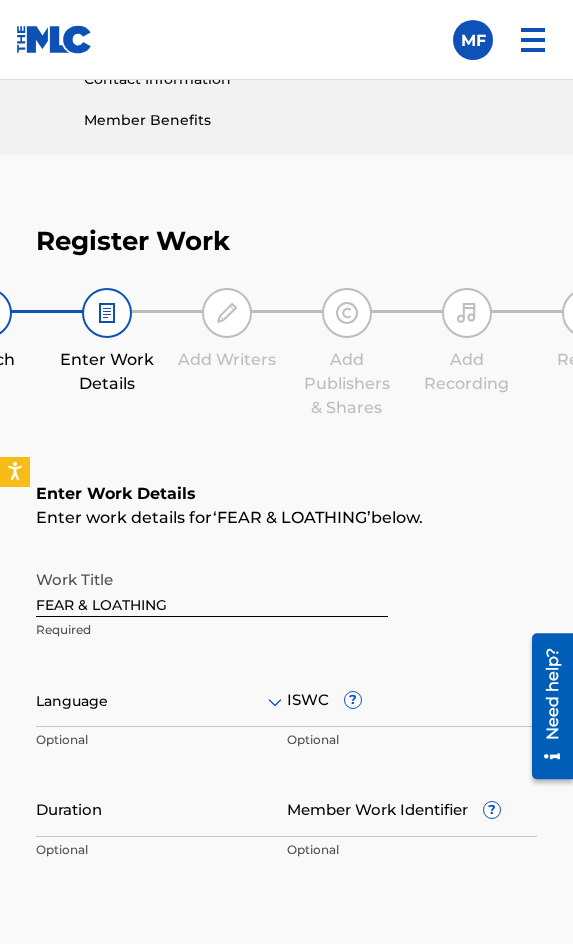 scroll, scrollTop: 1036, scrollLeft: 0, axis: vertical 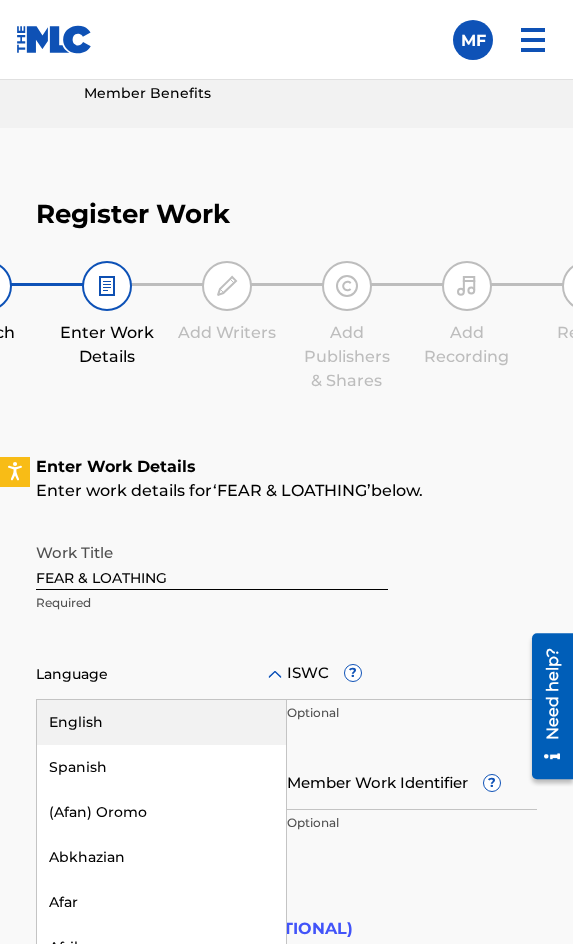click on "Language" at bounding box center [161, 675] 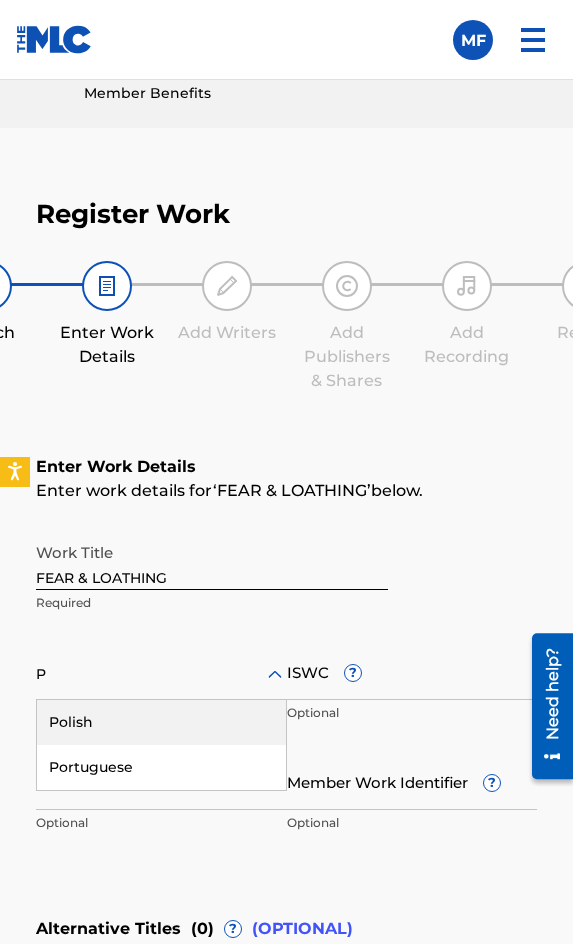 type on "PO" 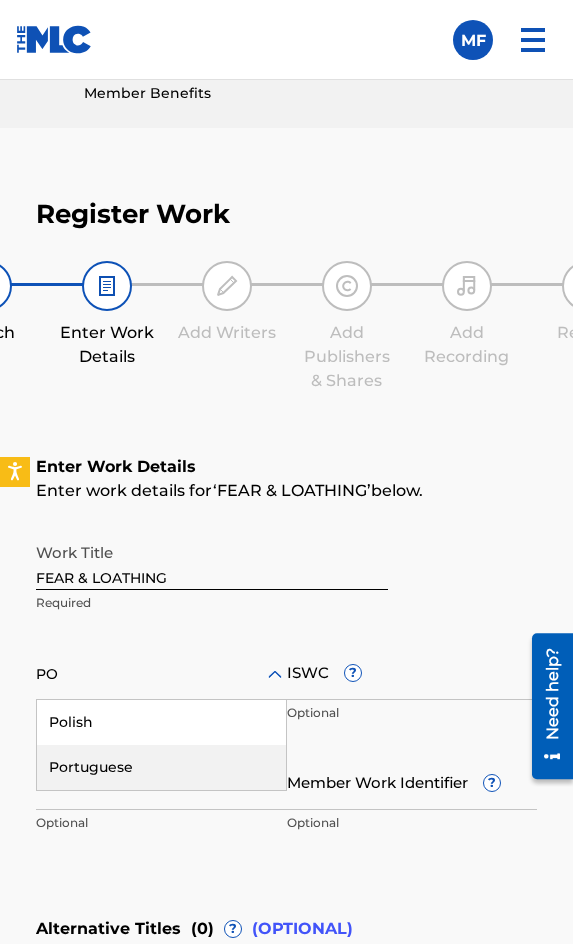 click on "Portuguese" at bounding box center (161, 767) 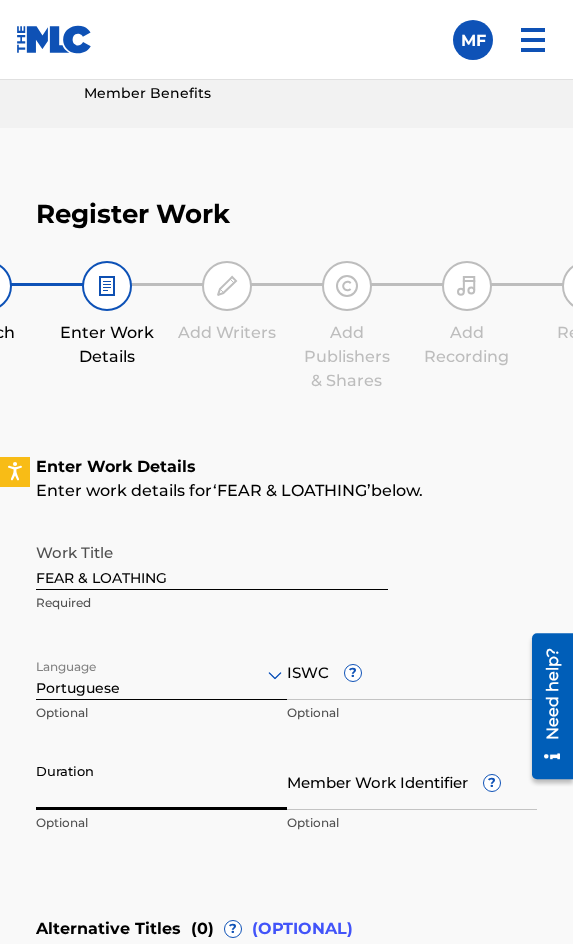 click on "Duration" at bounding box center (161, 781) 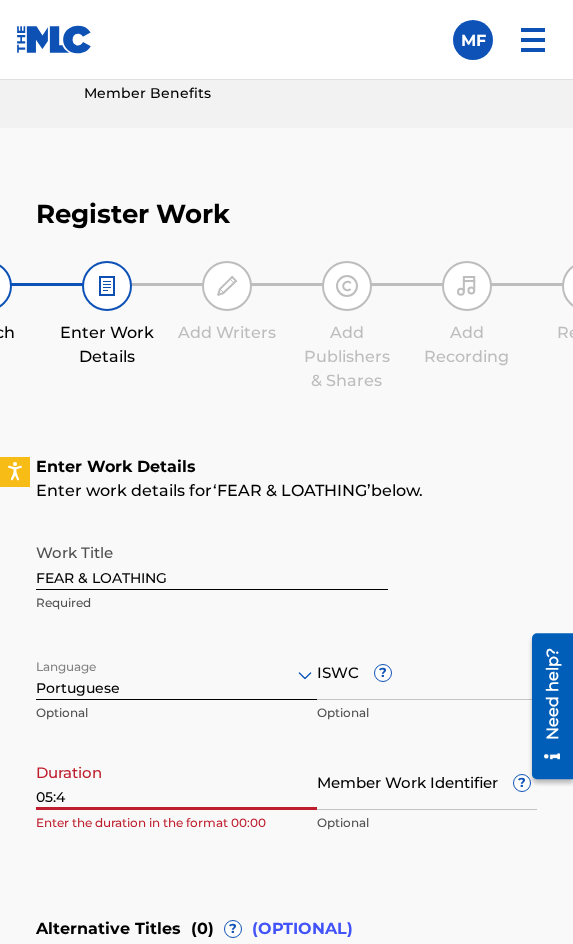 type on "05:47" 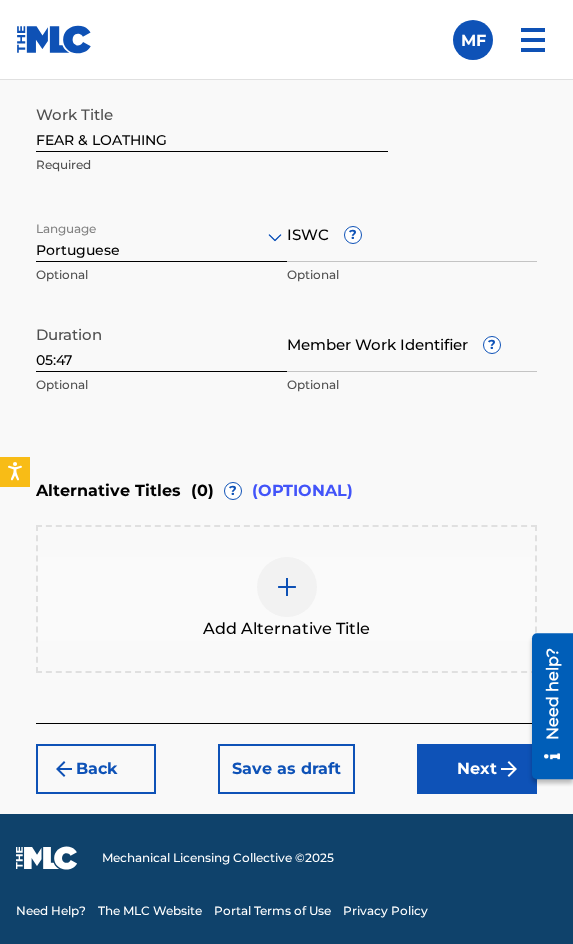 click on "Next" at bounding box center [477, 769] 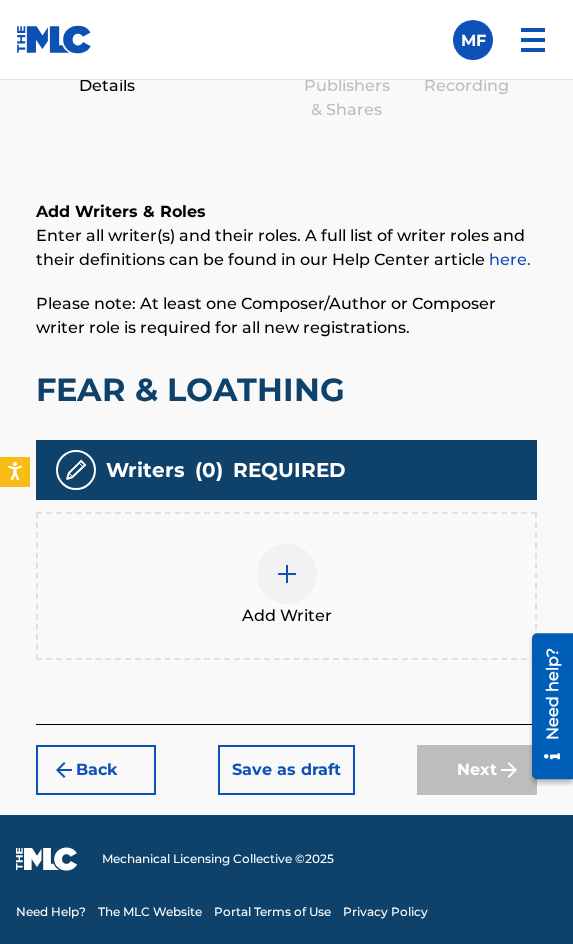 scroll, scrollTop: 1308, scrollLeft: 0, axis: vertical 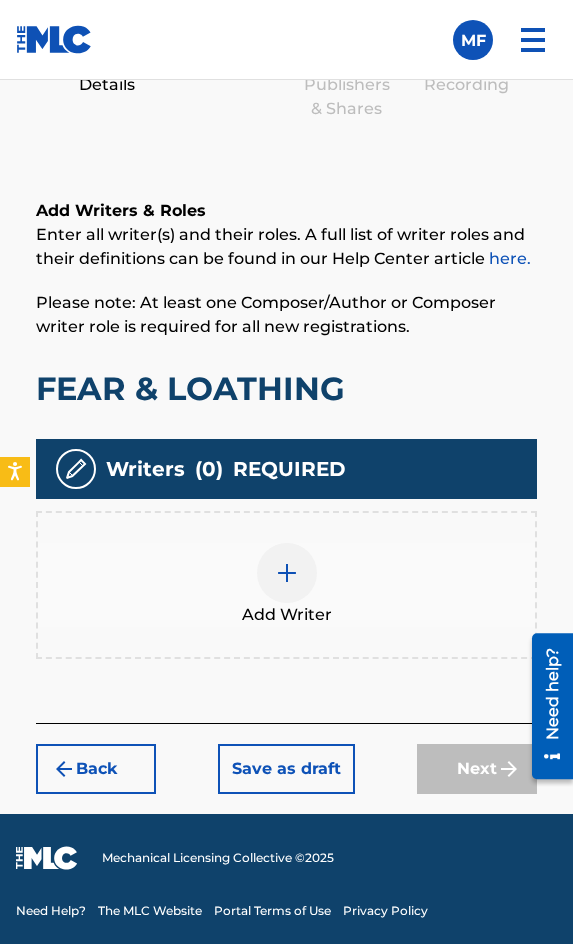 click at bounding box center (287, 573) 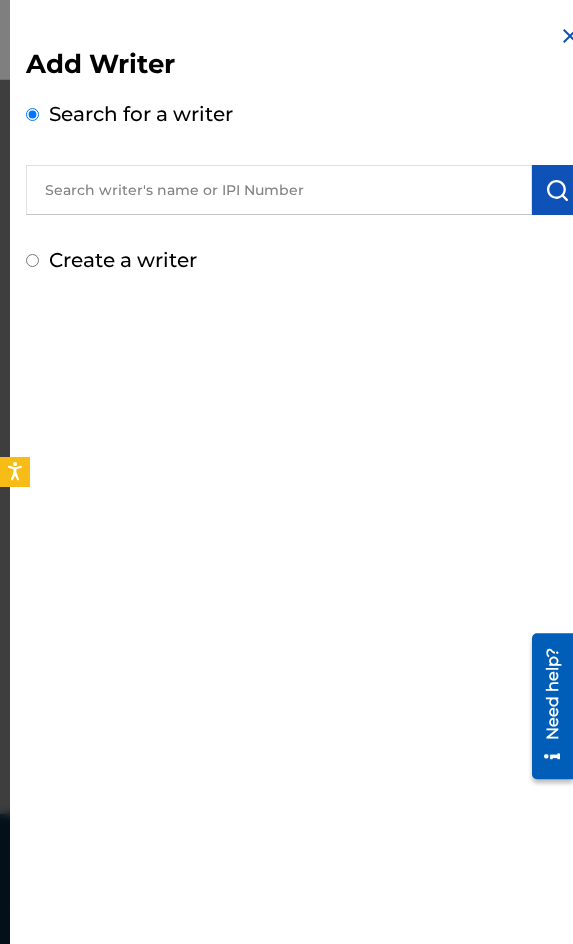 click at bounding box center [279, 190] 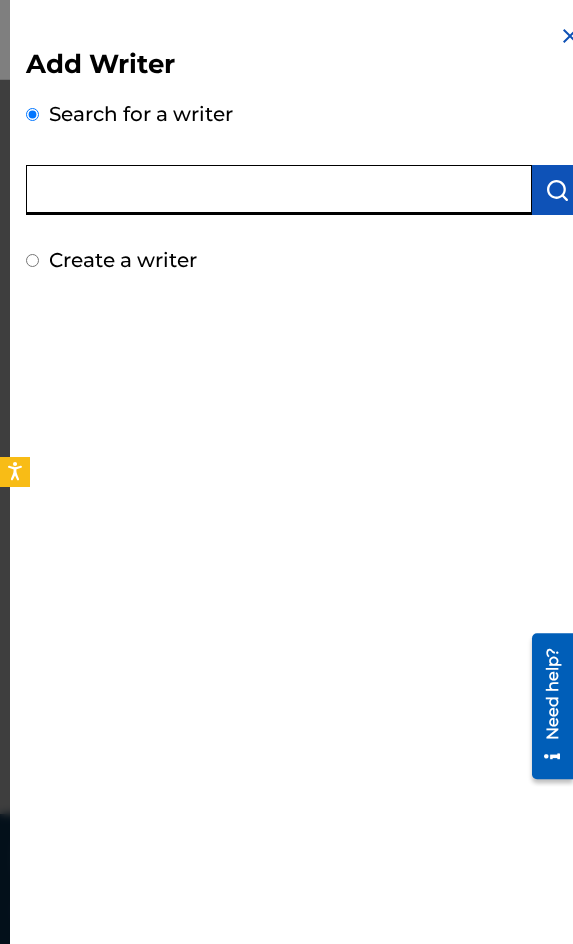 paste on "[PERSON_NAME]" 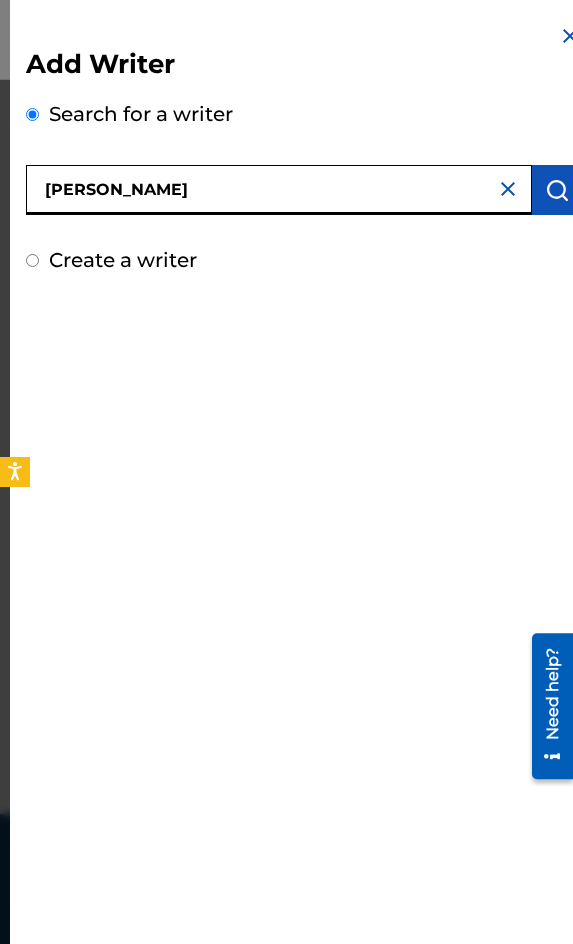 type on "[PERSON_NAME]" 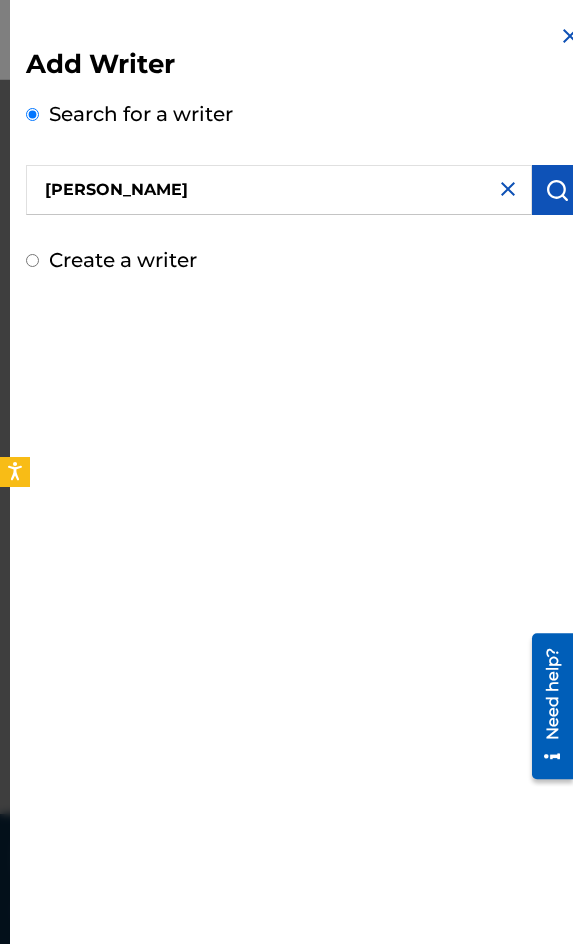 click at bounding box center [557, 190] 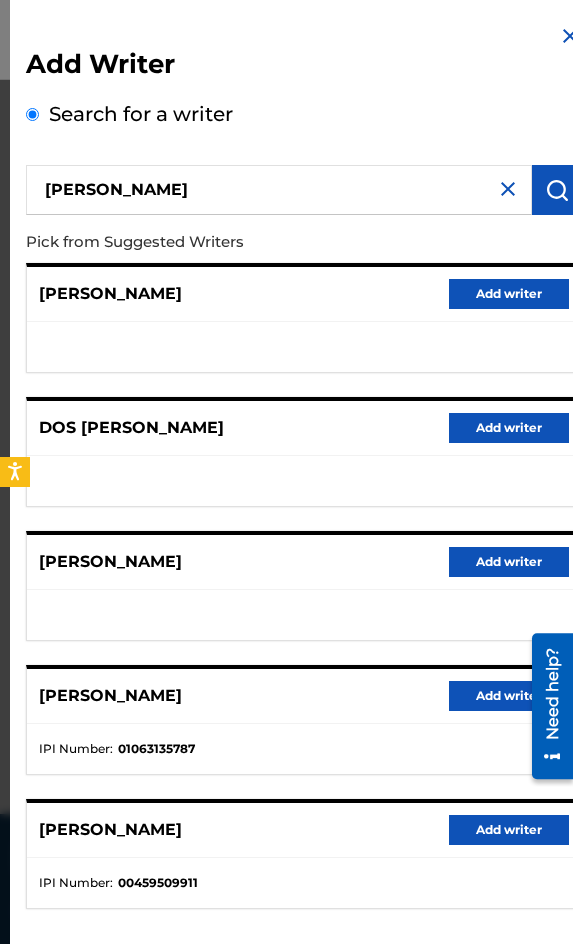 click on "Add writer" at bounding box center [509, 696] 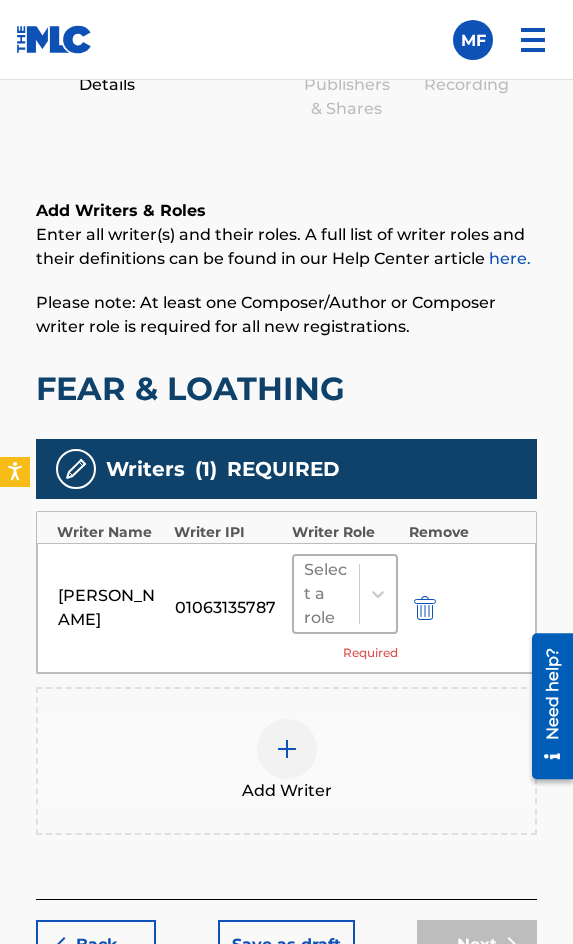 click at bounding box center [377, 594] 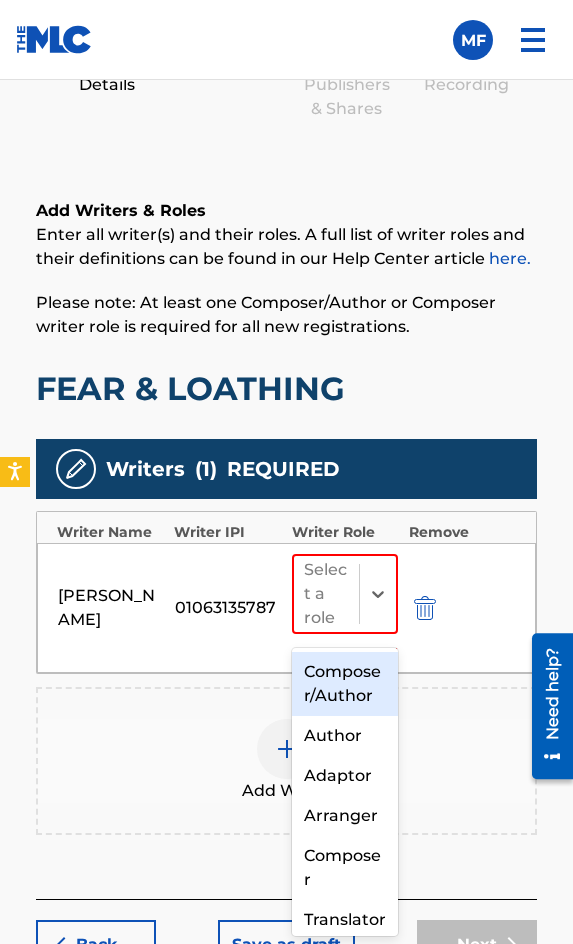 click on "Composer/Author" at bounding box center [345, 684] 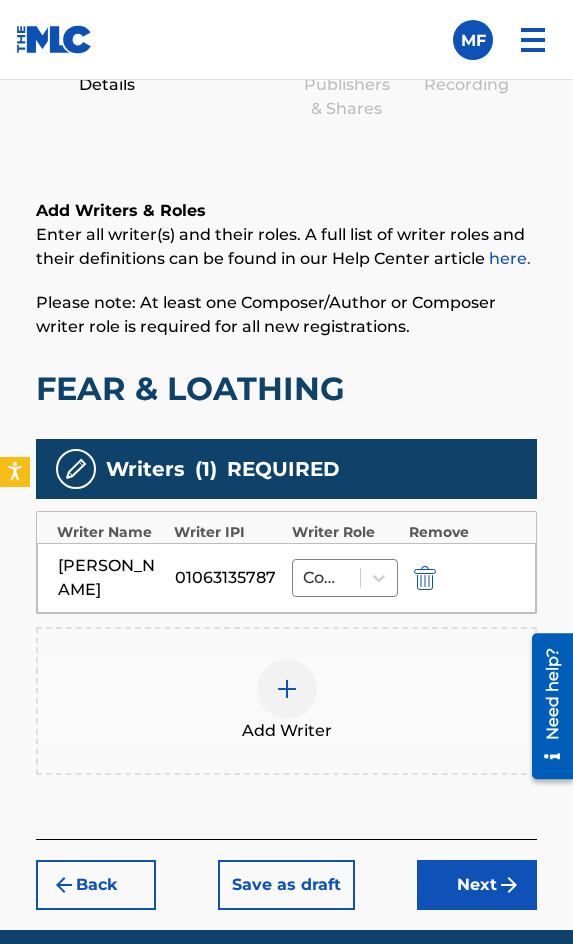 drag, startPoint x: 236, startPoint y: 747, endPoint x: 256, endPoint y: 754, distance: 21.189621 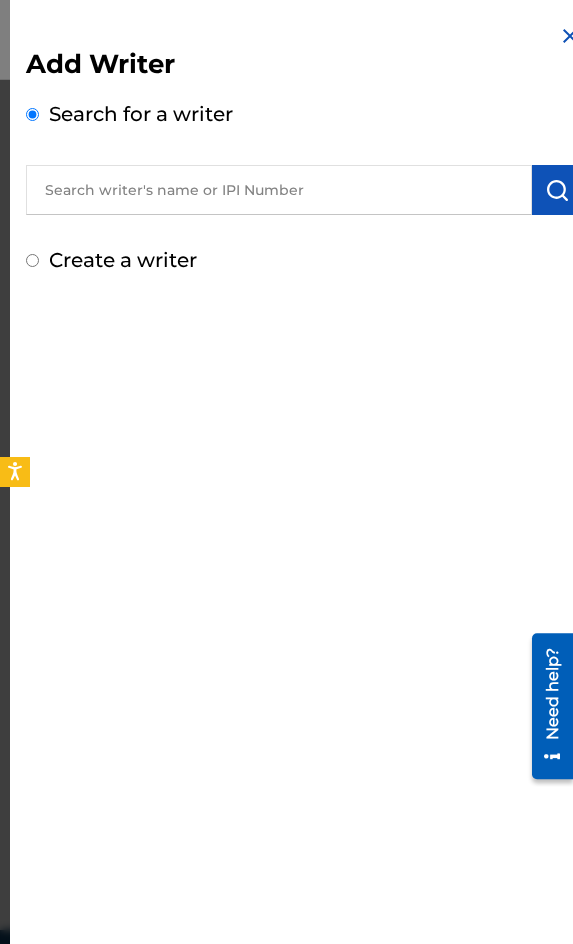 click at bounding box center (279, 190) 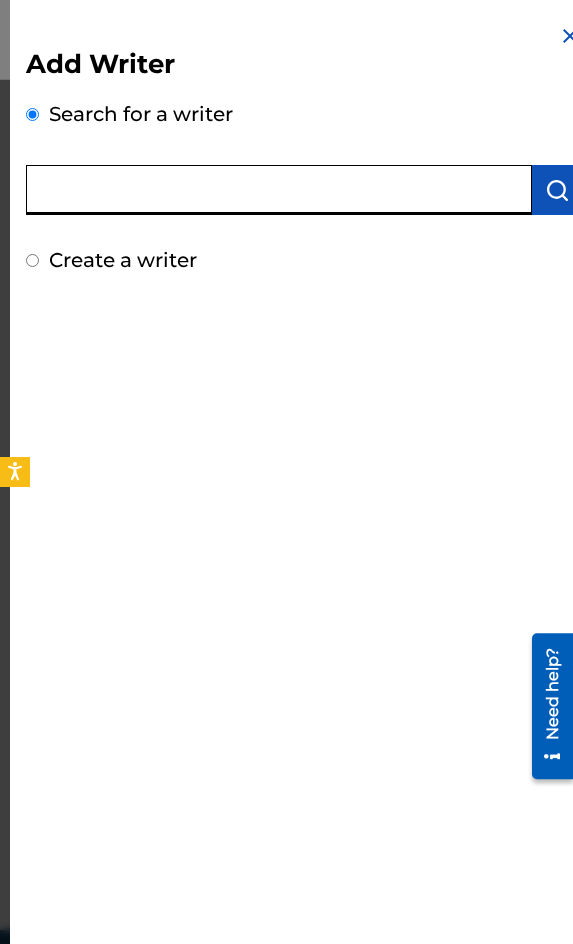 paste on "[PERSON_NAME]" 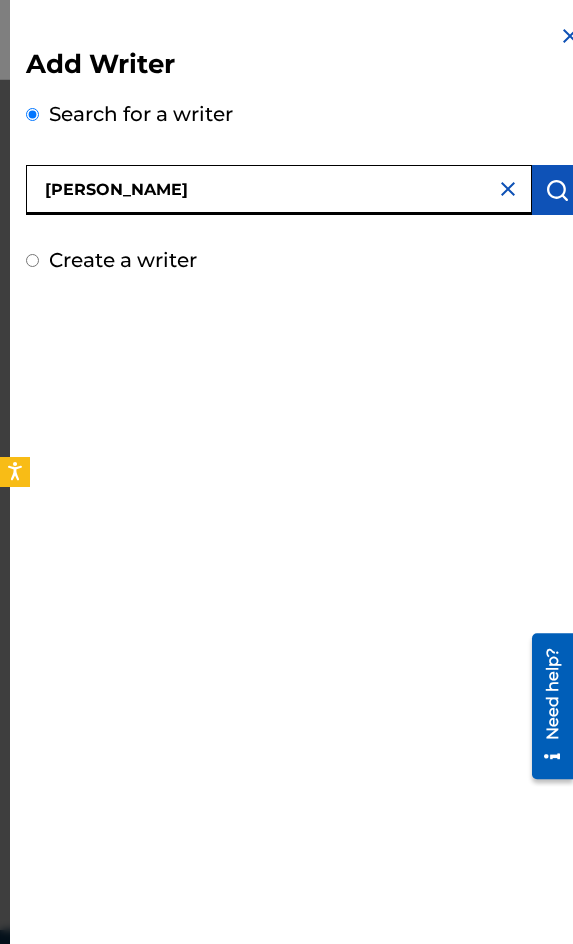 type on "[PERSON_NAME]" 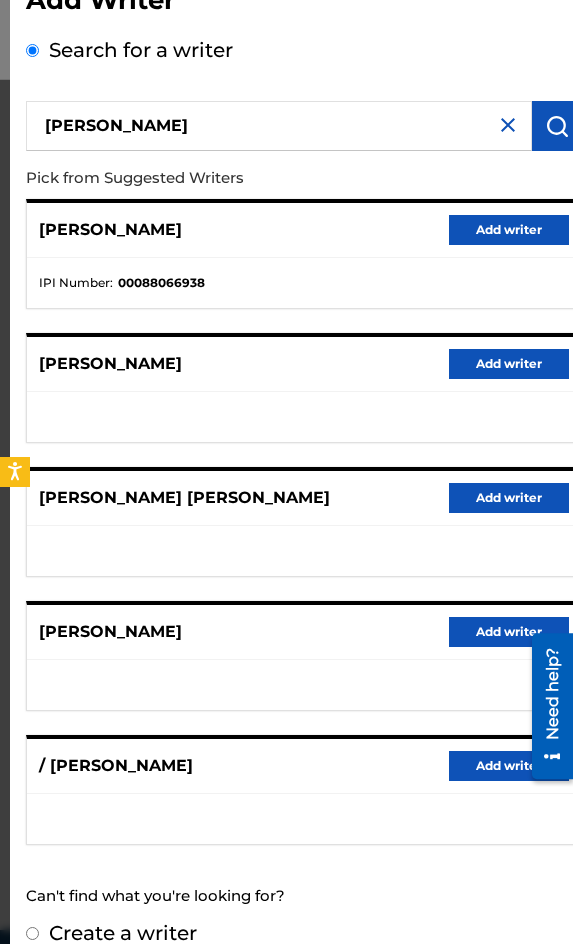 scroll, scrollTop: 92, scrollLeft: 0, axis: vertical 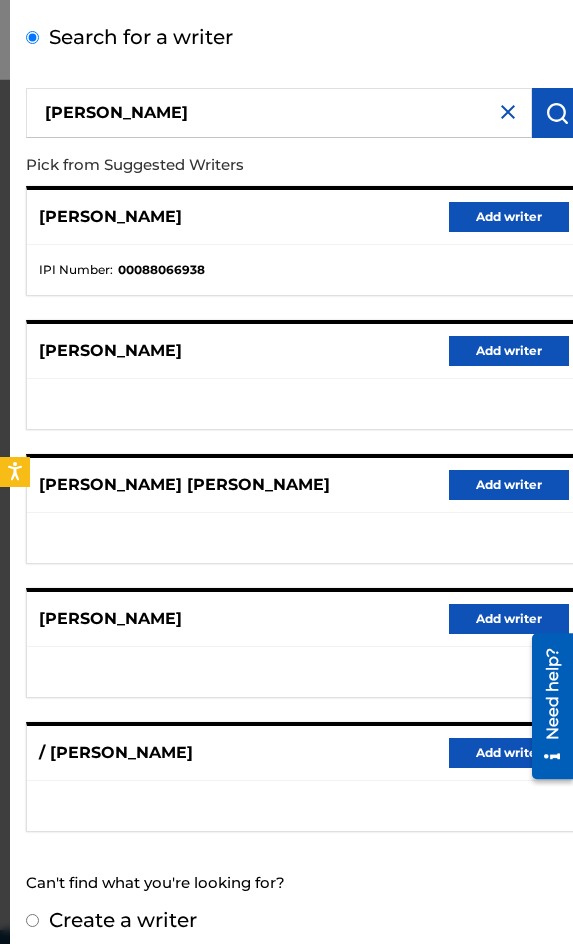 click on "Create a writer" at bounding box center [123, 920] 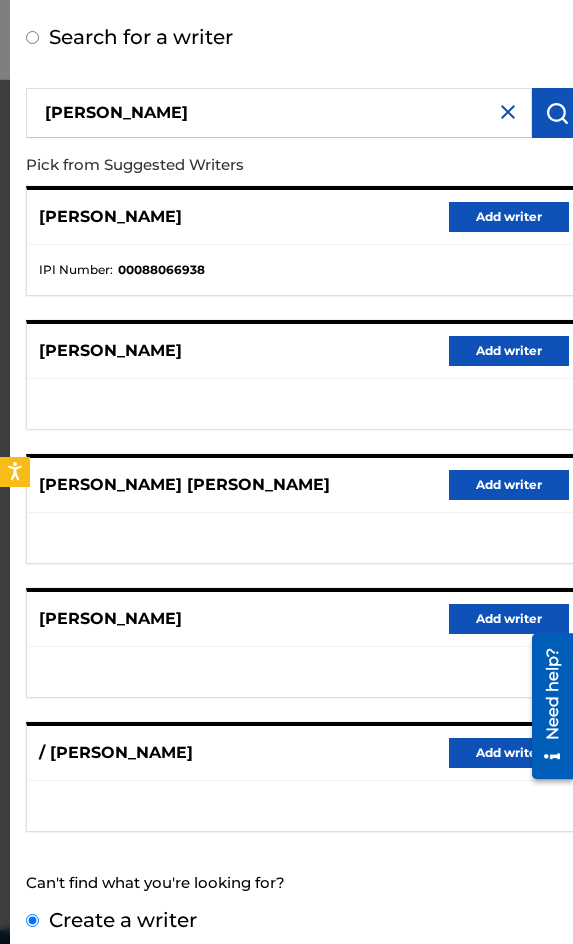 click on "Create a writer" at bounding box center [32, 920] 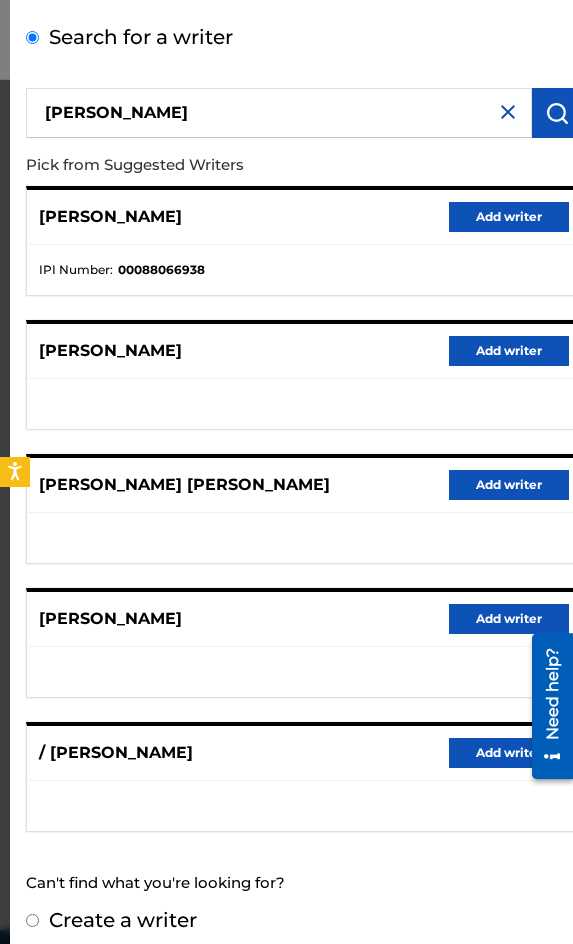 radio on "false" 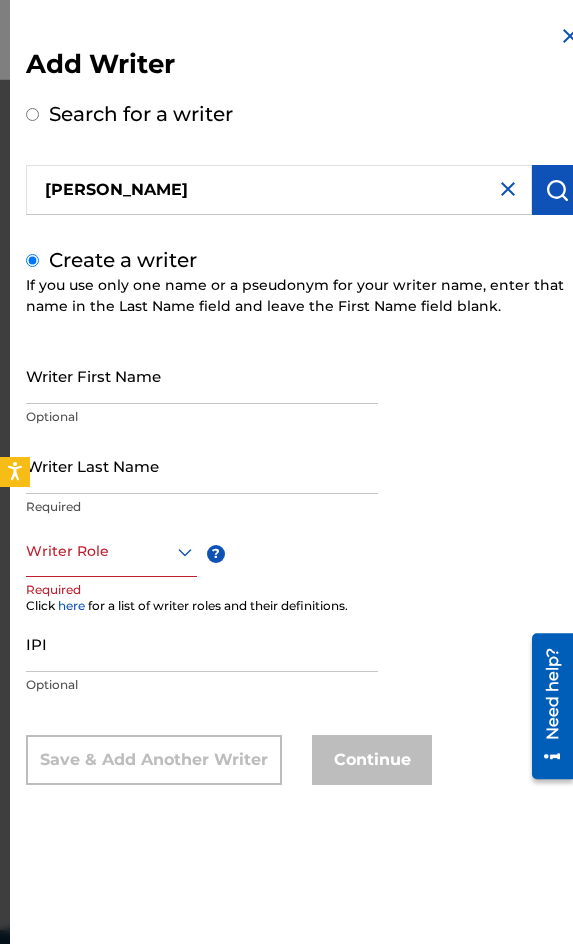 scroll, scrollTop: 0, scrollLeft: 0, axis: both 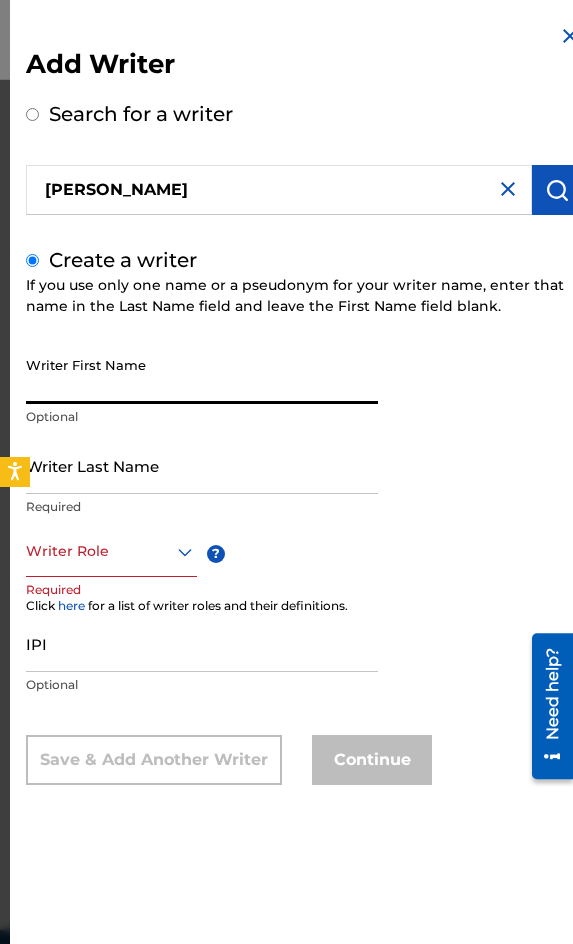 paste on "[PERSON_NAME]" 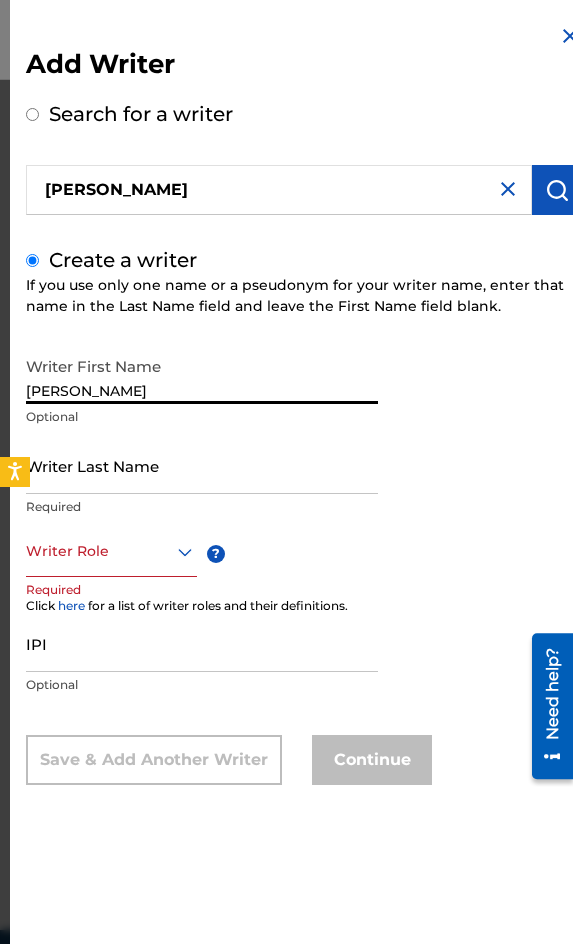 click on "[PERSON_NAME]" at bounding box center [202, 375] 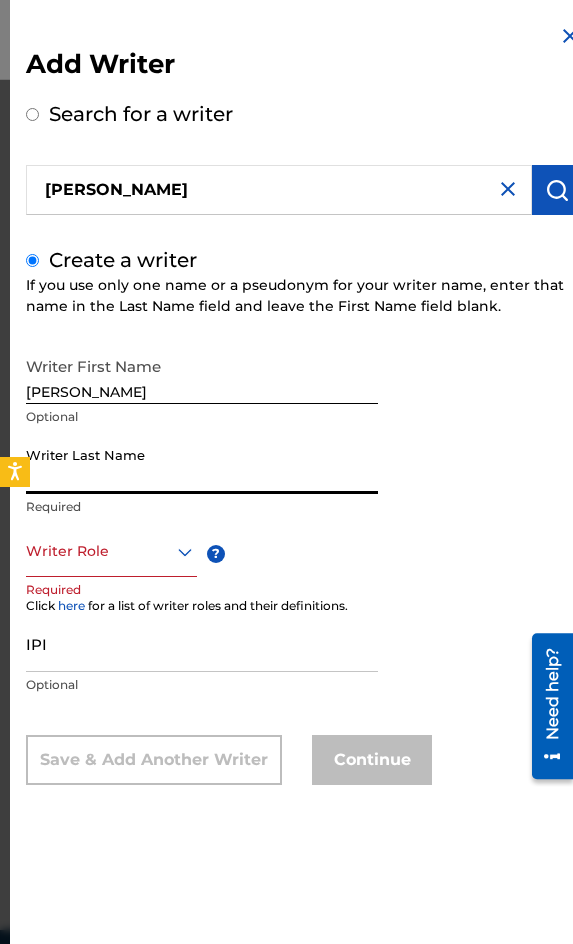 click on "Writer Last Name" at bounding box center (202, 465) 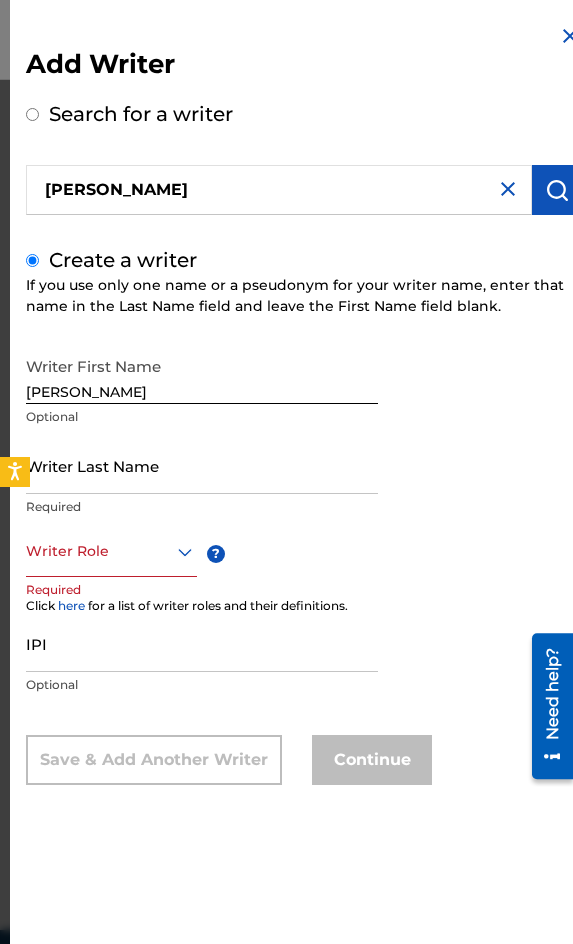 click on "Writer Last Name" at bounding box center (202, 465) 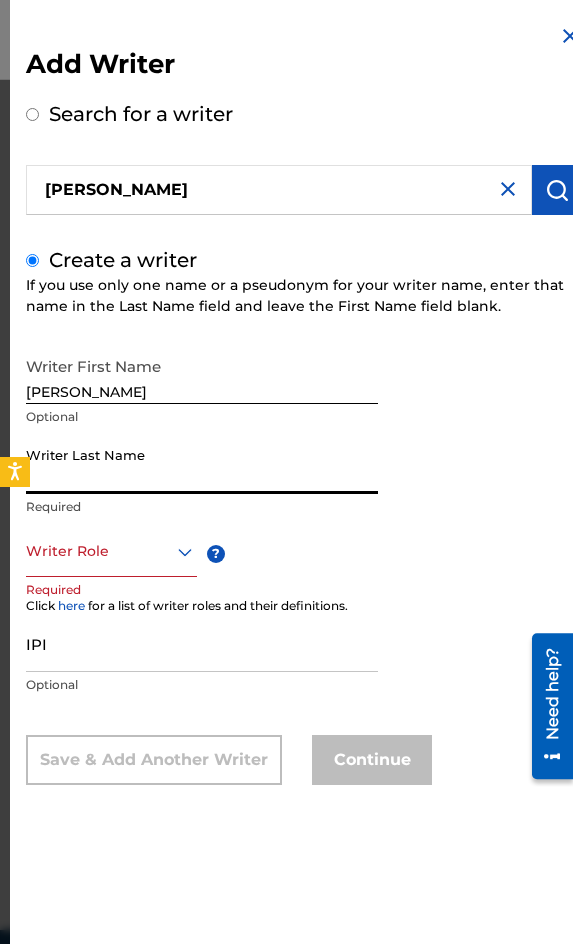 paste on "DRUMN" 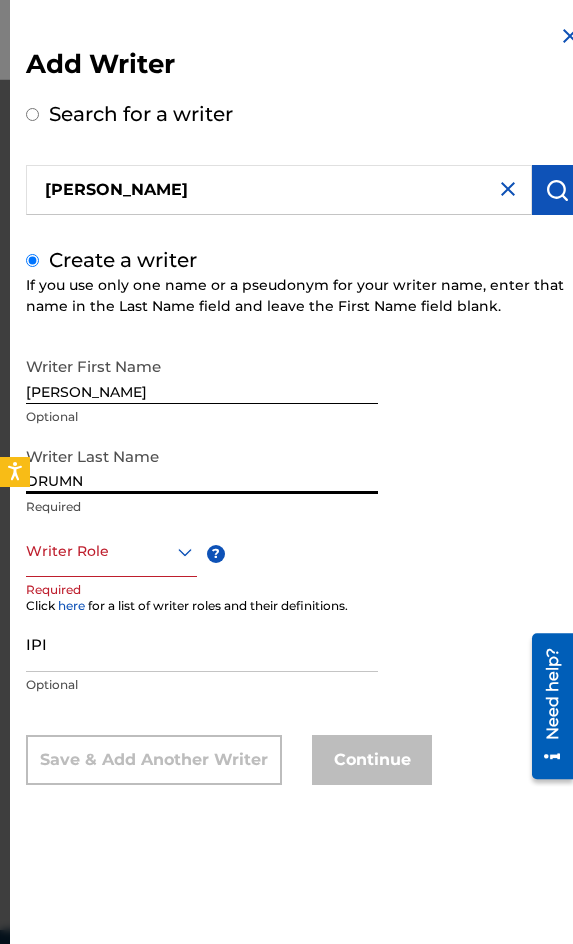 type on "DRUMN" 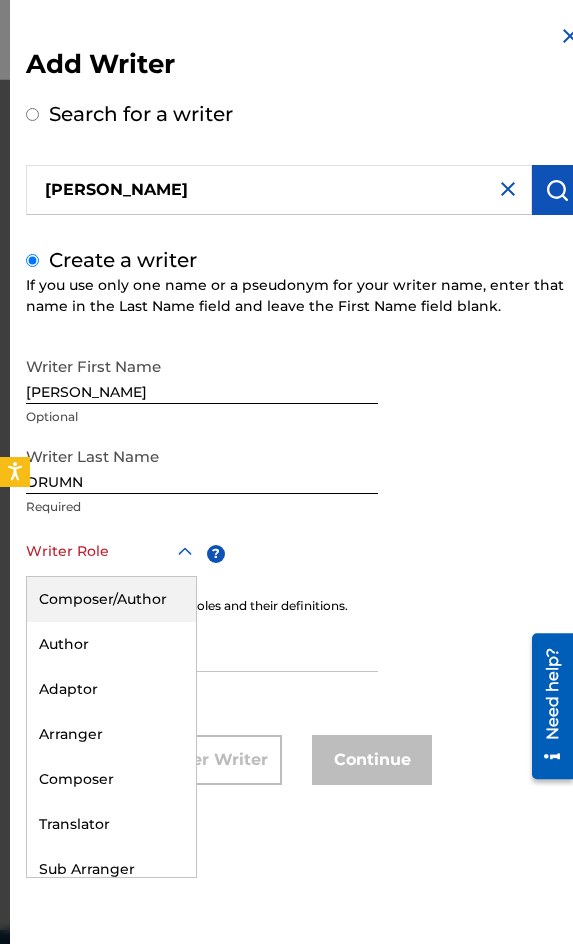click at bounding box center [111, 551] 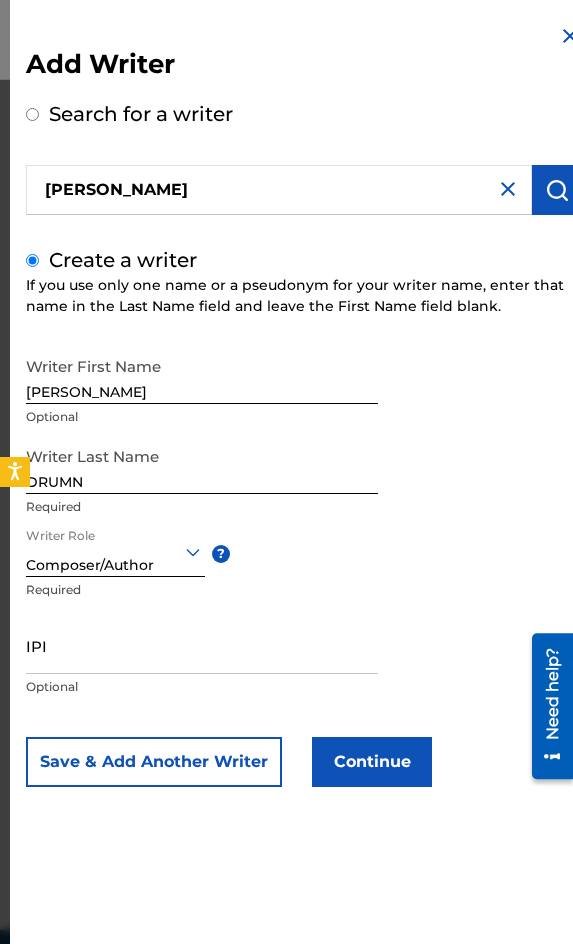 drag, startPoint x: 302, startPoint y: 732, endPoint x: 329, endPoint y: 770, distance: 46.615448 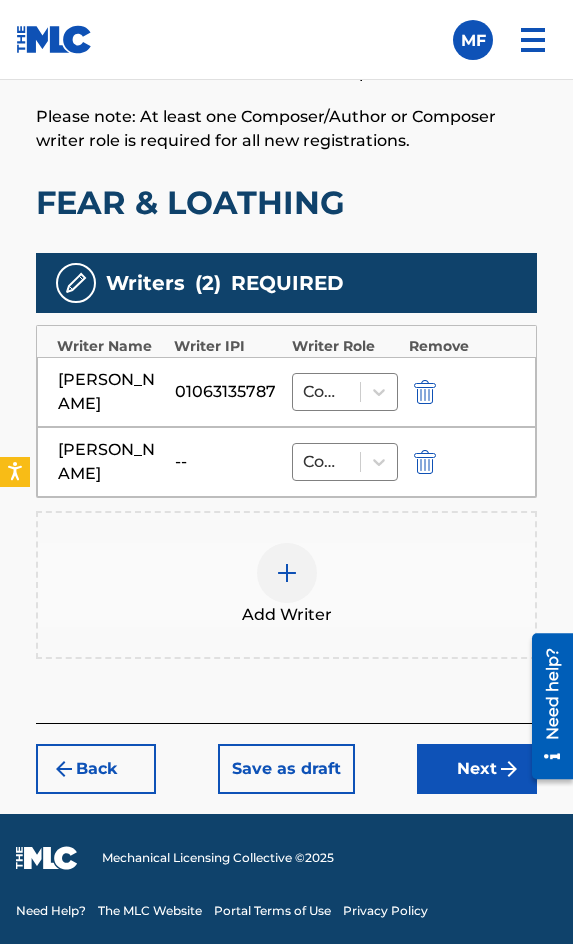 click on "Next" at bounding box center [477, 769] 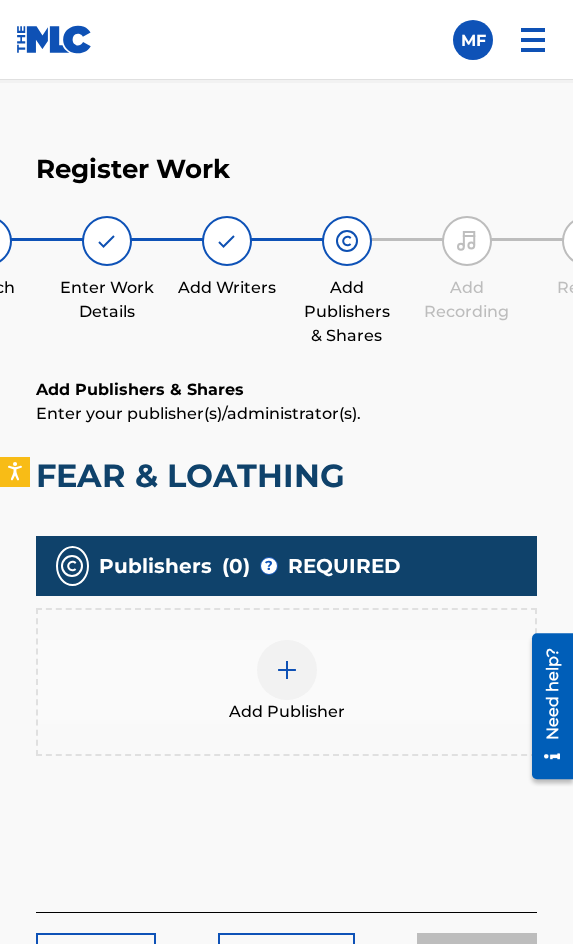 scroll, scrollTop: 1090, scrollLeft: 0, axis: vertical 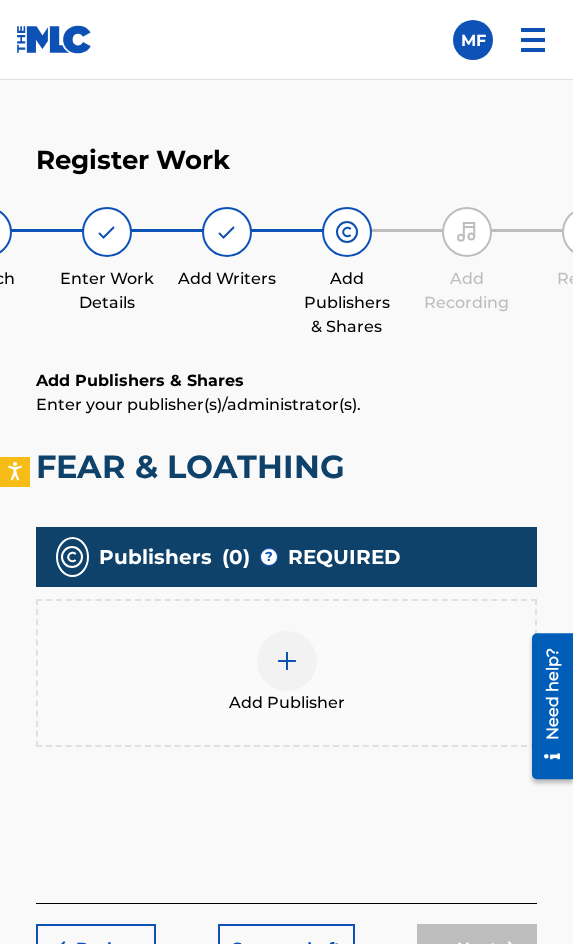 click at bounding box center [287, 661] 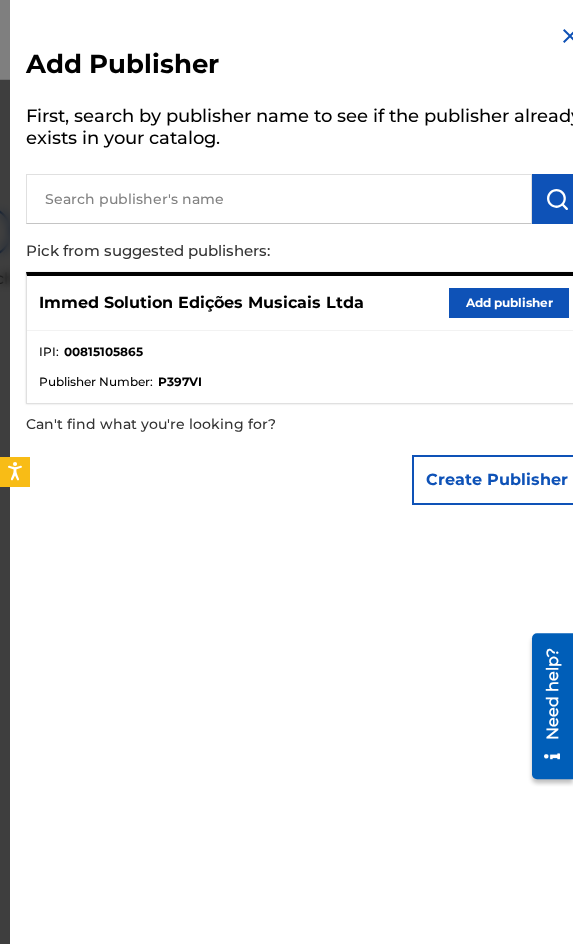 click on "Add publisher" at bounding box center [509, 303] 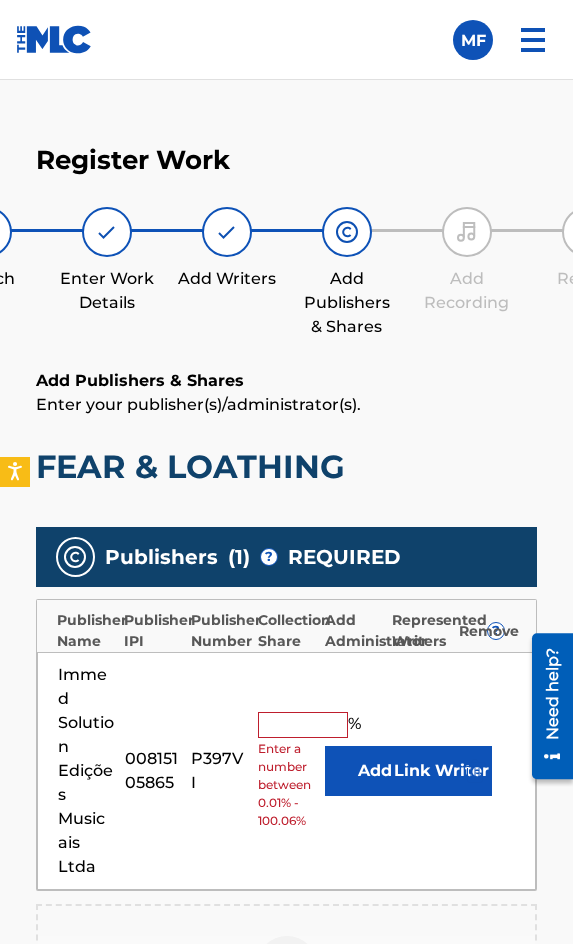 click at bounding box center (303, 725) 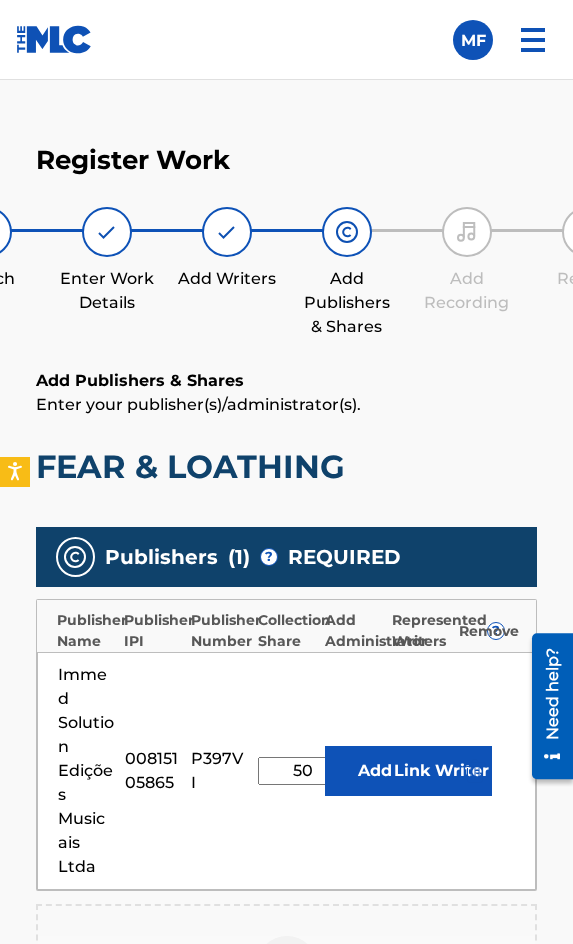 click on "Link Writer" at bounding box center (442, 771) 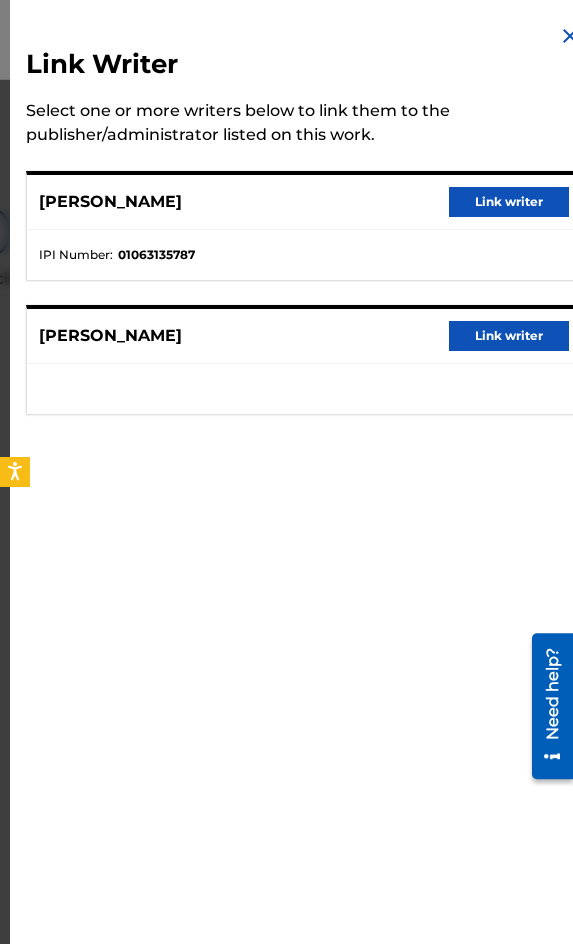 drag, startPoint x: 477, startPoint y: 205, endPoint x: 399, endPoint y: 200, distance: 78.160095 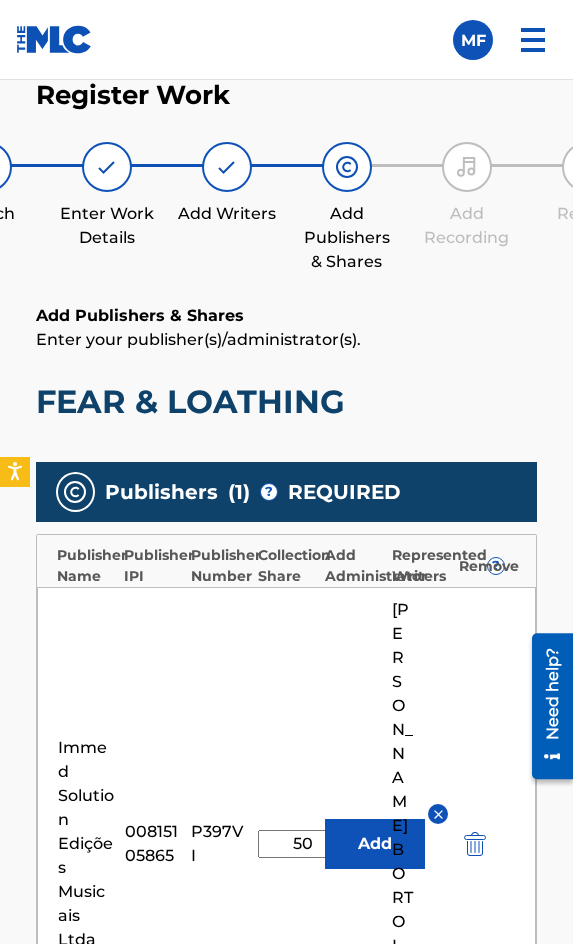 scroll, scrollTop: 1190, scrollLeft: 0, axis: vertical 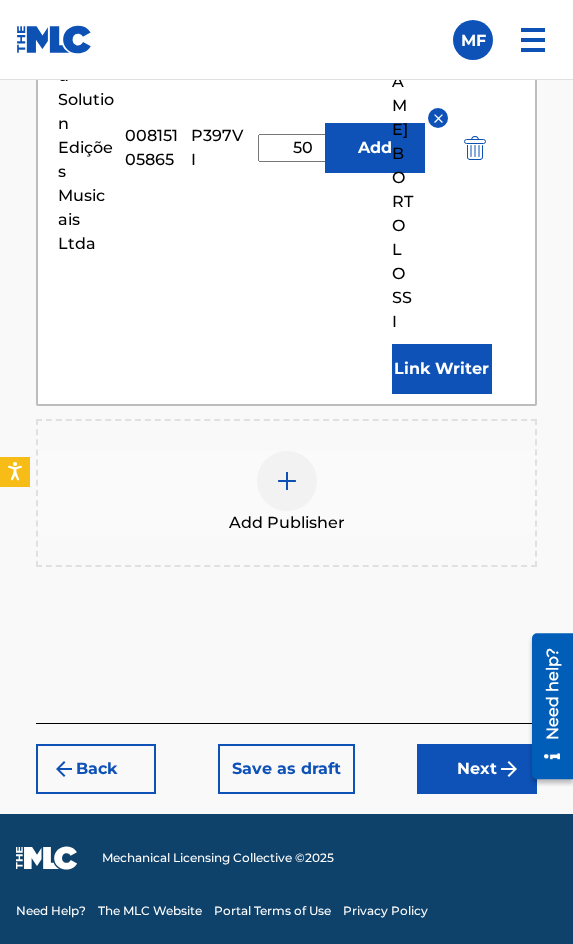 click on "Next" at bounding box center [477, 769] 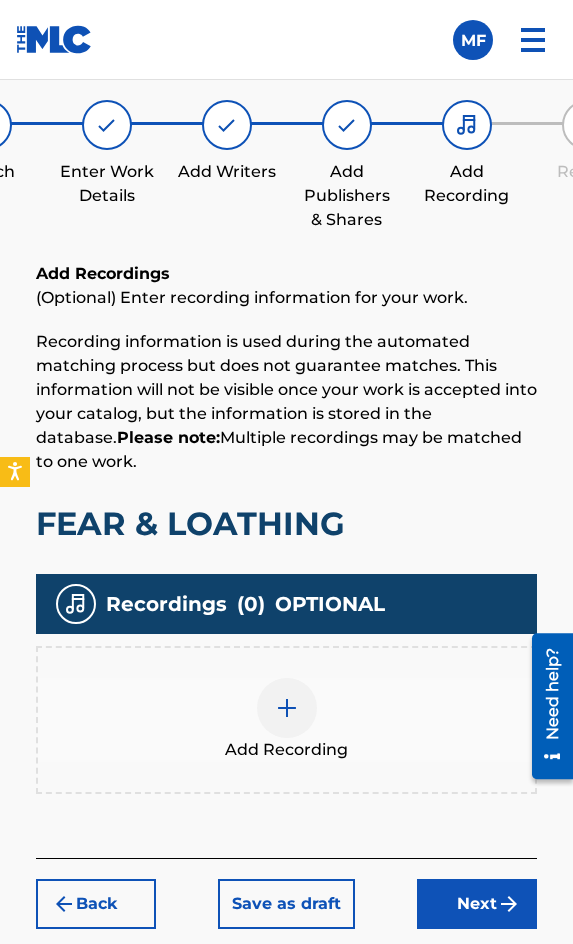 scroll, scrollTop: 1332, scrollLeft: 0, axis: vertical 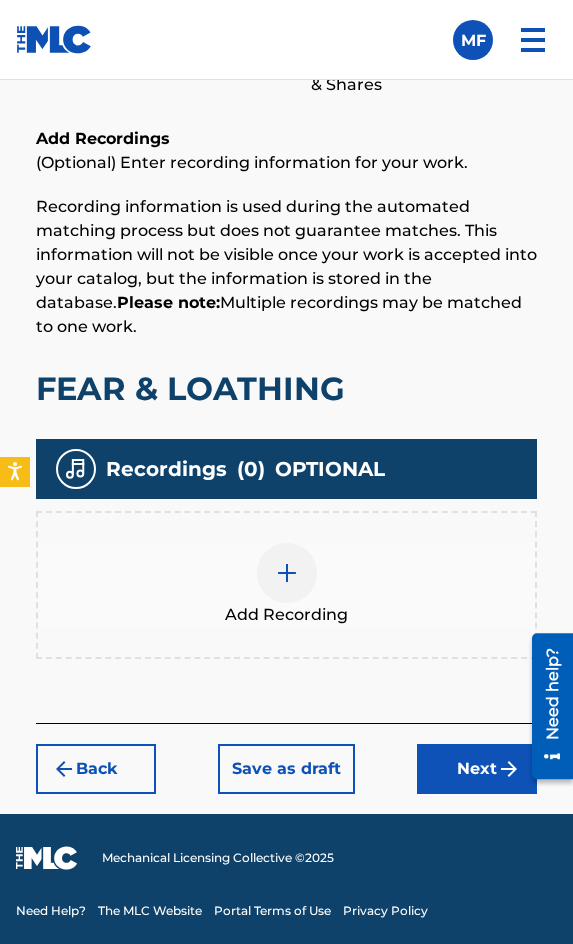 click at bounding box center (287, 573) 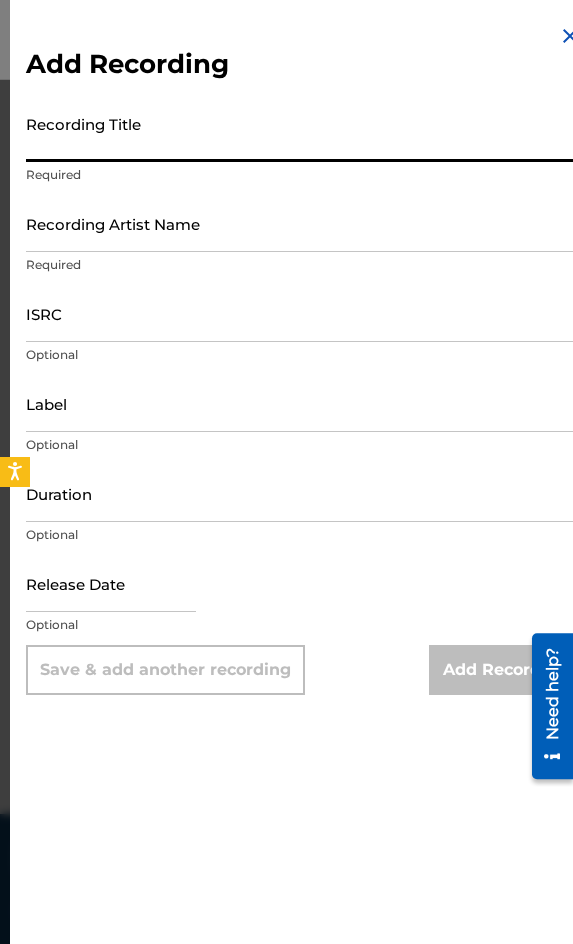 click on "Recording Title" at bounding box center [304, 133] 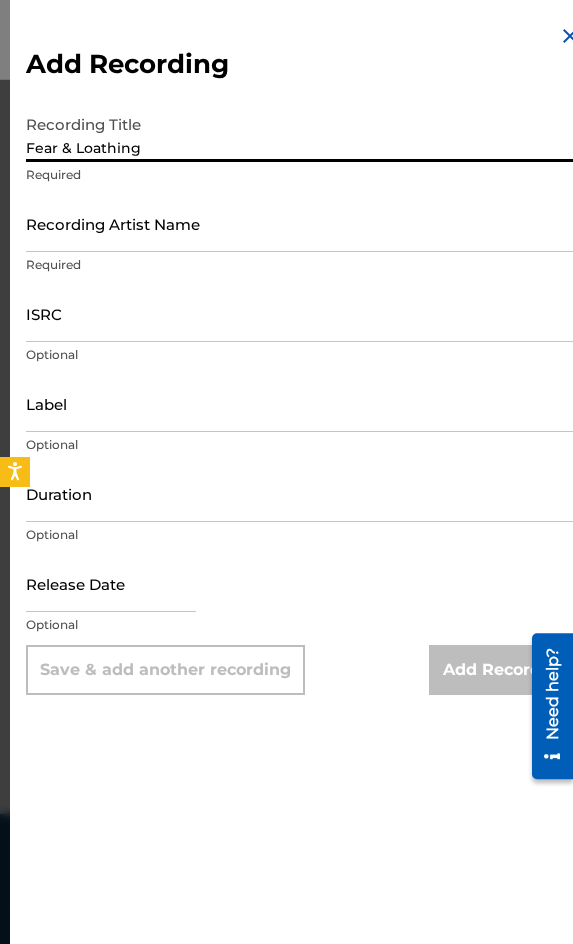 type on "Fear & Loathing" 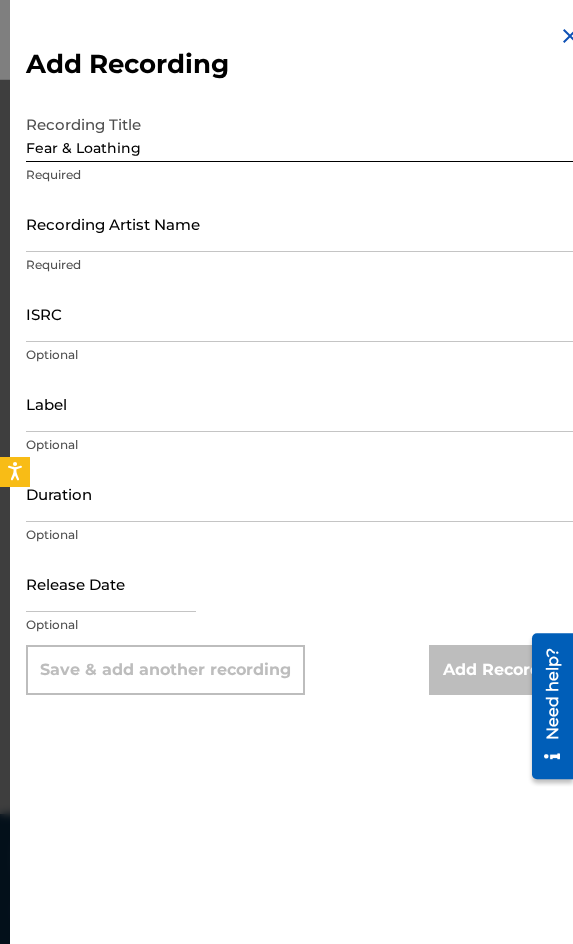 click on "Recording Artist Name" at bounding box center (304, 223) 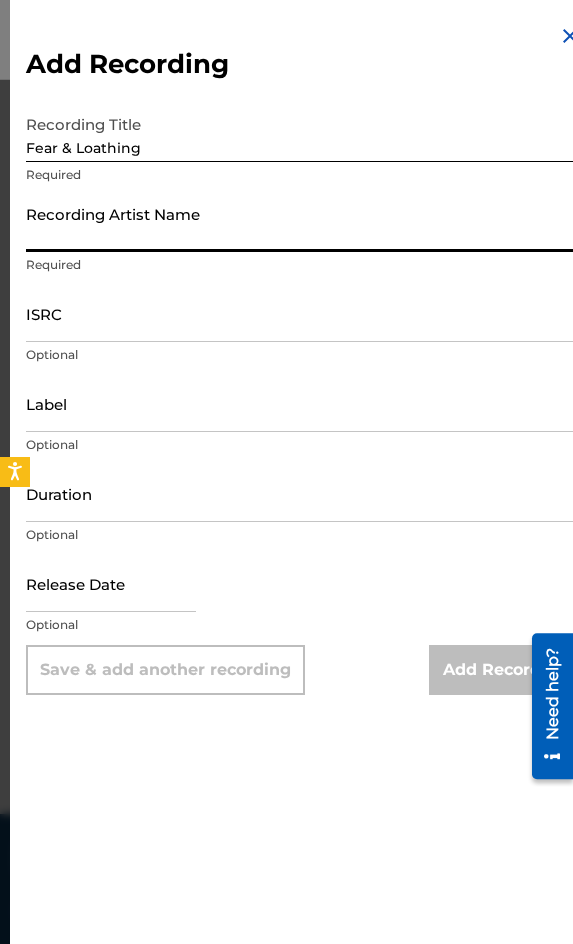 paste on "[PERSON_NAME], [PERSON_NAME]" 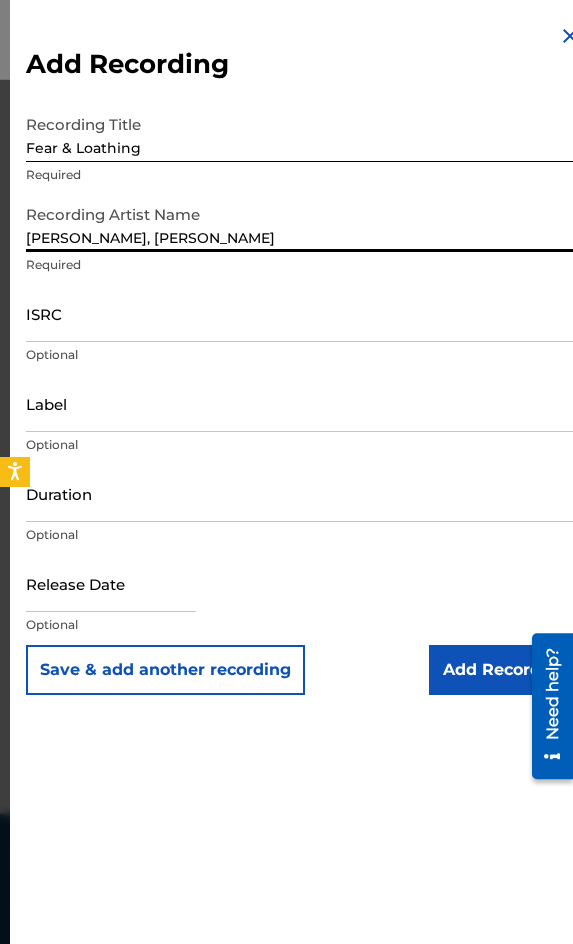 type on "[PERSON_NAME], [PERSON_NAME]" 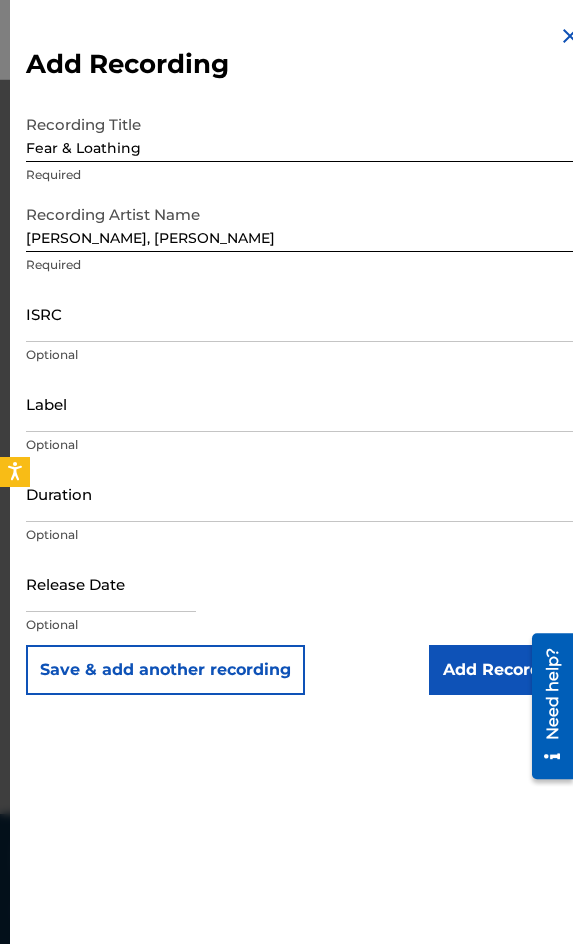 click on "ISRC" at bounding box center (304, 313) 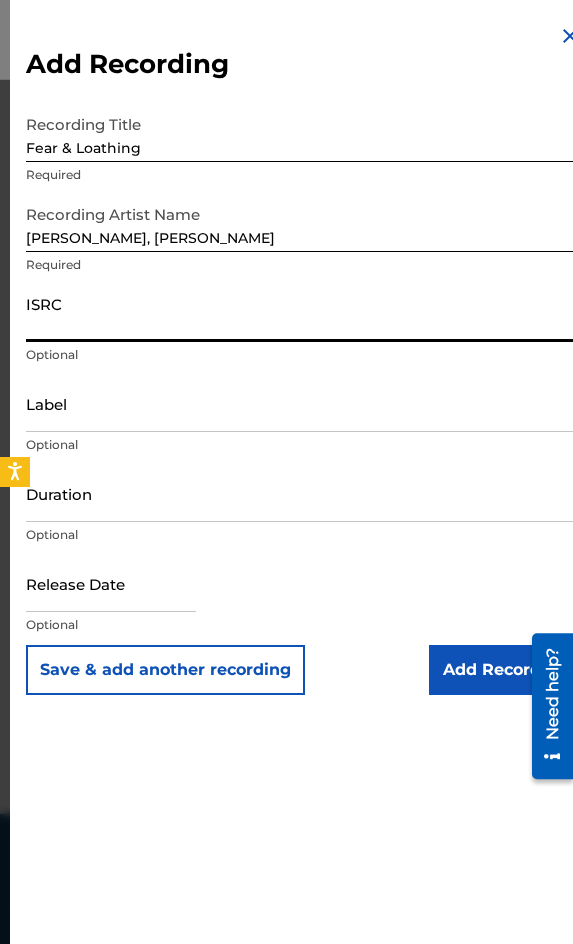 paste on "GBQPG1800001" 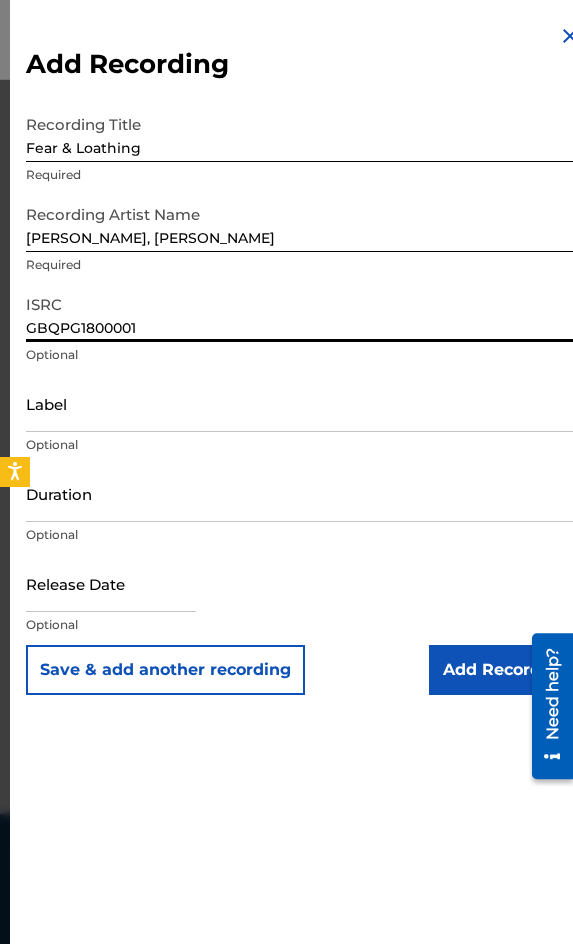 type on "GBQPG1800001" 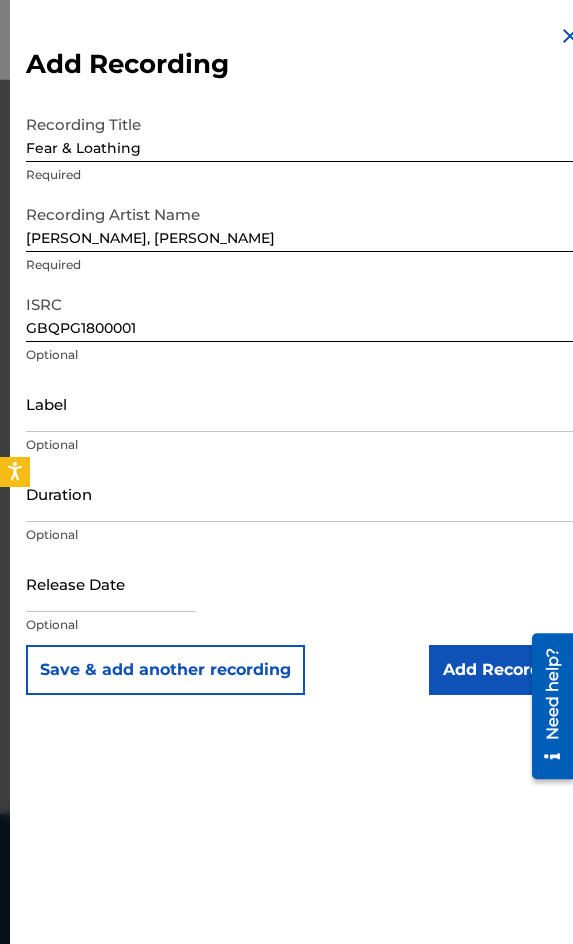 click on "Label Optional" at bounding box center (304, 420) 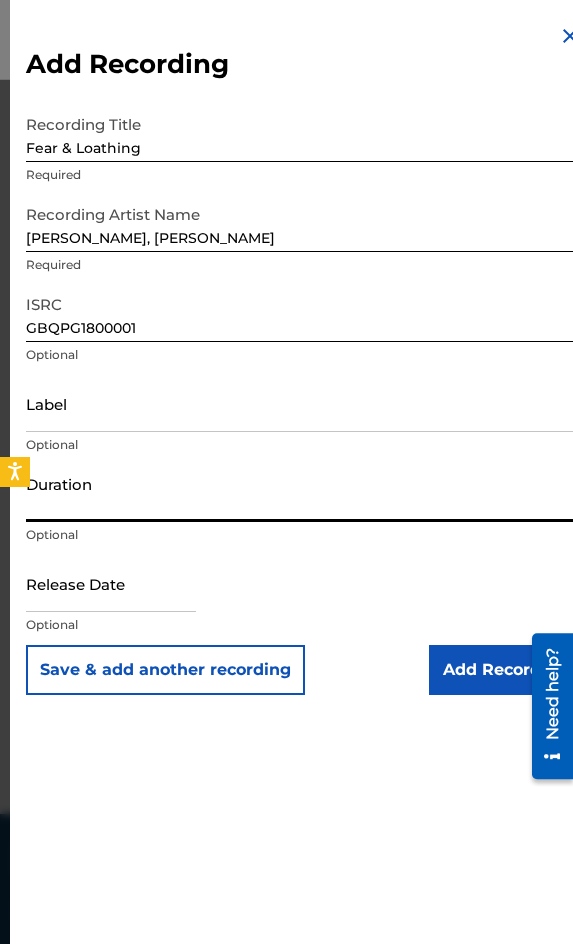 click on "Duration" at bounding box center [304, 493] 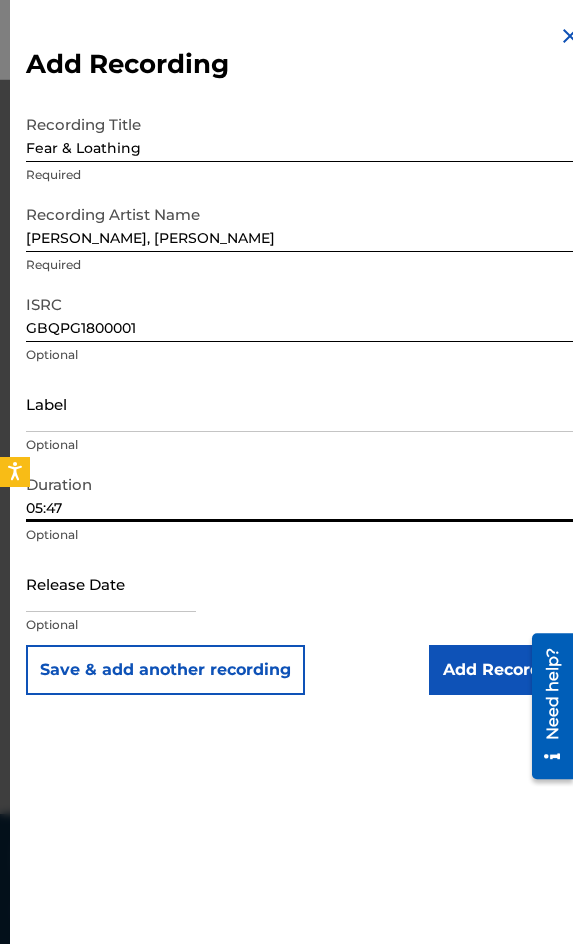 type on "05:47" 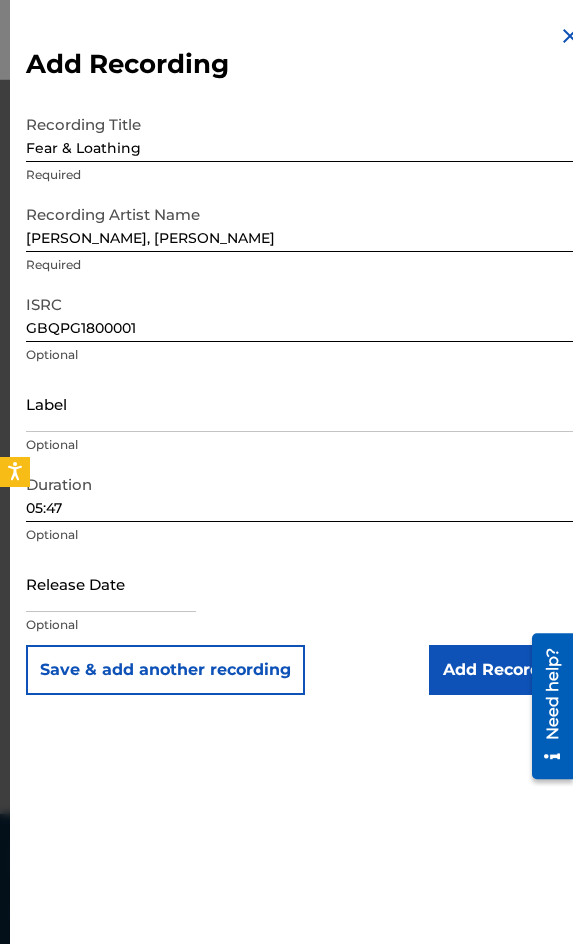 click on "Add Recording" at bounding box center (505, 670) 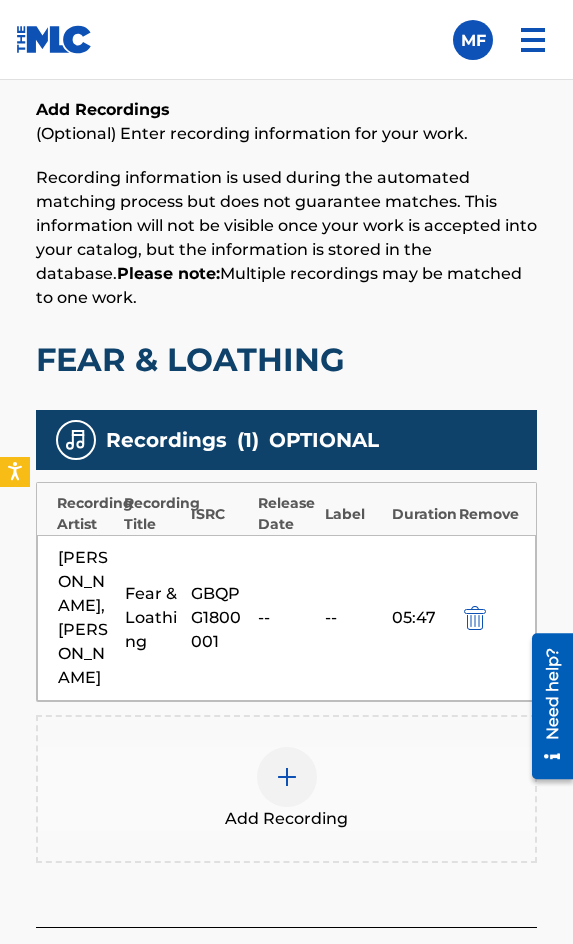 scroll, scrollTop: 1604, scrollLeft: 0, axis: vertical 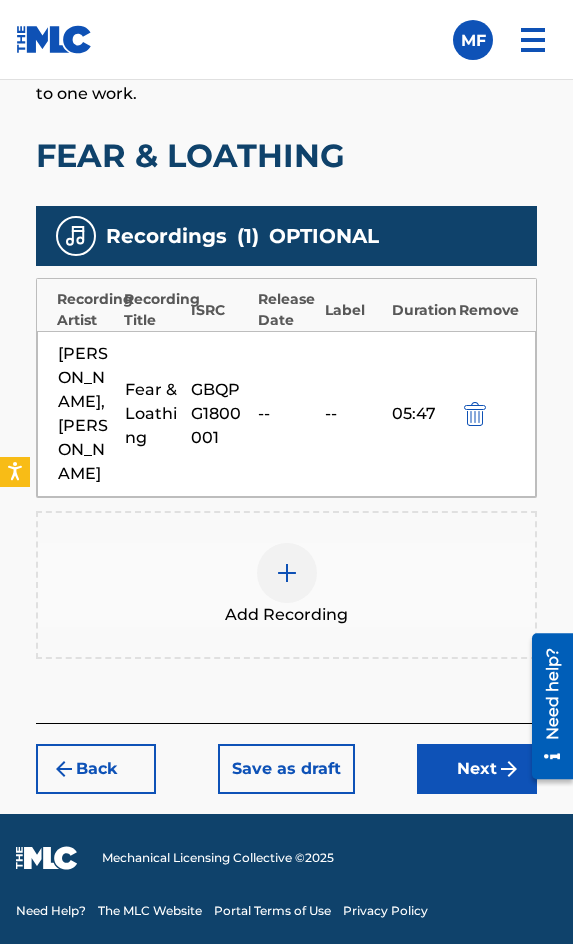 click on "Add Recording" at bounding box center [286, 585] 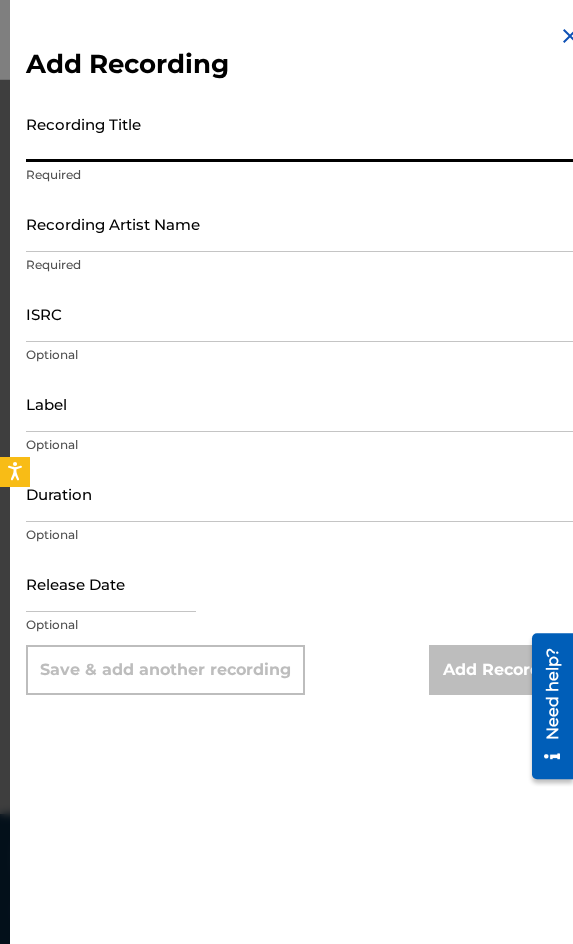 click on "Recording Title" at bounding box center [304, 133] 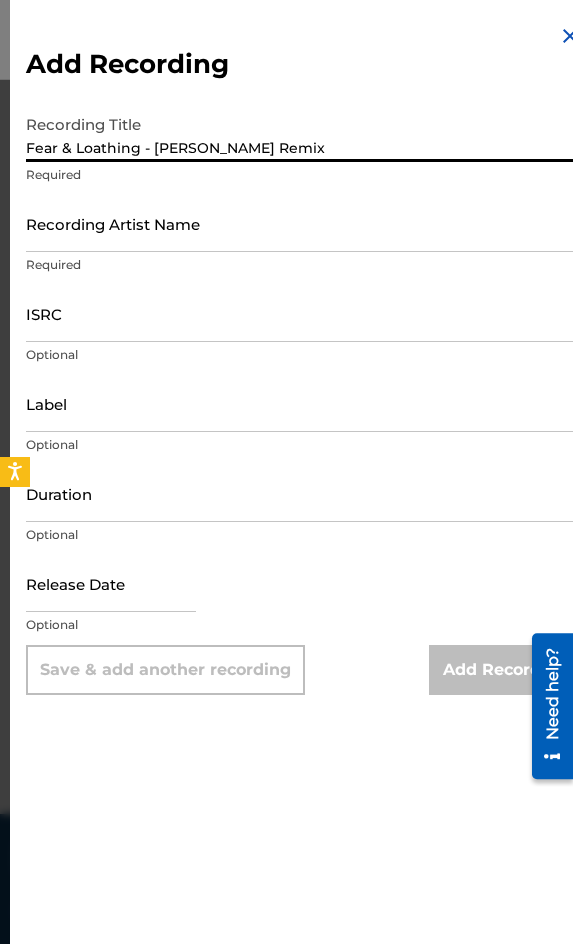 type on "Fear & Loathing - [PERSON_NAME] Remix" 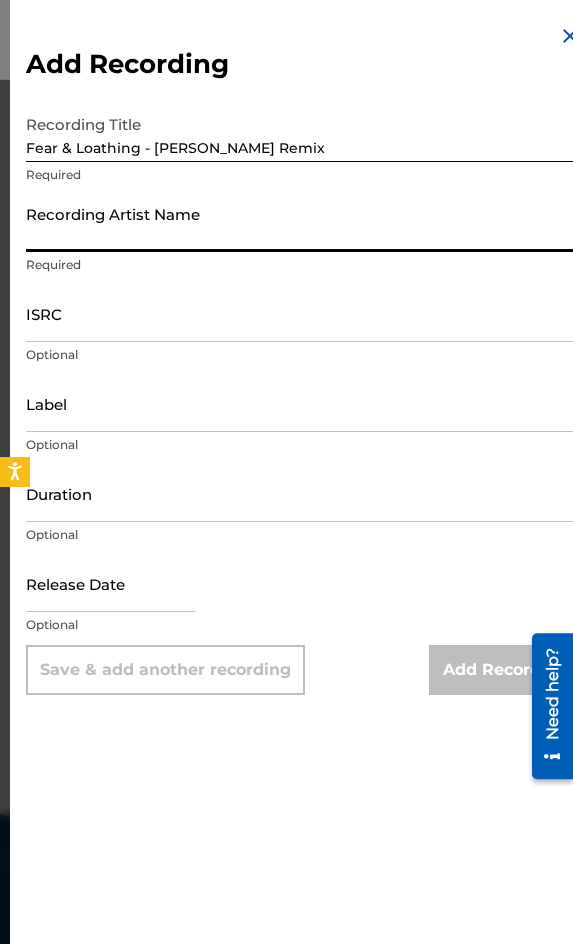click on "Recording Artist Name" at bounding box center [304, 223] 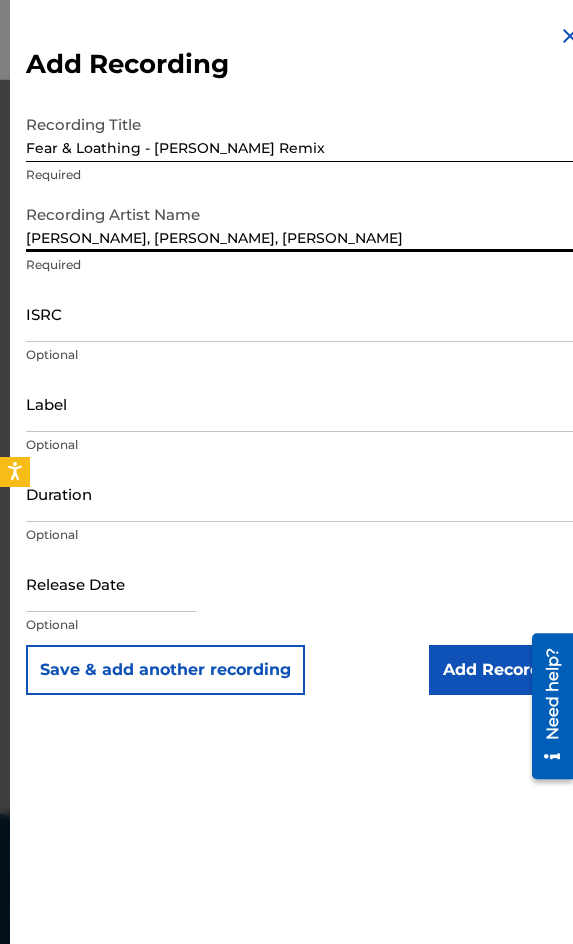 type on "[PERSON_NAME], [PERSON_NAME], [PERSON_NAME]" 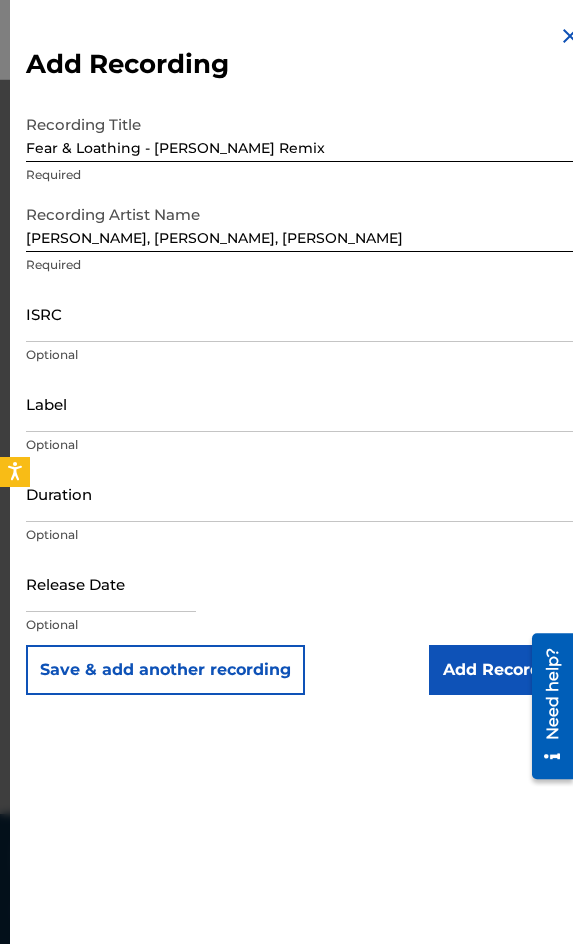 click on "ISRC" at bounding box center [304, 313] 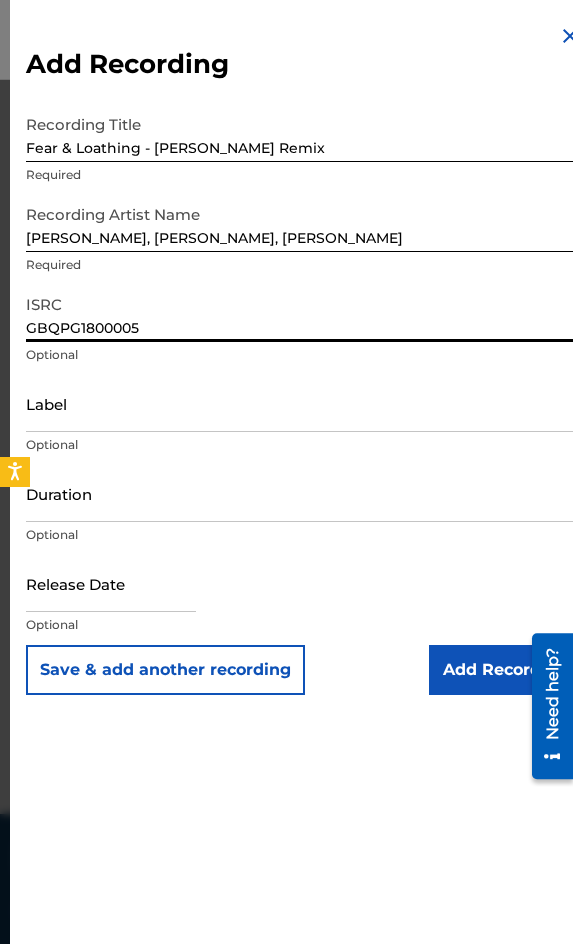 type on "GBQPG1800005" 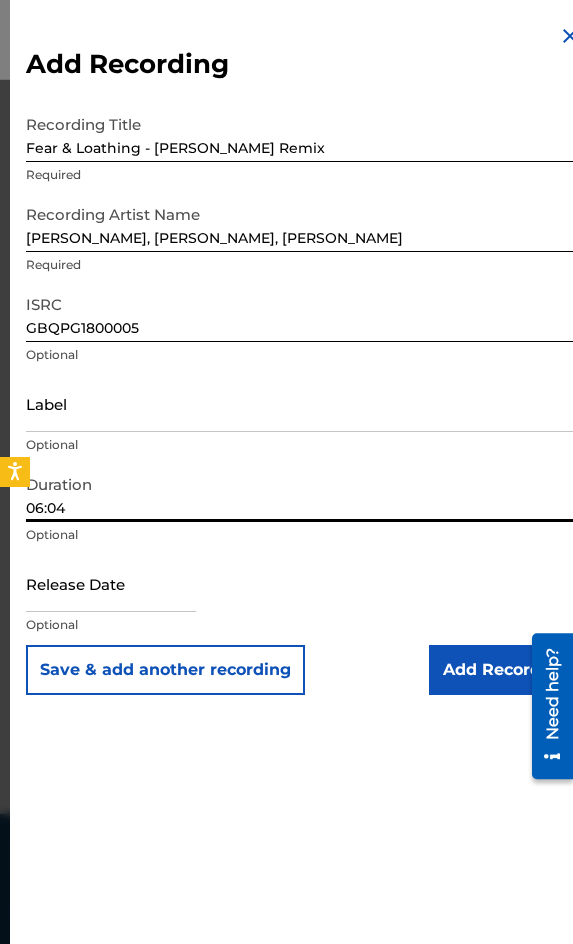 type on "06:04" 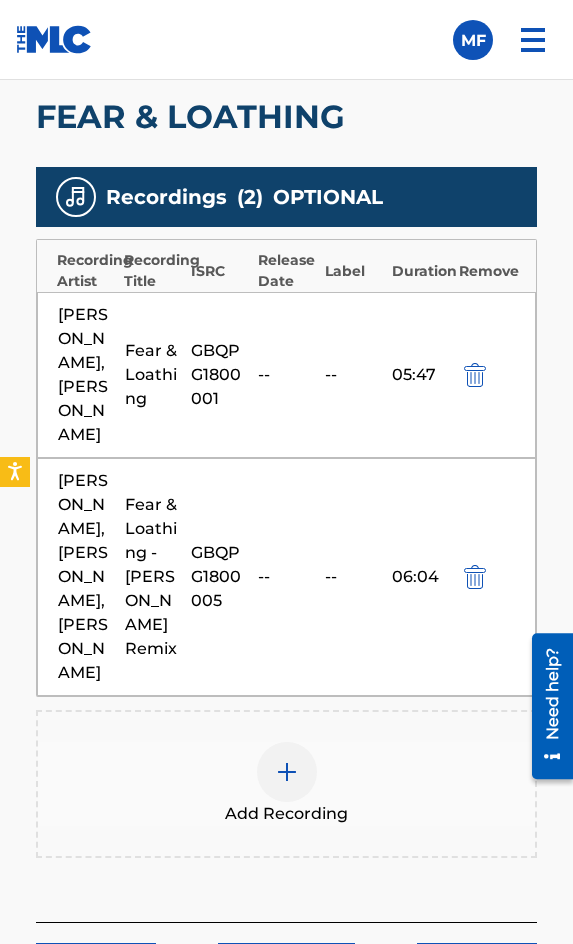 scroll, scrollTop: 1866, scrollLeft: 0, axis: vertical 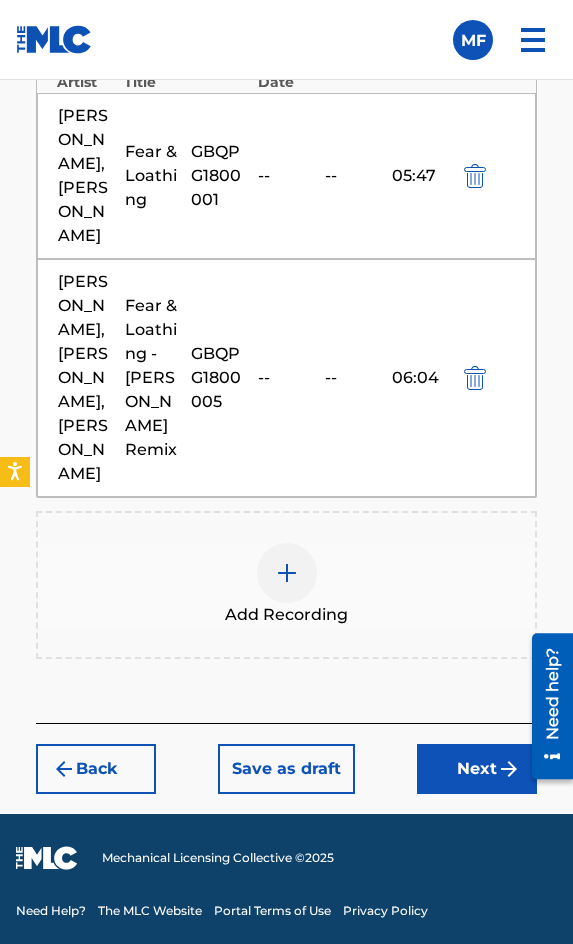 click at bounding box center (287, 573) 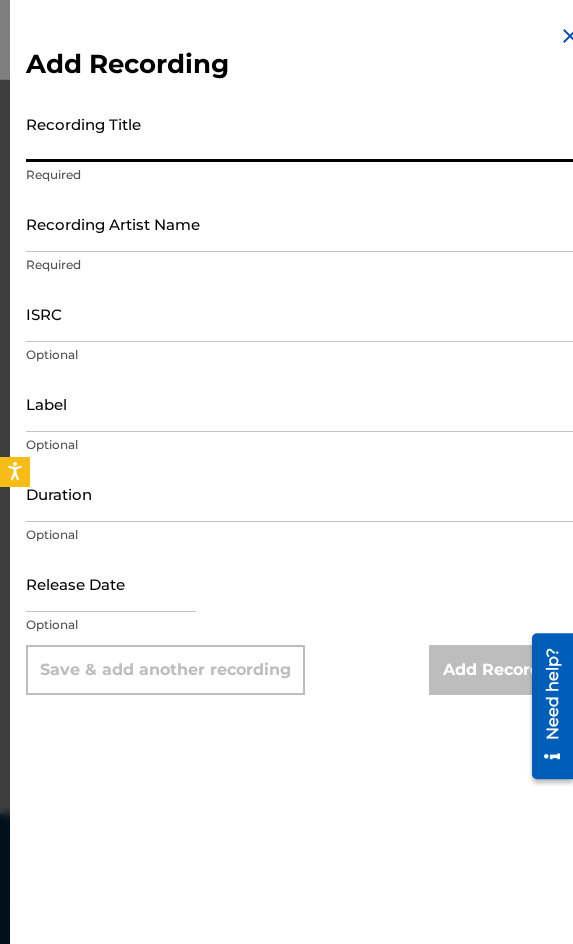 click on "Recording Title" at bounding box center [304, 133] 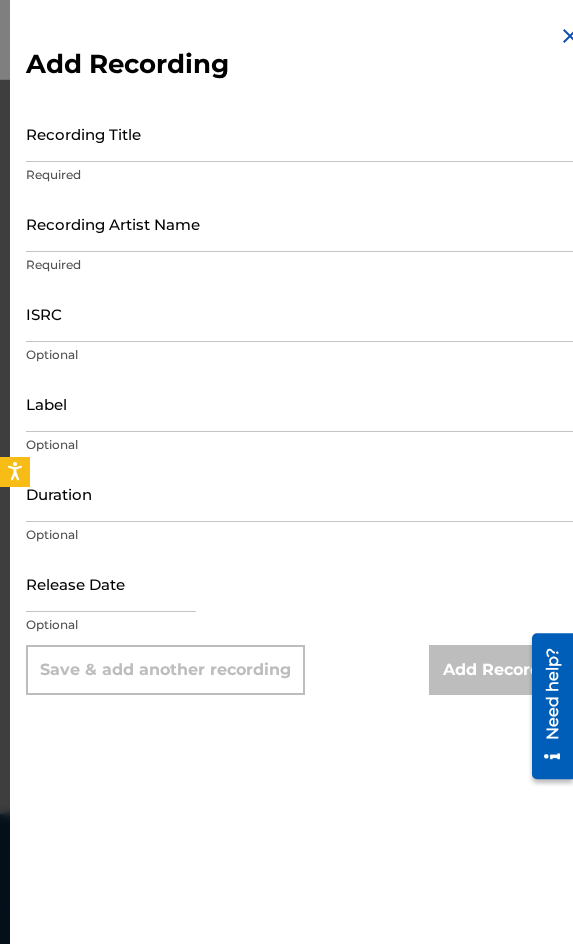 click on "Recording Title" at bounding box center [304, 133] 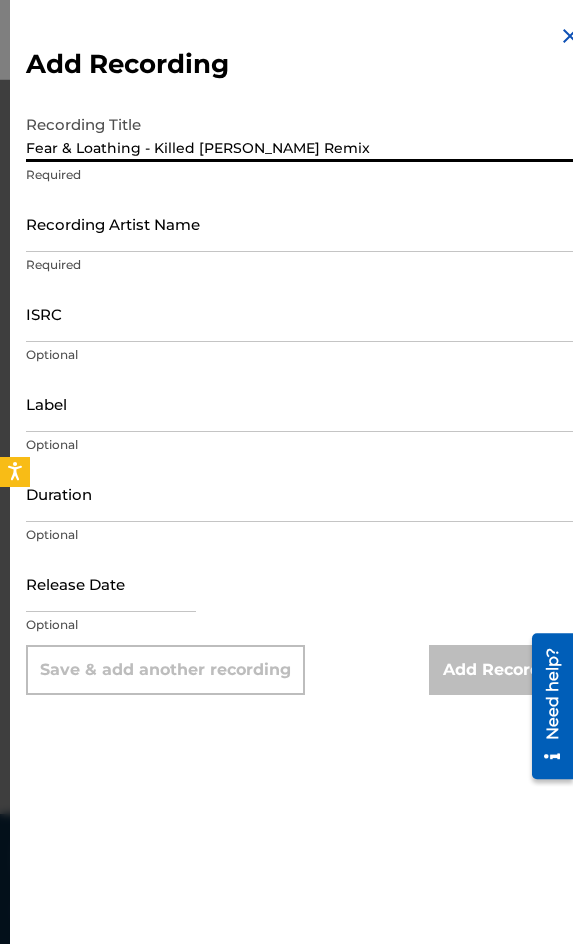type on "Fear & Loathing - Killed [PERSON_NAME] Remix" 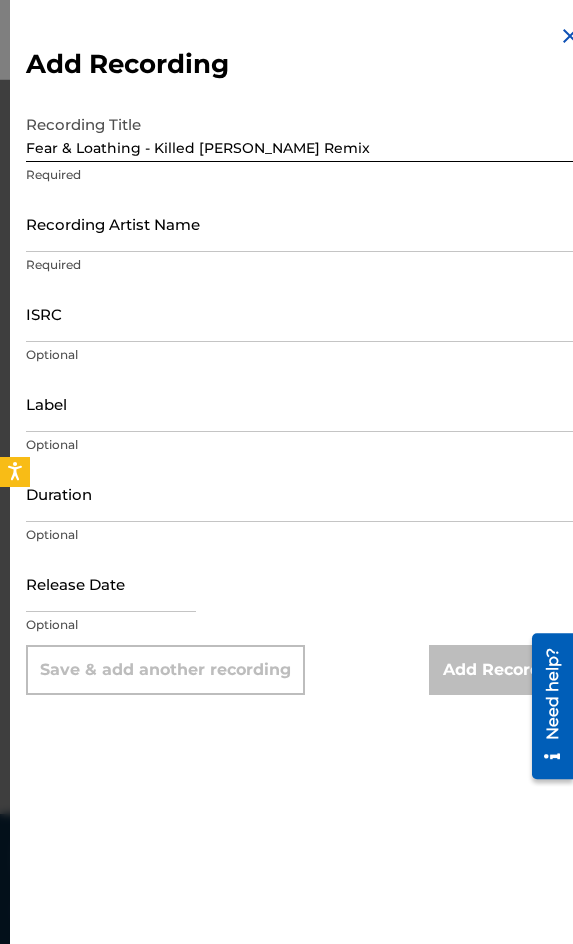 click on "Recording Artist Name" at bounding box center (304, 223) 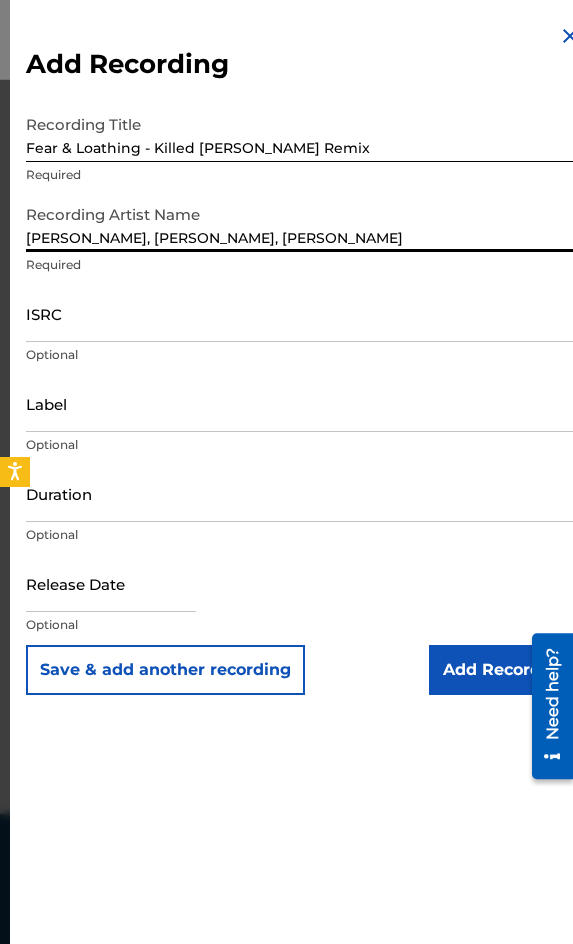 type on "[PERSON_NAME], [PERSON_NAME], [PERSON_NAME]" 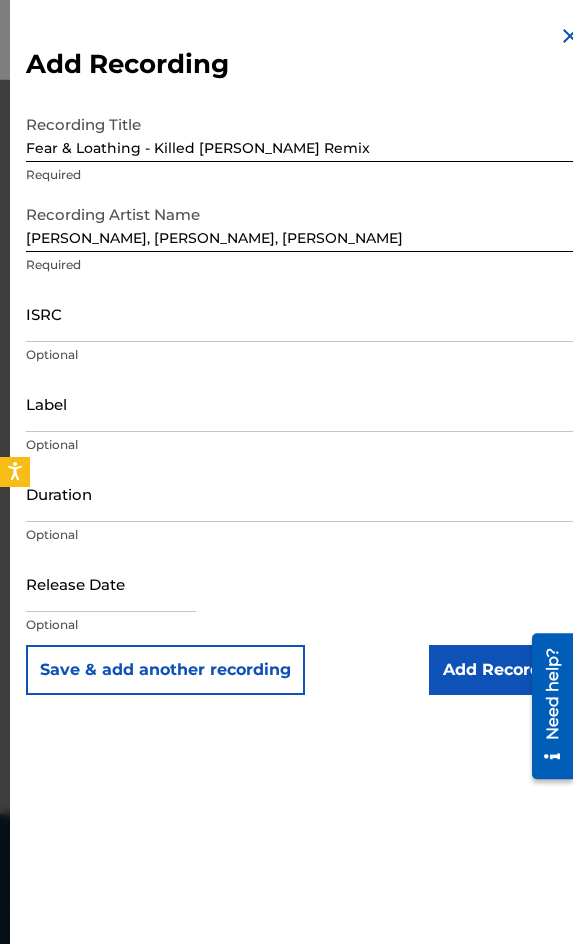 click on "ISRC" at bounding box center [304, 313] 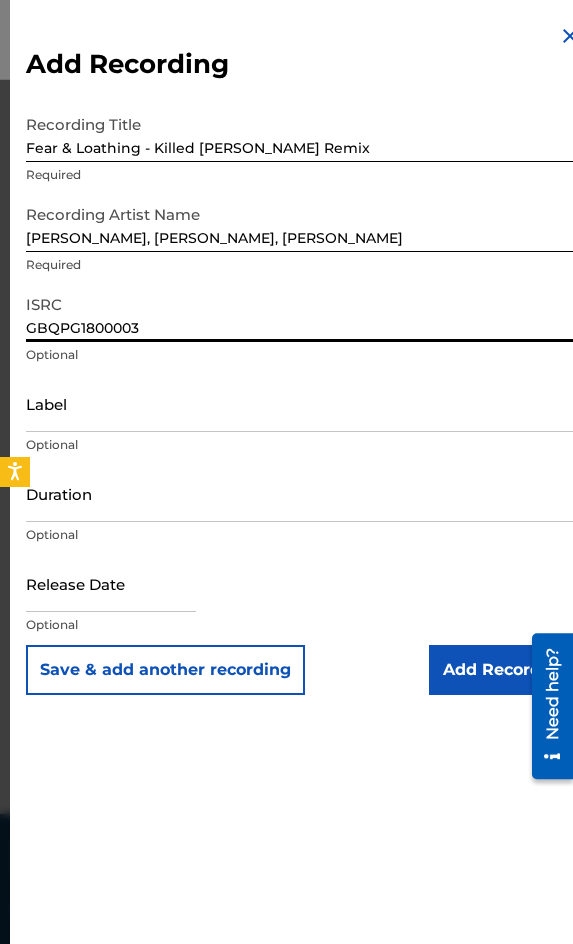 type on "GBQPG1800003" 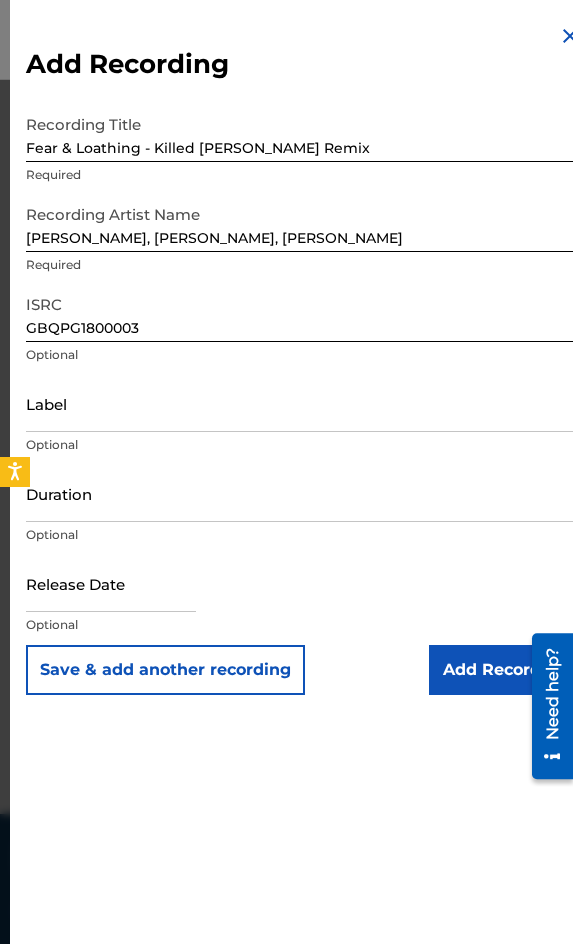 click on "Duration Optional" at bounding box center [304, 510] 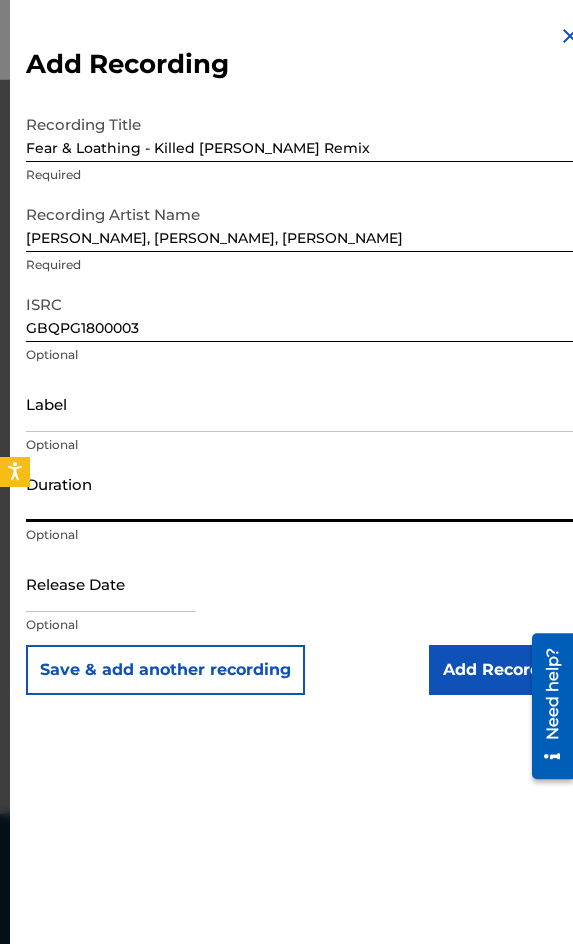 click on "Duration" at bounding box center [304, 493] 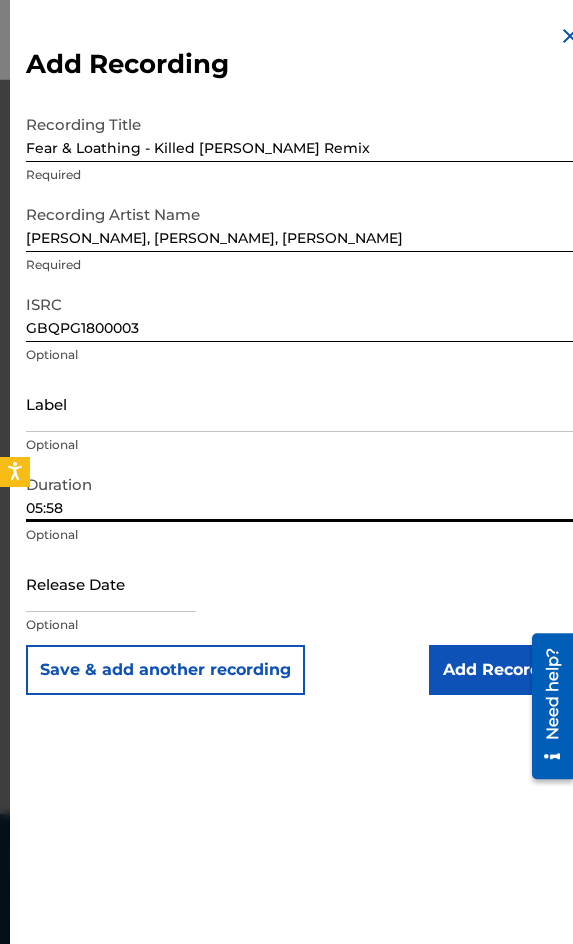 type on "05:58" 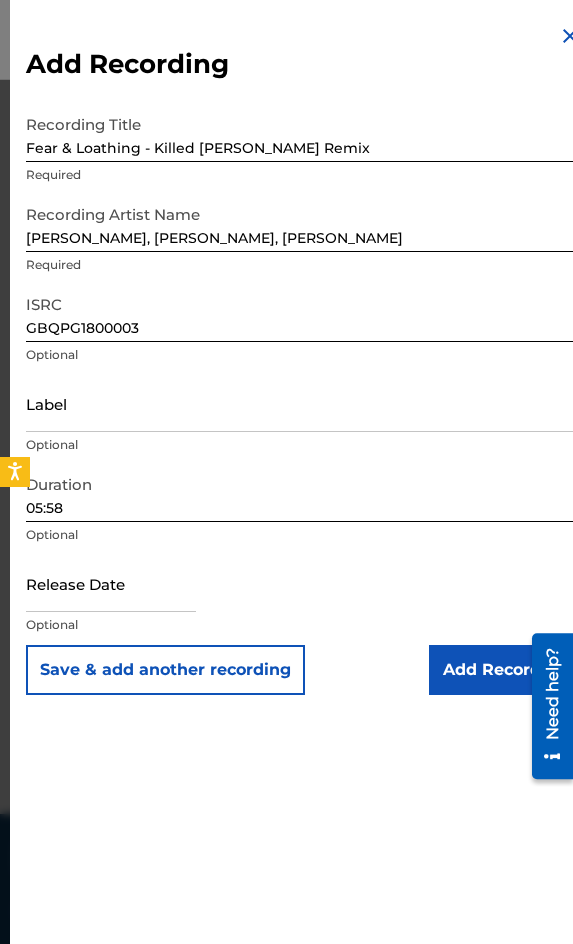 click on "Release Date Optional" at bounding box center (304, 600) 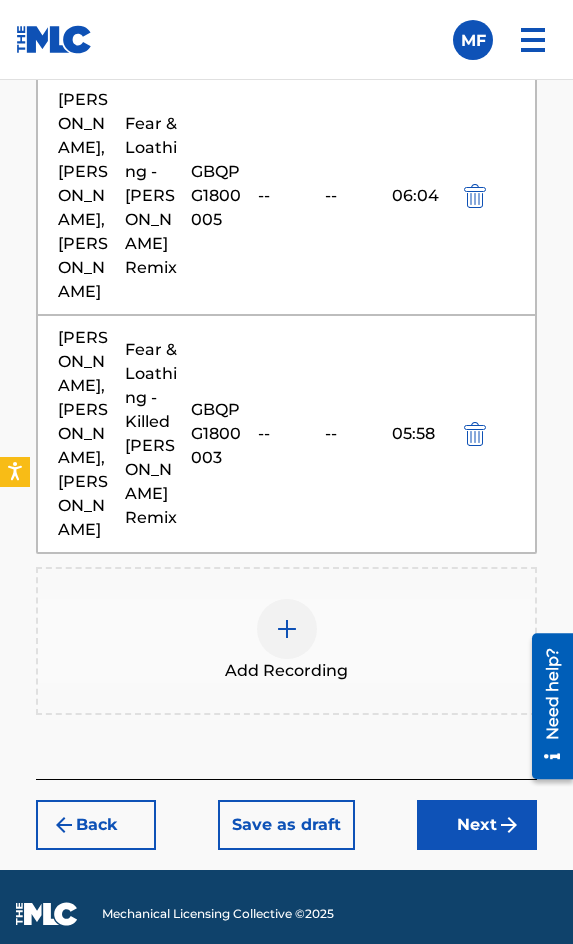 scroll, scrollTop: 2128, scrollLeft: 0, axis: vertical 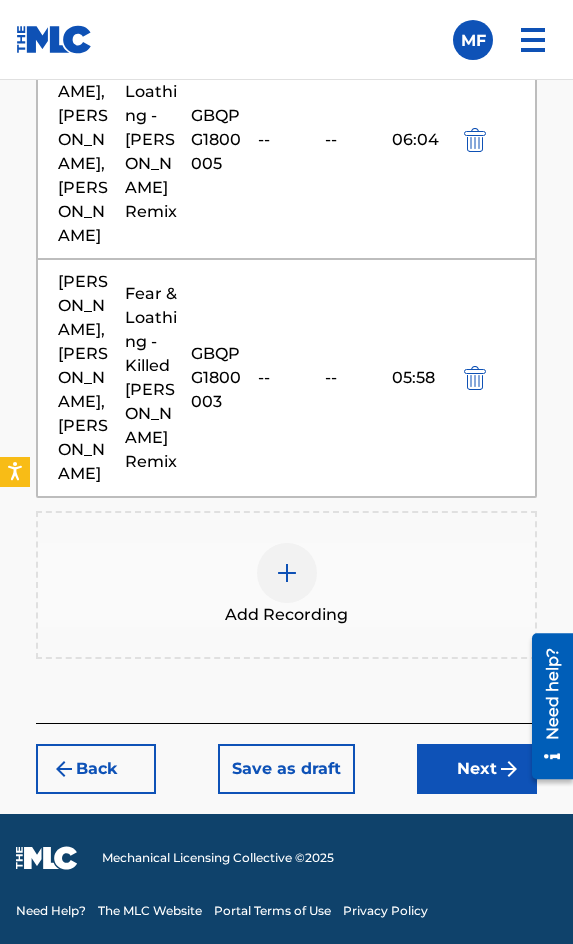 click on "Add Recordings (Optional) Enter recording information for your work. Recording information is used during the automated matching process but does not guarantee matches. This information will not be visible once your work is accepted into your catalog, but the information is stored in the database.  Please note:  Multiple recordings may be matched to one work. FEAR & LOATHING Recordings ( 3 ) OPTIONAL Recording Artist Recording Title ISRC Release Date Label Duration Remove [PERSON_NAME], [PERSON_NAME] Fear & Loathing GBQPG1800001 -- -- 05:47 [PERSON_NAME], [PERSON_NAME], [PERSON_NAME] Fear & Loathing - [PERSON_NAME] Remix GBQPG1800005 -- -- 06:04 [PERSON_NAME], [PERSON_NAME], [PERSON_NAME] Fear & Loathing - Killed Kassette Remix GBQPG1800003 -- -- 05:58 Add Recording" at bounding box center (286, 70) 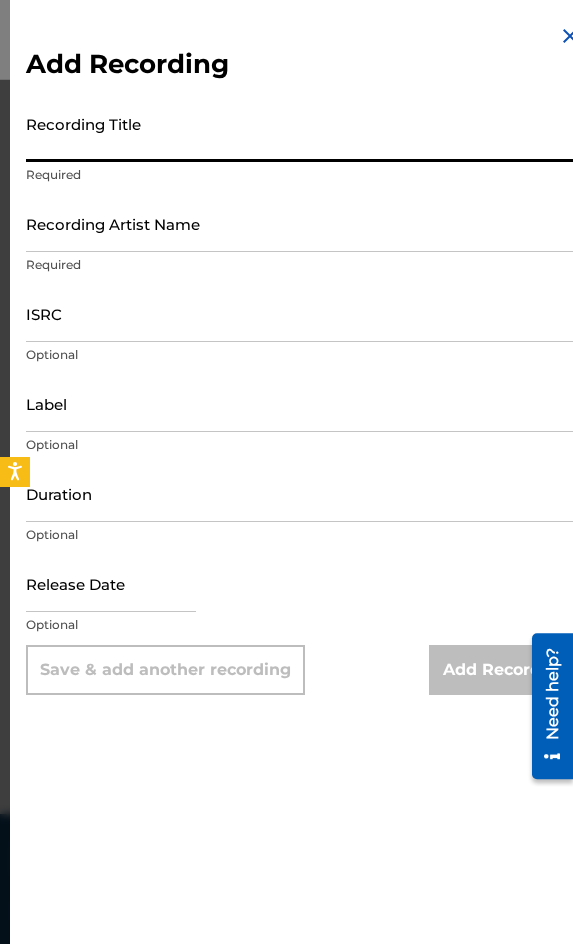 click on "Recording Title" at bounding box center [304, 133] 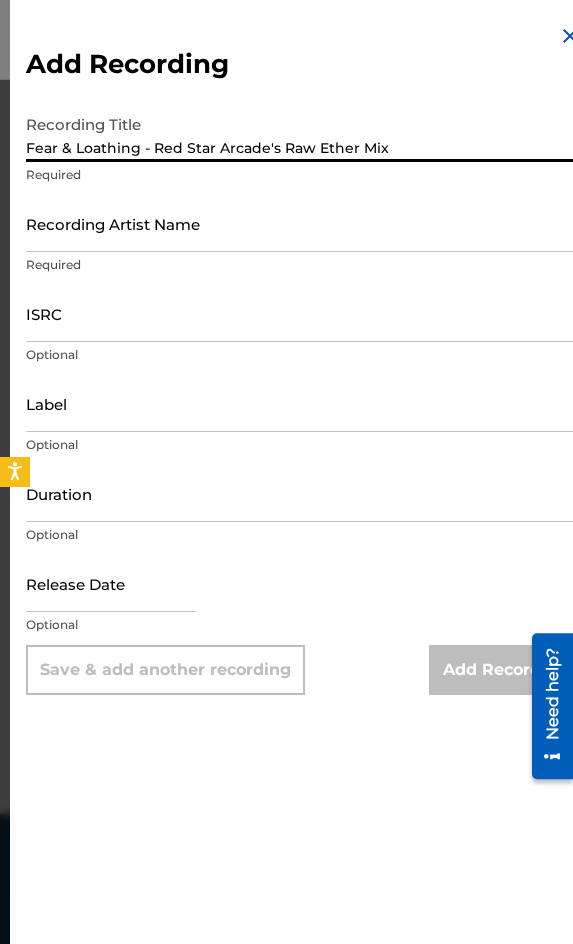 type on "Fear & Loathing - Red Star Arcade's Raw Ether Mix" 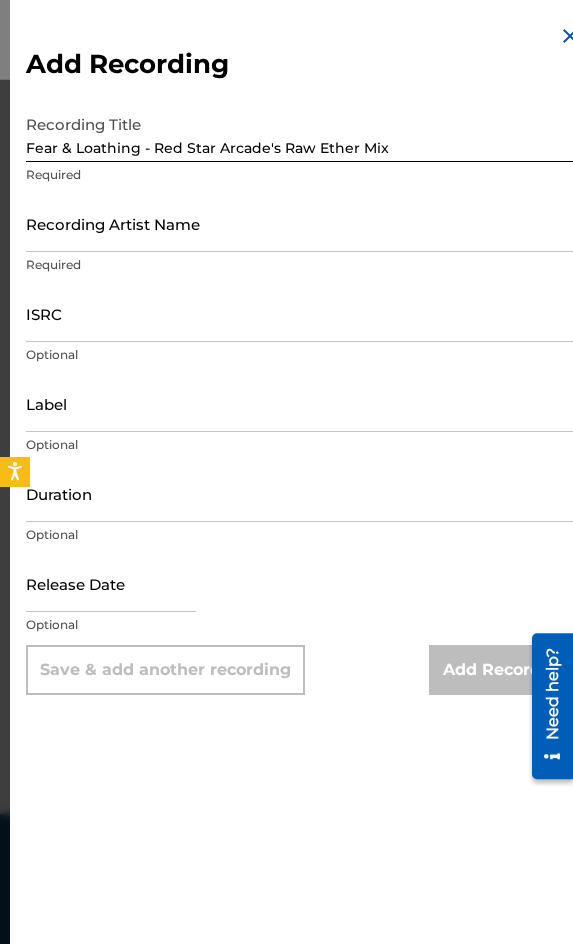 click on "Recording Artist Name" at bounding box center (304, 223) 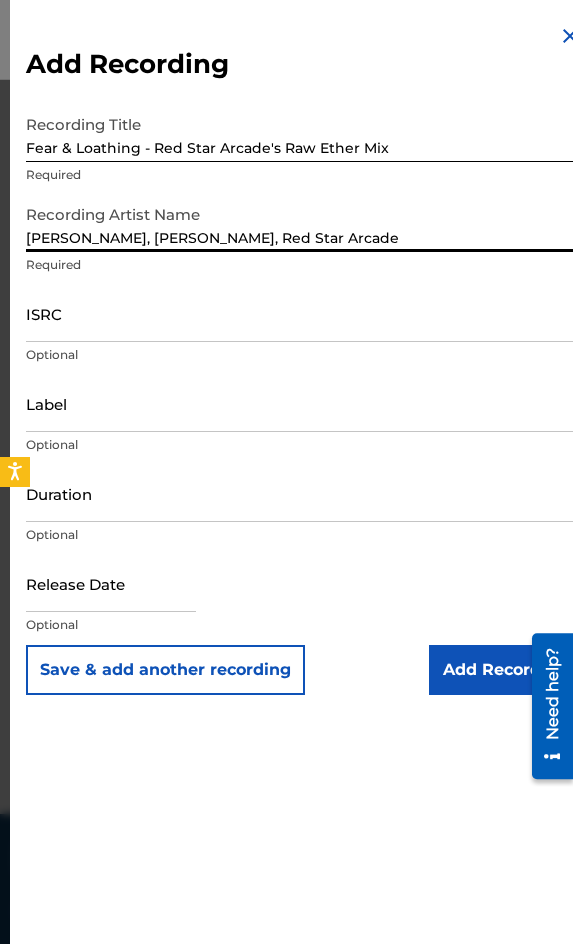 type on "[PERSON_NAME], [PERSON_NAME], Red Star Arcade" 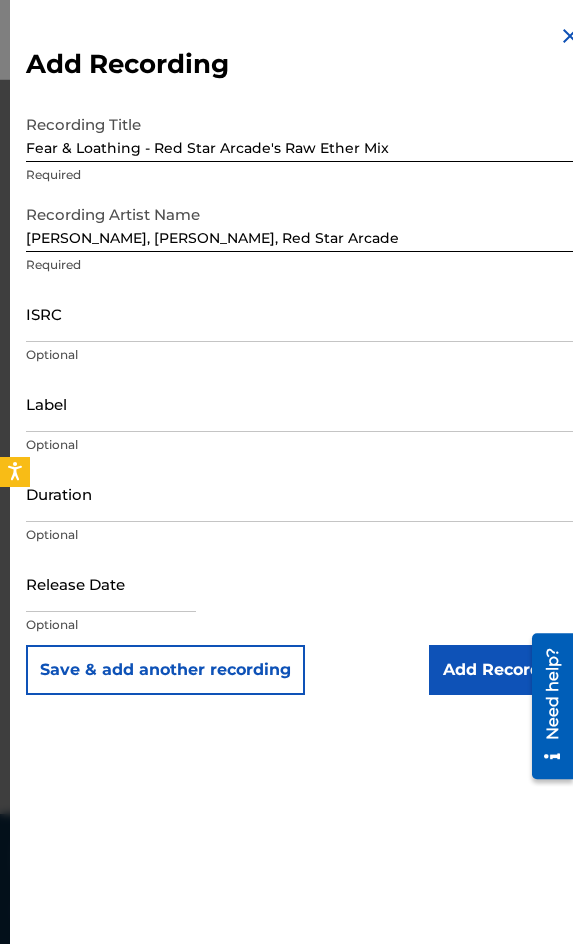 click on "ISRC" at bounding box center (304, 313) 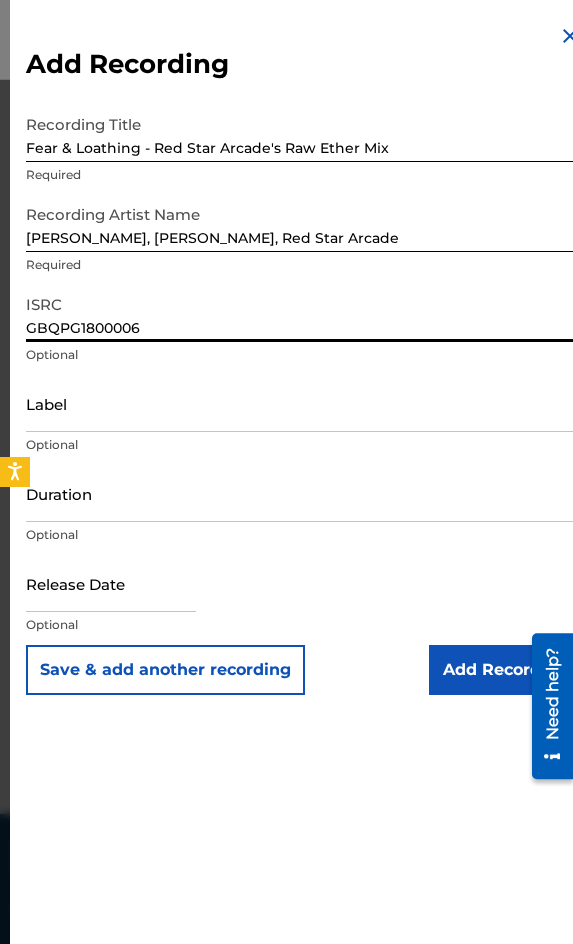 type on "GBQPG1800006" 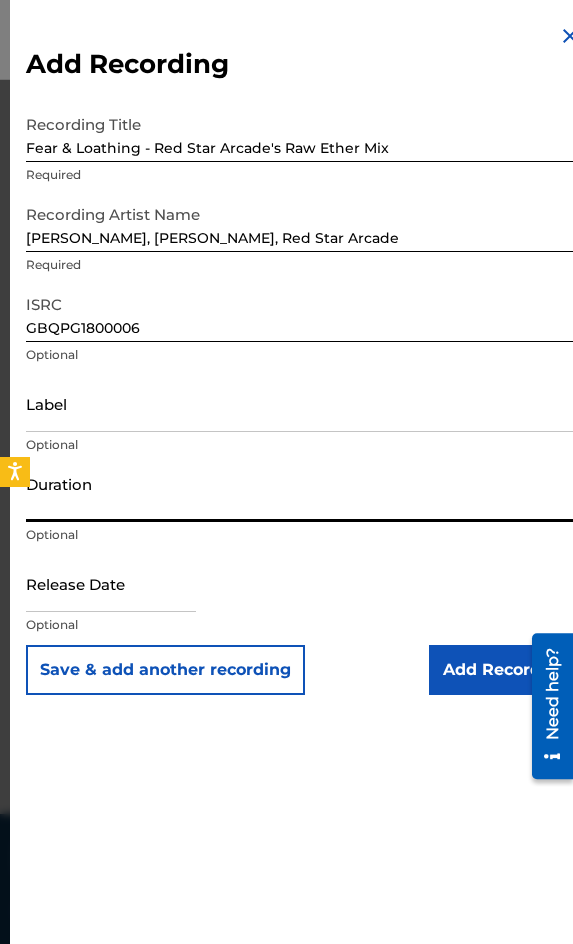 click on "Duration" at bounding box center (304, 493) 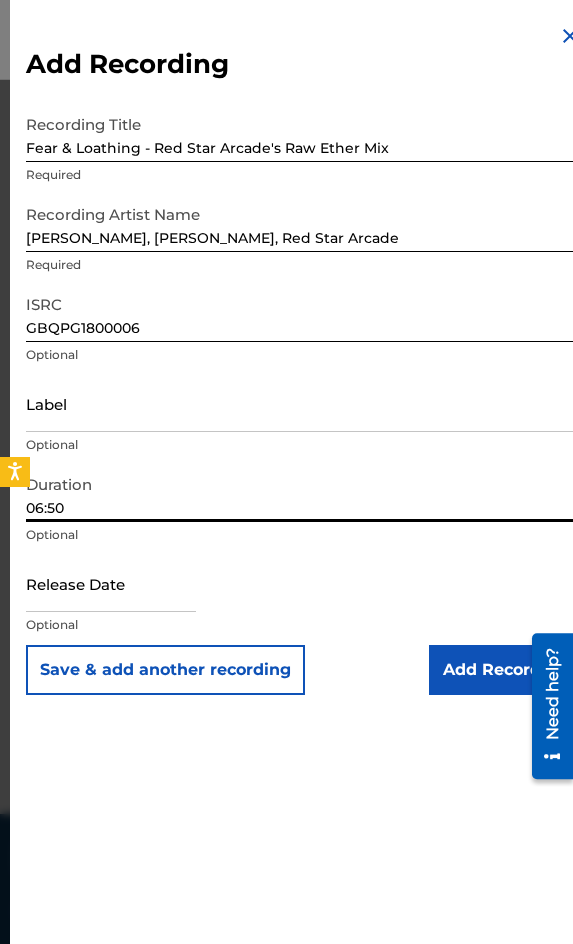 type on "06:50" 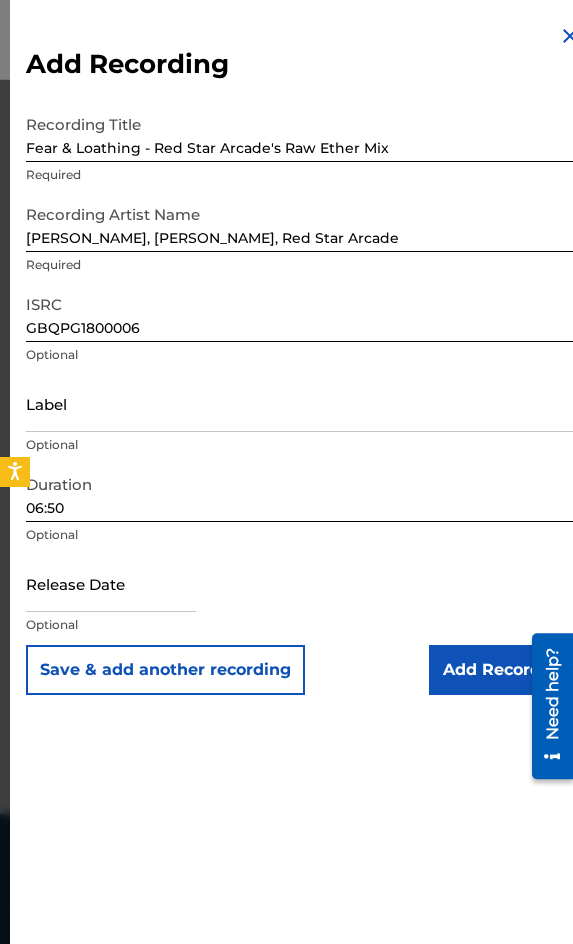 click on "Add Recording" at bounding box center [505, 670] 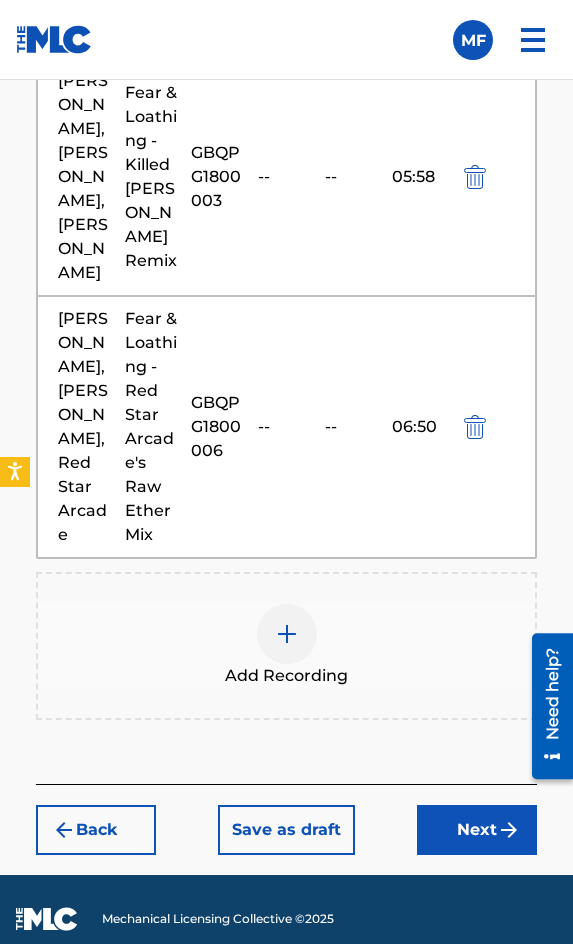 scroll, scrollTop: 2390, scrollLeft: 0, axis: vertical 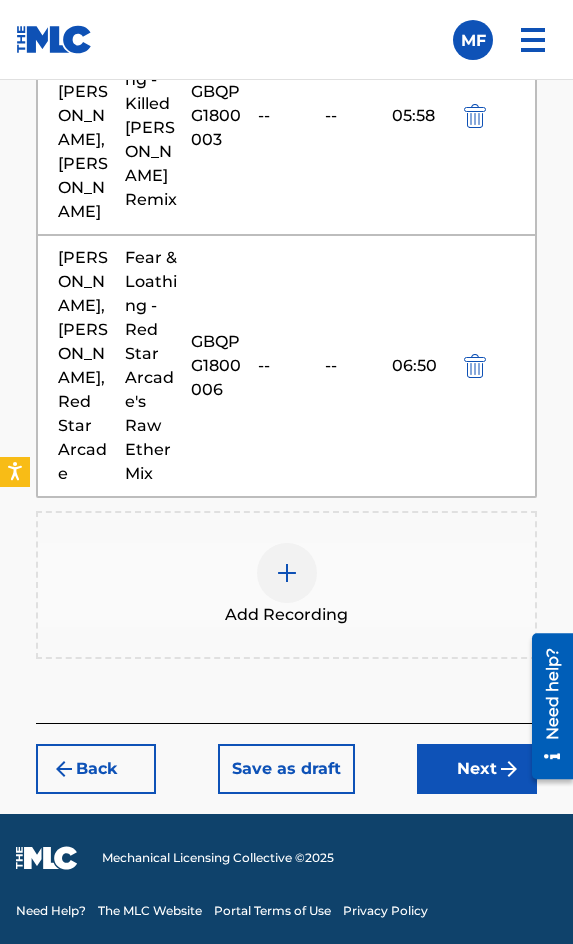 drag, startPoint x: 517, startPoint y: 783, endPoint x: 918, endPoint y: 1350, distance: 694.471 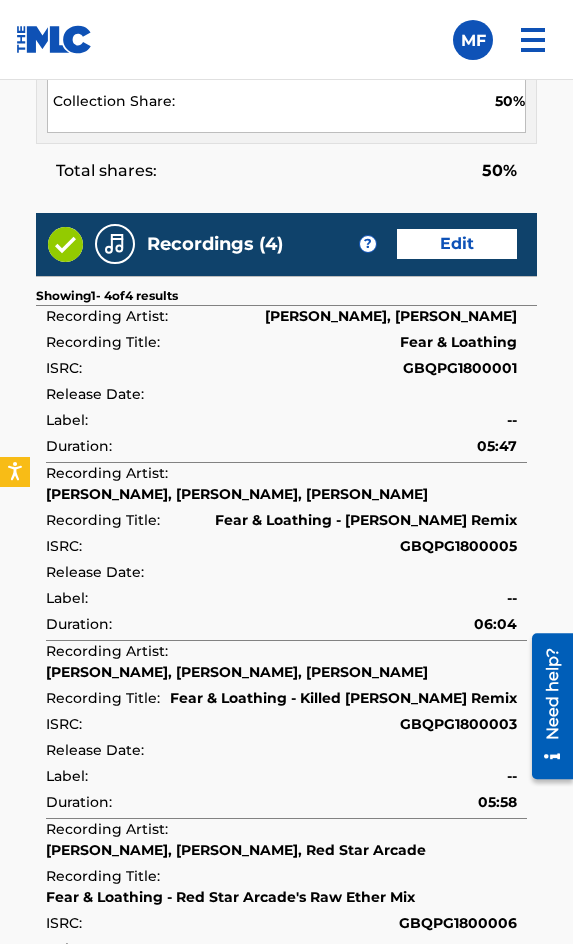 scroll, scrollTop: 2800, scrollLeft: 0, axis: vertical 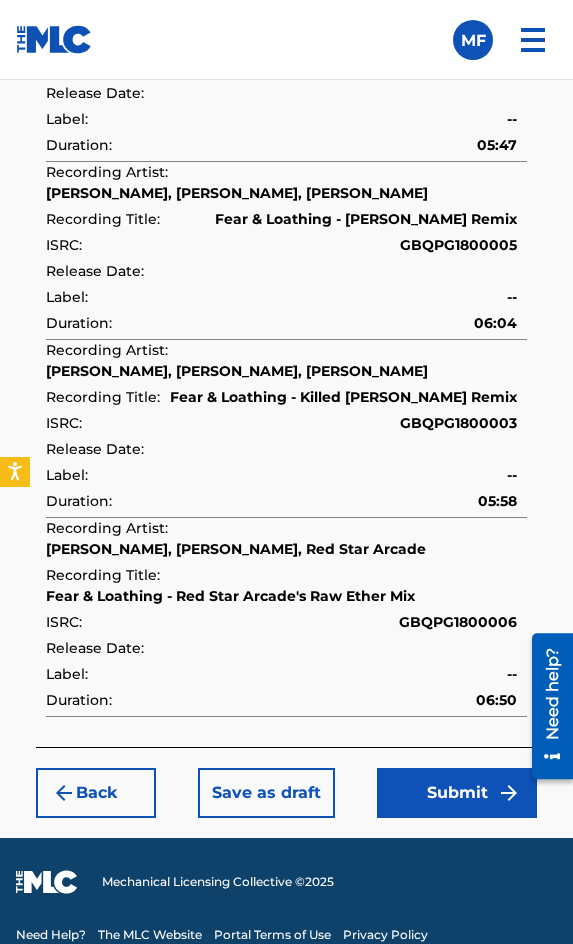 click on "Submit" at bounding box center (457, 793) 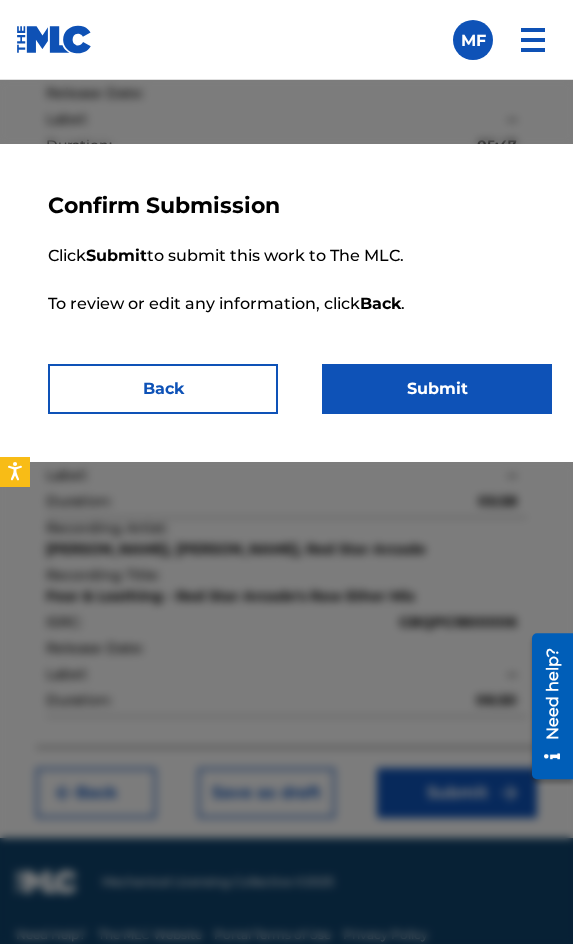 click on "Confirm Submission Click  Submit  to submit this work to The MLC. To review or edit any information, click  Back . Back Submit" at bounding box center [300, 303] 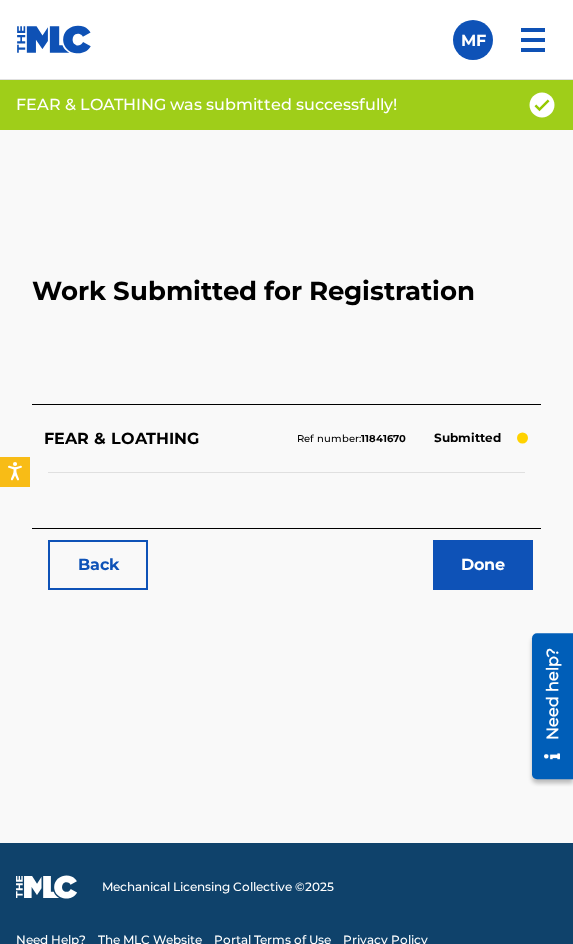 scroll, scrollTop: 1100, scrollLeft: 0, axis: vertical 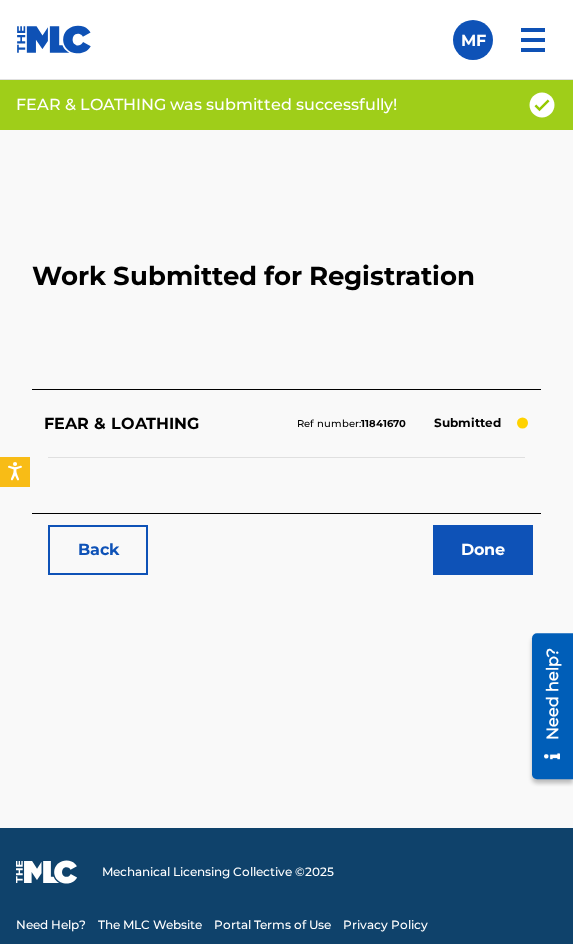 click on "Back" at bounding box center (98, 550) 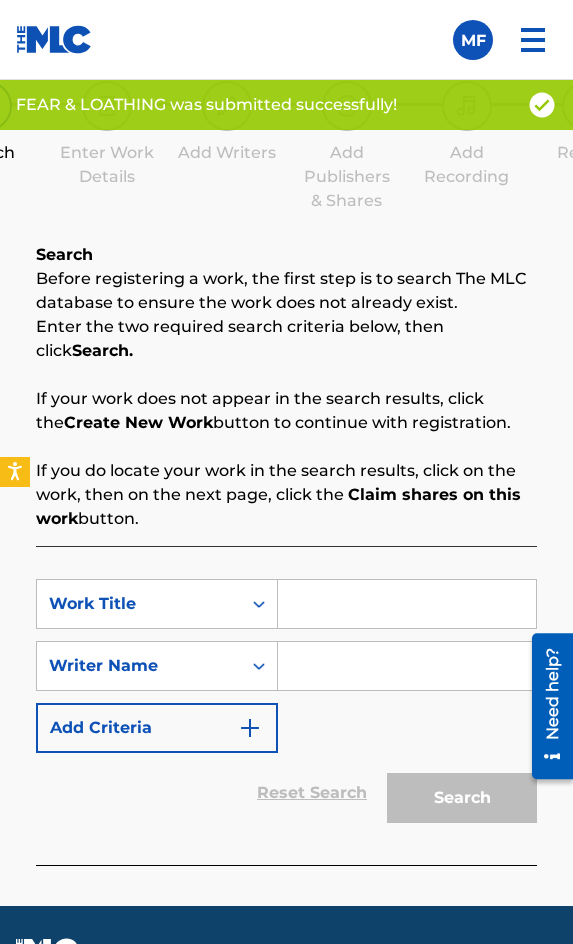 scroll, scrollTop: 1308, scrollLeft: 0, axis: vertical 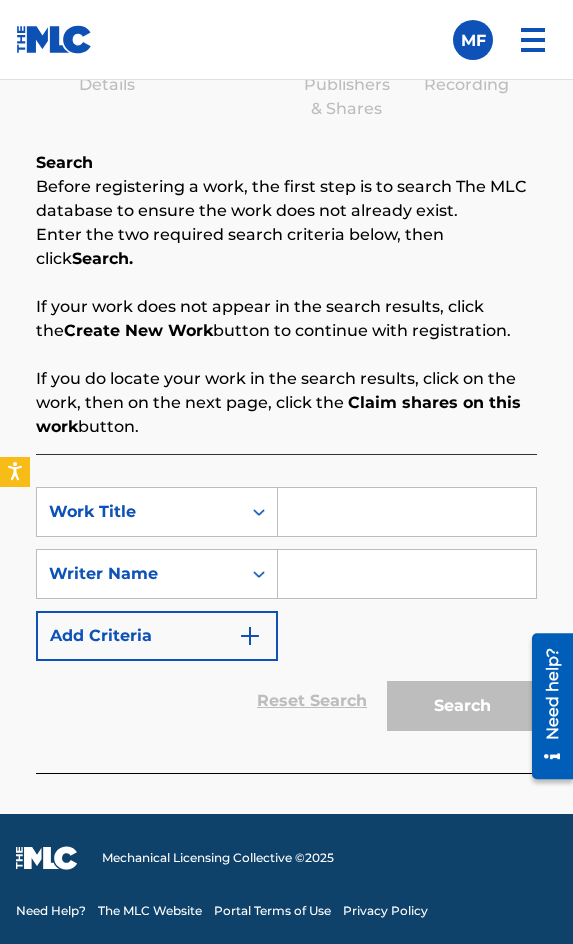 click at bounding box center (407, 512) 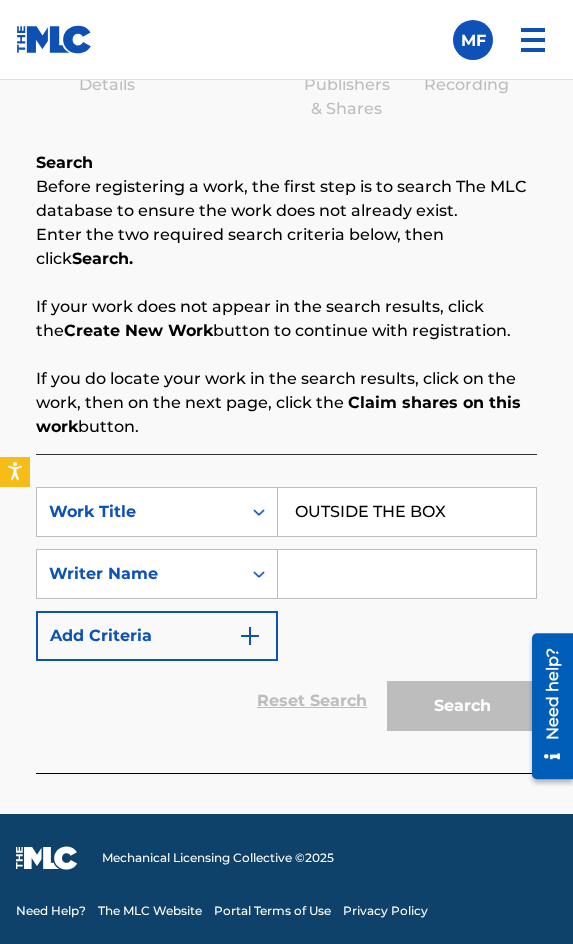 type on "OUTSIDE THE BOX" 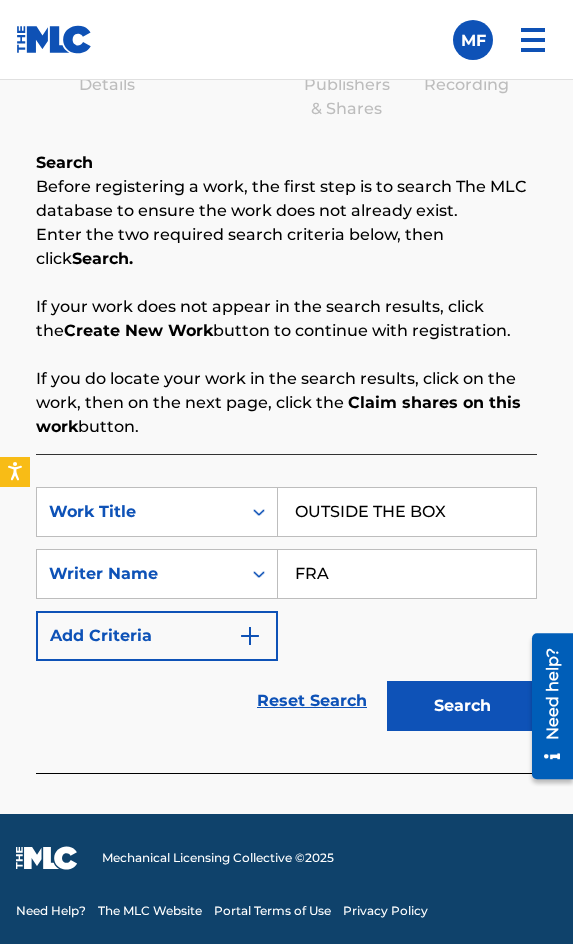 type on "[PERSON_NAME]" 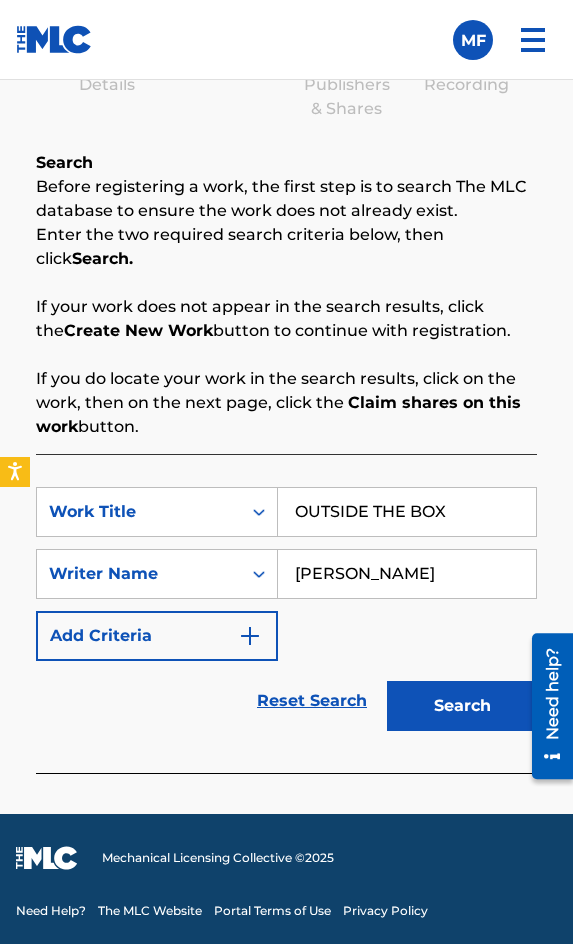 click on "Search" at bounding box center (462, 706) 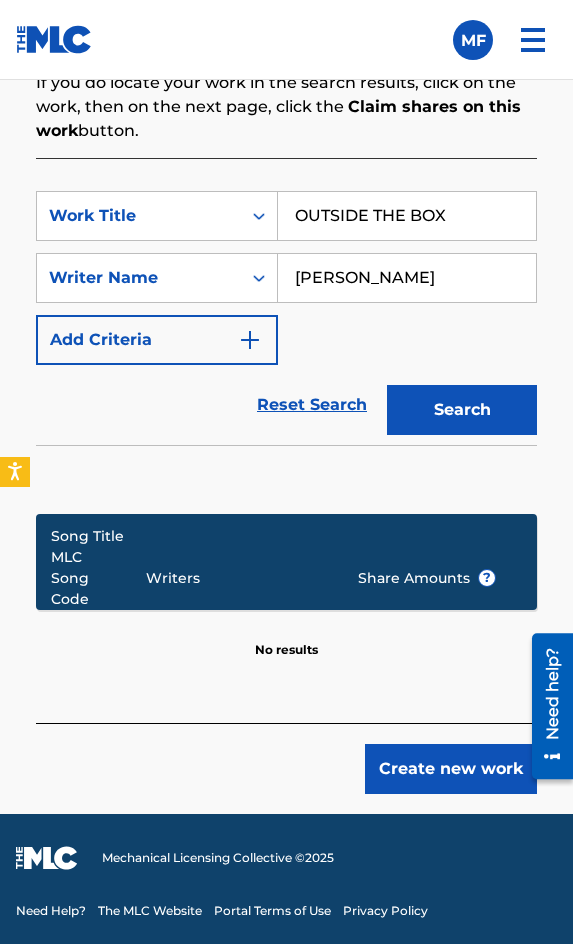 click on "Create new work" at bounding box center [451, 769] 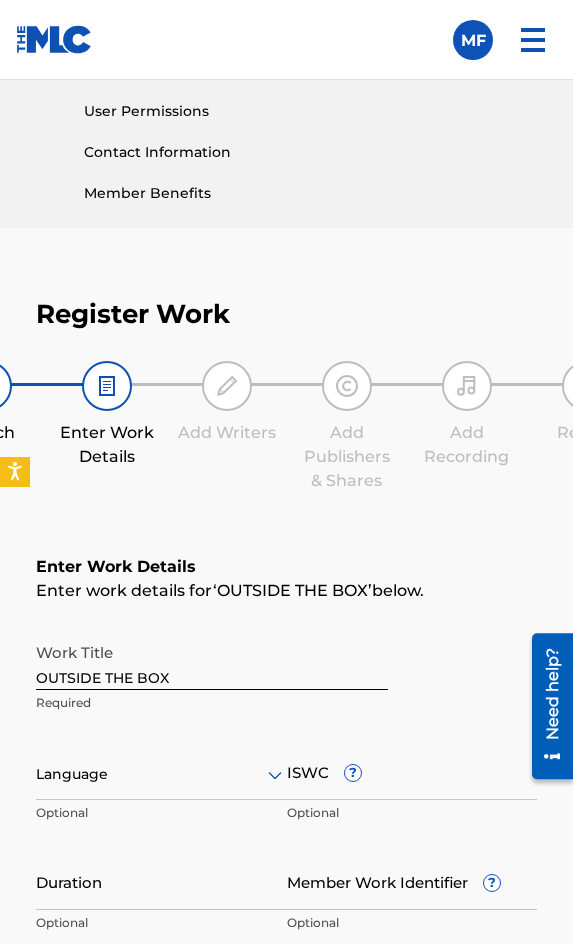 scroll, scrollTop: 1336, scrollLeft: 0, axis: vertical 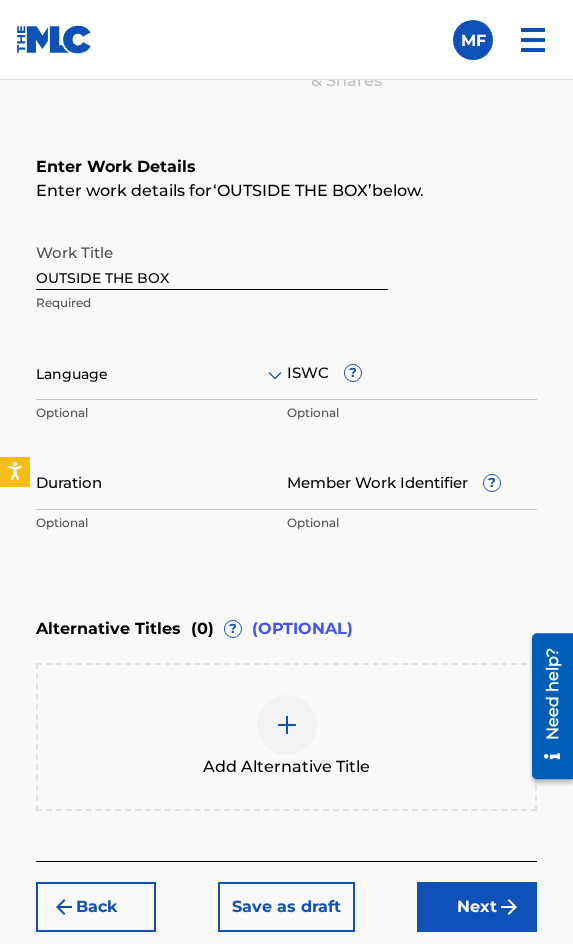 click on "Language" at bounding box center (161, 375) 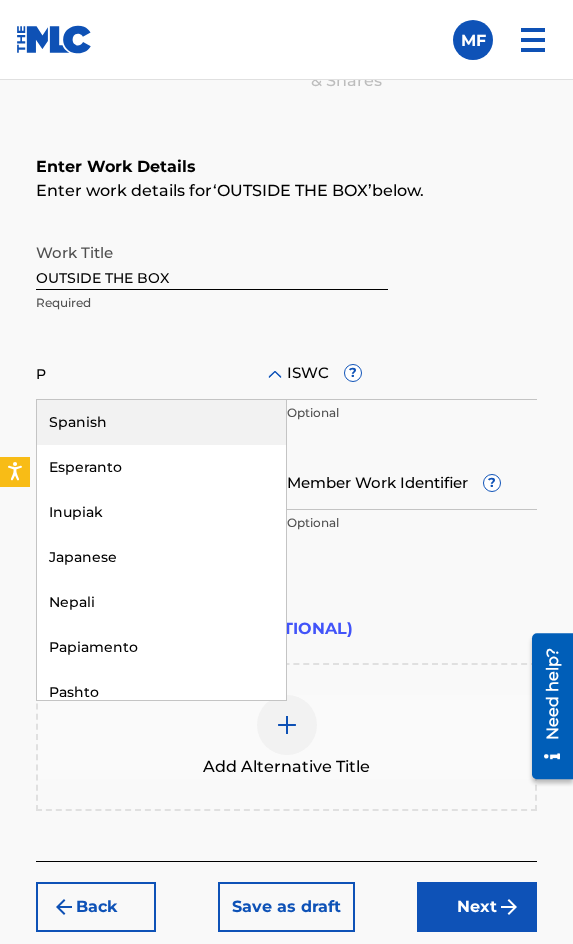 type on "PO" 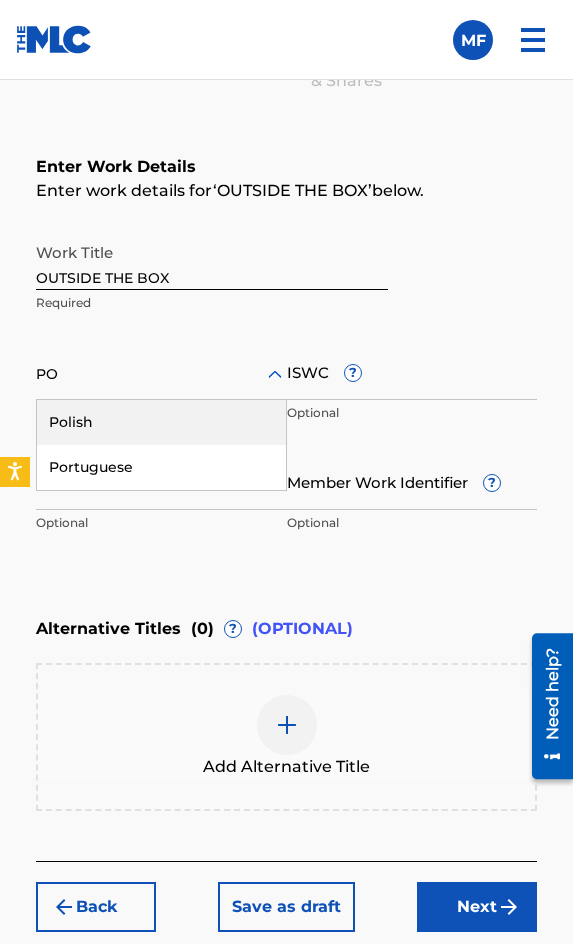 click on "Polish" at bounding box center [161, 422] 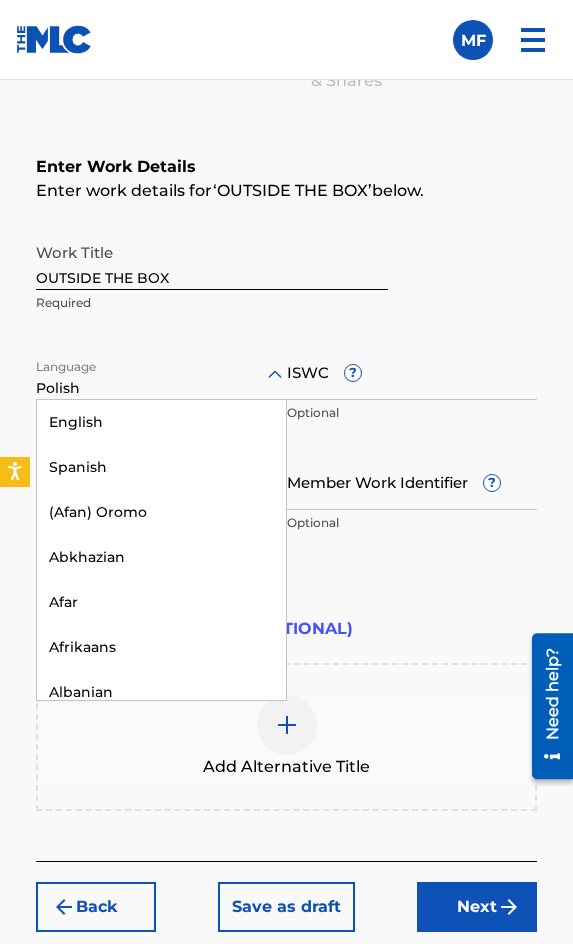 click at bounding box center [161, 374] 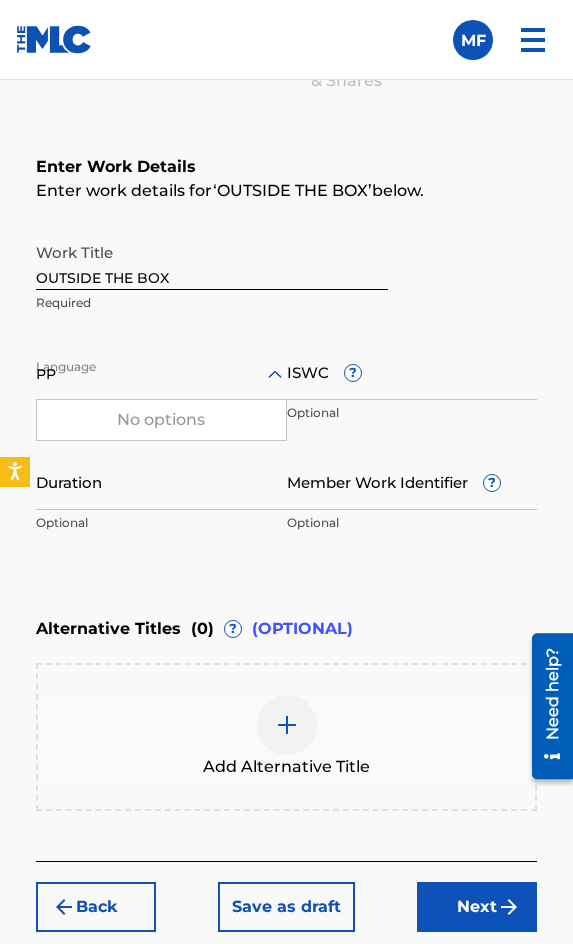 scroll, scrollTop: 0, scrollLeft: 0, axis: both 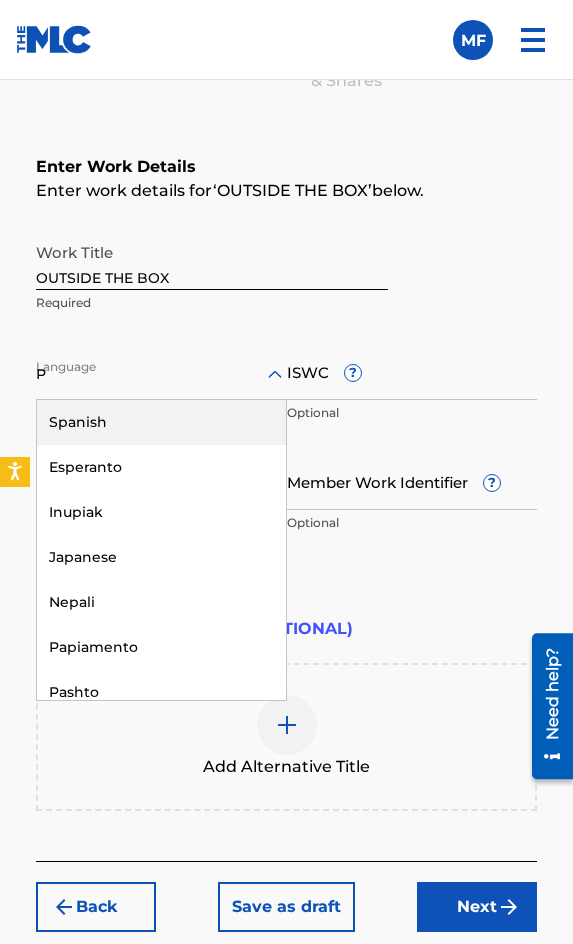 type on "PO" 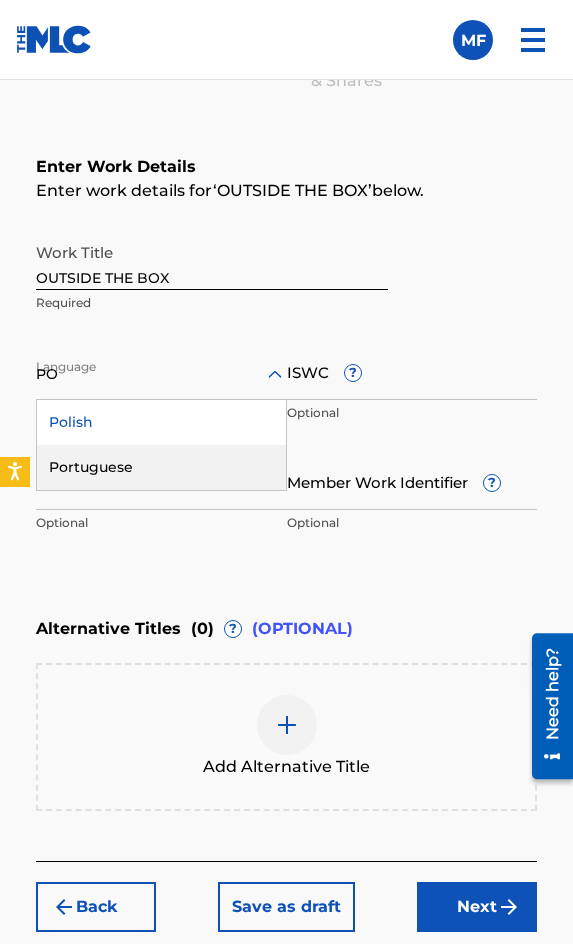 click on "Portuguese" at bounding box center [161, 467] 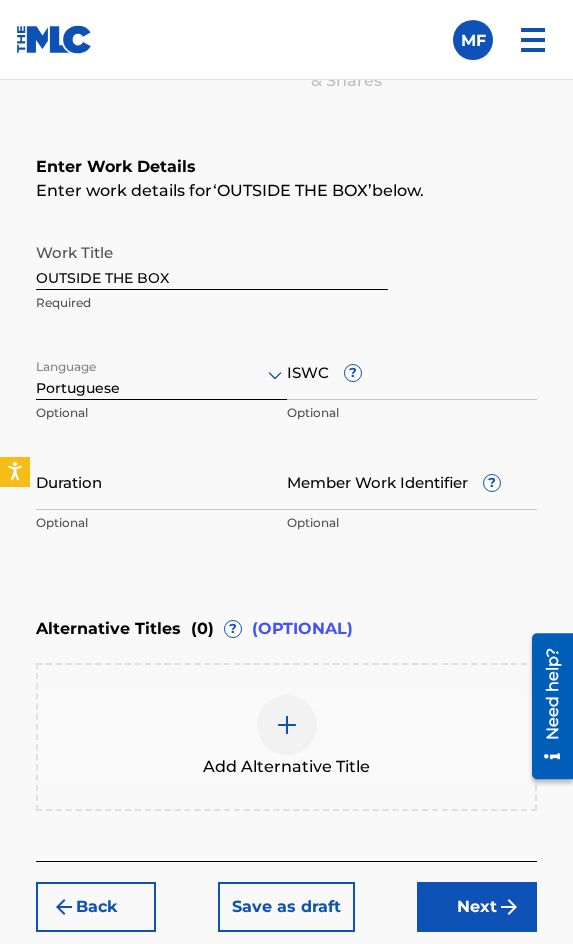 click on "Duration" at bounding box center [161, 481] 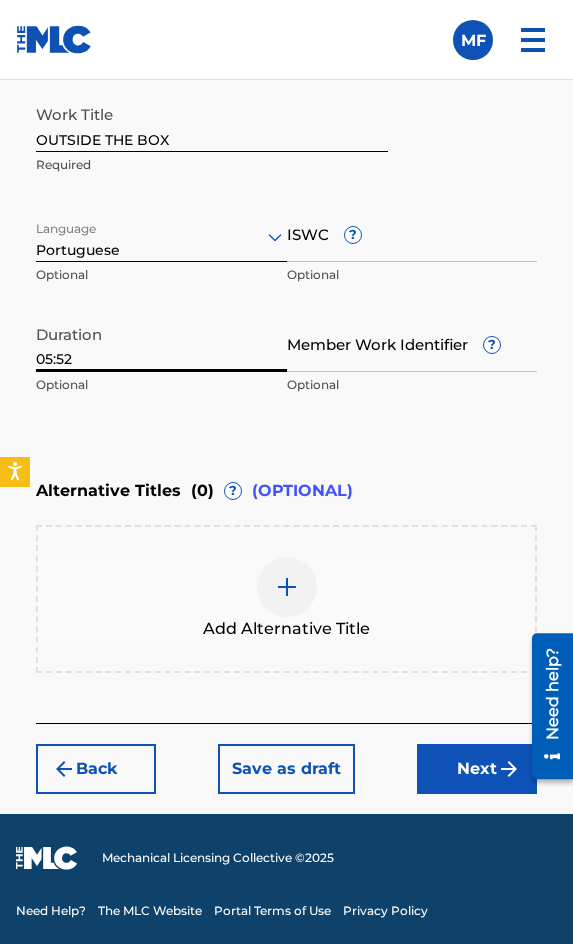 type on "05:52" 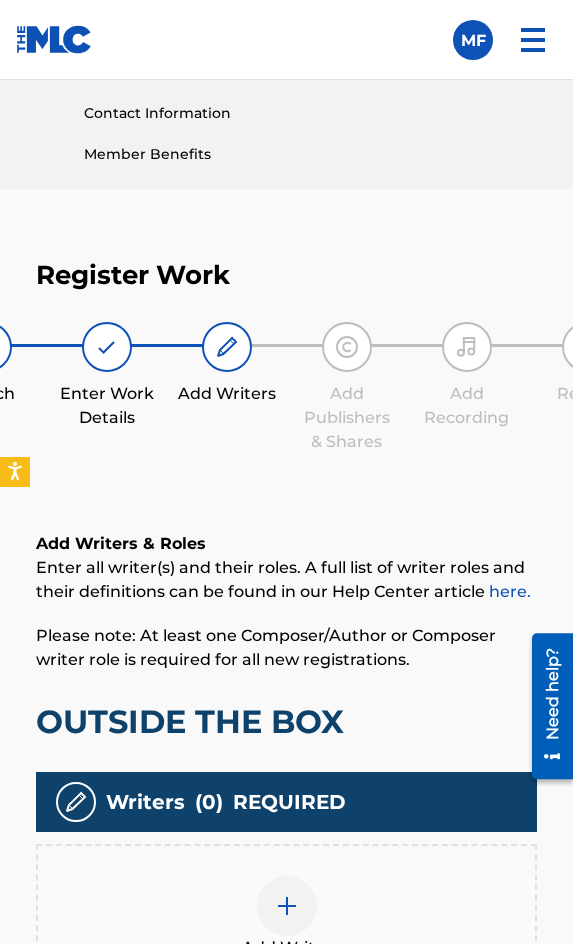 scroll, scrollTop: 1308, scrollLeft: 0, axis: vertical 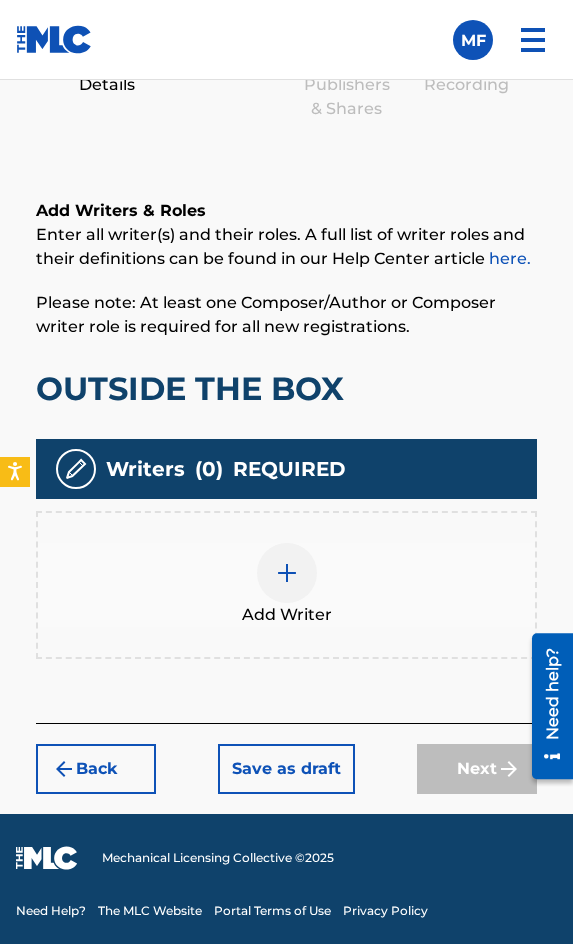 click on "Add Writer" at bounding box center [286, 585] 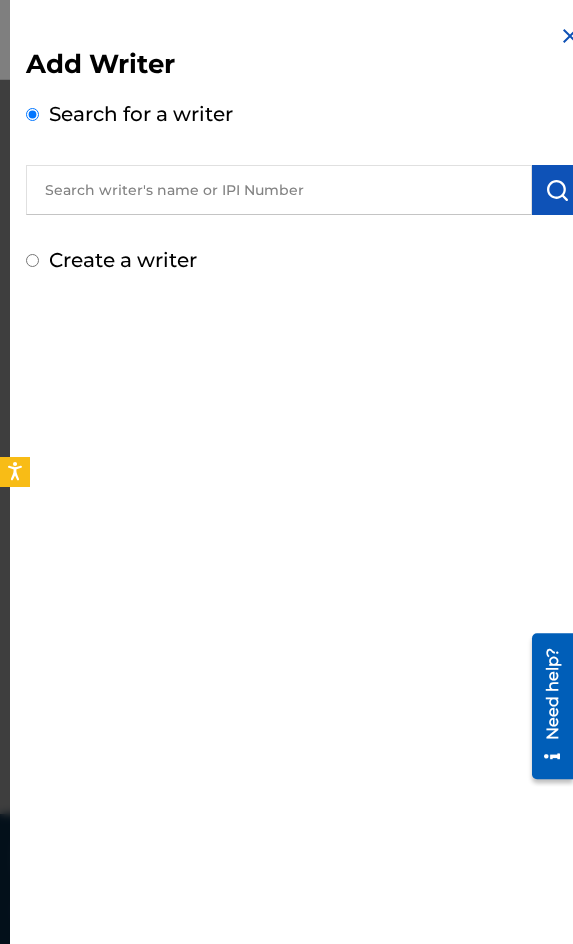 click at bounding box center [279, 190] 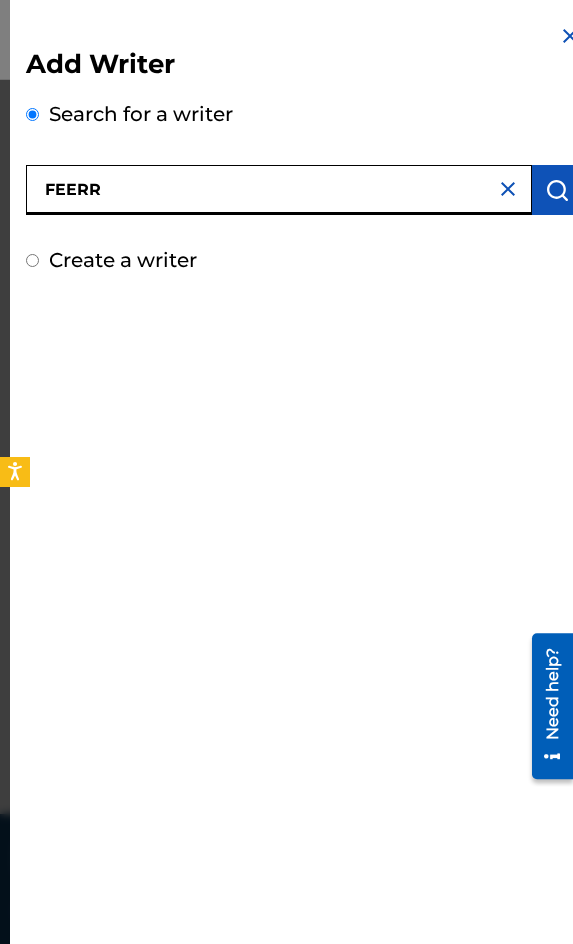 type on "FEERR" 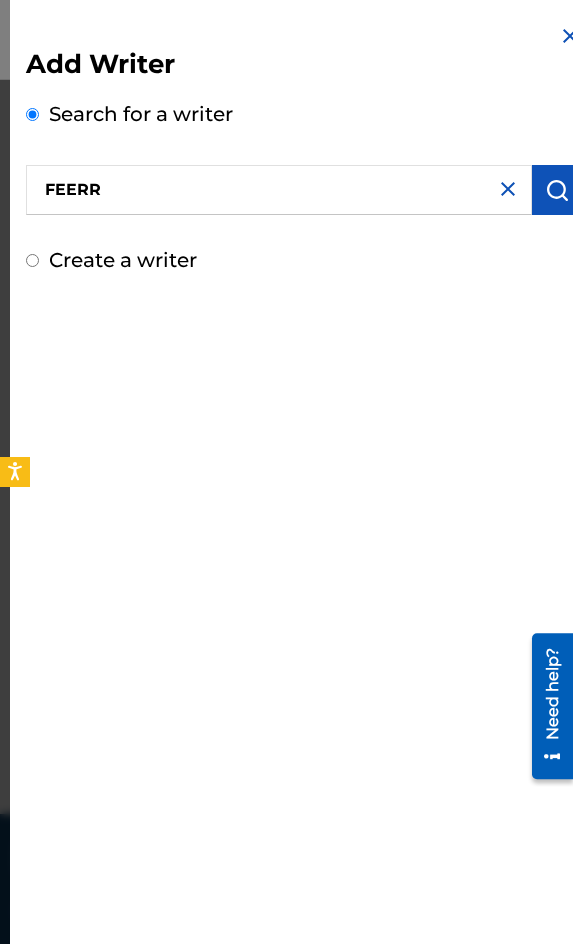 click at bounding box center (557, 190) 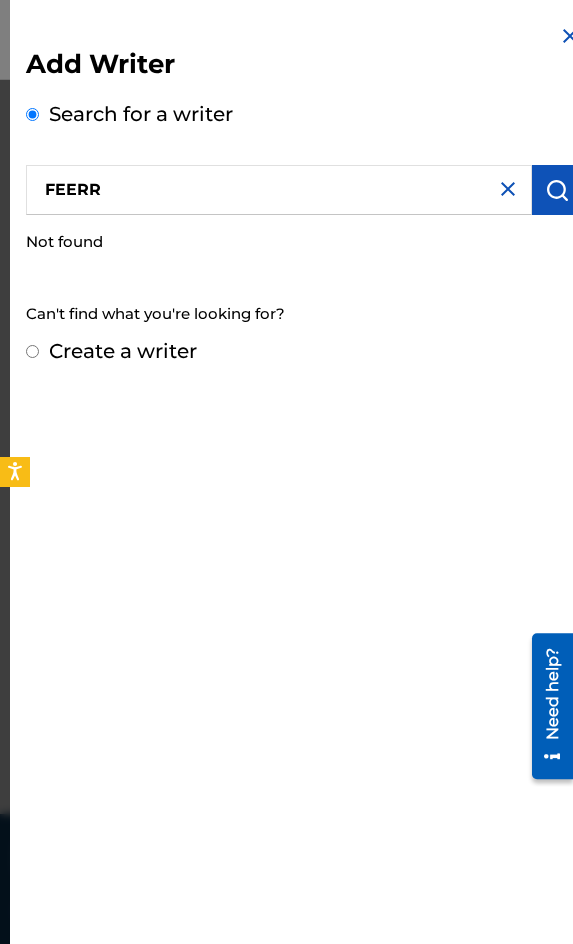 click on "Create a writer" at bounding box center (123, 351) 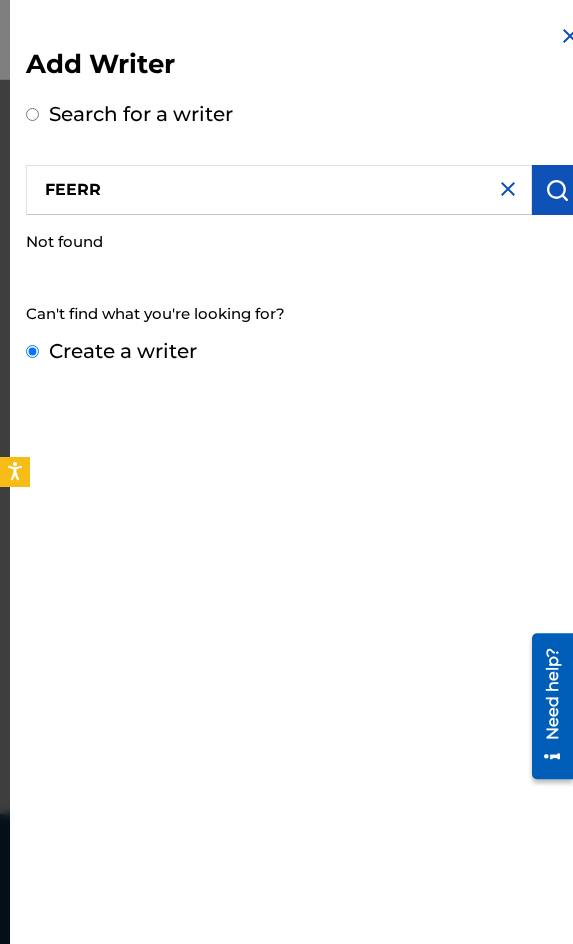 click on "Create a writer" at bounding box center (32, 351) 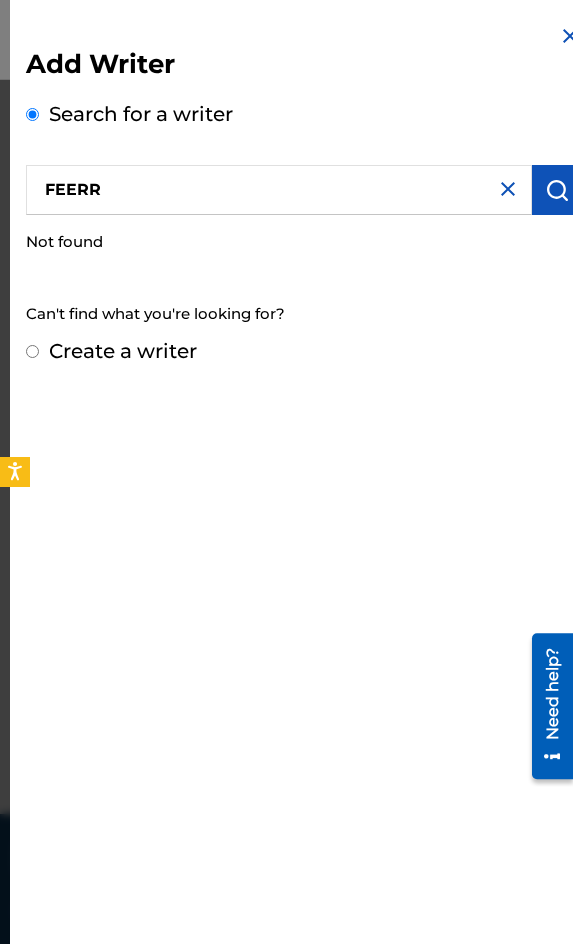 radio on "false" 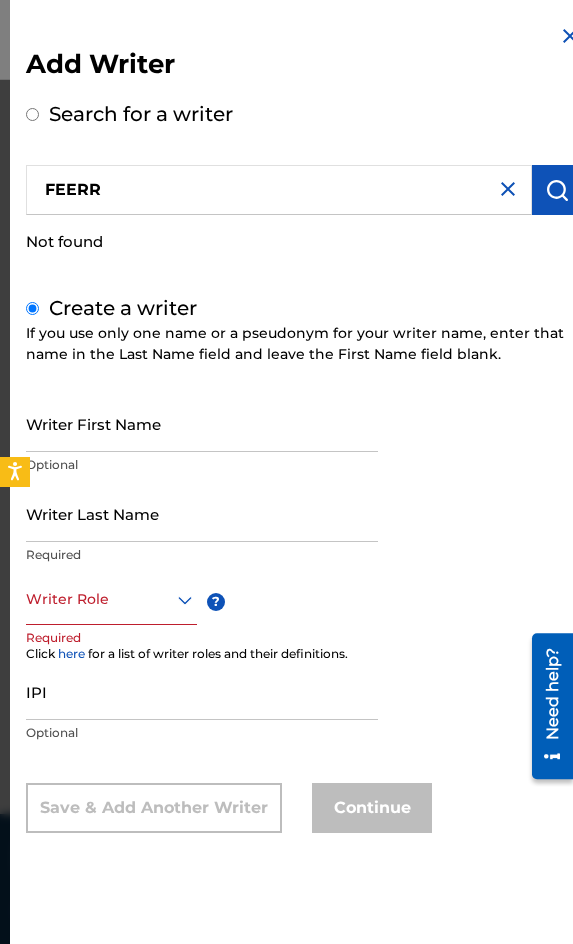 click on "Writer First Name" at bounding box center [202, 423] 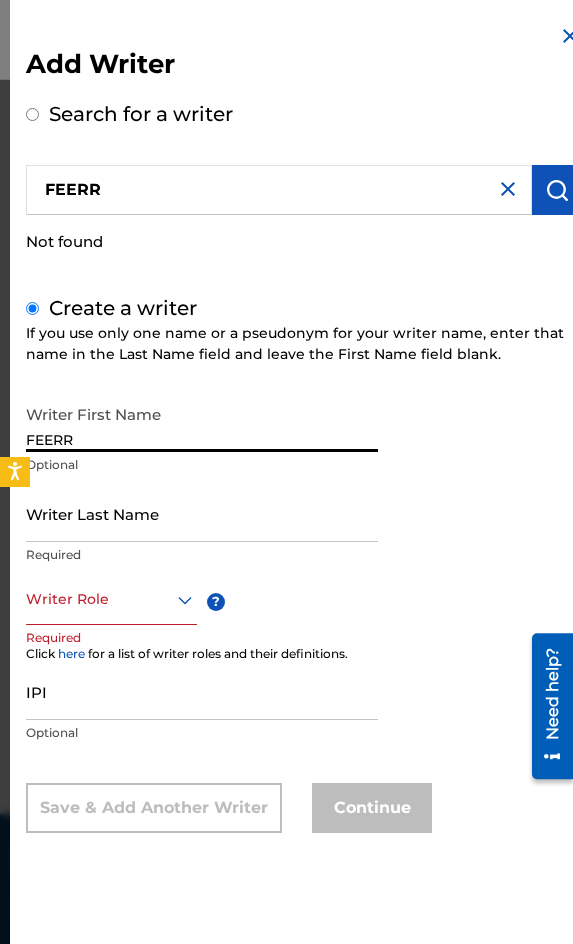 type on "FEERR" 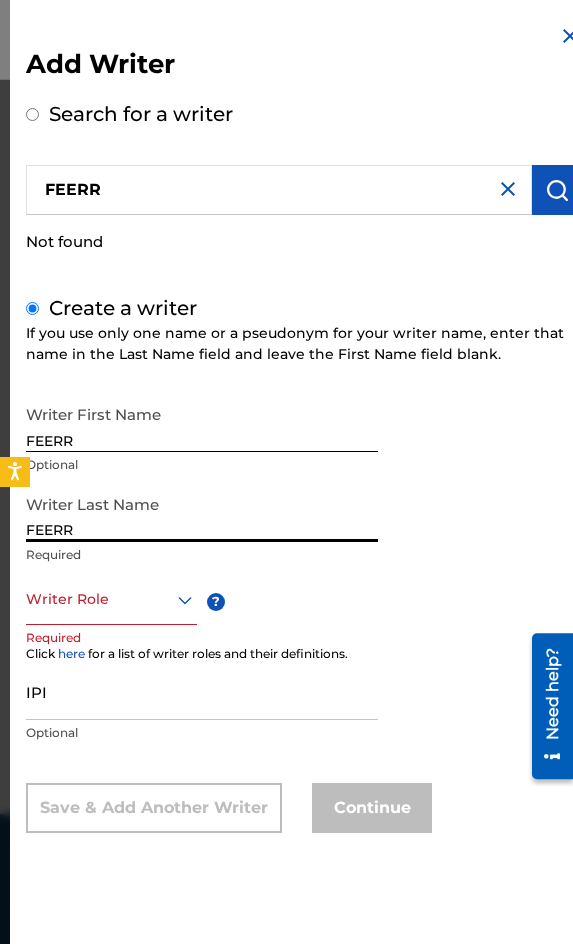 type on "FEERR" 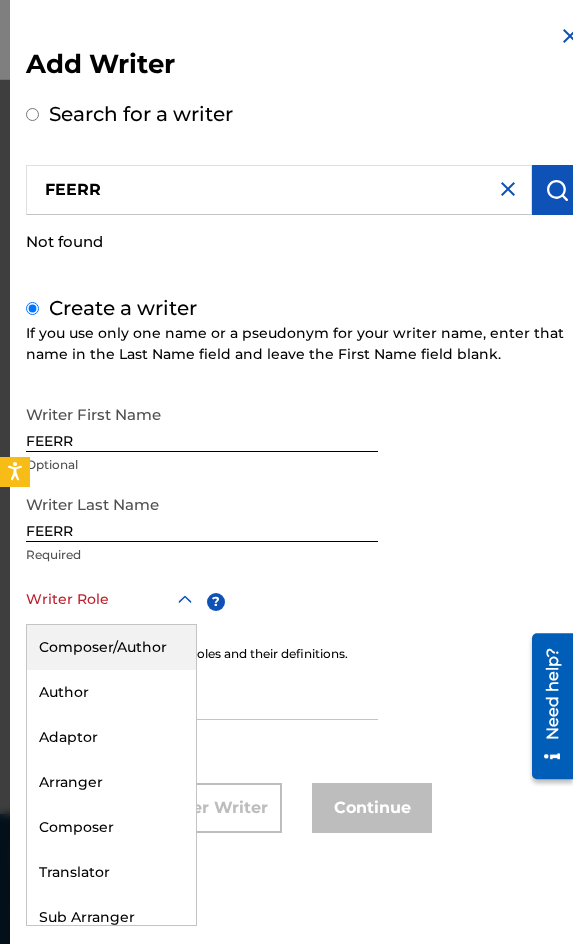 click on "Composer/Author" at bounding box center (111, 647) 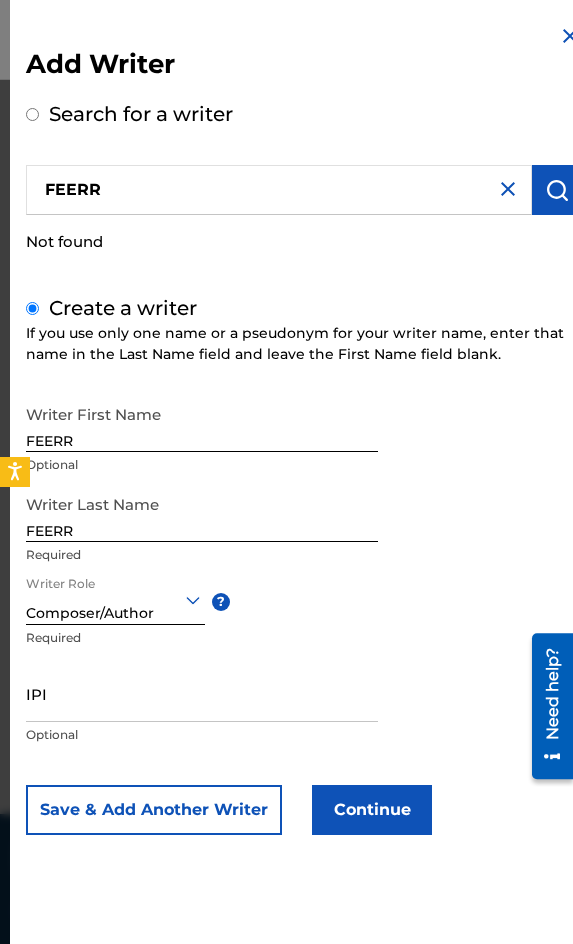 click on "Continue" at bounding box center (372, 810) 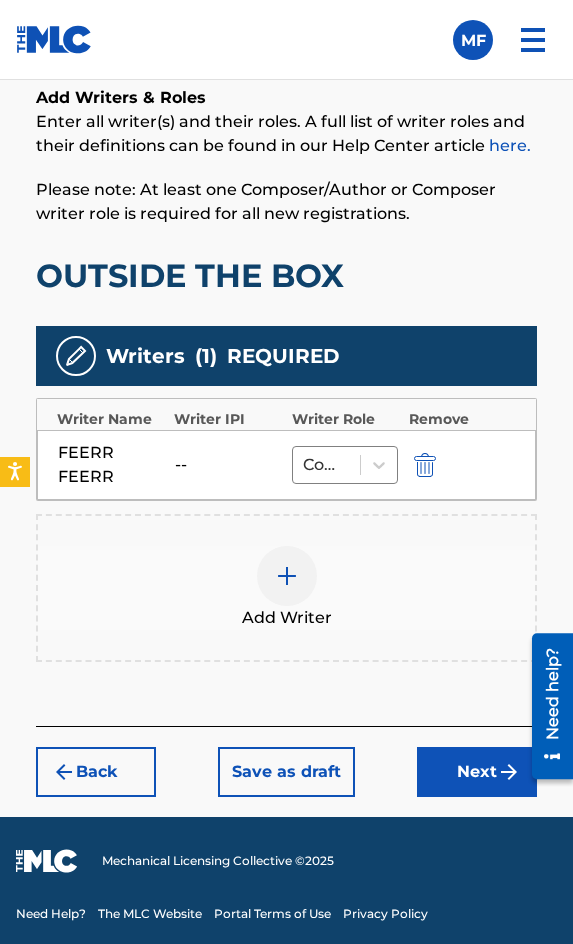 scroll, scrollTop: 1424, scrollLeft: 0, axis: vertical 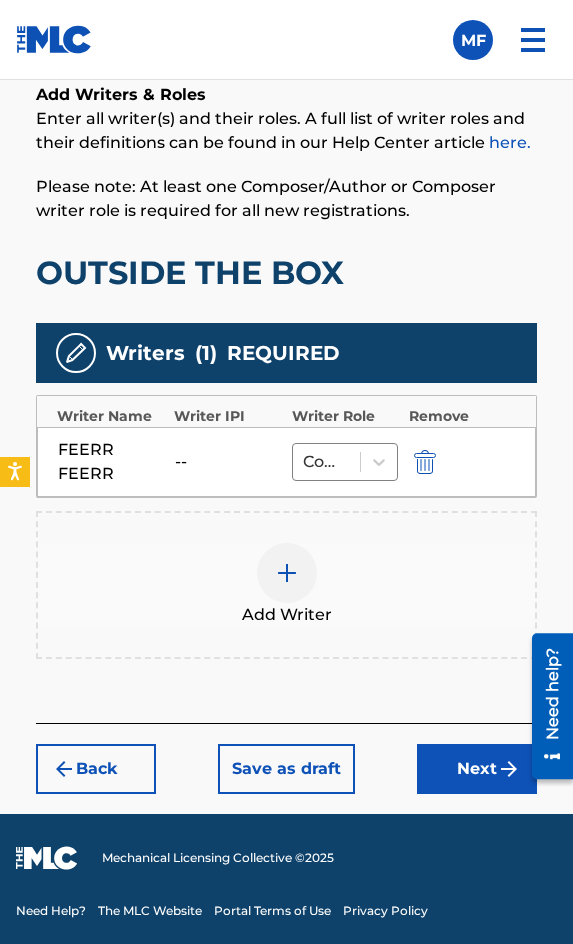 click at bounding box center (287, 573) 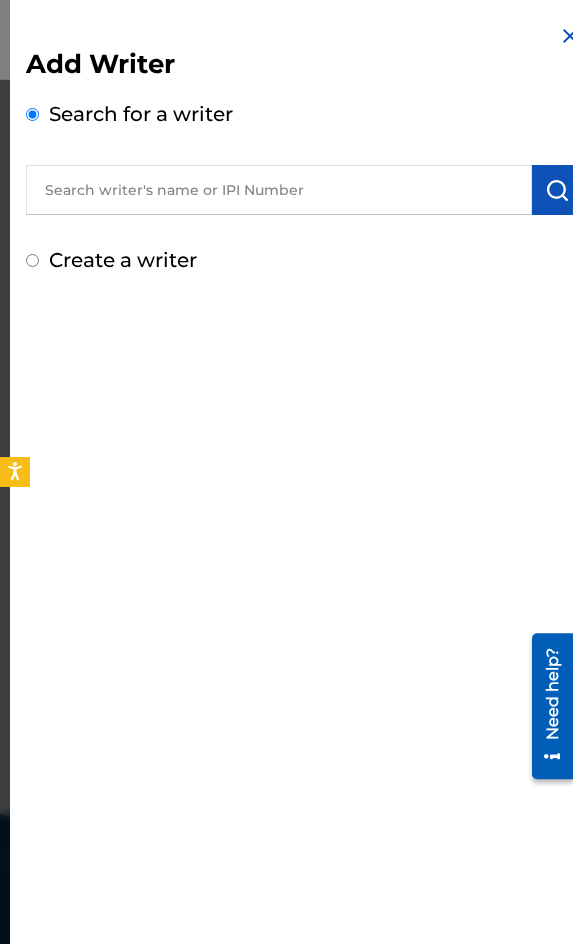 click at bounding box center [279, 190] 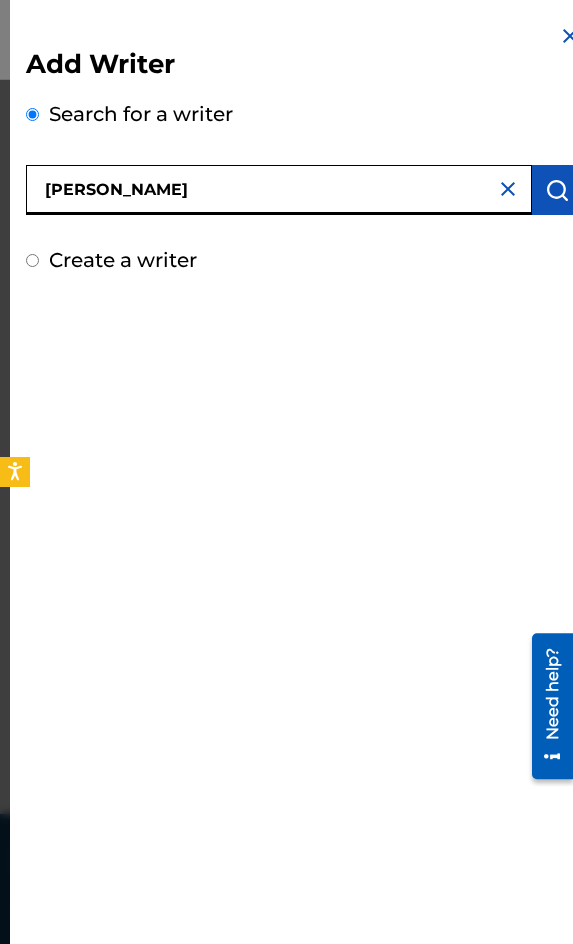 type on "[PERSON_NAME]" 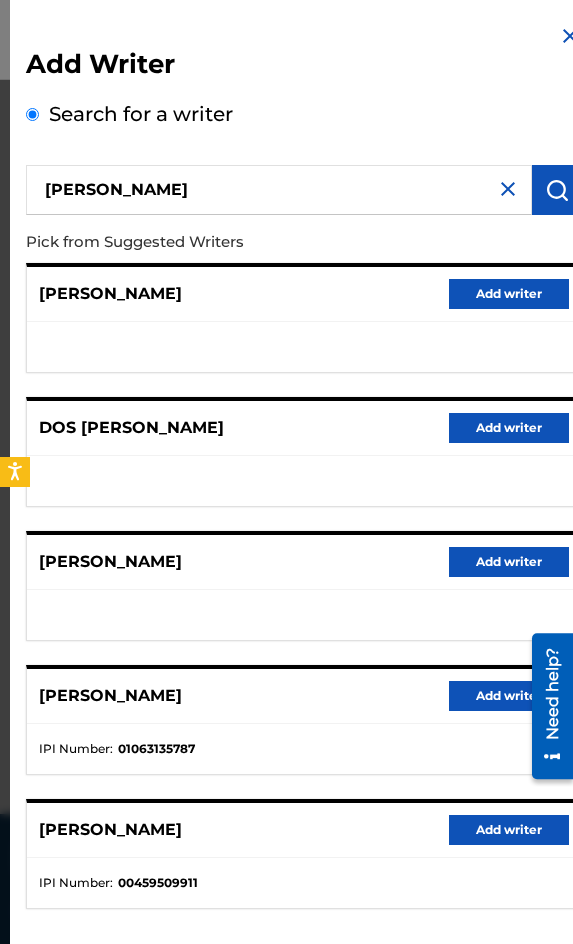 click on "Add writer" at bounding box center [509, 696] 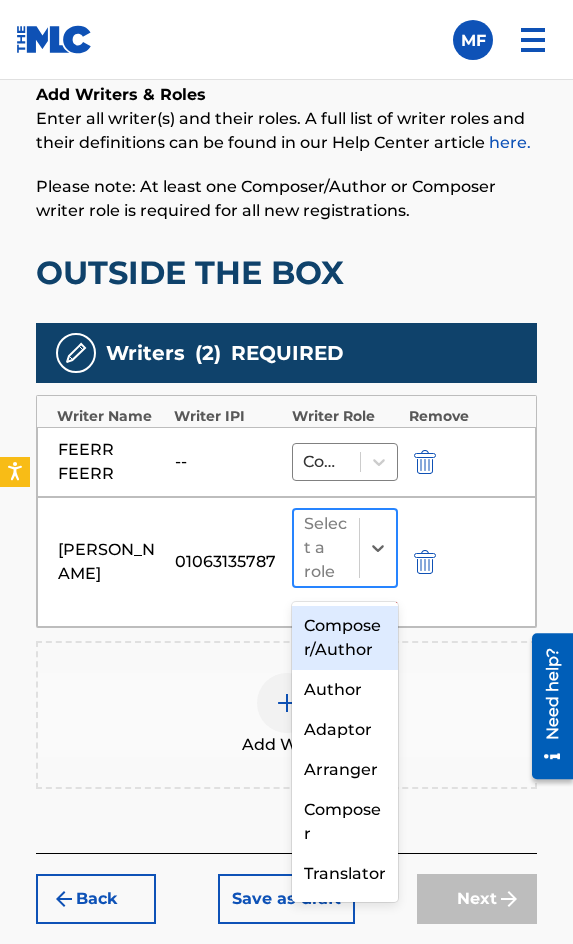 click at bounding box center [377, 548] 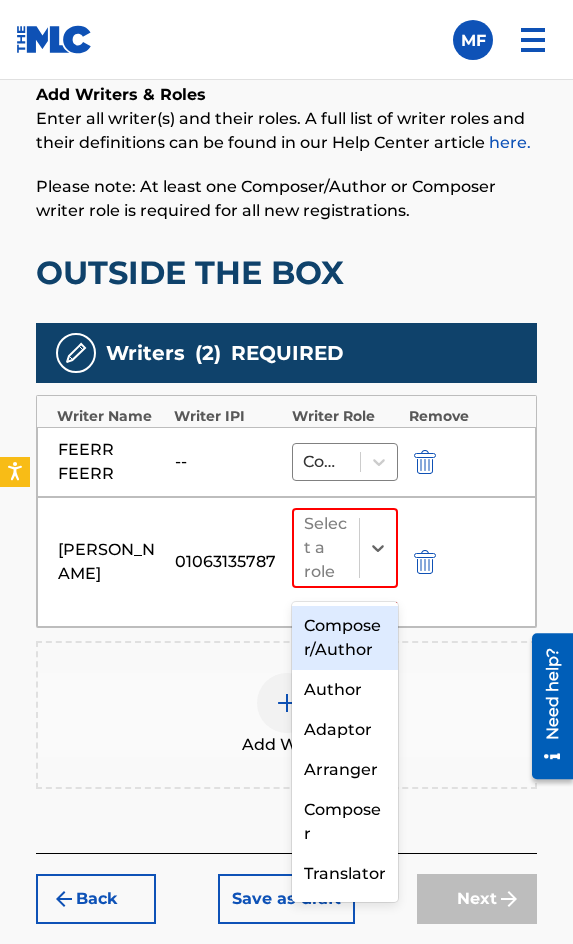 click on "Composer/Author" at bounding box center (345, 638) 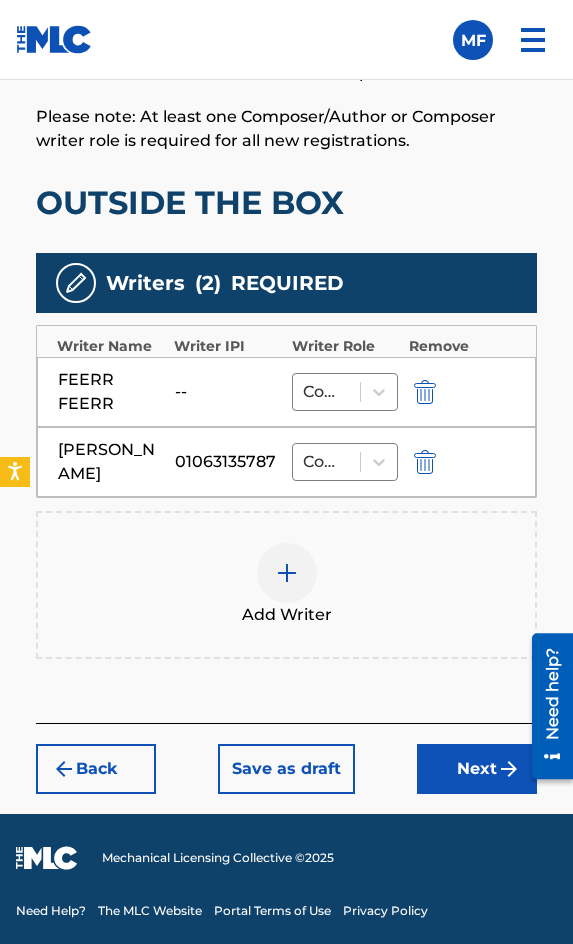 click on "Next" at bounding box center [477, 769] 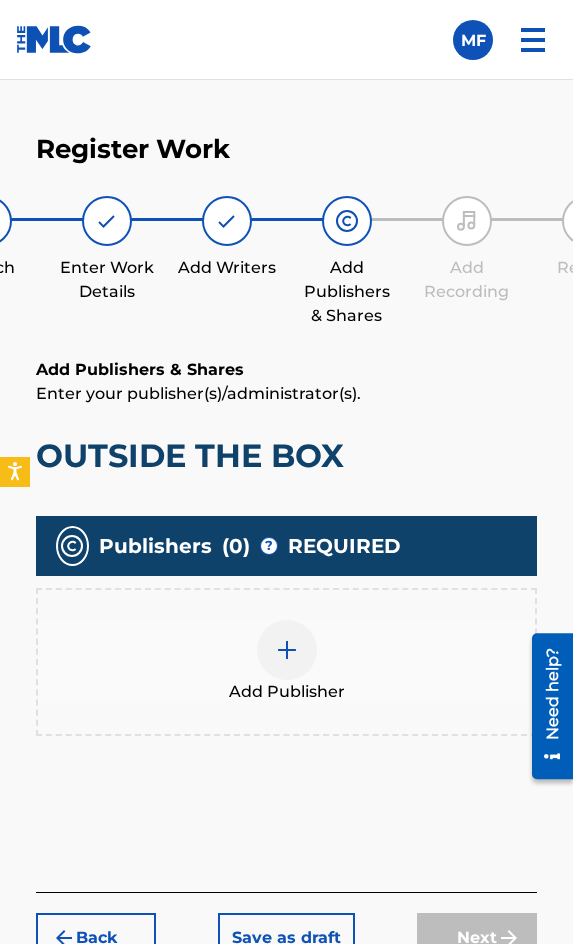 scroll, scrollTop: 1270, scrollLeft: 0, axis: vertical 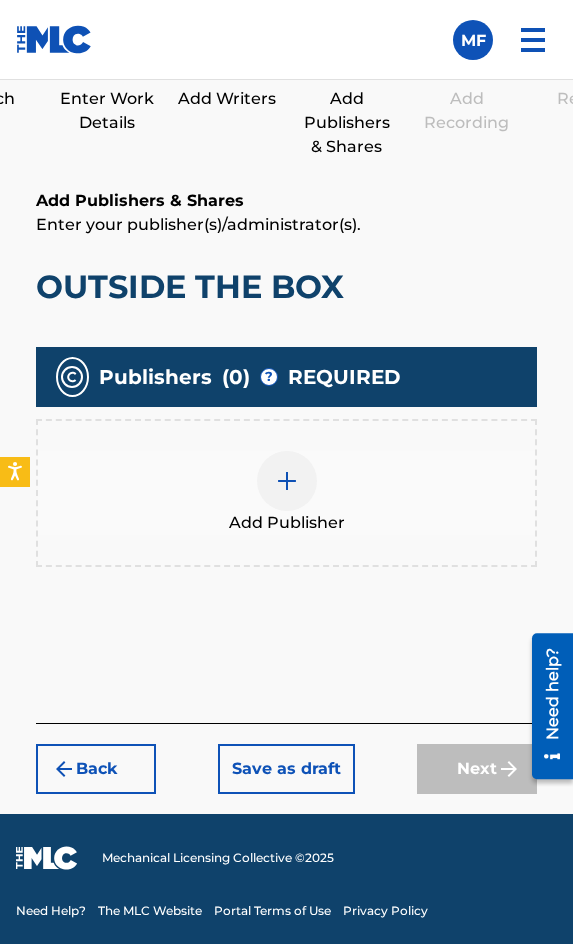 click on "Add Publisher" at bounding box center [287, 523] 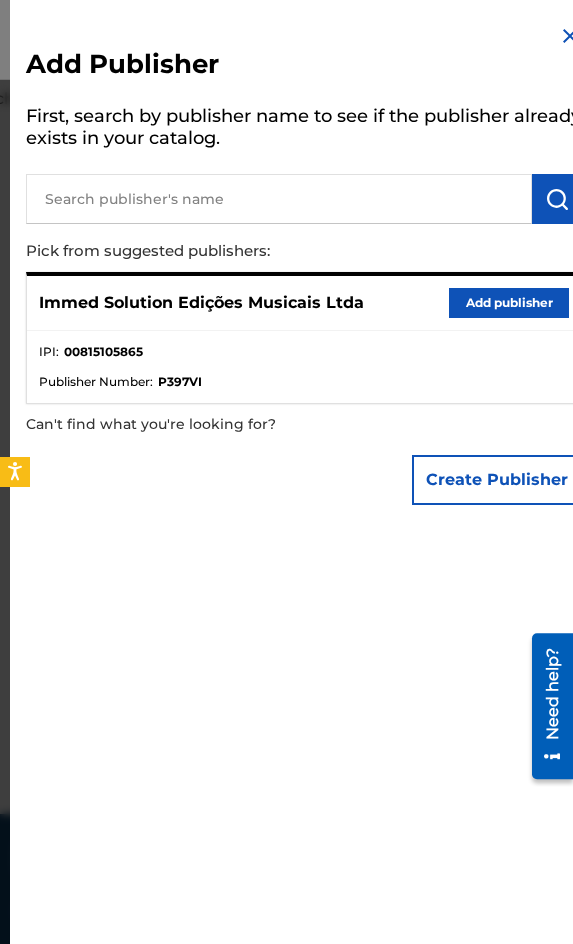 click on "Add publisher" at bounding box center (509, 303) 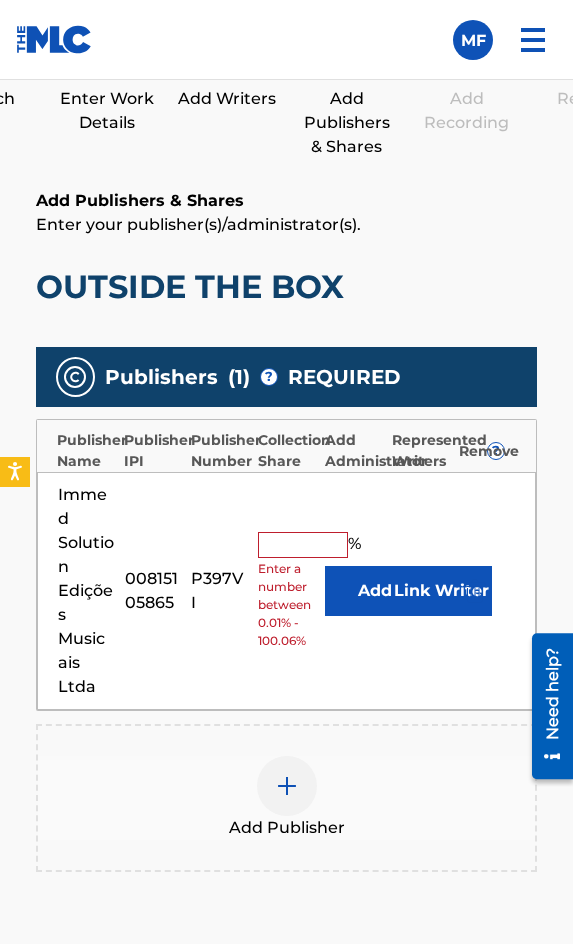 click at bounding box center (303, 545) 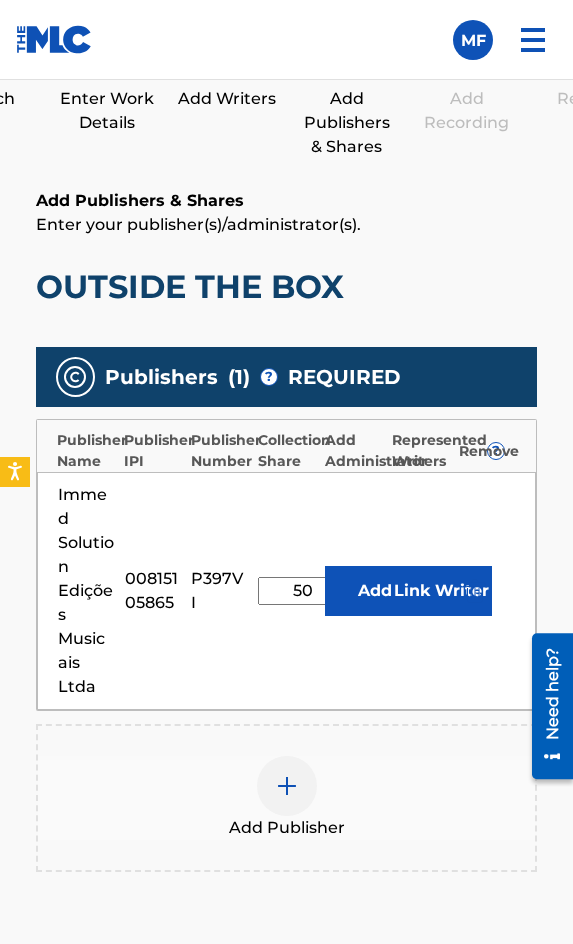 click on "Link Writer" at bounding box center [442, 591] 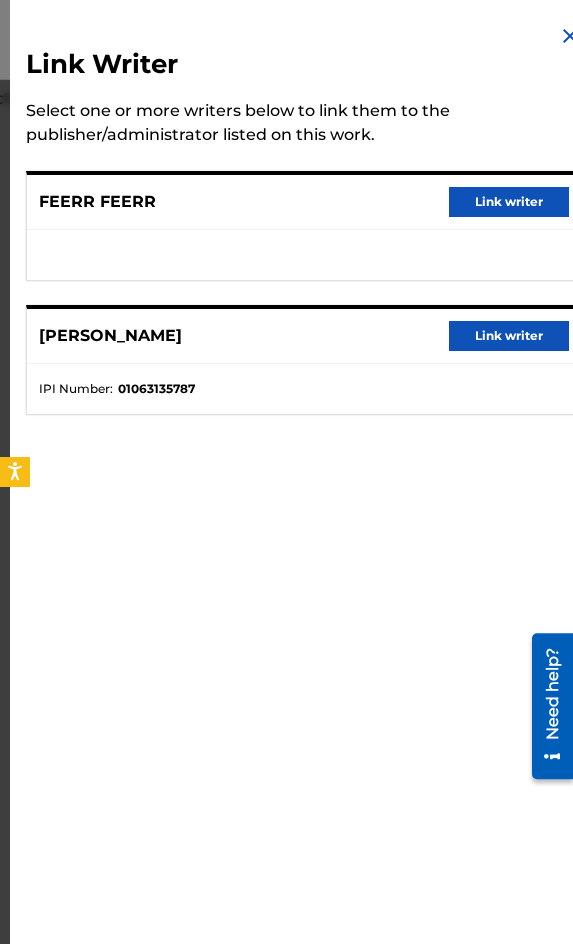 click on "Link writer" at bounding box center [509, 336] 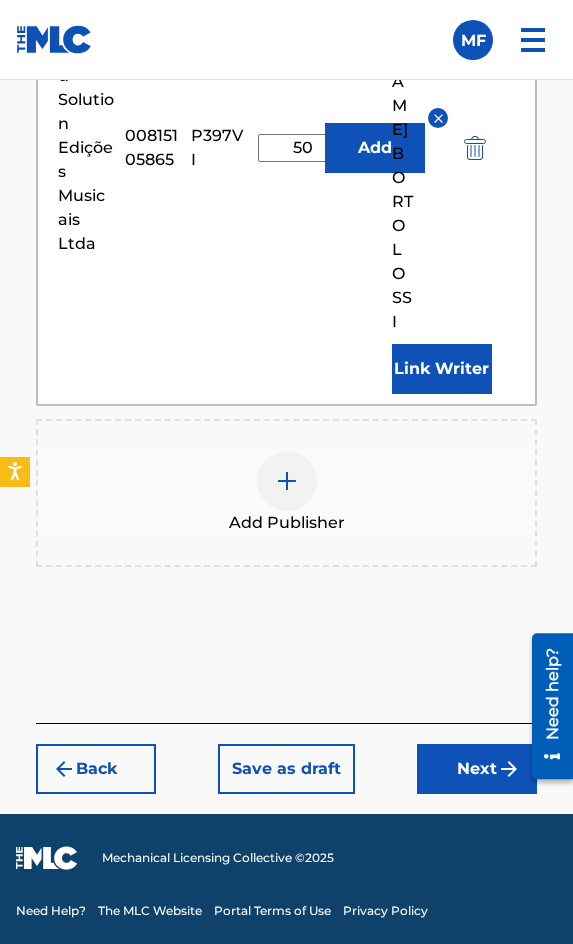 drag, startPoint x: 519, startPoint y: 758, endPoint x: 508, endPoint y: 758, distance: 11 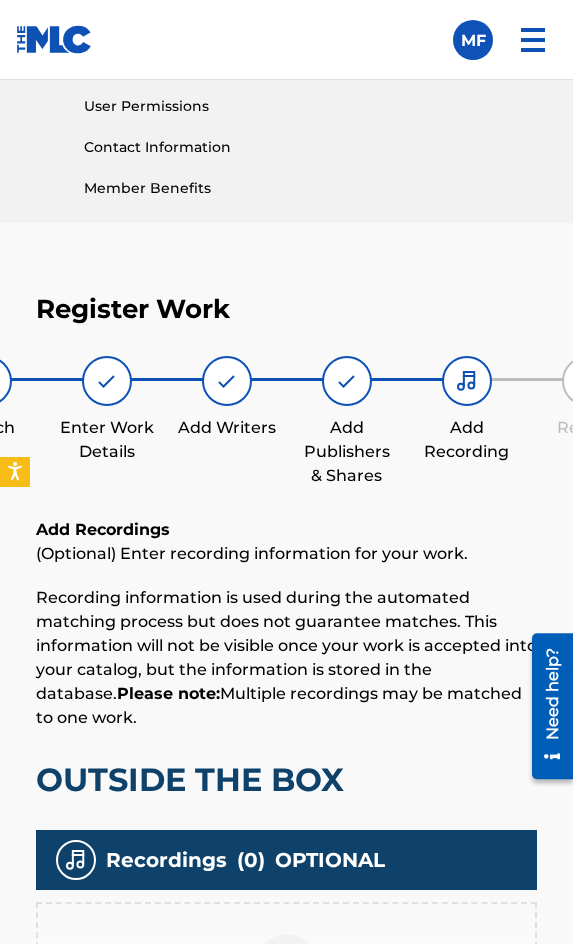 scroll, scrollTop: 1292, scrollLeft: 0, axis: vertical 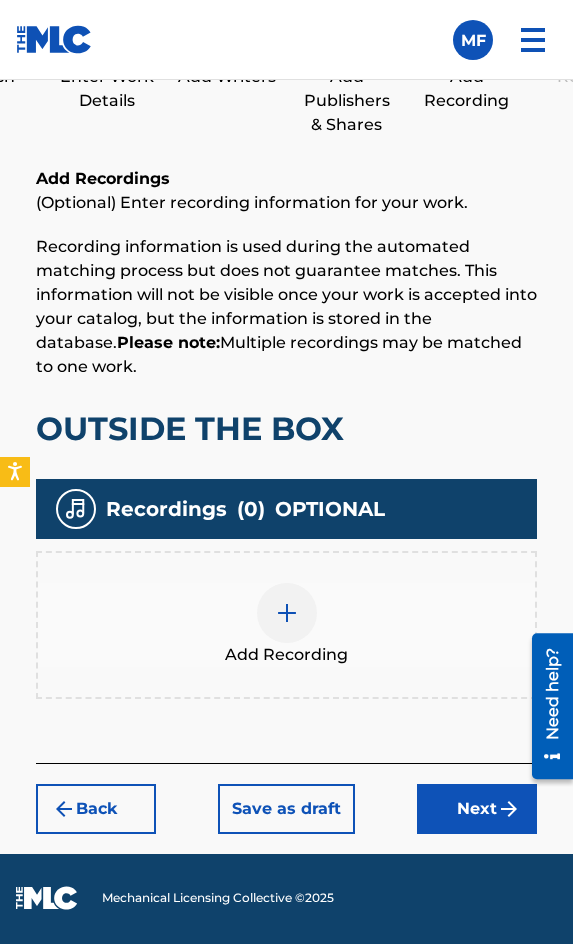 click on "Add Recording" at bounding box center (286, 625) 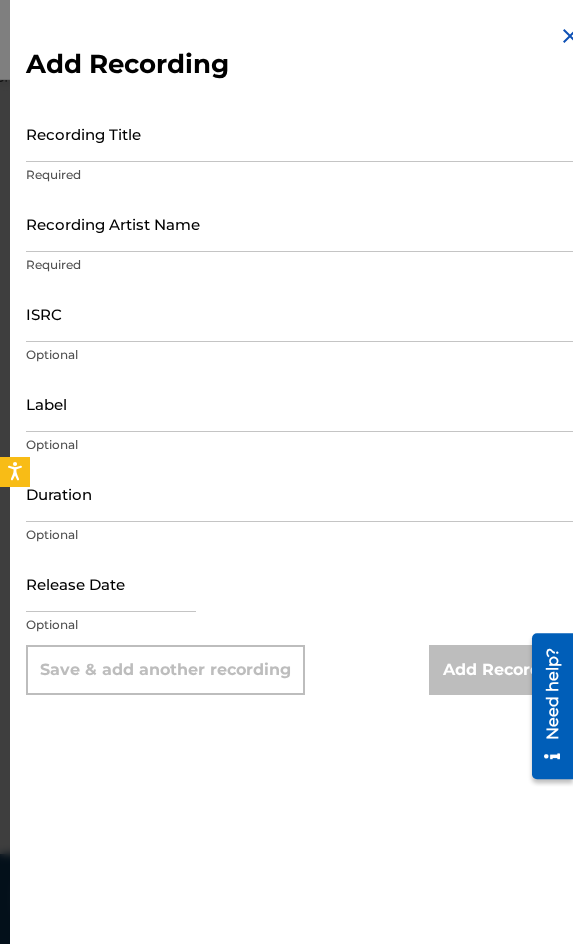 click on "Recording Title" at bounding box center (304, 133) 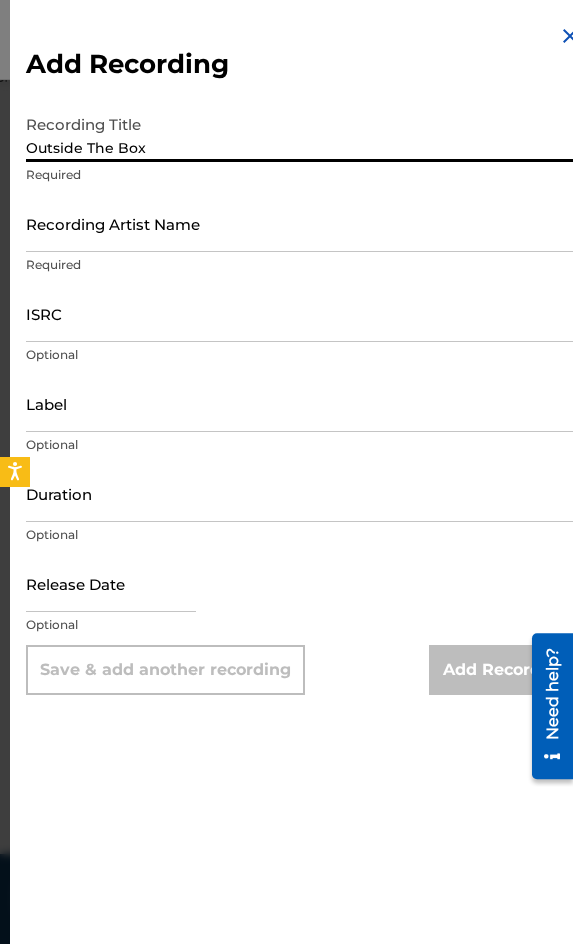 type on "Outside The Box" 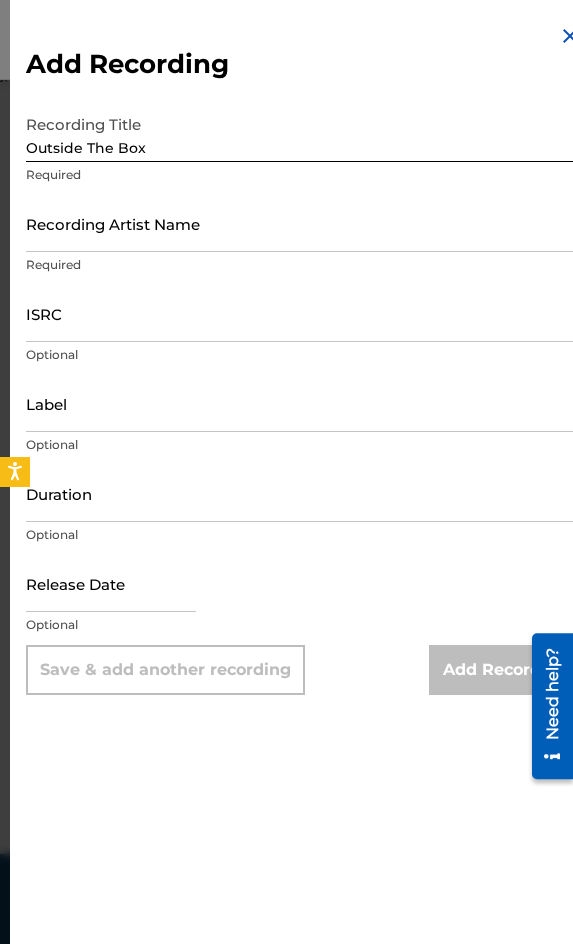 click on "Recording Artist Name" at bounding box center (304, 223) 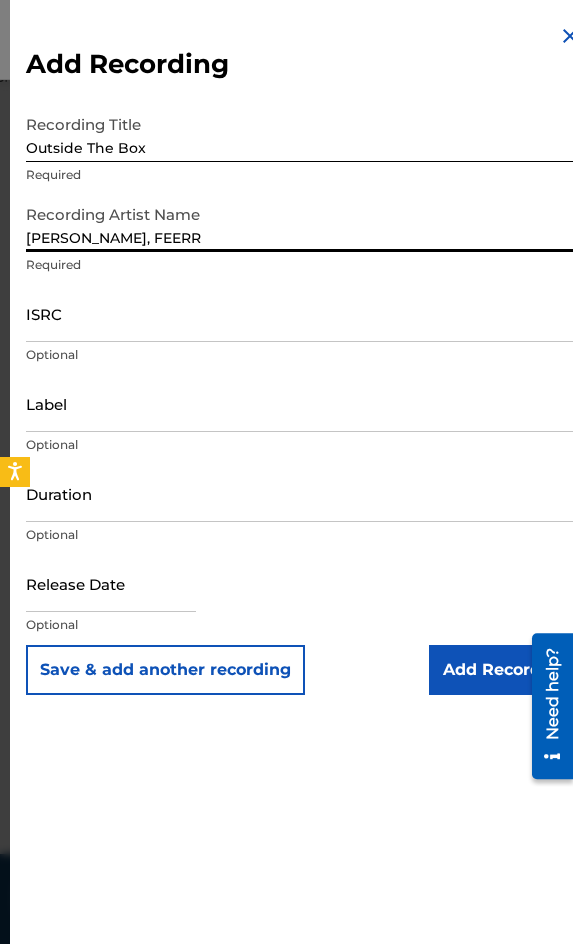 type on "[PERSON_NAME], FEERR" 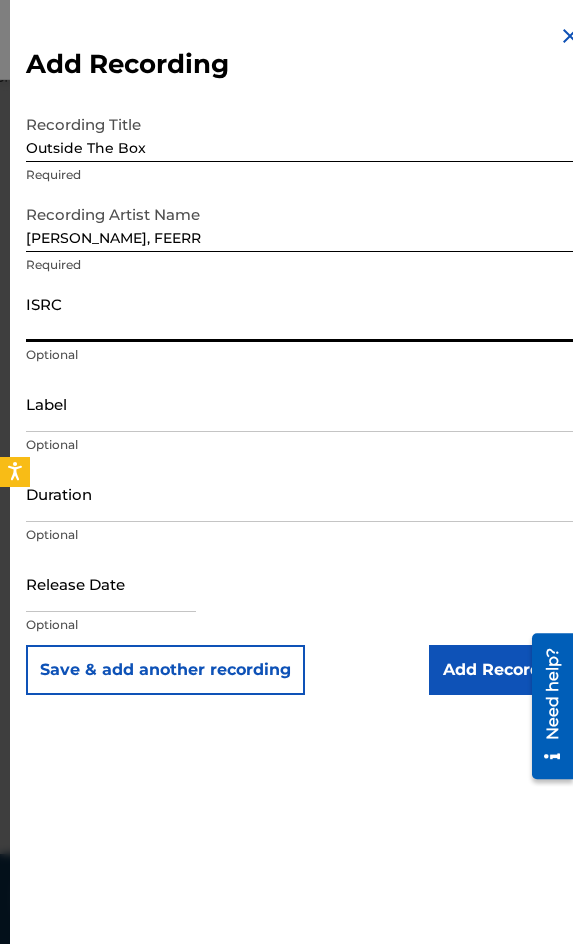 click on "ISRC" at bounding box center (304, 313) 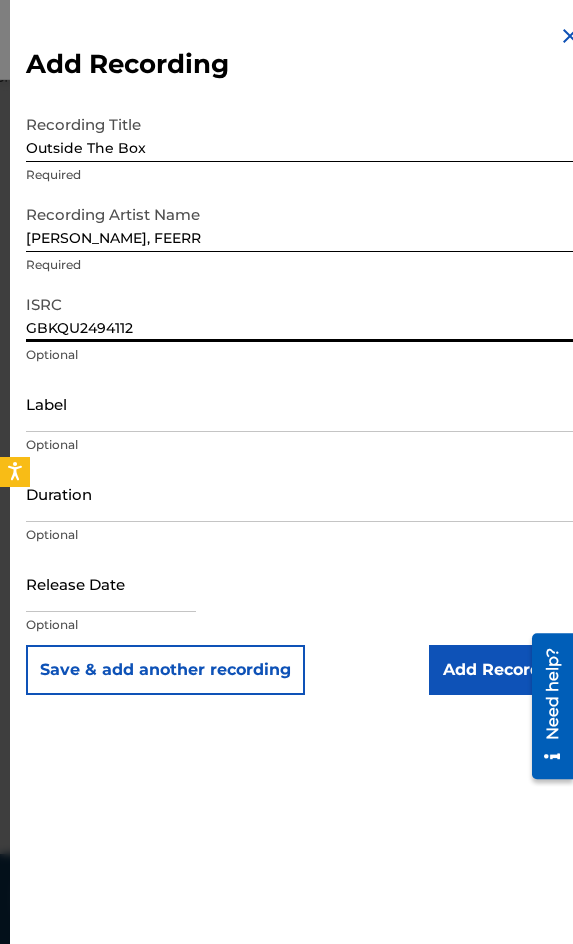 type on "GBKQU2494112" 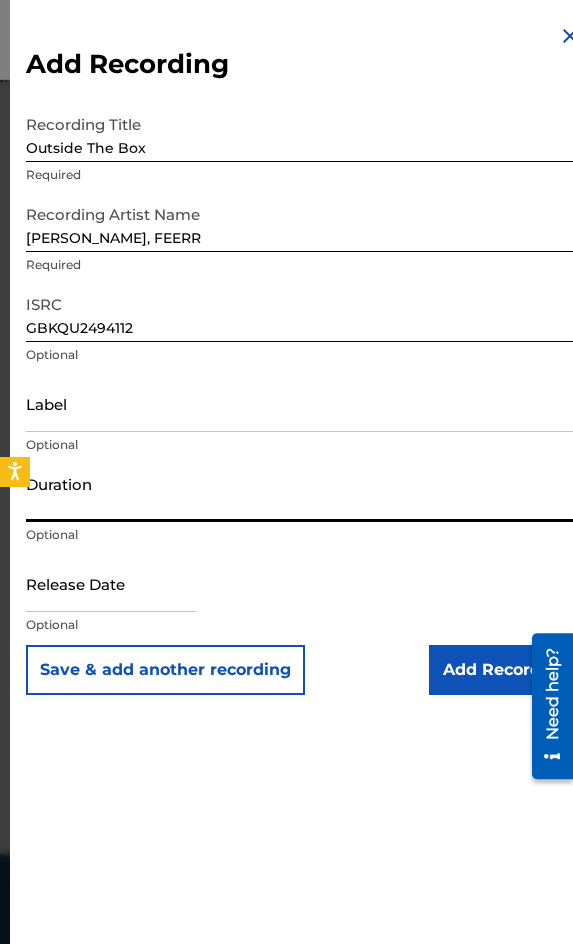 click on "Duration" at bounding box center [304, 493] 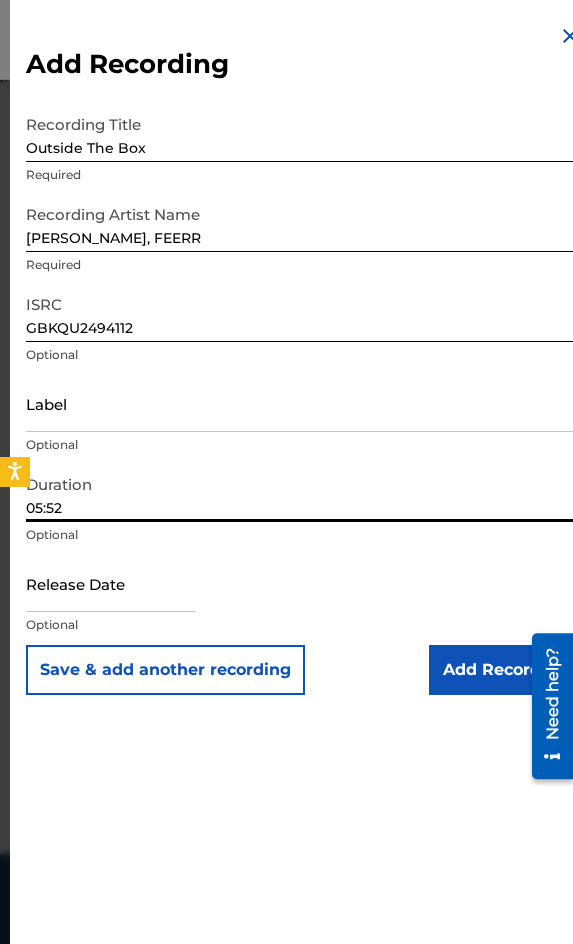 type on "05:52" 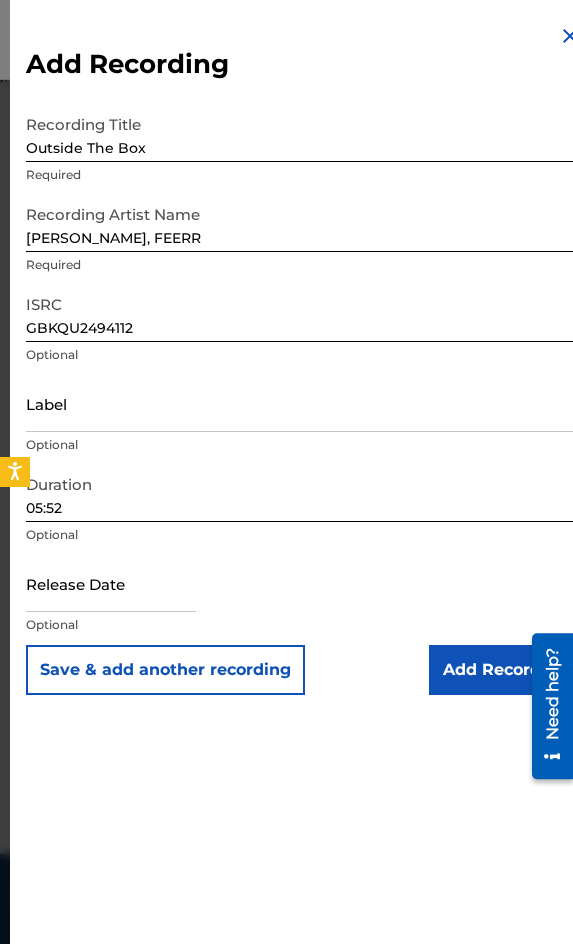 click on "Add Recording" at bounding box center (505, 670) 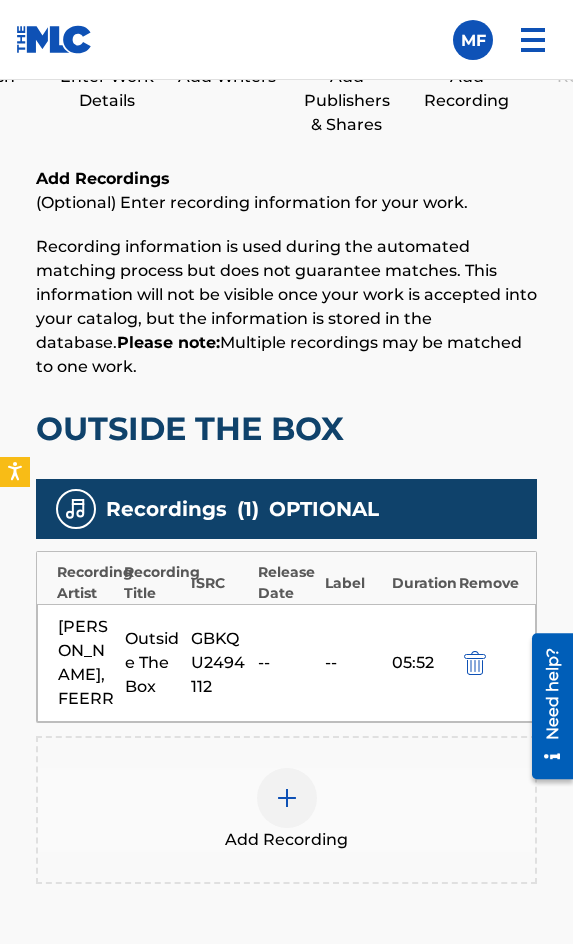 click at bounding box center (287, 798) 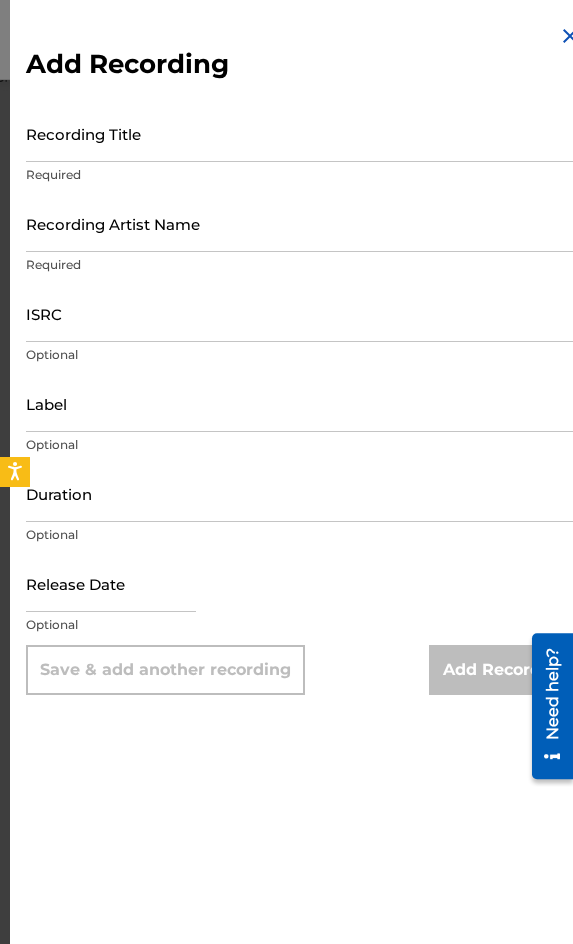 click on "Recording Title" at bounding box center (304, 133) 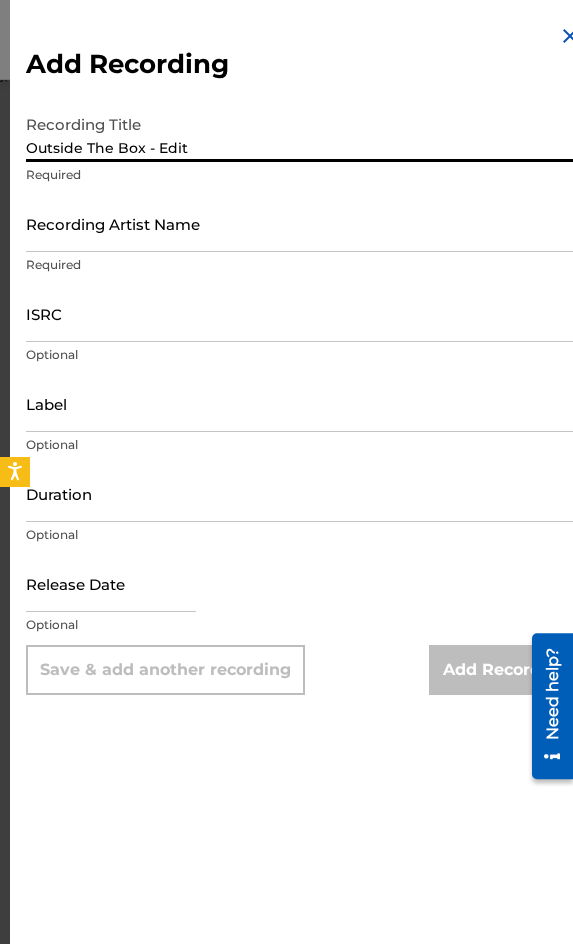 type on "Outside The Box - Edit" 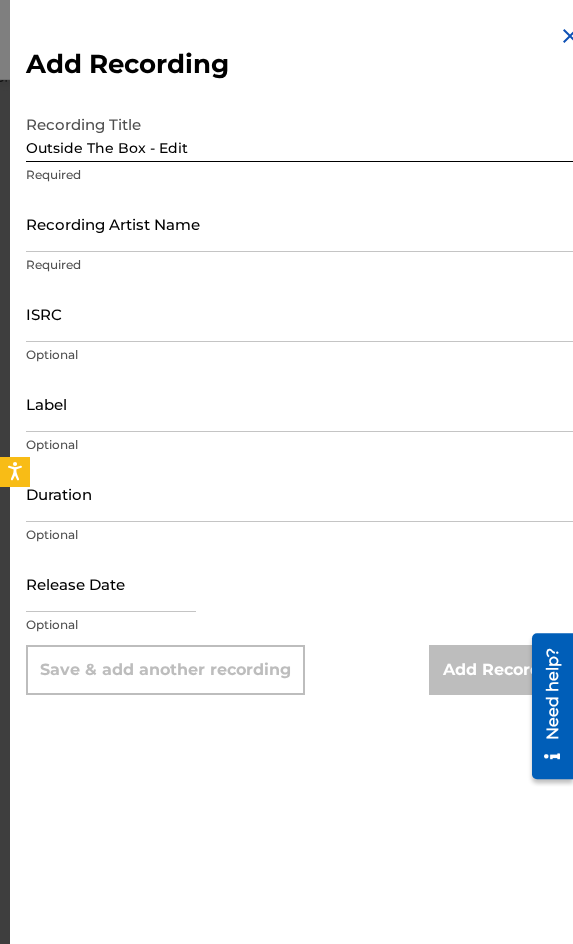 click on "Recording Artist Name" at bounding box center [304, 223] 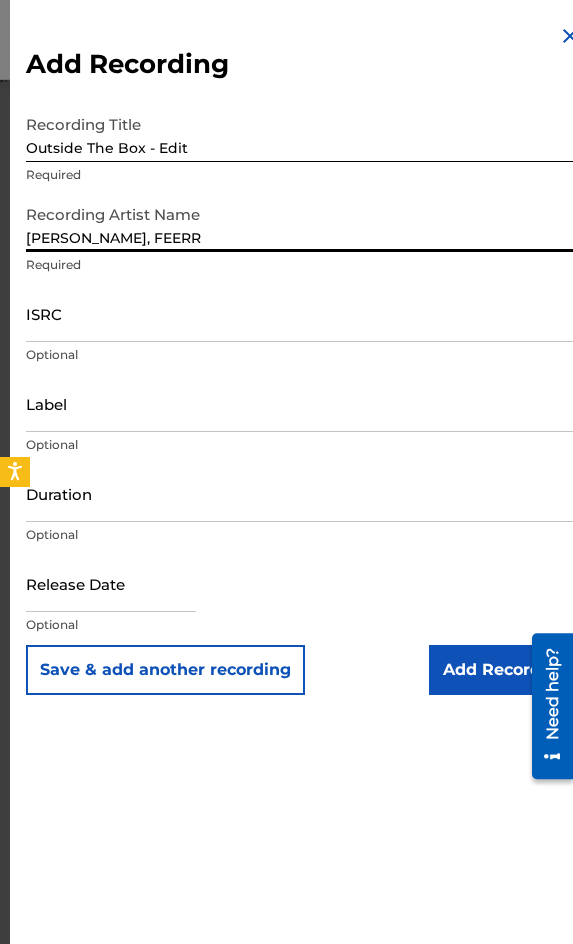 type on "[PERSON_NAME], FEERR" 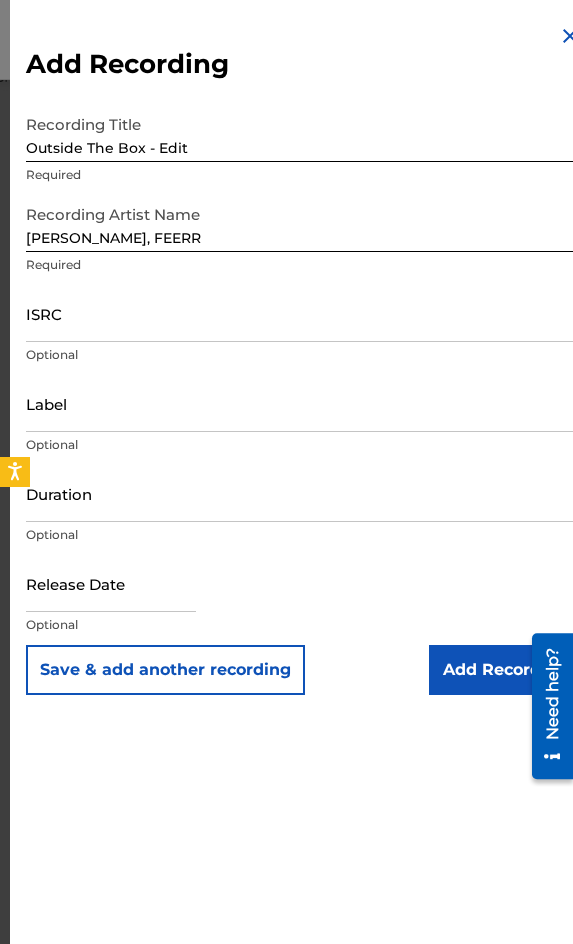 click on "ISRC" at bounding box center (304, 313) 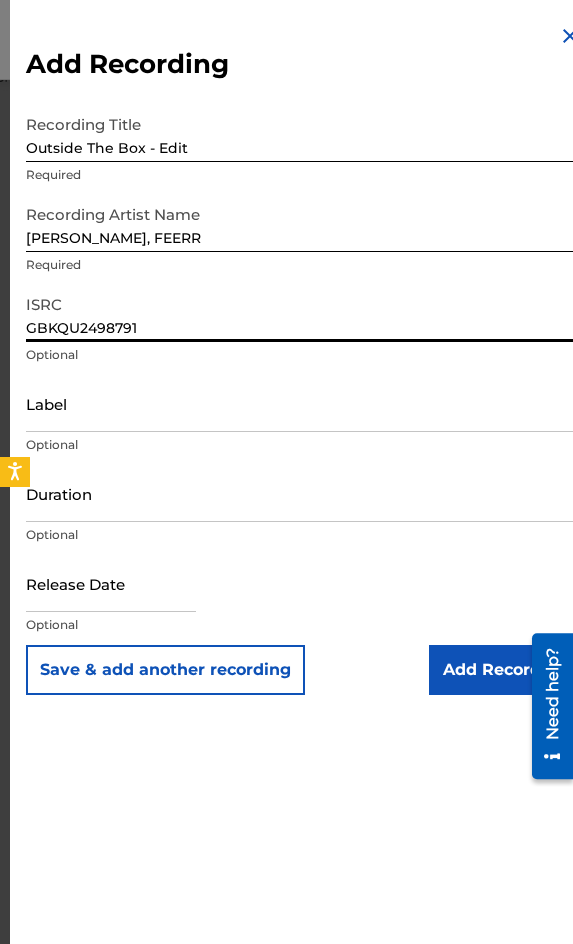 type on "GBKQU2498791" 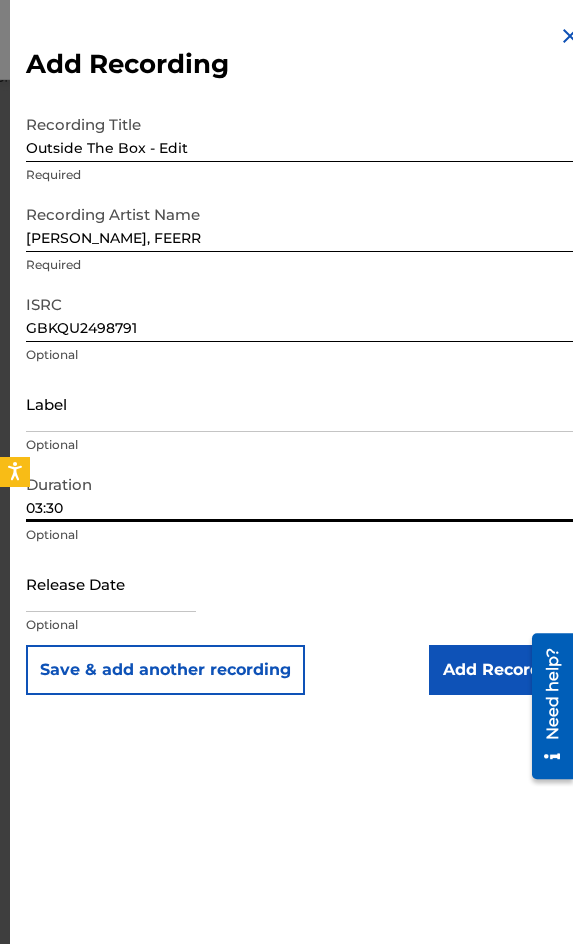 type on "03:30" 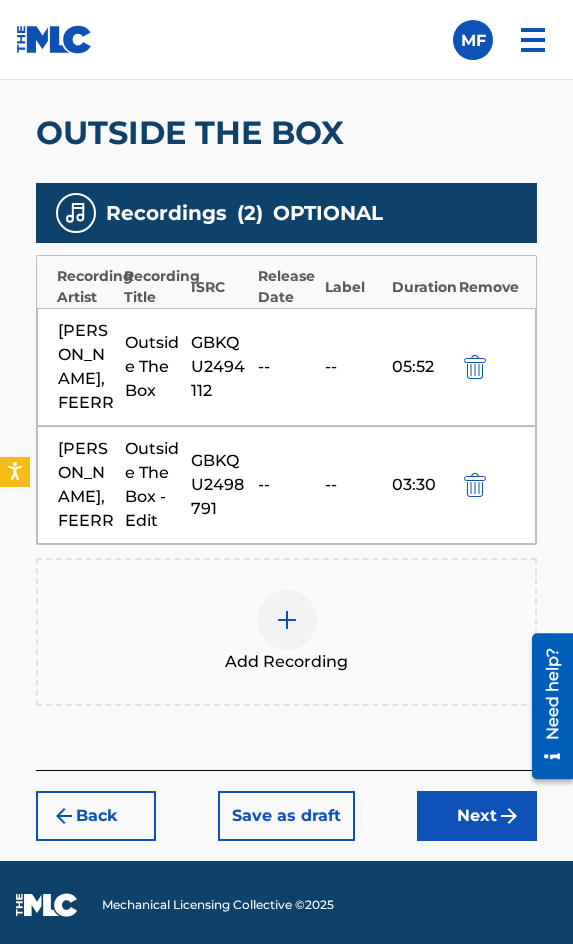 scroll, scrollTop: 1650, scrollLeft: 0, axis: vertical 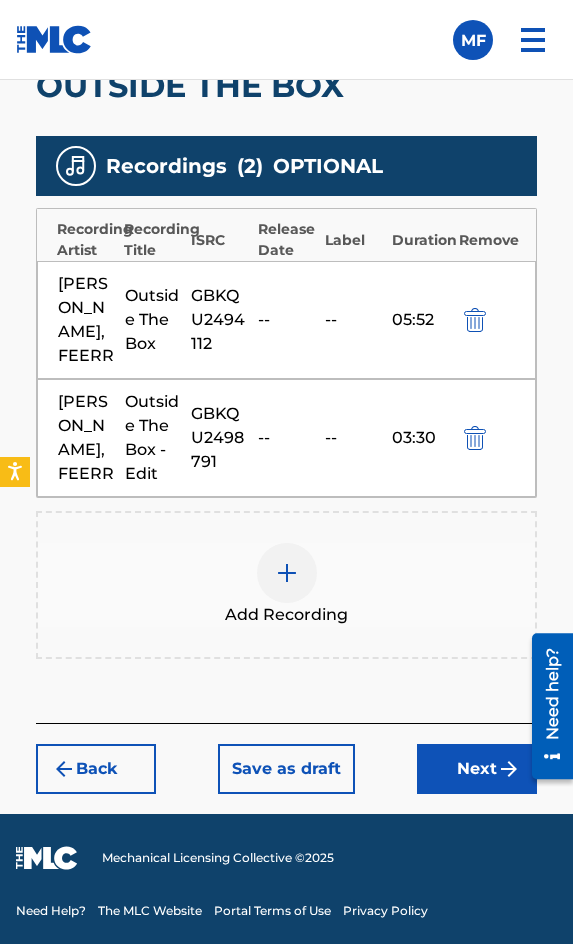 click on "Back Save as draft Next" at bounding box center (286, 758) 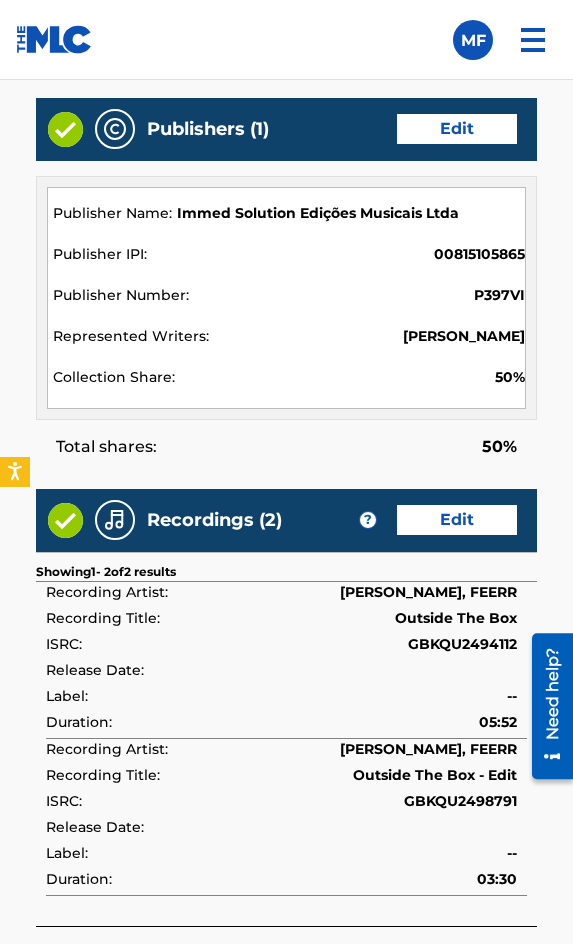 scroll, scrollTop: 2402, scrollLeft: 0, axis: vertical 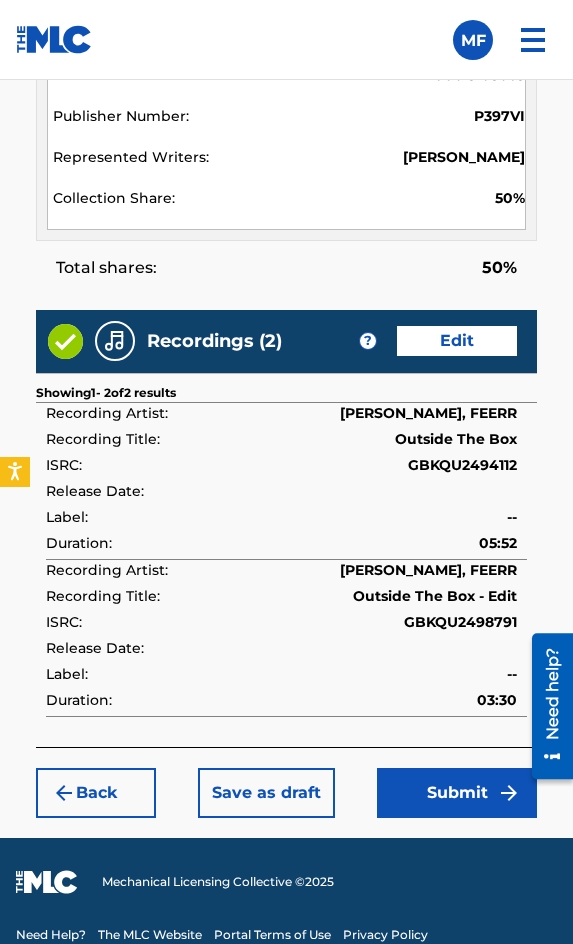 click on "Submit" at bounding box center [457, 793] 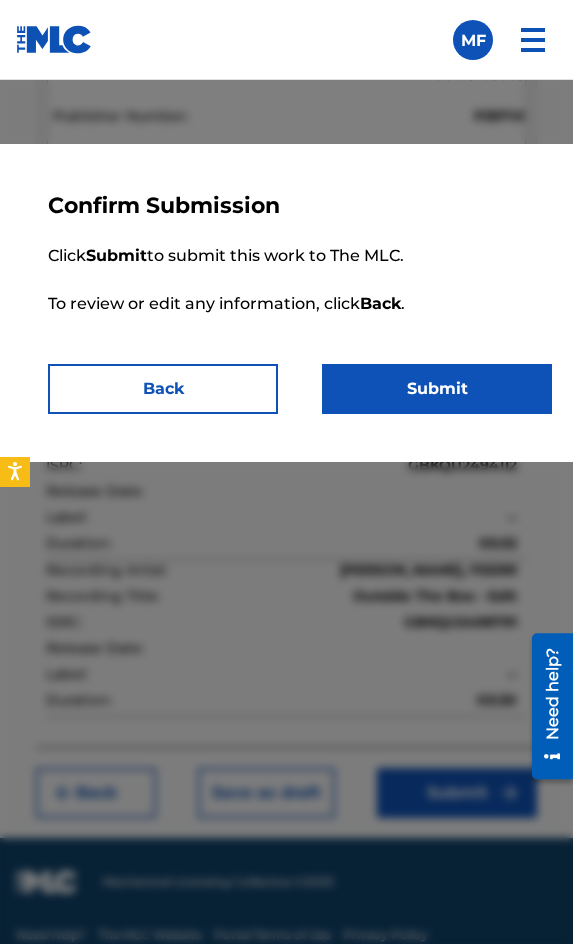 click on "Submit" at bounding box center (437, 389) 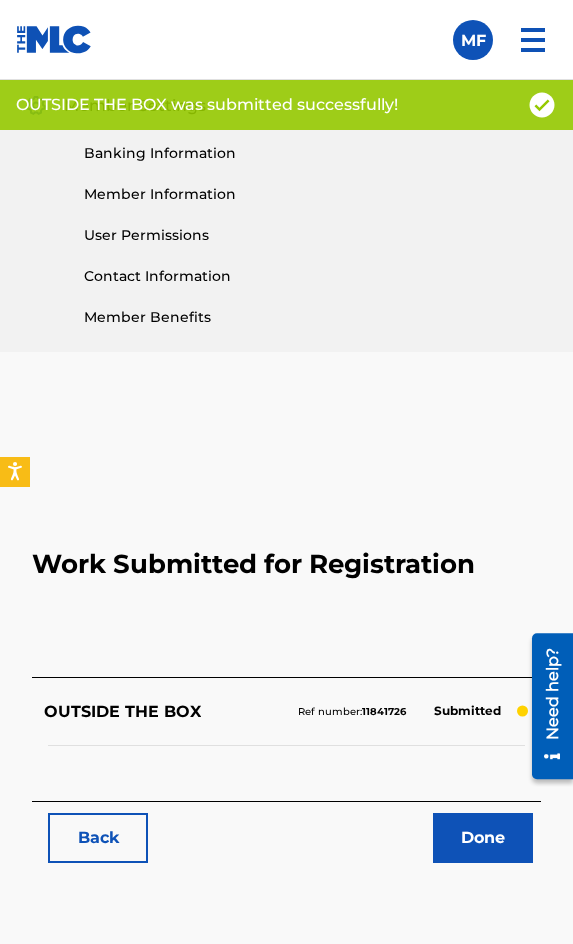 scroll, scrollTop: 1114, scrollLeft: 0, axis: vertical 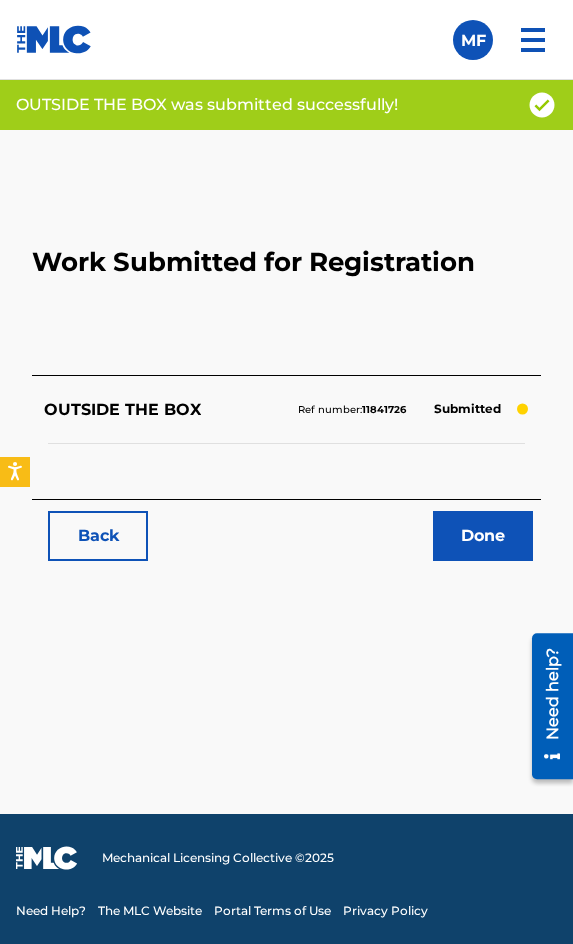 click on "Back" at bounding box center (98, 536) 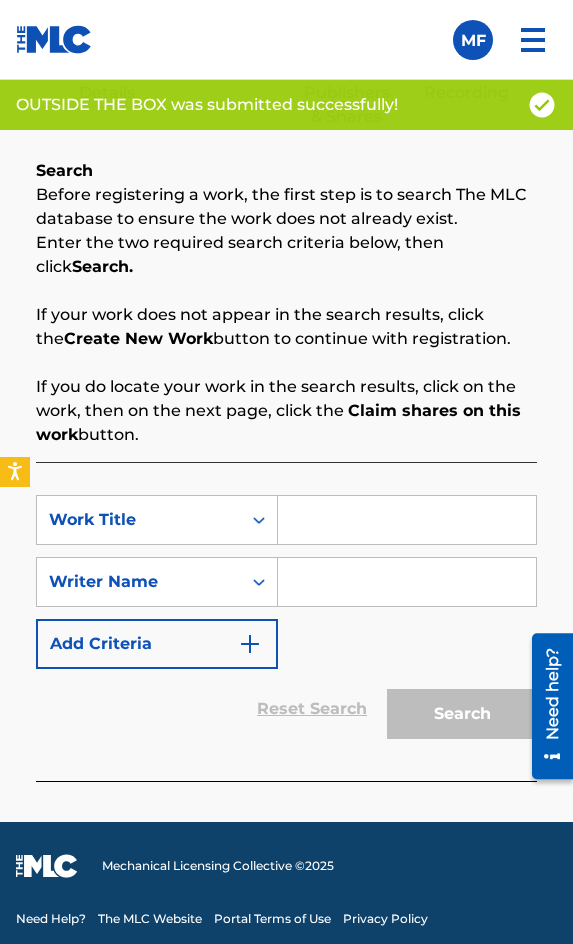 scroll, scrollTop: 1308, scrollLeft: 0, axis: vertical 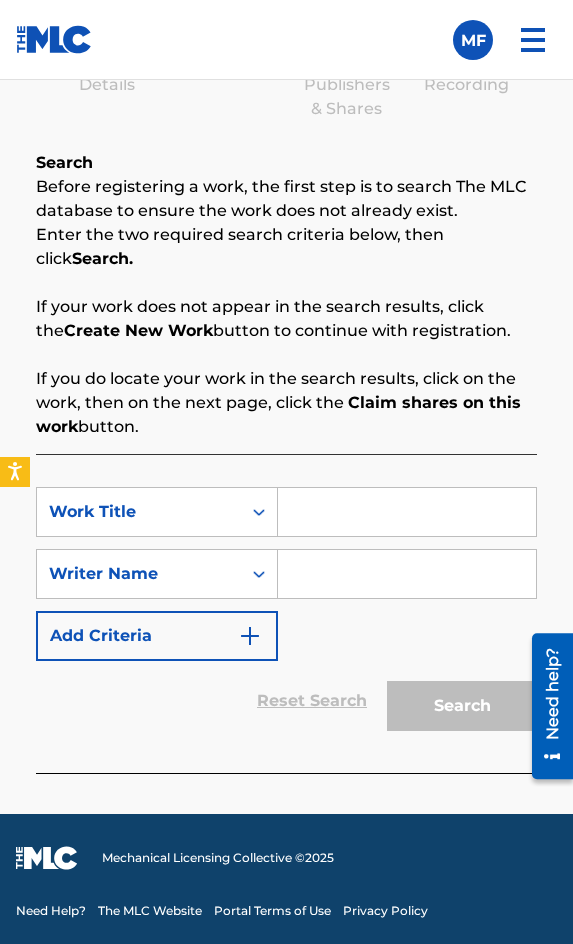 click at bounding box center (407, 512) 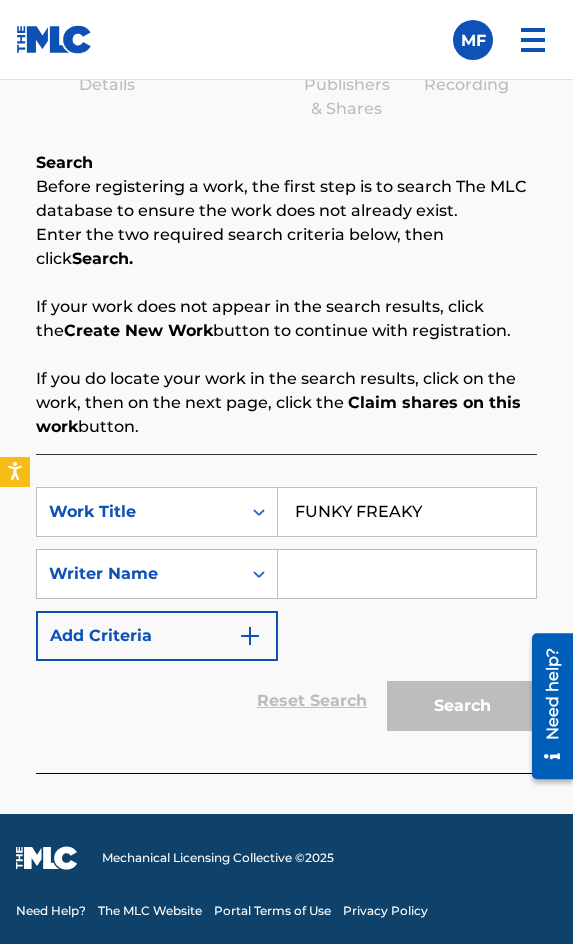 type on "FUNKY FREAKY" 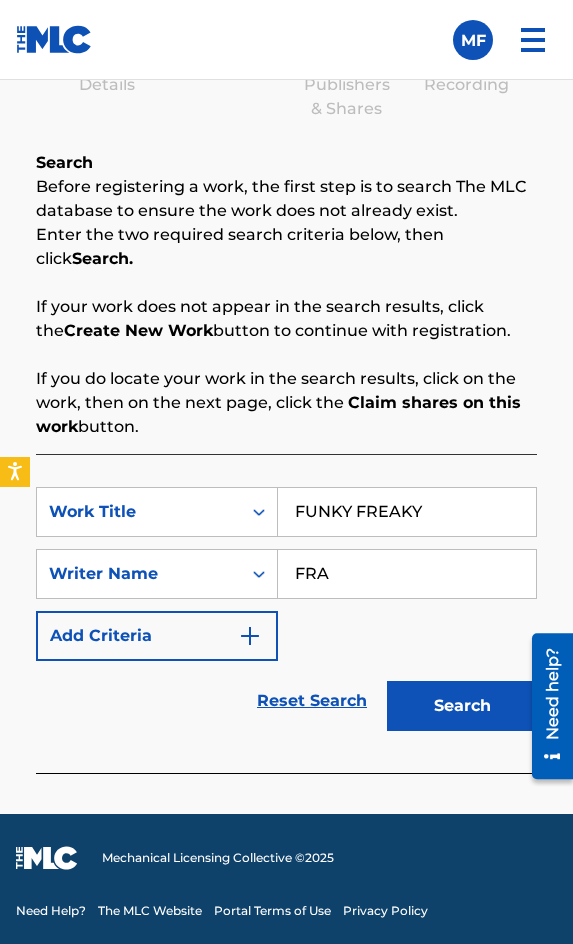type on "[PERSON_NAME]" 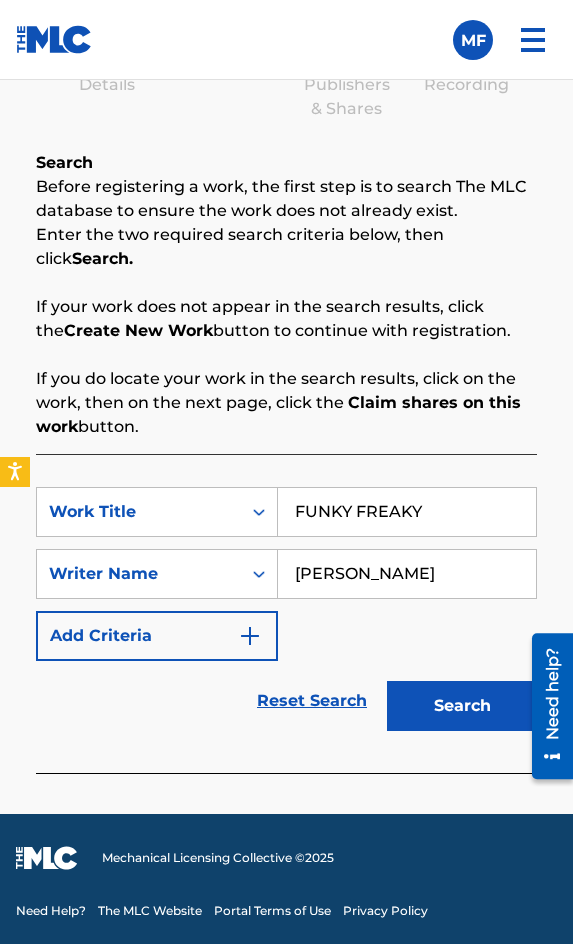 click on "Search" at bounding box center [457, 701] 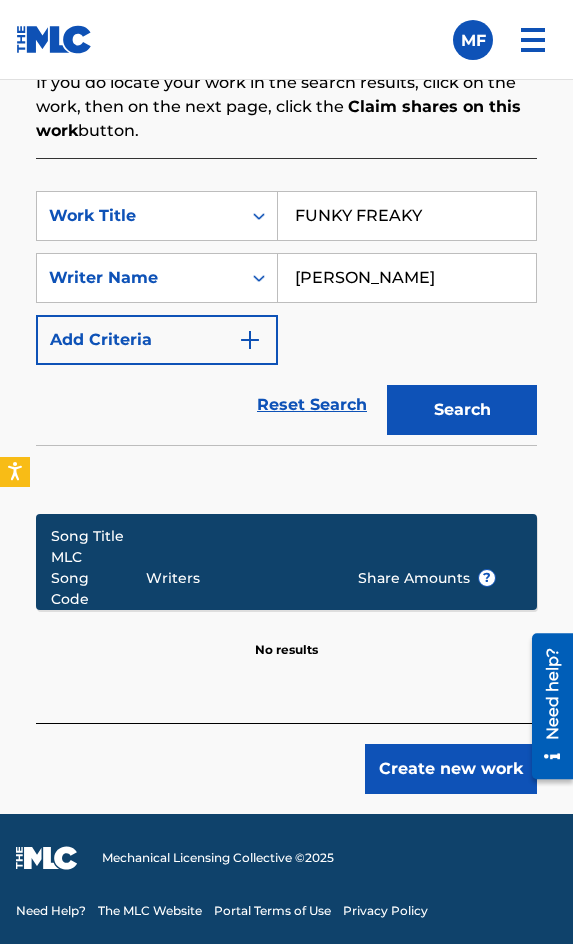 drag, startPoint x: 472, startPoint y: 743, endPoint x: 483, endPoint y: 746, distance: 11.401754 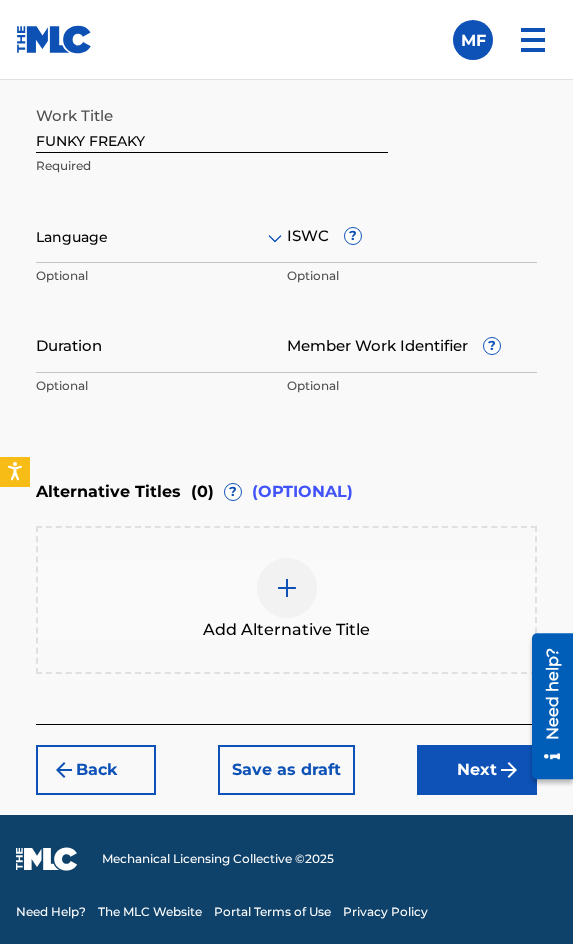 scroll, scrollTop: 1474, scrollLeft: 0, axis: vertical 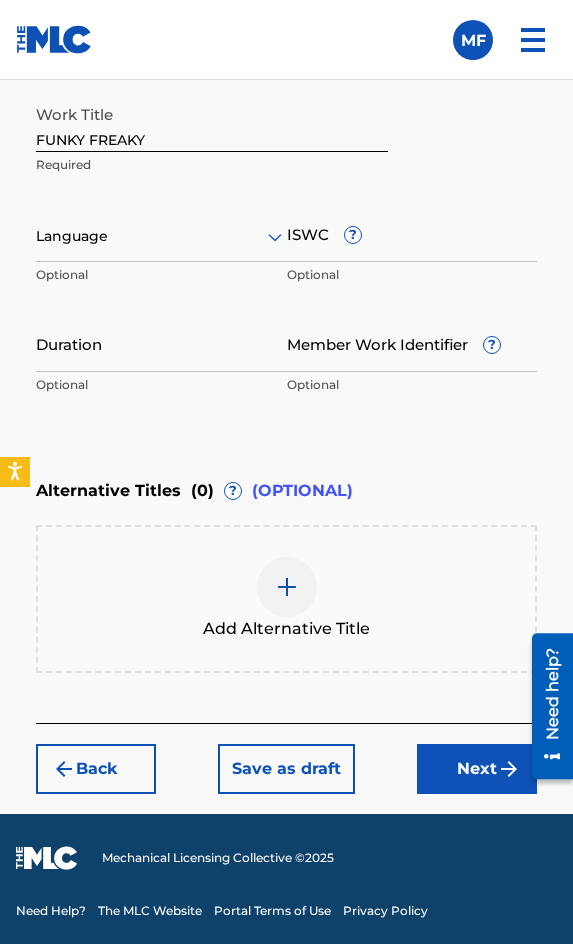 click at bounding box center (161, 236) 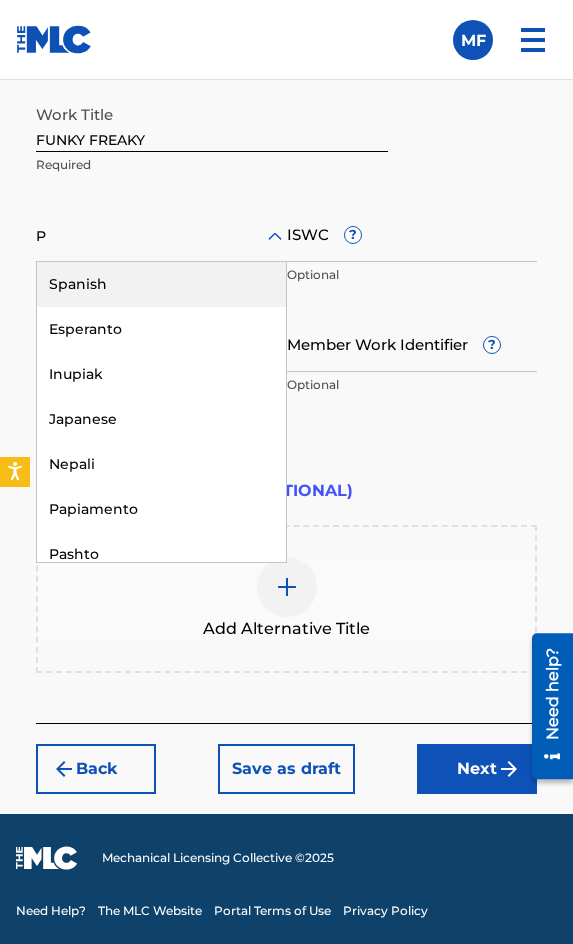 type on "PO" 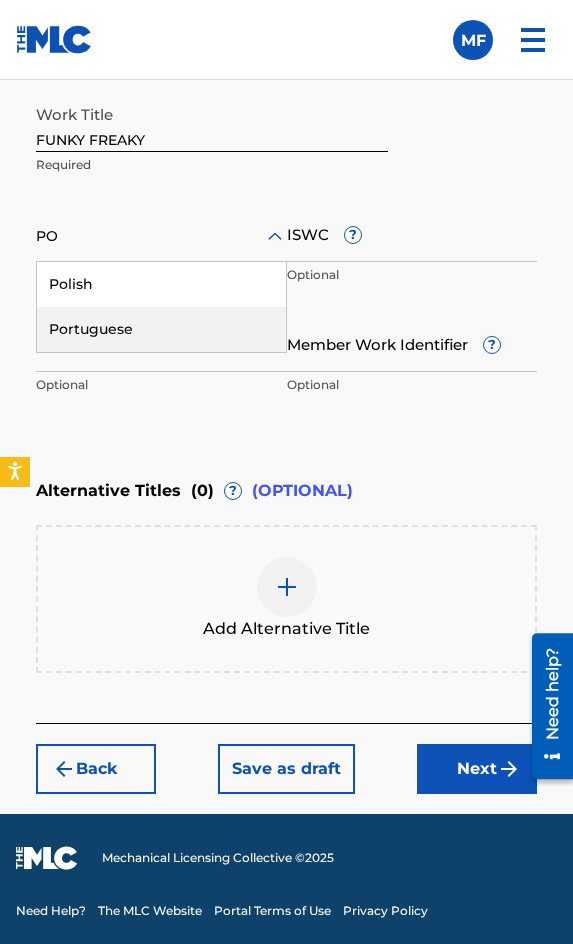 click on "Portuguese" at bounding box center (161, 329) 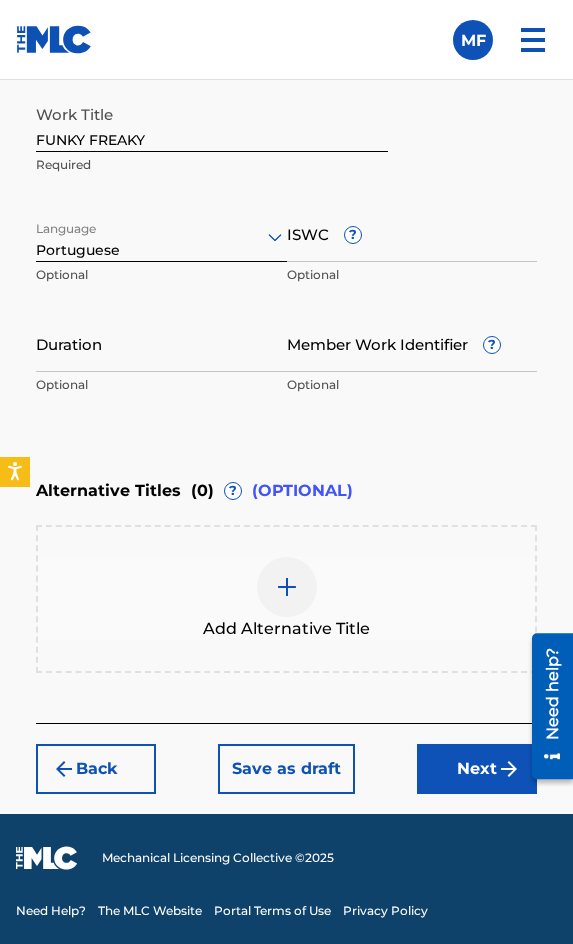 drag, startPoint x: 338, startPoint y: 314, endPoint x: 354, endPoint y: 304, distance: 18.867962 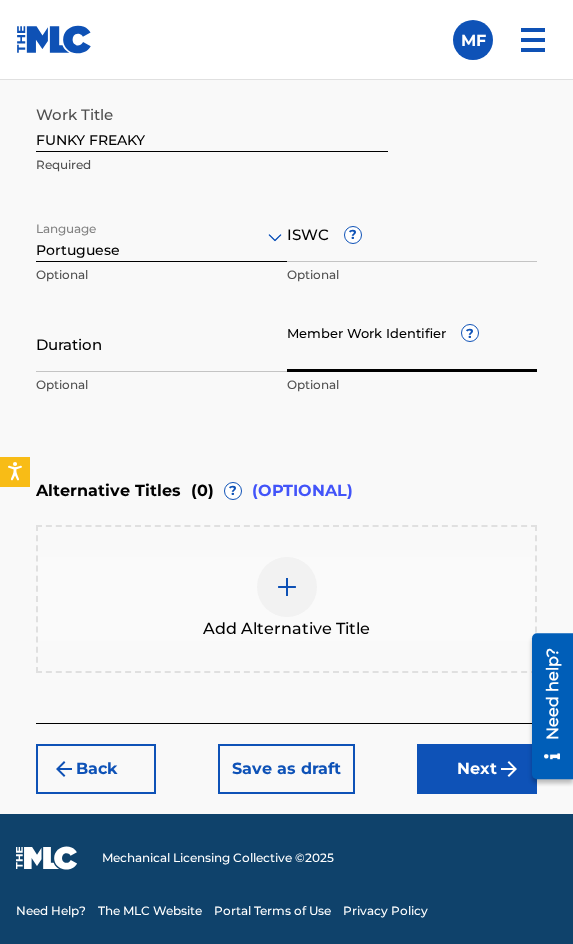 click on "ISWC   ?" at bounding box center (412, 233) 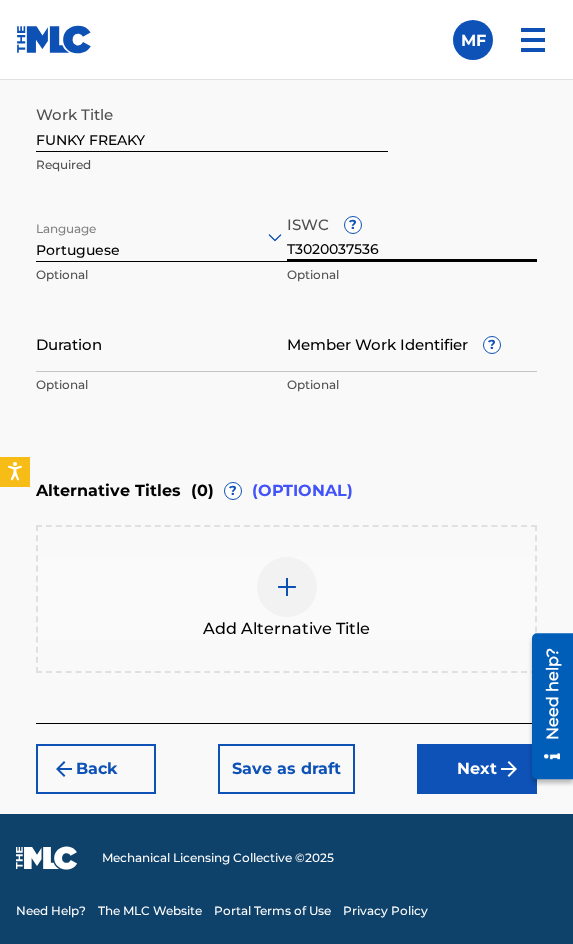 type on "T3020037536" 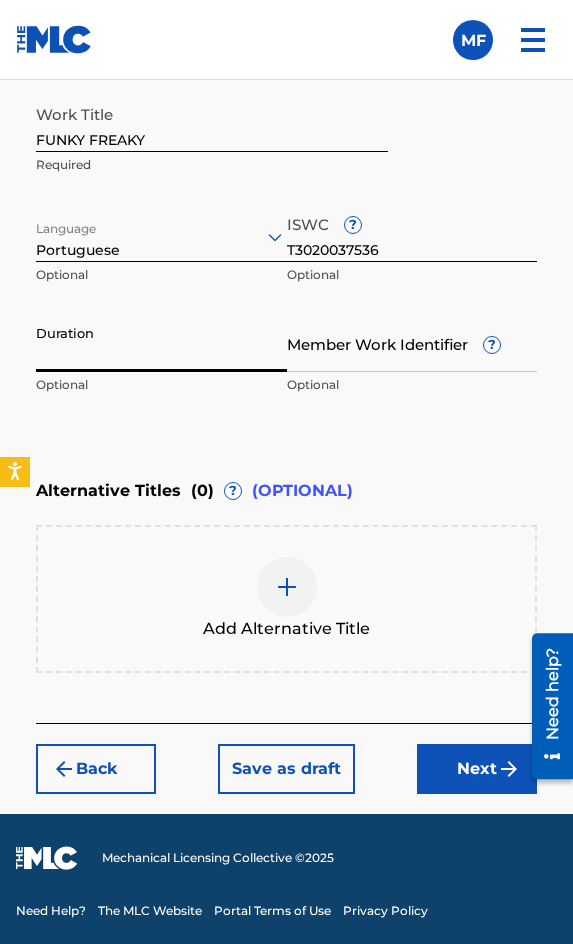 click on "Duration" at bounding box center [161, 343] 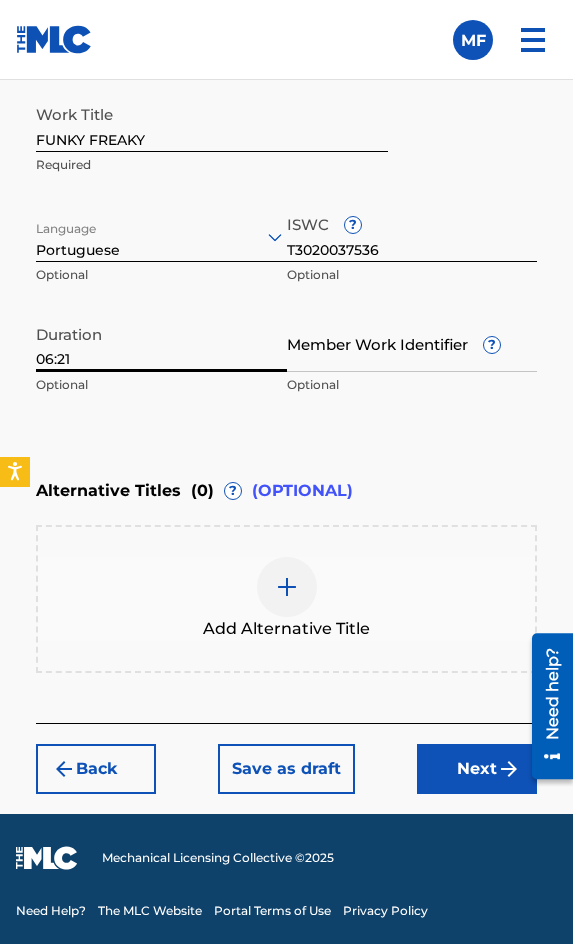 type on "06:21" 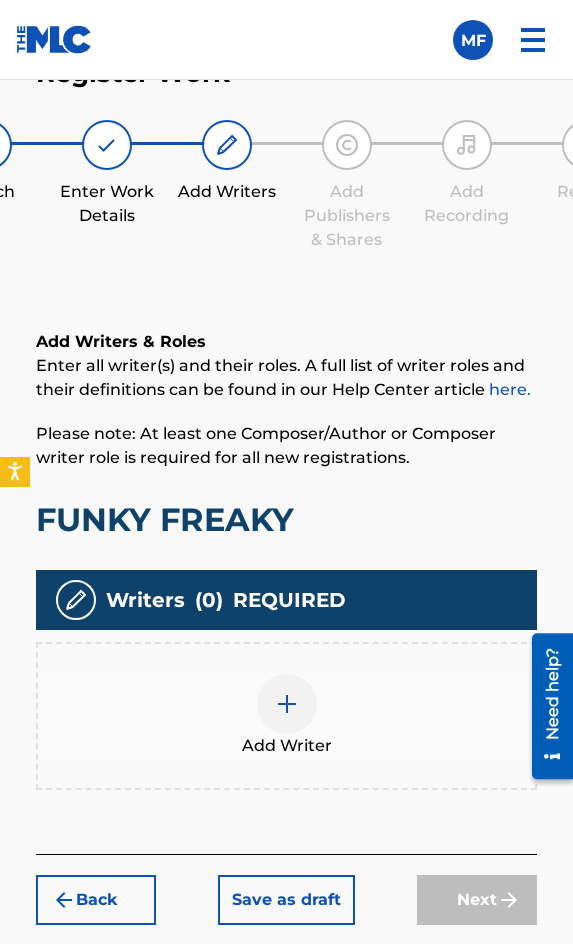 scroll, scrollTop: 1308, scrollLeft: 0, axis: vertical 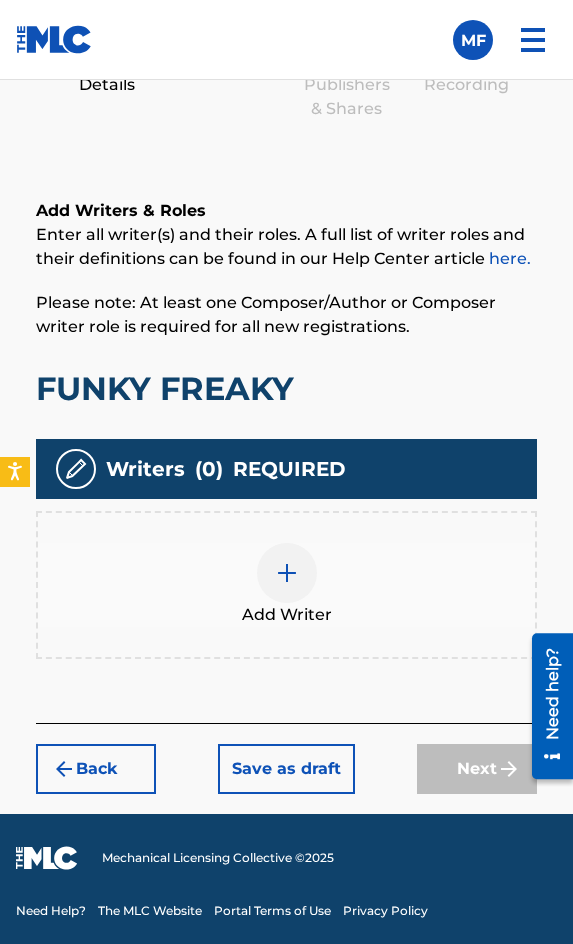 click on "Add Writer" at bounding box center [286, 585] 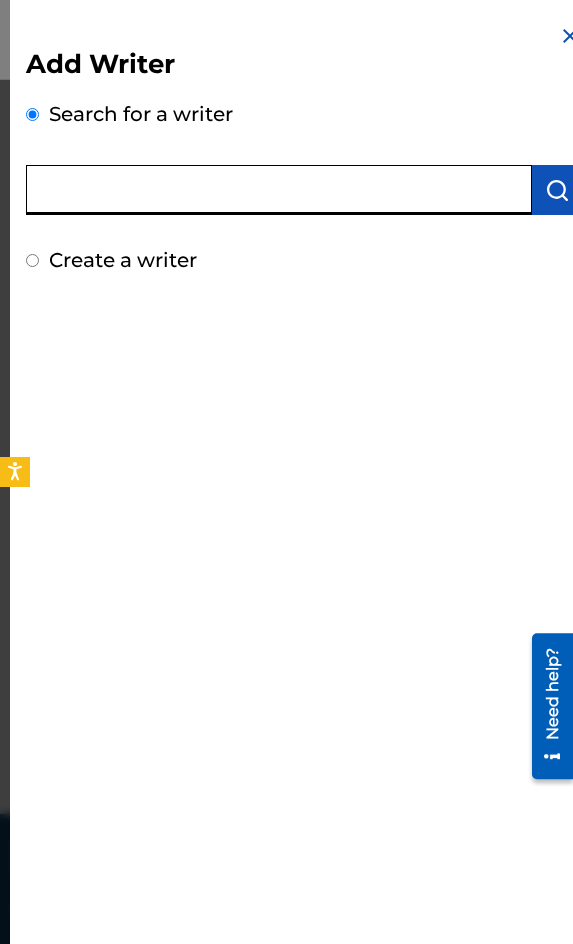 click at bounding box center [279, 190] 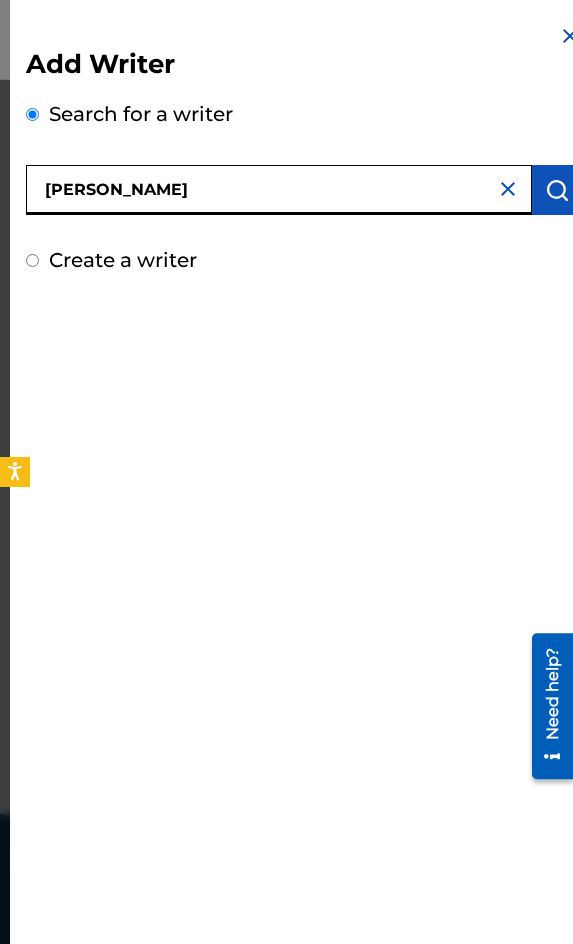 type on "[PERSON_NAME]" 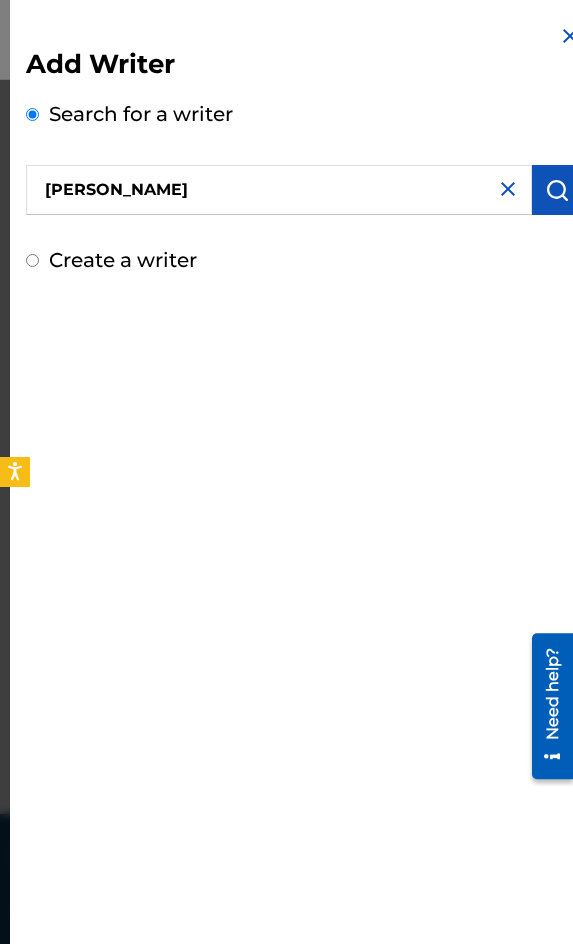 click at bounding box center [557, 190] 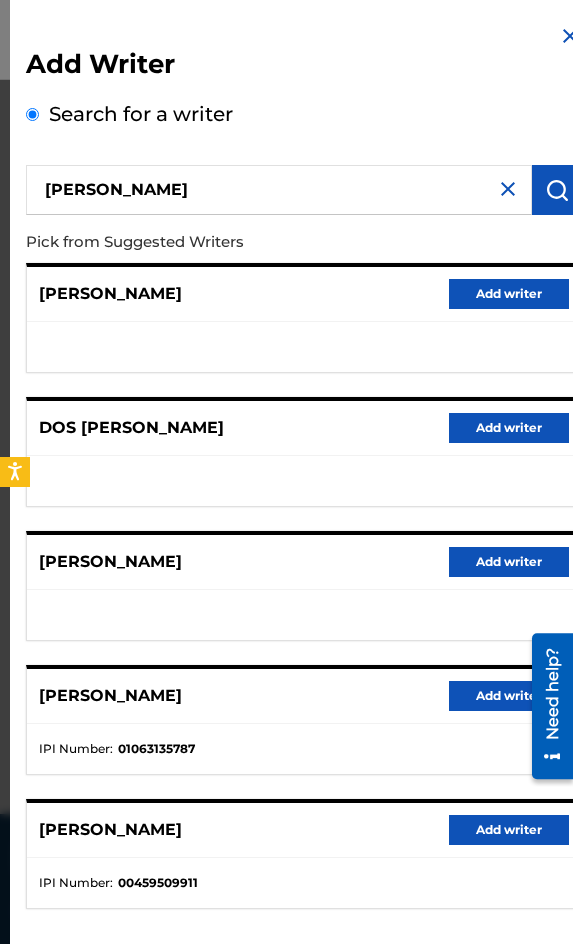click on "Add writer" at bounding box center [509, 696] 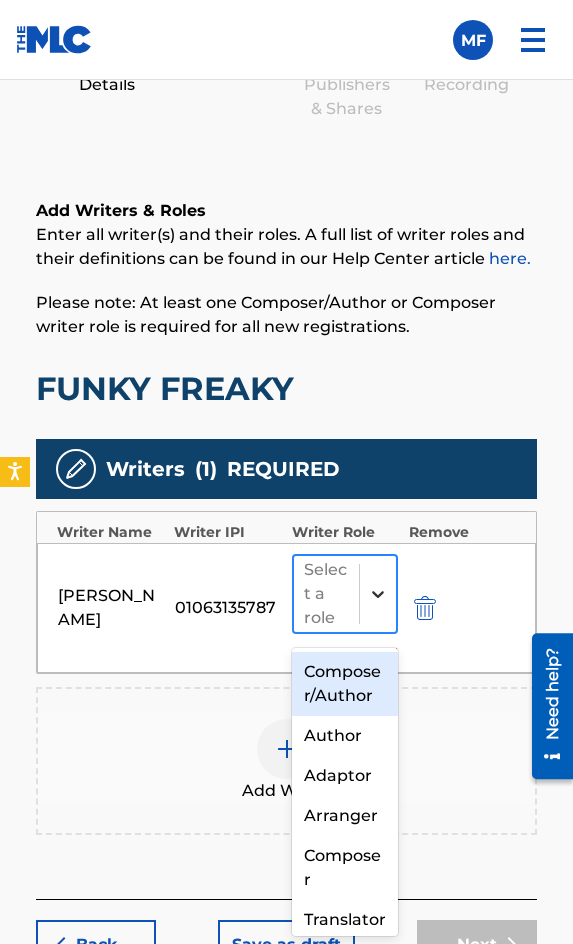 click 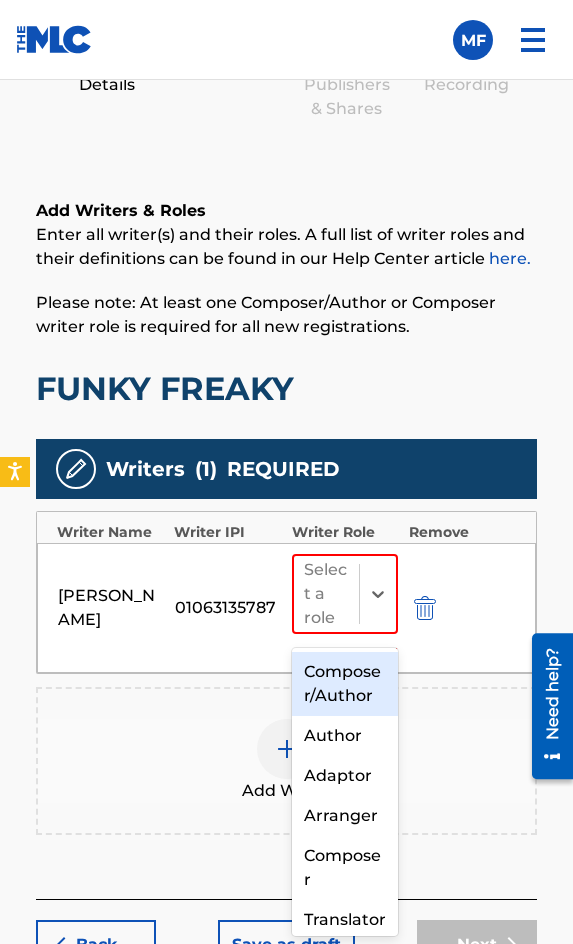drag, startPoint x: 360, startPoint y: 674, endPoint x: 371, endPoint y: 674, distance: 11 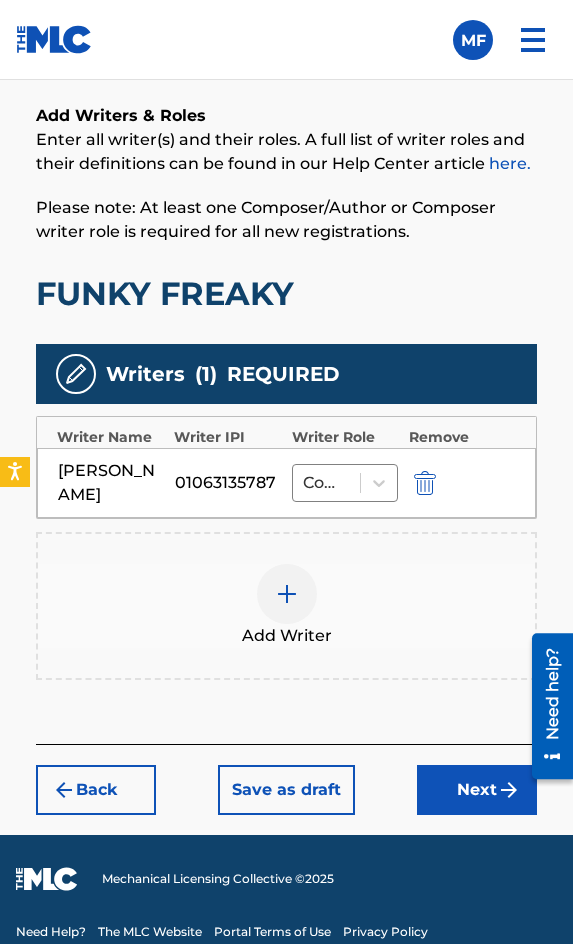 scroll, scrollTop: 1496, scrollLeft: 0, axis: vertical 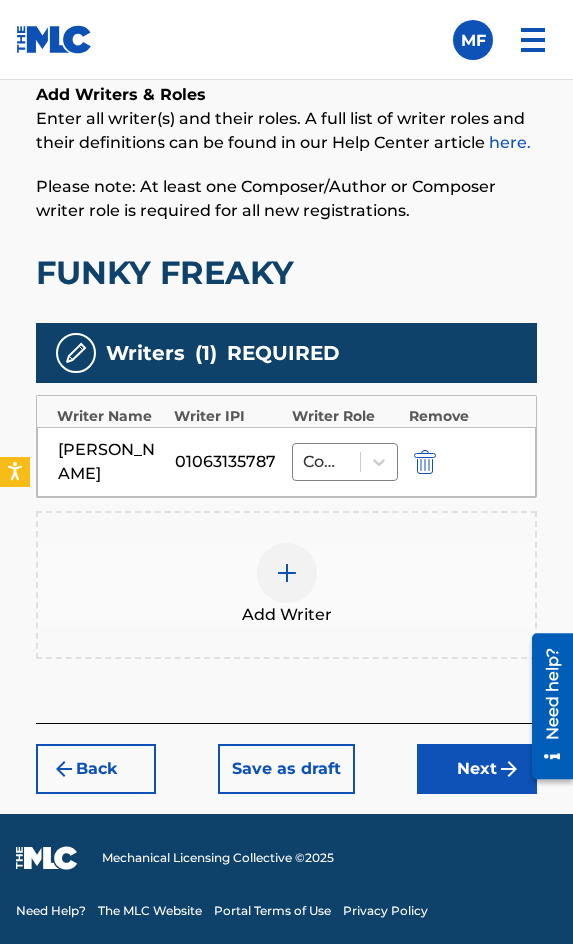 click on "Next" at bounding box center (477, 769) 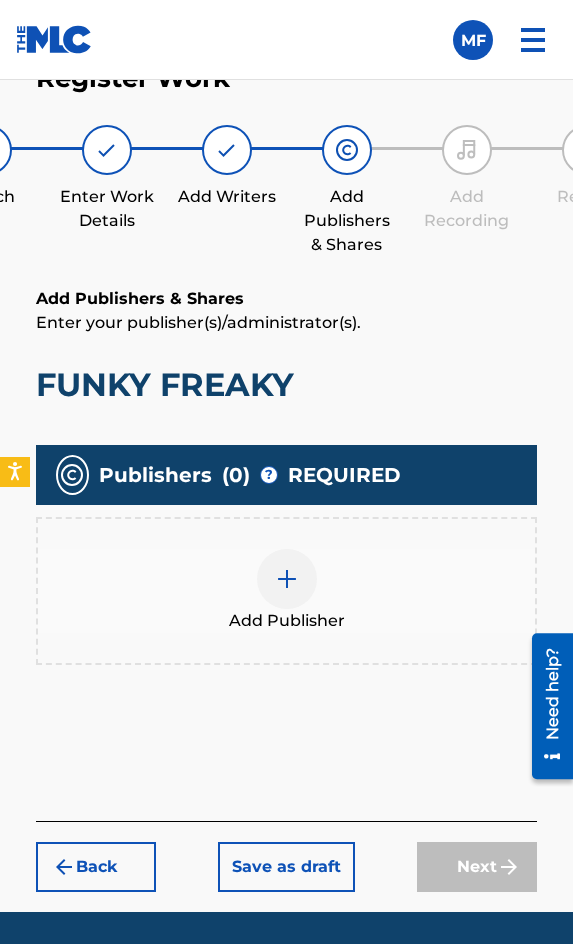 scroll, scrollTop: 1270, scrollLeft: 0, axis: vertical 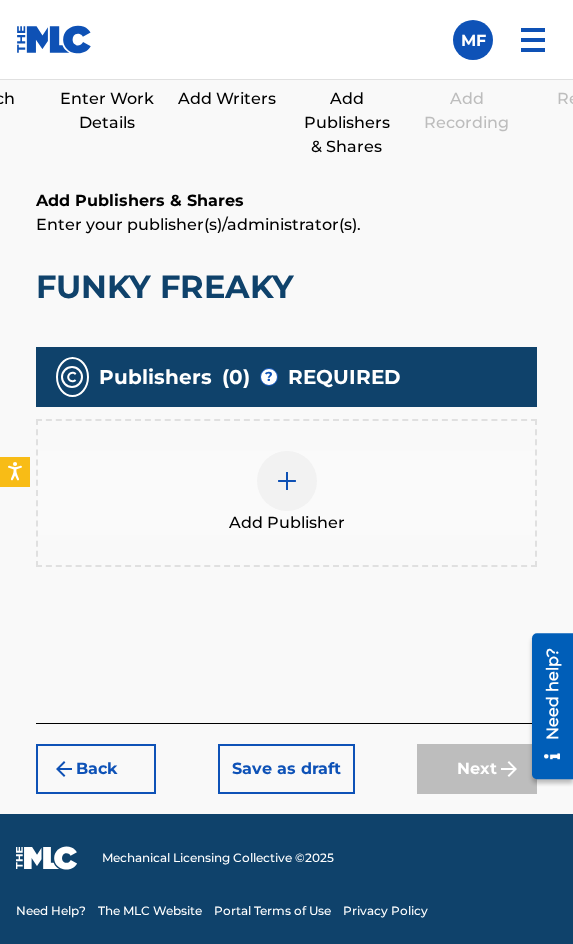 click at bounding box center [287, 481] 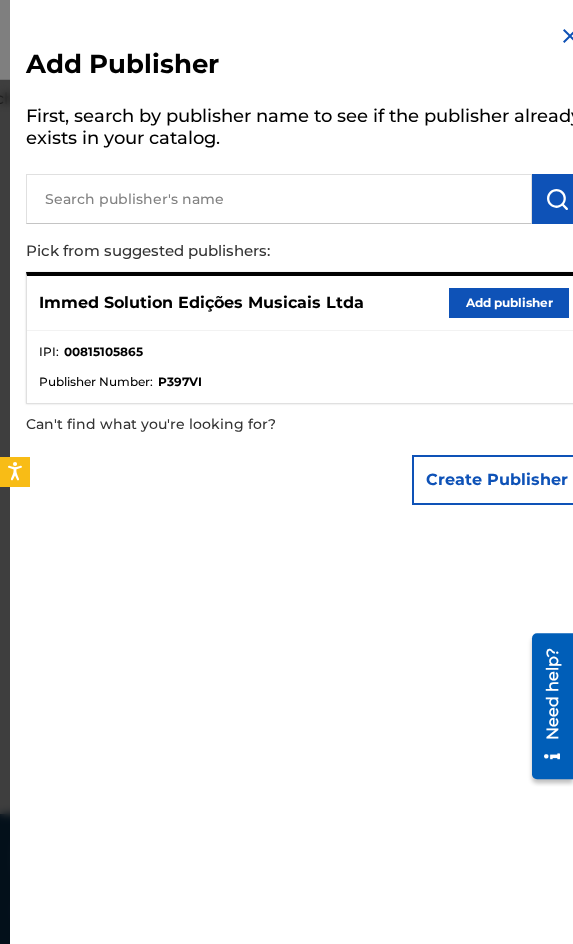 click on "Add publisher" at bounding box center [509, 303] 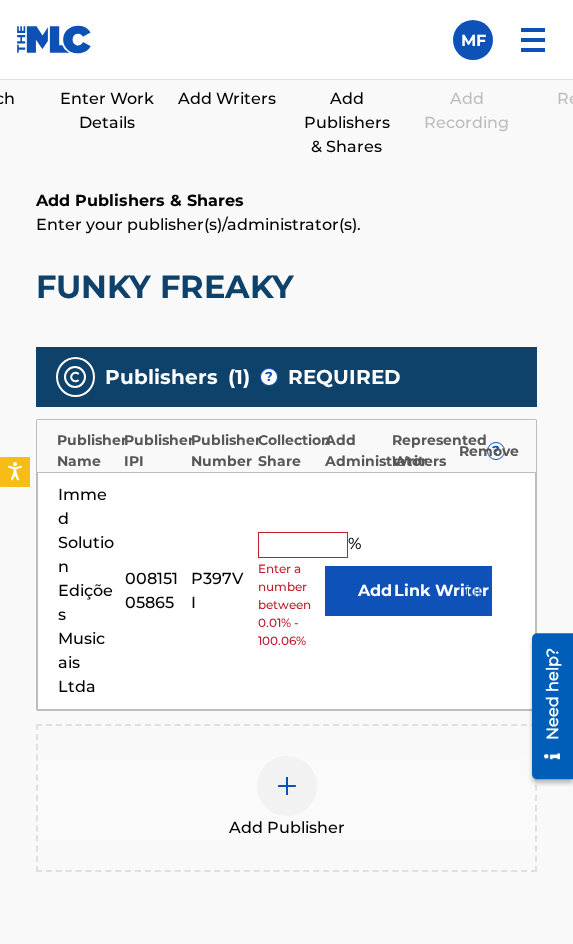 click at bounding box center (303, 545) 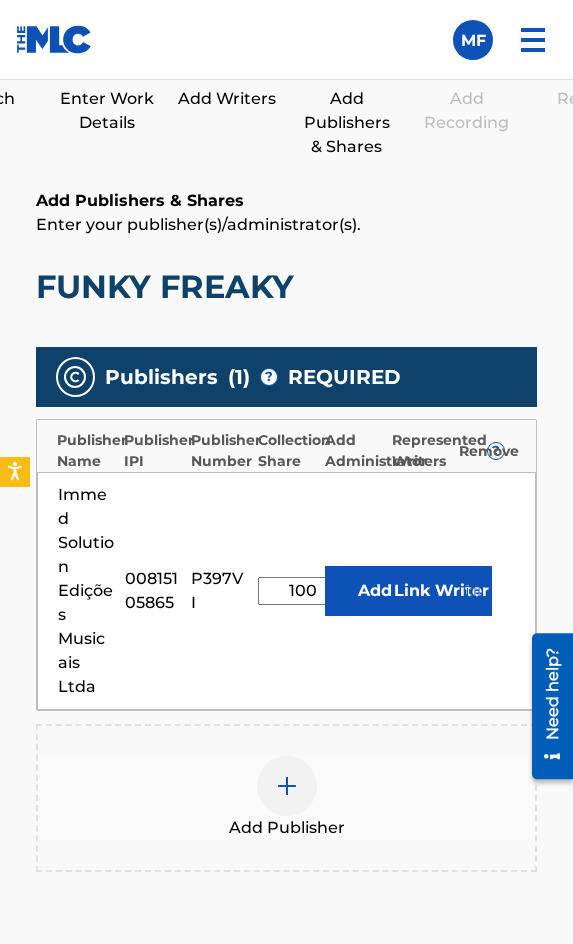 click on "Link Writer" at bounding box center (442, 591) 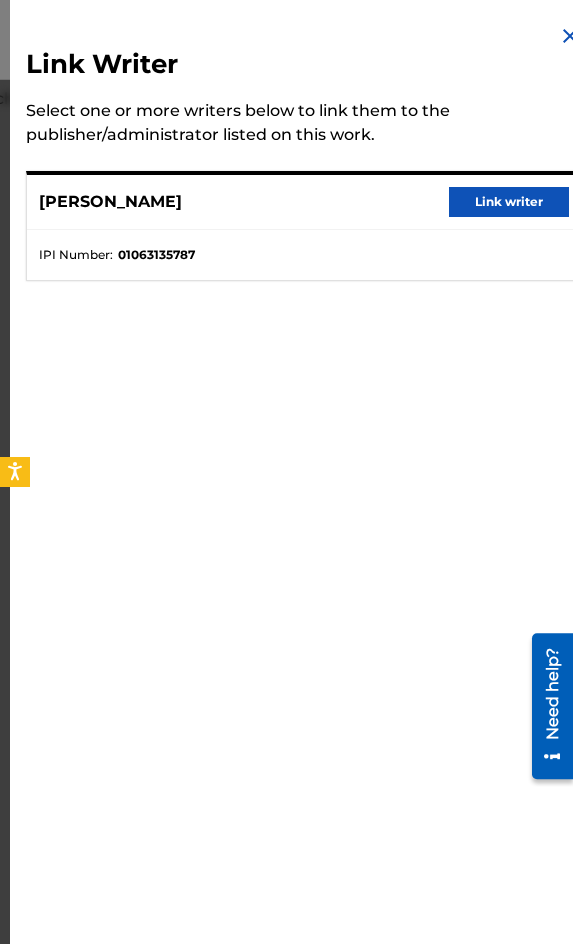 click on "Link writer" at bounding box center (509, 202) 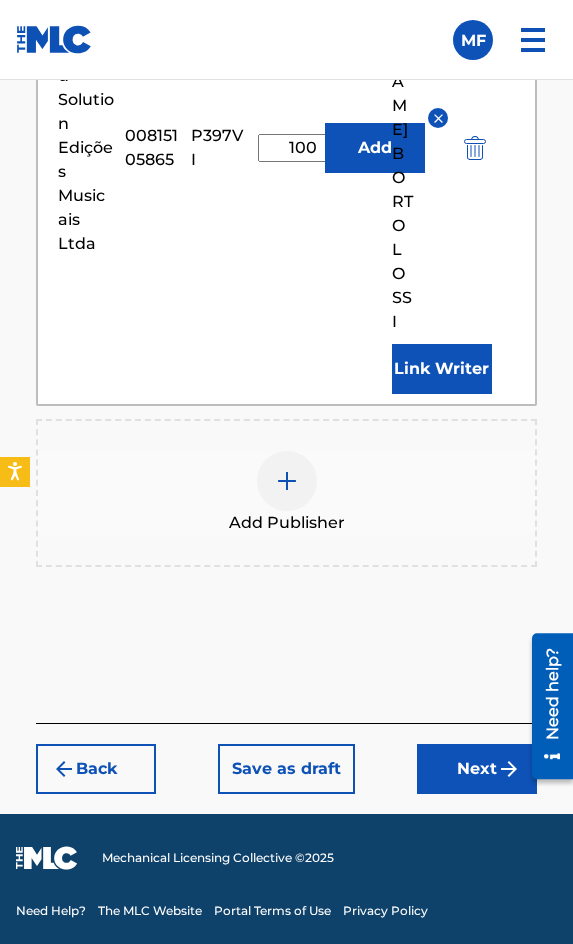 click on "Back Save as draft Next" at bounding box center [286, 758] 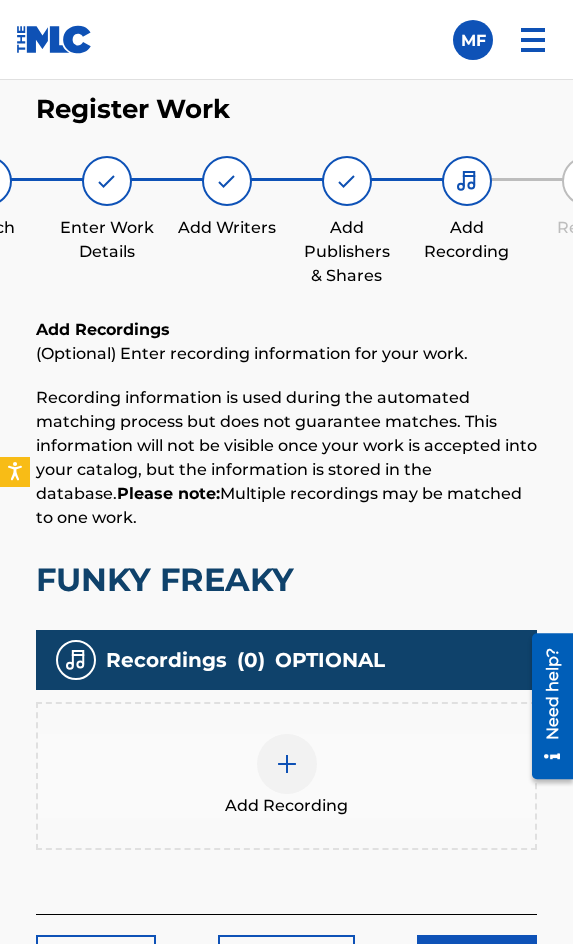 scroll, scrollTop: 1332, scrollLeft: 0, axis: vertical 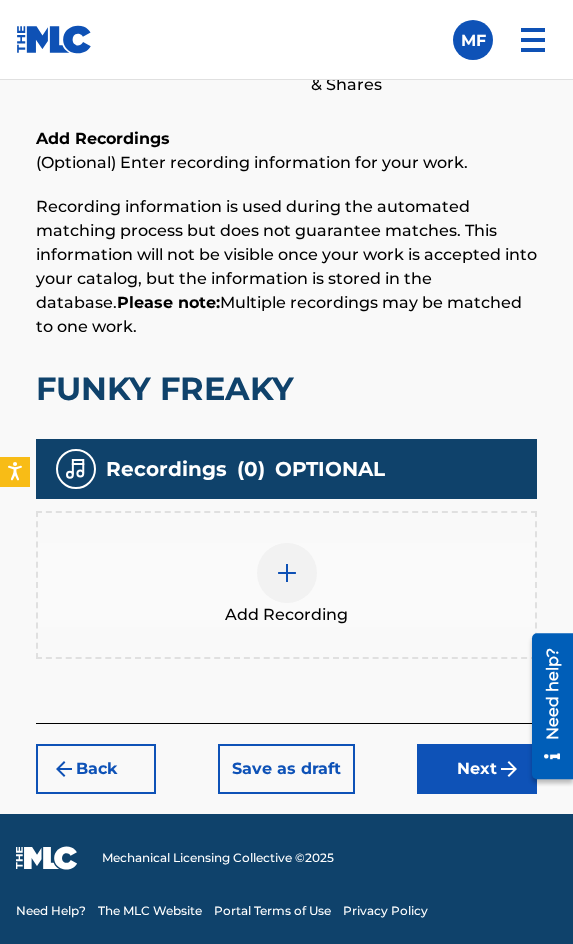 click on "Add Recording" at bounding box center [286, 585] 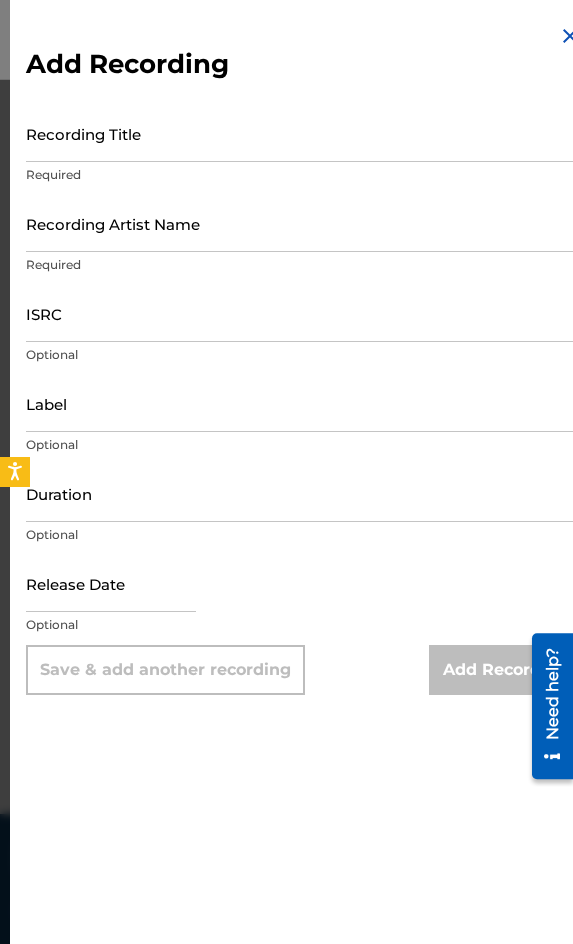 click on "Recording Title" at bounding box center (304, 133) 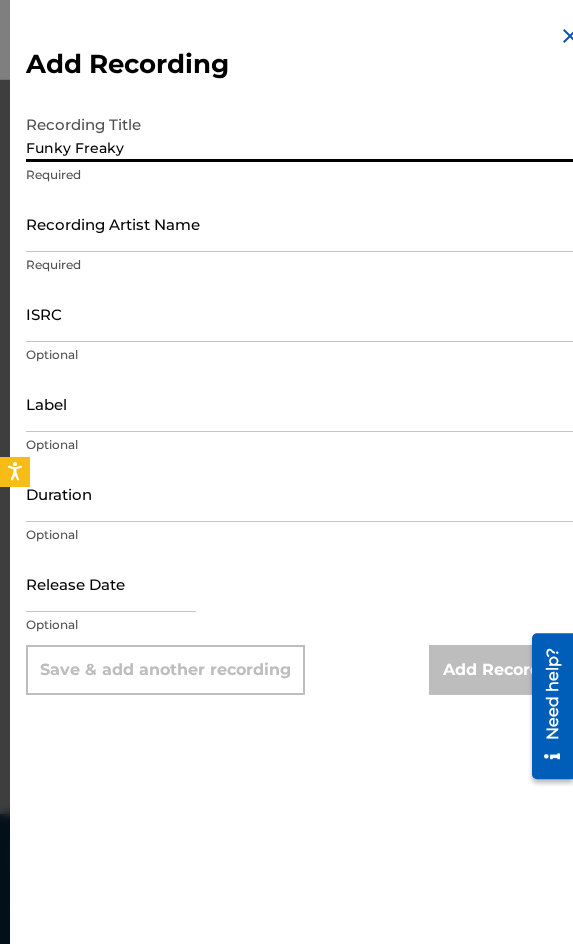 type on "Funky Freaky" 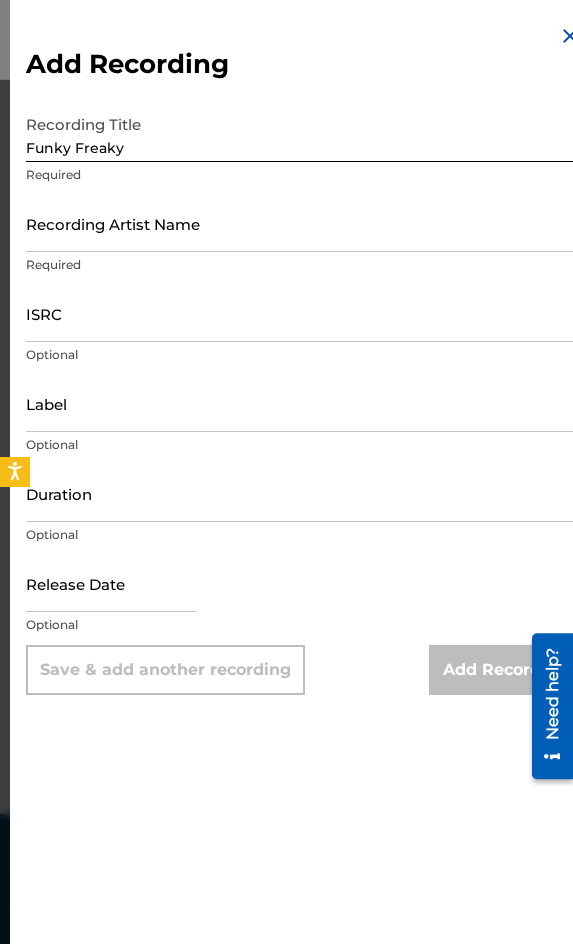 click on "Recording Artist Name" at bounding box center [304, 223] 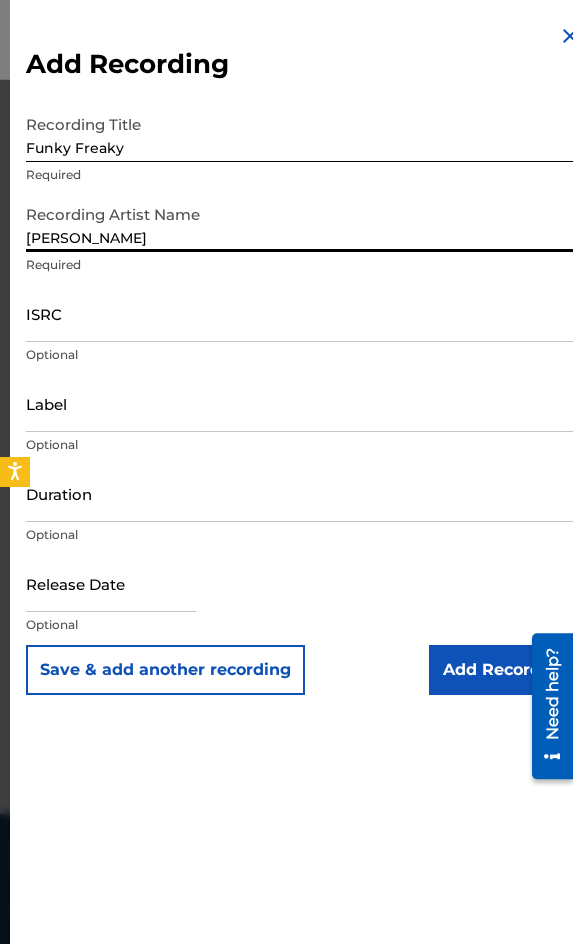 type on "[PERSON_NAME]" 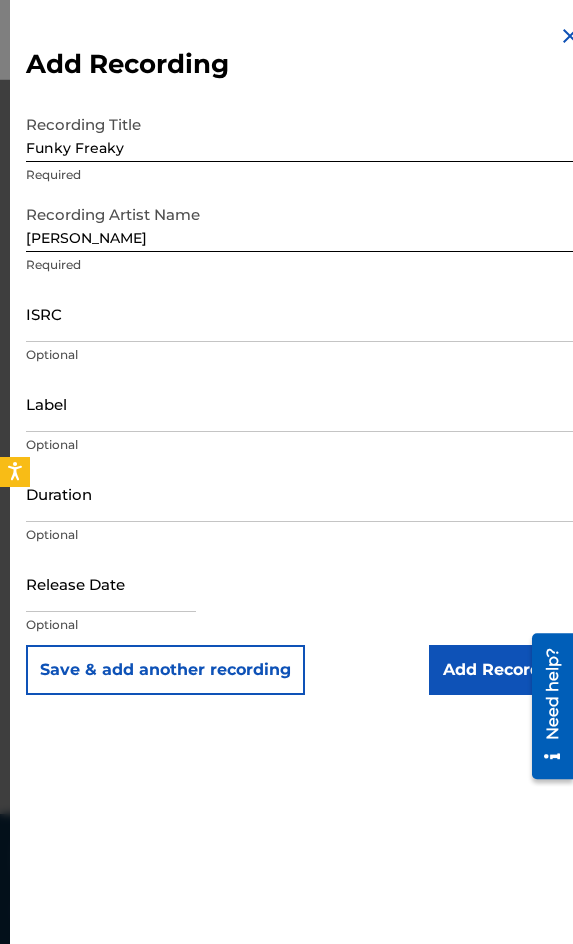 click on "Release Date Optional" at bounding box center (304, 600) 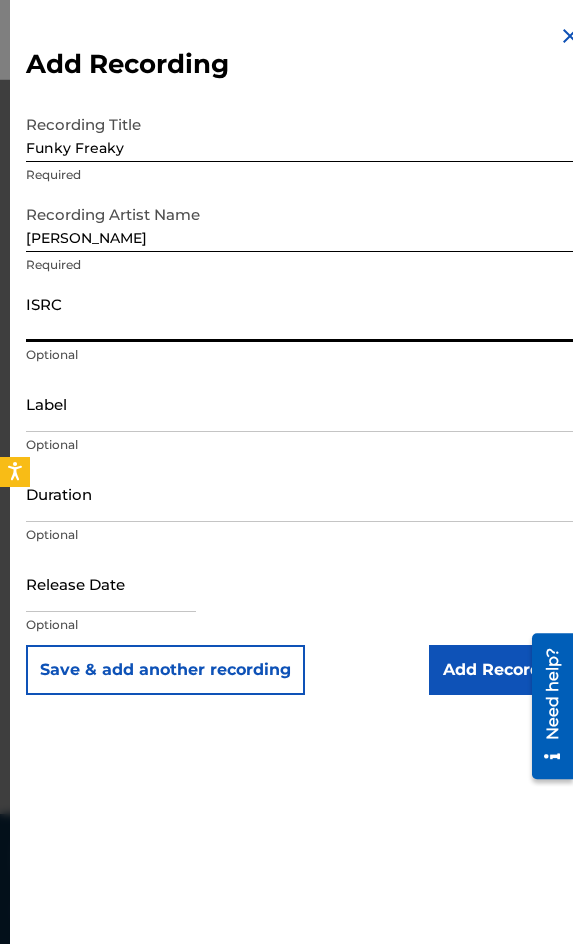 click on "ISRC" at bounding box center (304, 313) 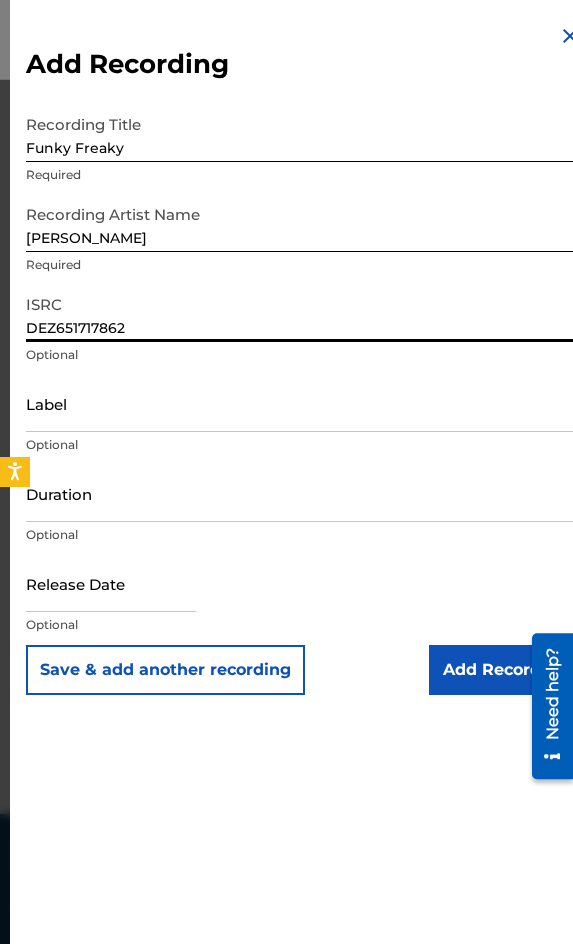 type on "DEZ651717862" 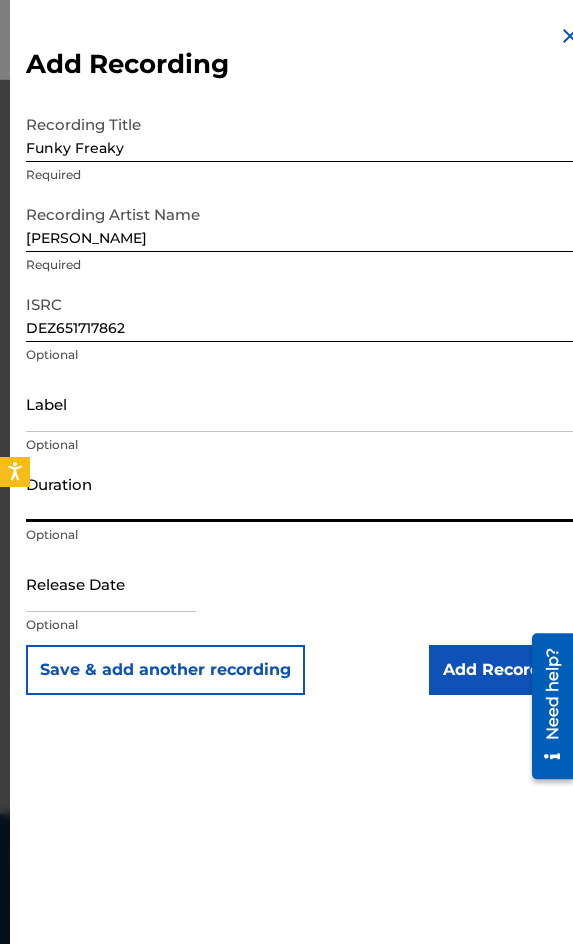 click on "Duration" at bounding box center [304, 493] 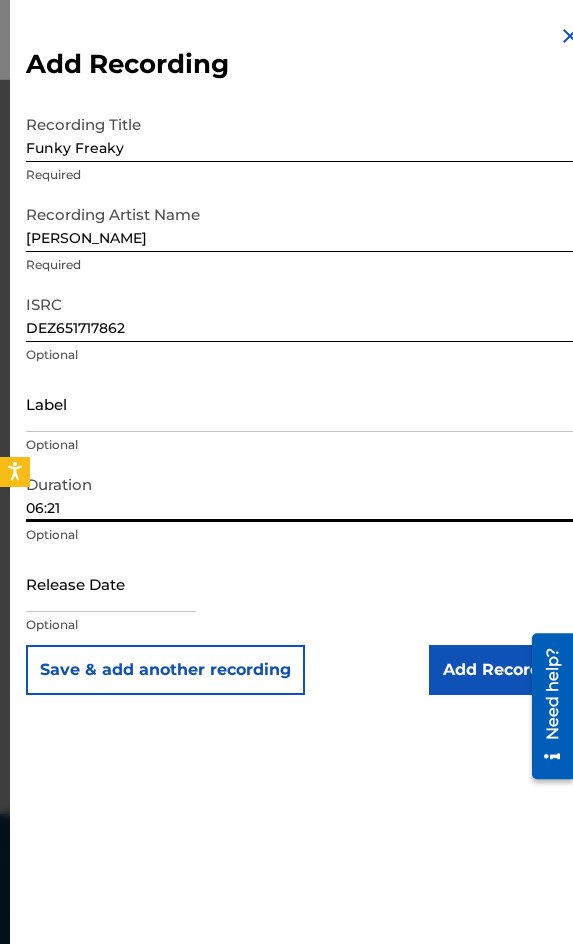 type on "06:21" 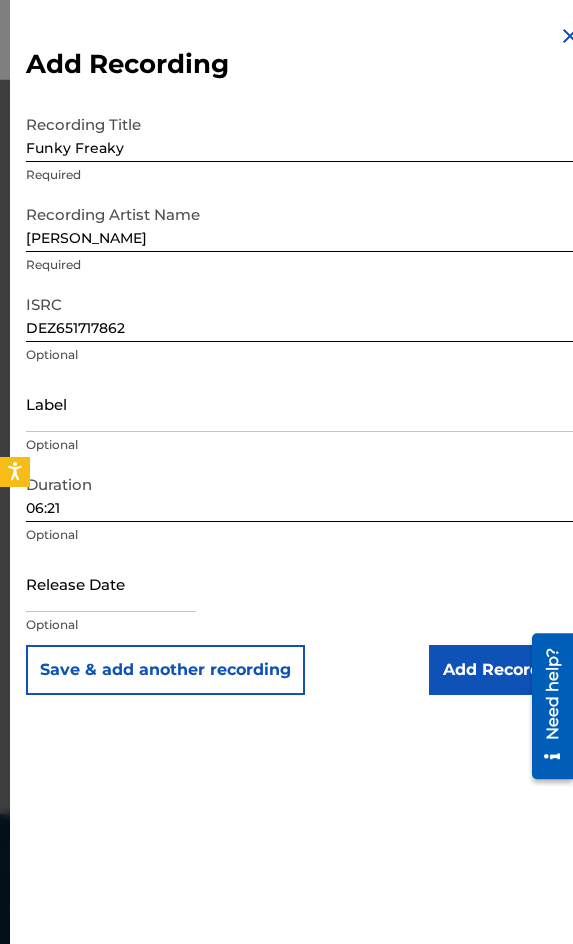 click on "Add Recording" at bounding box center (505, 670) 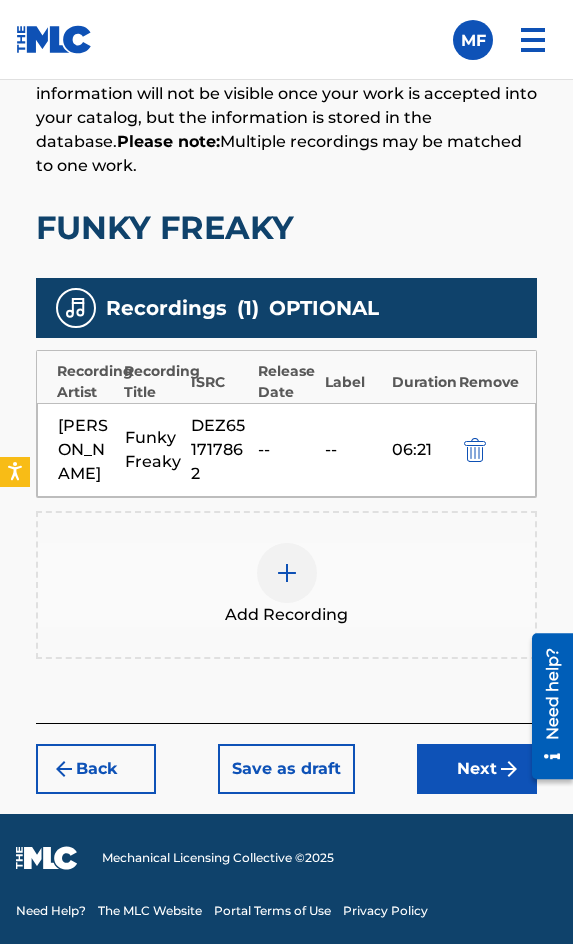 scroll, scrollTop: 1508, scrollLeft: 0, axis: vertical 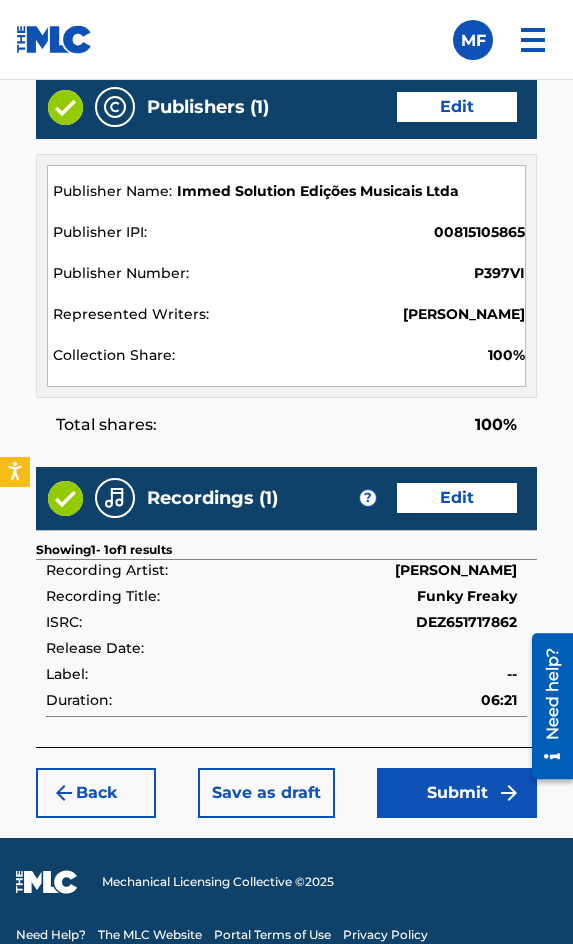 click on "Submit" at bounding box center [457, 793] 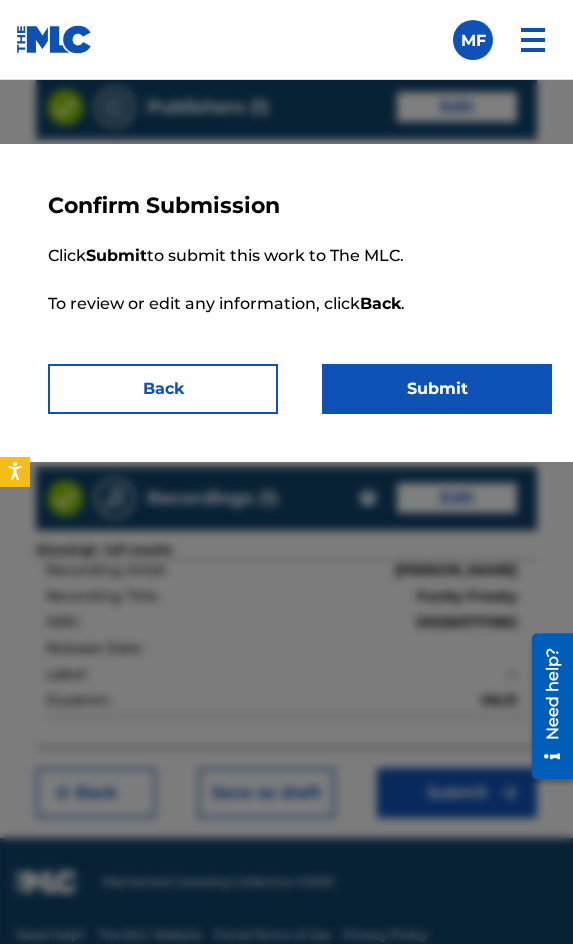 click on "Submit" at bounding box center (437, 389) 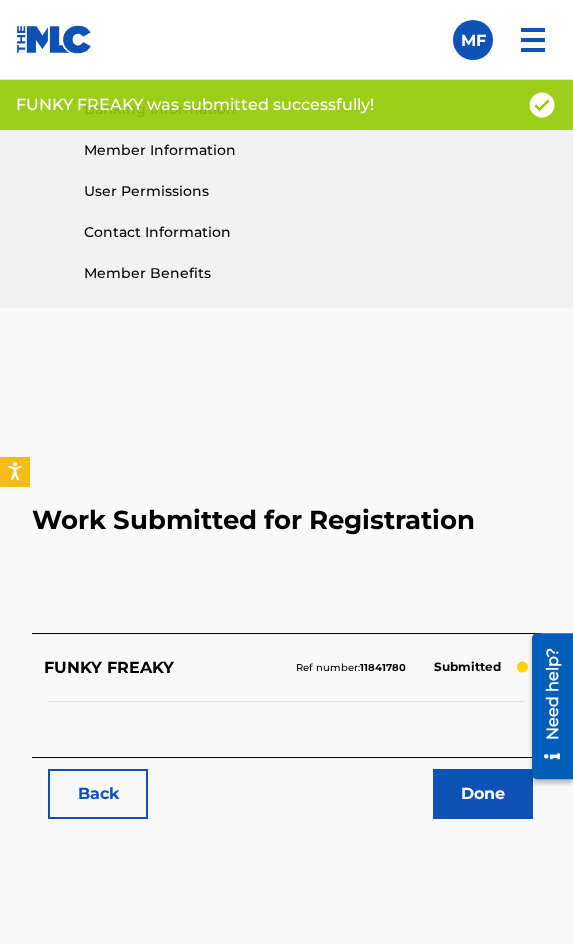 scroll, scrollTop: 1100, scrollLeft: 0, axis: vertical 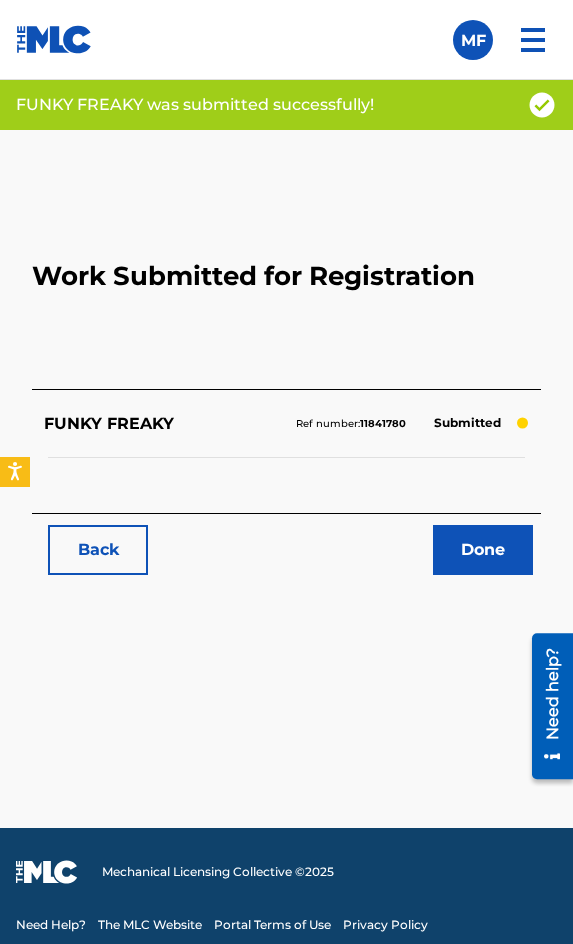 click on "Back" at bounding box center [98, 550] 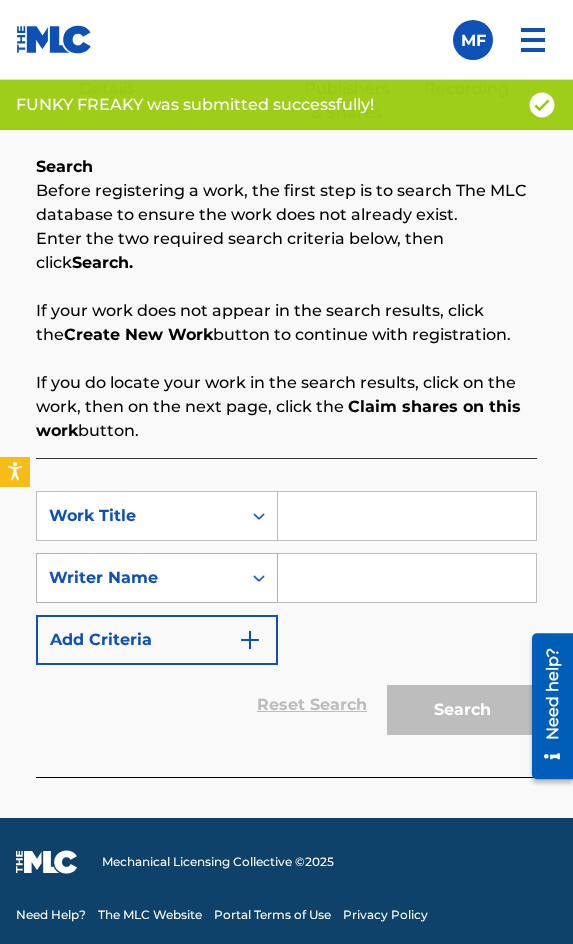 scroll, scrollTop: 1308, scrollLeft: 0, axis: vertical 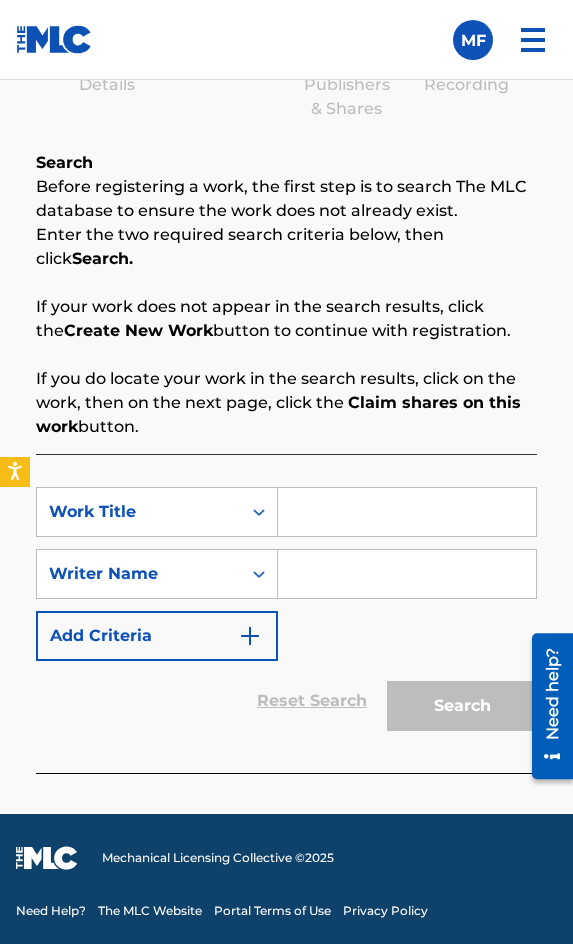 click at bounding box center (407, 512) 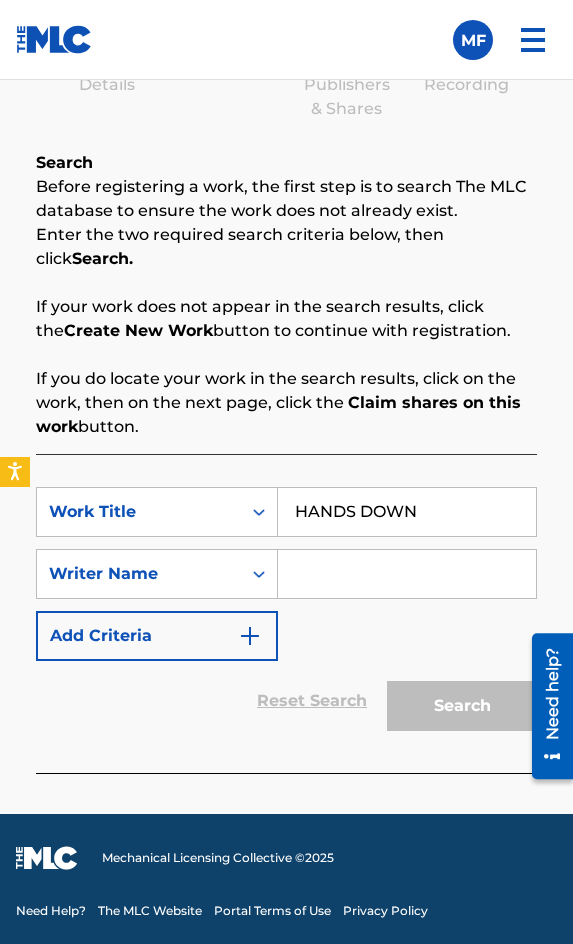 type on "HANDS DOWN" 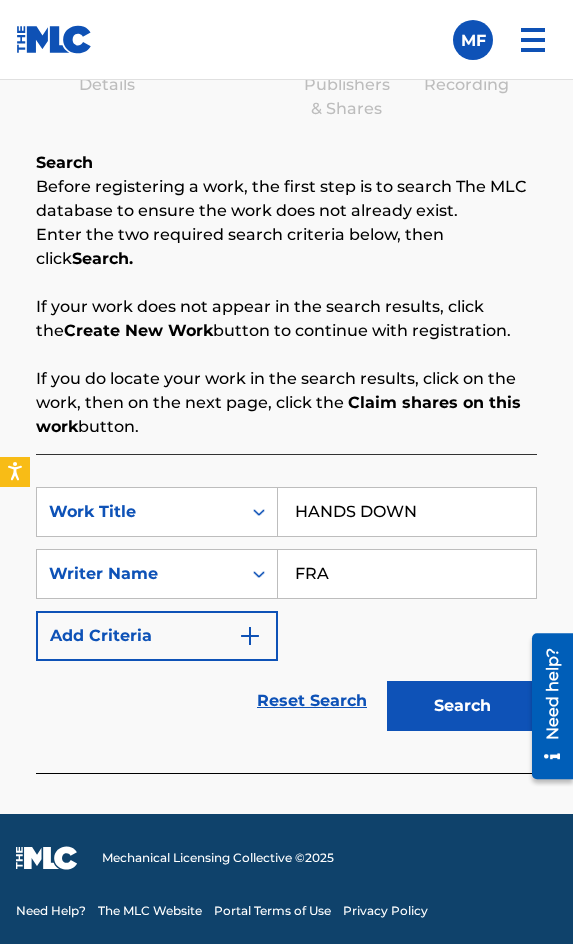 type on "[PERSON_NAME]" 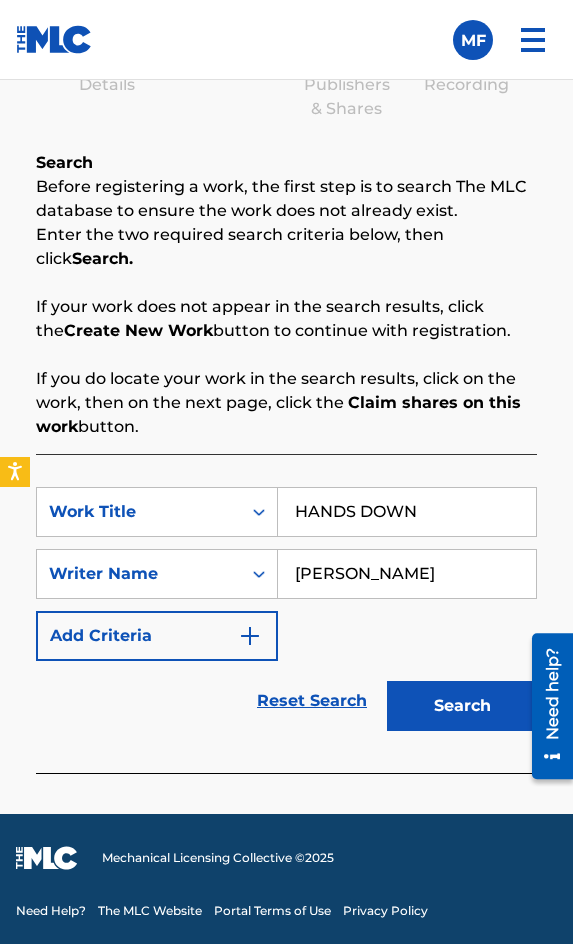 click on "Search" at bounding box center [462, 706] 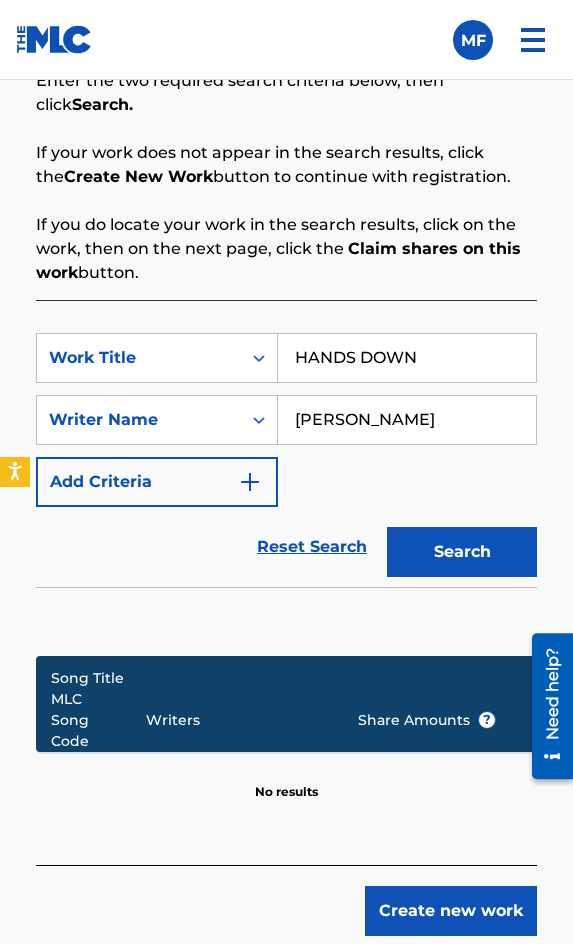 scroll, scrollTop: 1604, scrollLeft: 0, axis: vertical 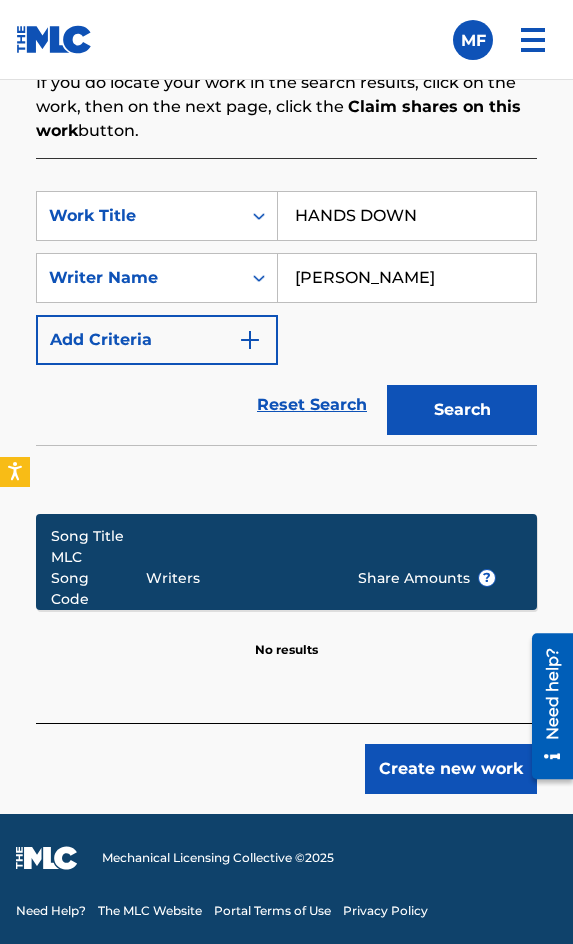 click on "Create new work" at bounding box center (286, 758) 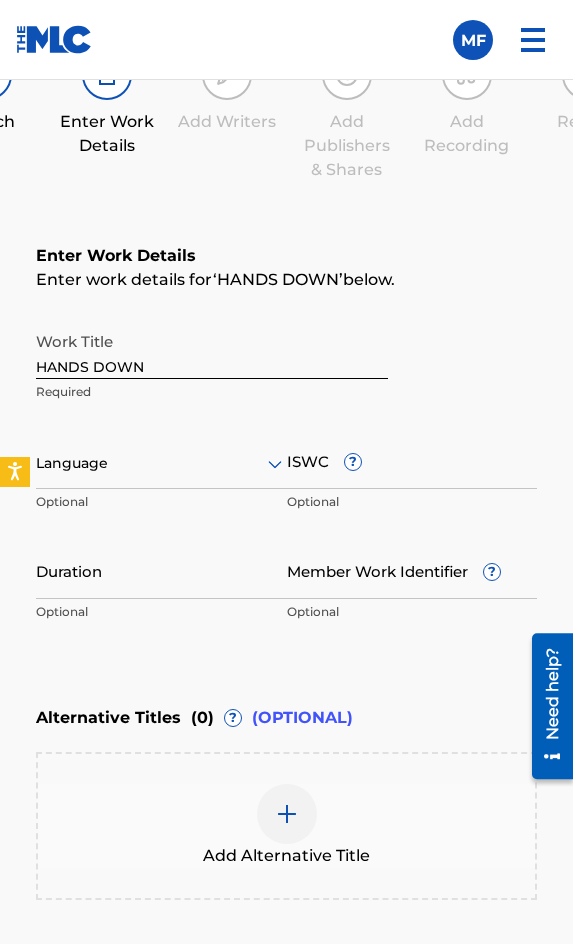 scroll, scrollTop: 1336, scrollLeft: 0, axis: vertical 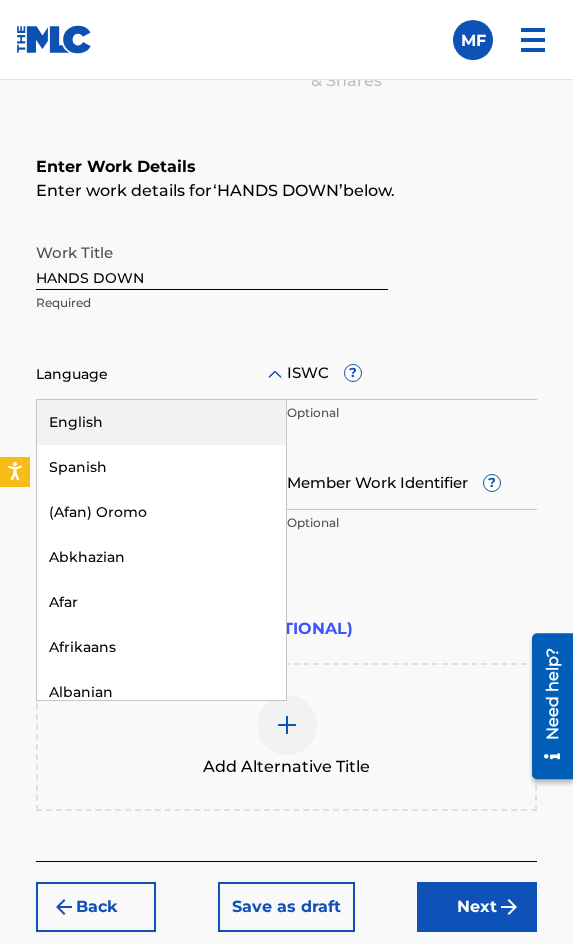 click on "Language" at bounding box center [161, 375] 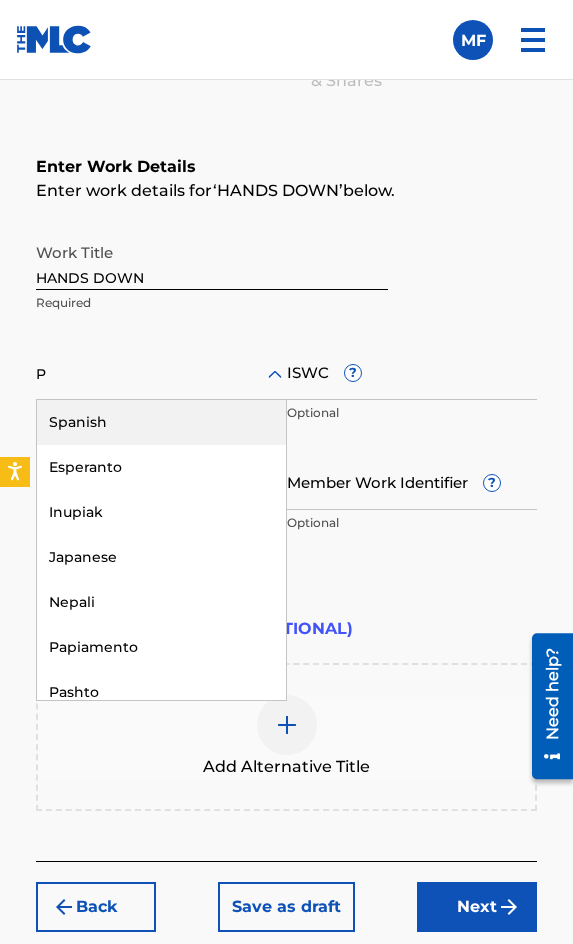 type on "PO" 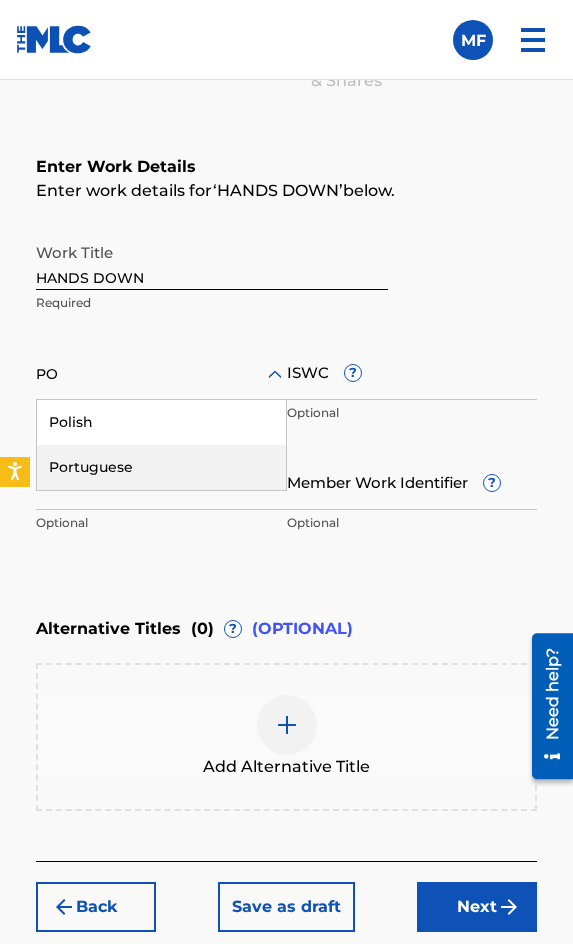 click on "Portuguese" at bounding box center [161, 467] 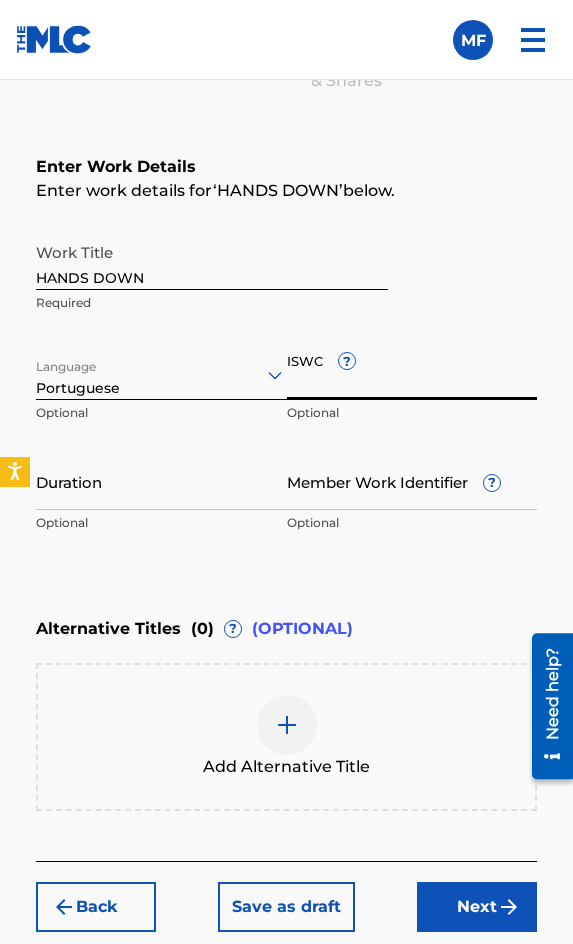 click on "ISWC   ?" at bounding box center [412, 371] 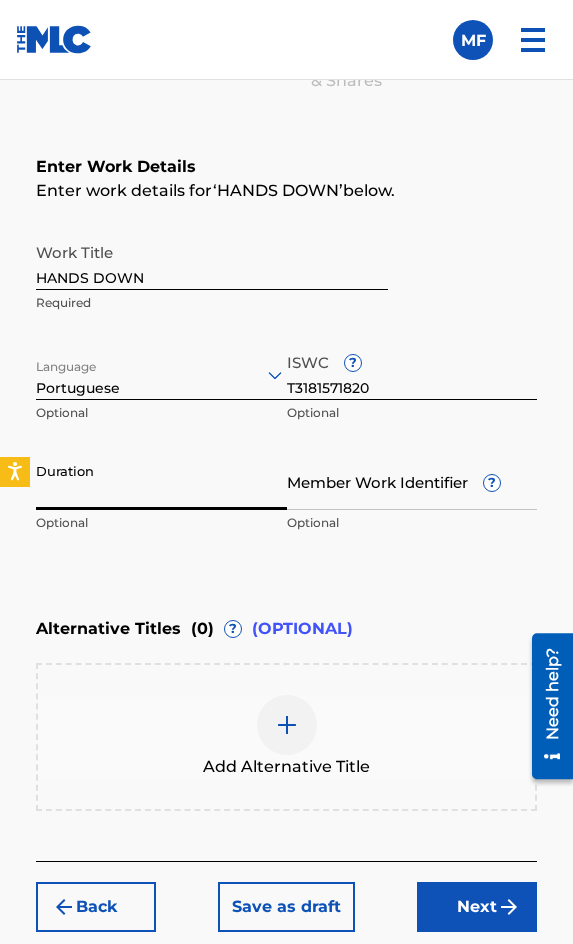 click on "Duration" at bounding box center (161, 481) 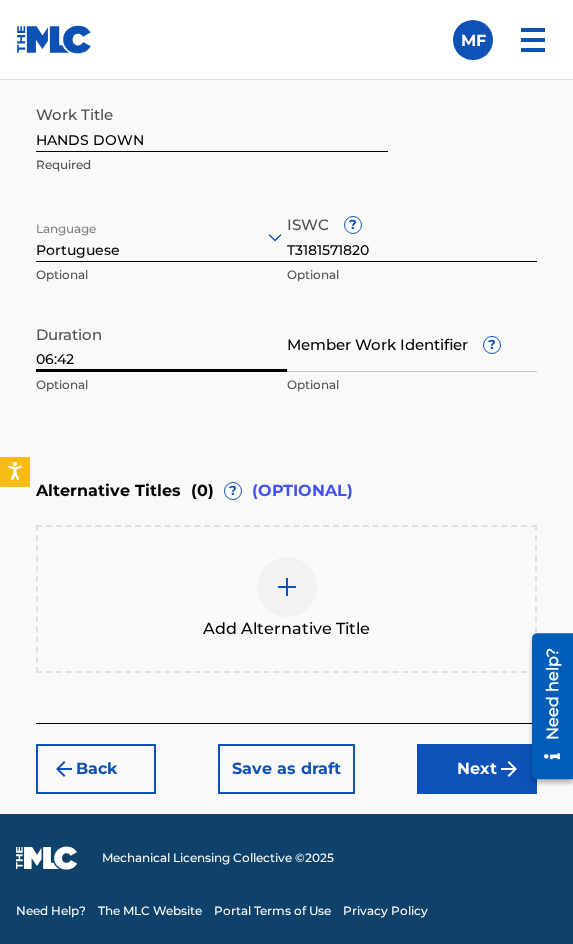 click on "Next" at bounding box center (477, 769) 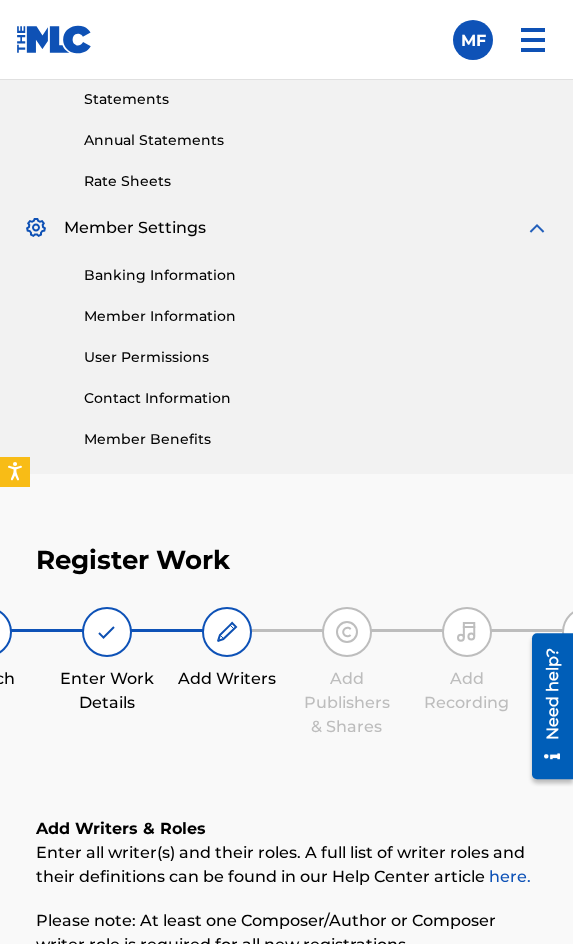 scroll, scrollTop: 1290, scrollLeft: 0, axis: vertical 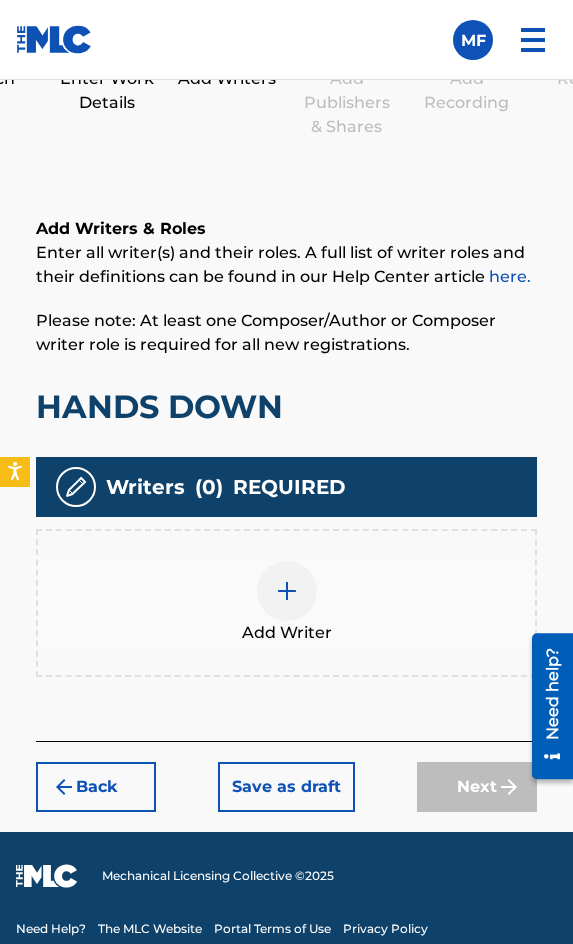 click at bounding box center (287, 591) 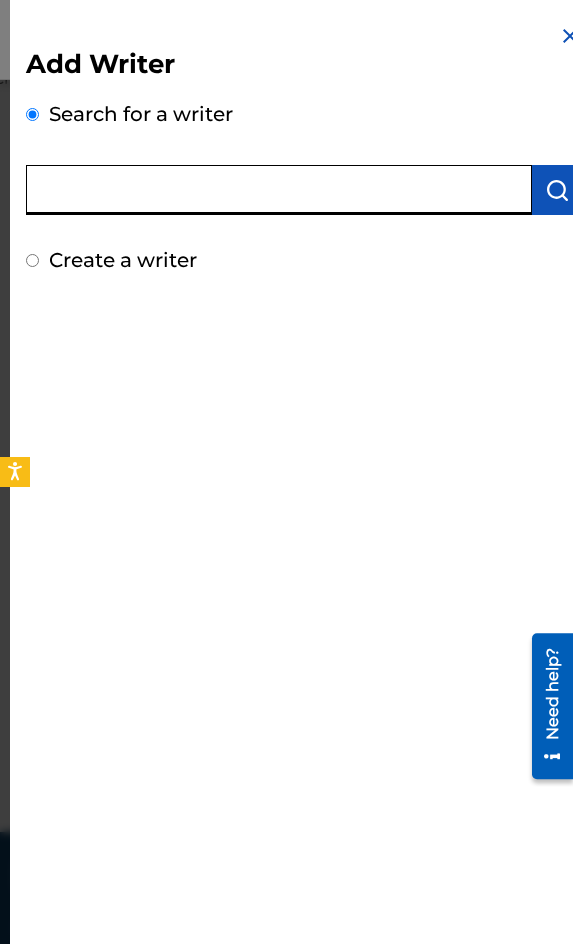click at bounding box center (279, 190) 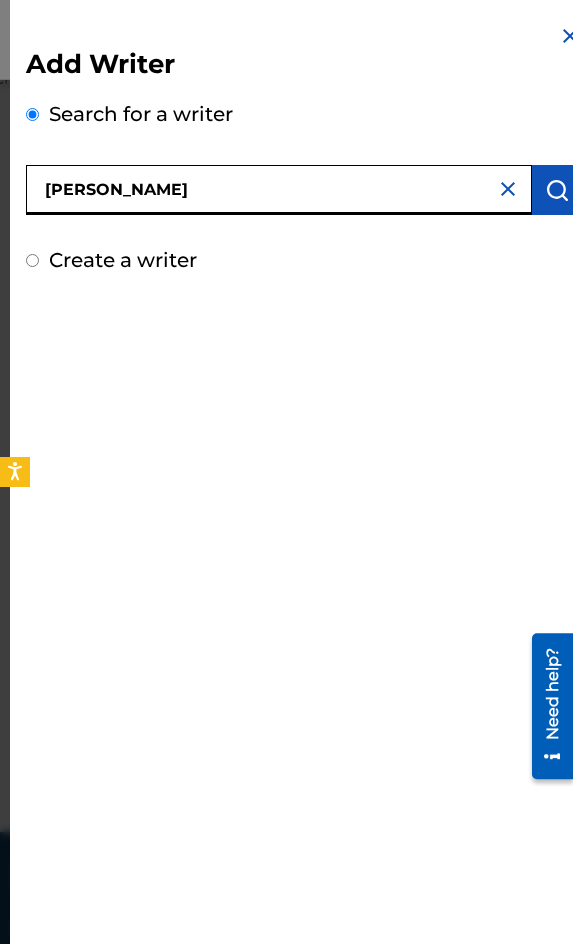 click at bounding box center [557, 190] 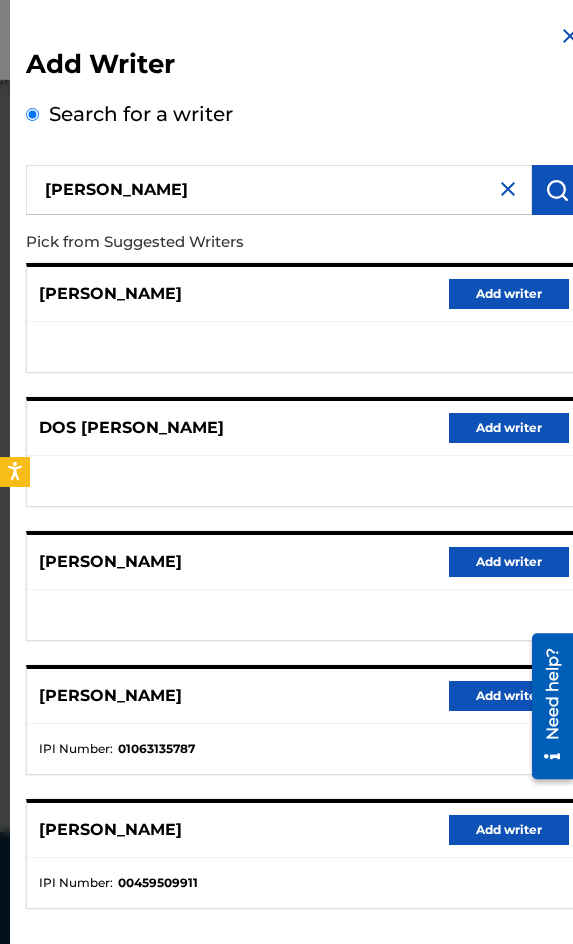 click on "Add writer" at bounding box center (509, 696) 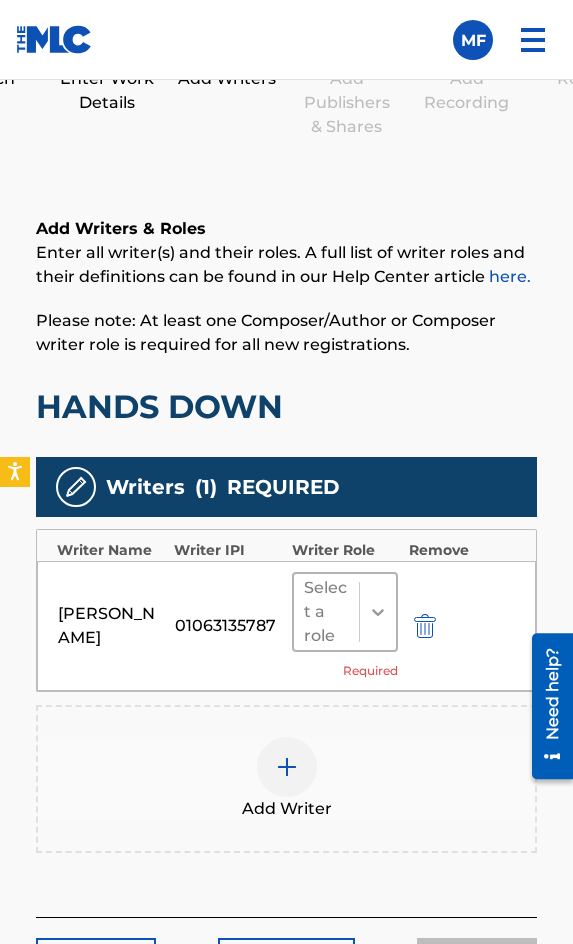 click 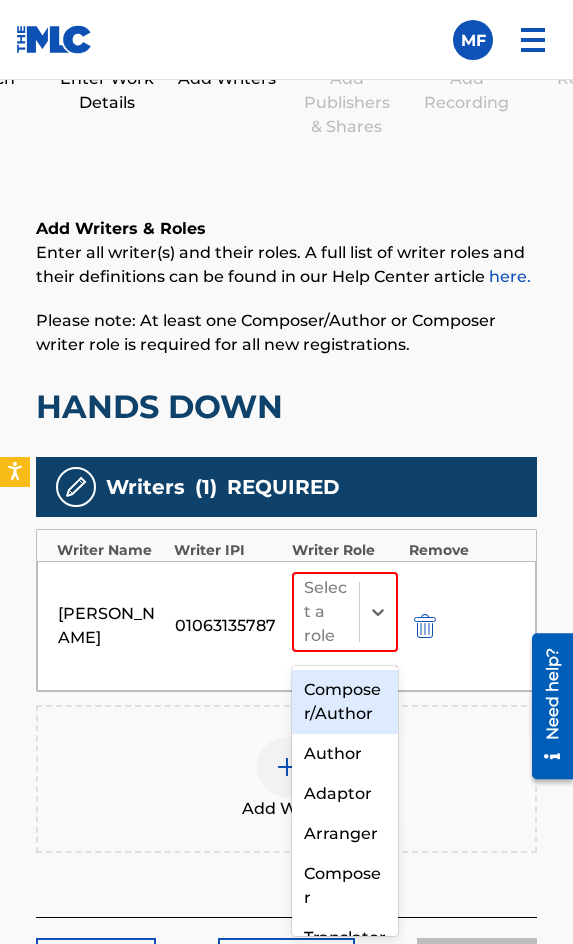 click on "Composer/Author" at bounding box center (345, 702) 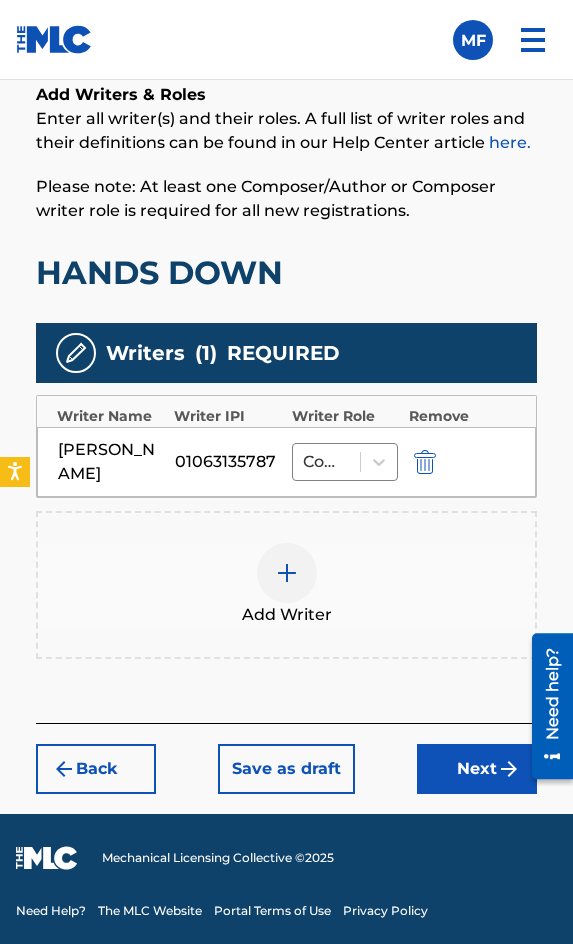 click on "Next" at bounding box center [477, 769] 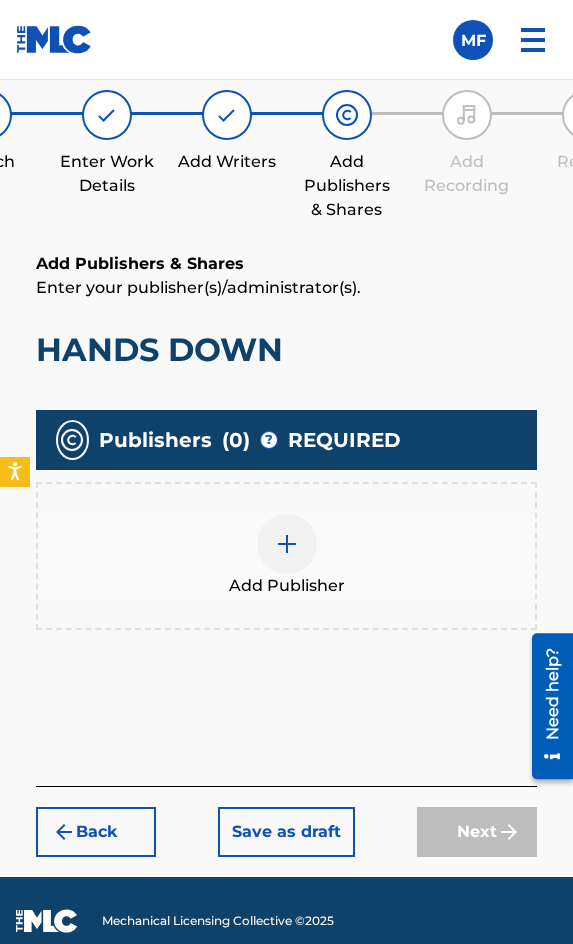 scroll, scrollTop: 1270, scrollLeft: 0, axis: vertical 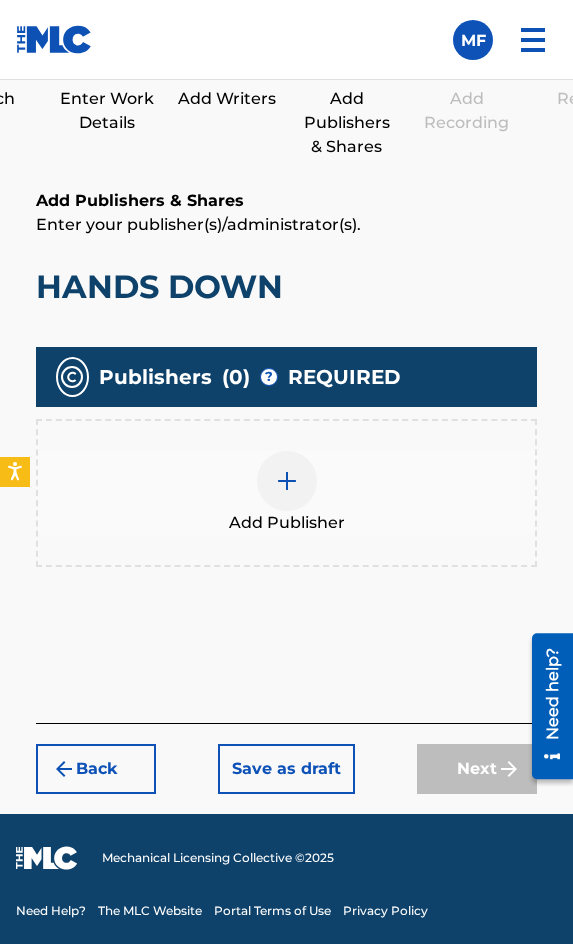 click at bounding box center [287, 481] 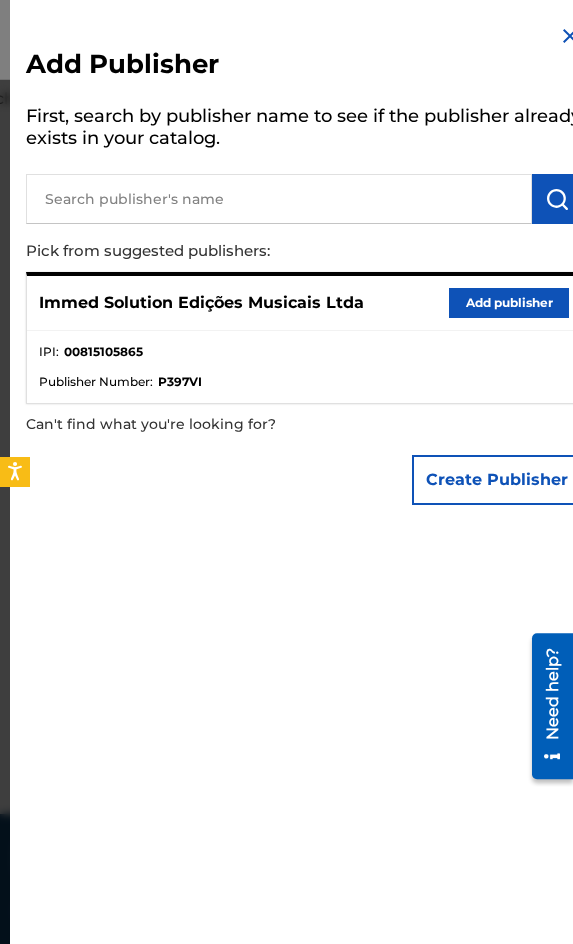 click on "Immed Solution Edições Musicais Ltda Add publisher" at bounding box center [304, 303] 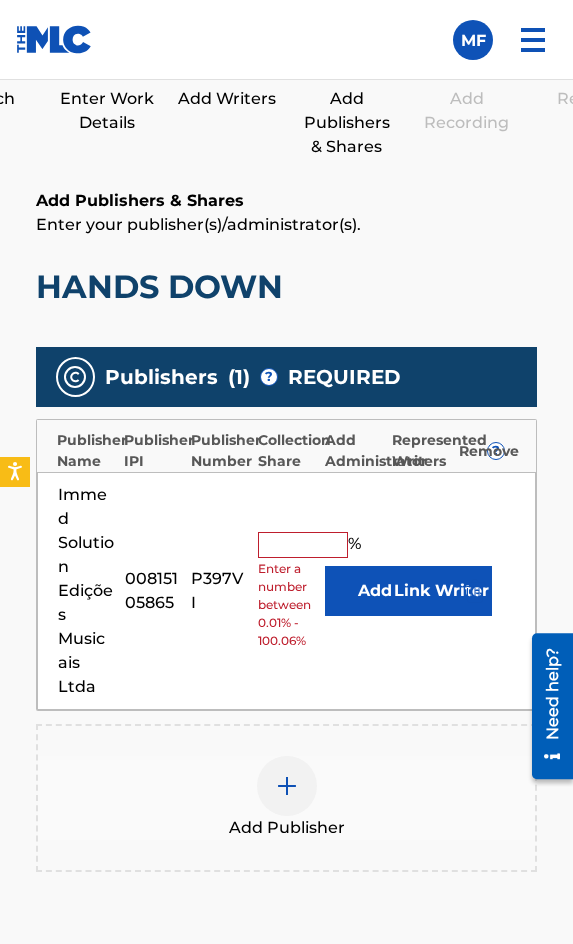 click at bounding box center [303, 545] 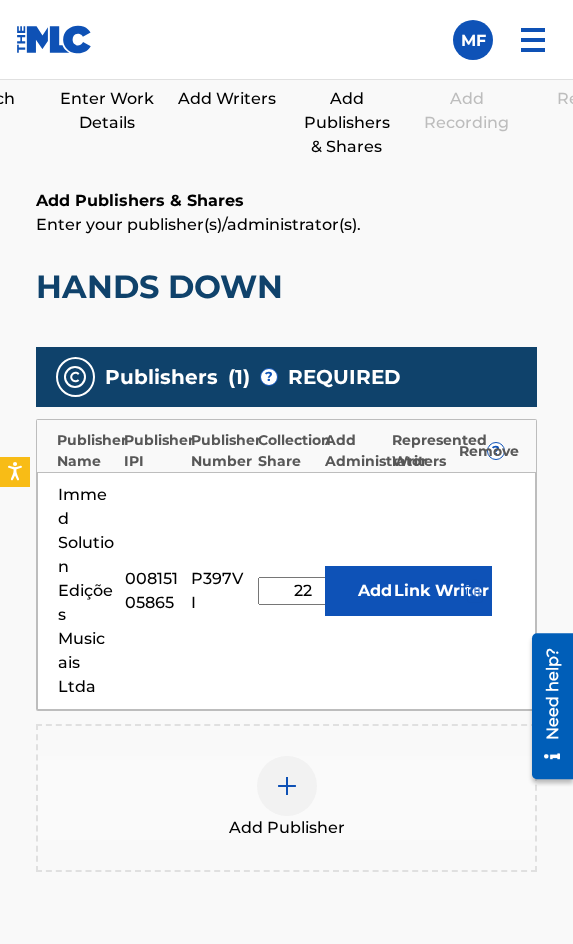 click on "22" at bounding box center (303, 591) 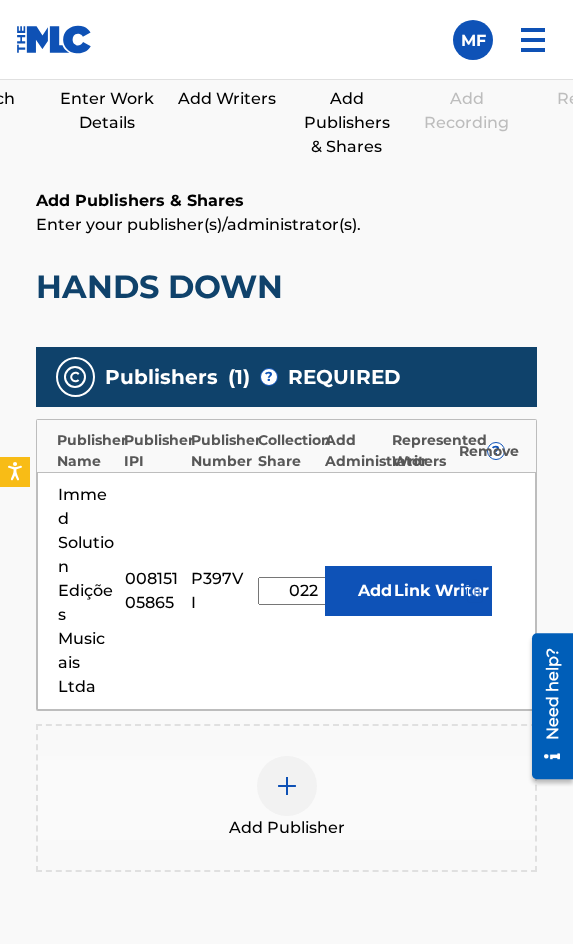 click on "022" at bounding box center [303, 591] 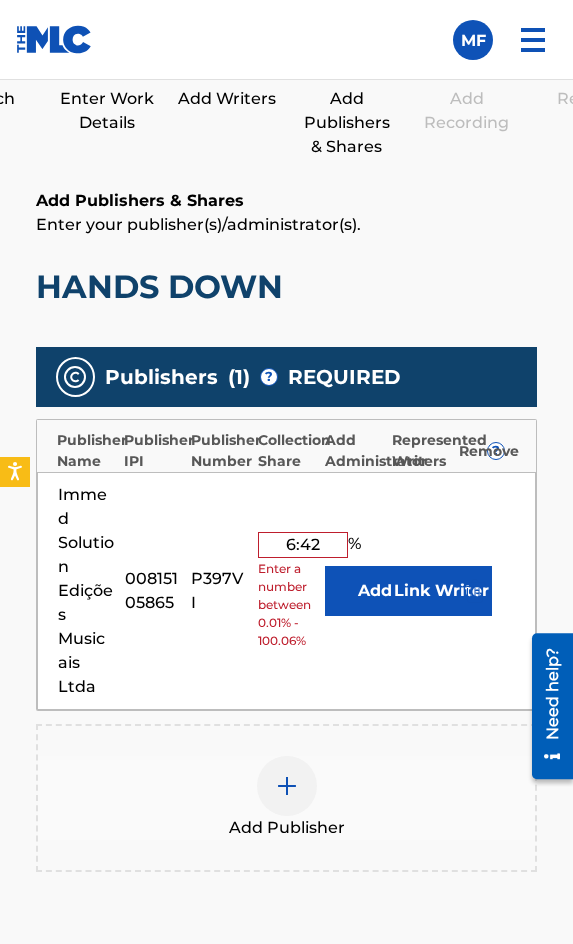 click on "6:42" at bounding box center (303, 545) 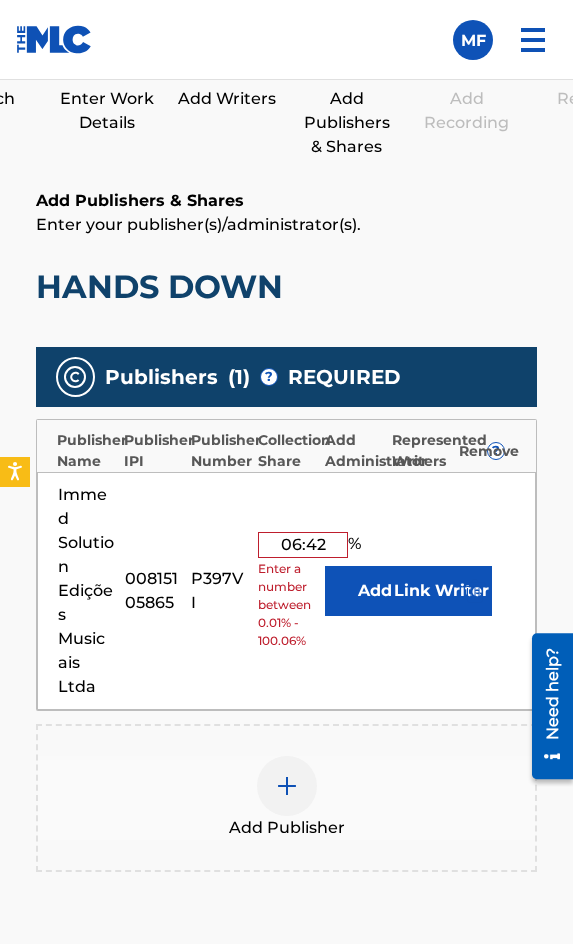 click on "Link Writer" at bounding box center (442, 591) 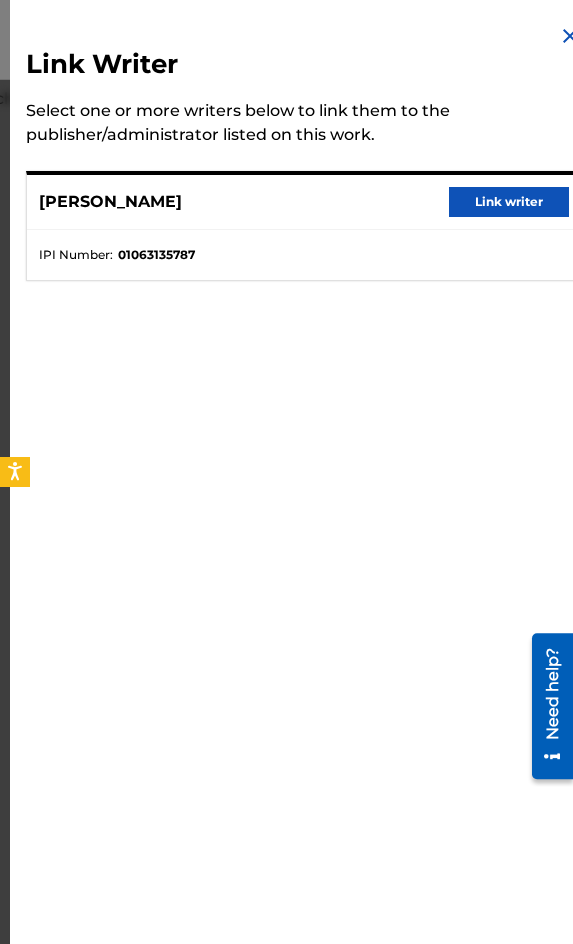 click on "Link writer" at bounding box center (509, 202) 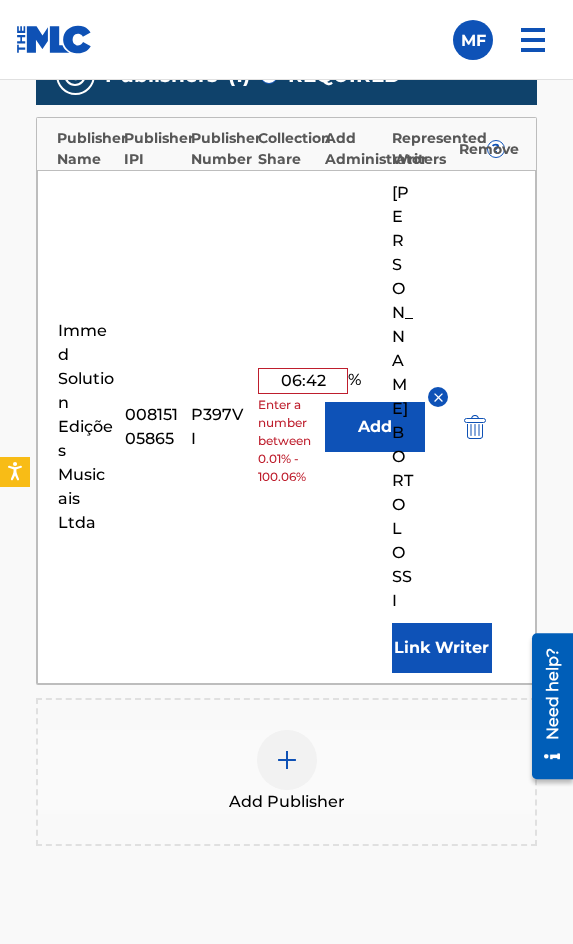 scroll, scrollTop: 1570, scrollLeft: 0, axis: vertical 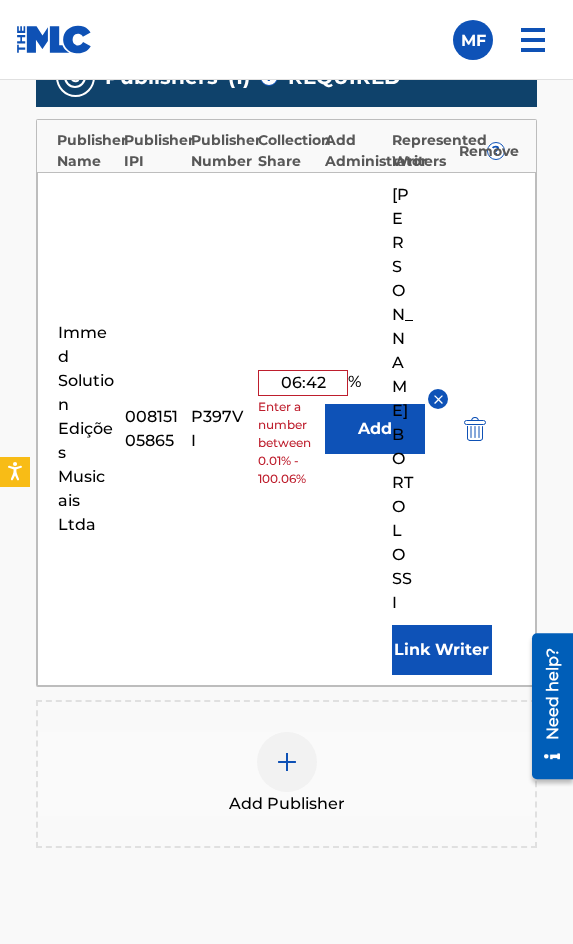 click on "06:42" at bounding box center (303, 383) 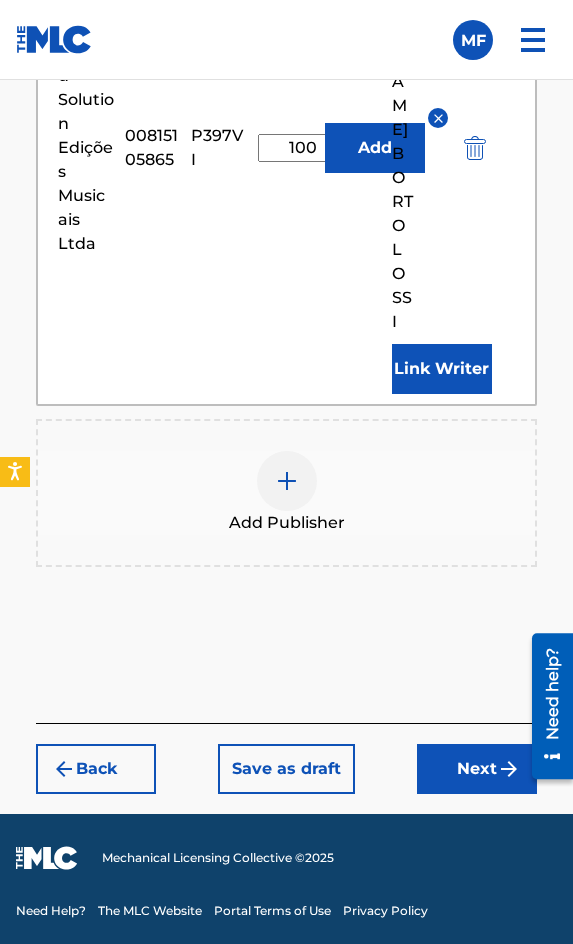 click on "Next" at bounding box center (477, 769) 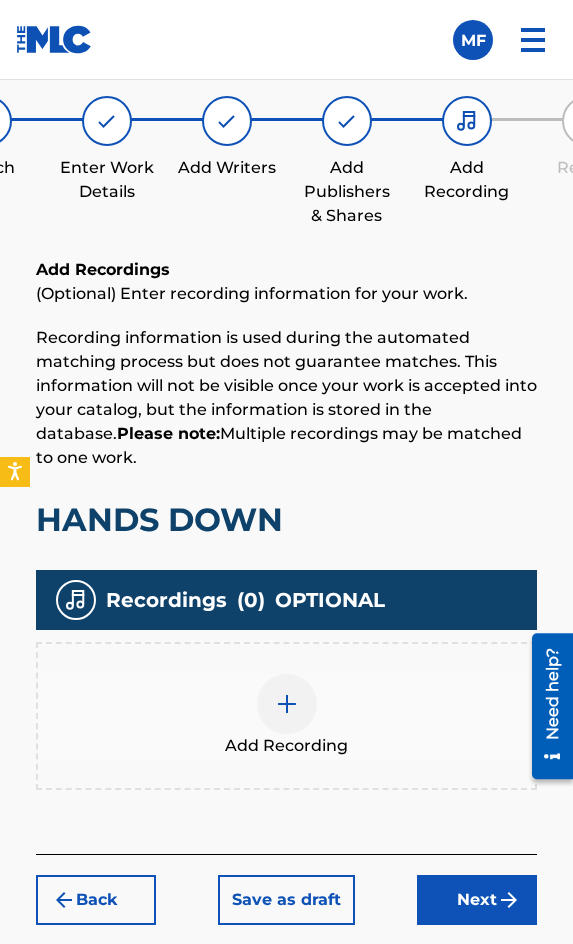 scroll, scrollTop: 1332, scrollLeft: 0, axis: vertical 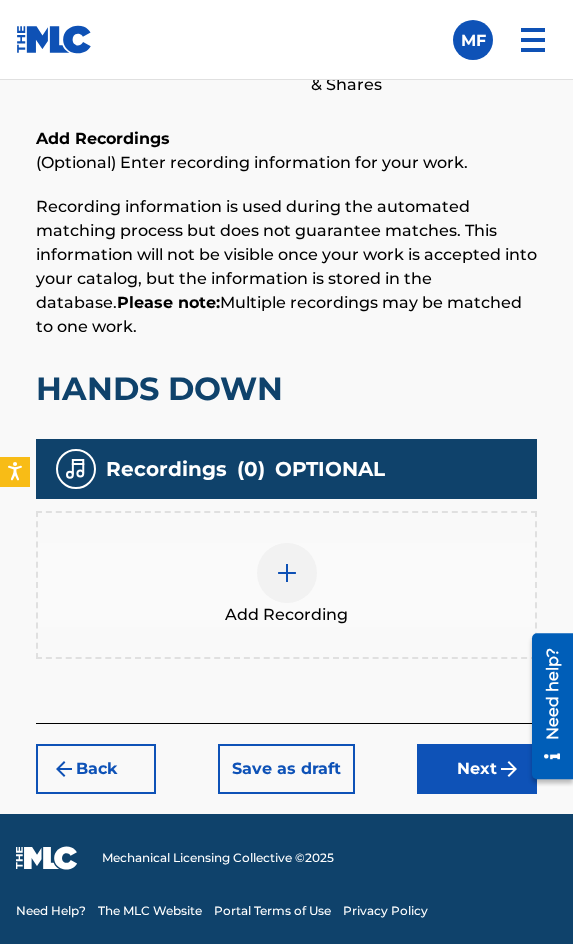 click at bounding box center (287, 573) 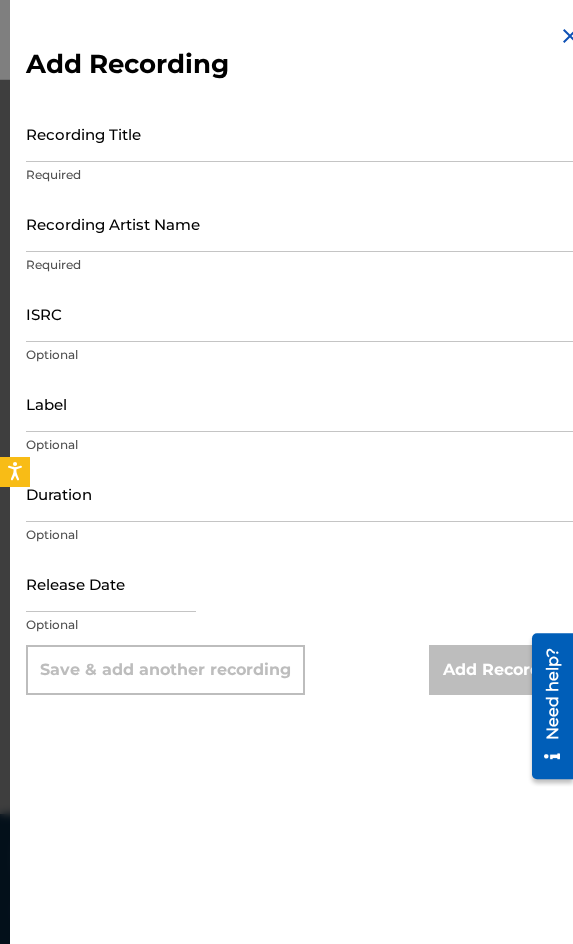 click on "Recording Title" at bounding box center (304, 133) 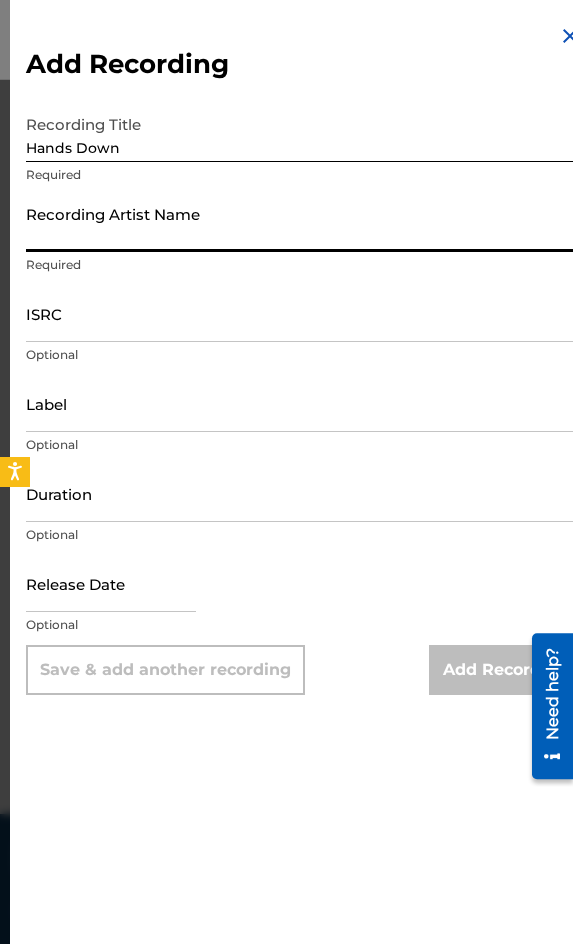 click on "Recording Artist Name" at bounding box center (304, 223) 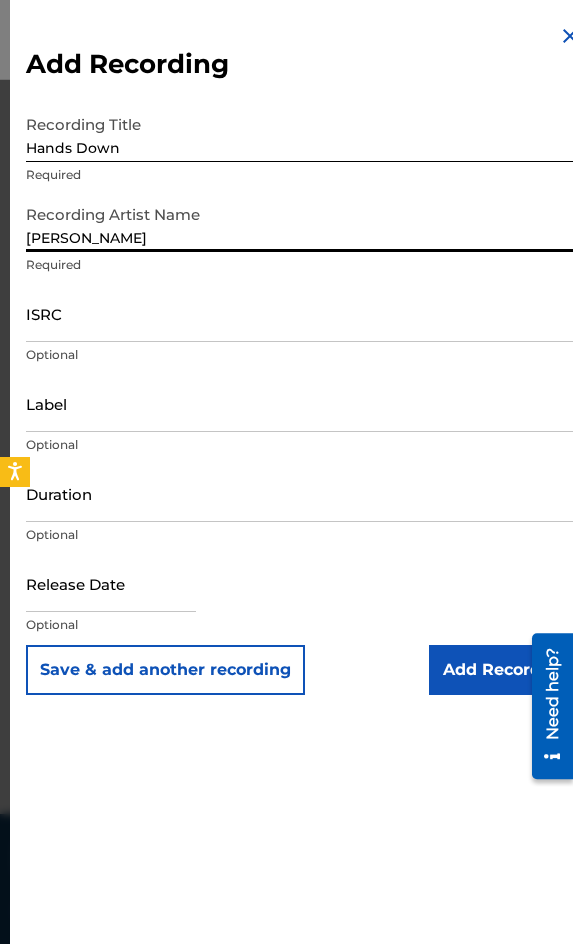 click on "Duration Optional" at bounding box center [304, 510] 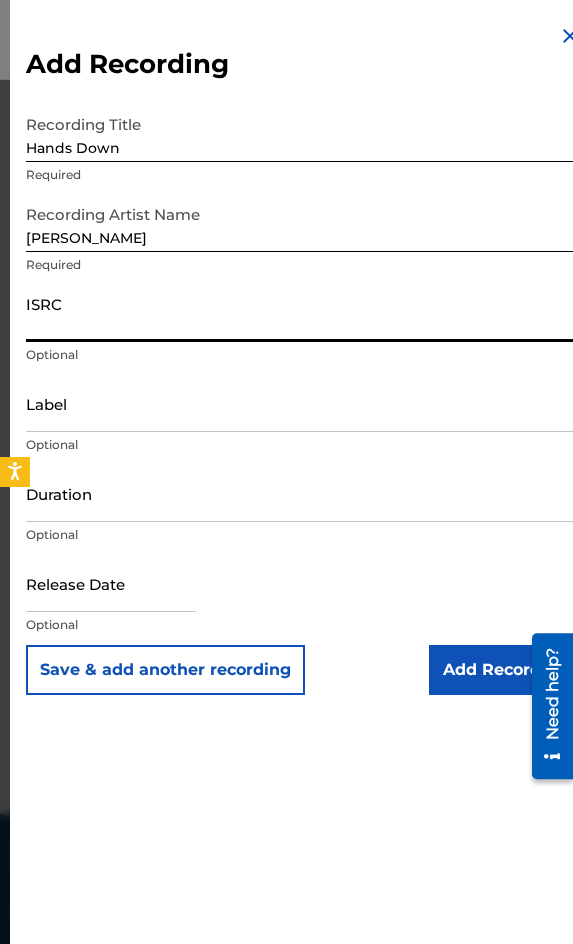 click on "ISRC" at bounding box center [304, 313] 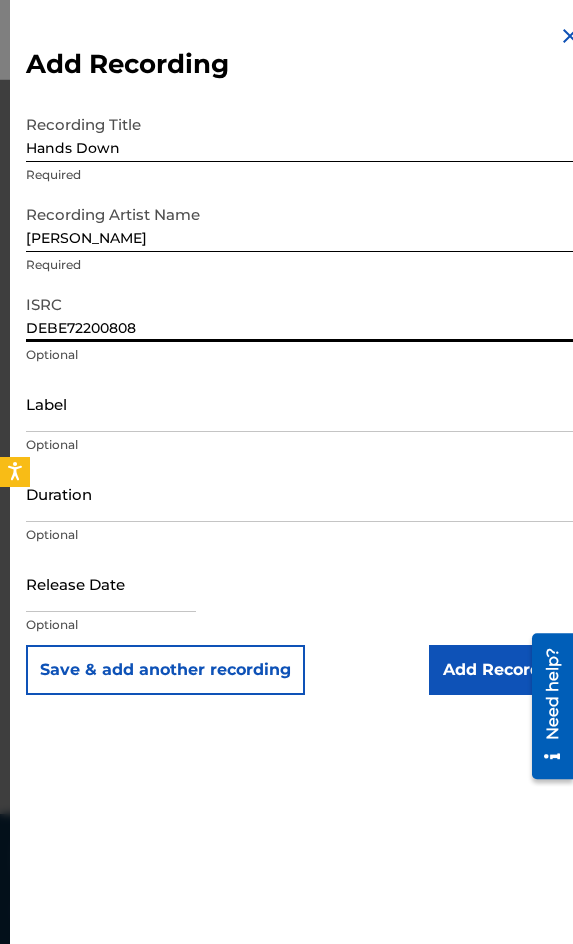 click on "Duration" at bounding box center (304, 493) 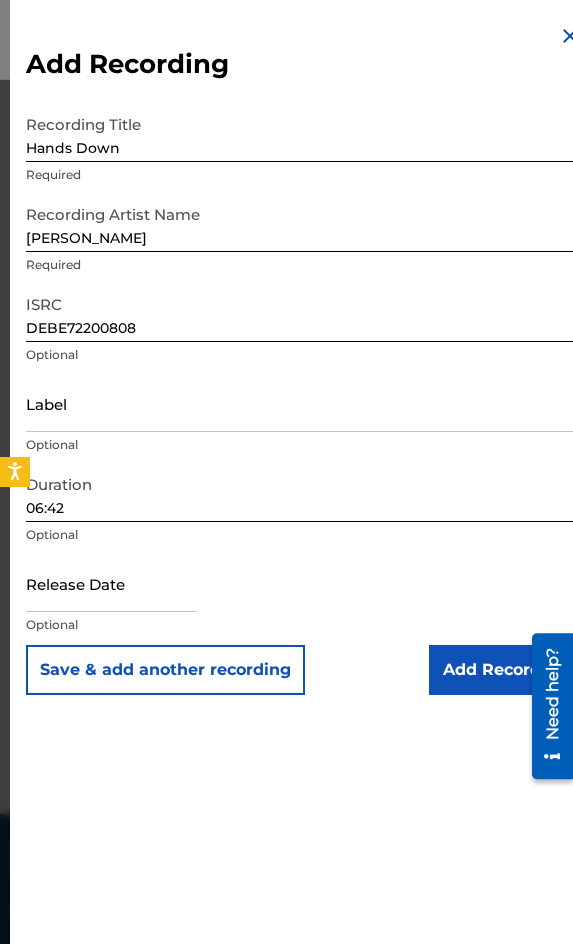 drag, startPoint x: 443, startPoint y: 638, endPoint x: 443, endPoint y: 651, distance: 13 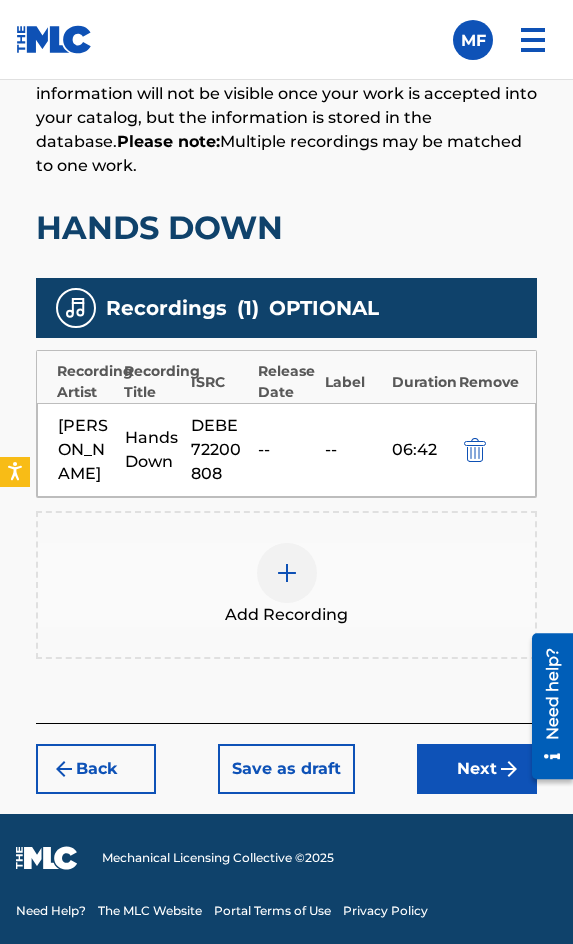 click on "Next" at bounding box center [477, 769] 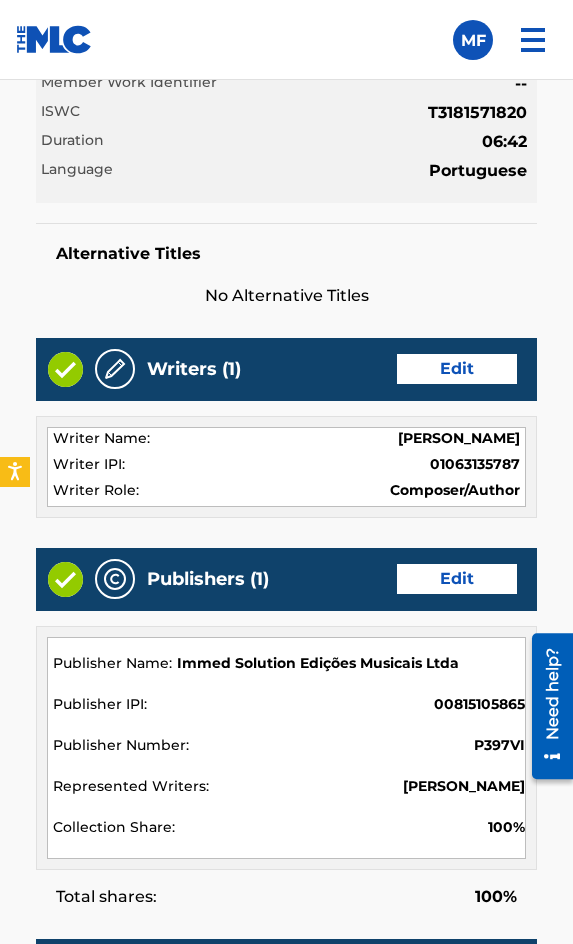 scroll, scrollTop: 2162, scrollLeft: 0, axis: vertical 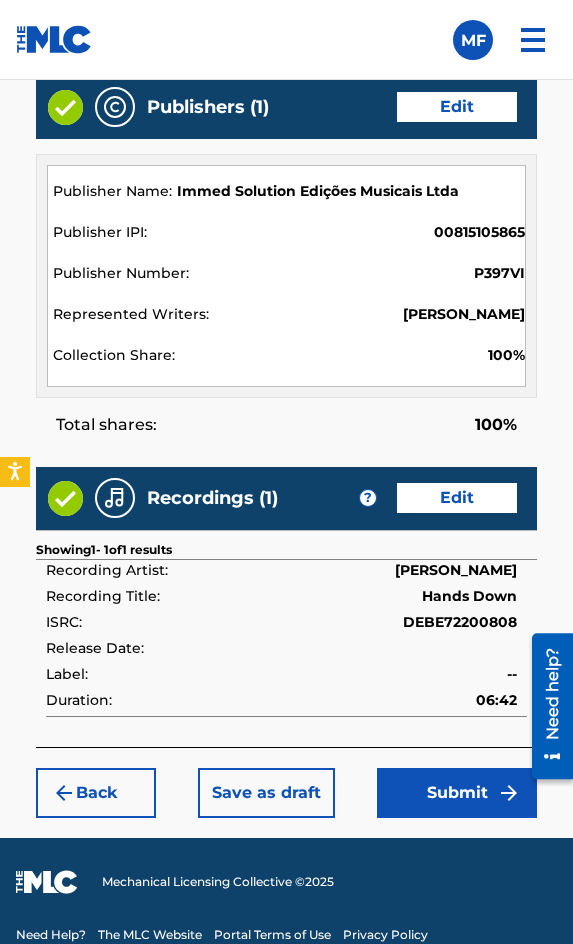 click on "Submit" at bounding box center [457, 793] 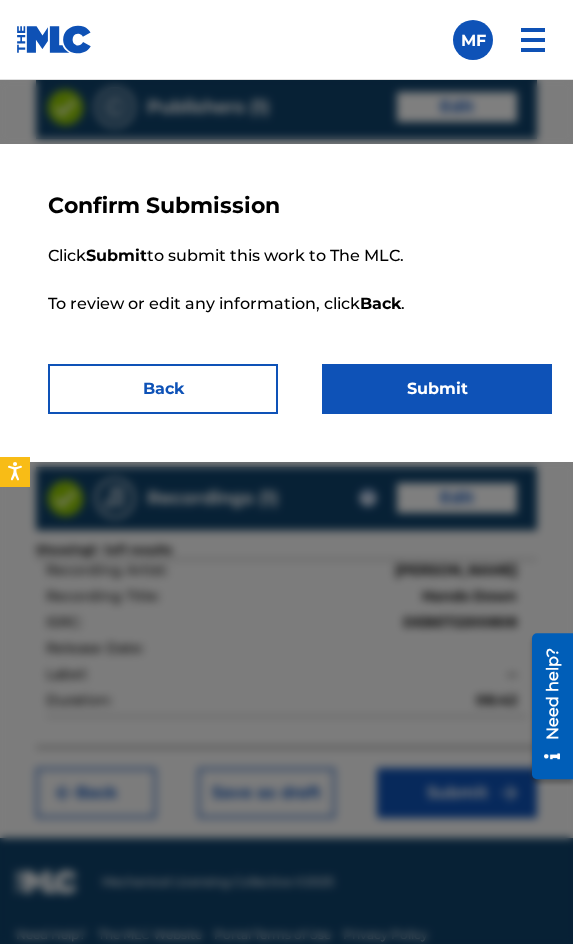 click on "Submit" at bounding box center (437, 389) 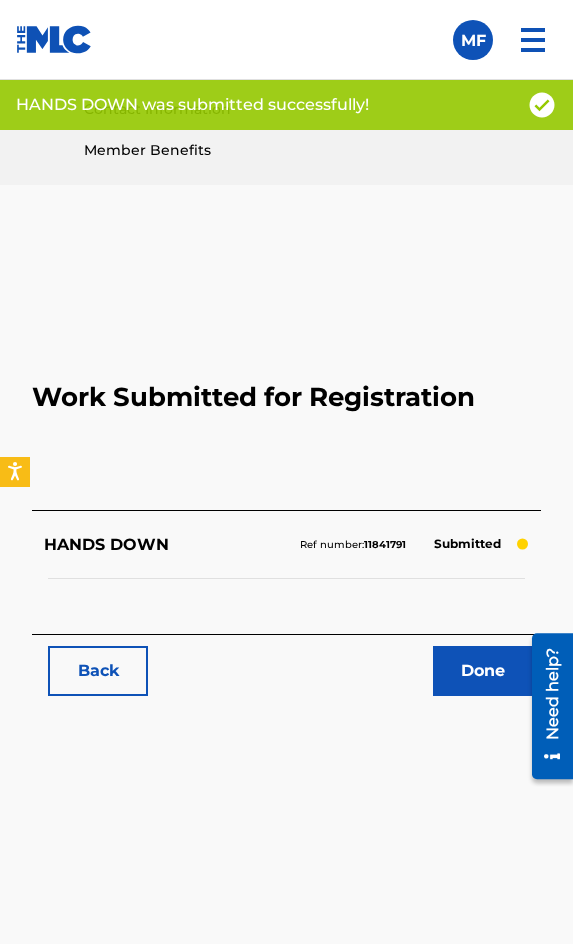 scroll, scrollTop: 1114, scrollLeft: 0, axis: vertical 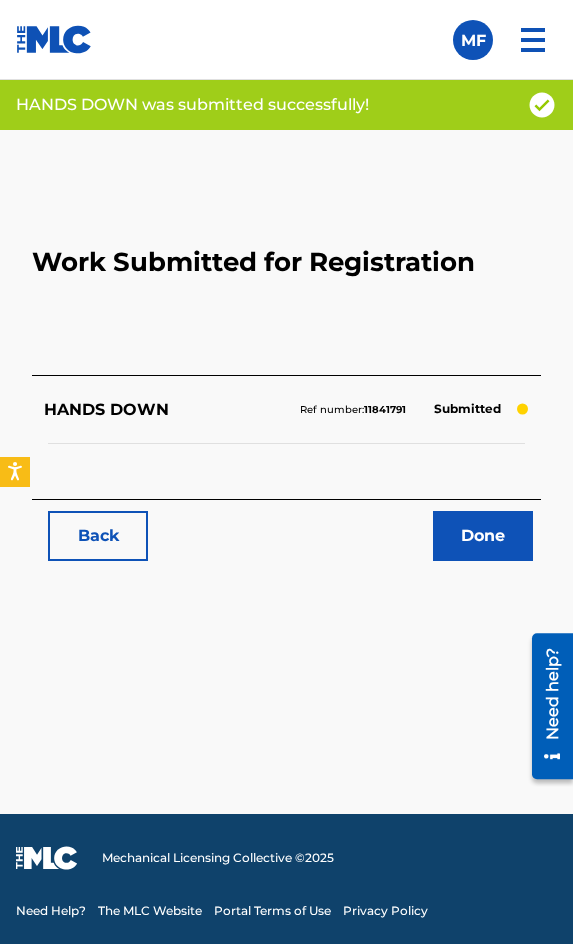 click on "Back" at bounding box center [98, 536] 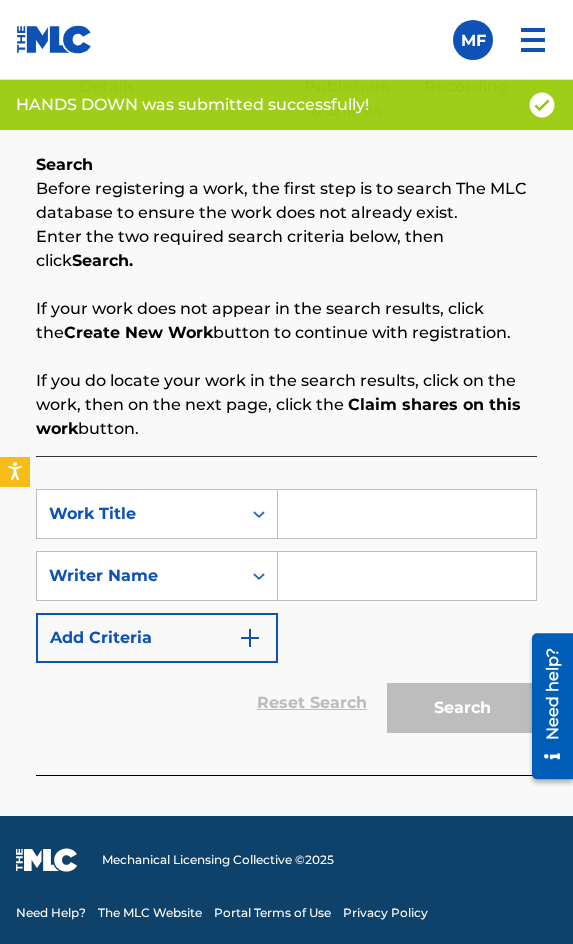 scroll, scrollTop: 1308, scrollLeft: 0, axis: vertical 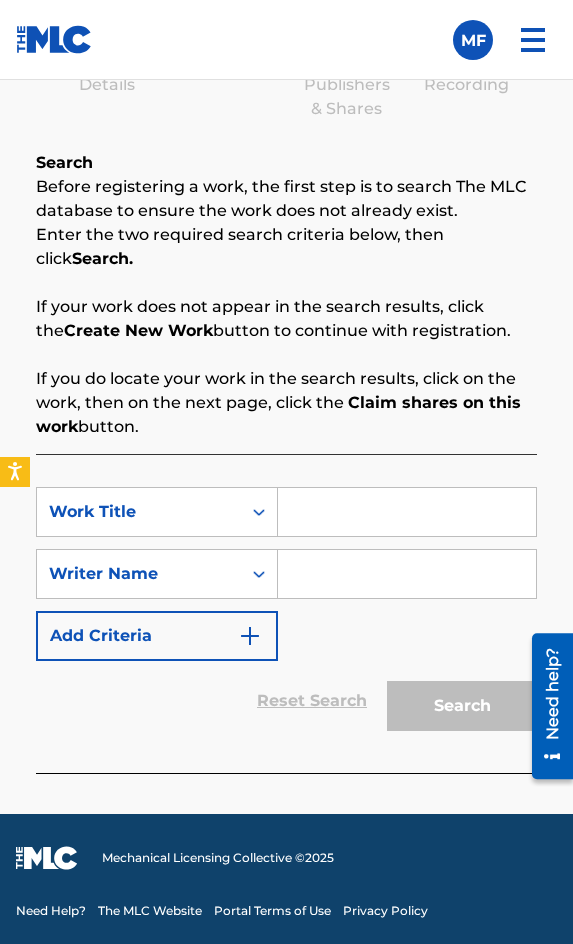 click at bounding box center [407, 512] 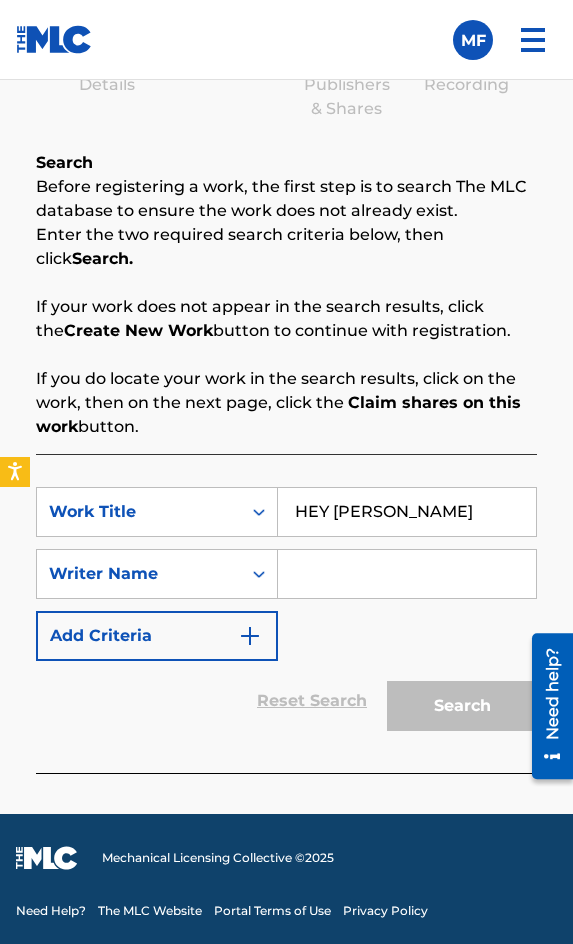 click at bounding box center (407, 574) 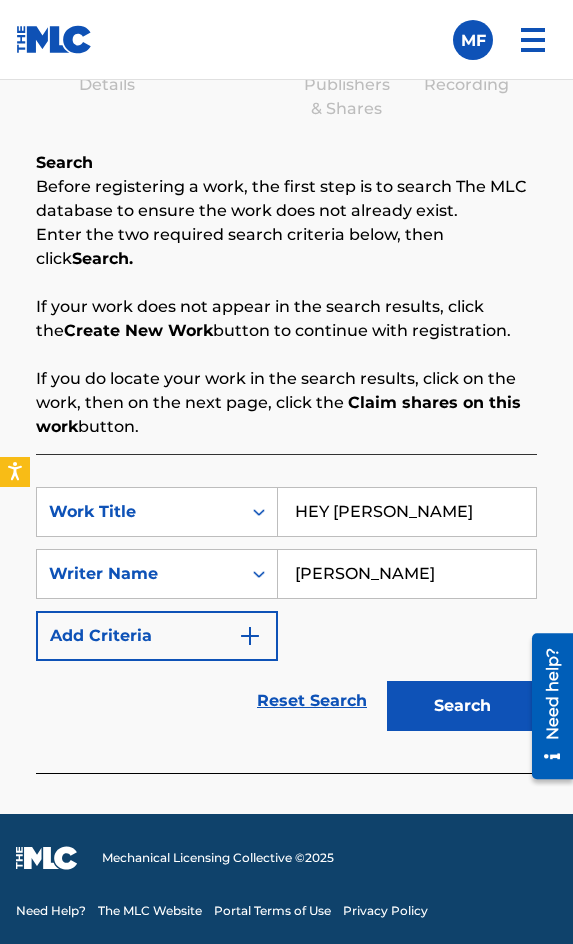 drag, startPoint x: 474, startPoint y: 673, endPoint x: 471, endPoint y: 711, distance: 38.118237 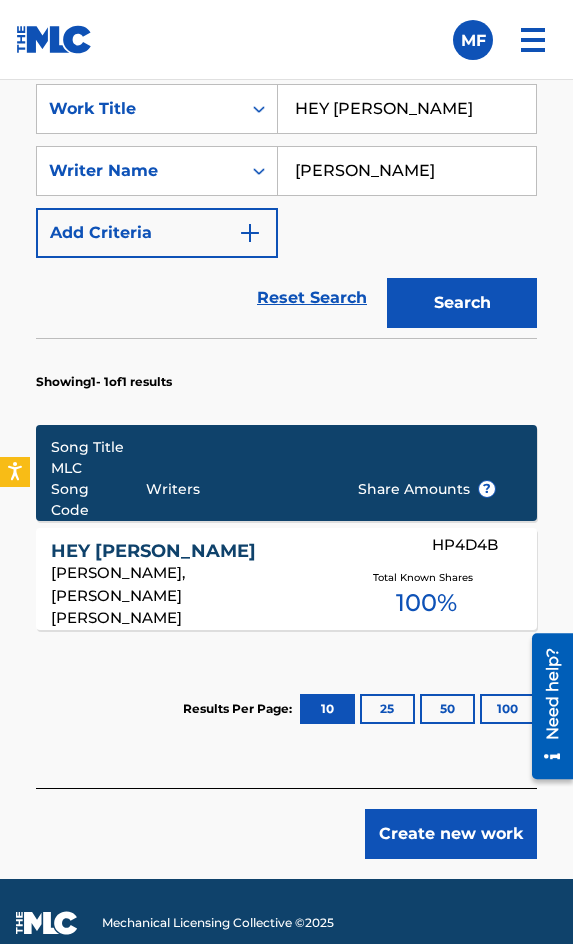 scroll, scrollTop: 1776, scrollLeft: 0, axis: vertical 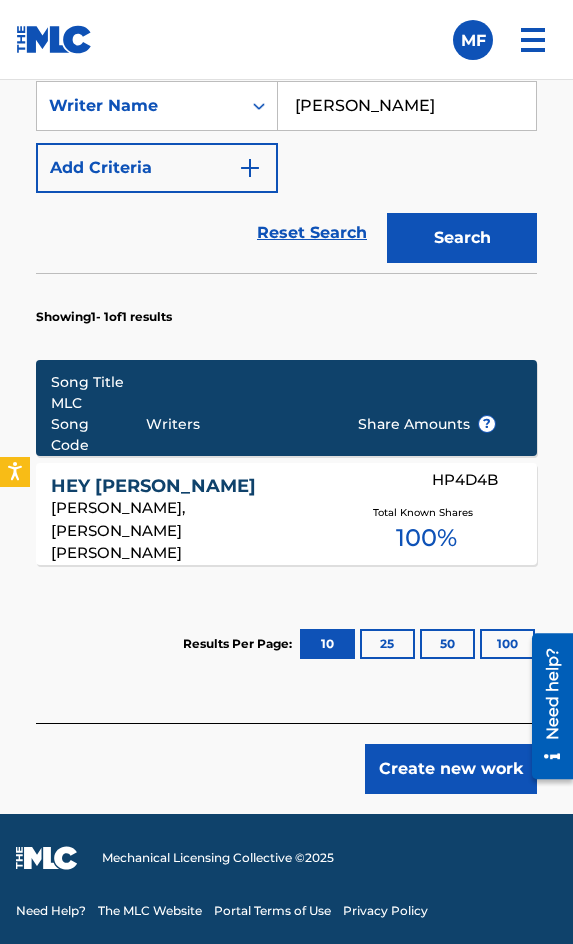 click on "HEY [PERSON_NAME] HP4D4B [PERSON_NAME], [PERSON_NAME] [PERSON_NAME] Total Known Shares 100 %" at bounding box center [286, 514] 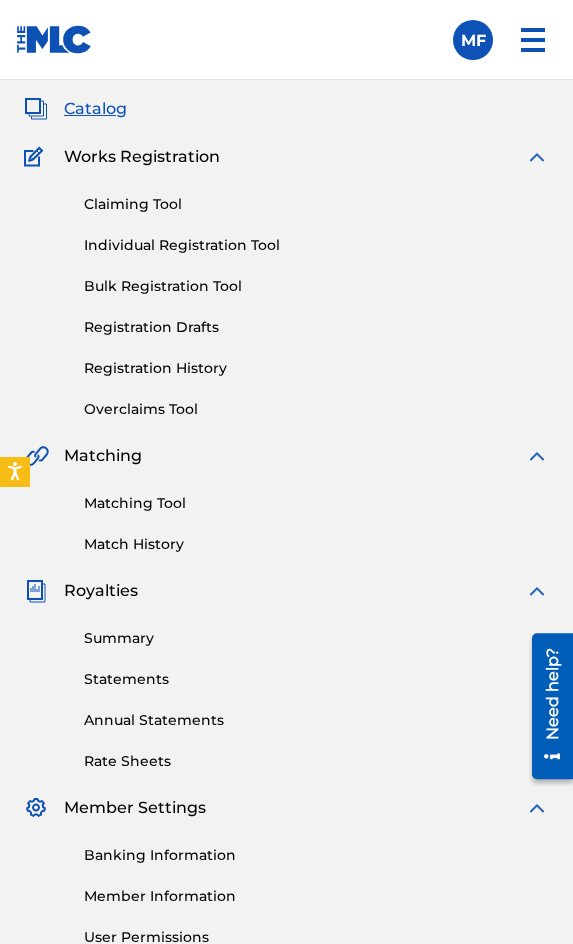 scroll, scrollTop: 0, scrollLeft: 0, axis: both 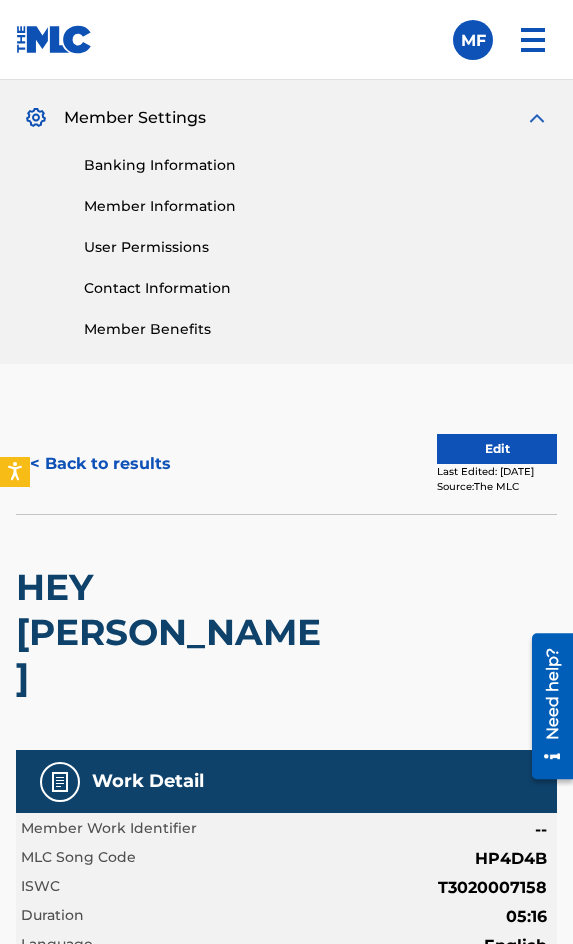 click on "< Back to results" at bounding box center (100, 464) 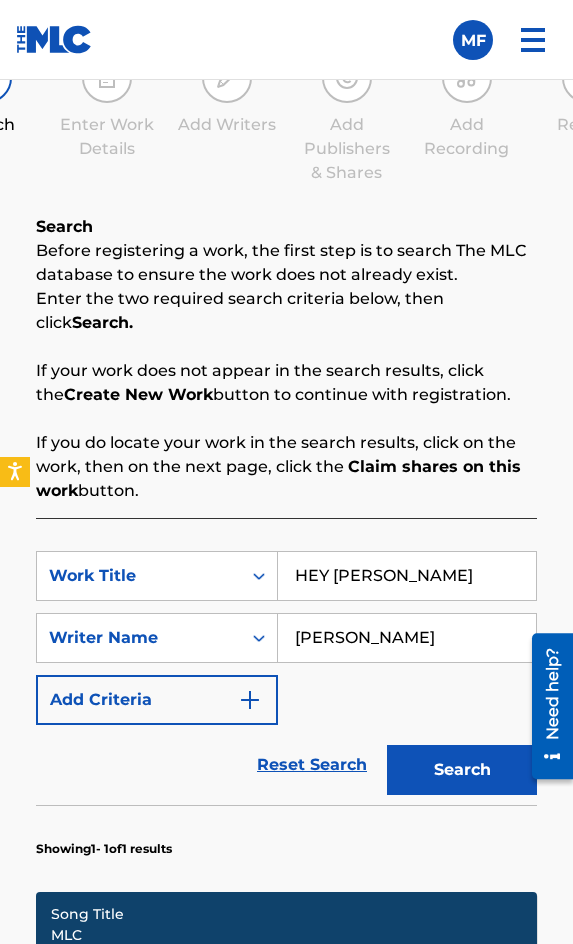 click on "HEY [PERSON_NAME]" at bounding box center [407, 576] 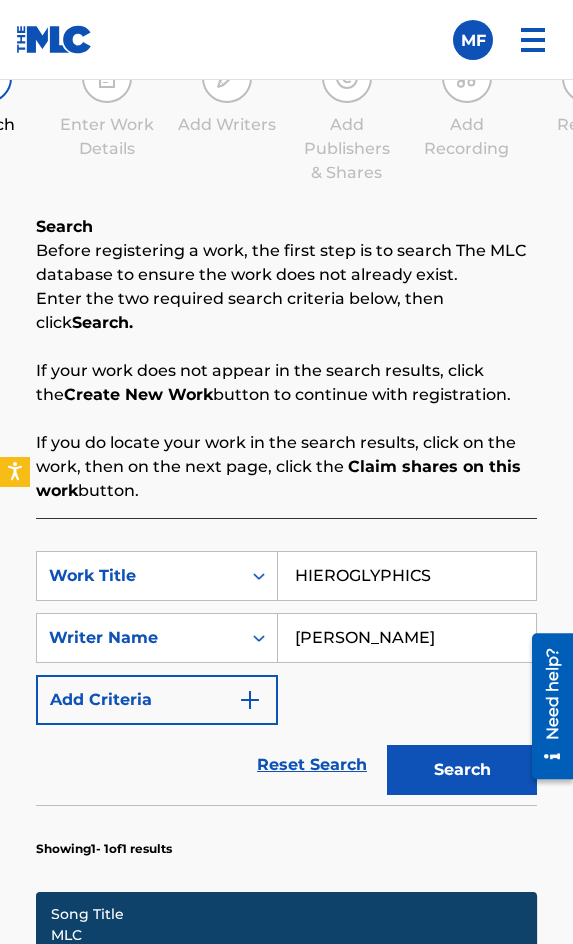 click on "Search" at bounding box center [462, 770] 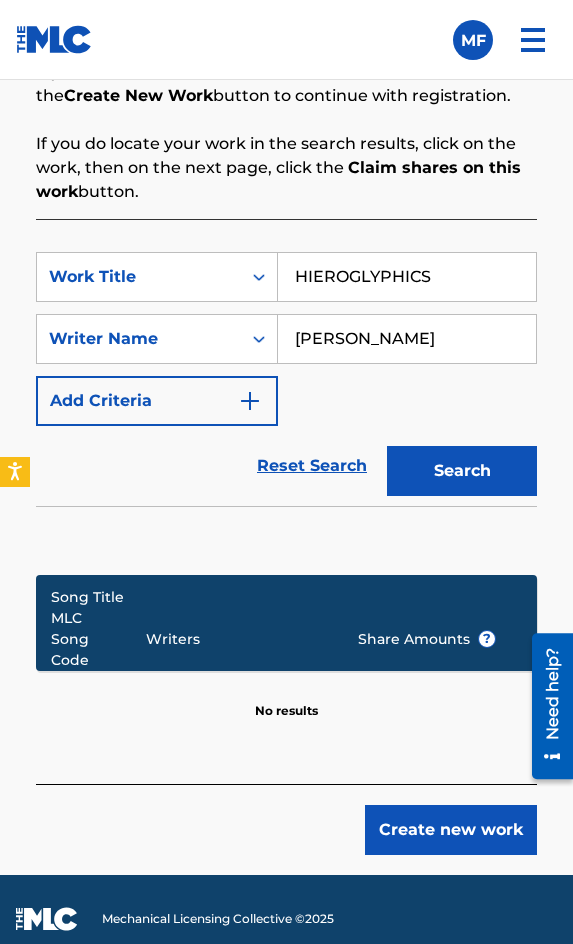 scroll, scrollTop: 1544, scrollLeft: 0, axis: vertical 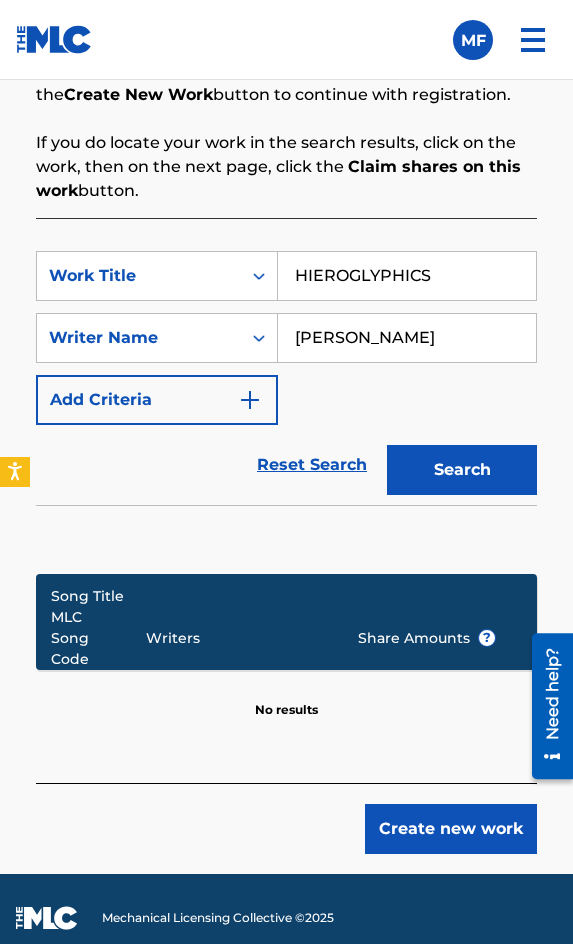 click on "Create new work" at bounding box center (451, 829) 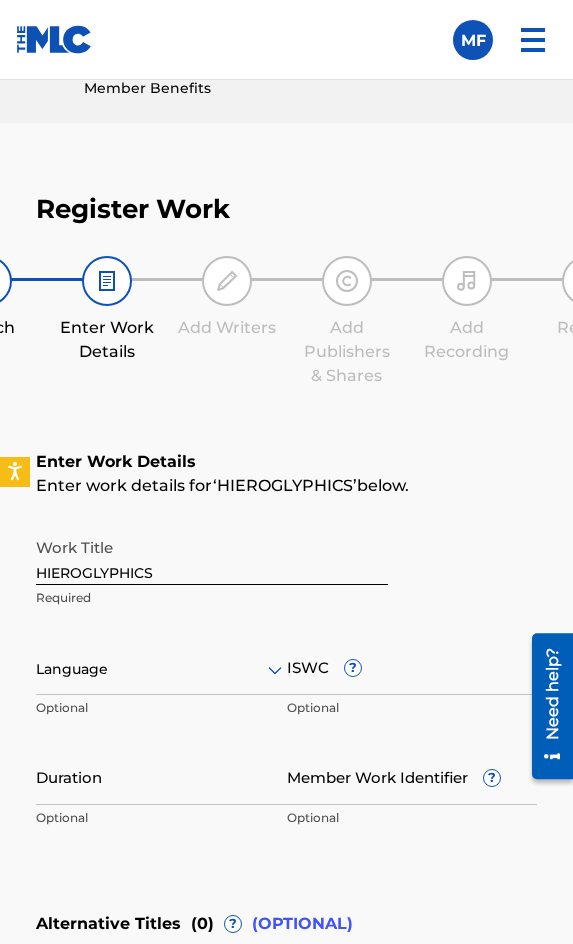 scroll, scrollTop: 1474, scrollLeft: 0, axis: vertical 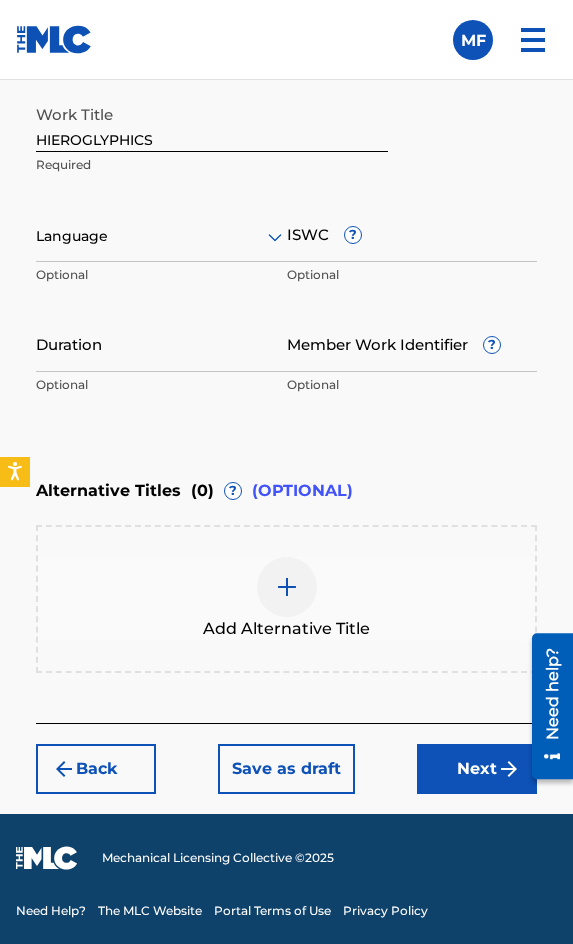 click at bounding box center (161, 236) 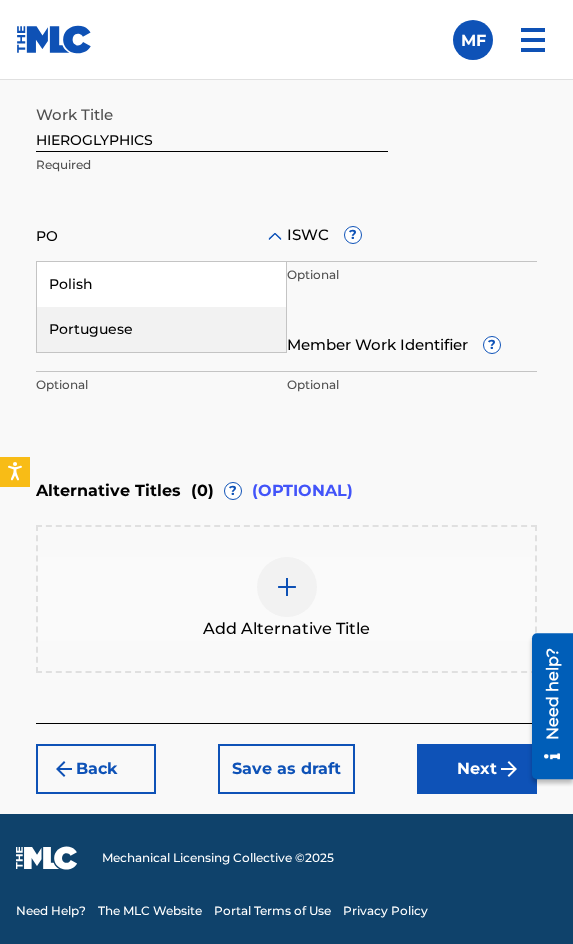 click on "Portuguese" at bounding box center [161, 329] 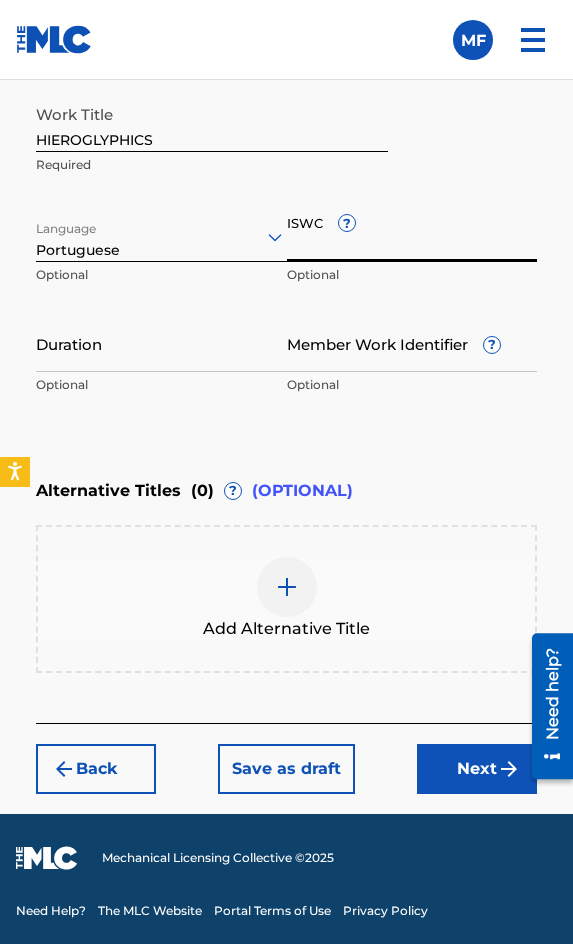 click on "ISWC   ?" at bounding box center [412, 233] 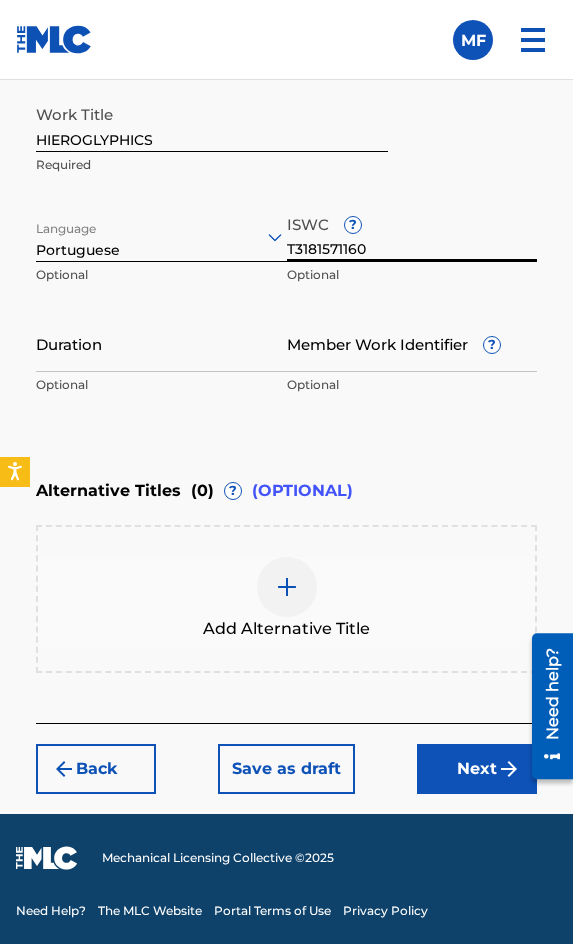 click on "Duration" at bounding box center [161, 343] 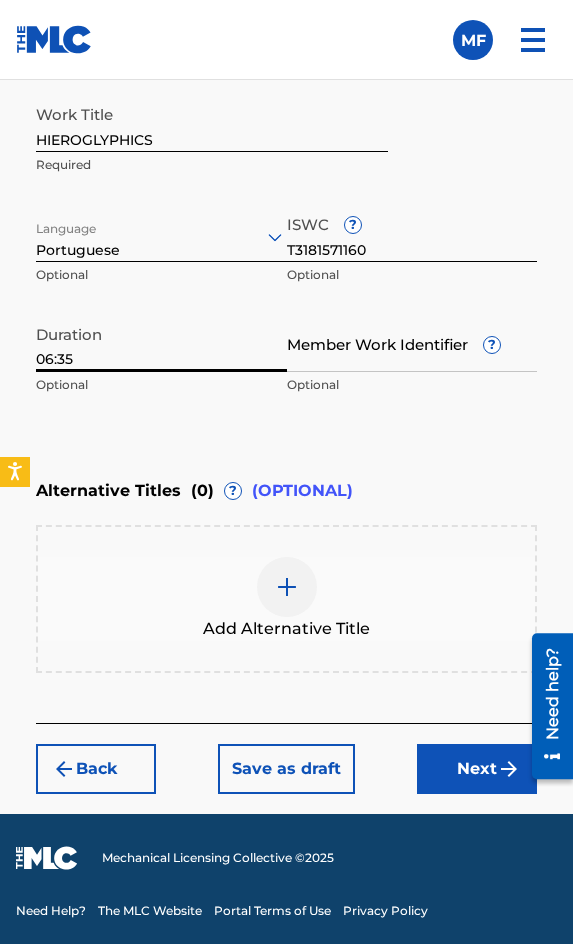 click on "Next" at bounding box center (477, 769) 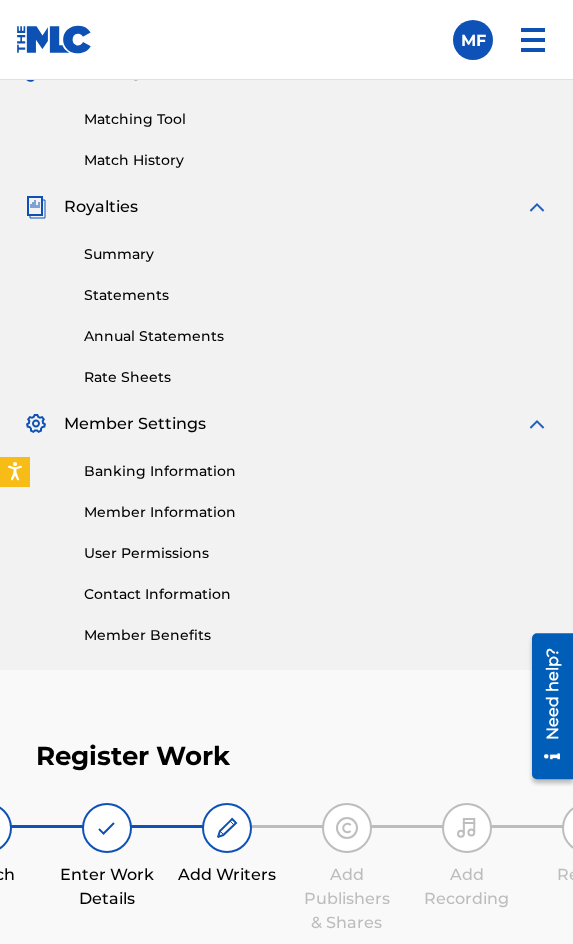 scroll, scrollTop: 1294, scrollLeft: 0, axis: vertical 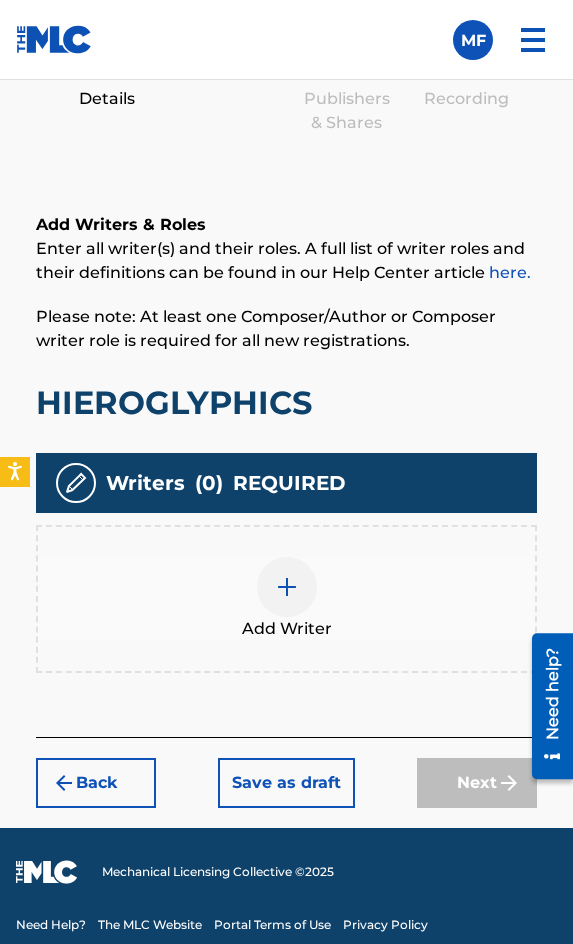 click at bounding box center (287, 587) 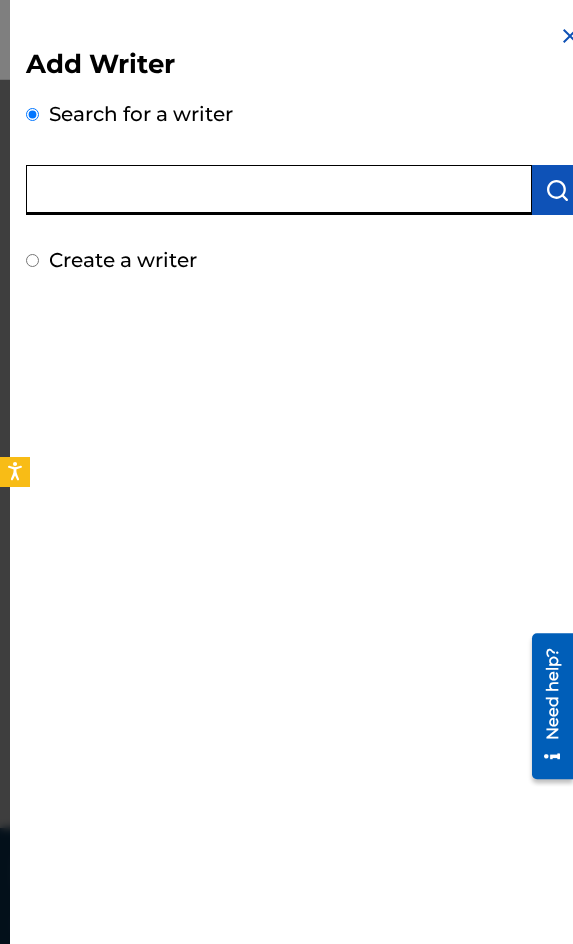 click at bounding box center [279, 190] 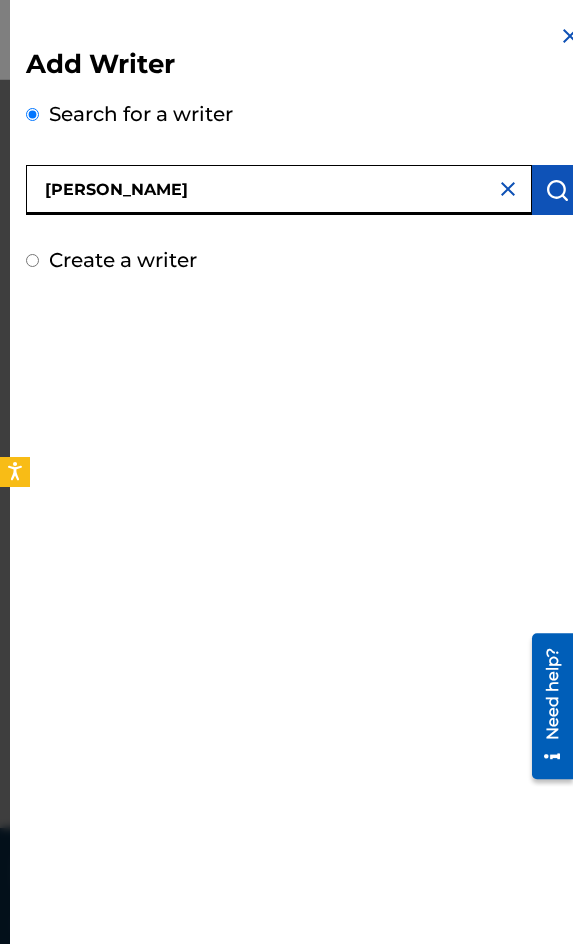 click at bounding box center (557, 190) 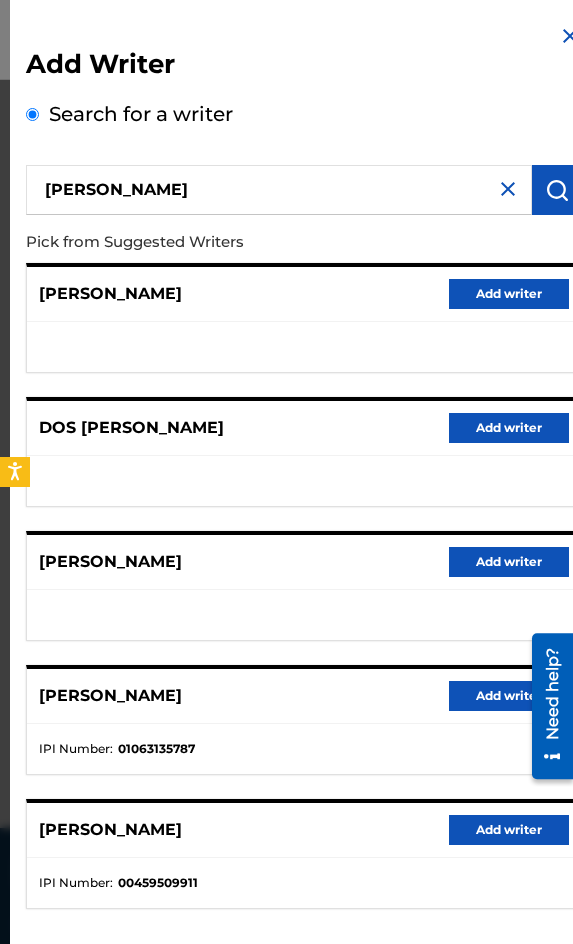 click on "Add writer" at bounding box center (509, 696) 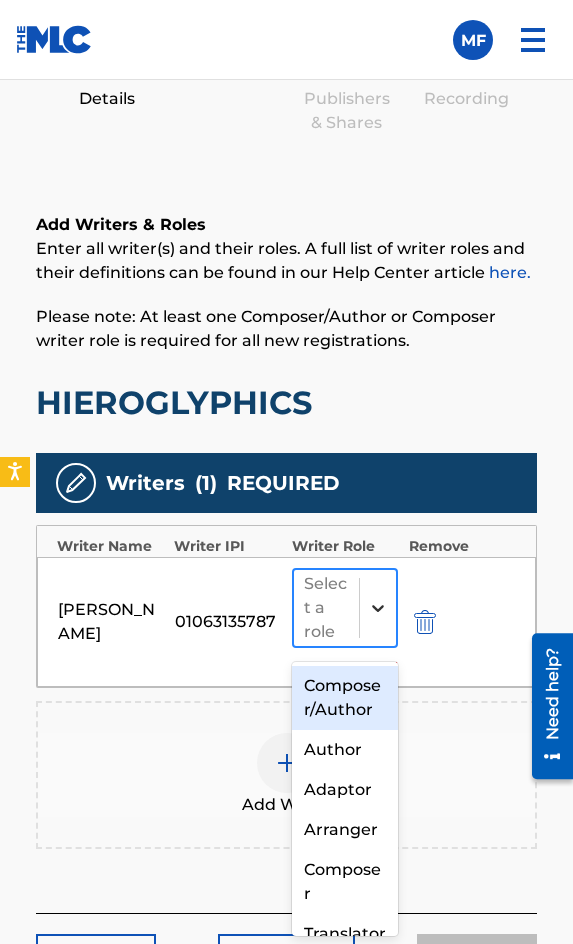 click at bounding box center (378, 608) 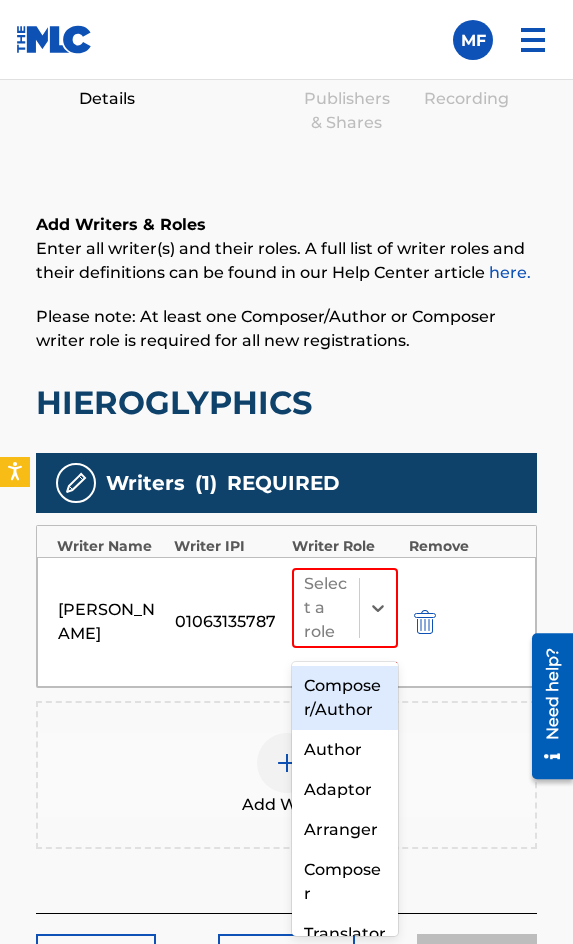 click on "Composer/Author" at bounding box center [345, 698] 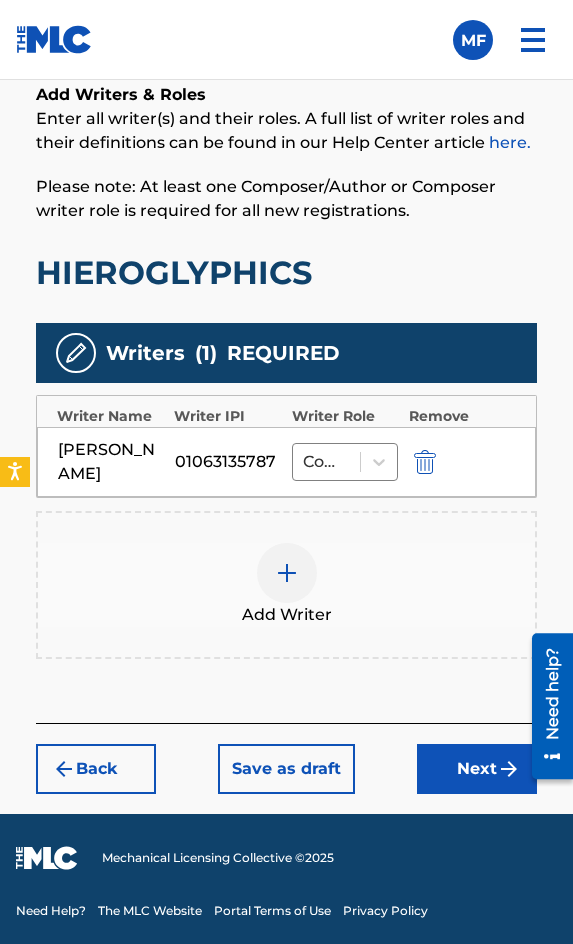 click on "Next" at bounding box center (477, 769) 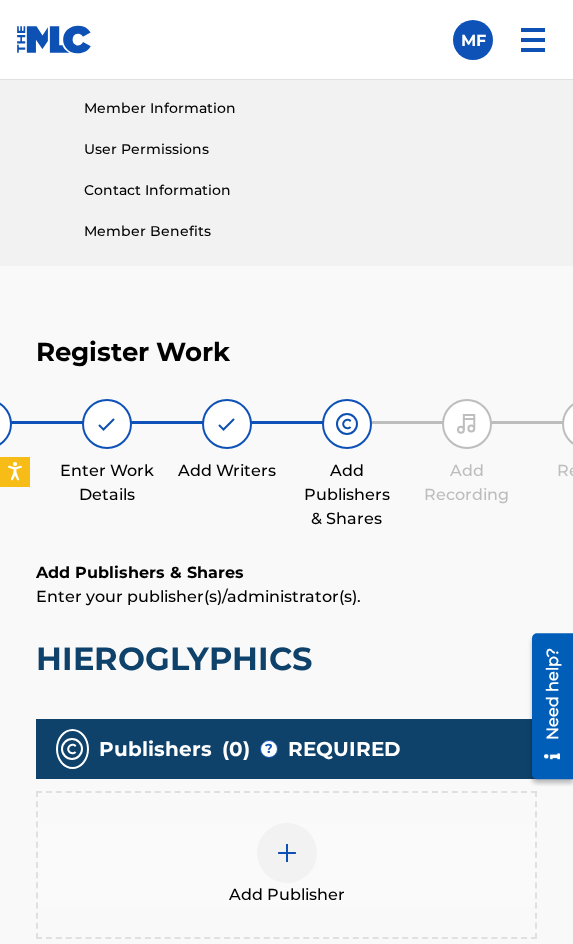 scroll, scrollTop: 1270, scrollLeft: 0, axis: vertical 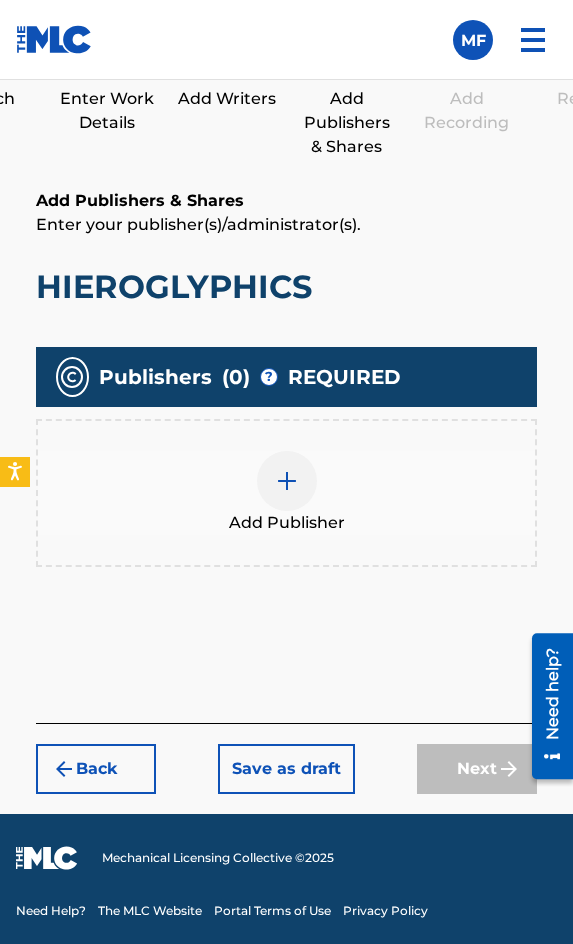 click at bounding box center [287, 481] 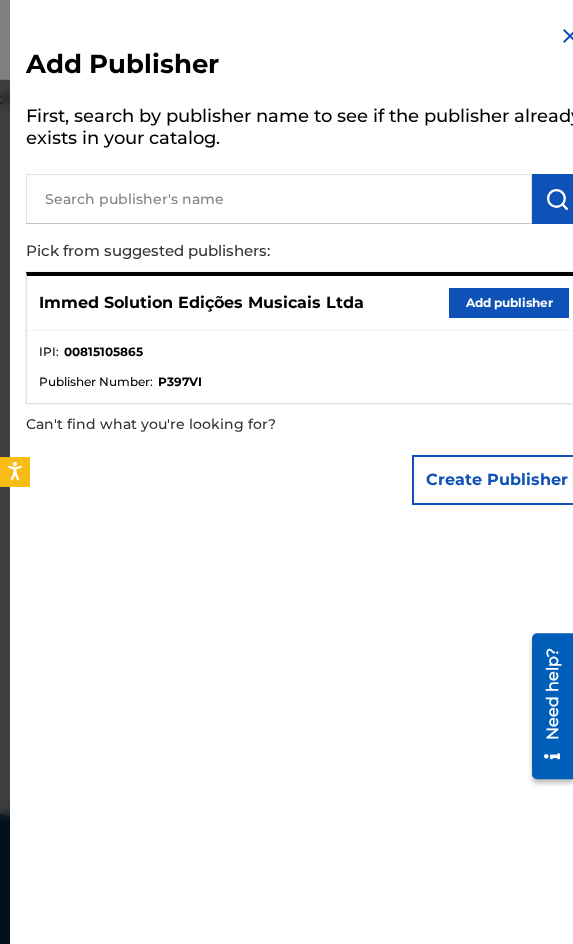 click on "Add publisher" at bounding box center [509, 303] 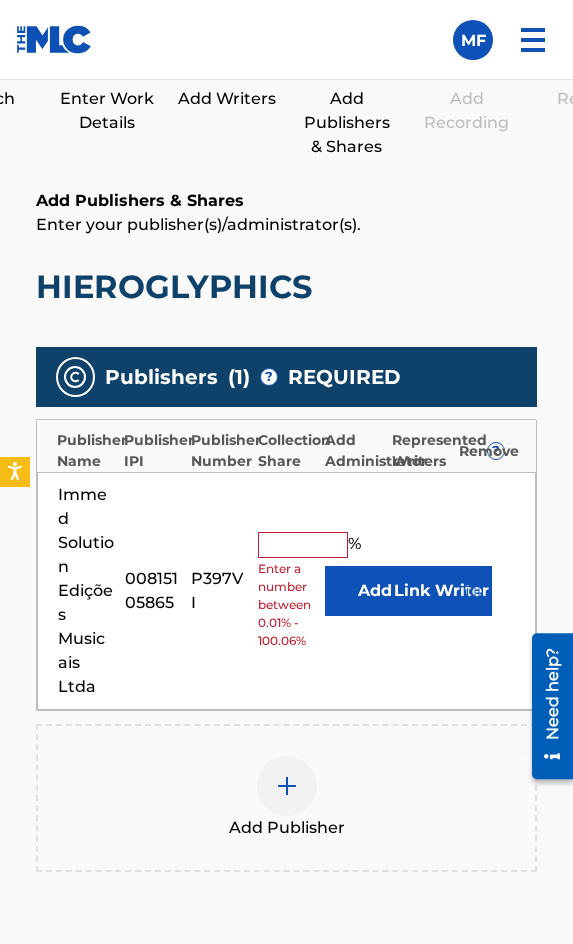 drag, startPoint x: 252, startPoint y: 570, endPoint x: 273, endPoint y: 553, distance: 27.018513 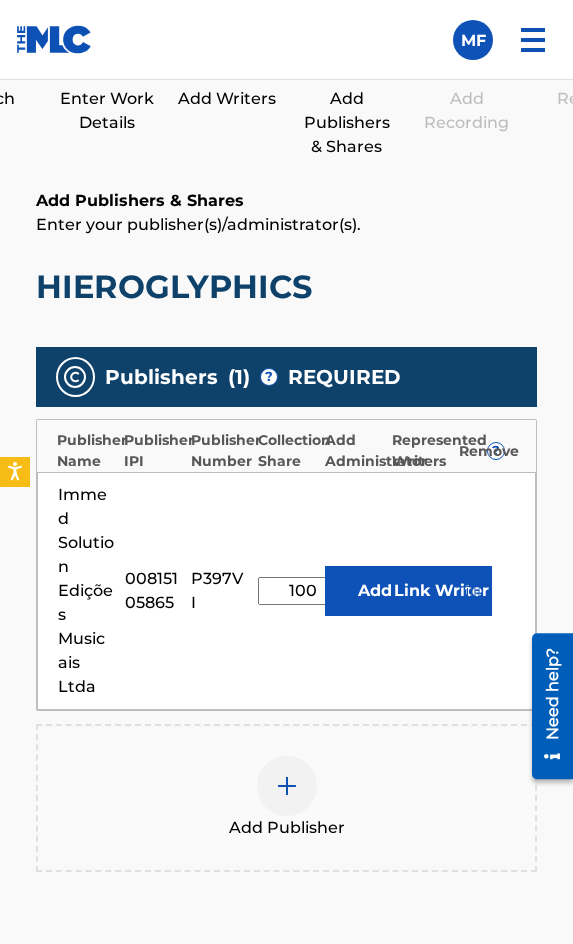 click on "Link Writer" at bounding box center [442, 591] 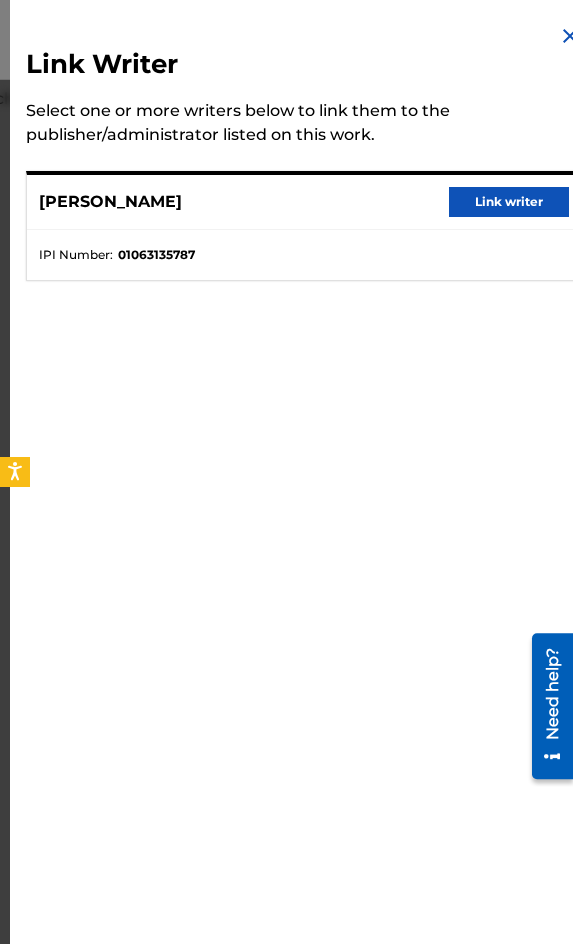 click on "Link writer" at bounding box center (509, 202) 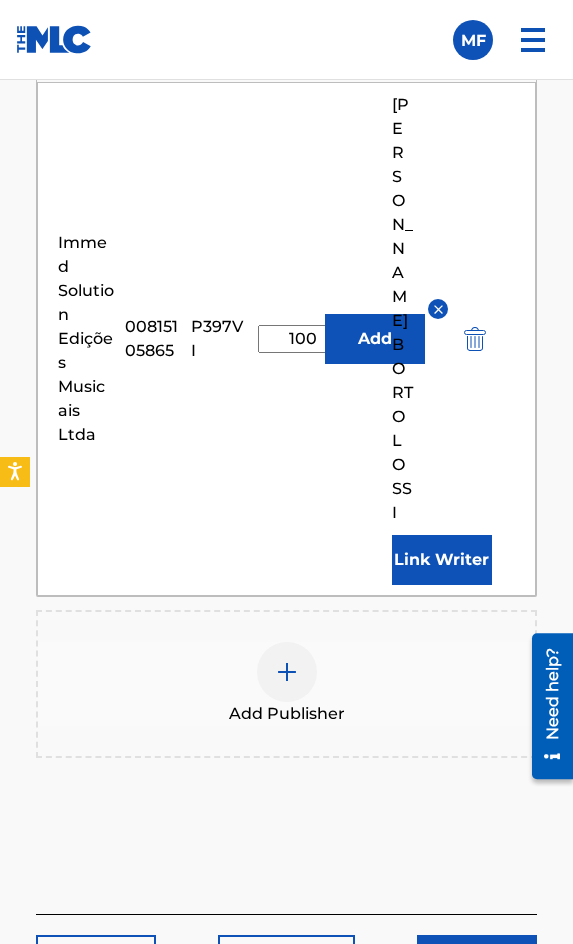 scroll, scrollTop: 1870, scrollLeft: 0, axis: vertical 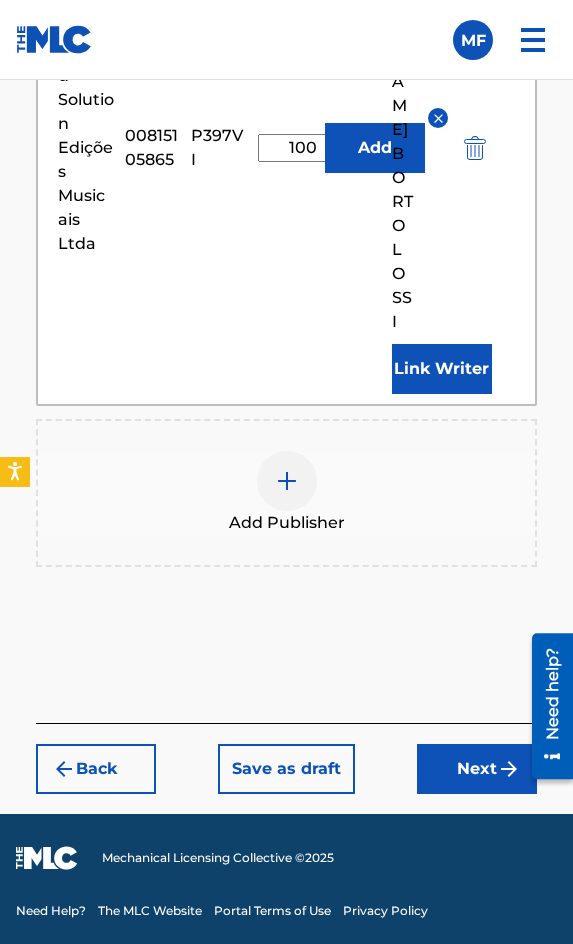 click on "Add Publishers & Shares Enter your publisher(s)/administrator(s). HIEROGLYPHICS Publishers ( 1 ) ? REQUIRED Total shares:  100 % Publisher Name Publisher IPI Publisher Number Collection Share Add Administrator Represented Writers ? Remove Immed Solution Edições Musicais Ltda 00815105865 P397VI 100 % Add [PERSON_NAME] Link Writer Add Publisher" at bounding box center (286, 165) 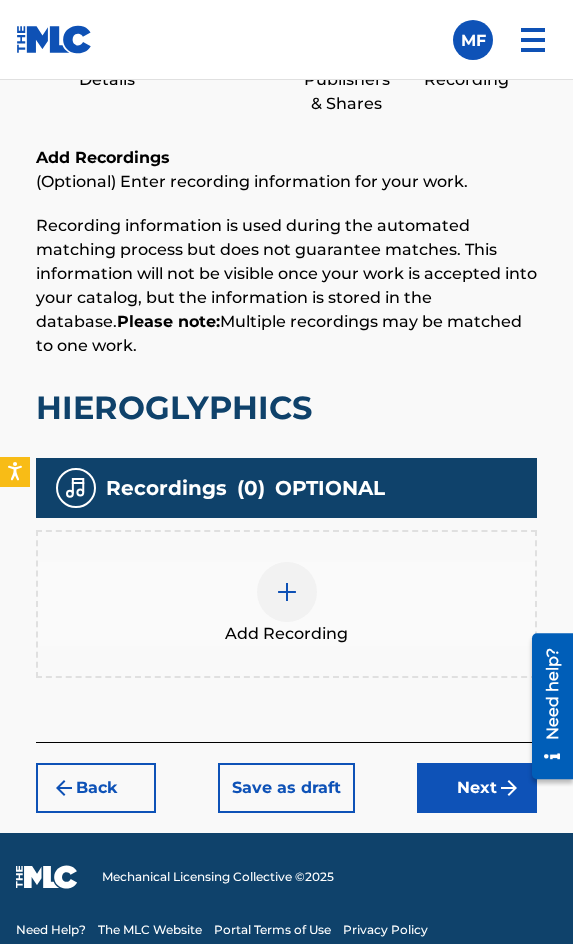 scroll, scrollTop: 1332, scrollLeft: 0, axis: vertical 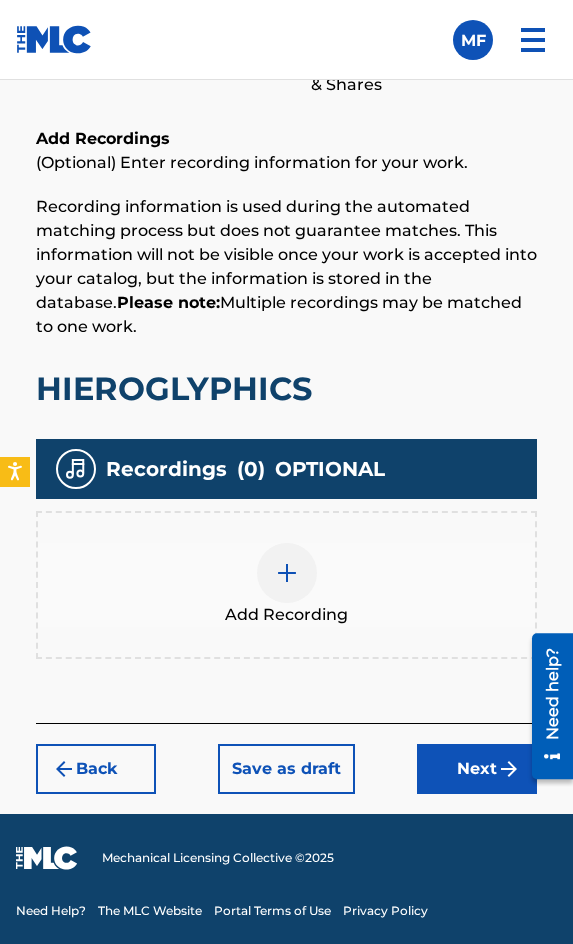 click at bounding box center [287, 573] 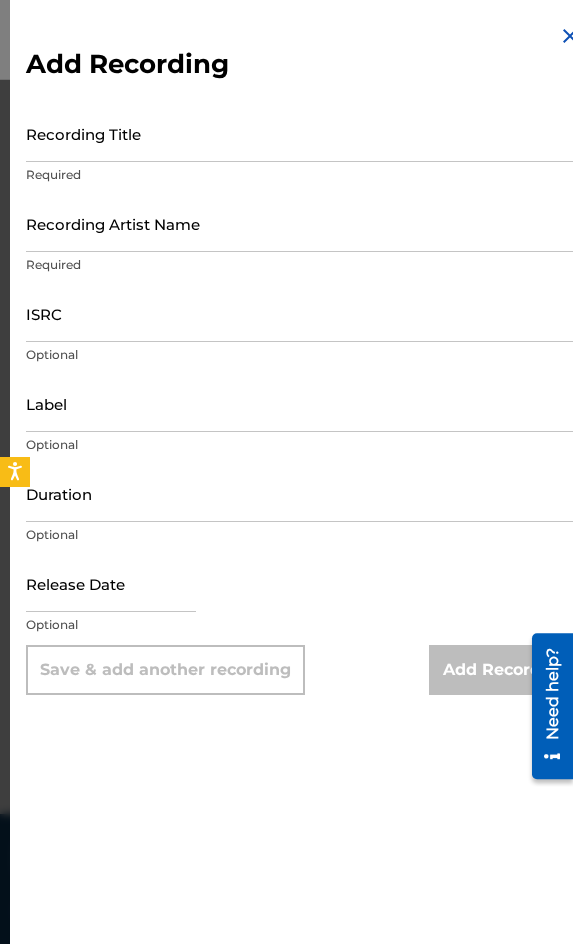 click on "Recording Title" at bounding box center [304, 133] 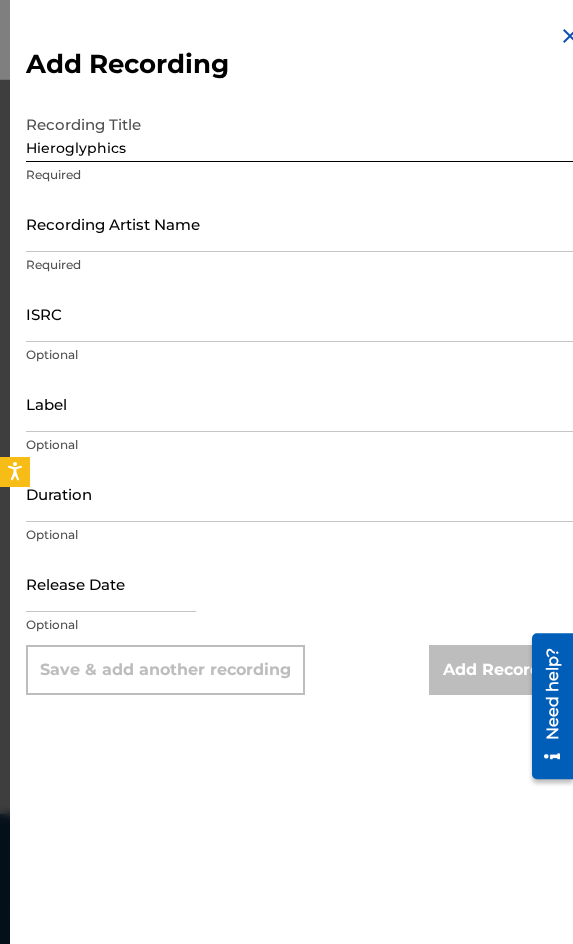 click on "Recording Artist Name" at bounding box center (304, 223) 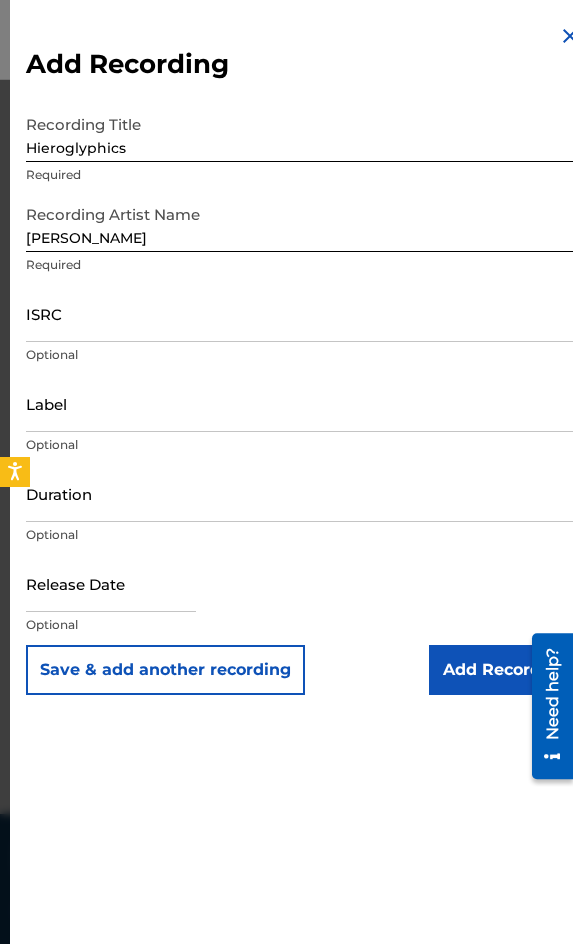 click on "ISRC" at bounding box center (304, 313) 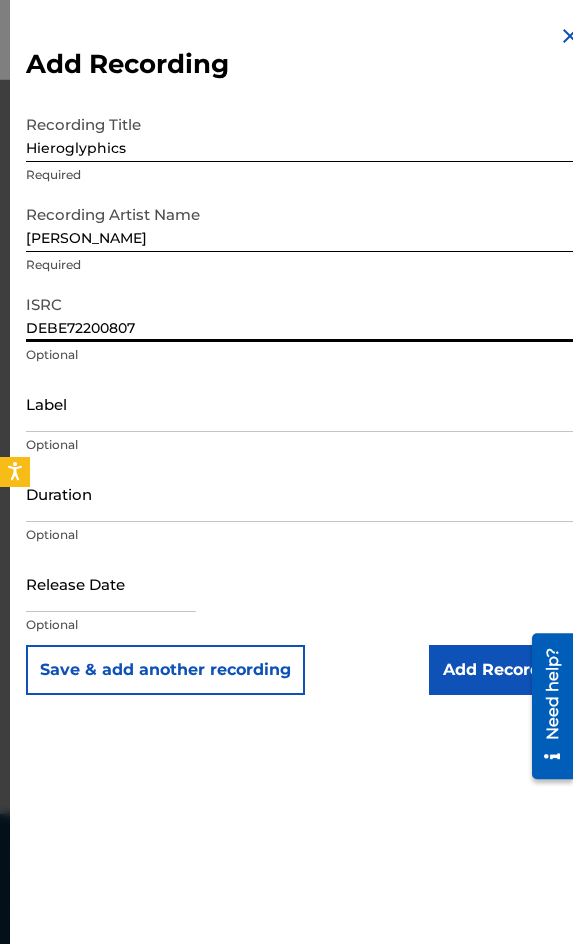 click on "Duration" at bounding box center [304, 493] 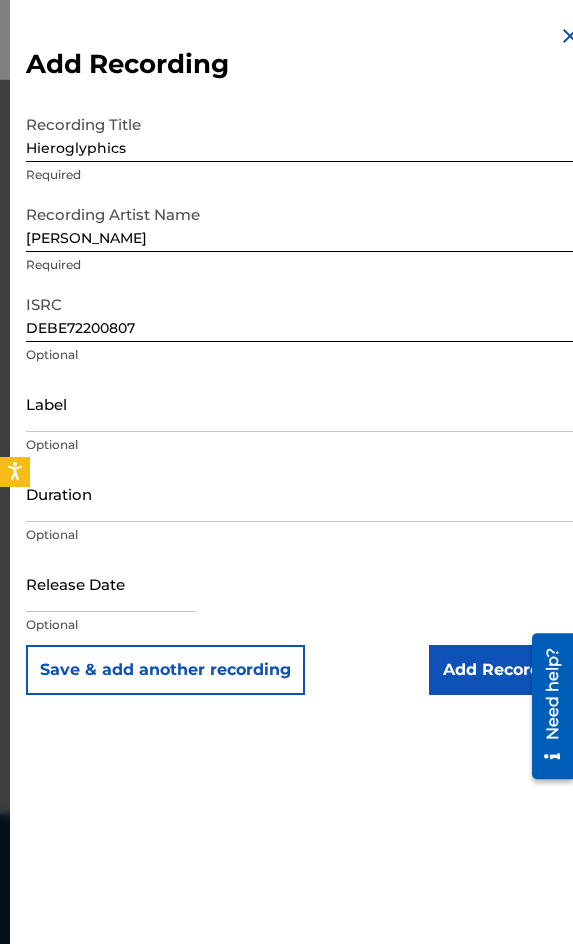 click on "Duration" at bounding box center [304, 493] 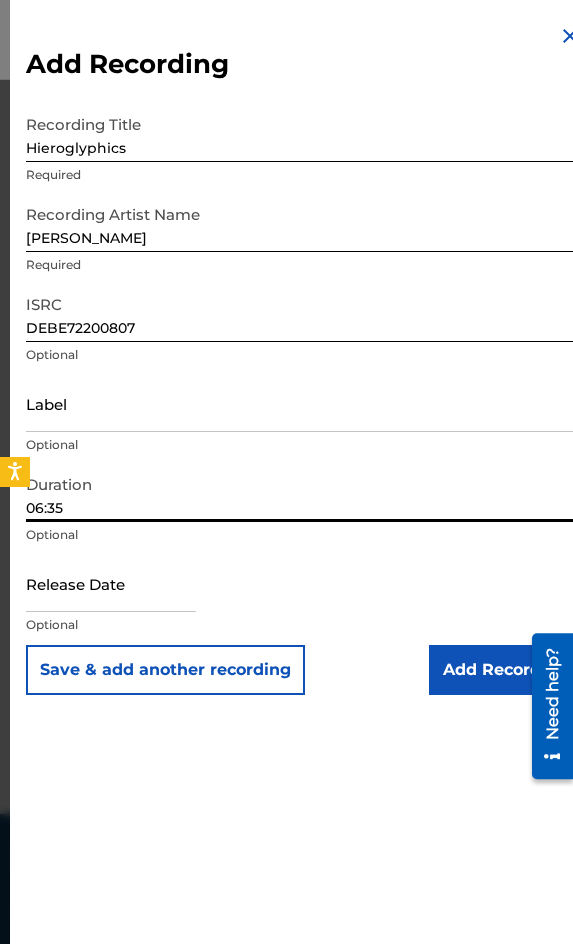 click on "Add Recording" at bounding box center [505, 670] 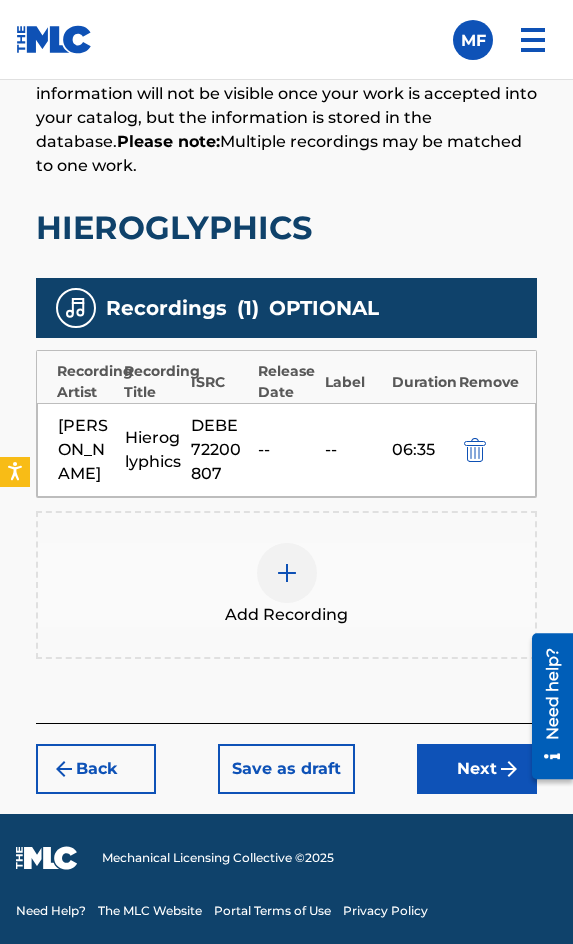 click on "Next" at bounding box center [477, 769] 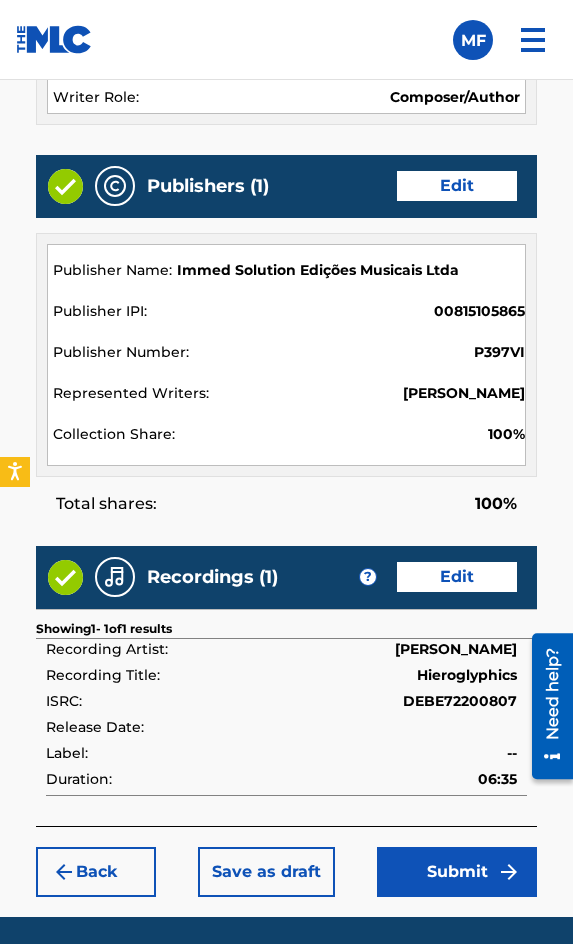 scroll, scrollTop: 2162, scrollLeft: 0, axis: vertical 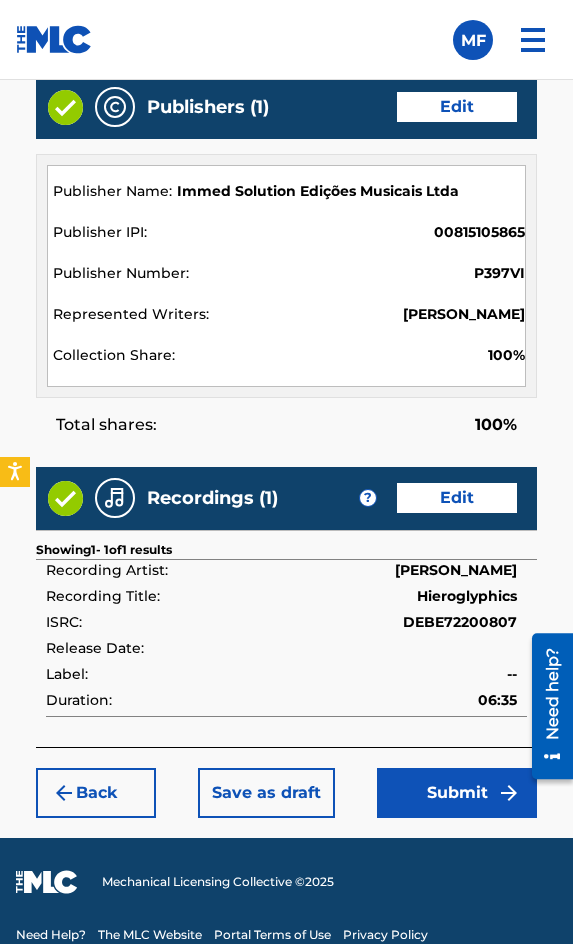 click on "Submit" at bounding box center [457, 793] 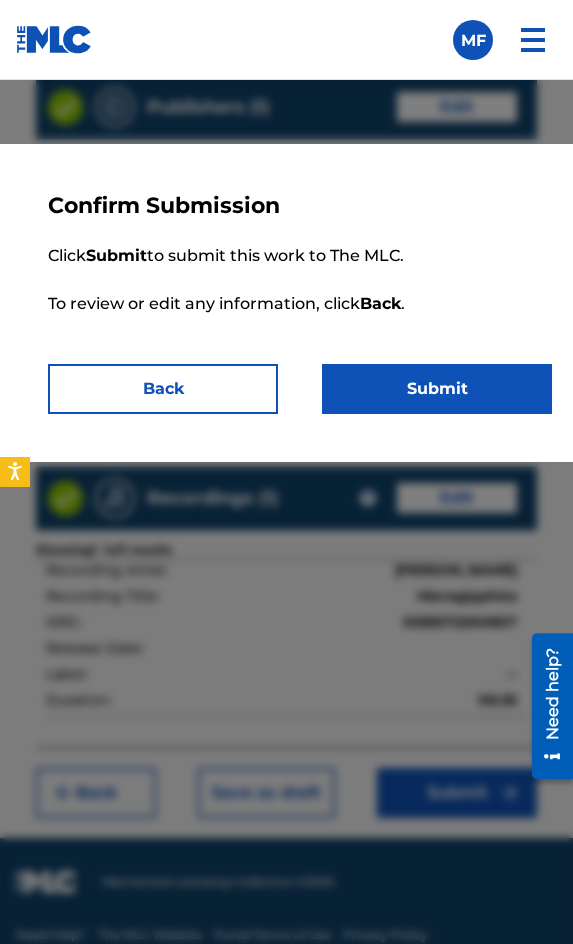 click on "Submit" at bounding box center [437, 389] 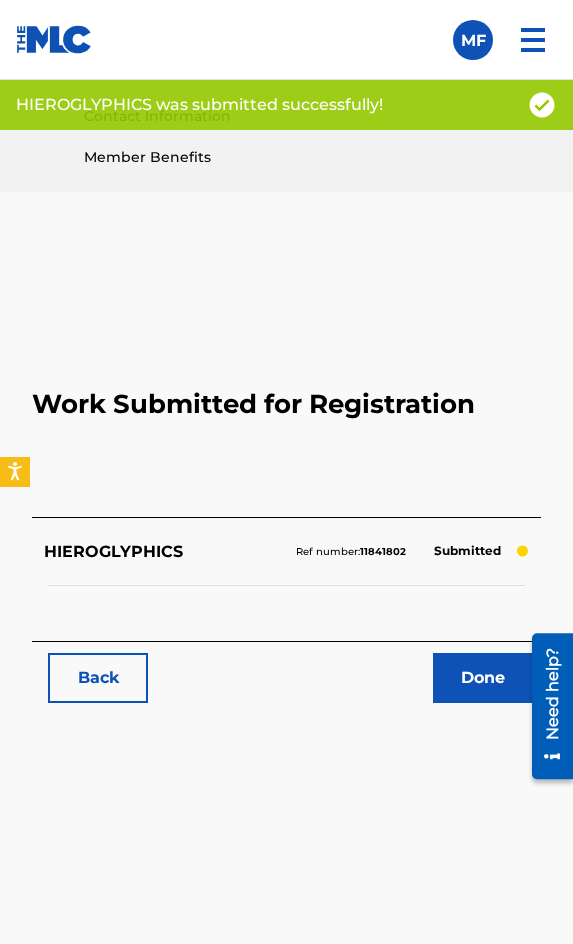 scroll, scrollTop: 1114, scrollLeft: 0, axis: vertical 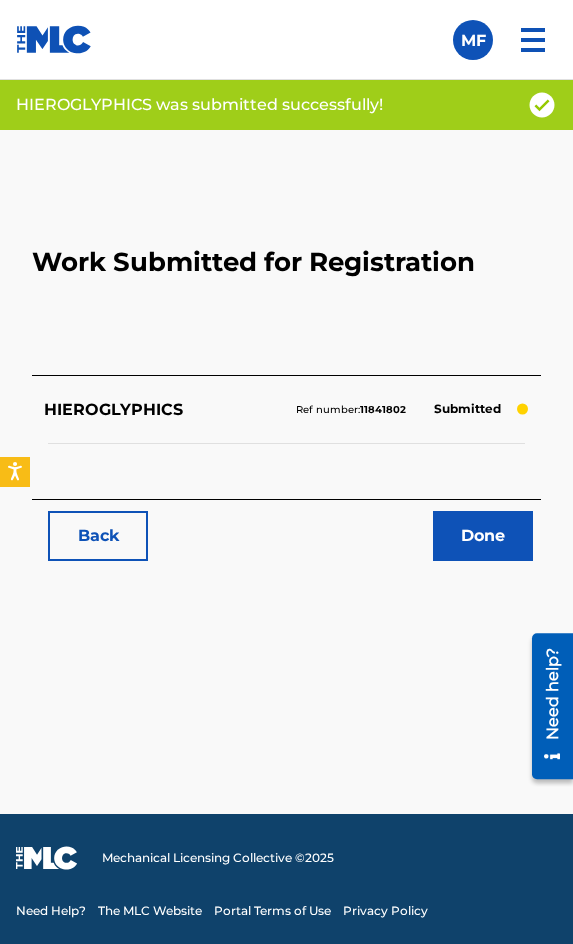 click on "Back" at bounding box center (98, 536) 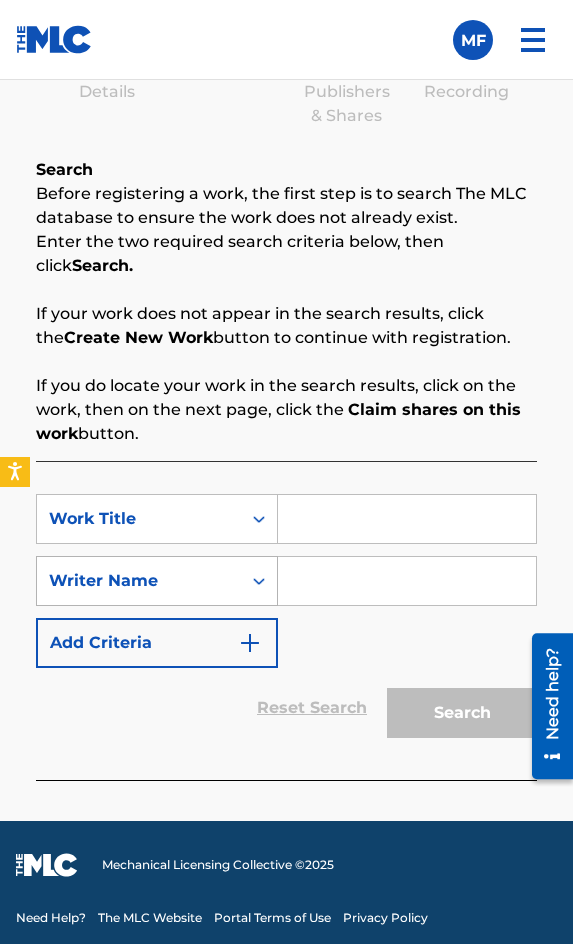 scroll, scrollTop: 1308, scrollLeft: 0, axis: vertical 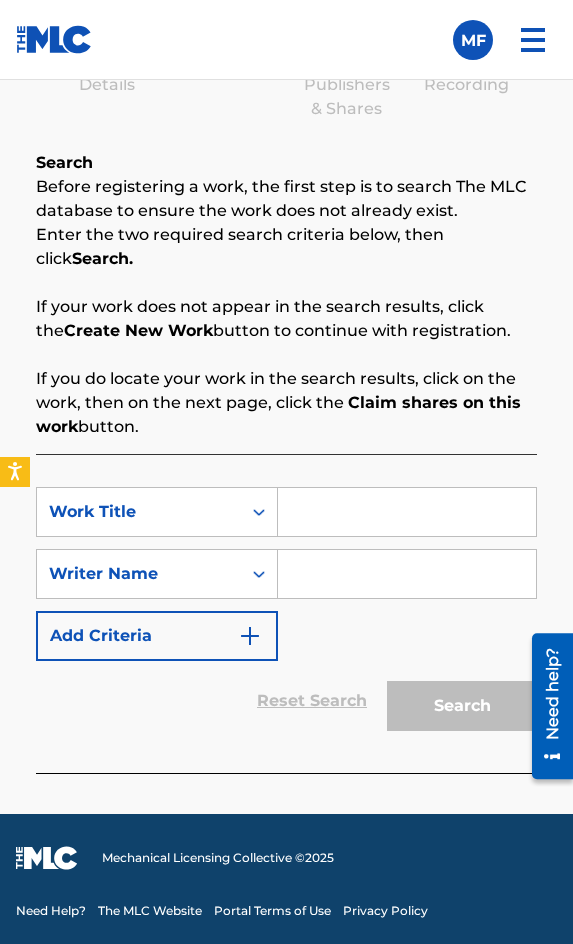 click at bounding box center (407, 512) 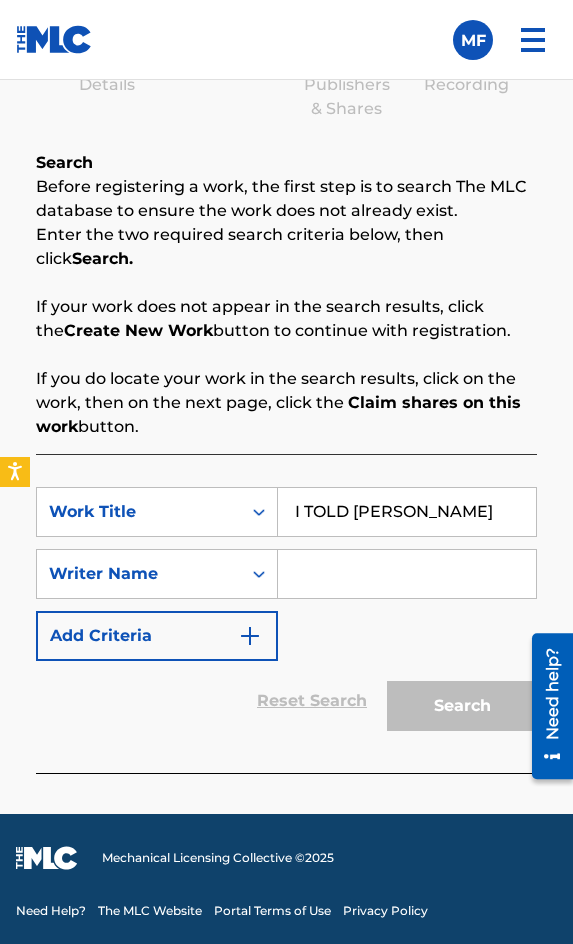 click at bounding box center (407, 574) 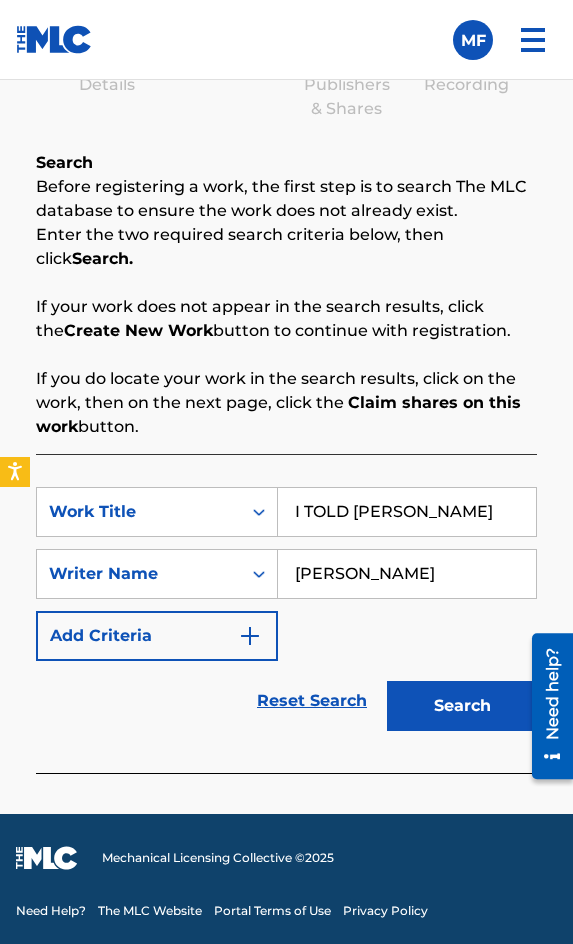 click on "Search" at bounding box center (462, 706) 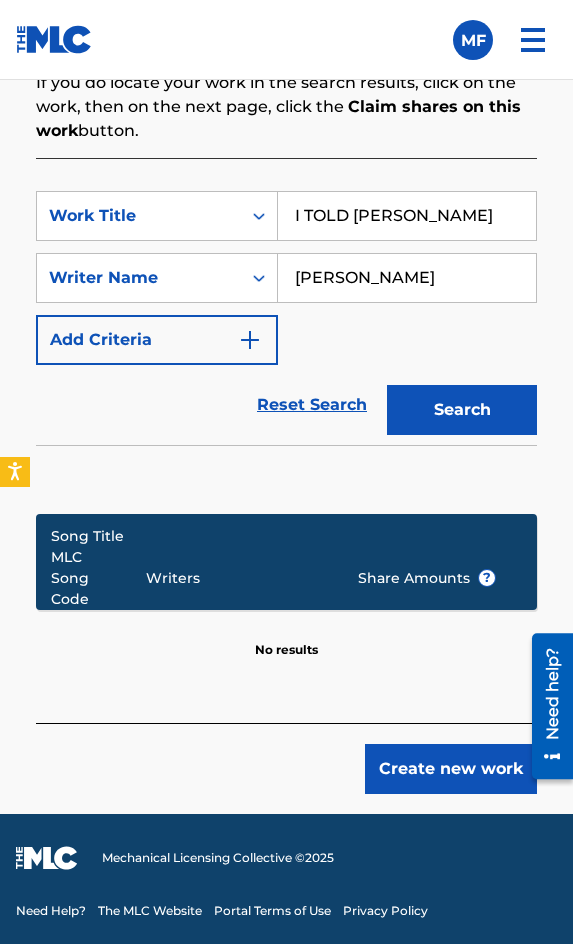 click on "Create new work" at bounding box center (451, 769) 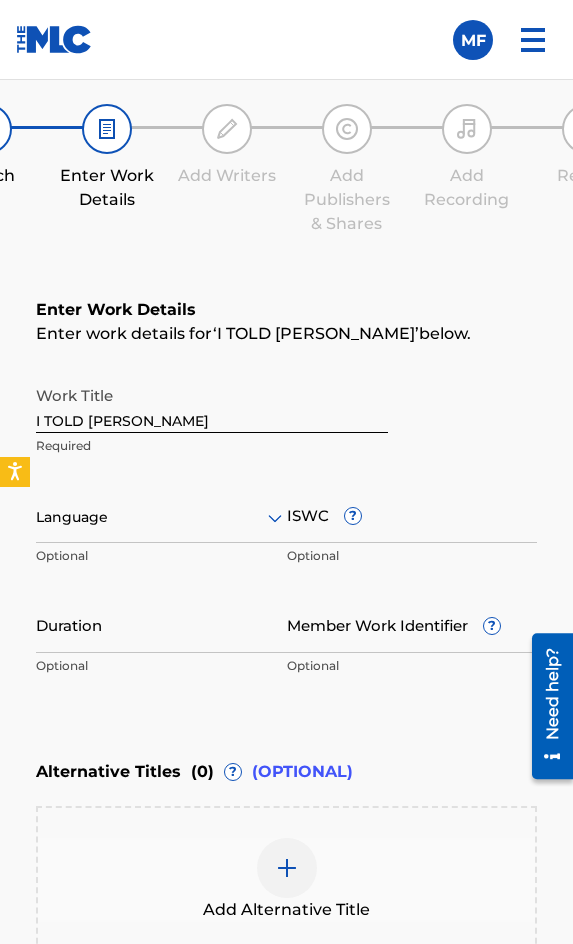scroll, scrollTop: 1236, scrollLeft: 0, axis: vertical 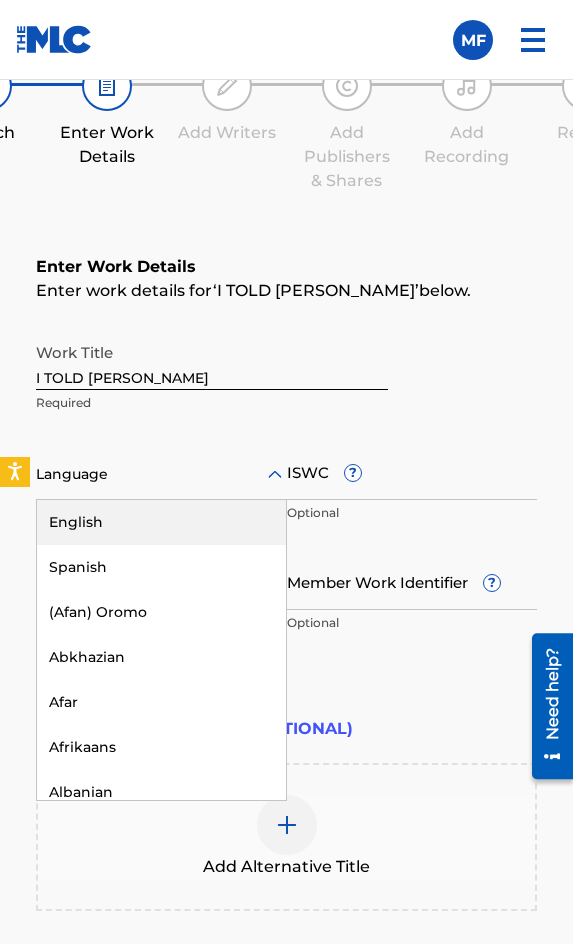 click at bounding box center [161, 474] 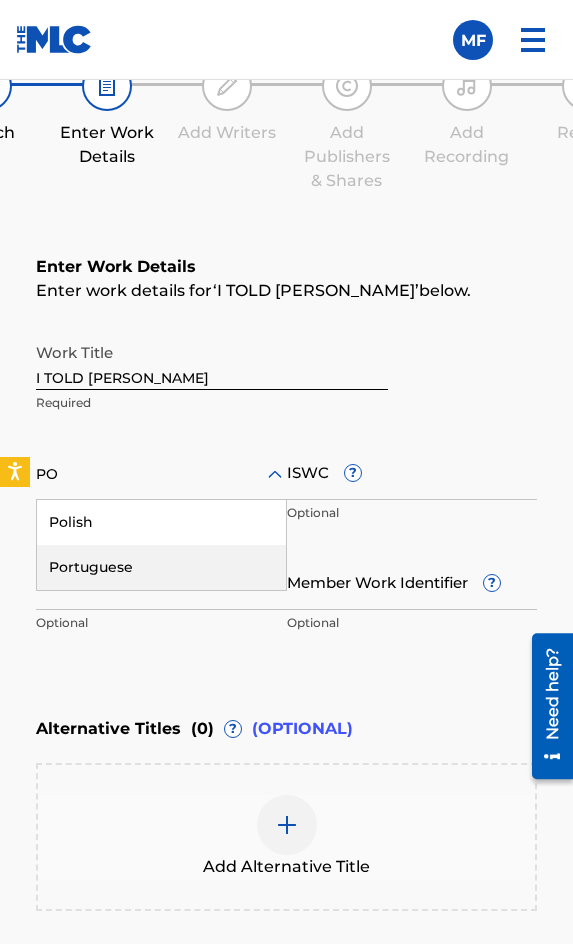 click on "Portuguese" at bounding box center [161, 567] 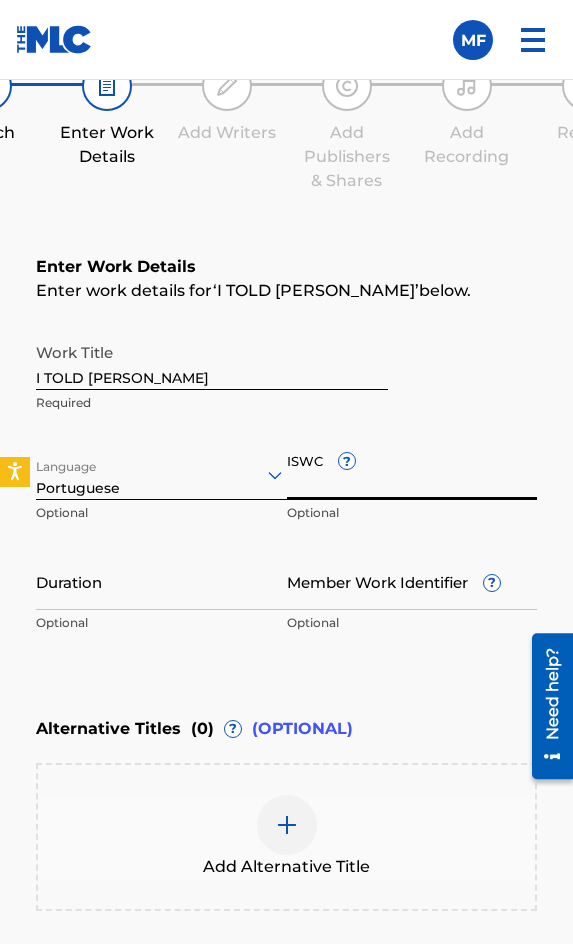 click on "ISWC   ?" at bounding box center (412, 471) 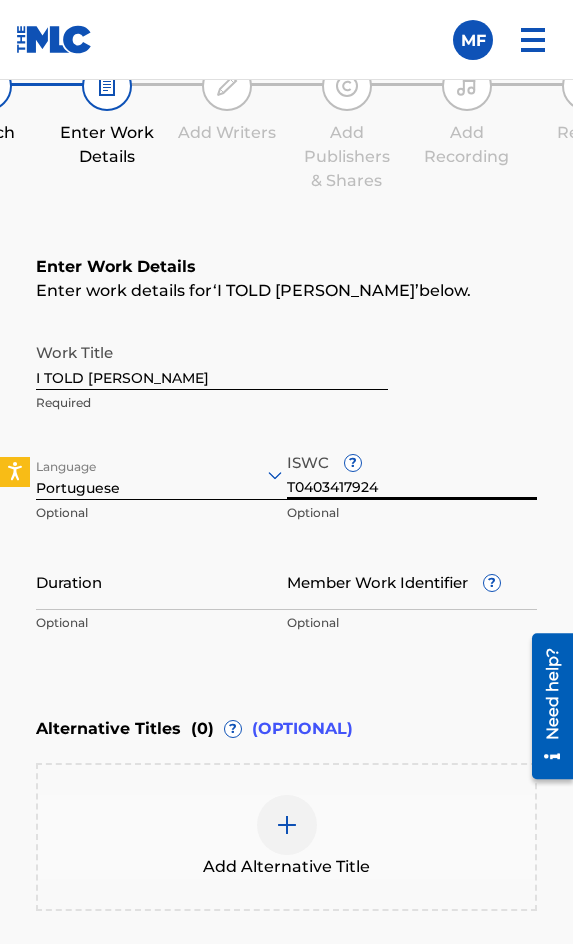 click on "Duration" at bounding box center (161, 581) 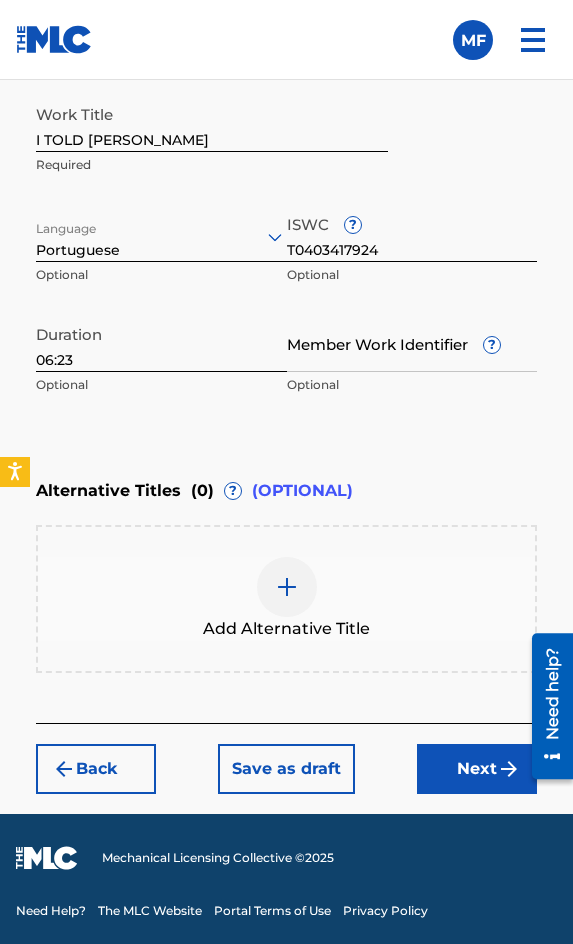 click on "Back Save as draft Next" at bounding box center (286, 758) 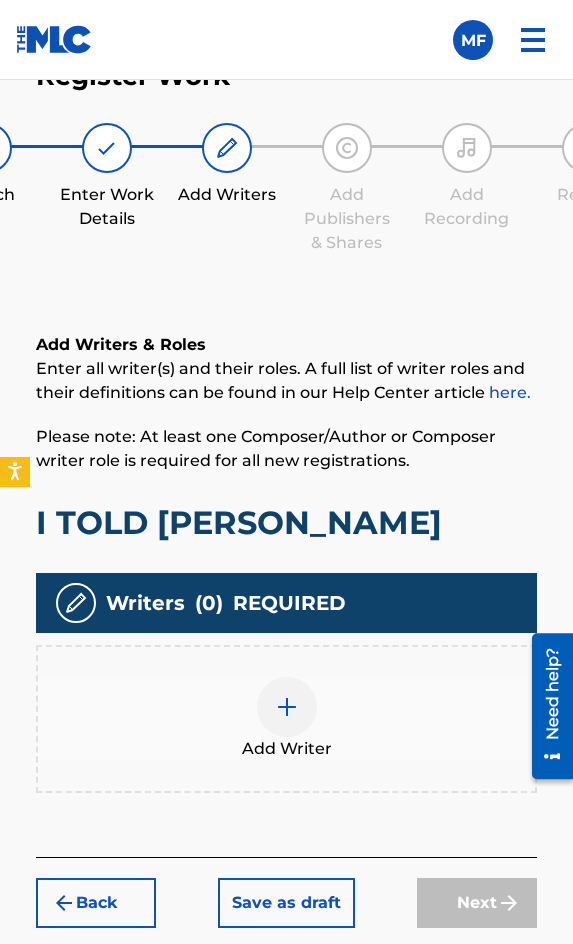 scroll, scrollTop: 1308, scrollLeft: 0, axis: vertical 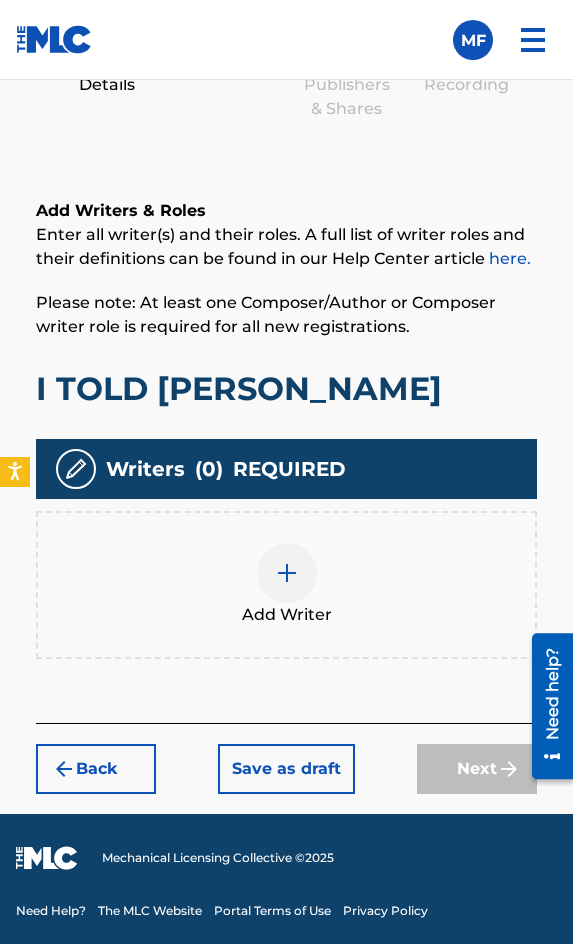 click at bounding box center (287, 573) 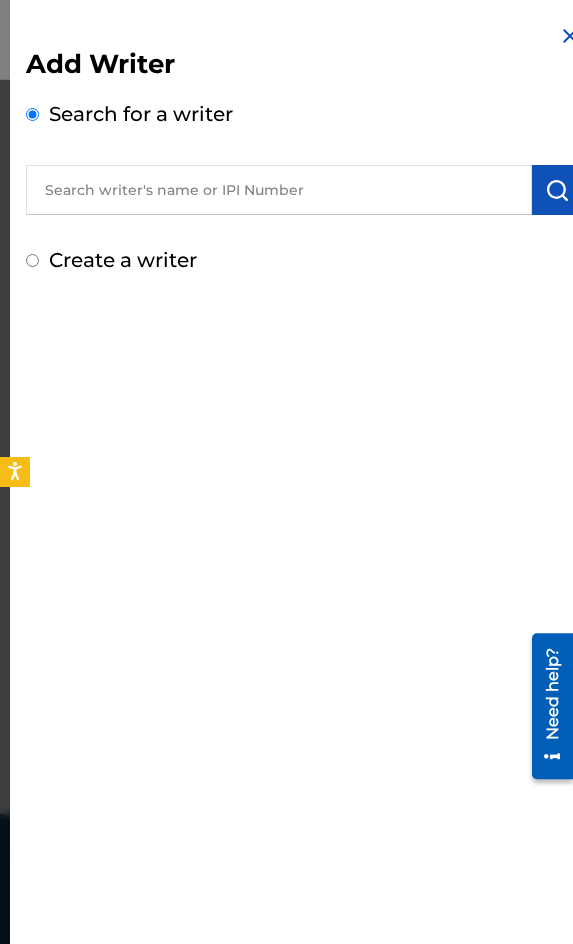 click at bounding box center [279, 190] 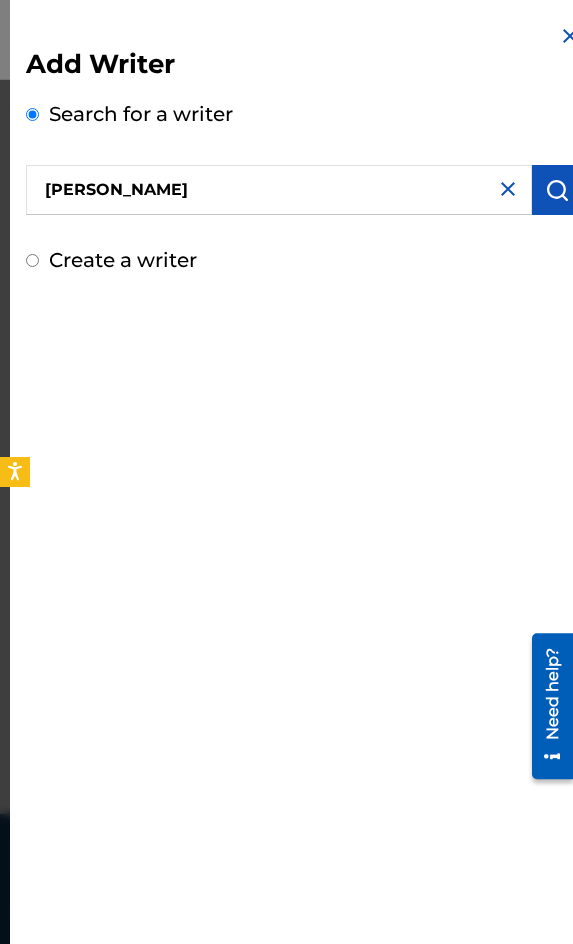 click at bounding box center [557, 190] 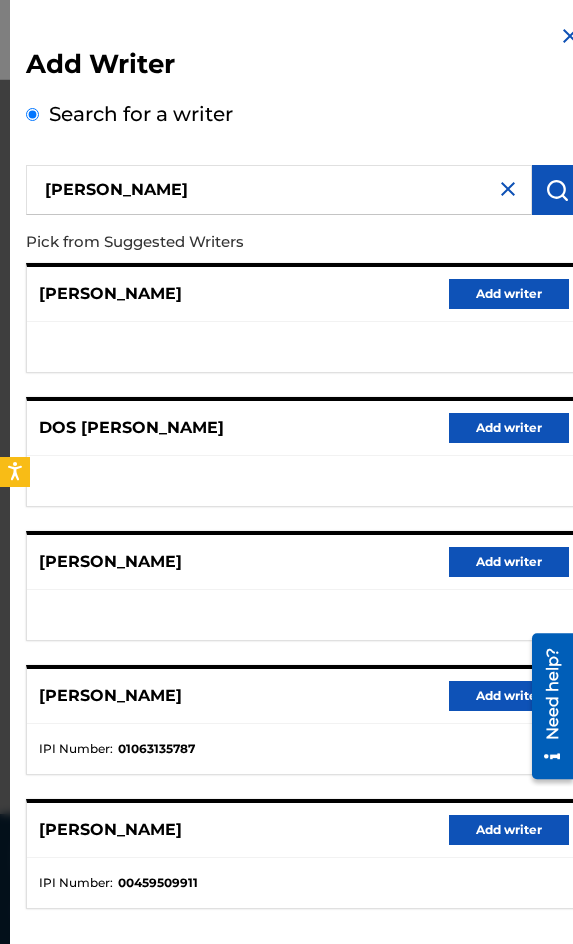 click on "Add writer" at bounding box center (509, 696) 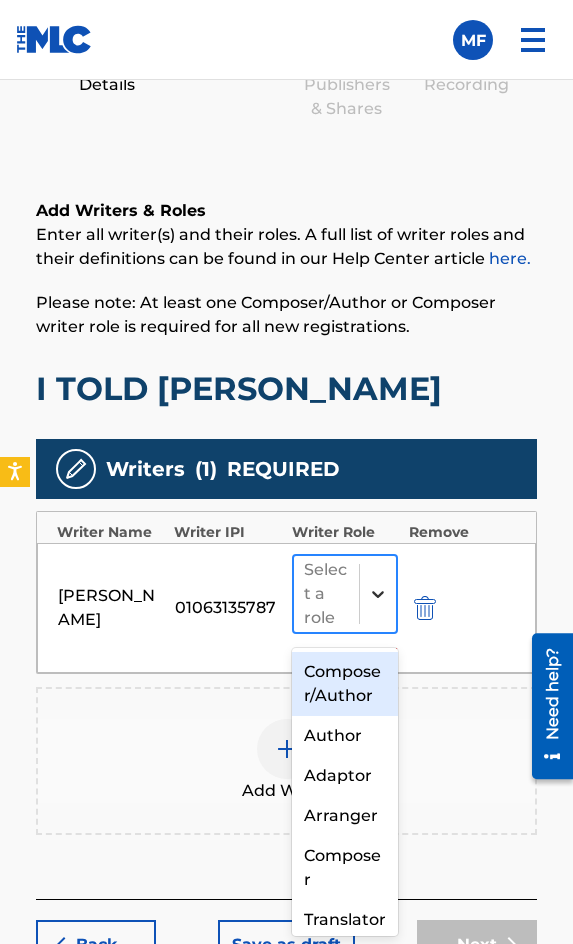 click at bounding box center [378, 594] 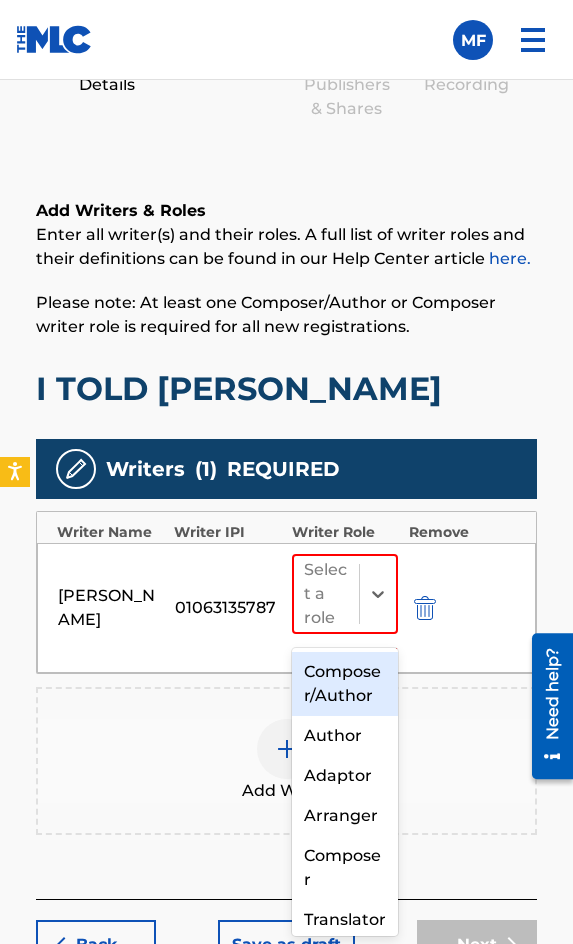 click on "Composer/Author" at bounding box center [345, 684] 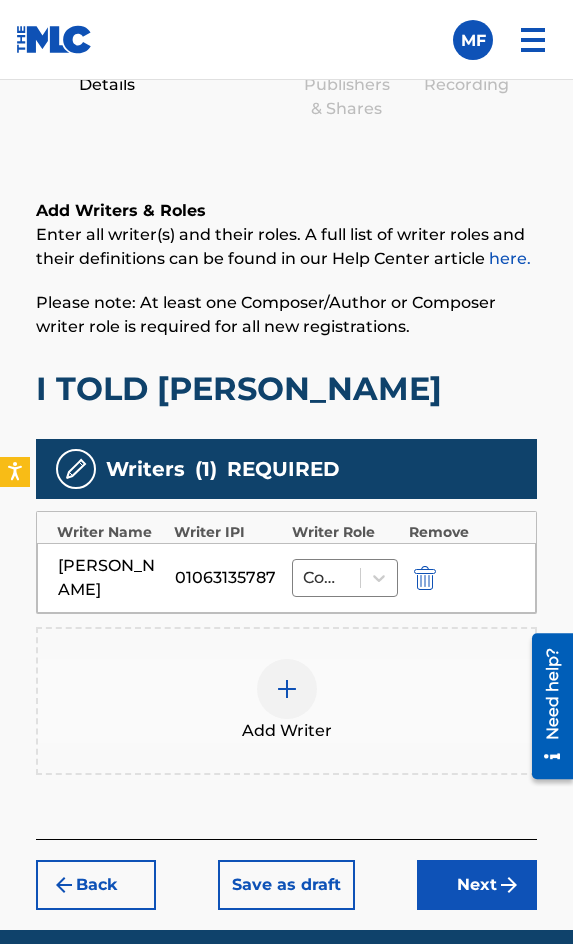 click on "Add Writer" at bounding box center [286, 701] 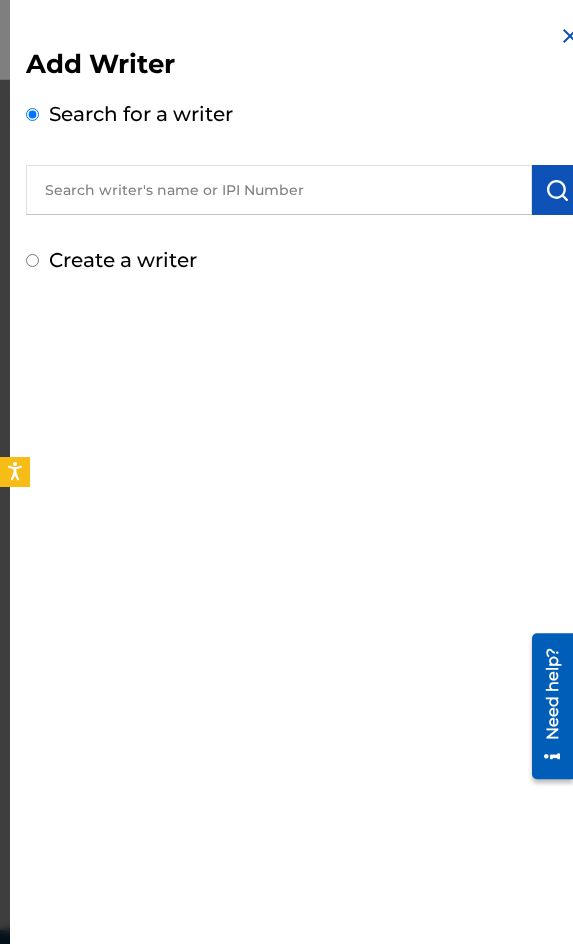click at bounding box center [279, 190] 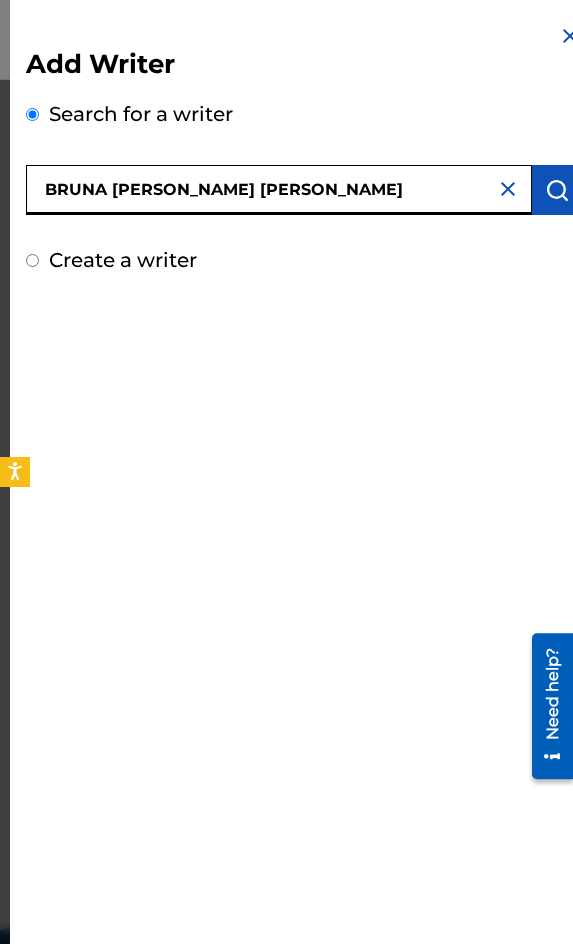 click at bounding box center [557, 190] 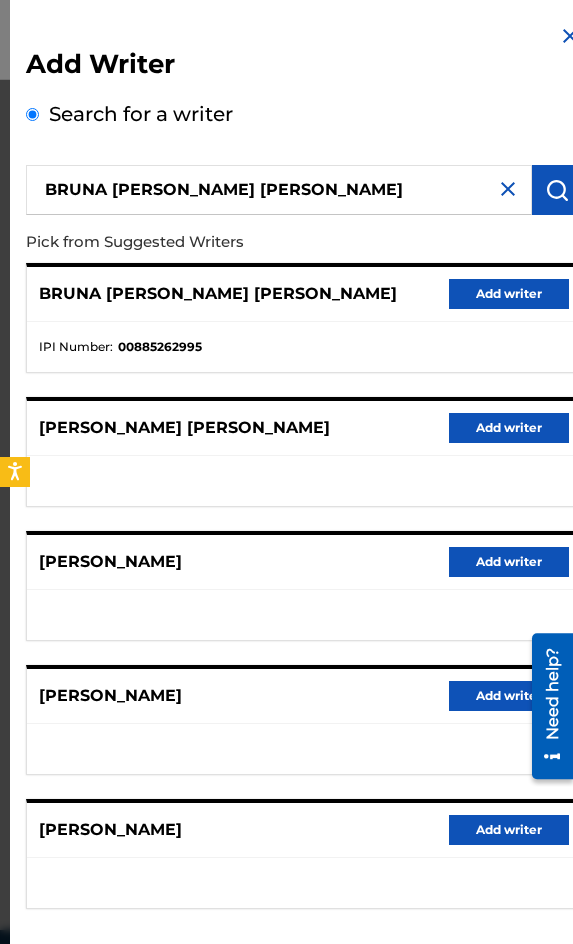 click on "Add writer" at bounding box center [509, 294] 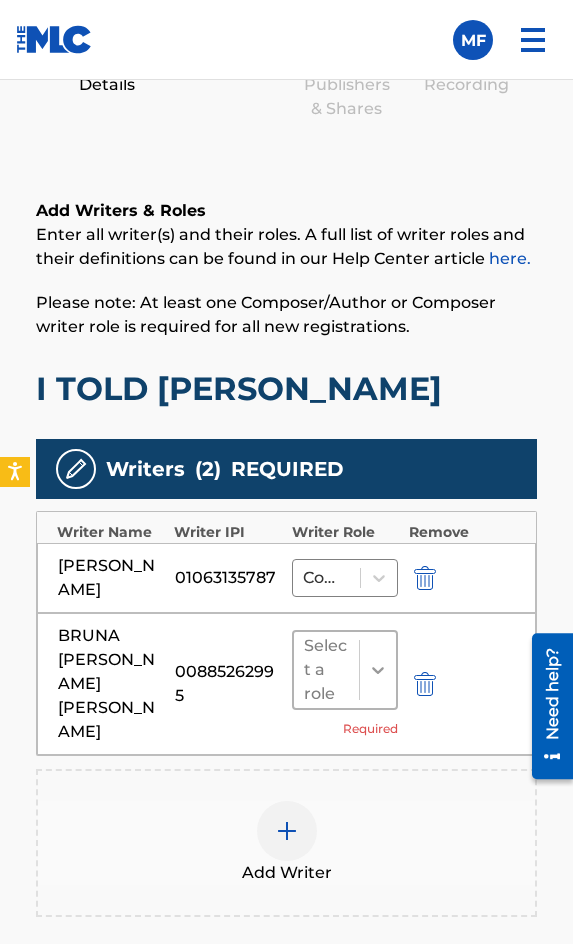 click at bounding box center [378, 670] 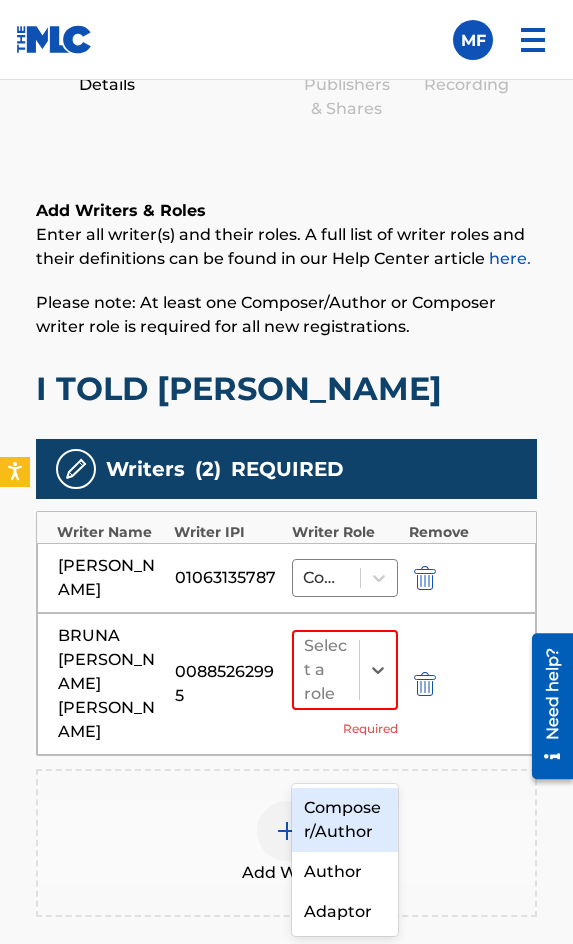 click on "Composer/Author" at bounding box center (345, 820) 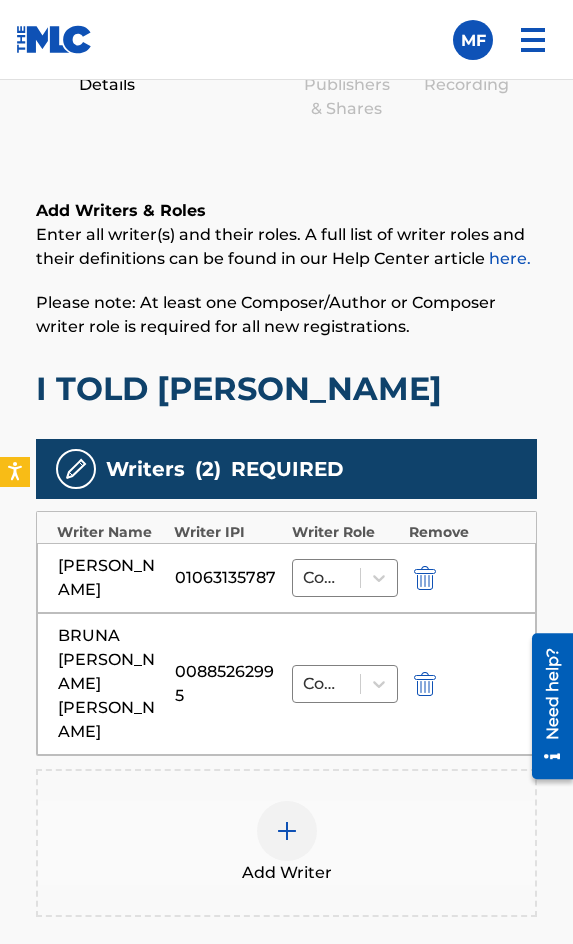 click on "Add Writer" at bounding box center [286, 843] 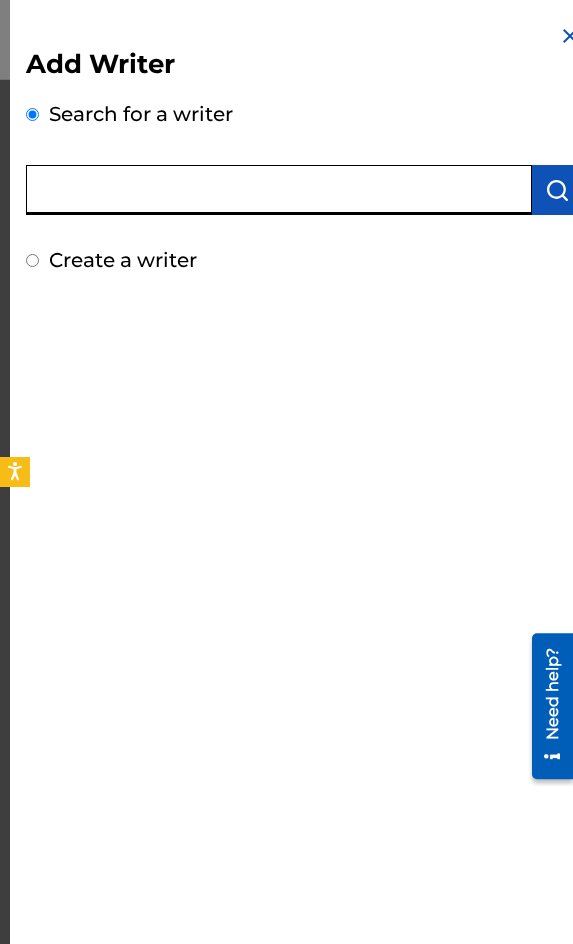 click at bounding box center (279, 190) 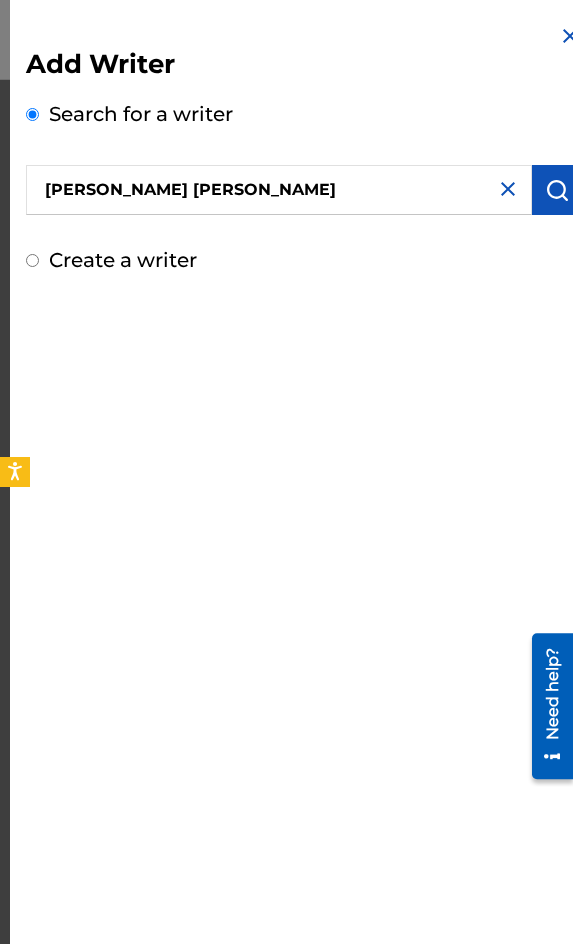 click at bounding box center [557, 190] 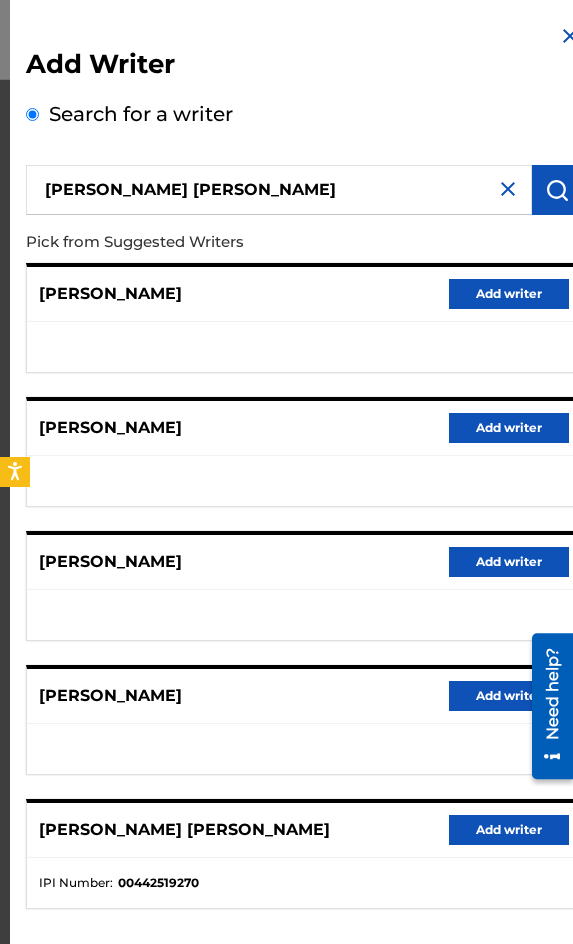 click on "Add writer" at bounding box center [509, 830] 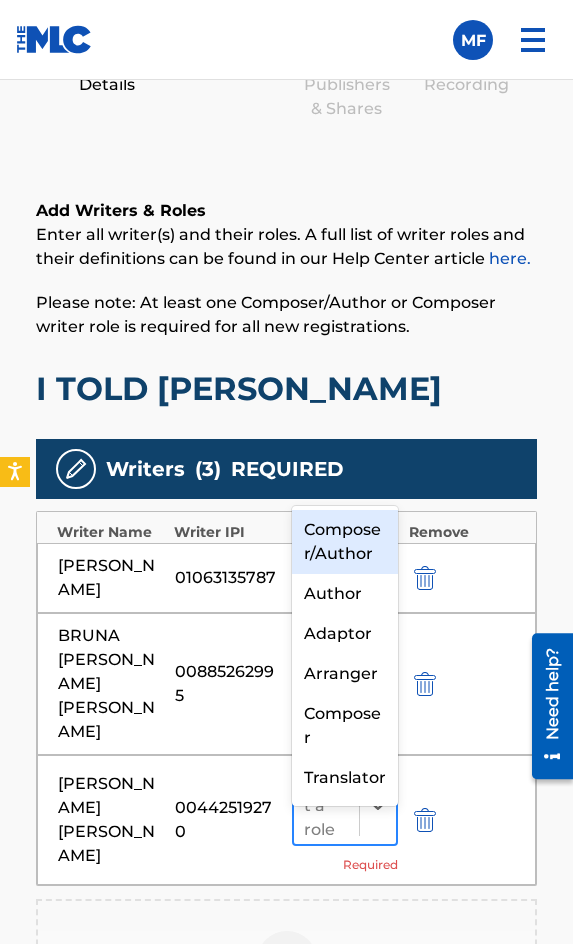 click at bounding box center (377, 806) 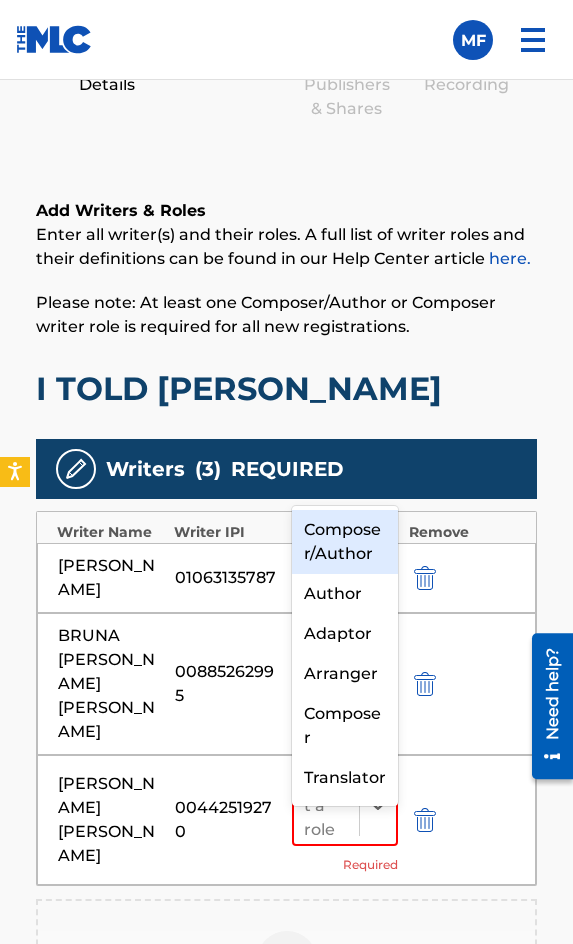 scroll, scrollTop: 21, scrollLeft: 0, axis: vertical 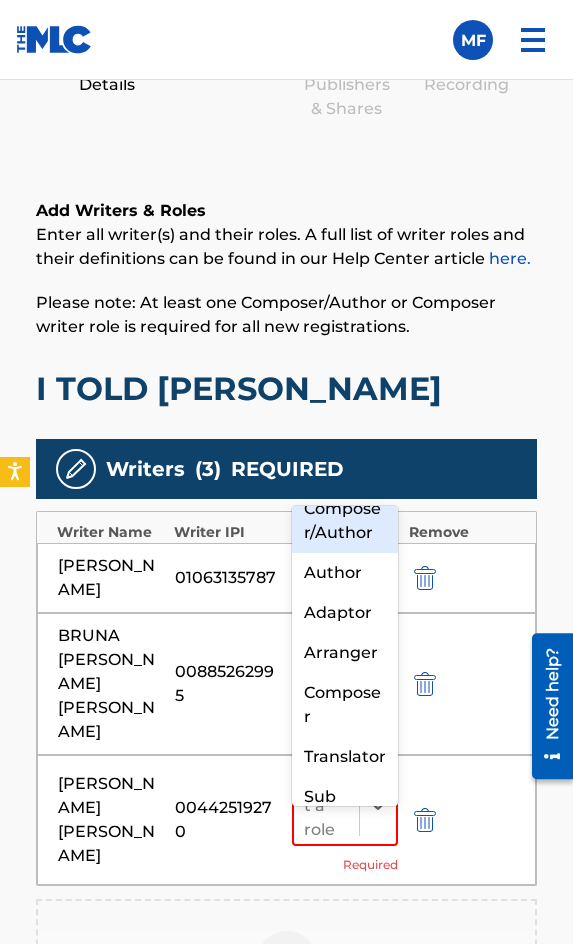 click on "Composer/Author" at bounding box center [345, 521] 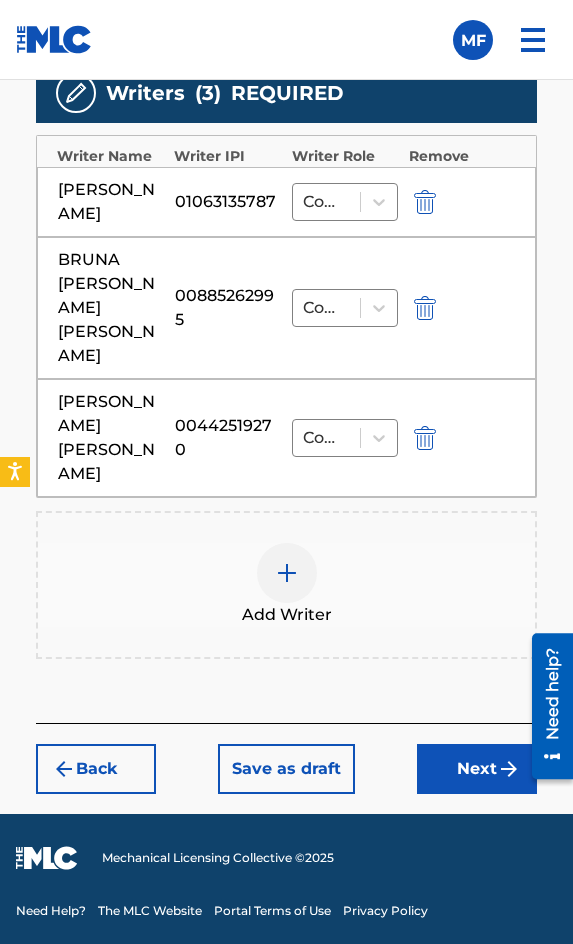 click on "Back Save as draft Next" at bounding box center [286, 758] 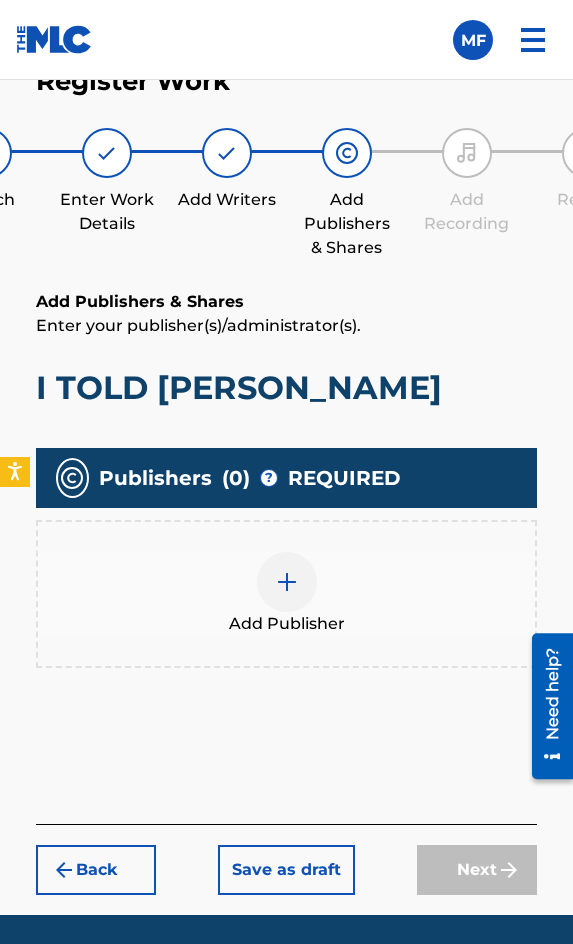 scroll, scrollTop: 1270, scrollLeft: 0, axis: vertical 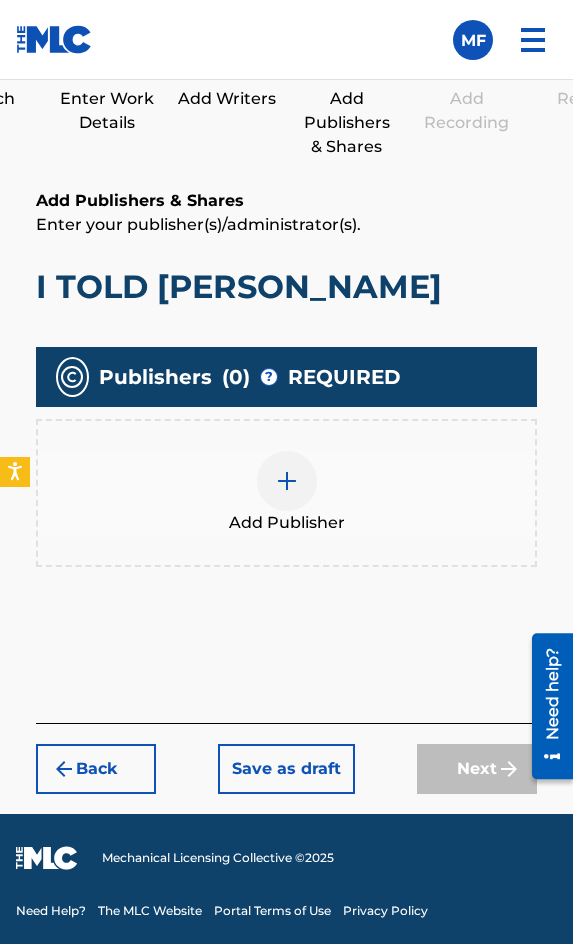 click at bounding box center (287, 481) 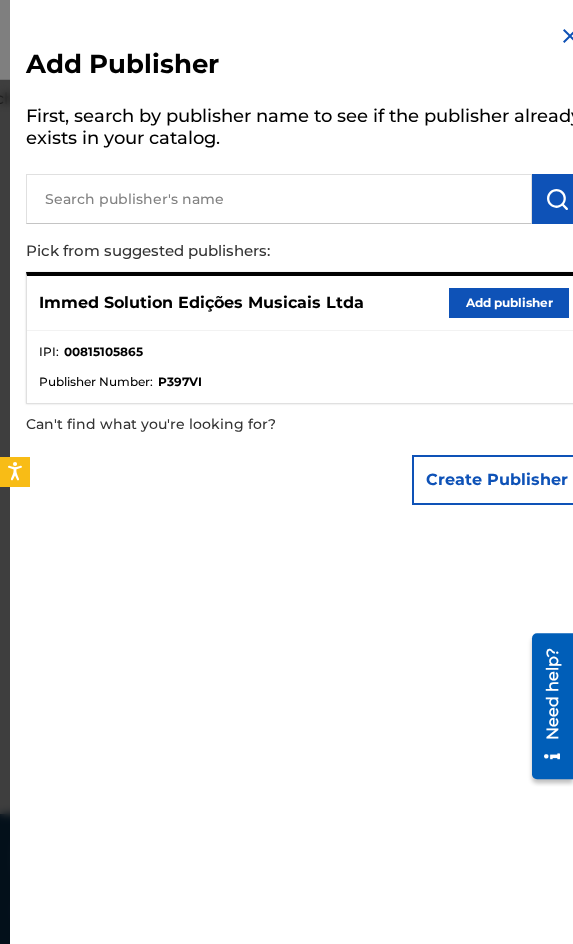 click on "Add publisher" at bounding box center [509, 303] 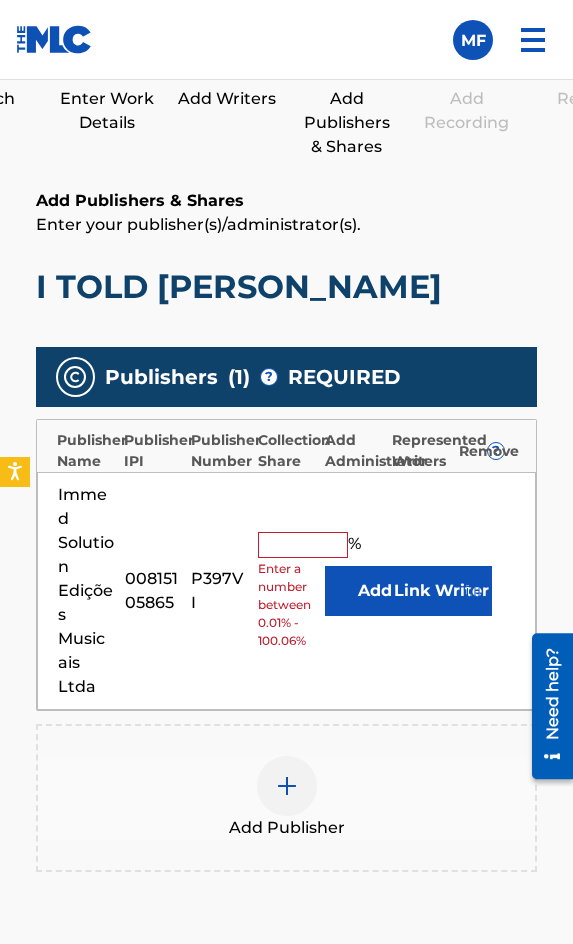 click at bounding box center (303, 545) 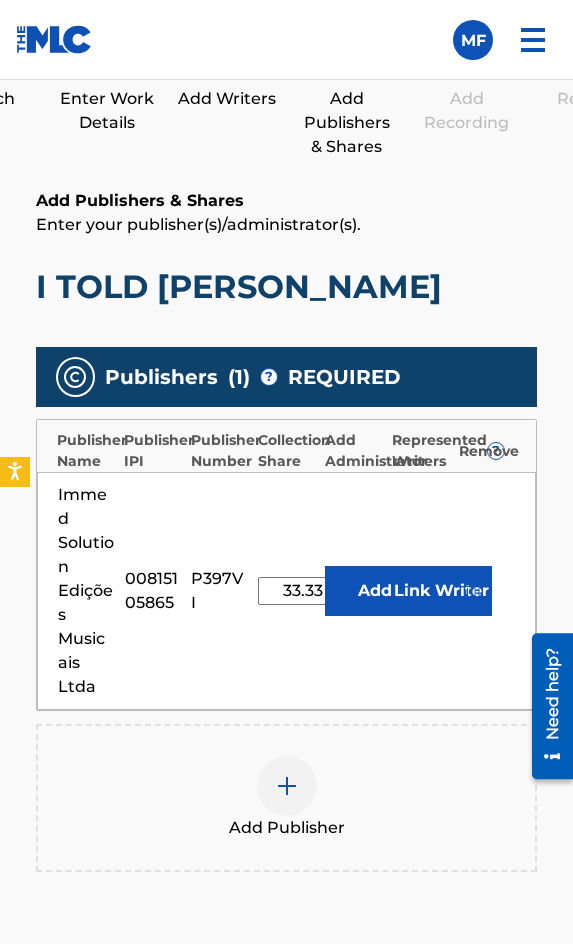 click on "Link Writer" at bounding box center [442, 591] 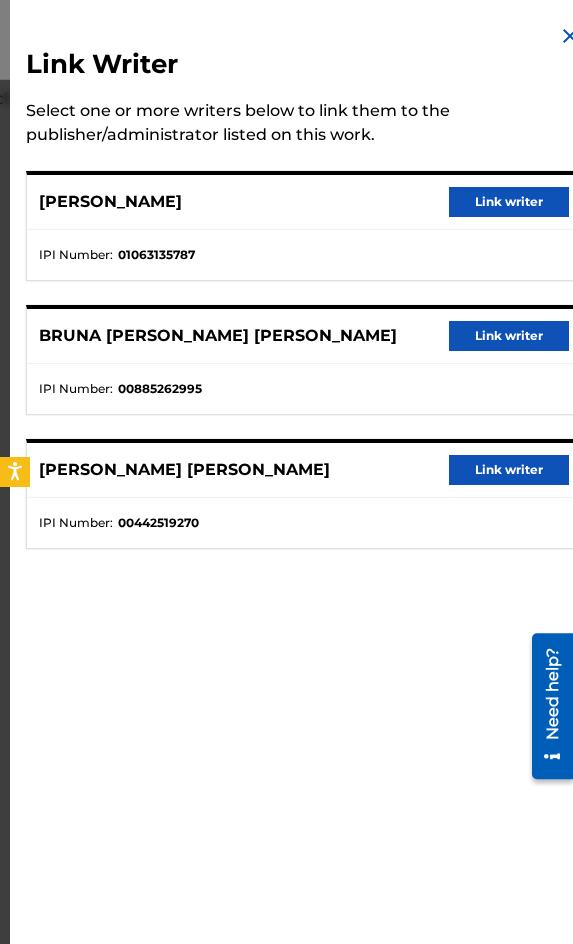 click on "Link writer" at bounding box center [509, 202] 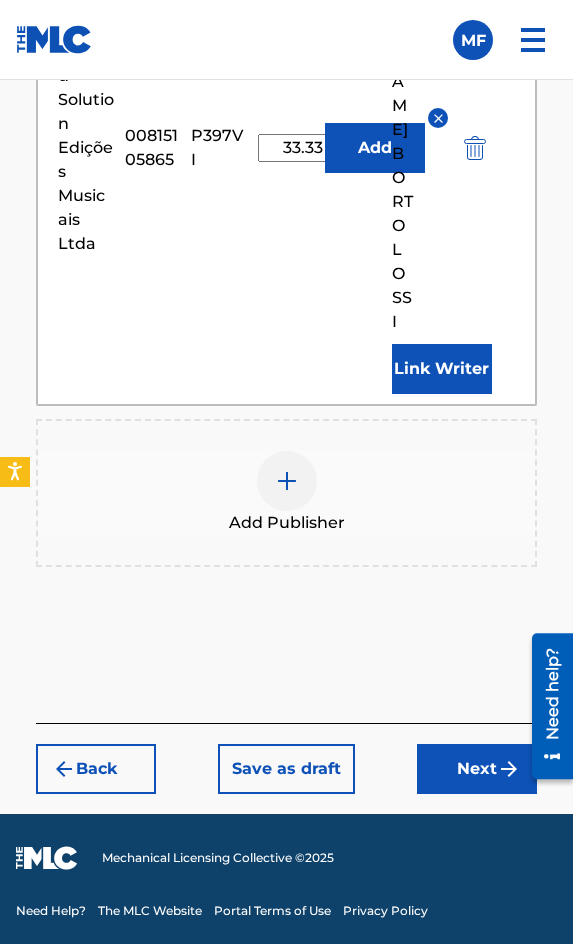 drag, startPoint x: 452, startPoint y: 871, endPoint x: 386, endPoint y: 730, distance: 155.68237 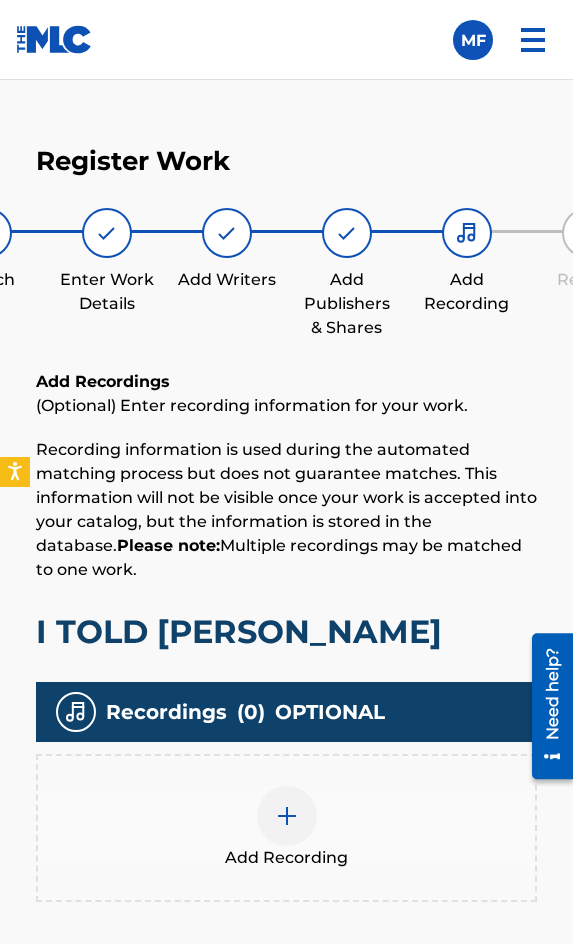 scroll, scrollTop: 1332, scrollLeft: 0, axis: vertical 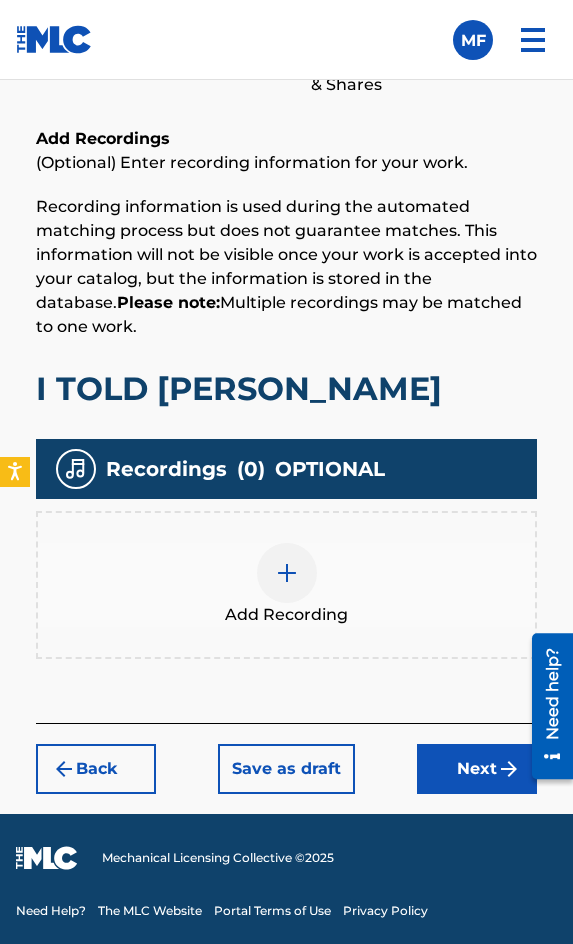 click on "Add Recording" at bounding box center [286, 615] 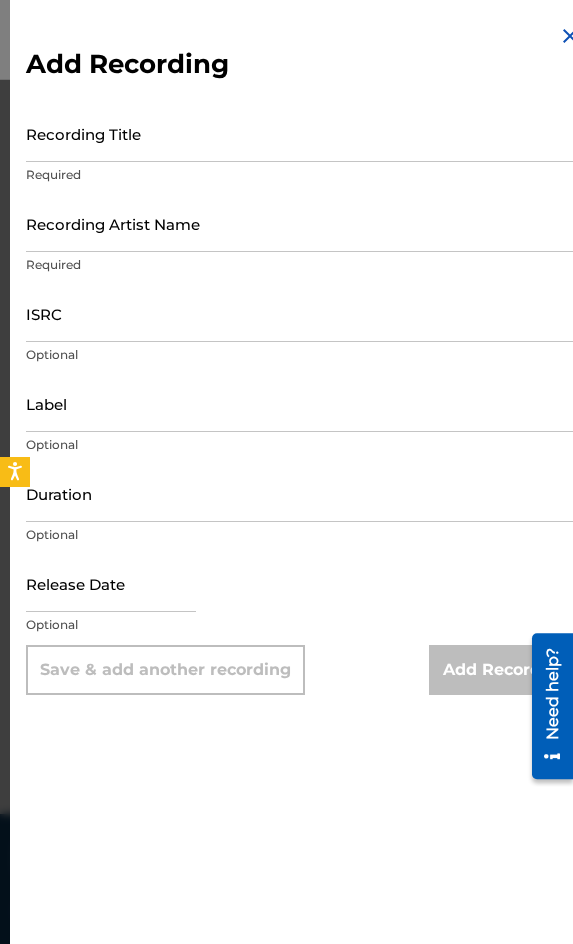 click on "Recording Title" at bounding box center (304, 133) 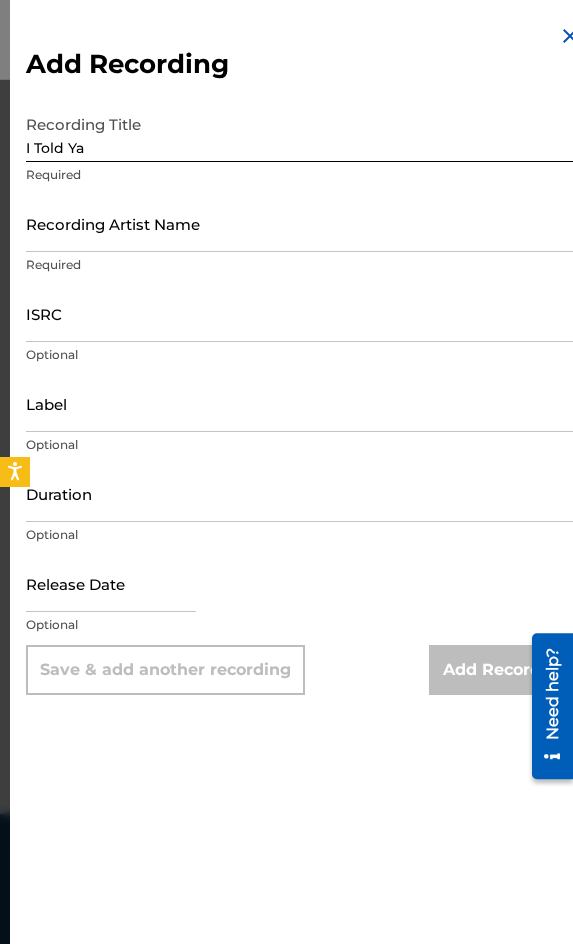 click on "Recording Artist Name" at bounding box center (304, 223) 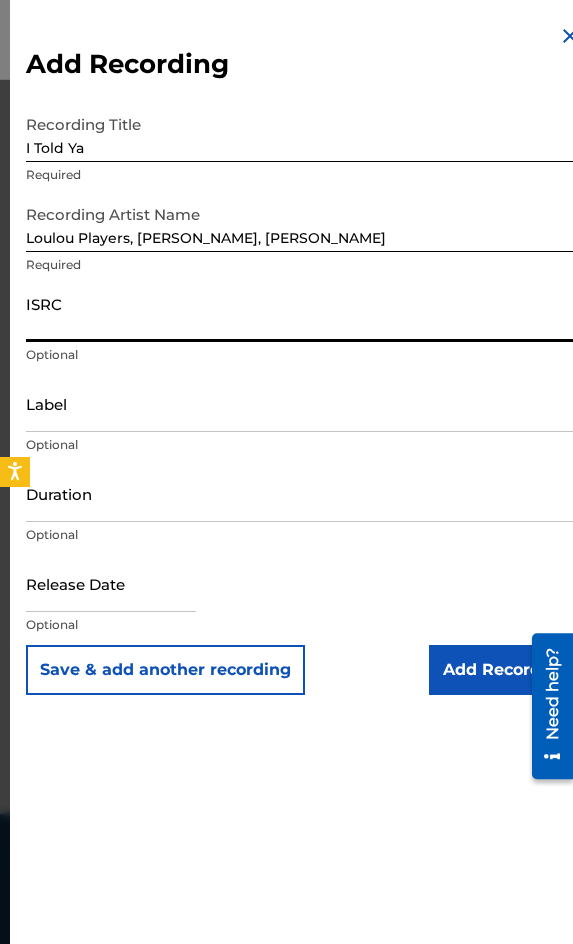 click on "ISRC" at bounding box center [304, 313] 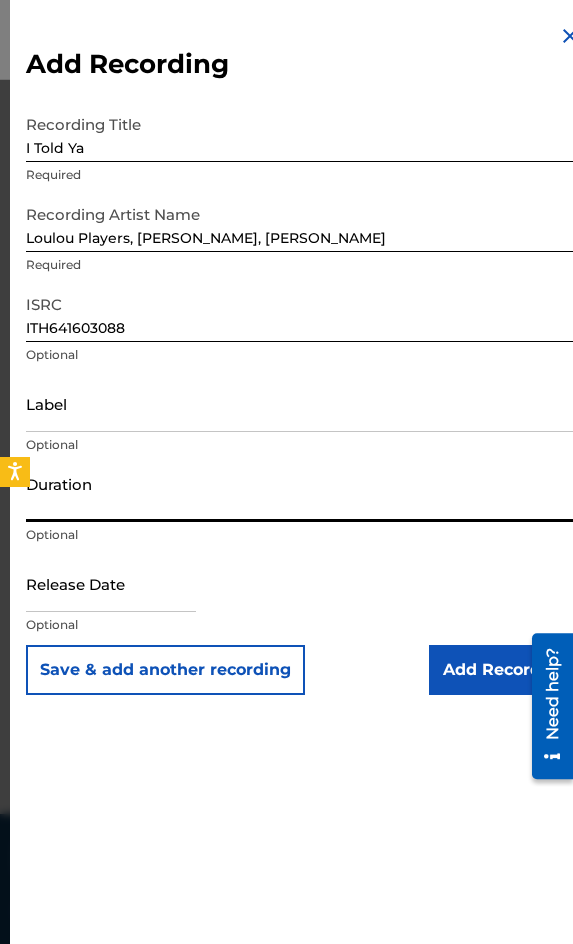 click on "Duration" at bounding box center (304, 493) 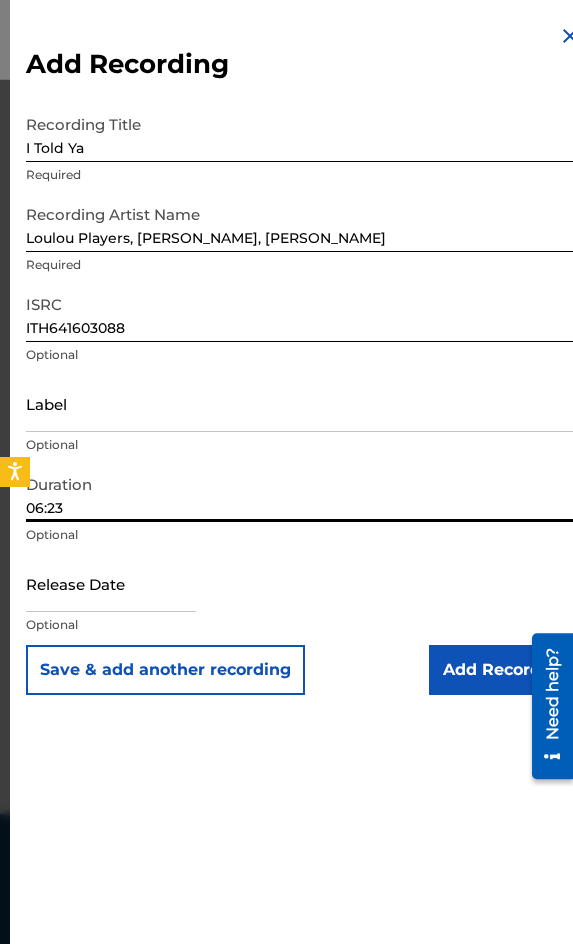 click on "Add Recording" at bounding box center (505, 670) 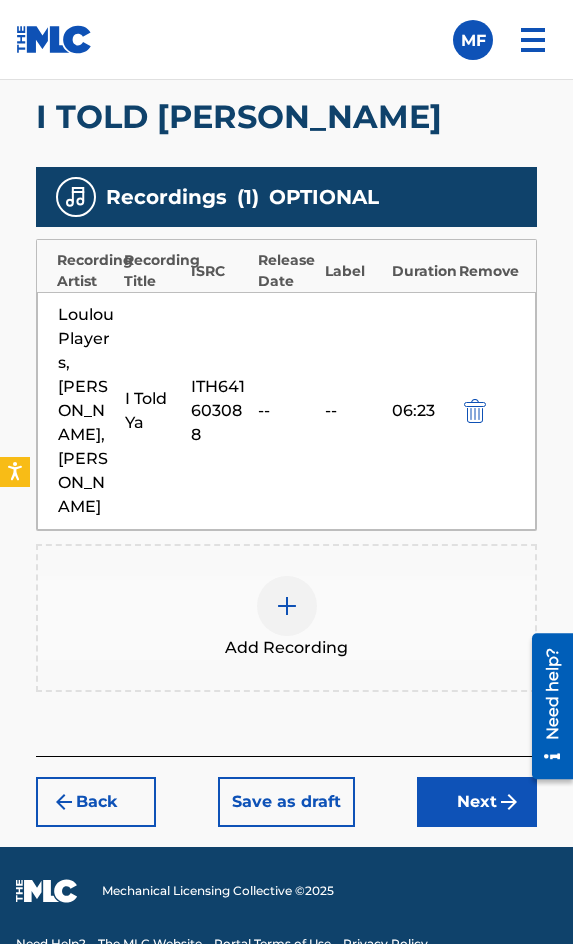 drag, startPoint x: 406, startPoint y: 751, endPoint x: 428, endPoint y: 752, distance: 22.022715 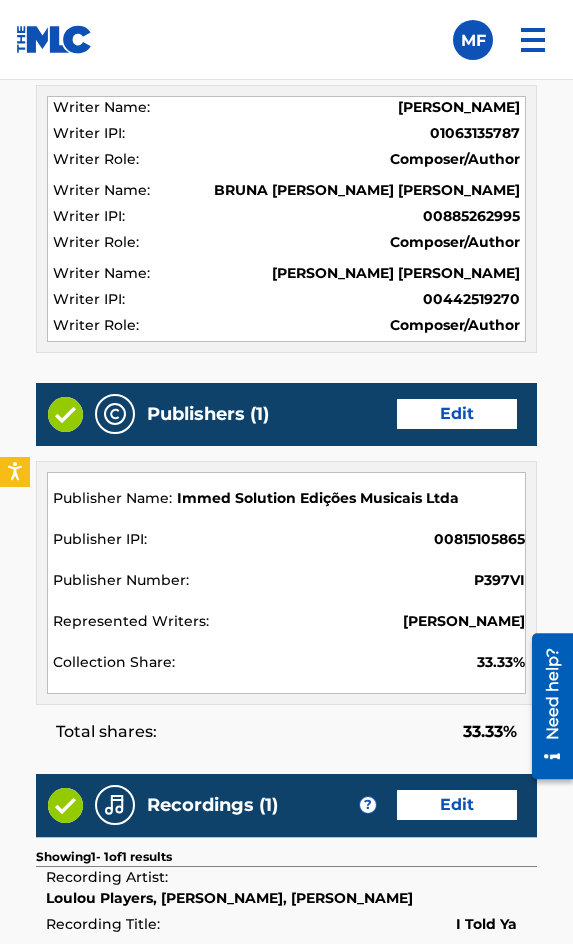 scroll, scrollTop: 2214, scrollLeft: 0, axis: vertical 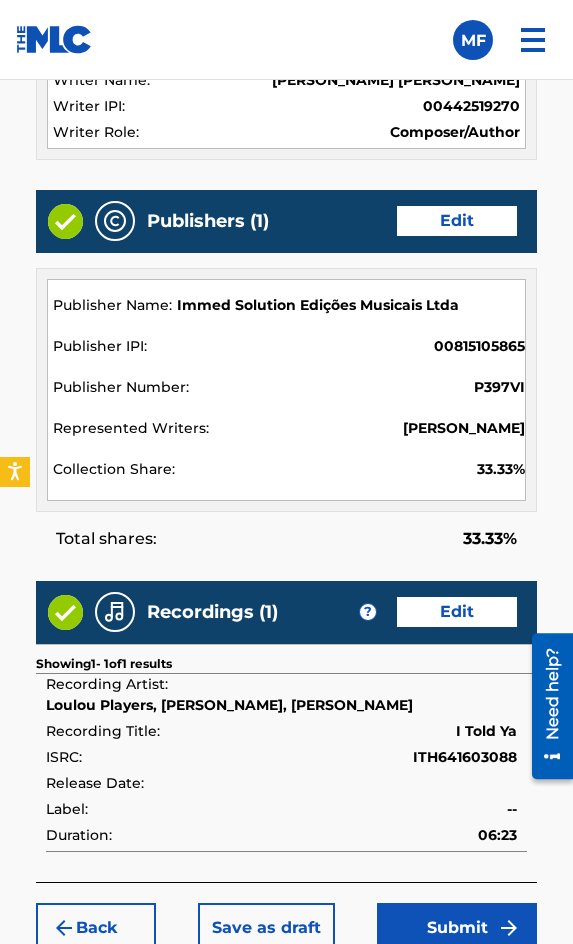 click on "Submit" at bounding box center (457, 928) 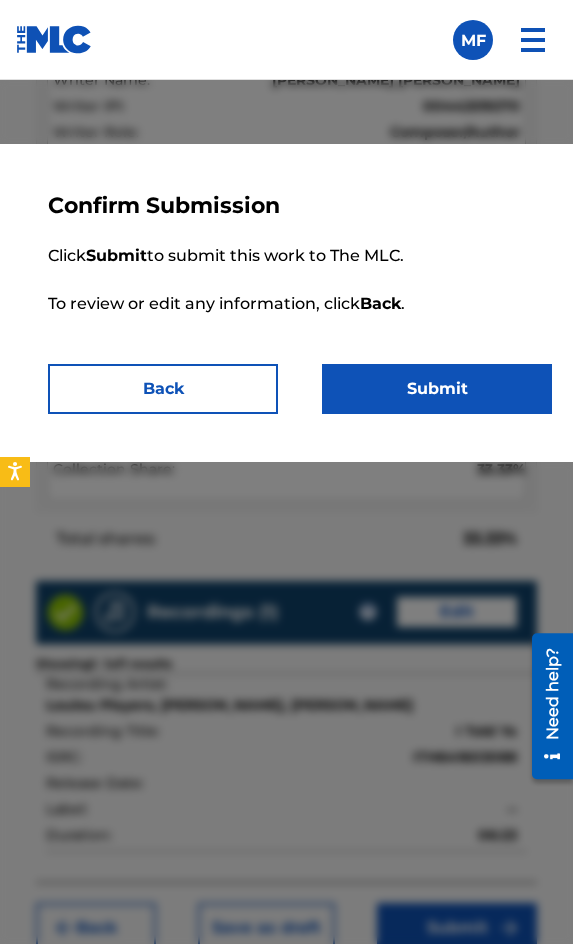 click on "Submit" at bounding box center [437, 389] 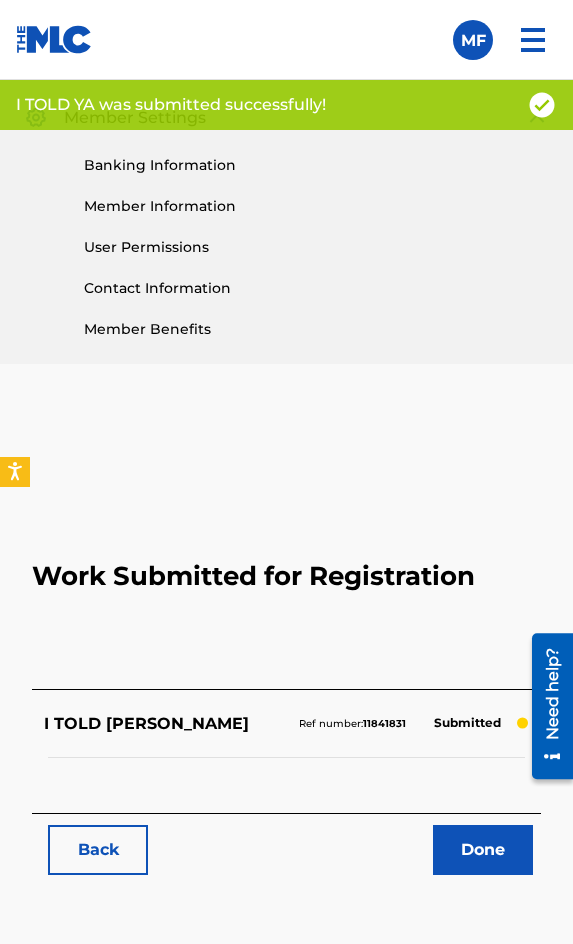 scroll, scrollTop: 1114, scrollLeft: 0, axis: vertical 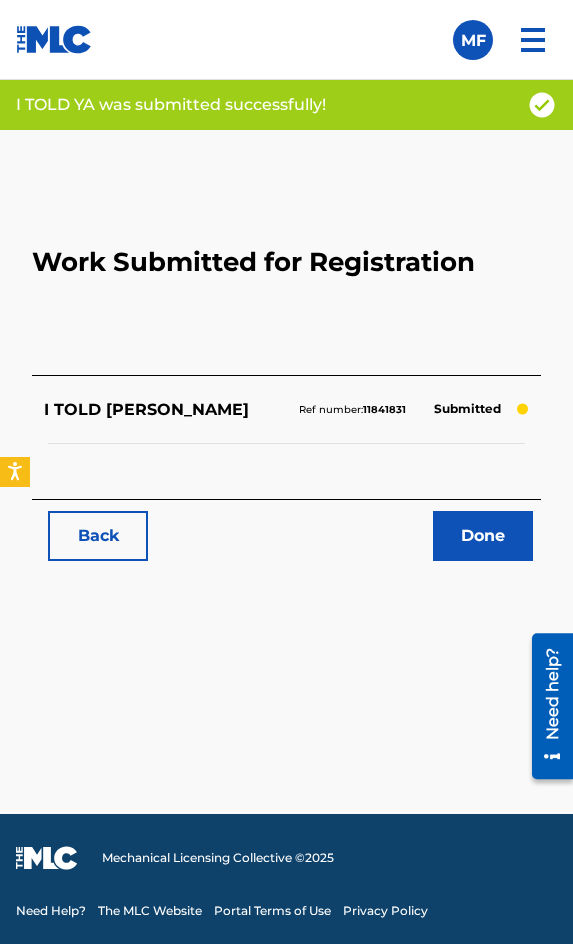 click on "Back" at bounding box center [98, 536] 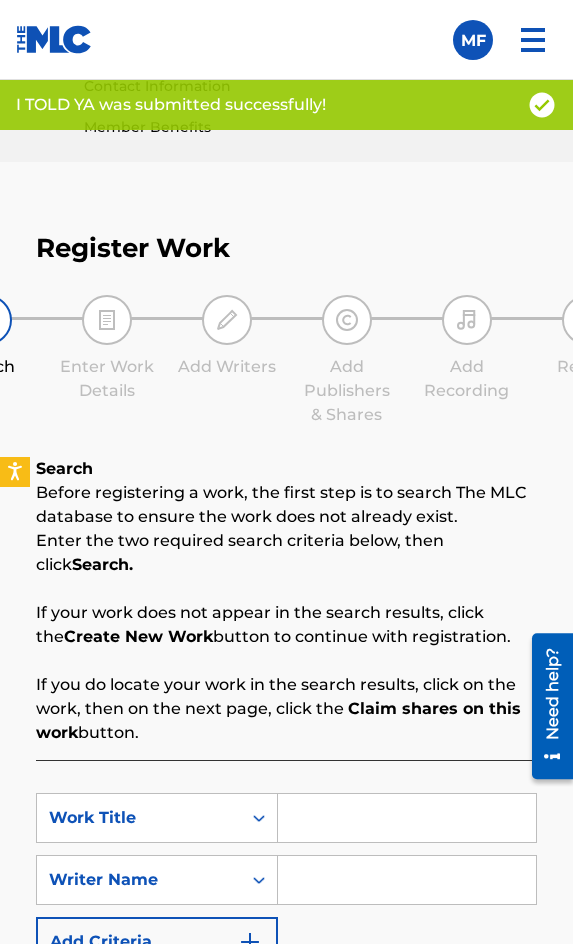 scroll, scrollTop: 1308, scrollLeft: 0, axis: vertical 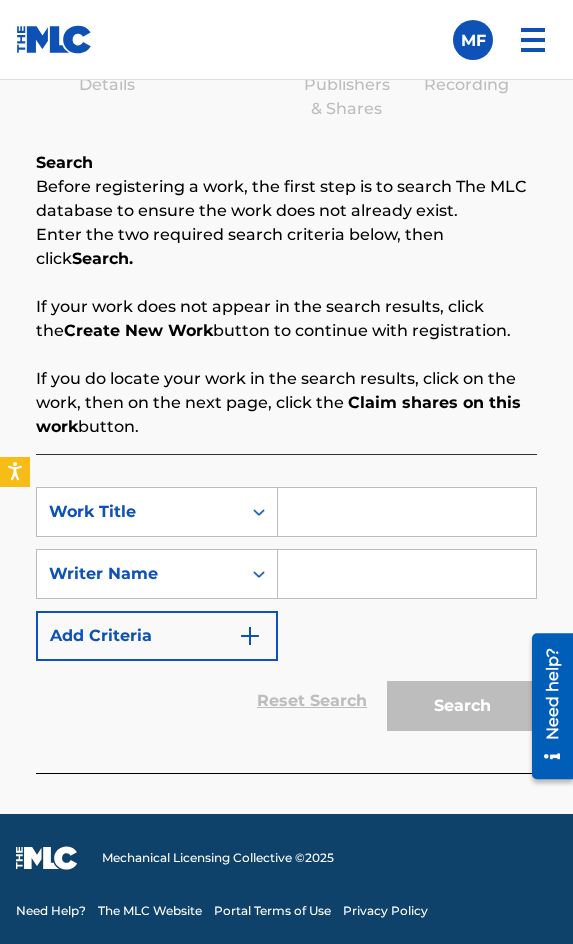 click on "SearchWithCriteria7dd75001-3d4e-4299-abe2-86a3b17277a0 Work Title SearchWithCriteria191b6bbb-3e35-4b46-bf7f-5a04979ed1a6 Writer Name Add Criteria Reset Search Search" at bounding box center (286, 613) 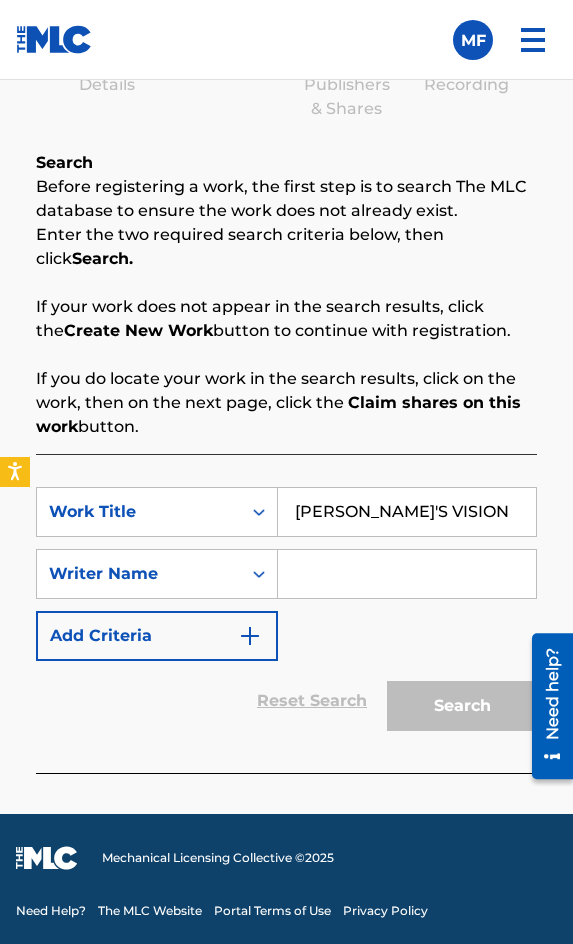 click at bounding box center [407, 574] 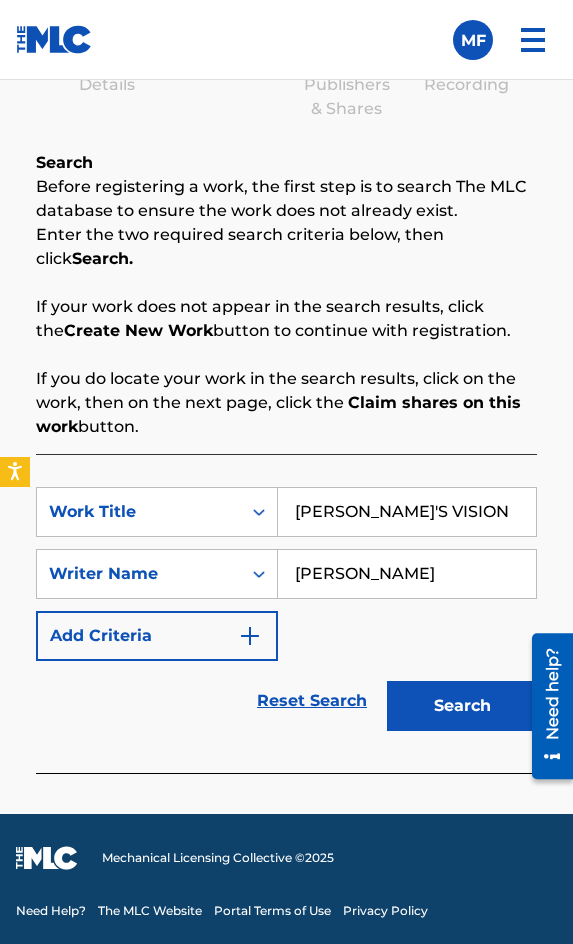 click on "Search" at bounding box center (462, 706) 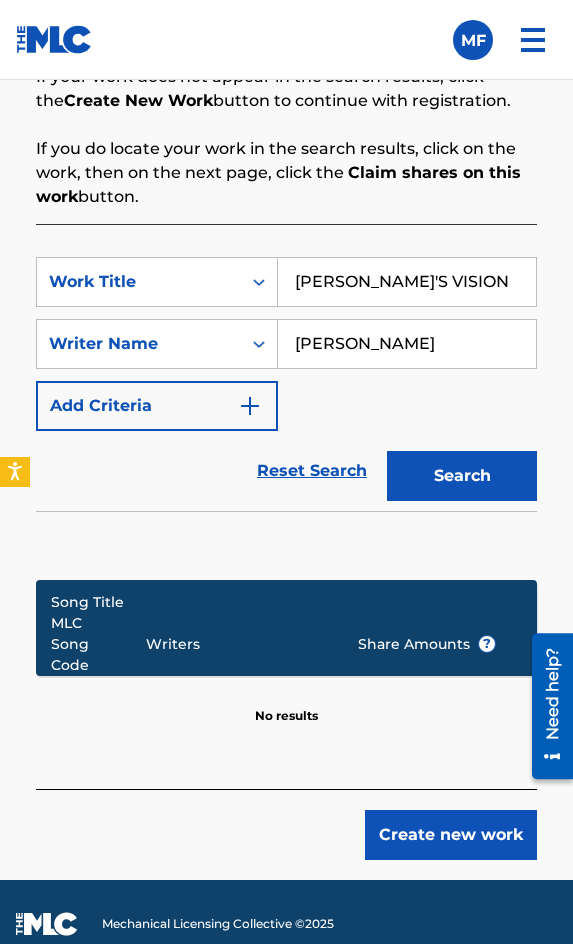 scroll, scrollTop: 1604, scrollLeft: 0, axis: vertical 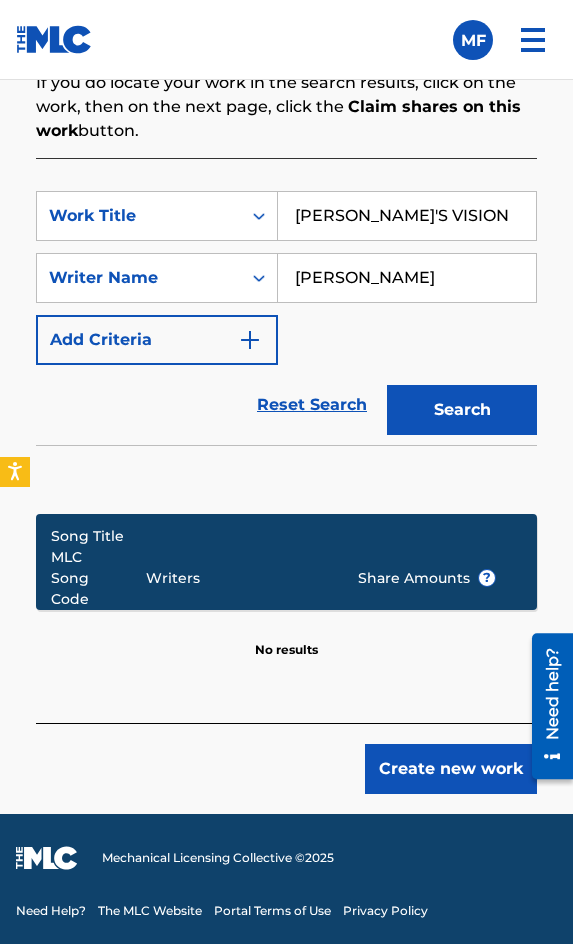 click on "Create new work" at bounding box center (451, 769) 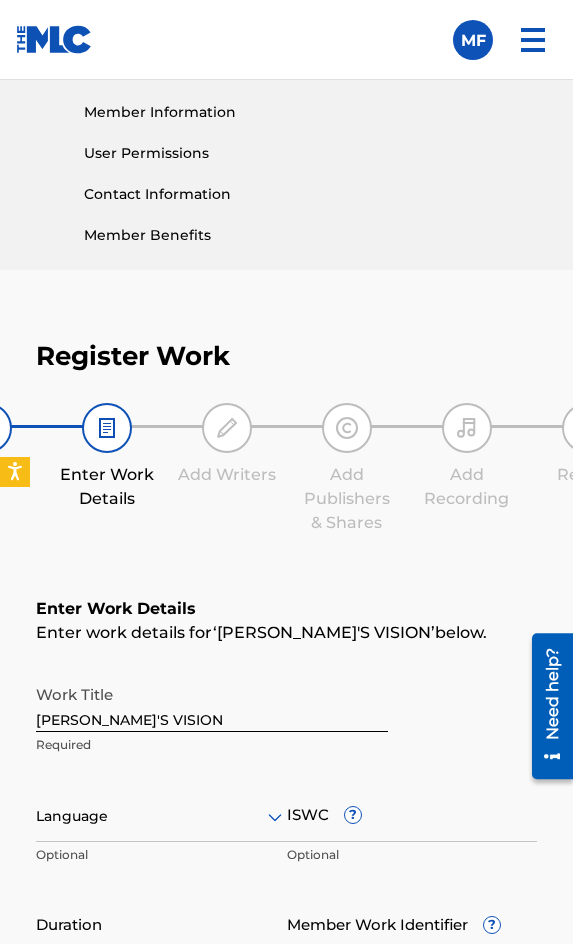 scroll, scrollTop: 1236, scrollLeft: 0, axis: vertical 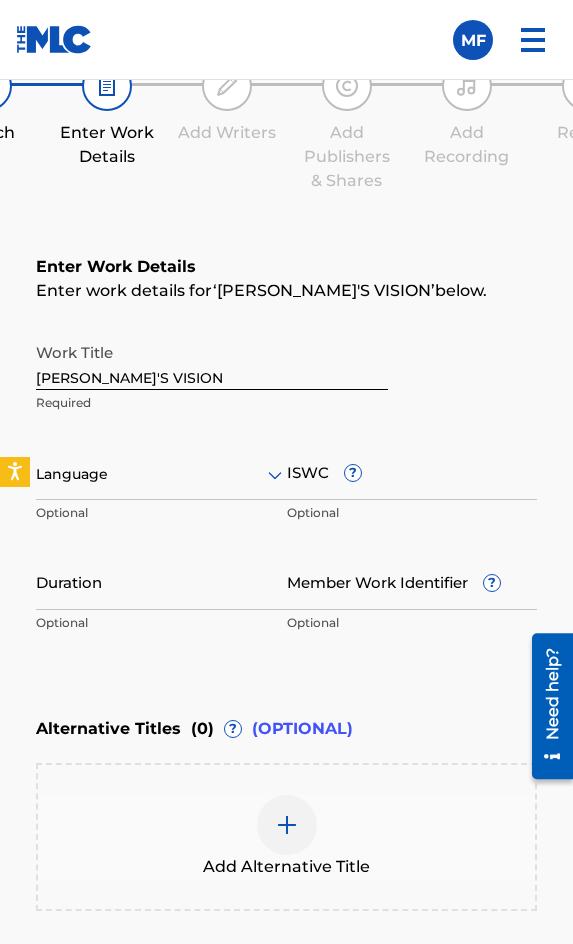 click at bounding box center [161, 474] 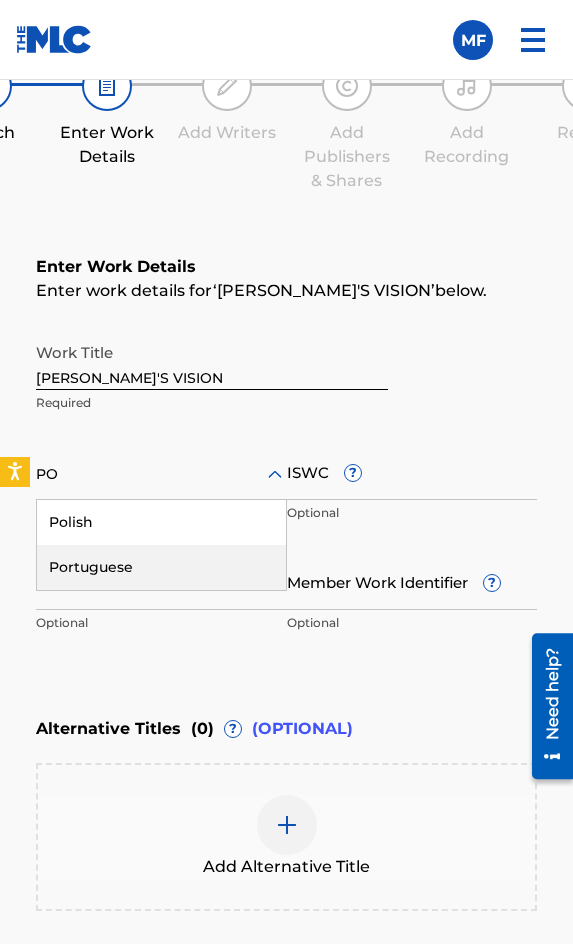 click on "Portuguese" at bounding box center (161, 567) 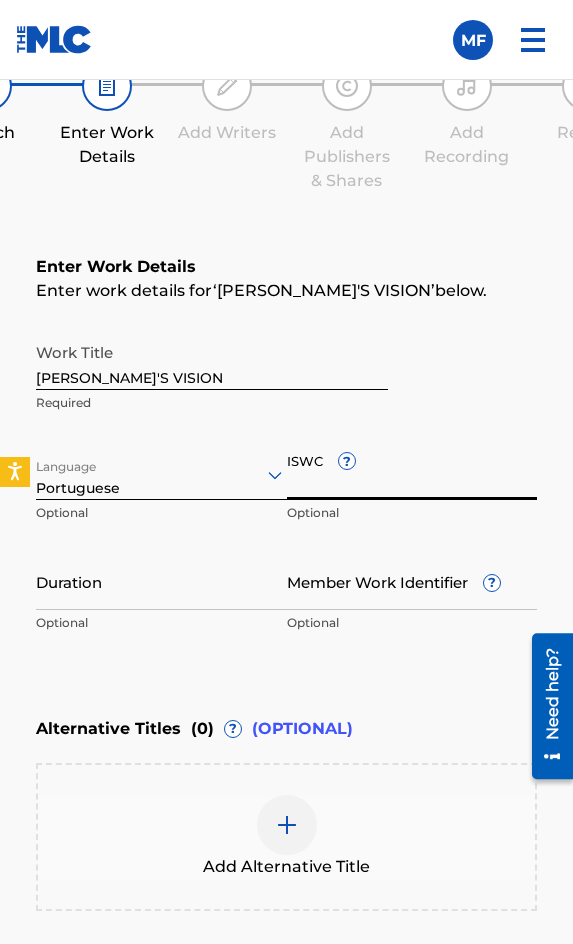 click on "ISWC   ?" at bounding box center (412, 471) 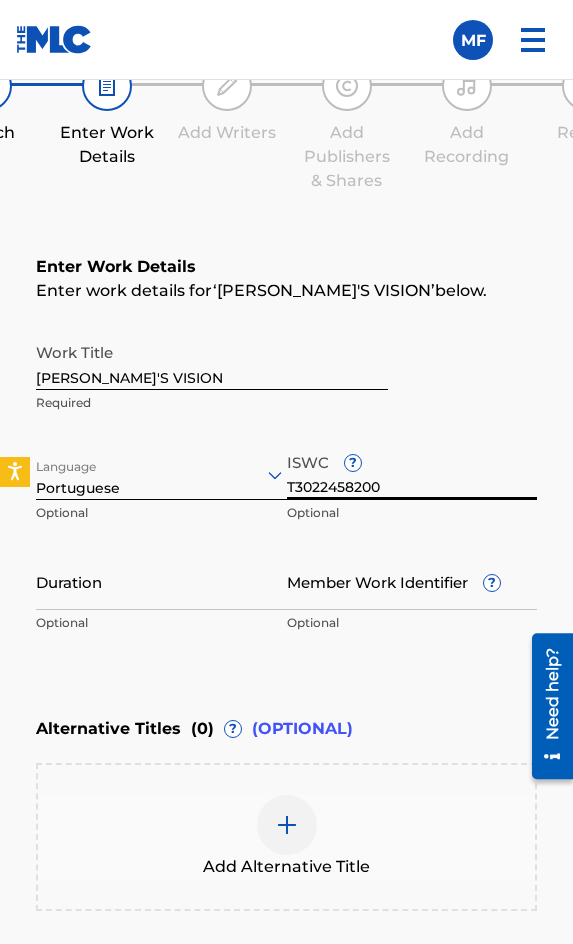 click on "Work Title   [PERSON_NAME]'S VISION Required Language Portuguese Optional ISWC   ? T3022458200 Optional Duration   Optional Member Work Identifier   ? Optional" at bounding box center (286, 488) 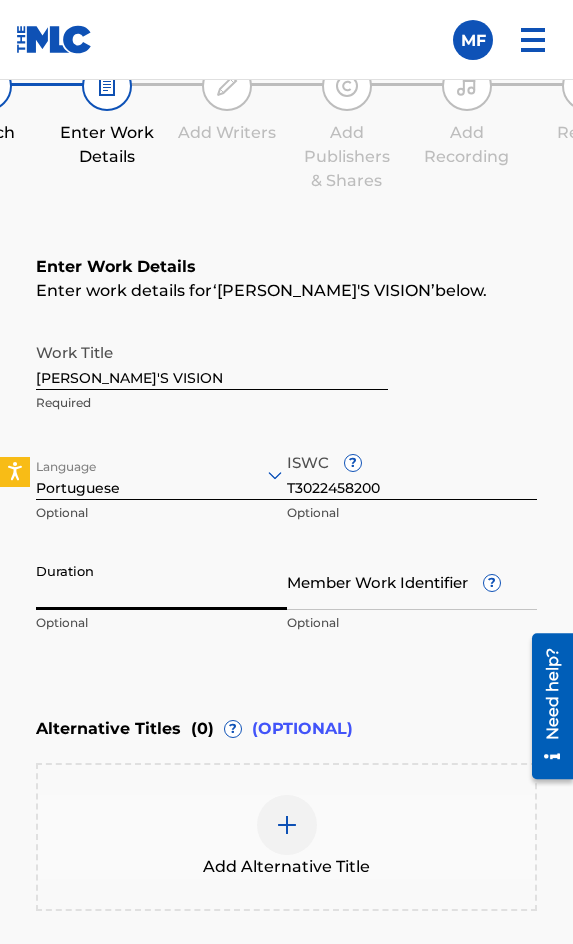 click on "Duration" at bounding box center [161, 581] 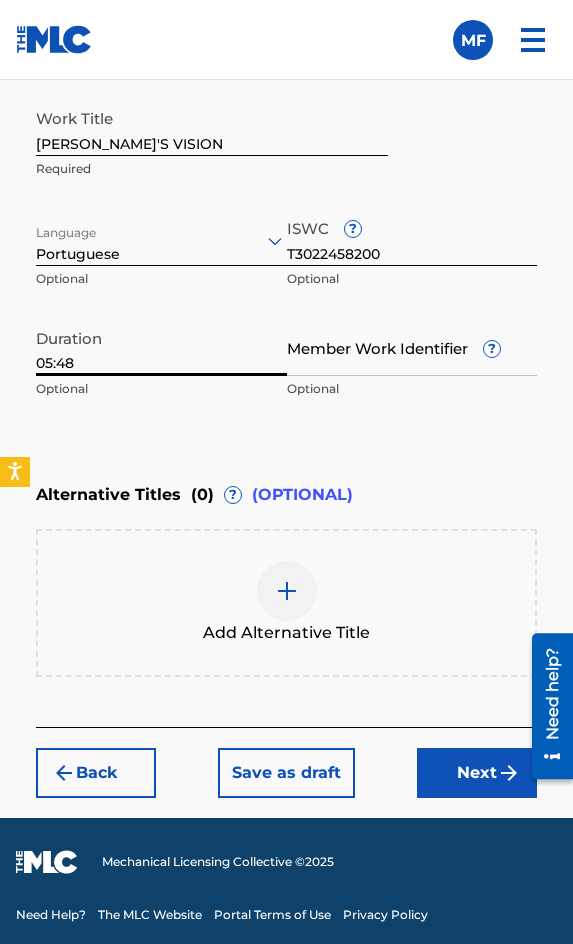 scroll, scrollTop: 1474, scrollLeft: 0, axis: vertical 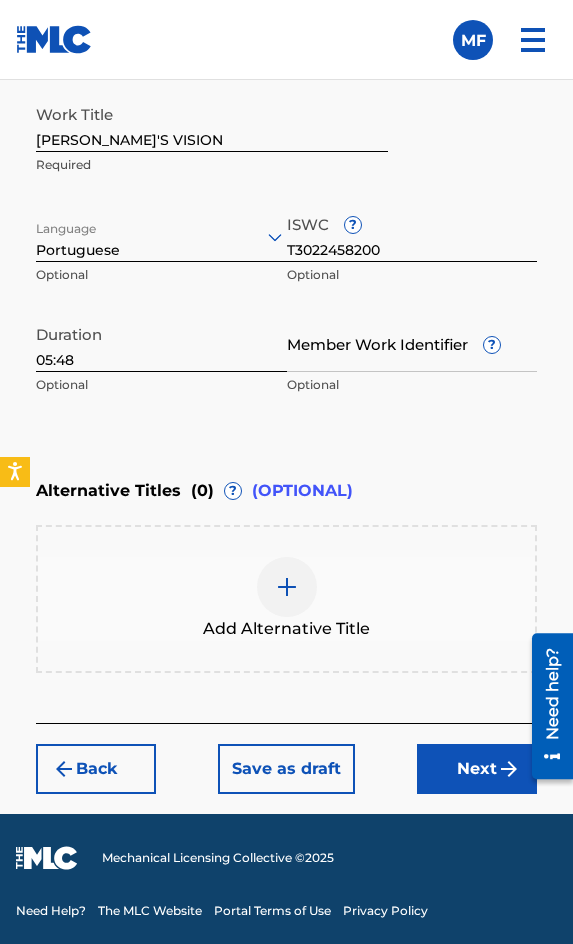 click on "Enter Work Details Enter work details for  ‘ [PERSON_NAME]'S VISION ’  below. Work Title   [PERSON_NAME]'S VISION Required Language Portuguese Optional ISWC   ? T3022458200 Optional Duration   05:48 Optional Member Work Identifier   ? Optional Alternative Titles ( 0 ) ? (OPTIONAL) Add Alternative Title" at bounding box center (286, 354) 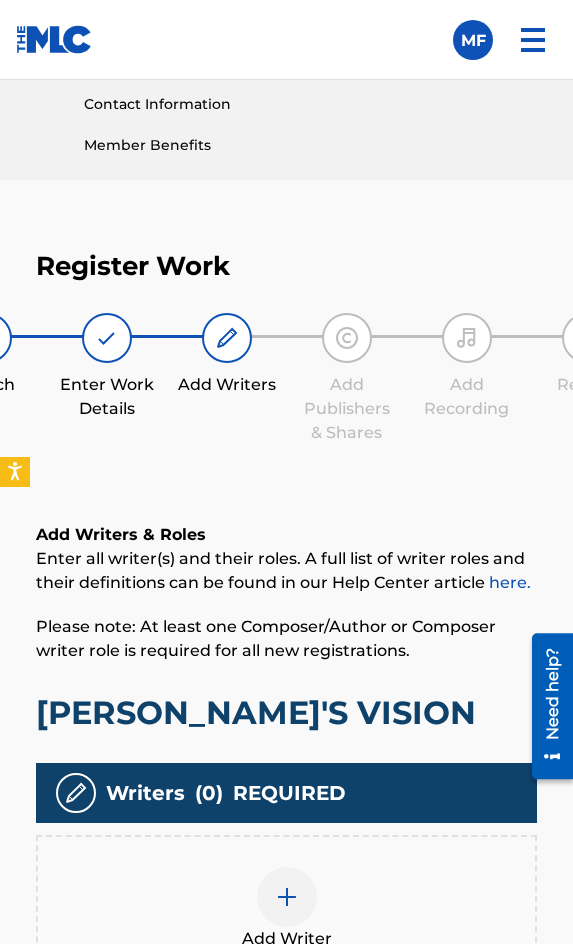 scroll, scrollTop: 1308, scrollLeft: 0, axis: vertical 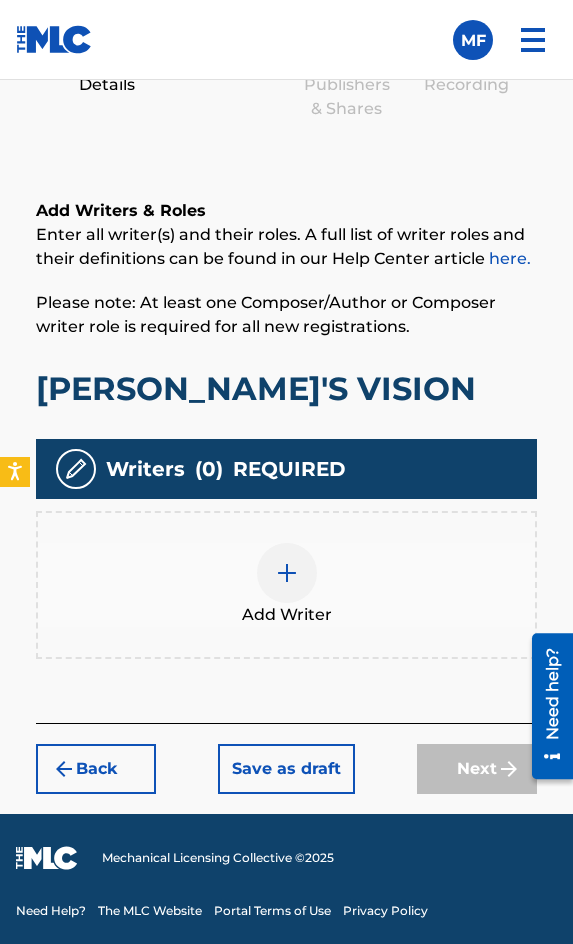 click at bounding box center [287, 573] 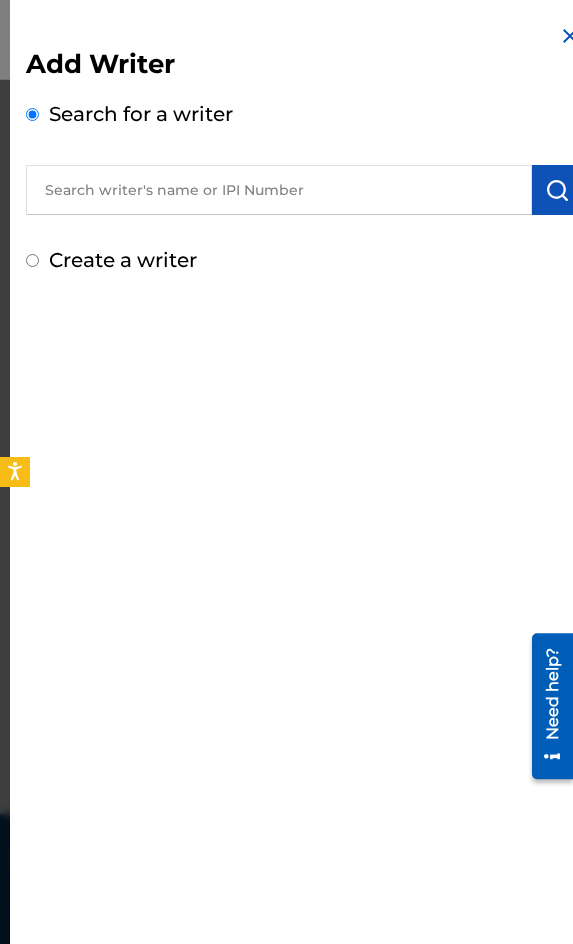 click at bounding box center (279, 190) 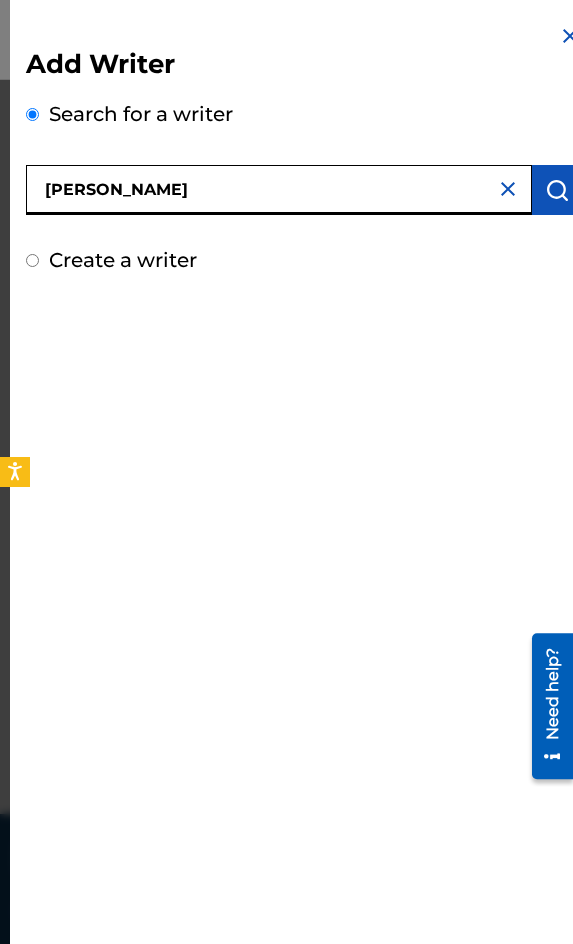 click on "[PERSON_NAME]" at bounding box center [279, 190] 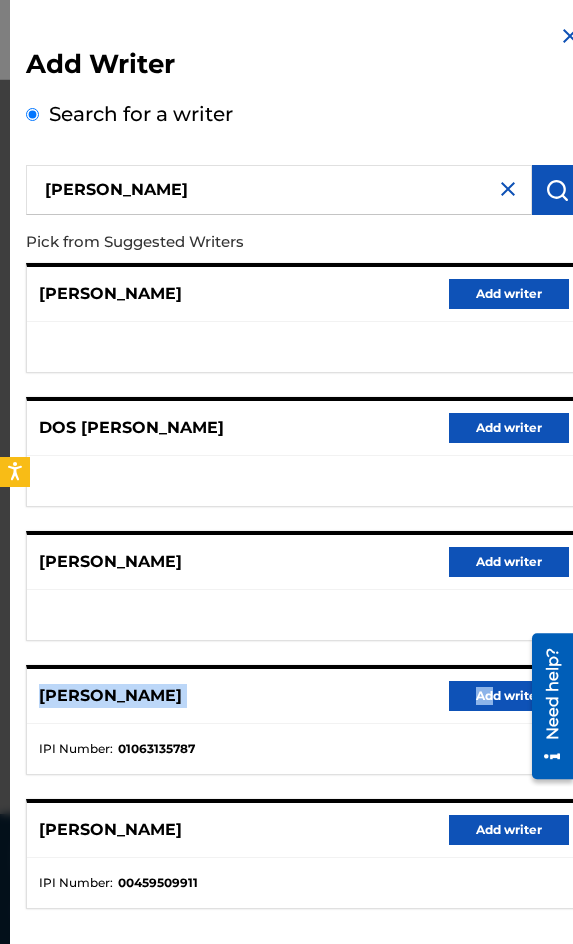 drag, startPoint x: 452, startPoint y: 639, endPoint x: 464, endPoint y: 663, distance: 26.832815 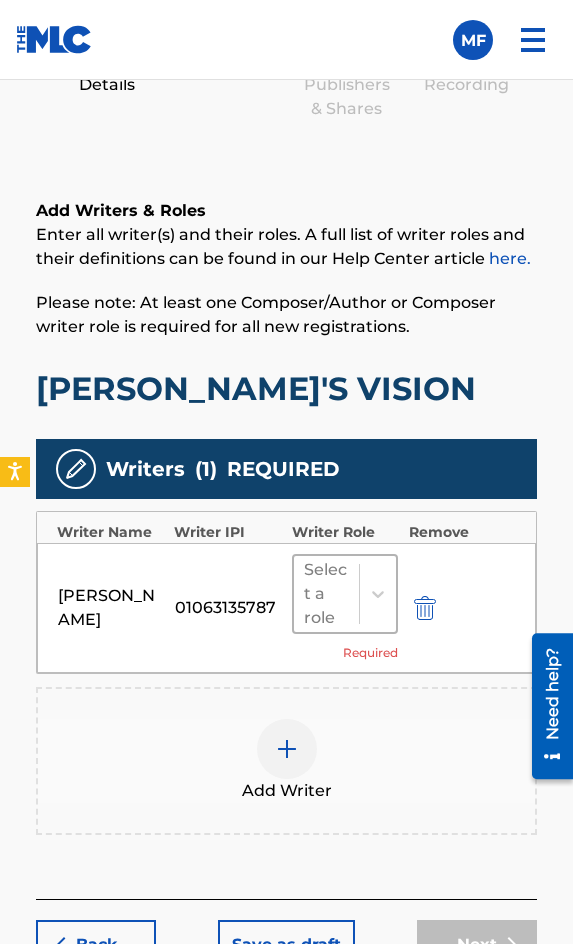 click on "Select a role" at bounding box center [345, 594] 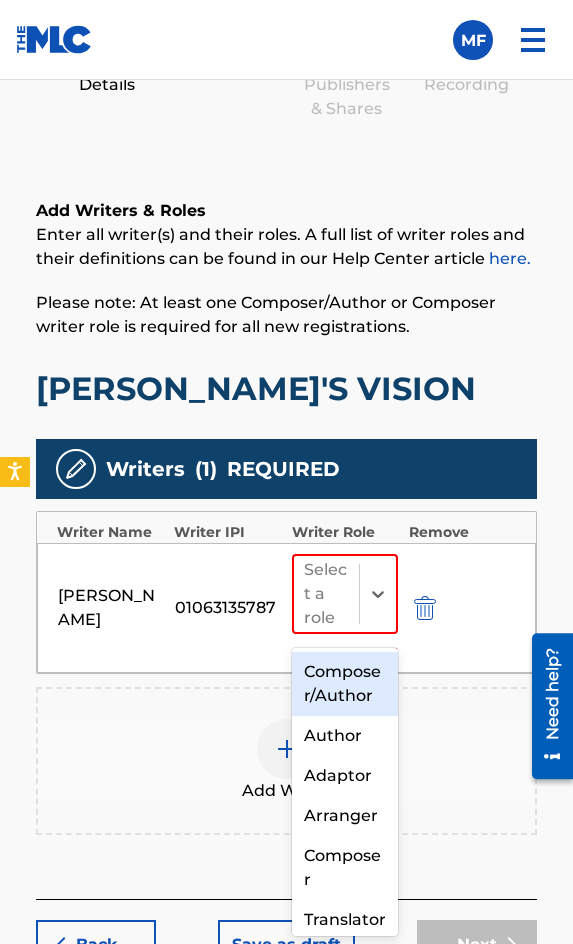 click on "Composer/Author" at bounding box center (345, 684) 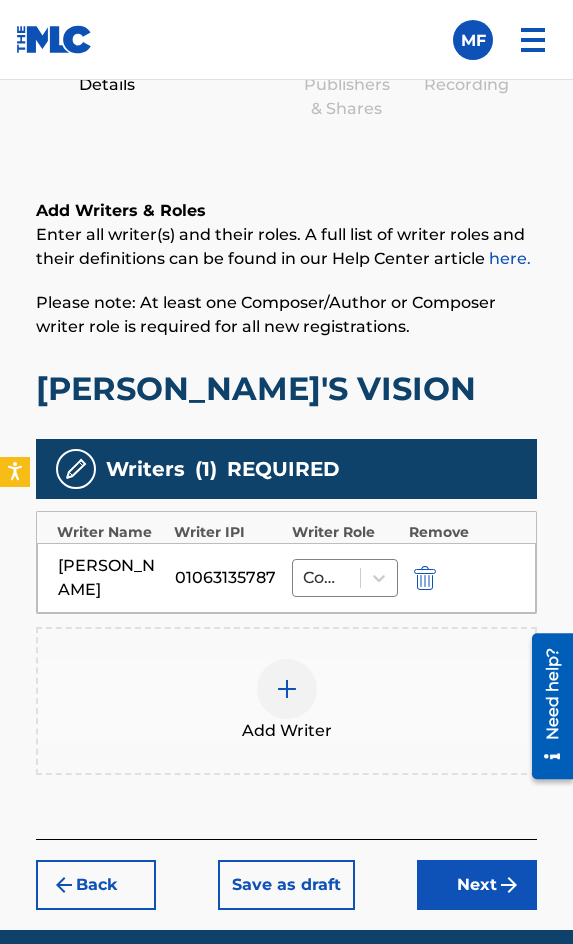 click on "Add Writer" at bounding box center (286, 701) 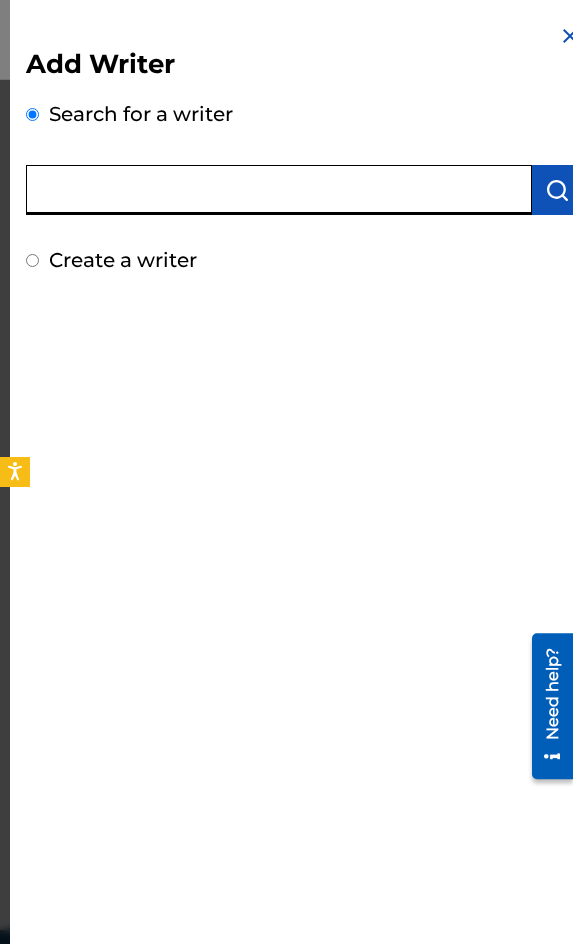 click at bounding box center (279, 190) 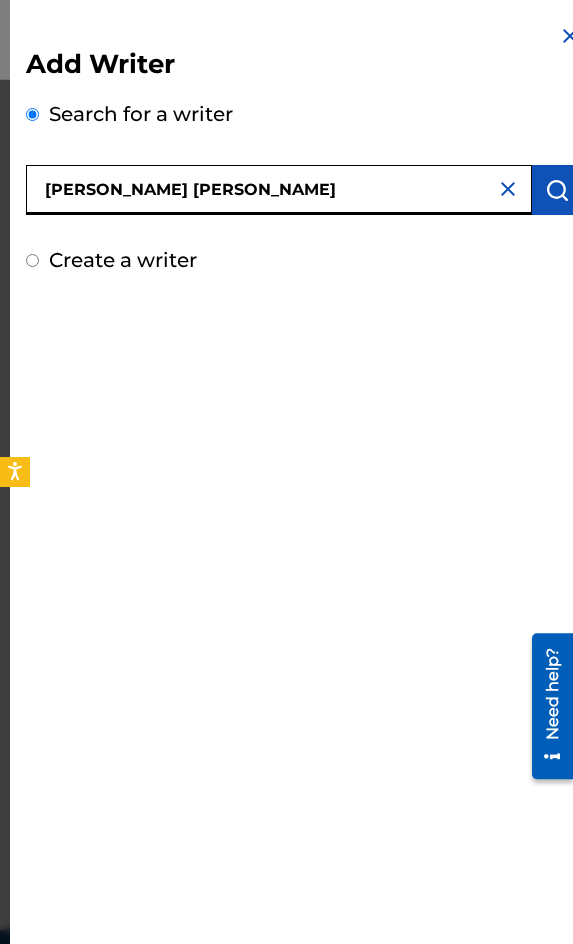 drag, startPoint x: 499, startPoint y: 205, endPoint x: 518, endPoint y: 201, distance: 19.416489 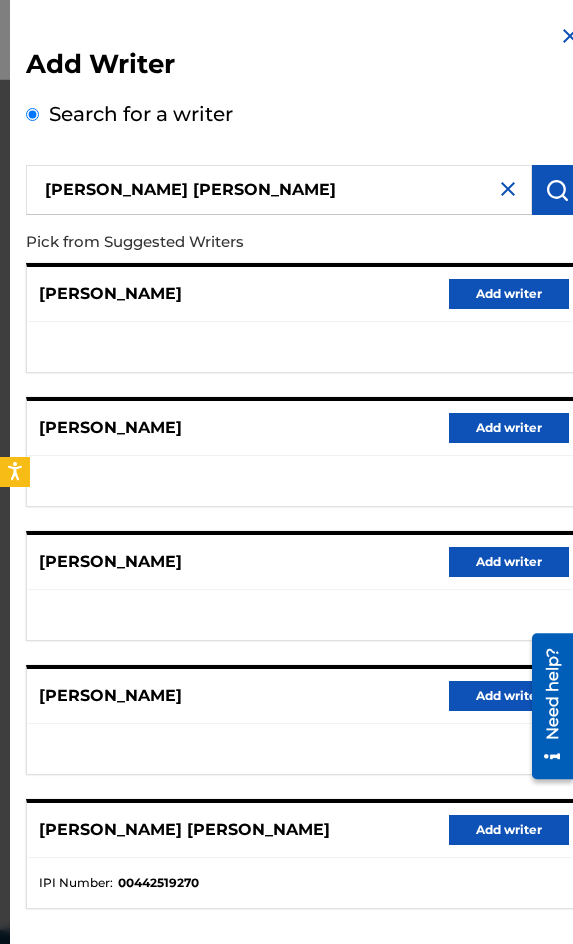 click on "Add writer" at bounding box center [509, 830] 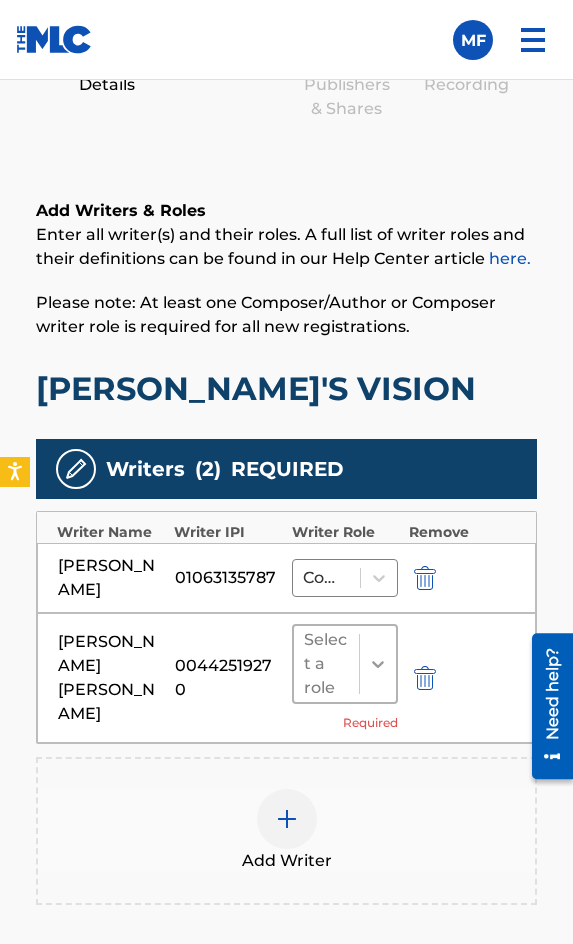 click 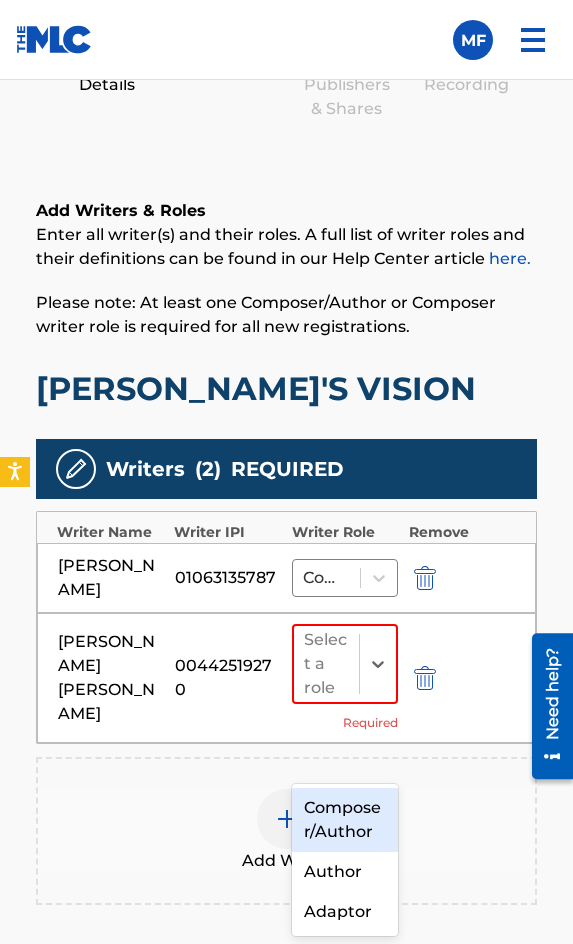 click on "Composer/Author" at bounding box center (345, 820) 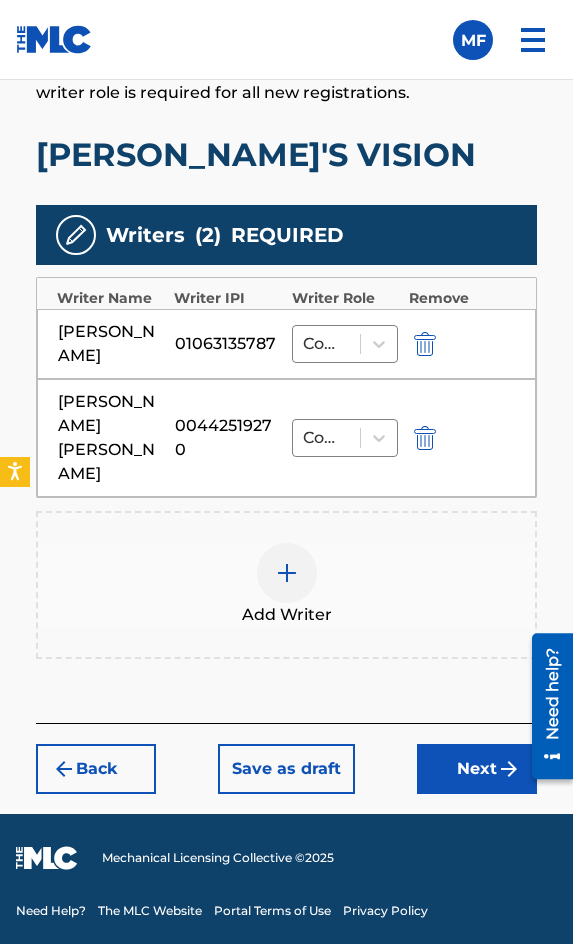click on "Register Work Search Enter Work Details Add Writers Add Publishers & Shares Add Recording Review Add Writers & Roles Enter all writer(s) and their roles. A full list of writer roles and their definitions can be found in our Help Center article   here. Please note: At least one Composer/Author or Composer writer role is required for all new registrations. [PERSON_NAME]'S VISION Writers ( 2 ) REQUIRED Writer Name Writer IPI Writer Role Remove [PERSON_NAME] 01063135787 Composer/Author [PERSON_NAME] [PERSON_NAME] 00442519270 Composer/Author Add Writer Back Save as draft Next" at bounding box center (286, 243) 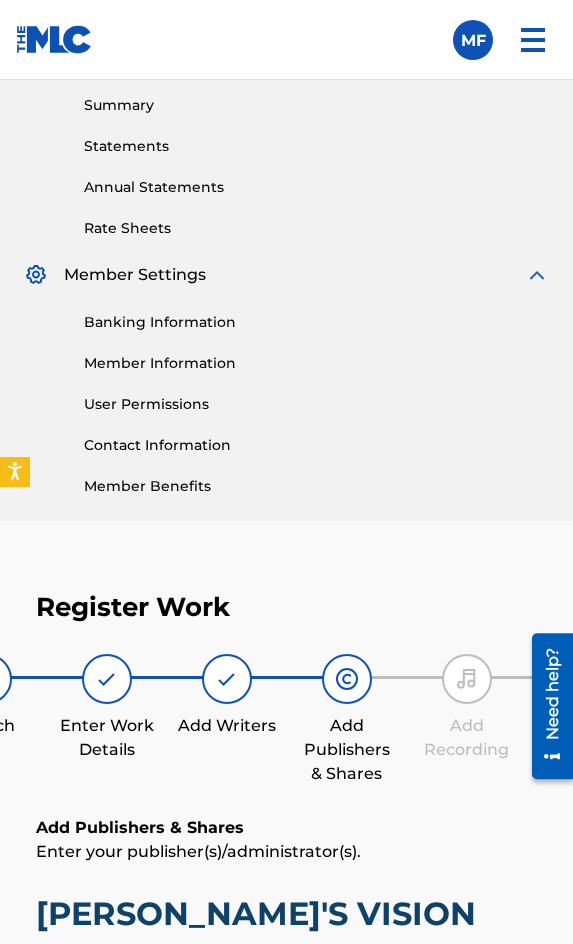 scroll, scrollTop: 1190, scrollLeft: 0, axis: vertical 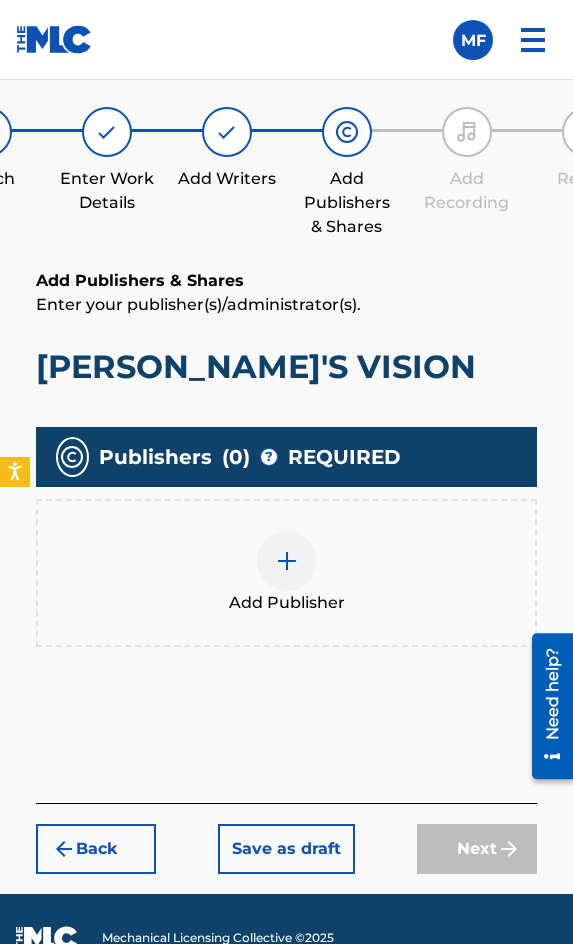 click at bounding box center [287, 561] 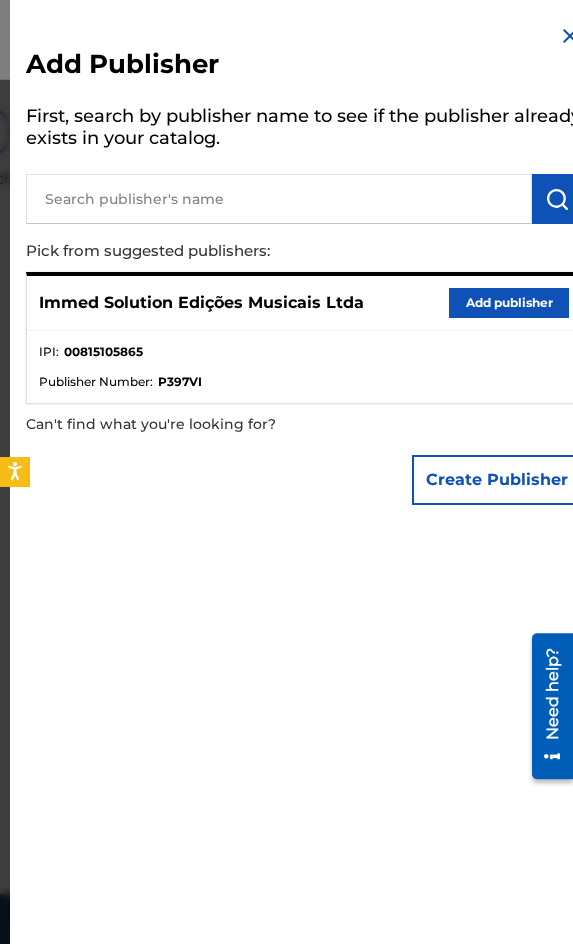 click on "Immed Solution Edições Musicais Ltda Add publisher" at bounding box center (304, 303) 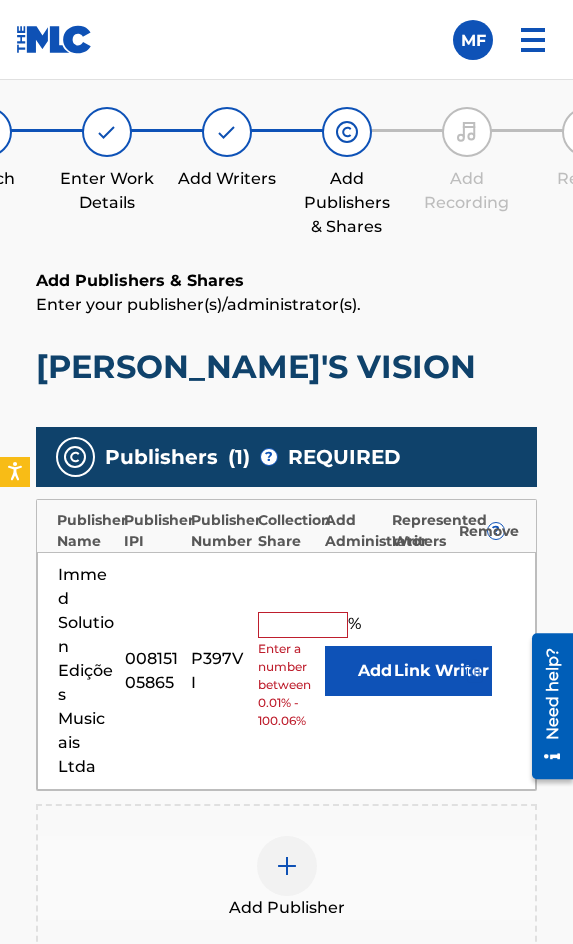 click at bounding box center [303, 625] 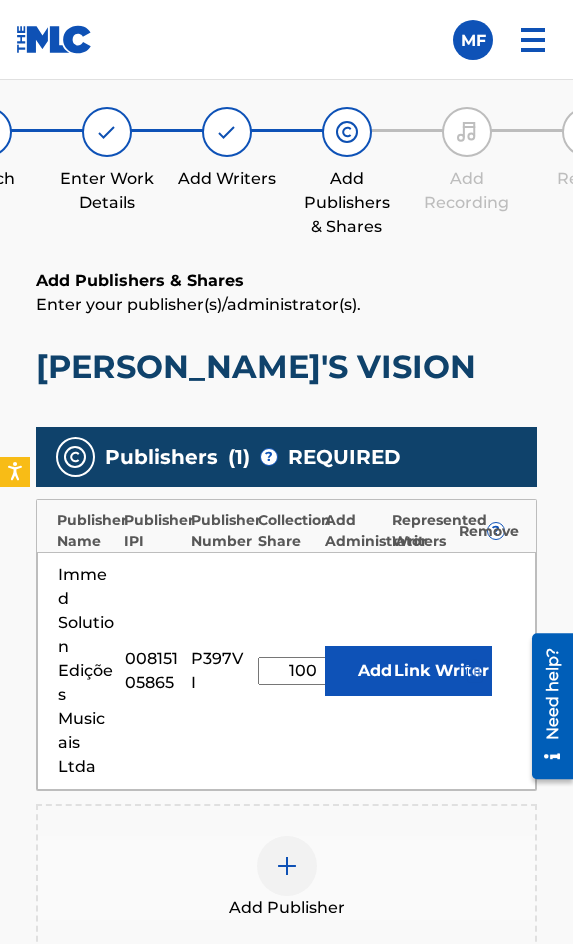 click on "Link Writer" at bounding box center (442, 671) 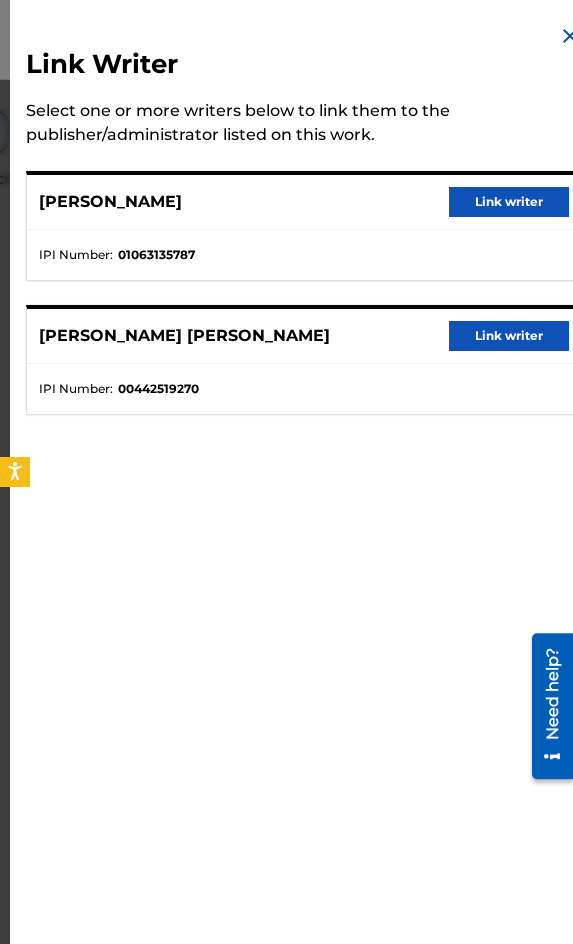 click on "Link writer" at bounding box center (509, 202) 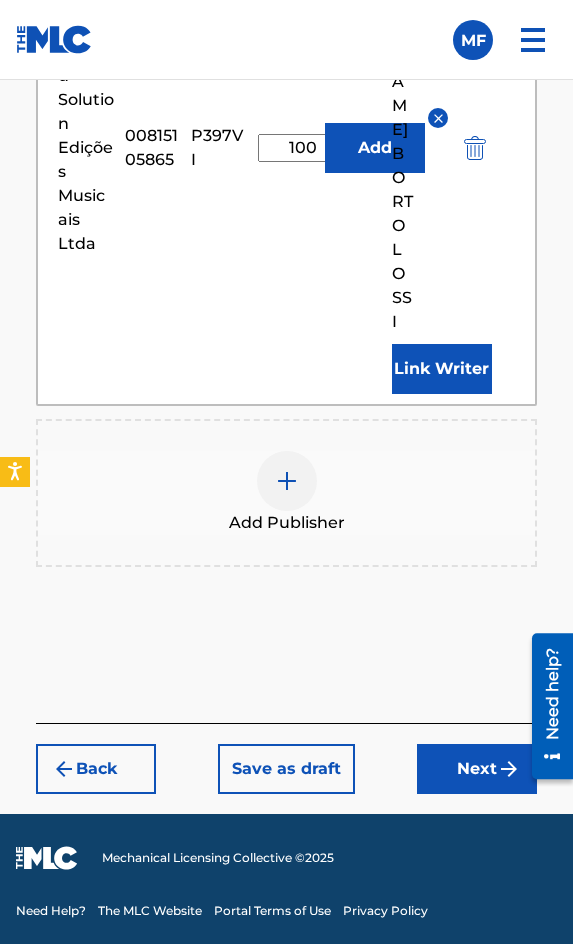 scroll, scrollTop: 1986, scrollLeft: 0, axis: vertical 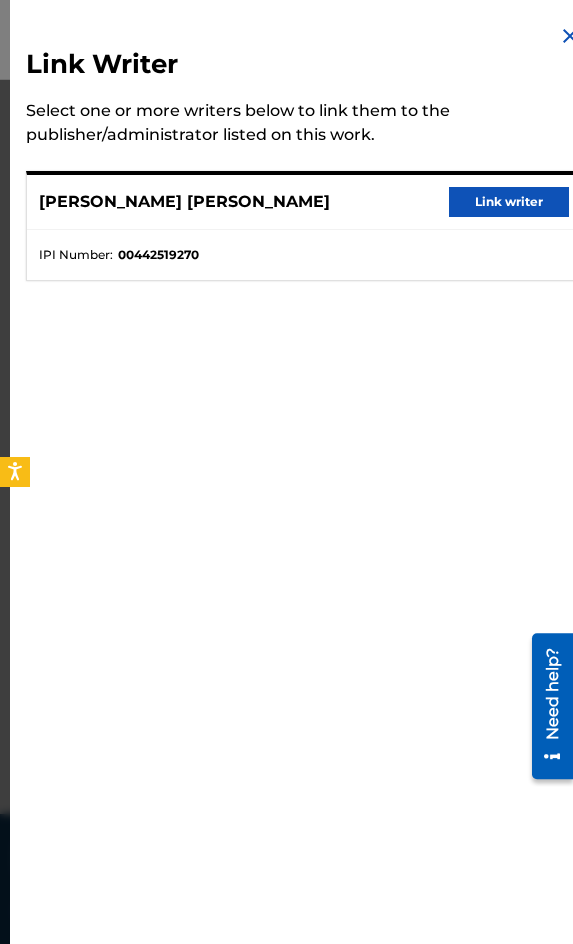 click on "Link writer" at bounding box center [509, 202] 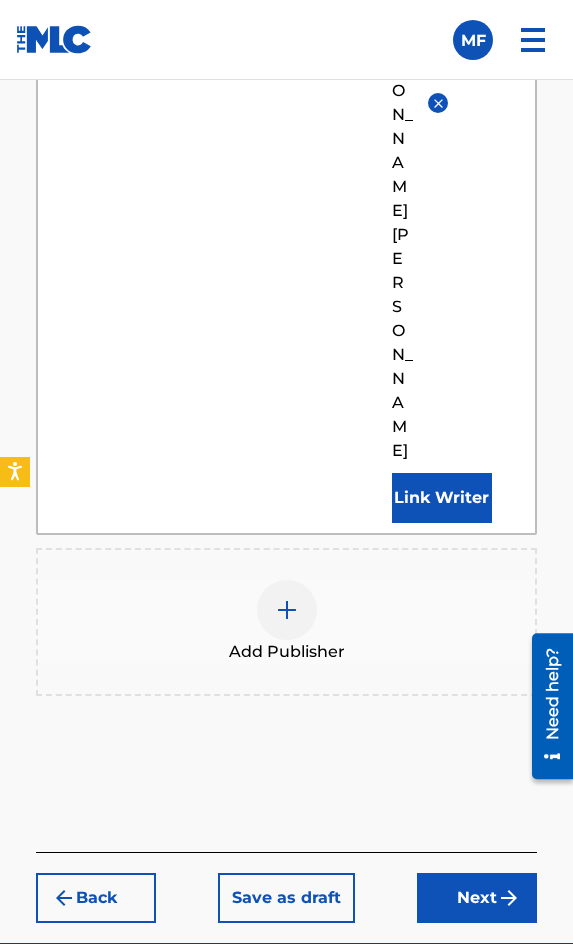 click on "Next" at bounding box center (477, 898) 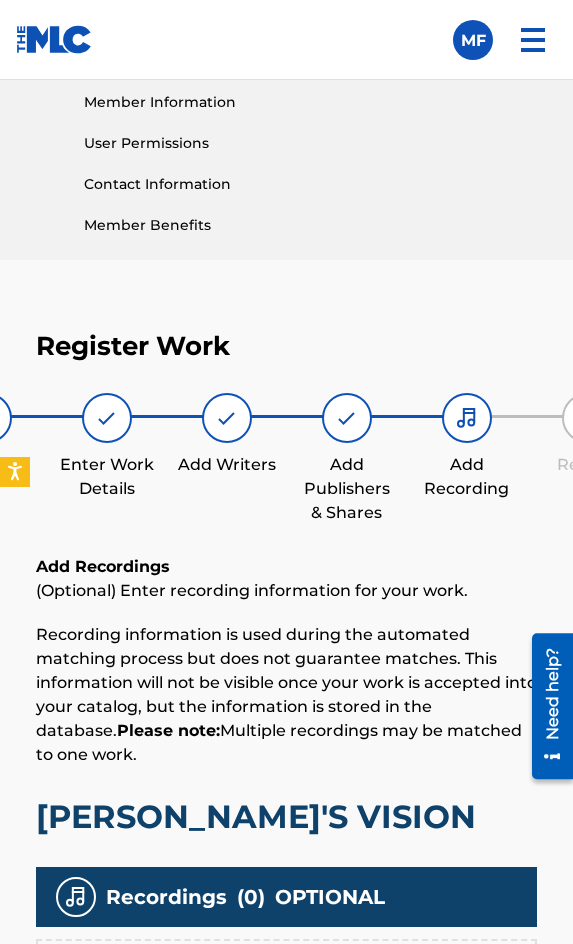 scroll, scrollTop: 1190, scrollLeft: 0, axis: vertical 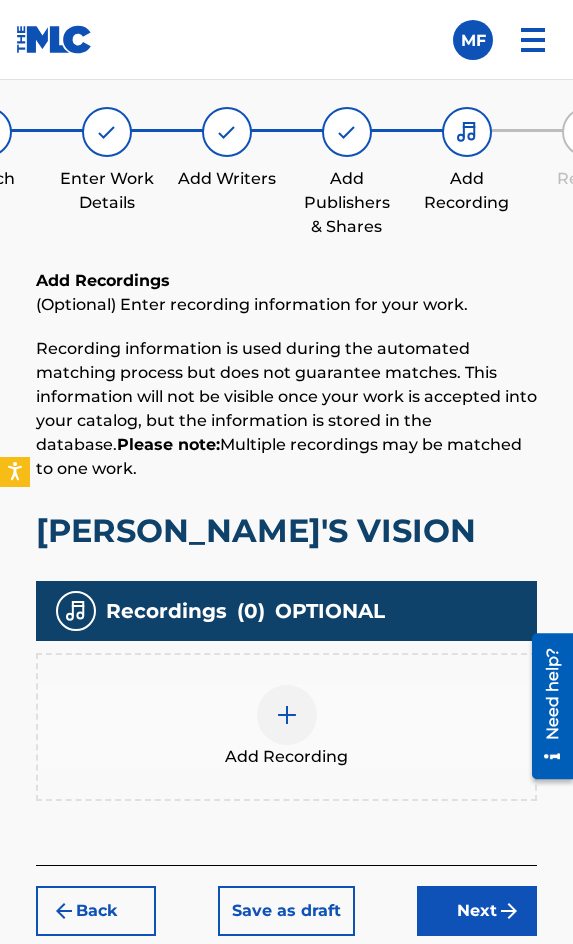 click on "Add Recording" at bounding box center [286, 727] 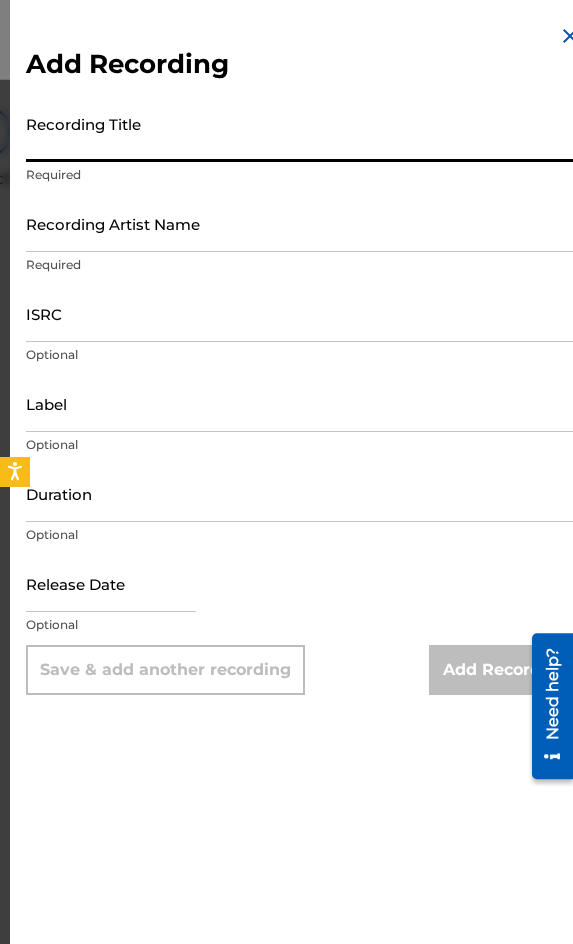 click on "Recording Title" at bounding box center (304, 133) 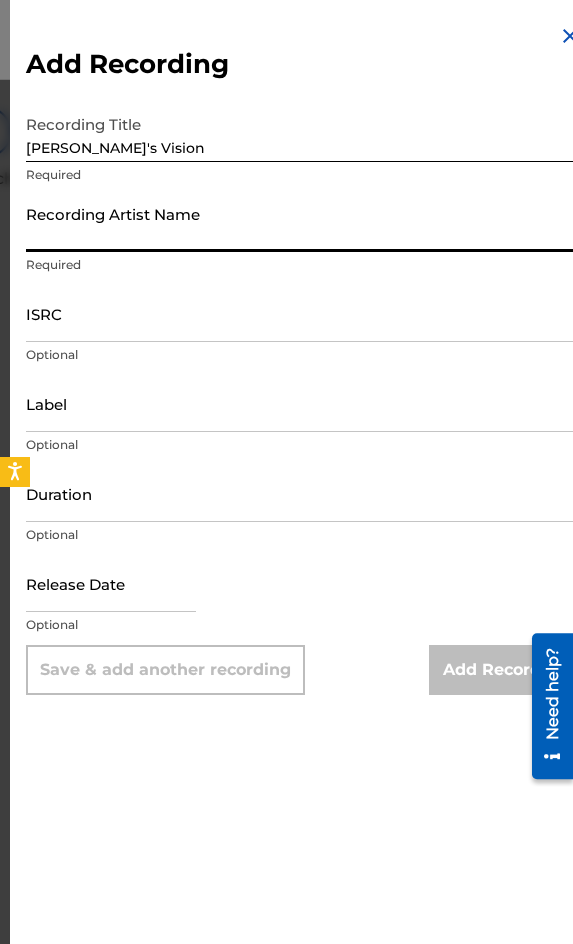 click on "Recording Artist Name" at bounding box center (304, 223) 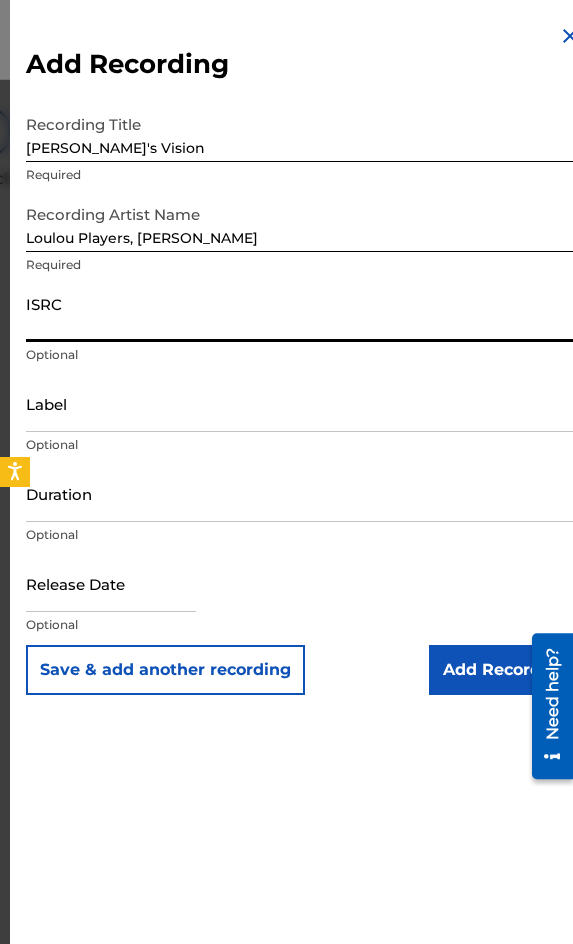 click on "ISRC" at bounding box center [304, 313] 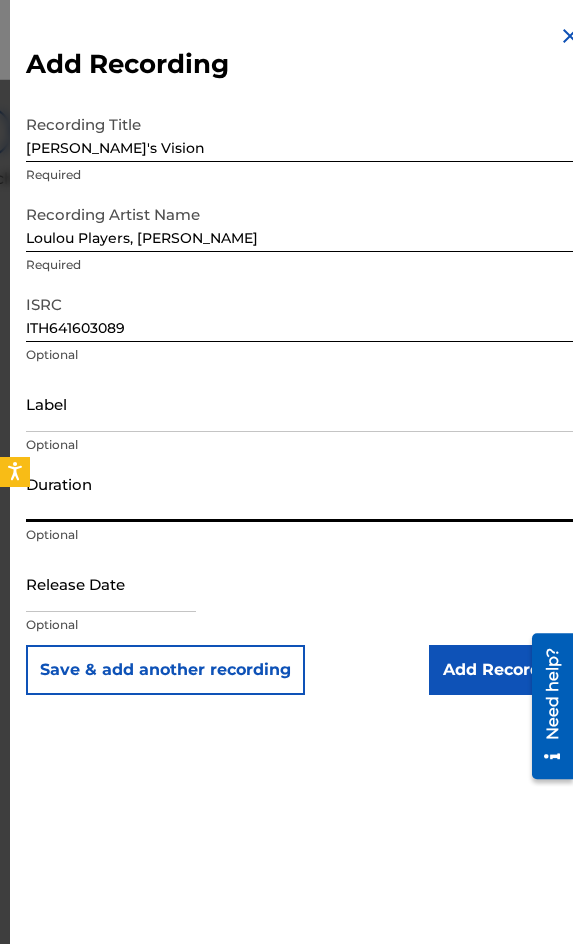 click on "Duration" at bounding box center (304, 493) 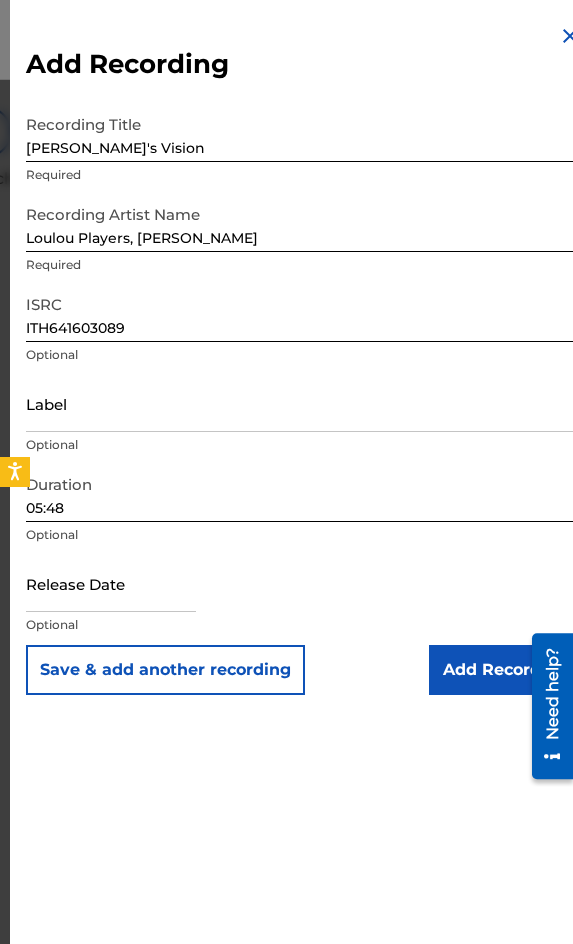 click on "Add Recording" at bounding box center [505, 670] 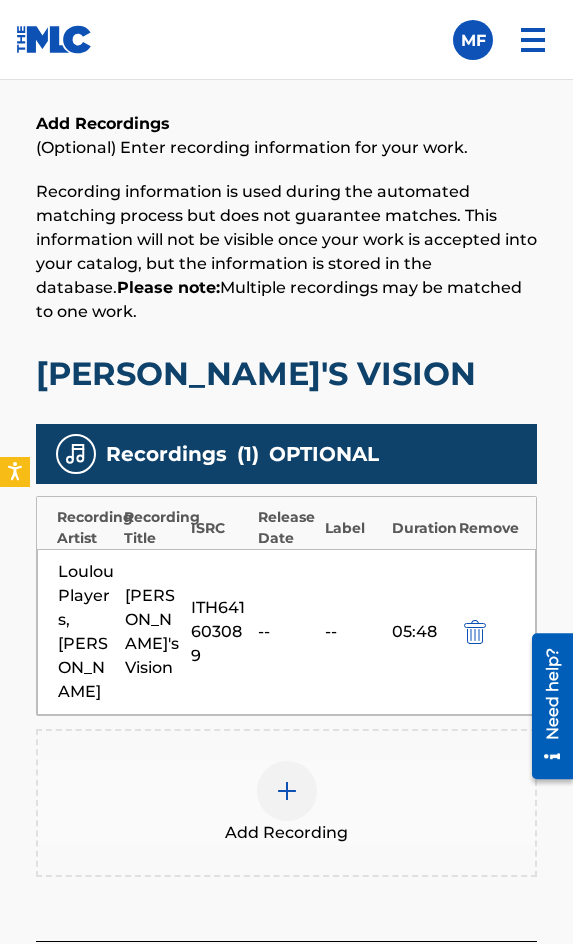 scroll, scrollTop: 1556, scrollLeft: 0, axis: vertical 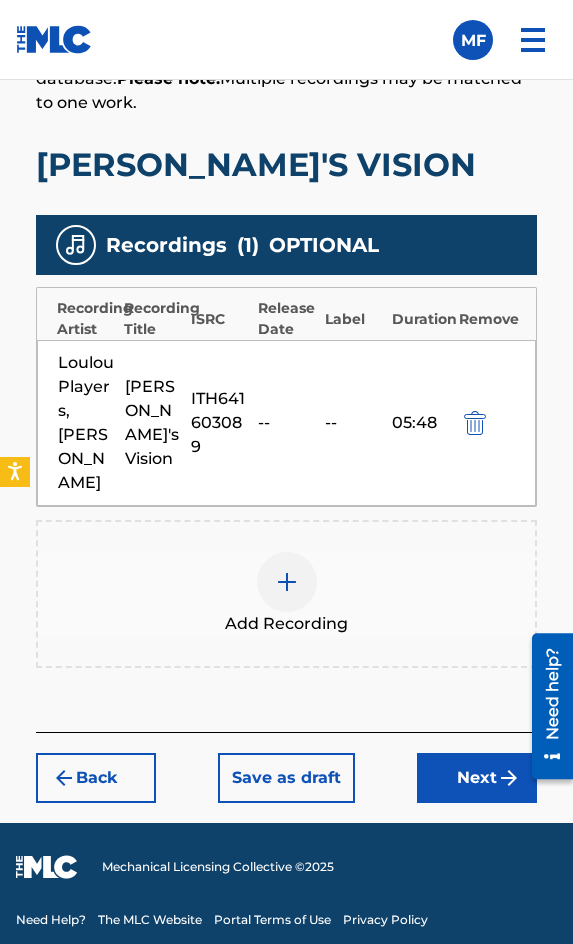 click at bounding box center (287, 582) 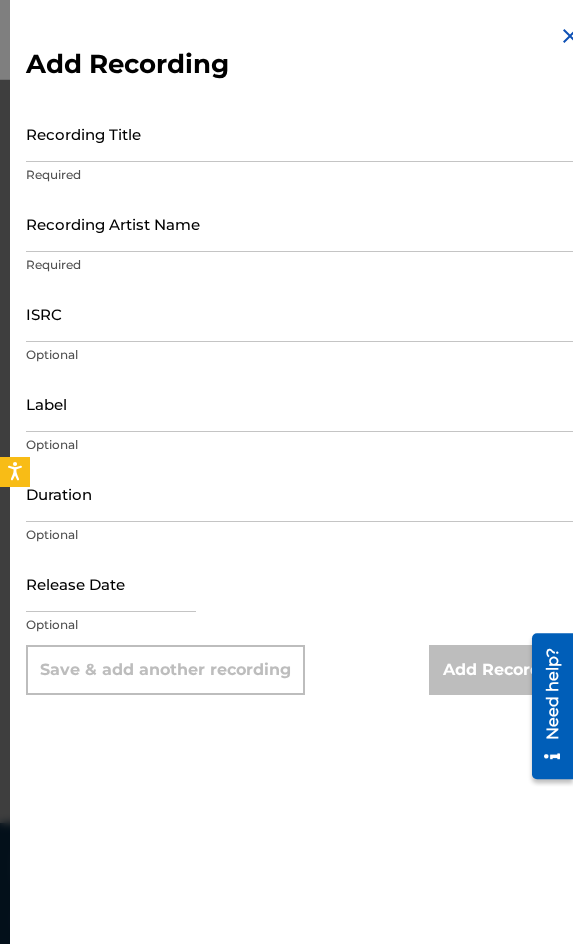 click on "Recording Title" at bounding box center [304, 133] 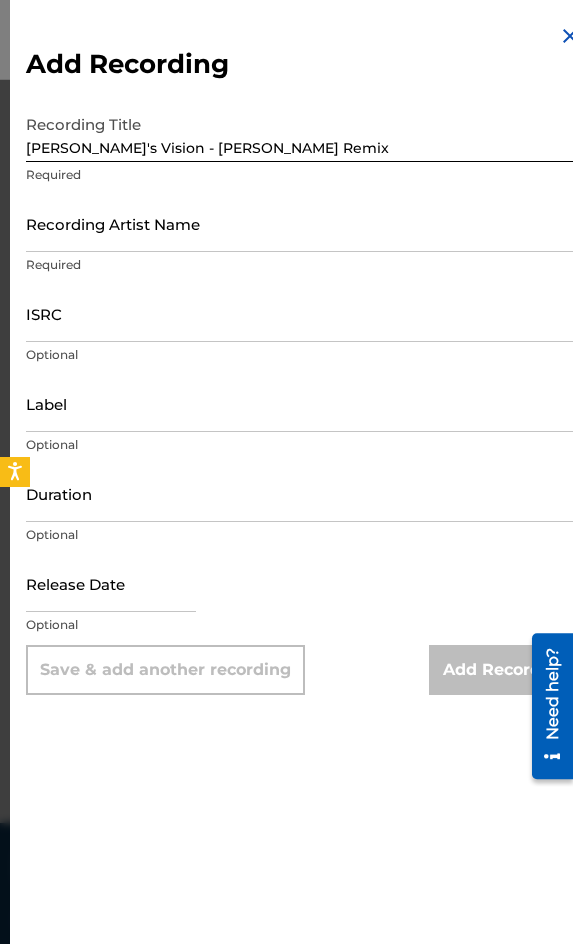 click on "Recording Artist Name" at bounding box center [304, 223] 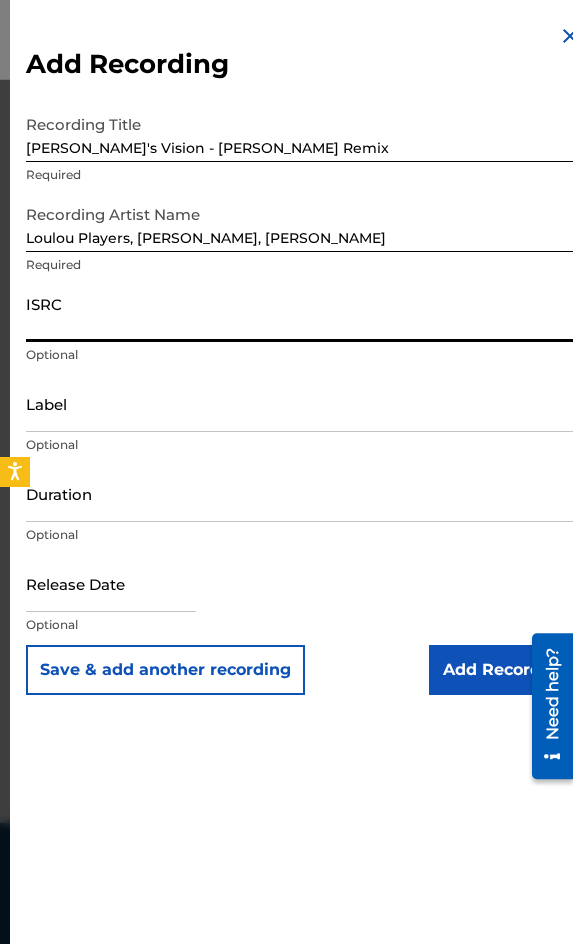 click on "ISRC" at bounding box center (304, 313) 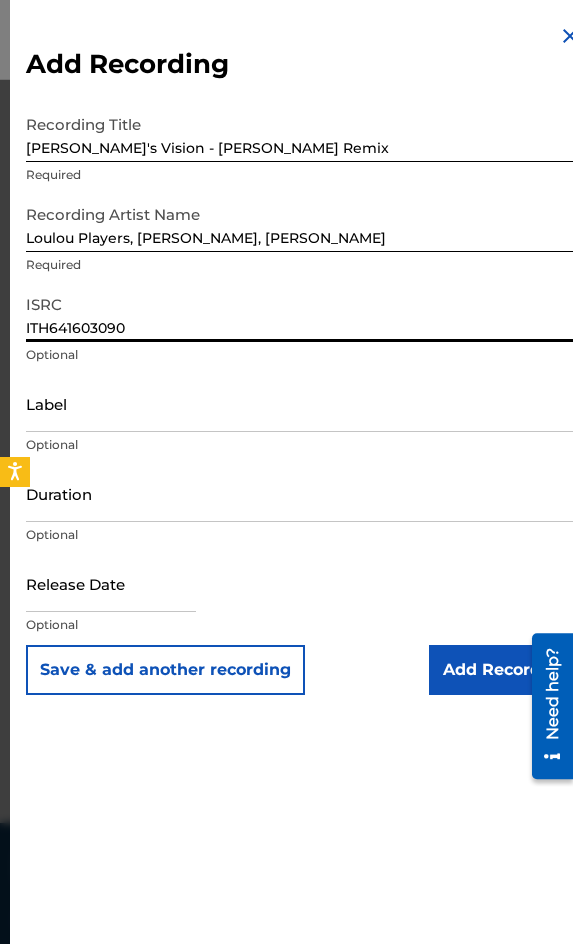 click on "Duration" at bounding box center (304, 493) 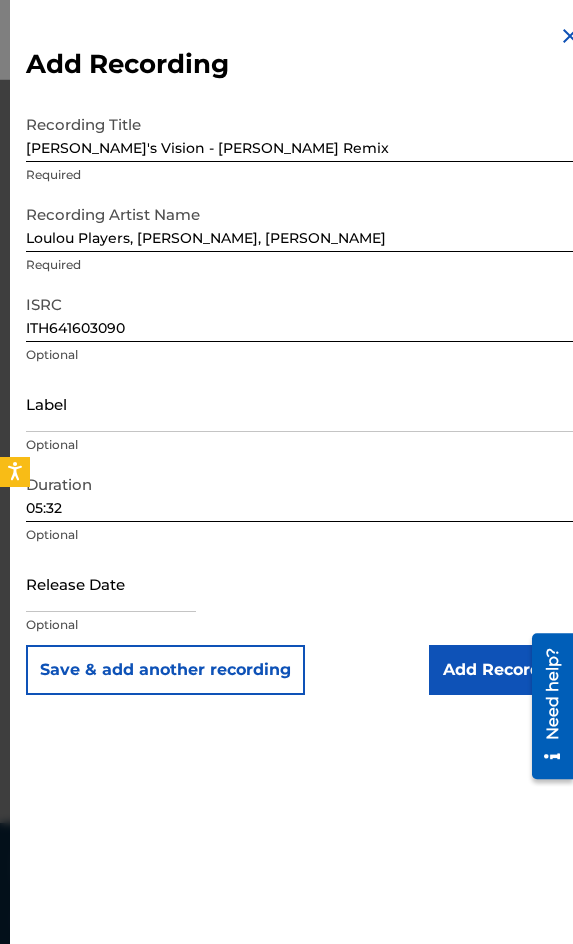 click on "Add Recording" at bounding box center [505, 670] 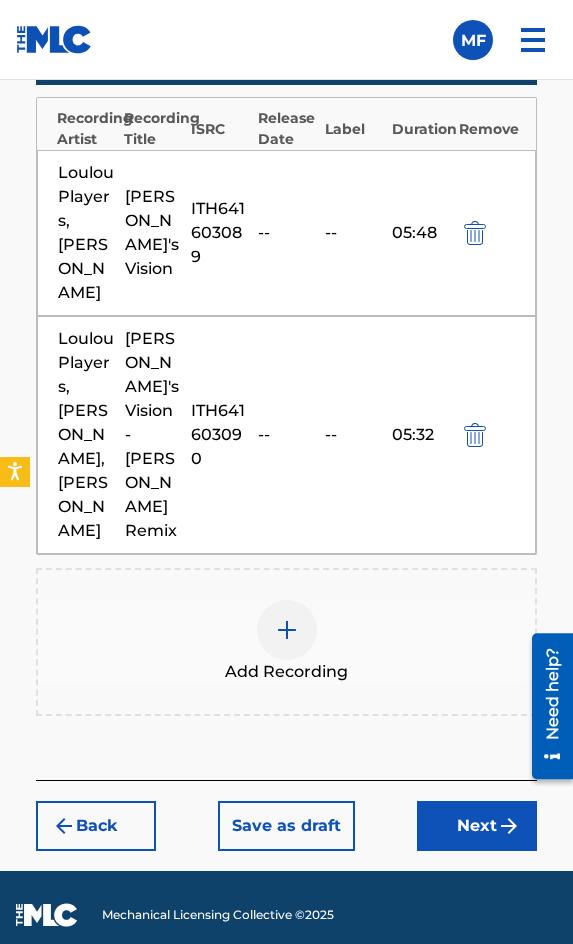 click on "Next" at bounding box center (477, 826) 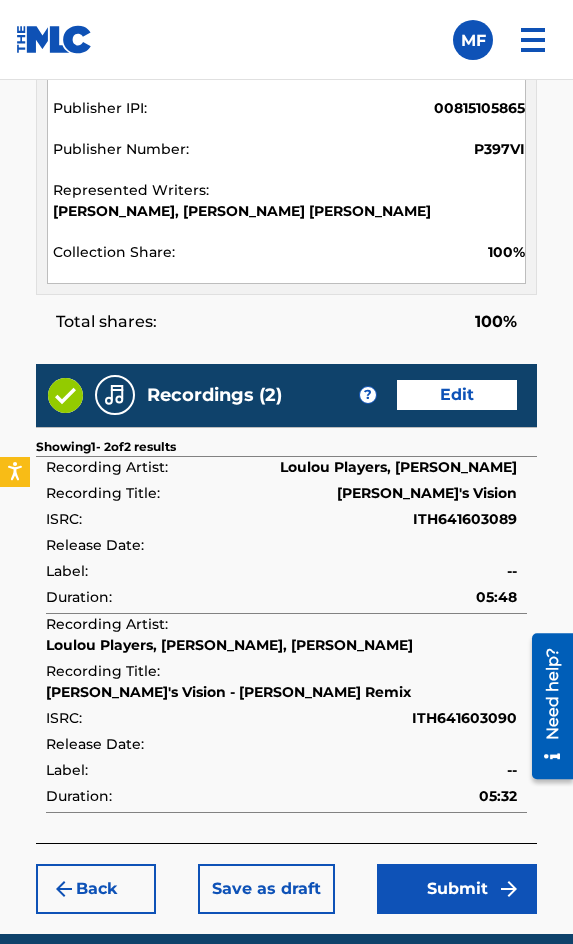 scroll, scrollTop: 2444, scrollLeft: 0, axis: vertical 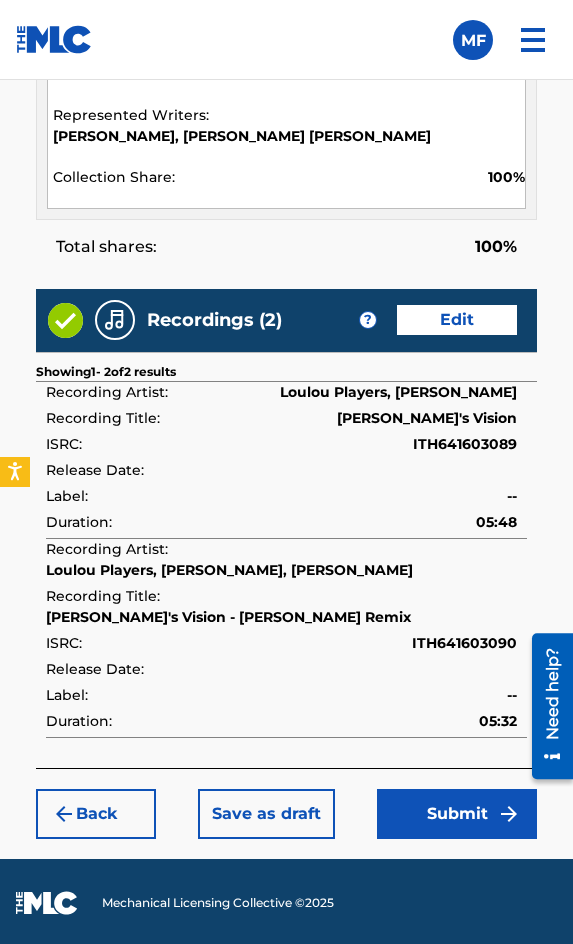 click on "Submit" at bounding box center (457, 814) 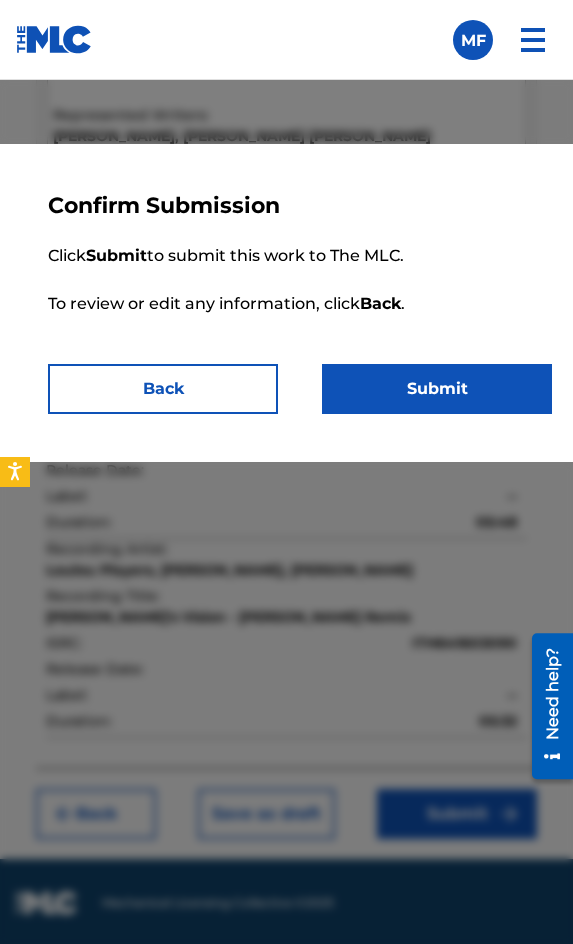click on "Submit" at bounding box center (437, 389) 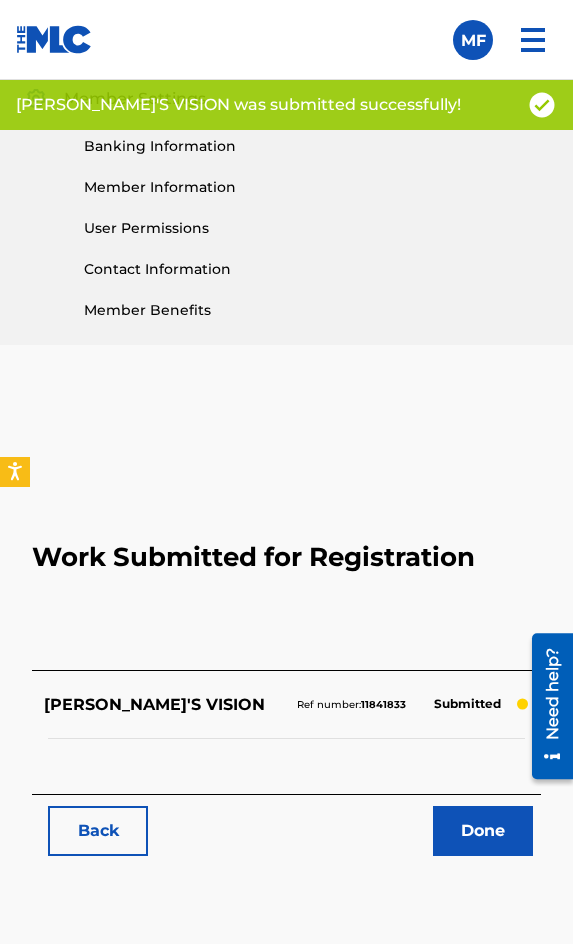 scroll, scrollTop: 1114, scrollLeft: 0, axis: vertical 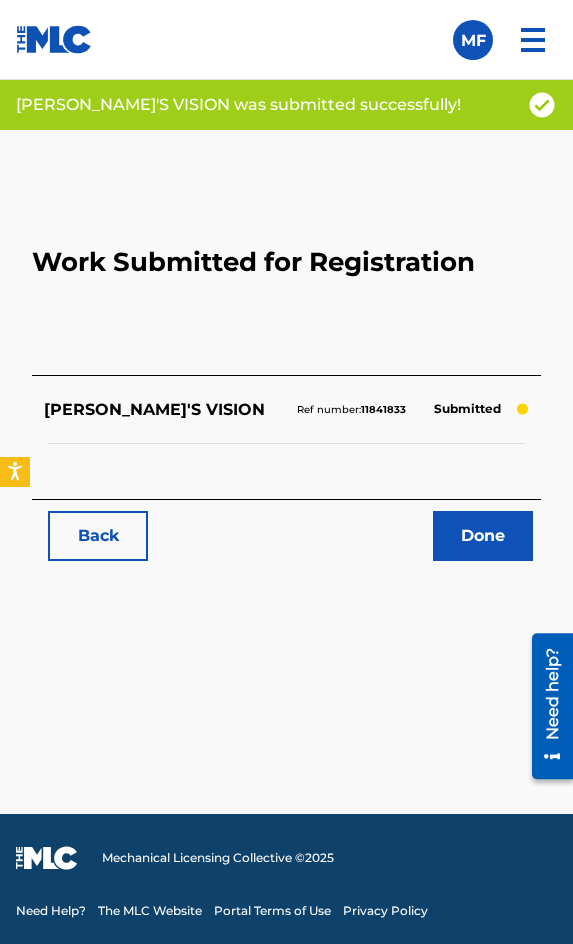 click on "Back" at bounding box center (98, 536) 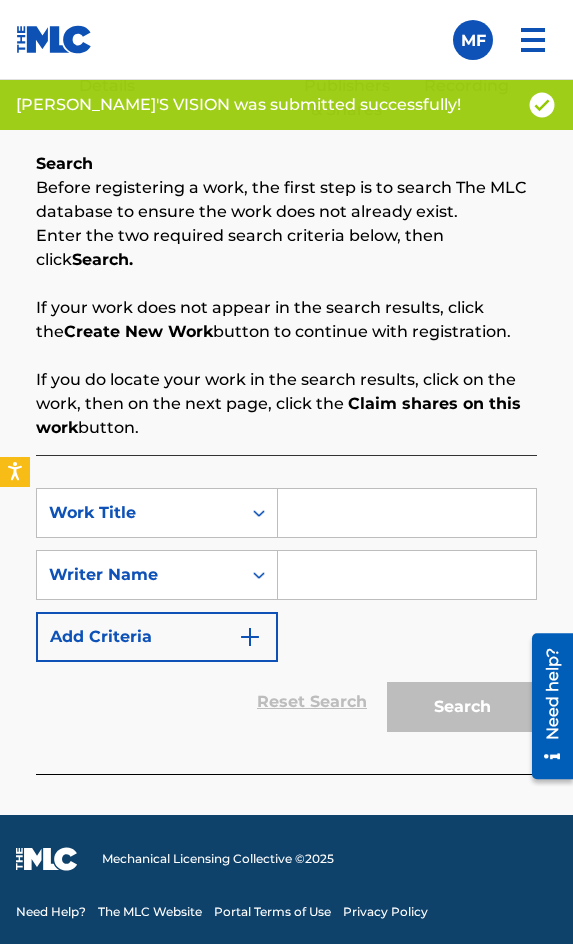scroll, scrollTop: 1308, scrollLeft: 0, axis: vertical 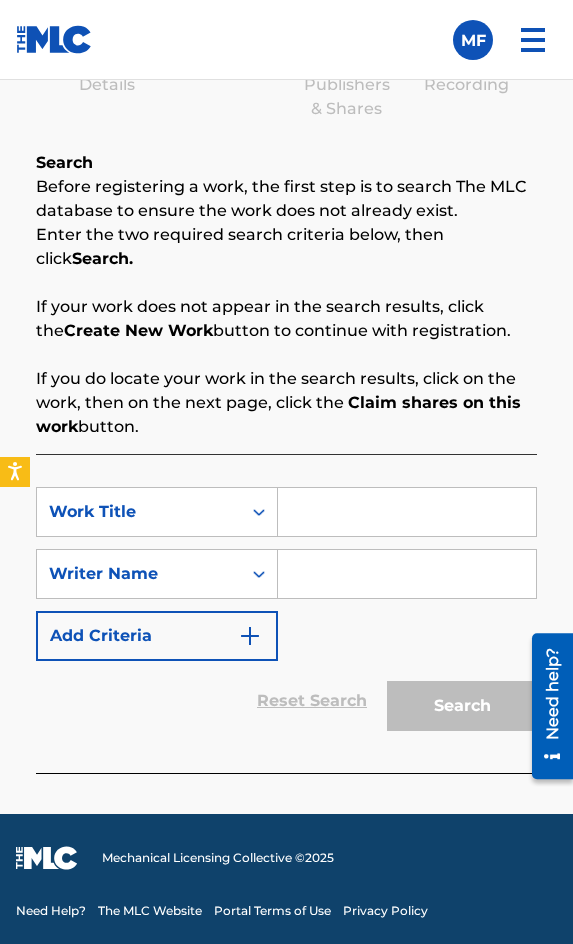 click at bounding box center (407, 512) 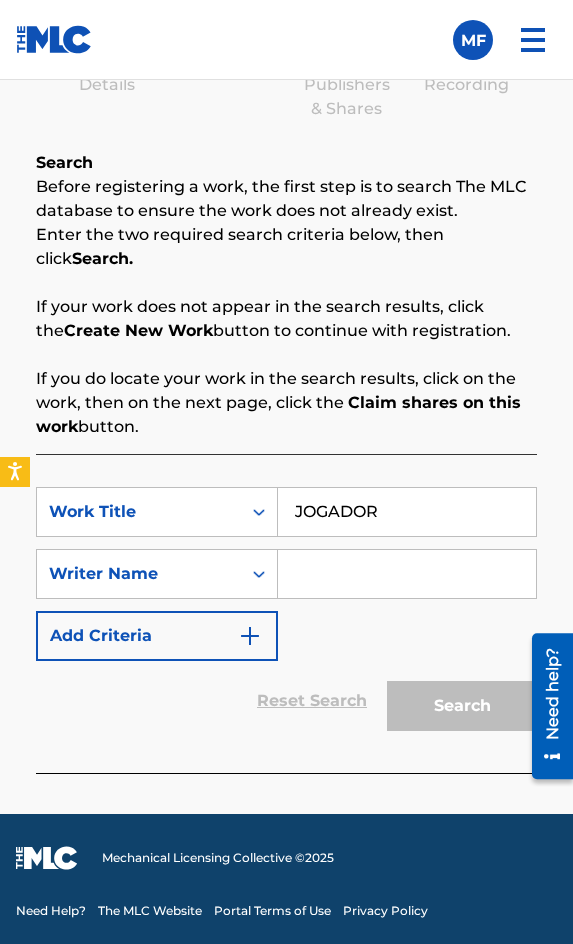 click at bounding box center [407, 574] 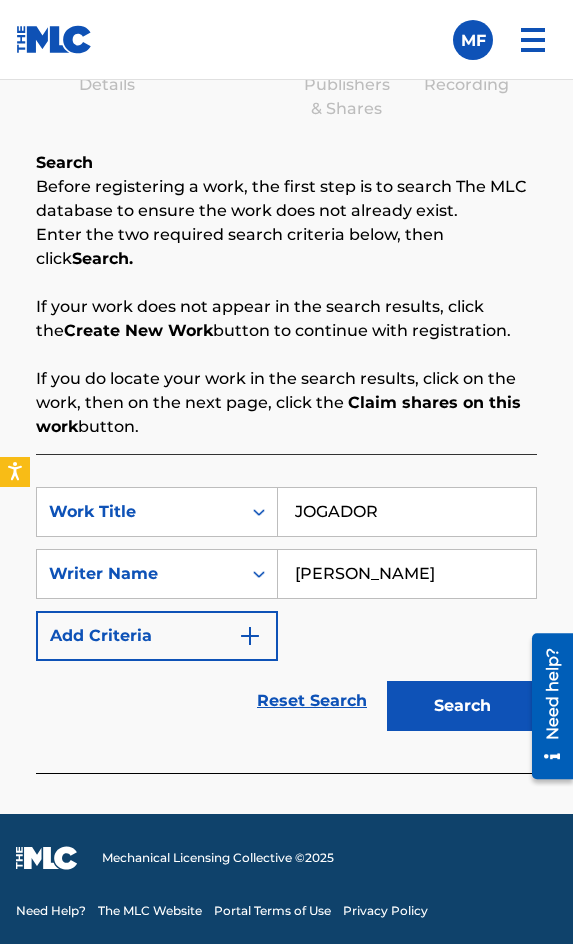 click on "Search" at bounding box center (462, 706) 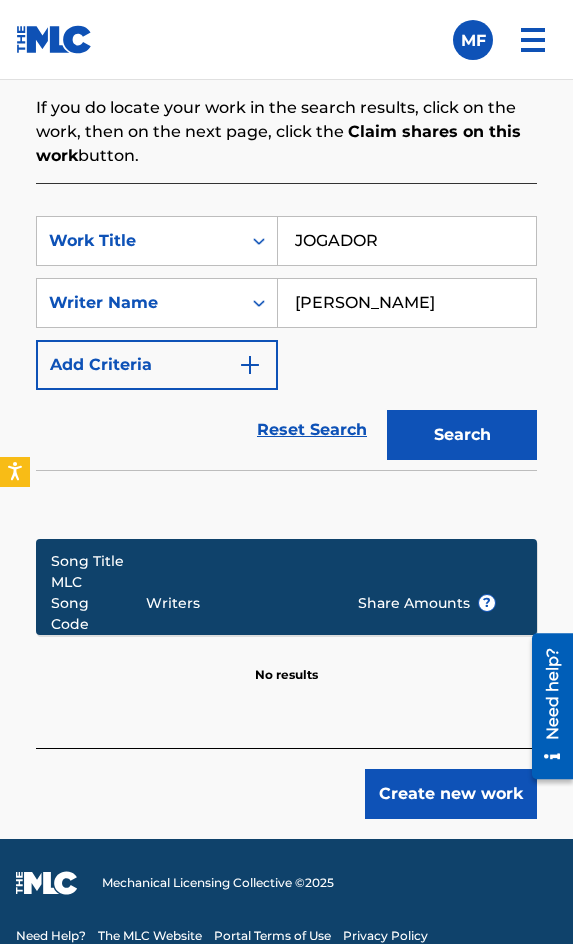 scroll, scrollTop: 1604, scrollLeft: 0, axis: vertical 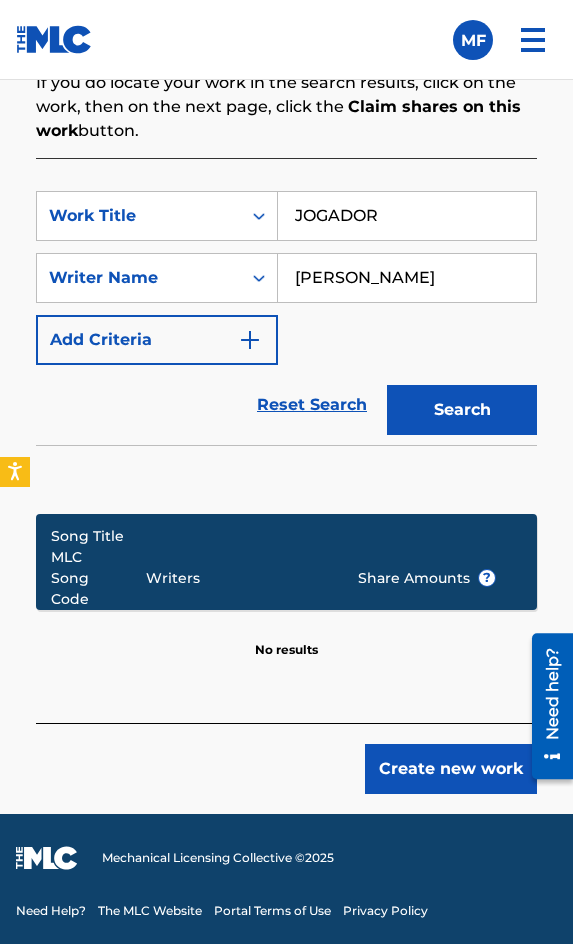 click on "Create new work" at bounding box center (451, 769) 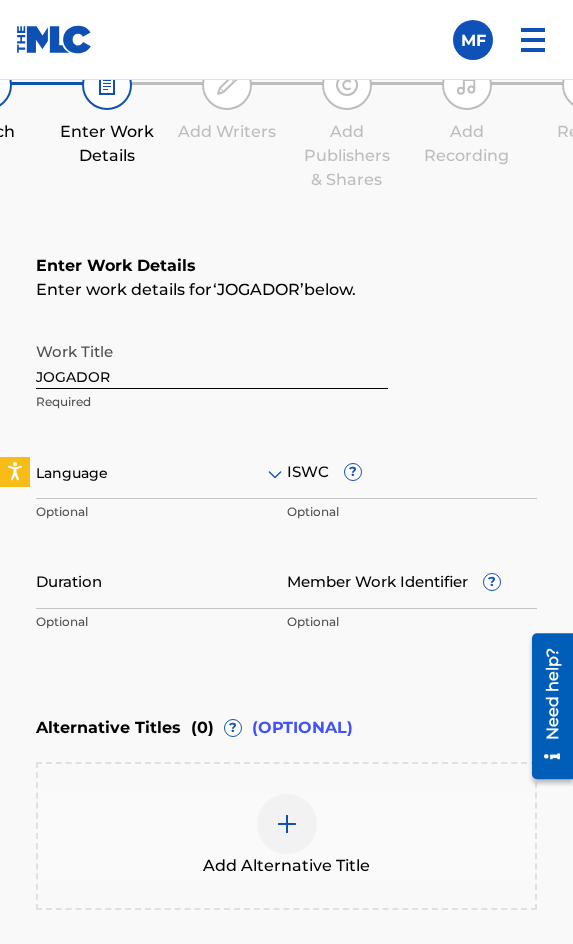 scroll, scrollTop: 1474, scrollLeft: 0, axis: vertical 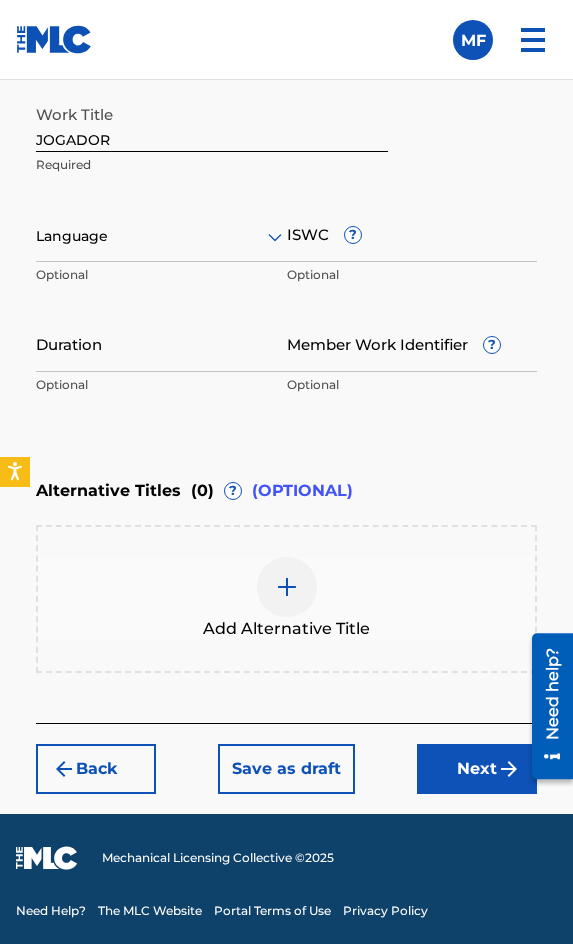 click at bounding box center [161, 236] 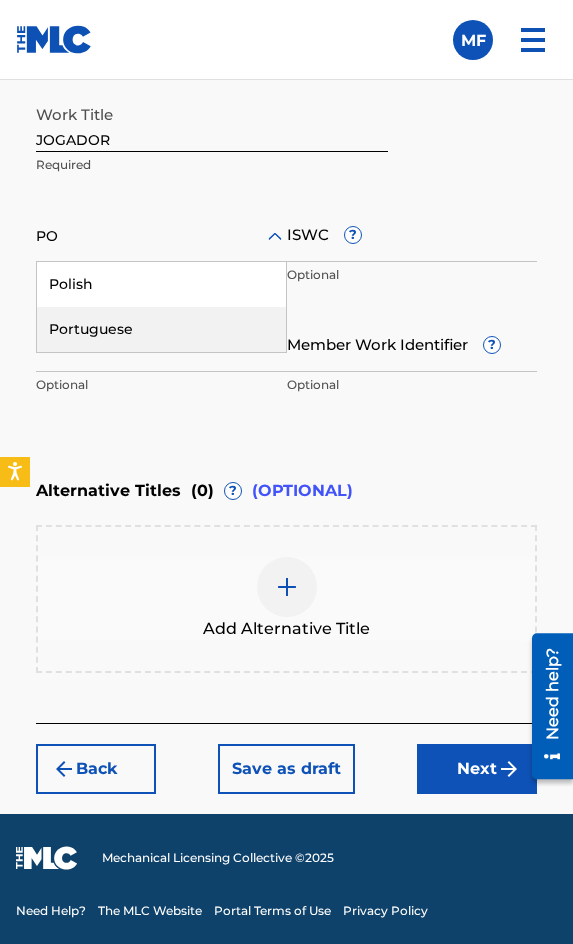 click on "Portuguese" at bounding box center (161, 329) 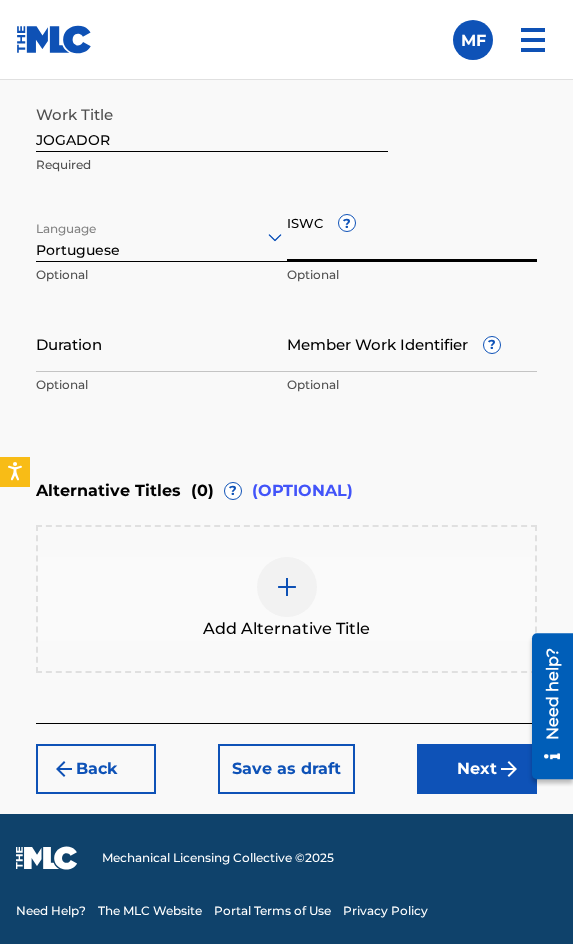 click on "ISWC   ?" at bounding box center (412, 233) 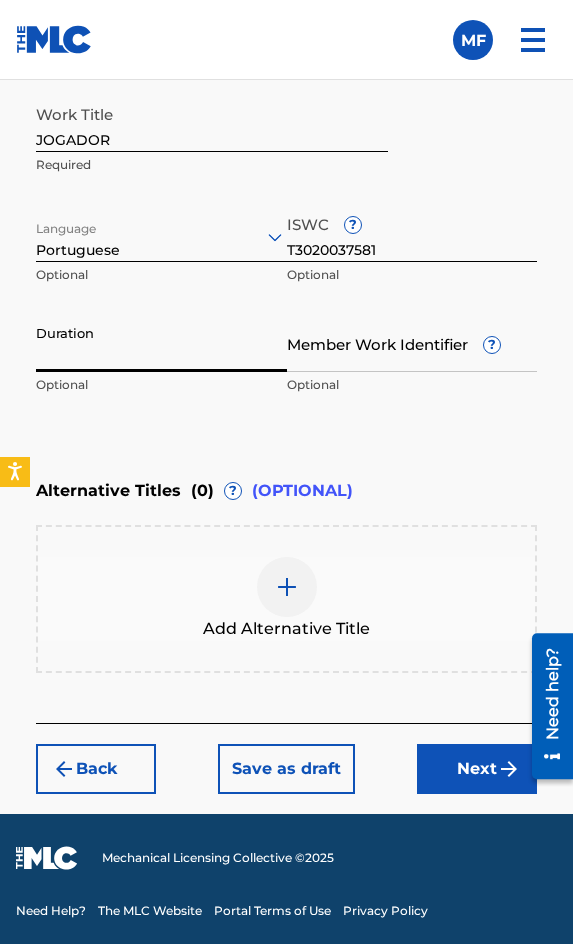 click on "Duration" at bounding box center (161, 343) 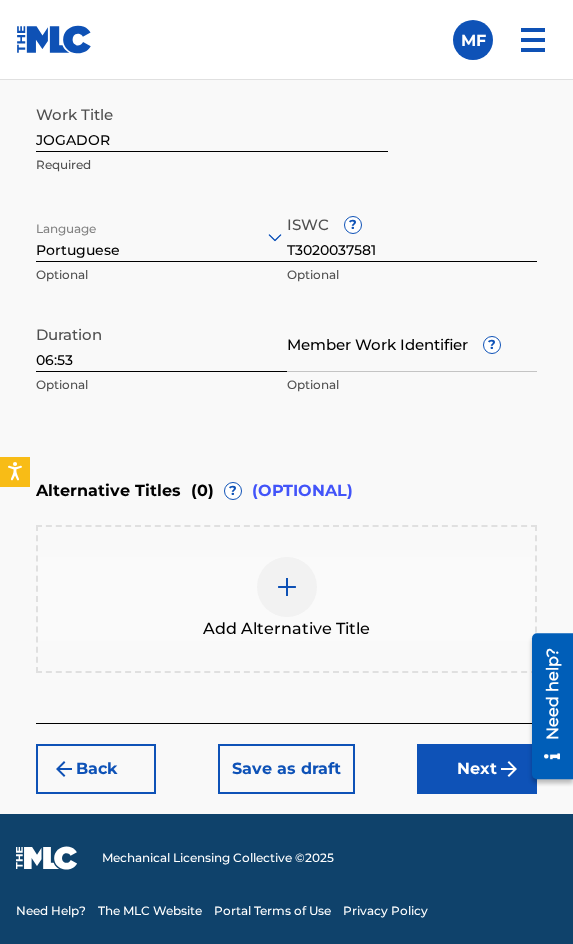 click on "Next" at bounding box center [477, 769] 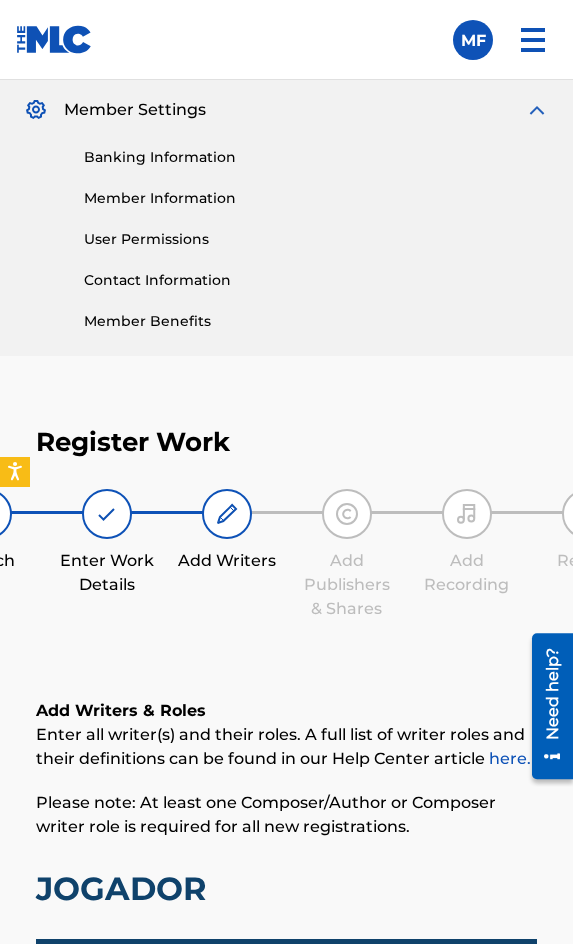 scroll, scrollTop: 1308, scrollLeft: 0, axis: vertical 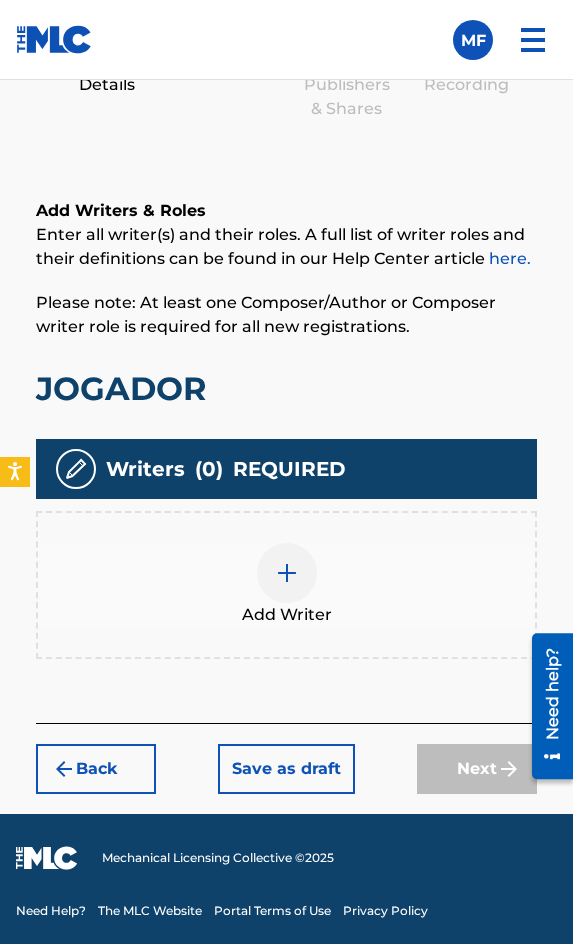 click on "Add Writer" at bounding box center [287, 615] 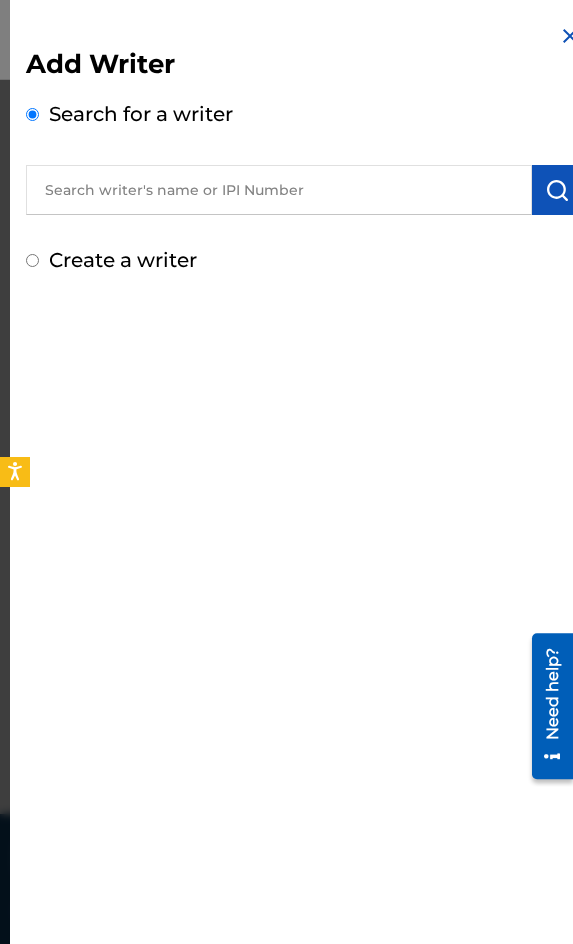 click at bounding box center (279, 190) 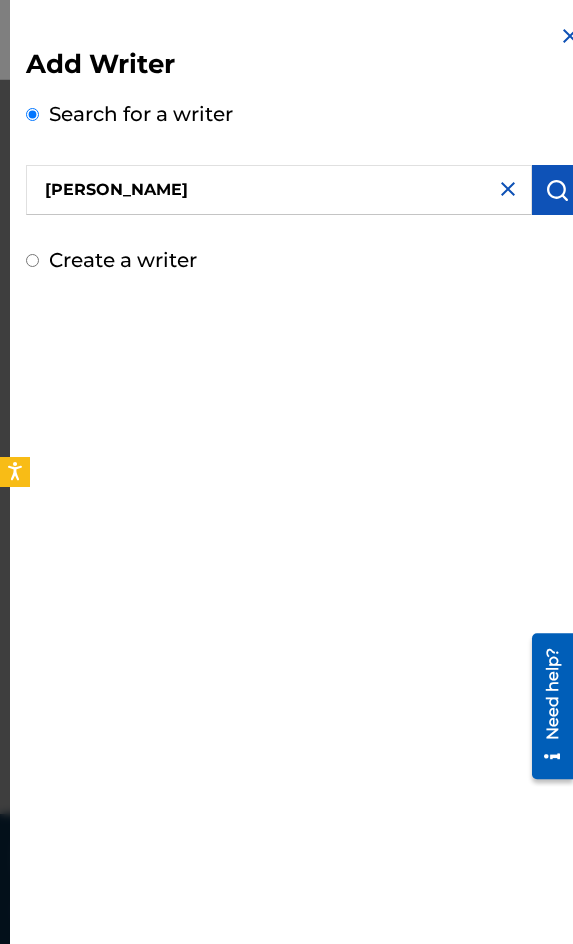 click at bounding box center (557, 190) 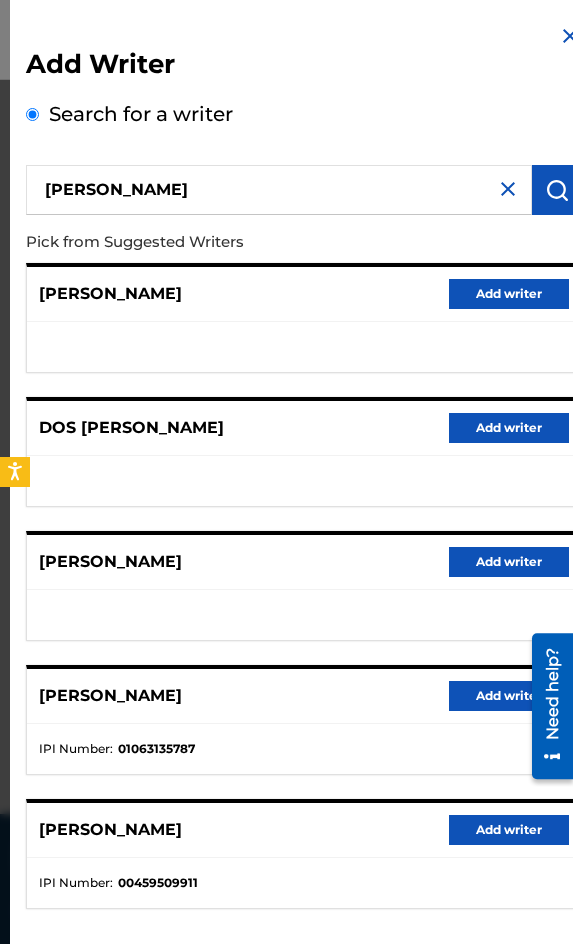 click on "Add writer" at bounding box center [509, 696] 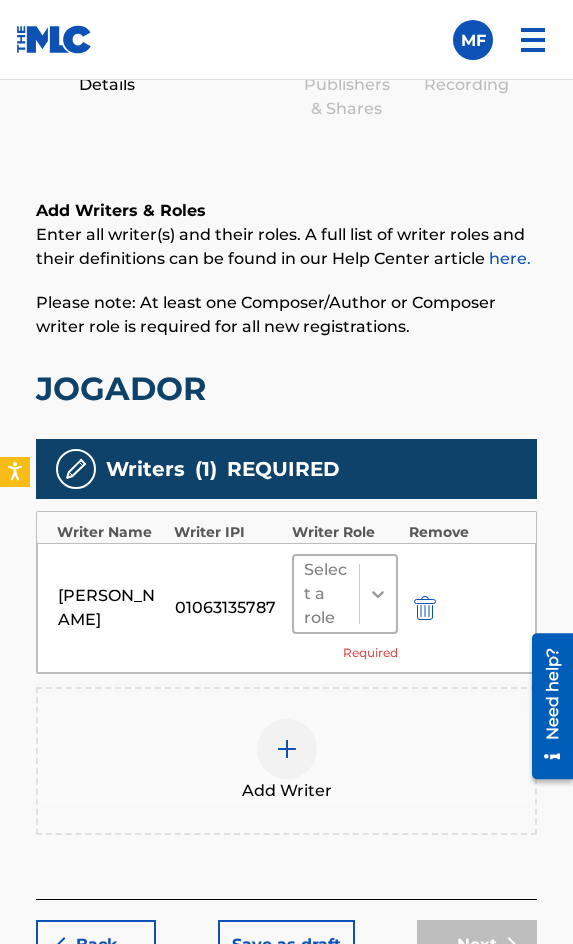 click 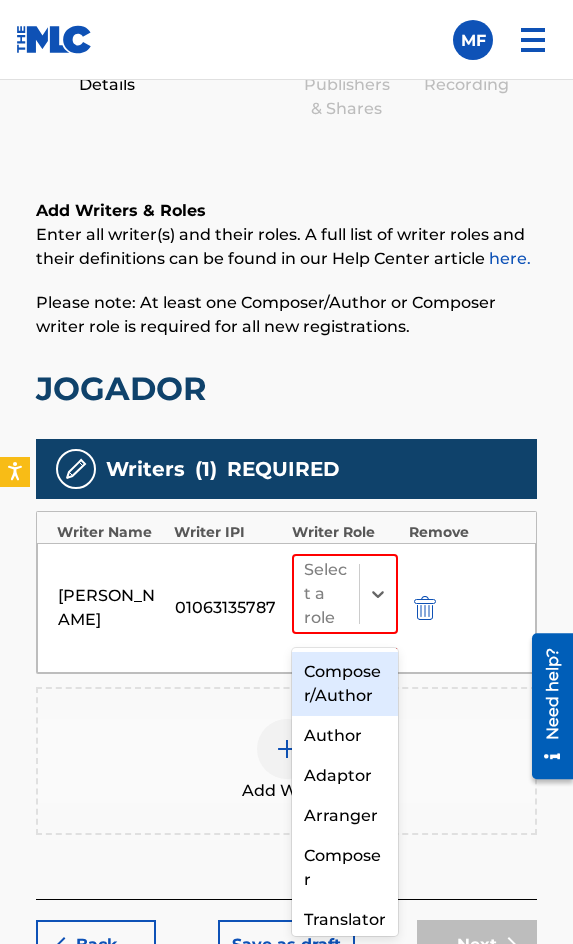 click on "Composer/Author" at bounding box center [345, 684] 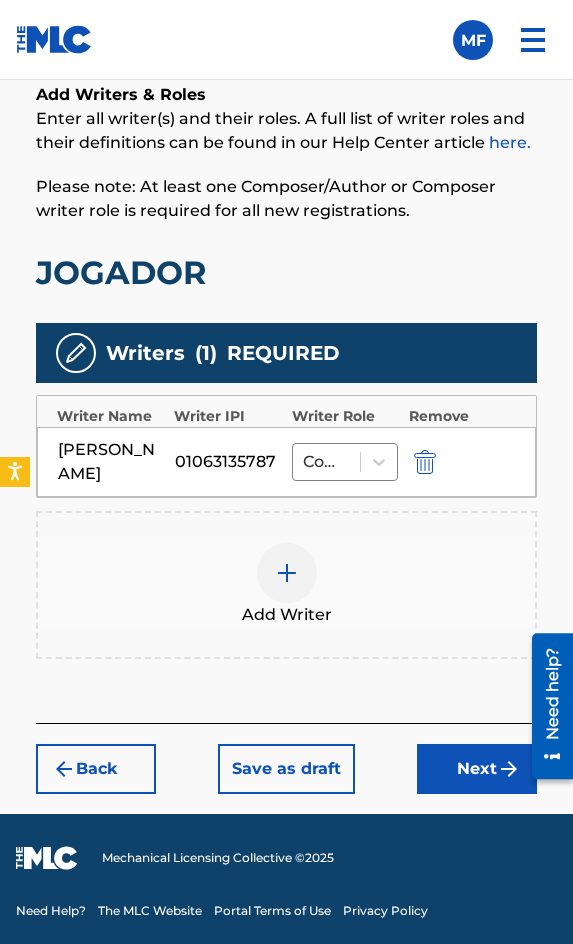 click on "Next" at bounding box center (477, 769) 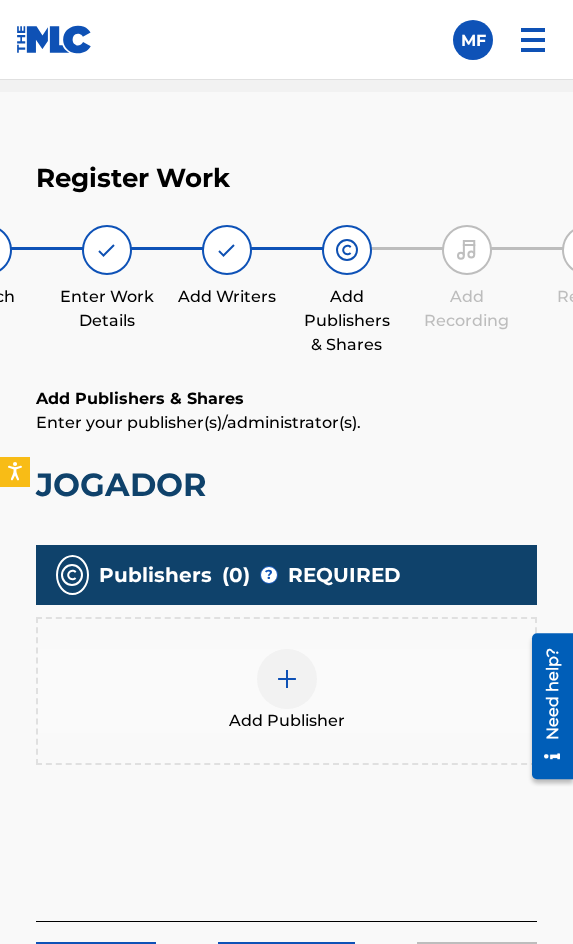scroll, scrollTop: 1270, scrollLeft: 0, axis: vertical 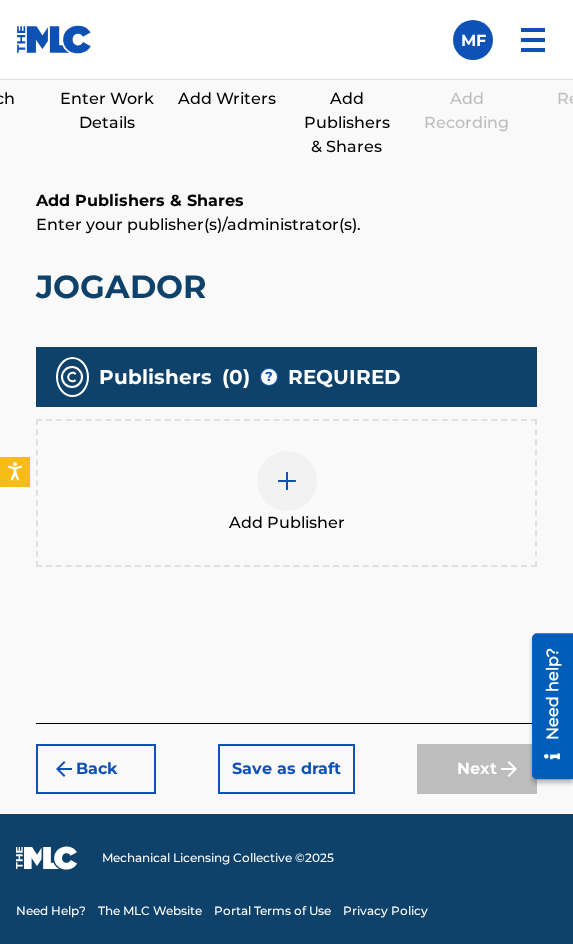 click at bounding box center [287, 481] 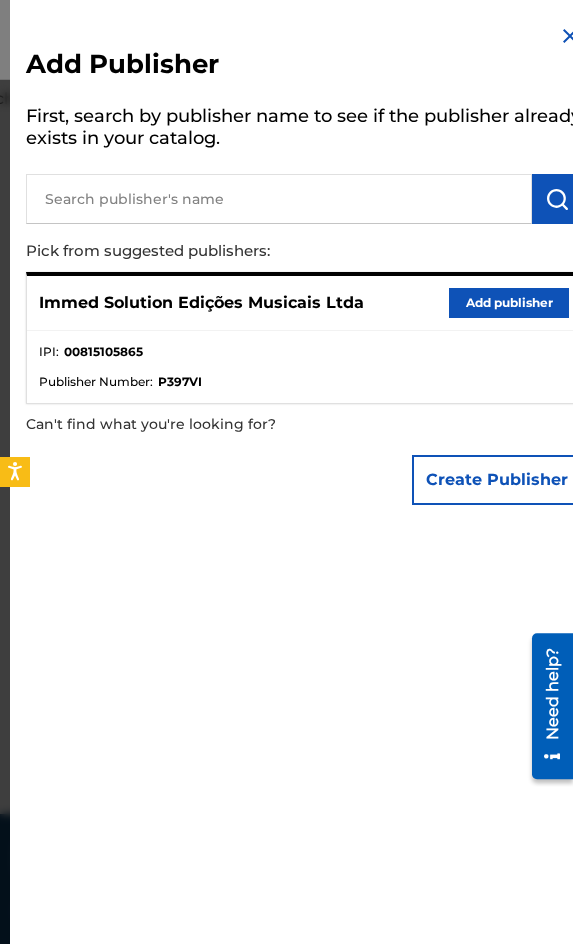 click on "Immed Solution Edições Musicais Ltda Add publisher" at bounding box center [304, 303] 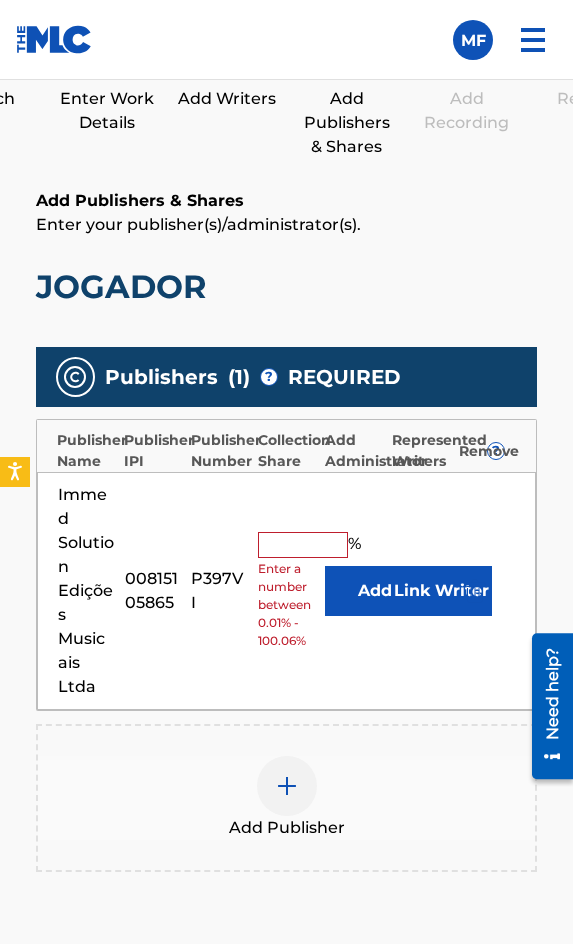click on "Immed Solution Edições Musicais Ltda 00815105865 P397VI % Enter a number between 0.01% - 100.06% Add Link Writer" at bounding box center [286, 591] 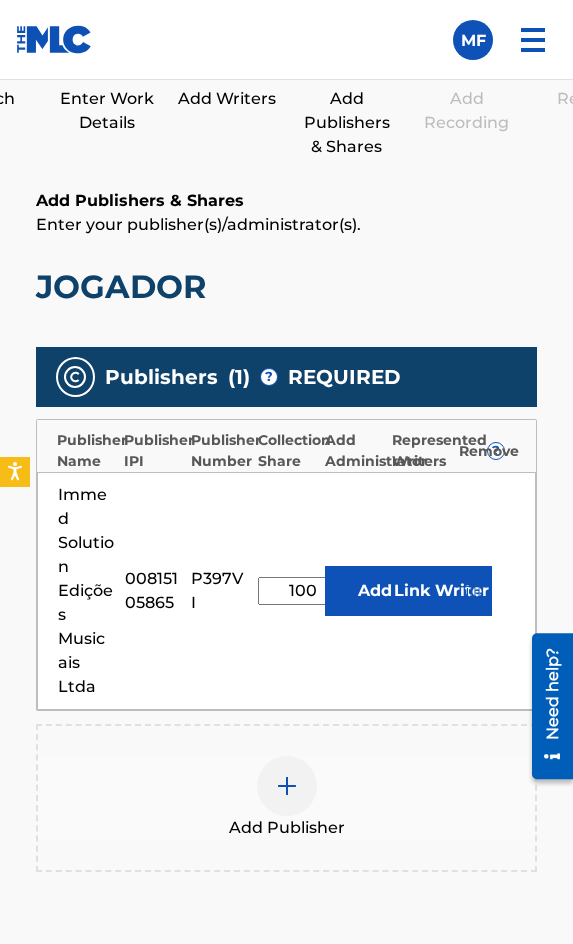 click on "Link Writer" at bounding box center [442, 591] 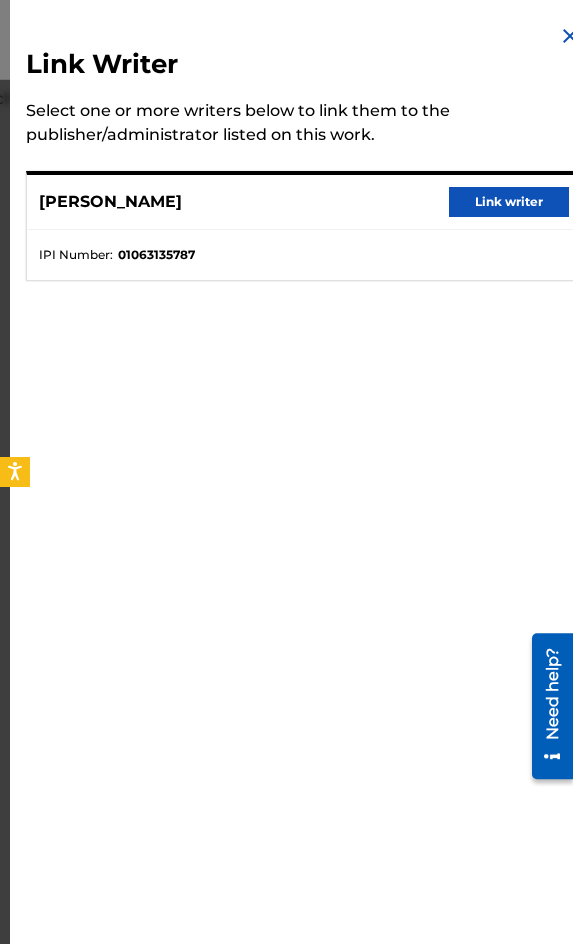 click on "[PERSON_NAME] Link writer" at bounding box center (304, 202) 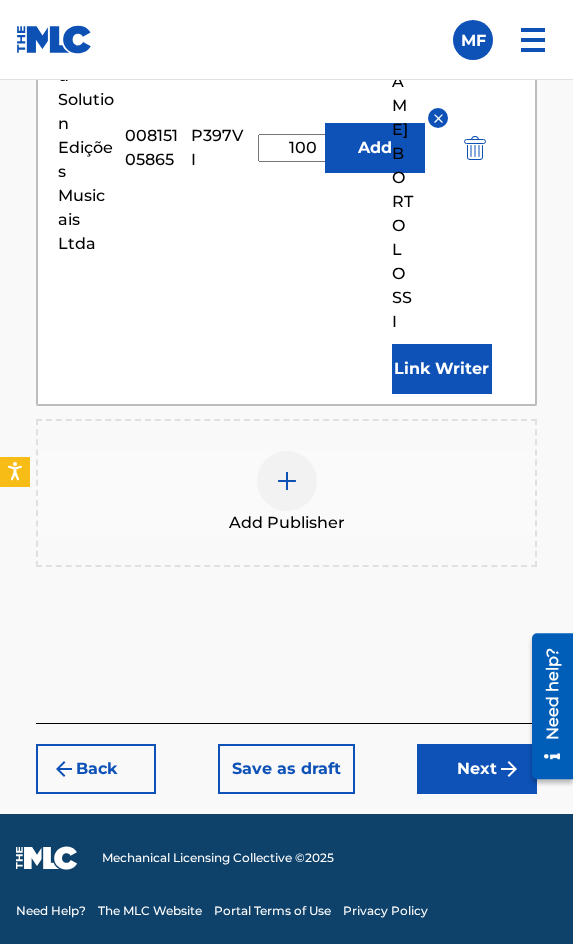 click on "Next" at bounding box center [477, 769] 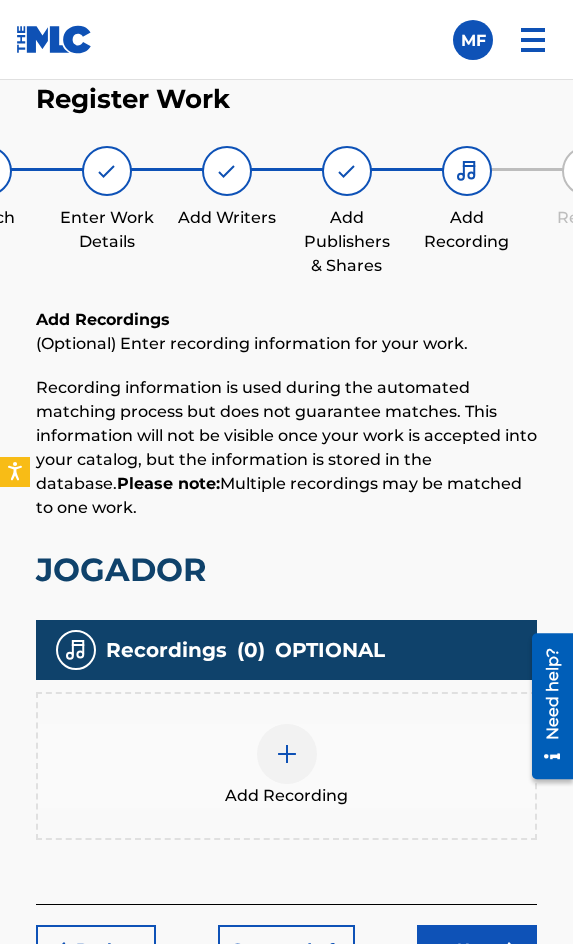 scroll, scrollTop: 1332, scrollLeft: 0, axis: vertical 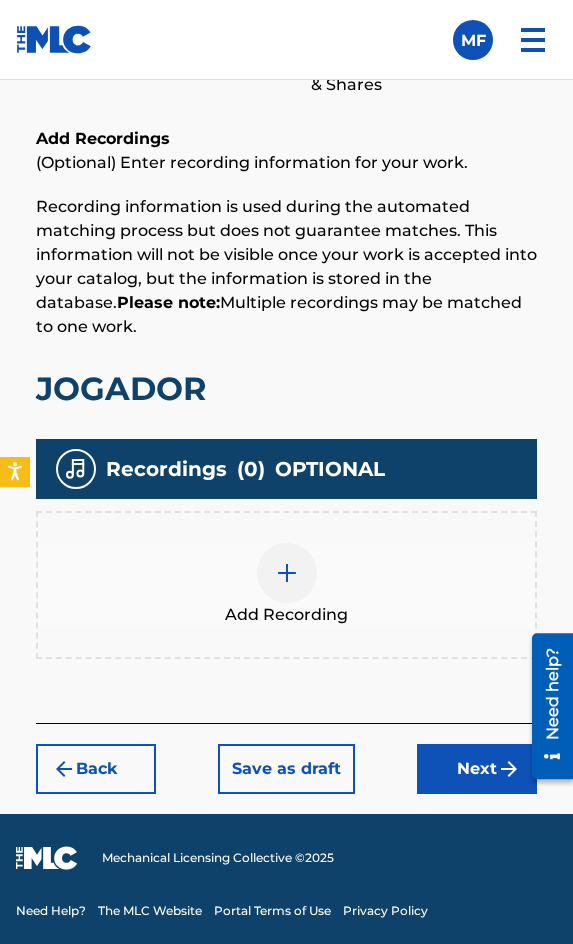 click at bounding box center [287, 573] 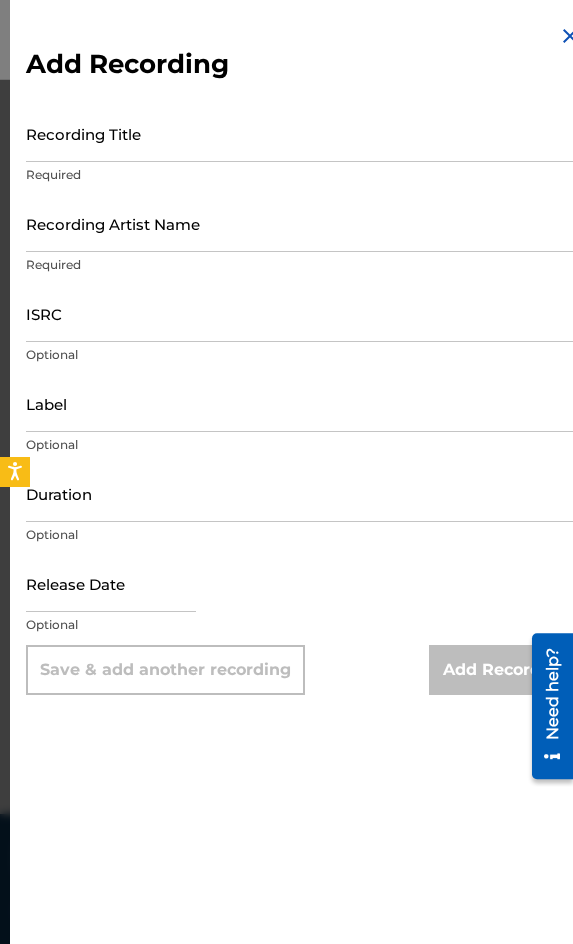 click on "Add Recording Recording Title Required Recording Artist Name Required ISRC Optional Label Optional Duration Optional Release Date Optional Save & add another recording Add Recording" at bounding box center (304, 359) 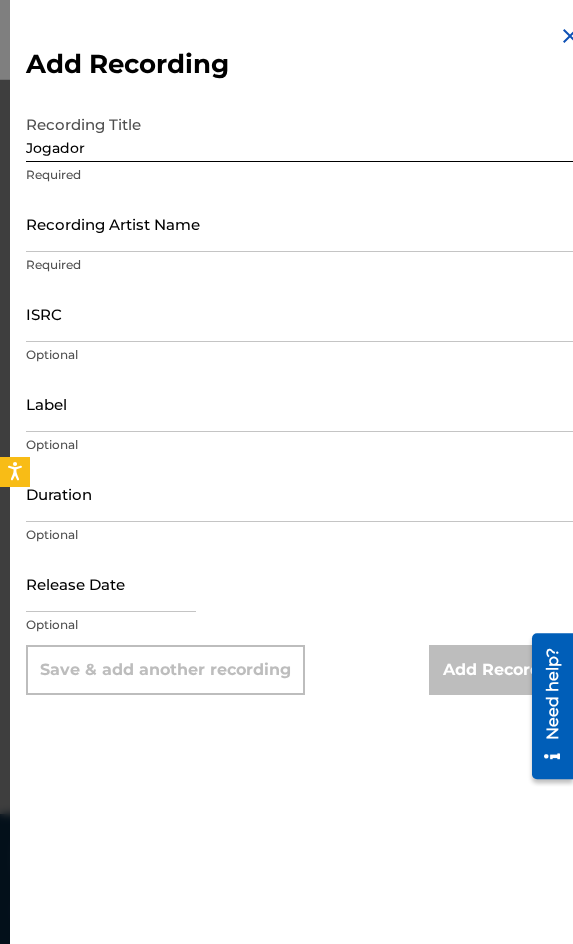click on "Recording Artist Name" at bounding box center [304, 223] 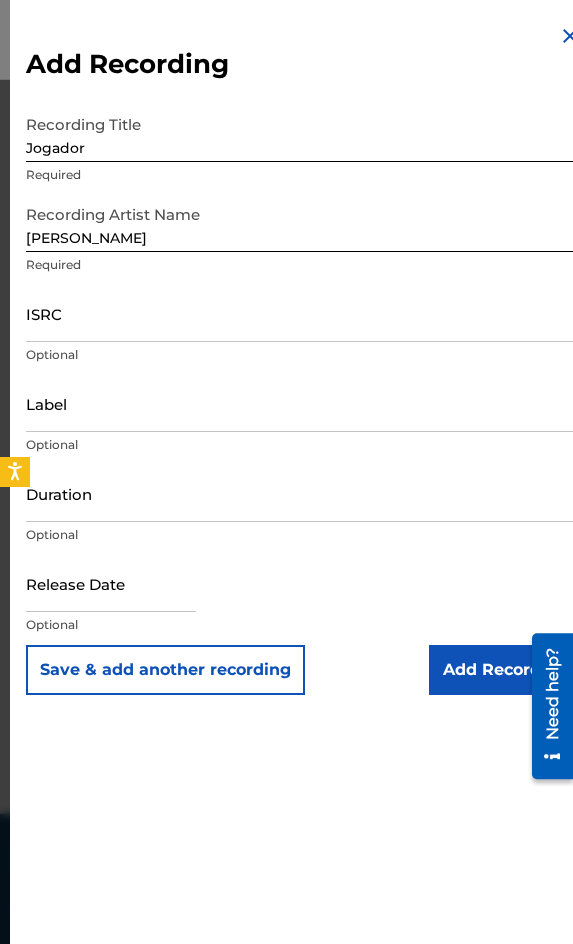 click on "ISRC" at bounding box center (304, 313) 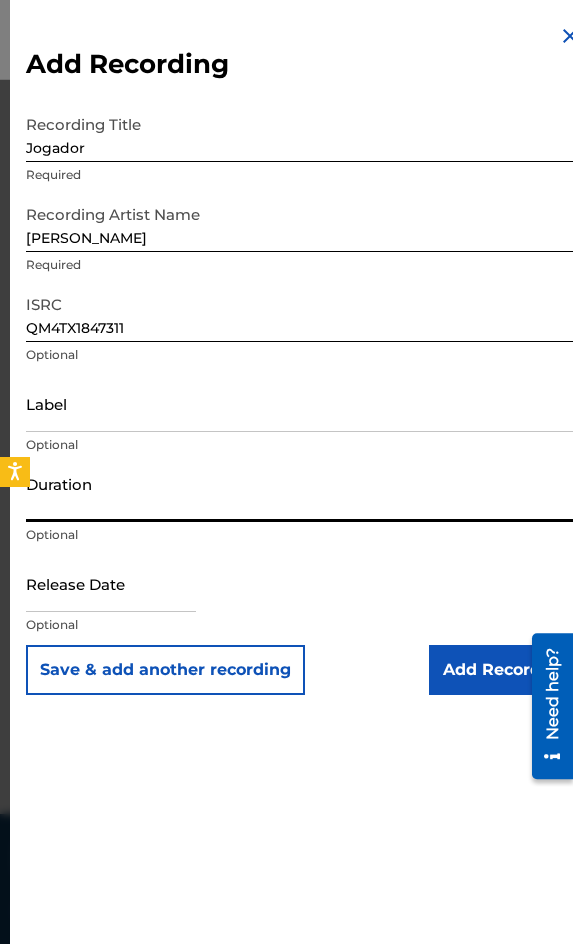click on "Duration" at bounding box center [304, 493] 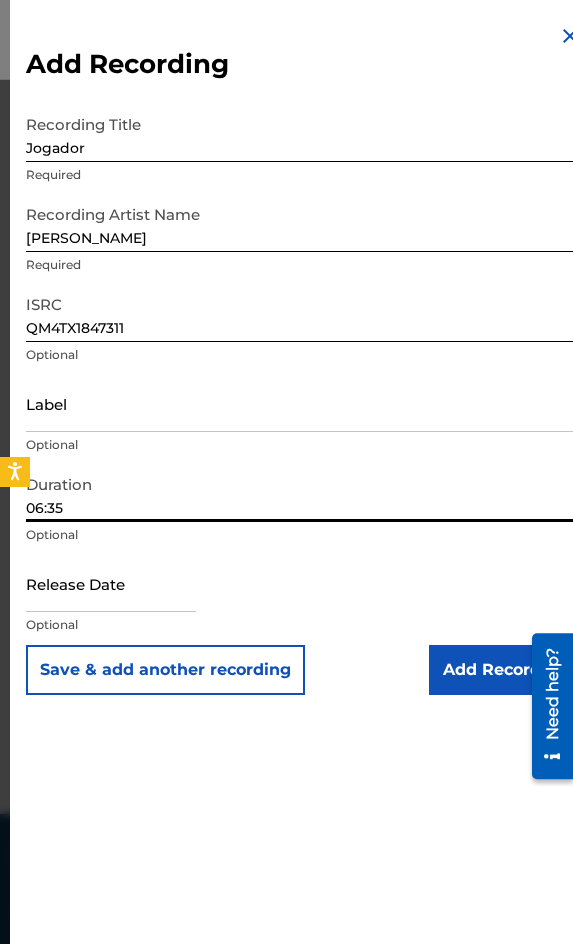click on "Add Recording" at bounding box center [505, 670] 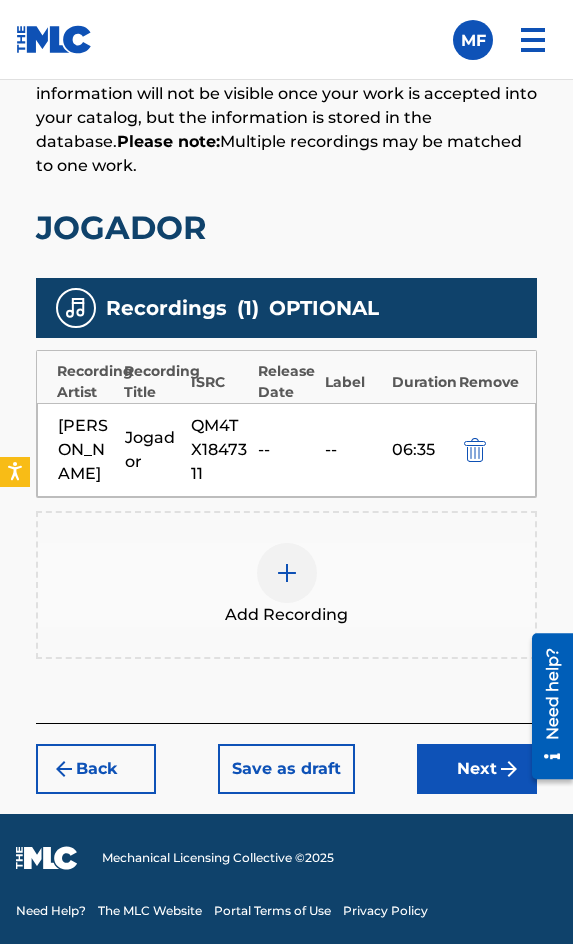 click on "Next" at bounding box center (477, 769) 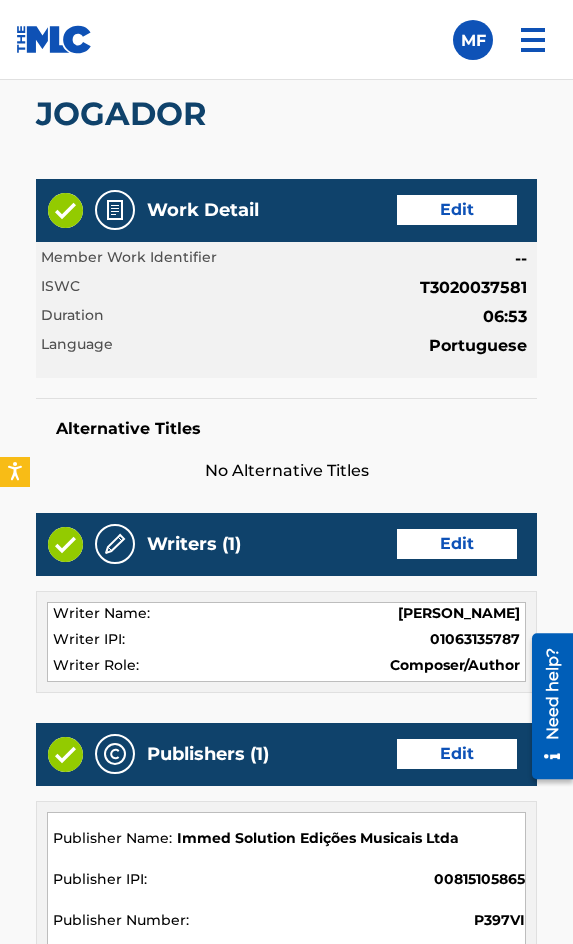 scroll, scrollTop: 2162, scrollLeft: 0, axis: vertical 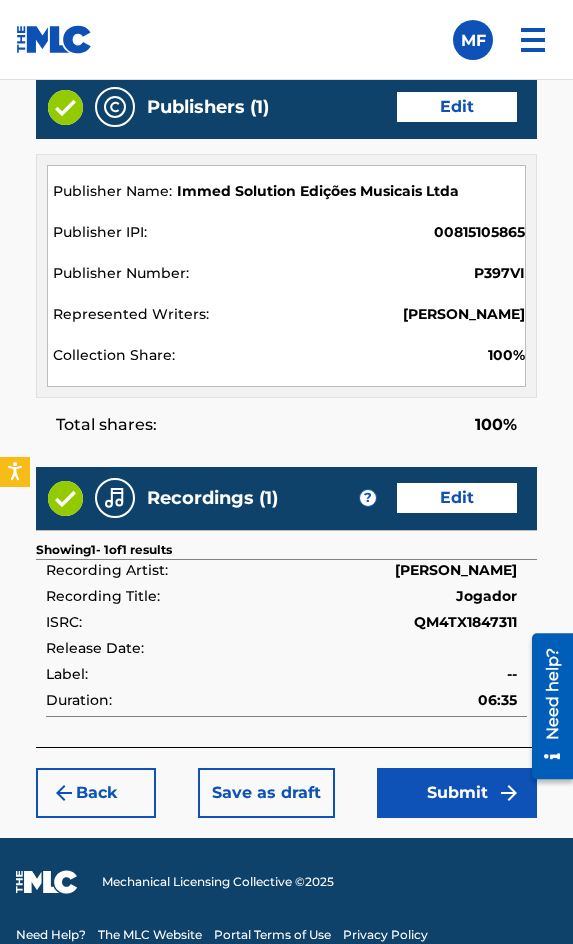 click on "Submit" at bounding box center [457, 793] 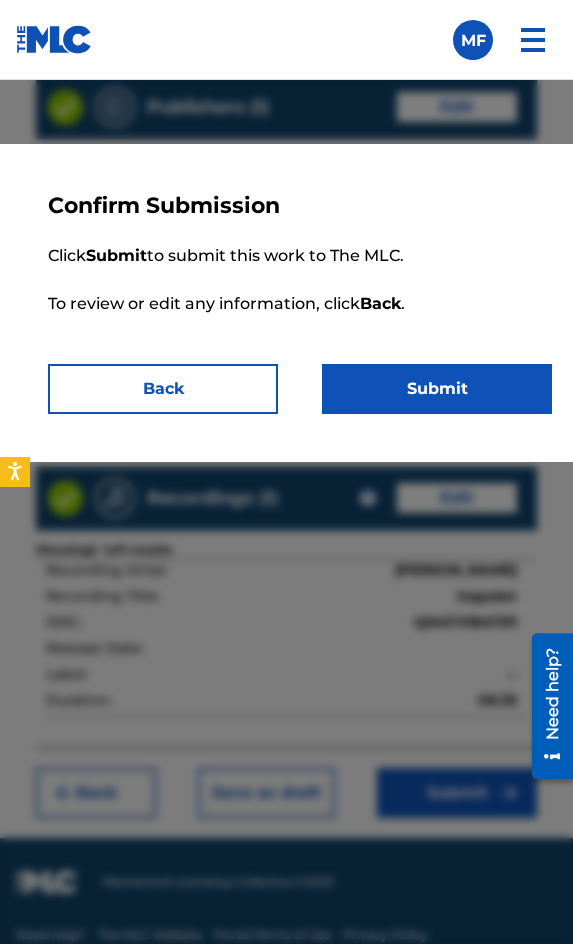 click on "Submit" at bounding box center (437, 389) 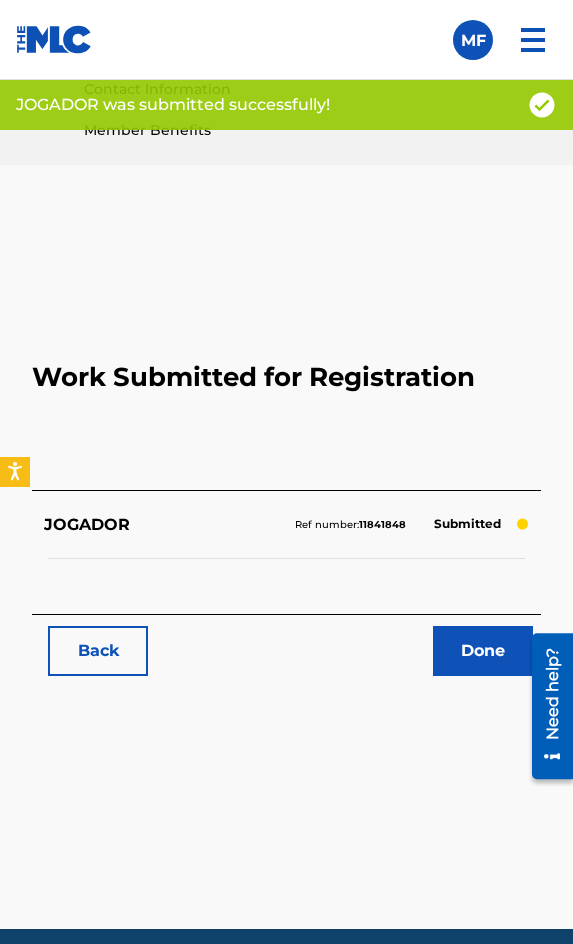 scroll, scrollTop: 1100, scrollLeft: 0, axis: vertical 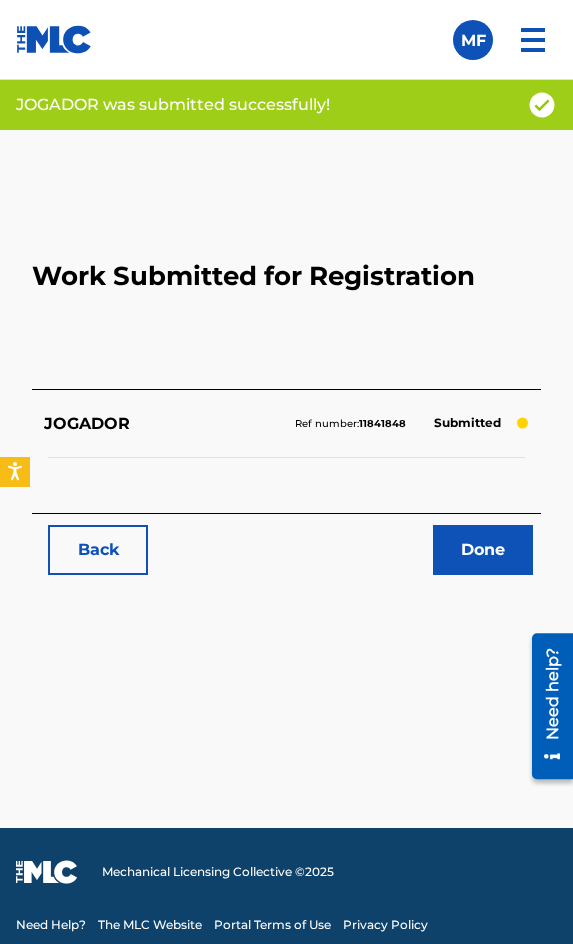 click on "Back" at bounding box center (98, 550) 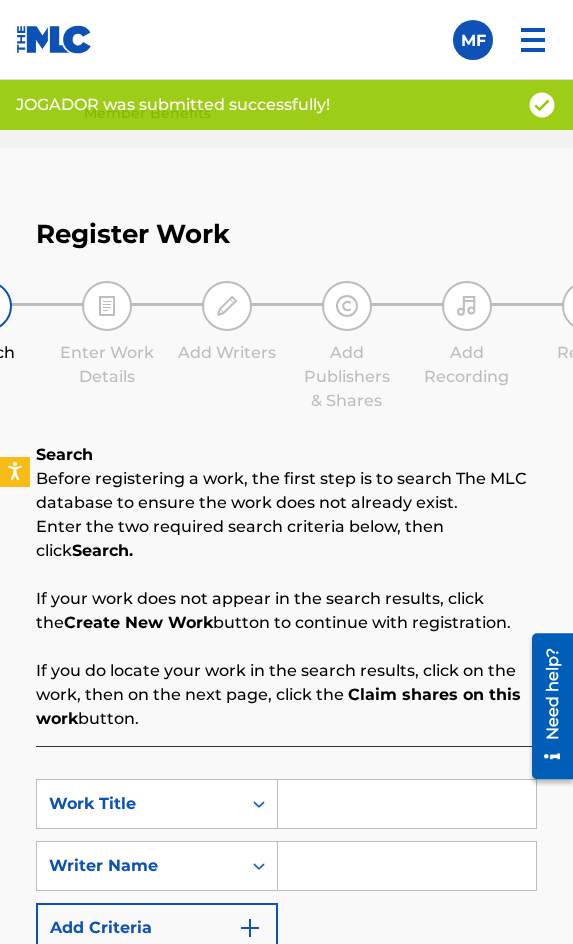 scroll, scrollTop: 1200, scrollLeft: 0, axis: vertical 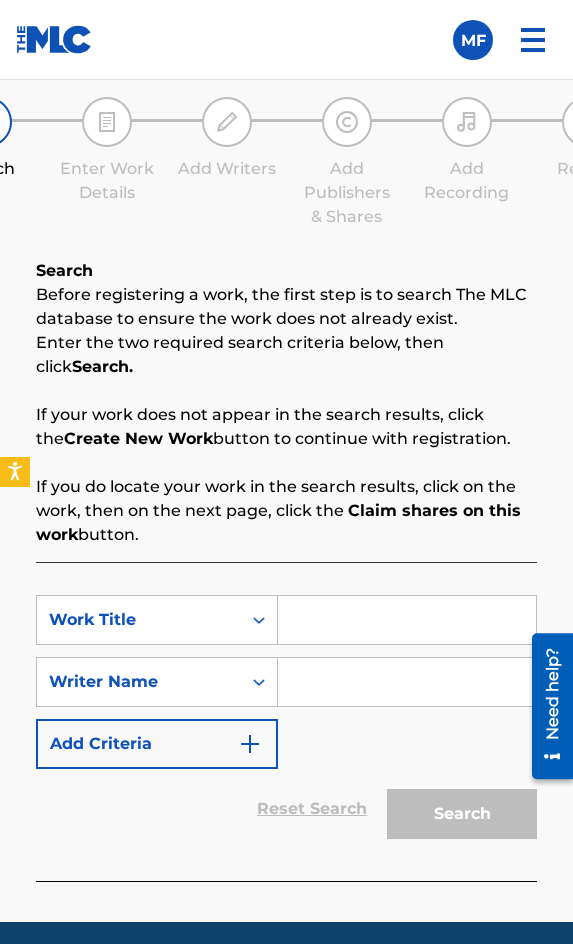 click at bounding box center (407, 620) 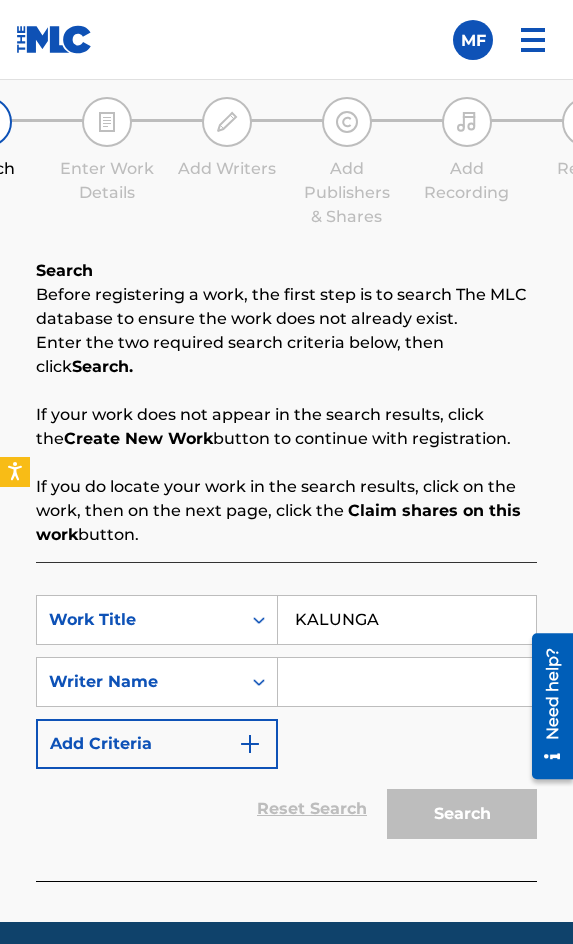 click at bounding box center [407, 682] 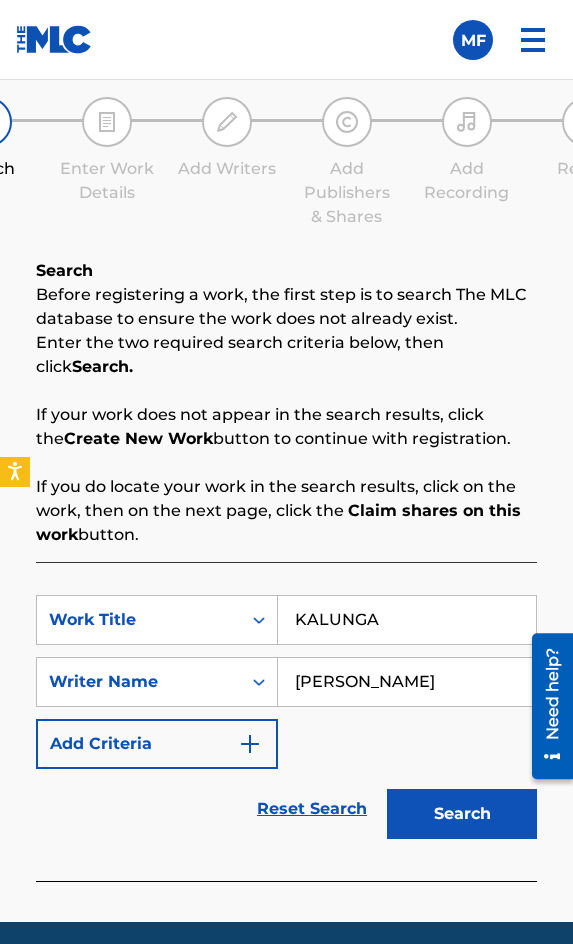 click on "Search" at bounding box center (457, 809) 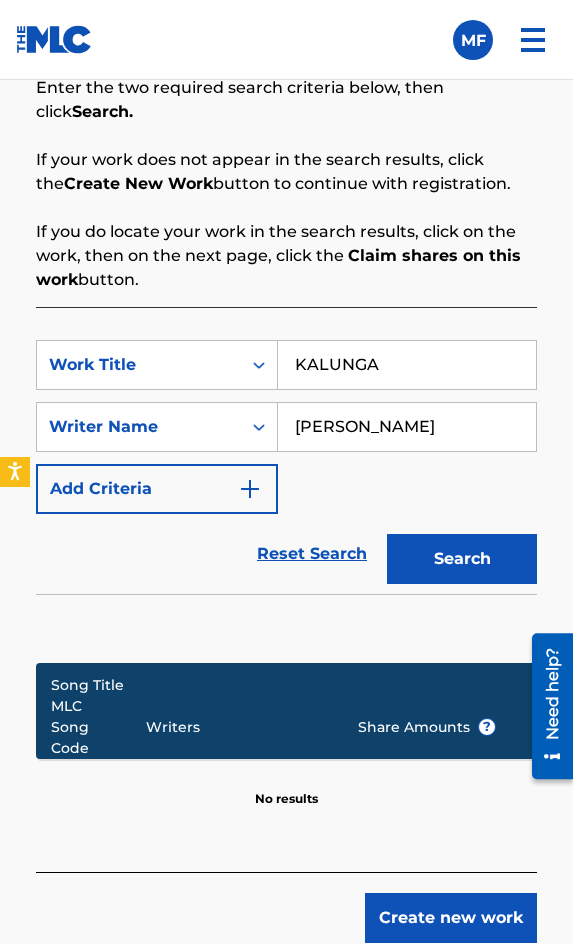 scroll, scrollTop: 1604, scrollLeft: 0, axis: vertical 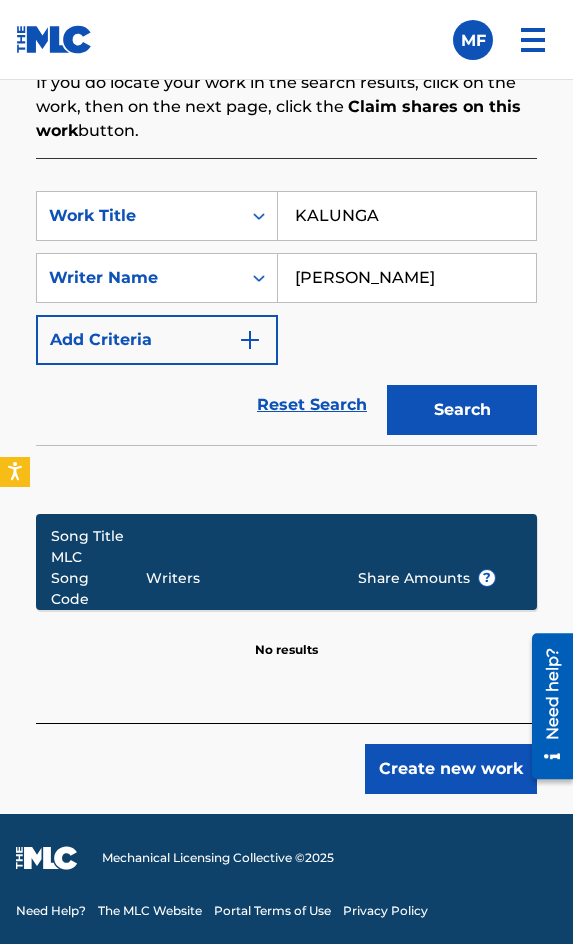 click on "Create new work" at bounding box center [286, 758] 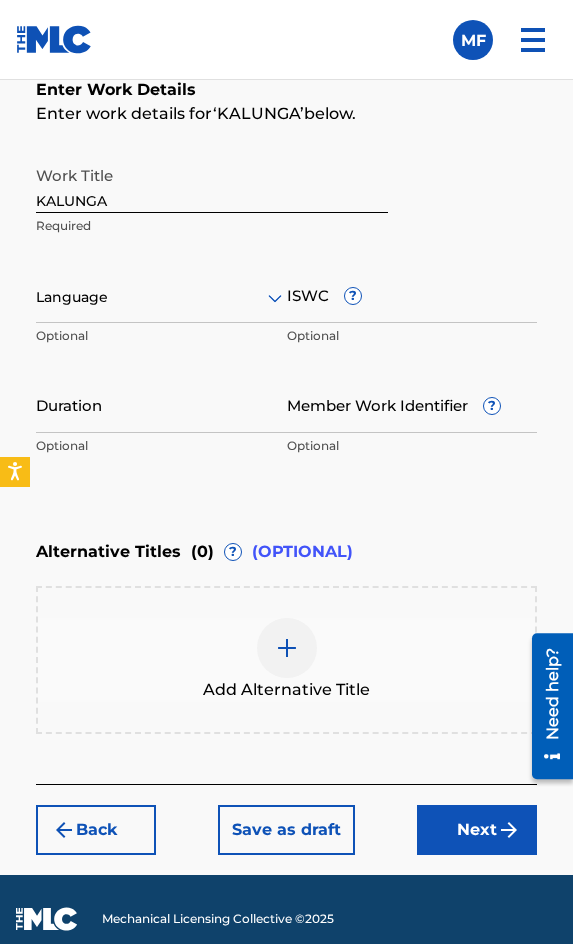 scroll, scrollTop: 1436, scrollLeft: 0, axis: vertical 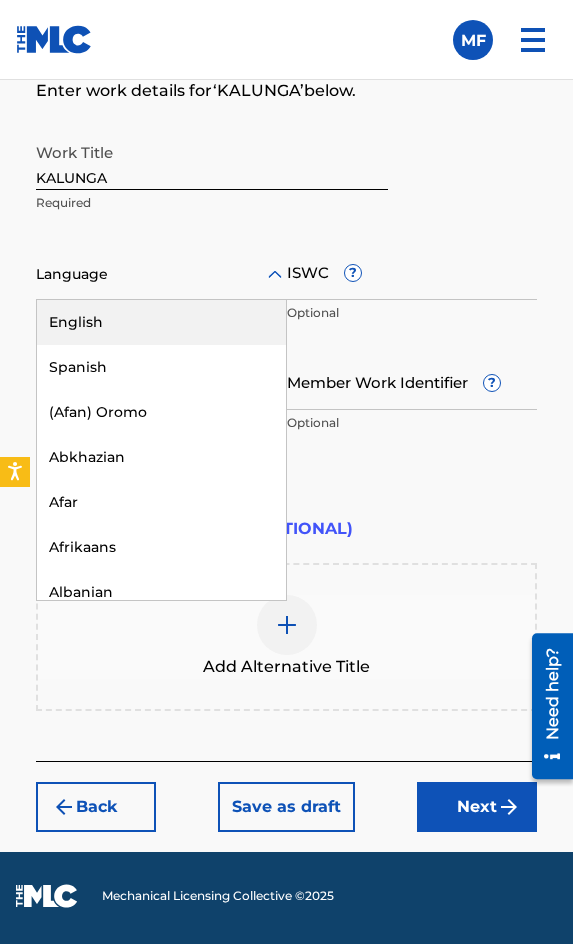 click at bounding box center [161, 274] 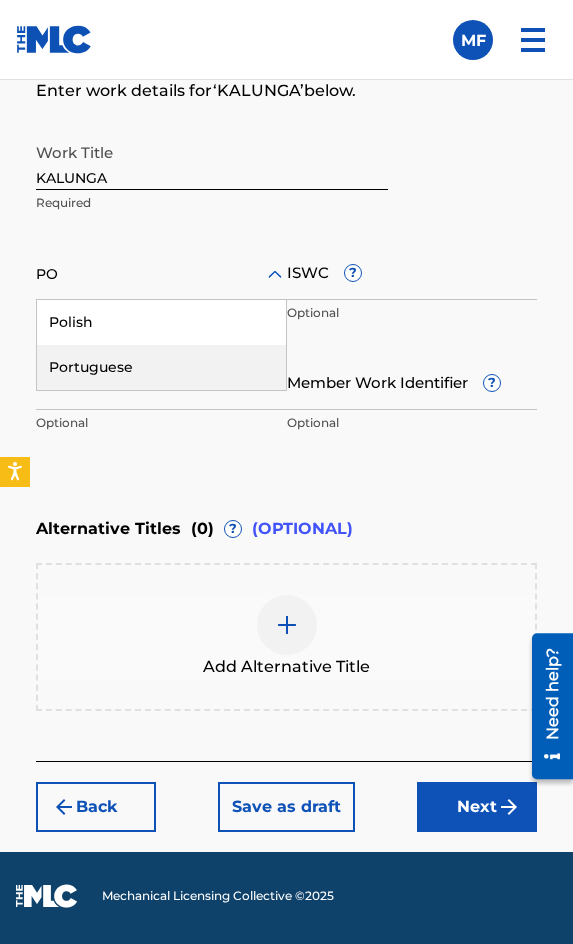 click on "Portuguese" at bounding box center (161, 367) 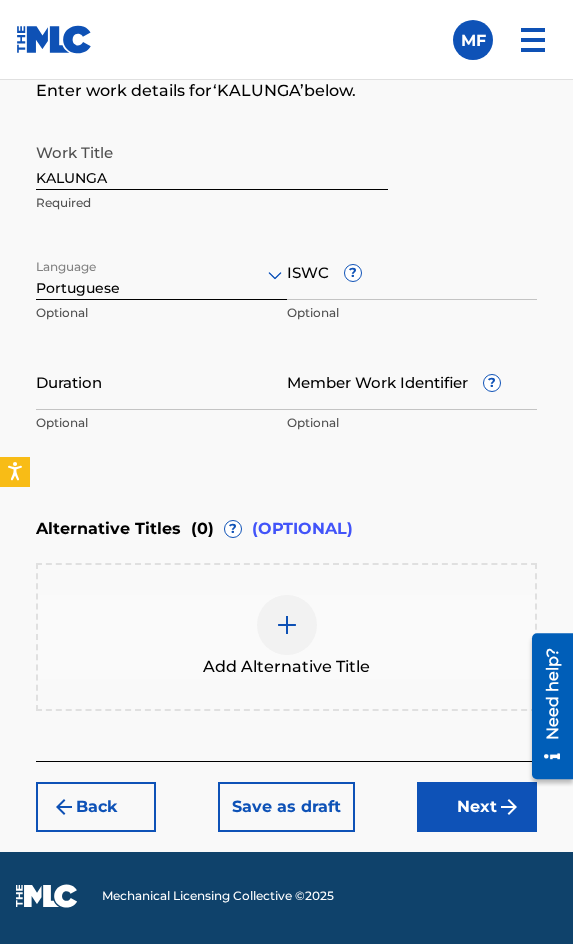 click on "ISWC   ?" at bounding box center [412, 271] 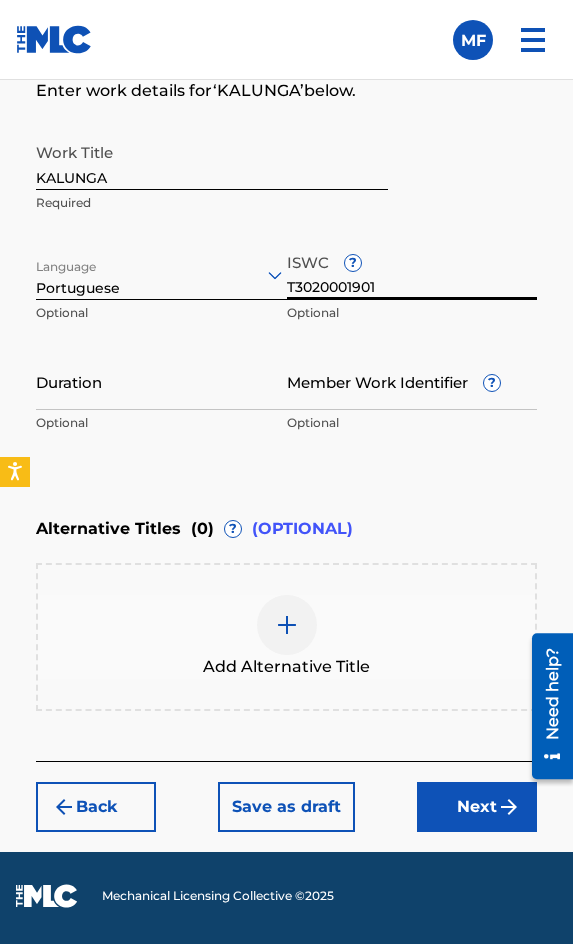 click on "Duration" at bounding box center [161, 381] 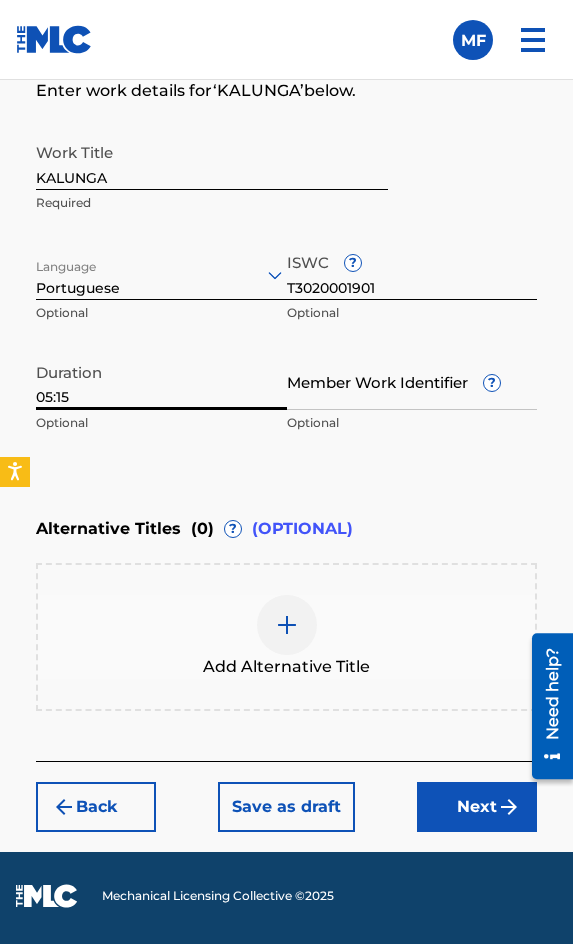 click at bounding box center [287, 625] 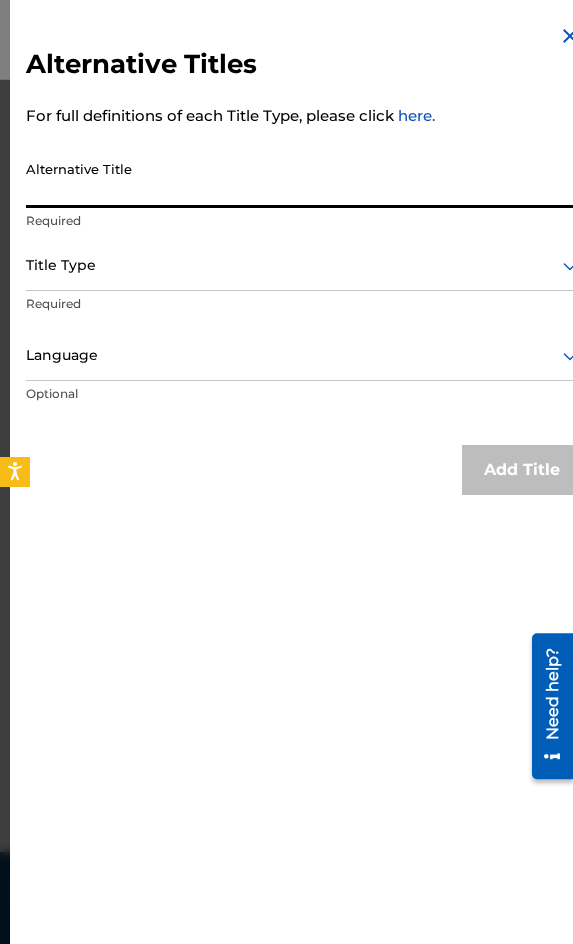 click on "Alternative Title" at bounding box center (304, 179) 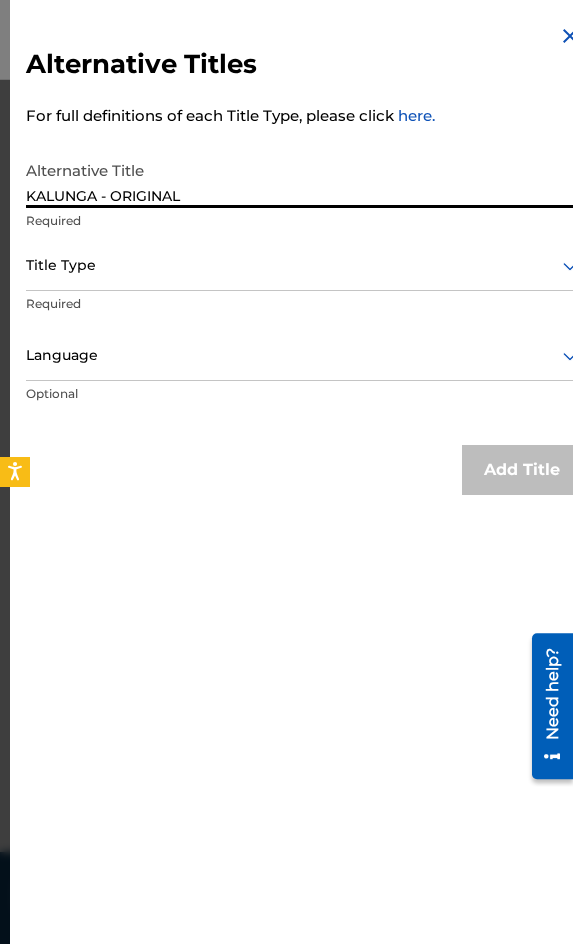click on "Title Type" at bounding box center [304, 266] 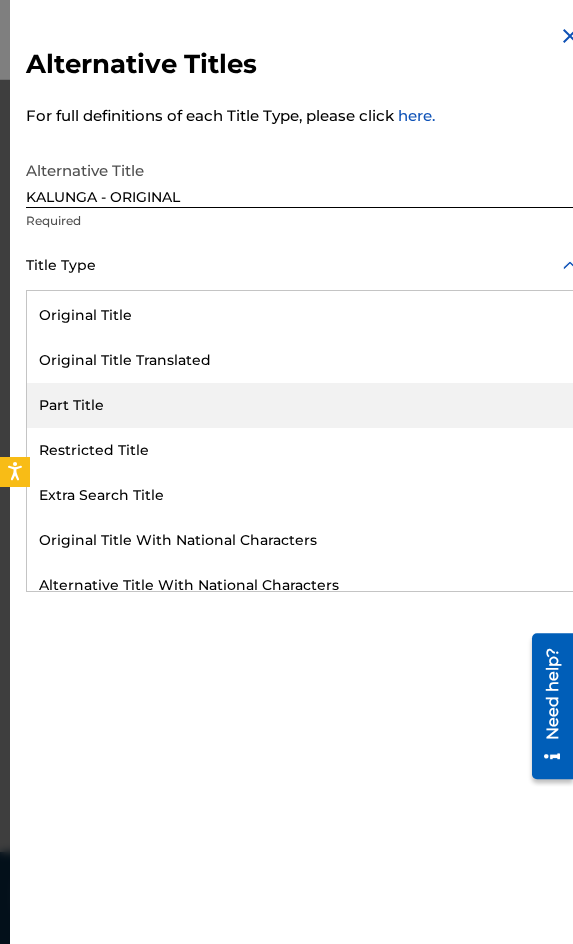 scroll, scrollTop: 195, scrollLeft: 0, axis: vertical 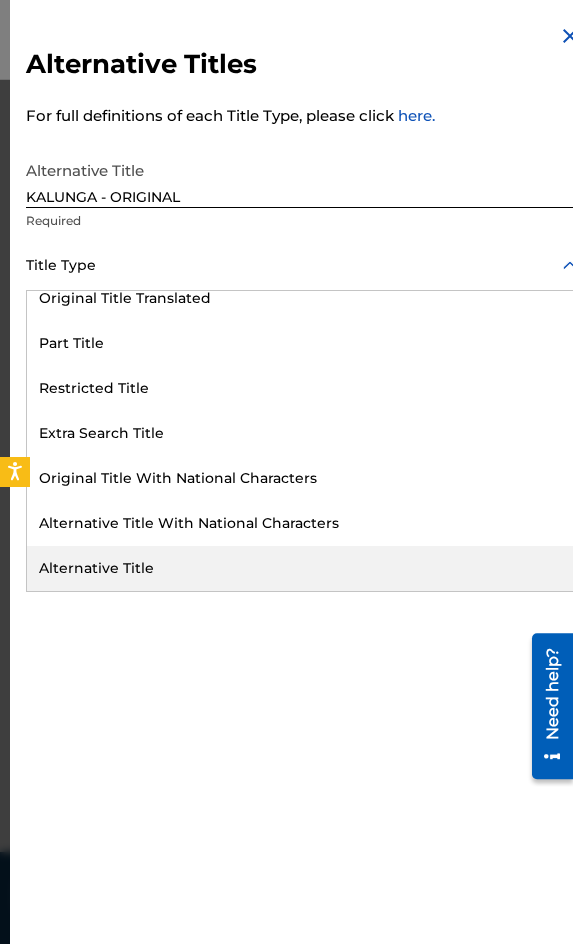 click on "Alternative Title" at bounding box center [304, 568] 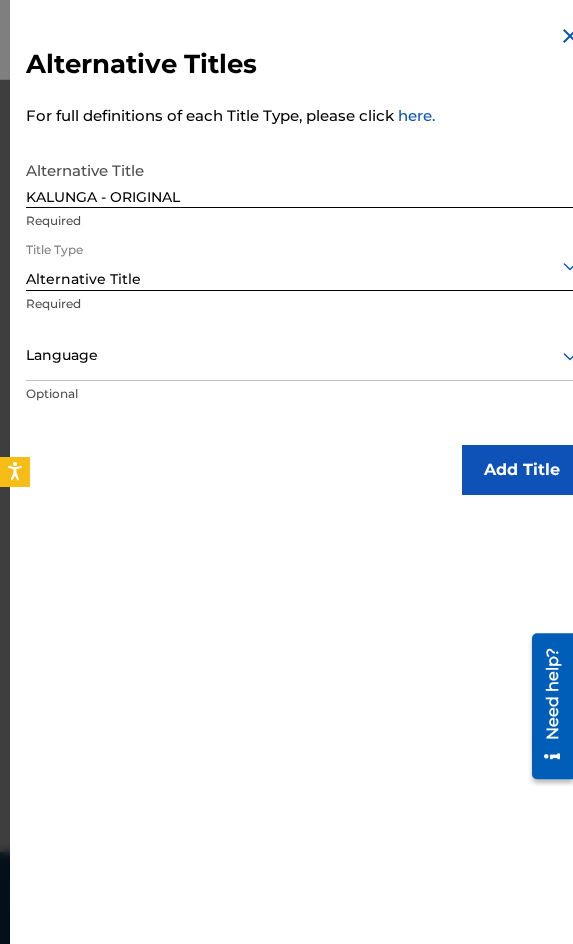 click on "Title Type option Alternative Title, selected. Alternative Title Required" at bounding box center [304, 286] 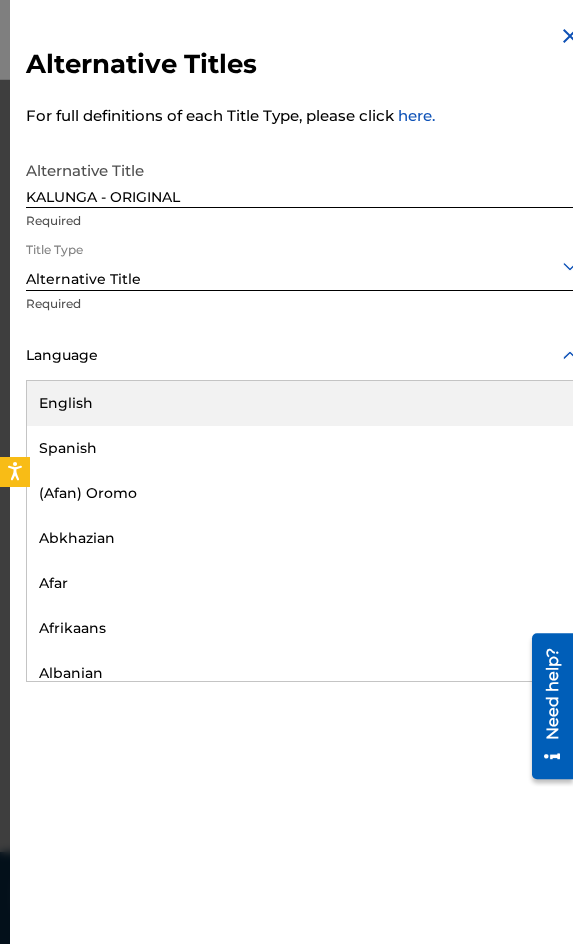 click at bounding box center [304, 355] 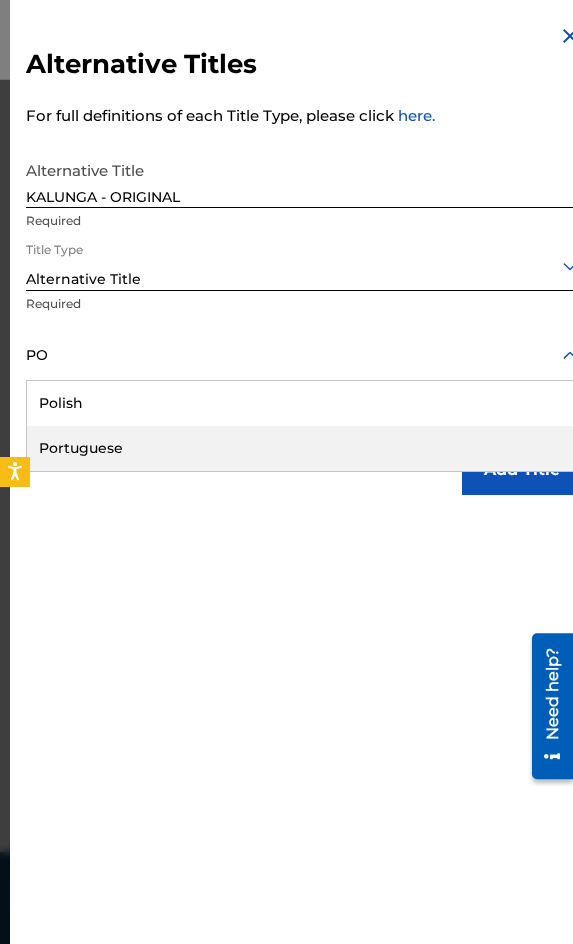 click on "Portuguese" at bounding box center [304, 448] 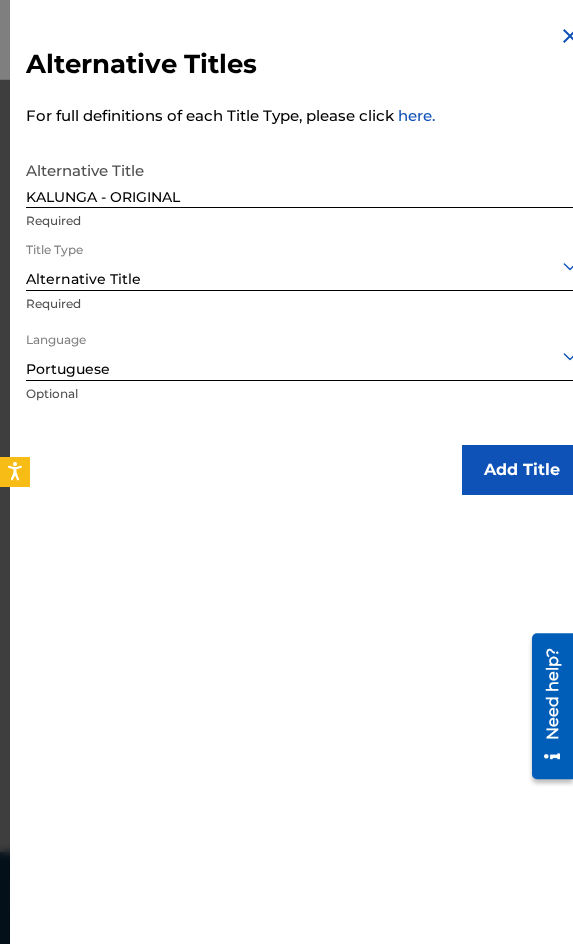 click on "Add Title" at bounding box center [522, 470] 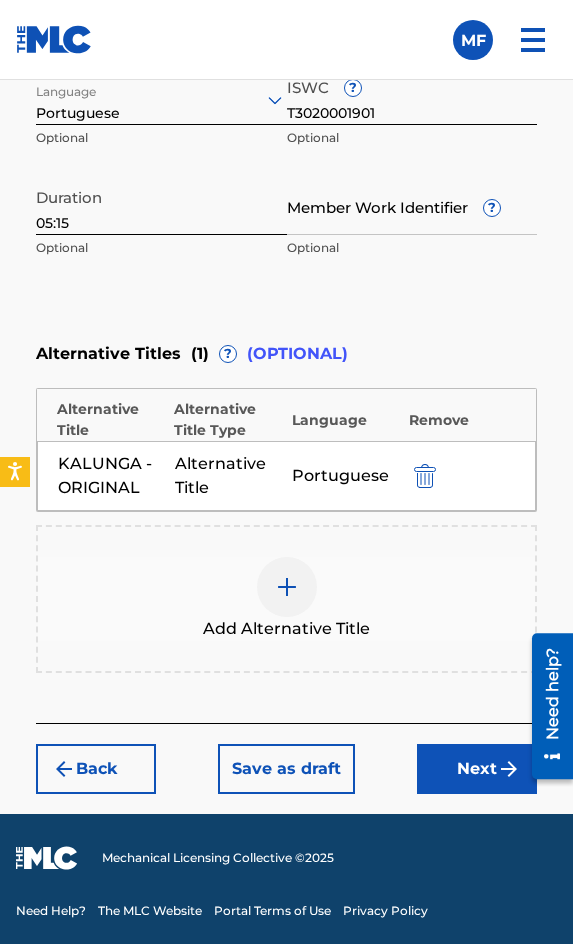 click at bounding box center (509, 769) 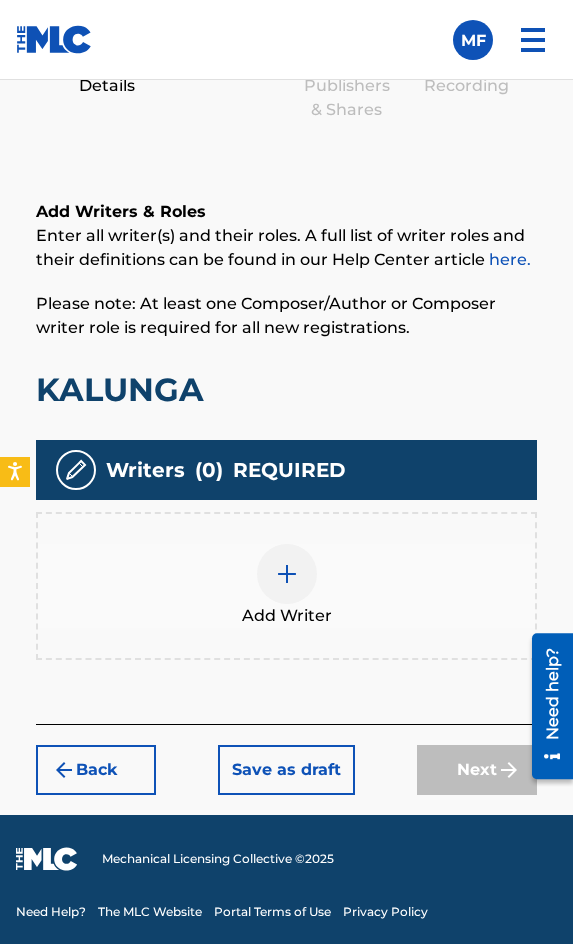 scroll, scrollTop: 1308, scrollLeft: 0, axis: vertical 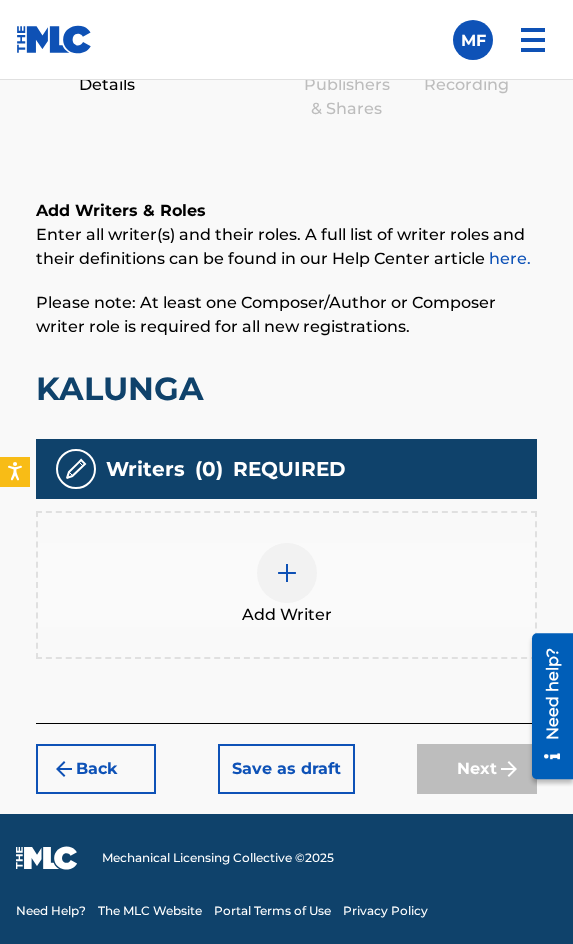 click on "Add Writer" at bounding box center (286, 585) 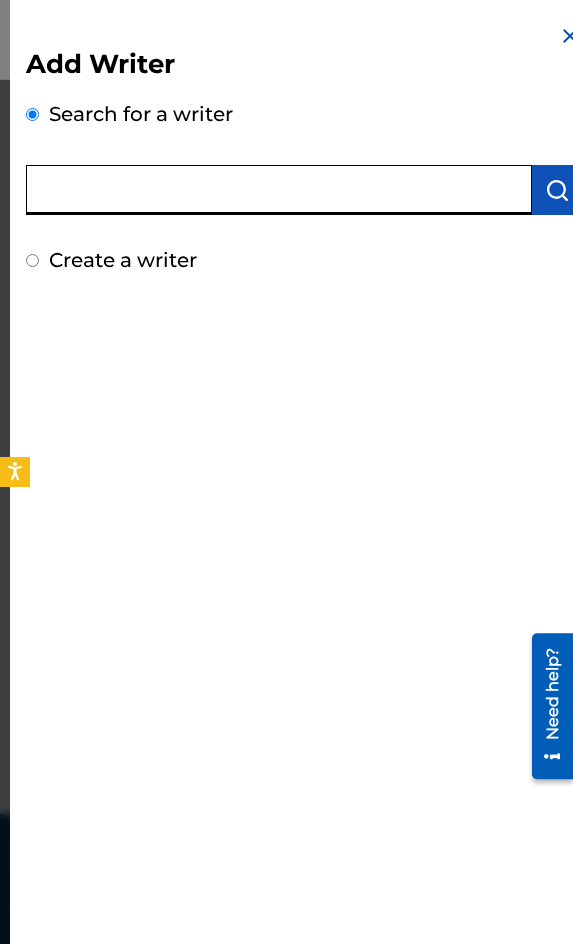 click at bounding box center [279, 190] 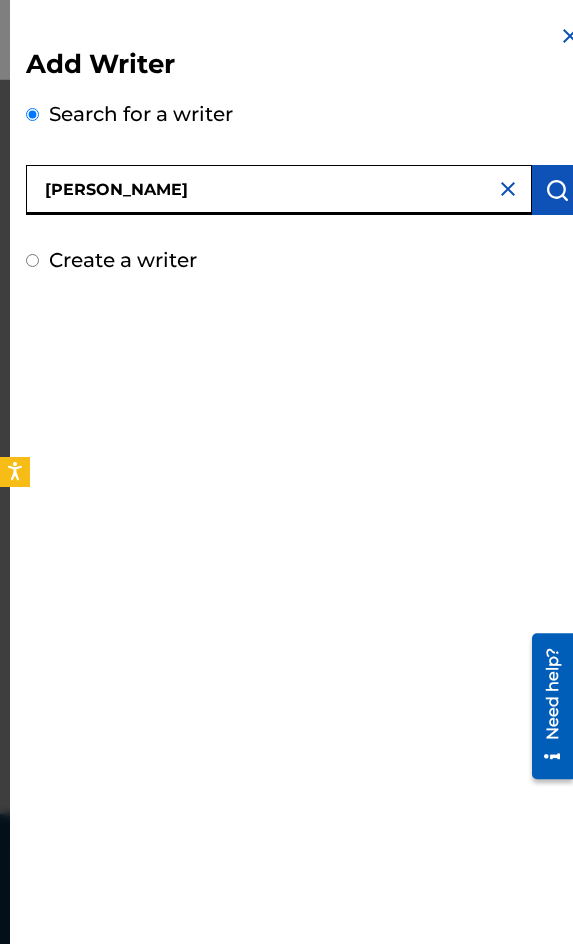 click at bounding box center (557, 190) 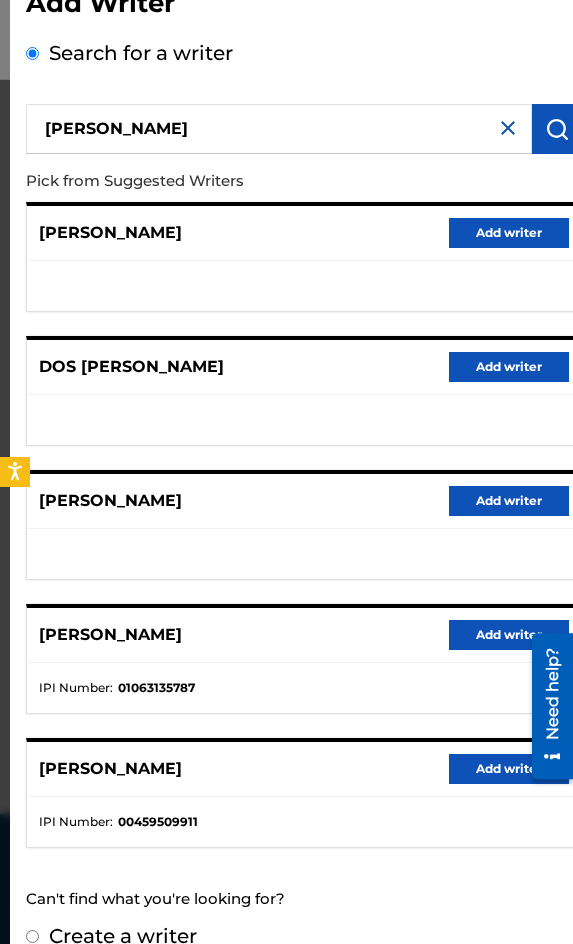 scroll, scrollTop: 92, scrollLeft: 0, axis: vertical 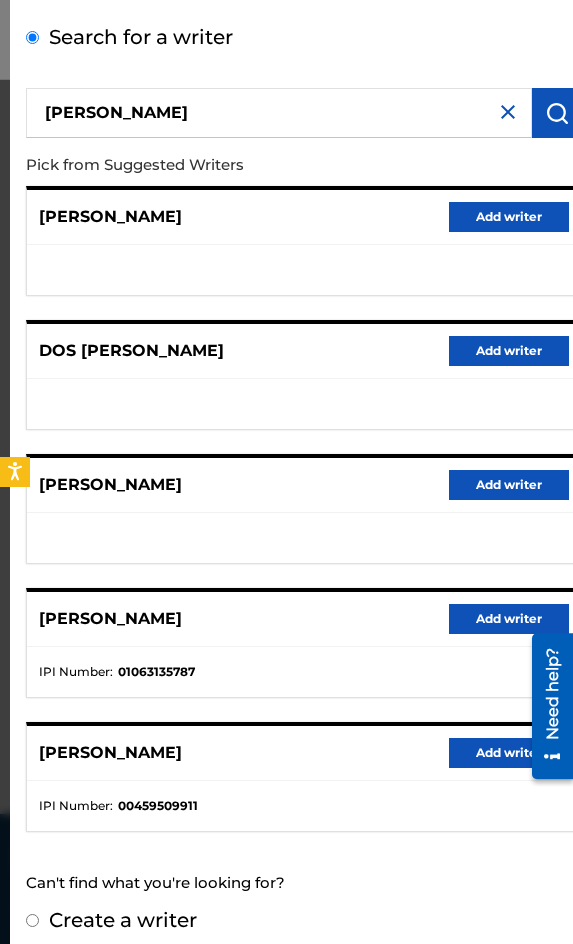 click on "Add writer" at bounding box center (509, 619) 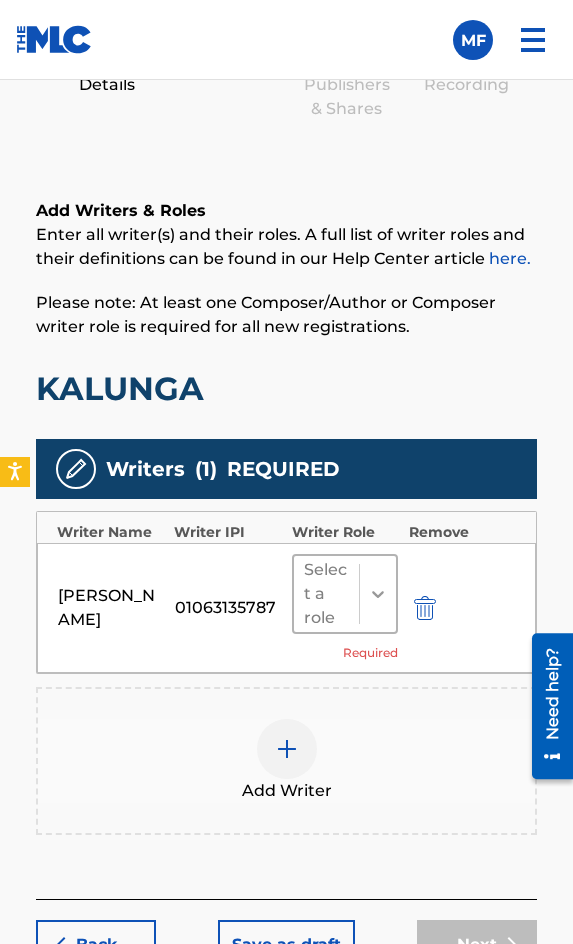 click at bounding box center (378, 594) 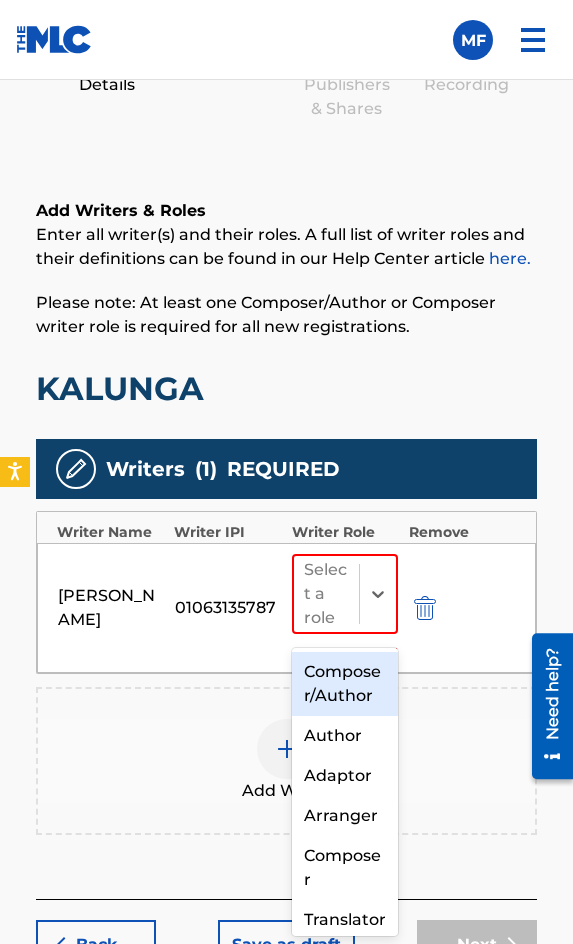 click on "Composer/Author" at bounding box center [345, 684] 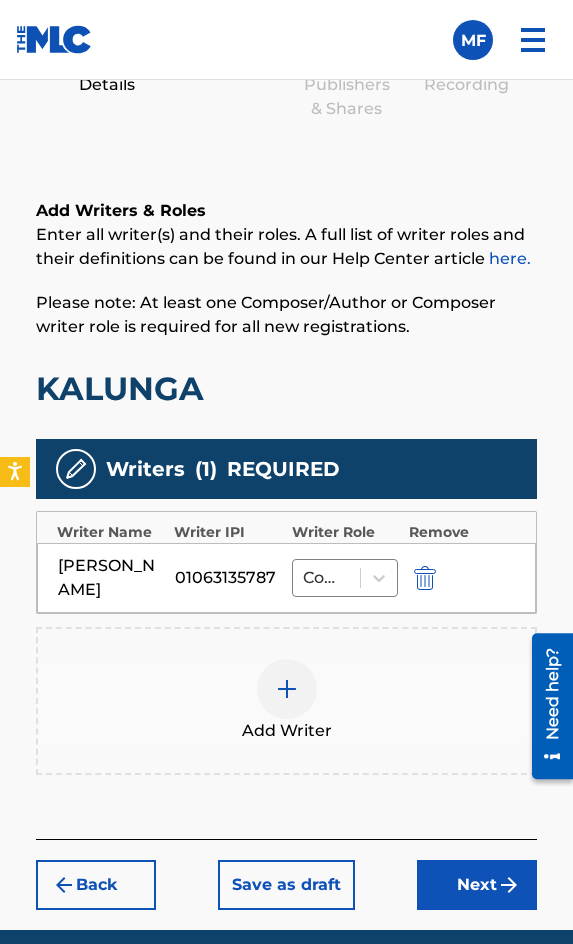 click at bounding box center (287, 689) 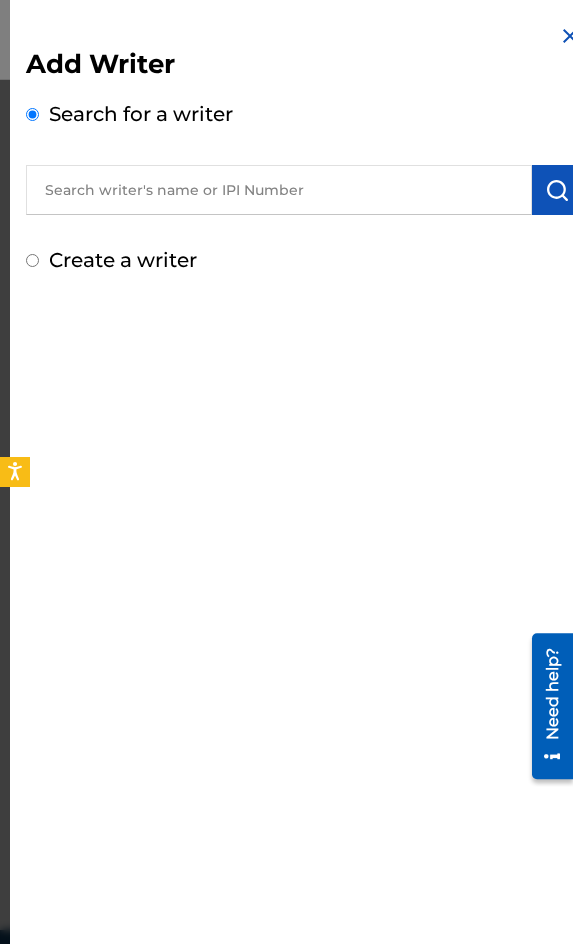 click at bounding box center [279, 190] 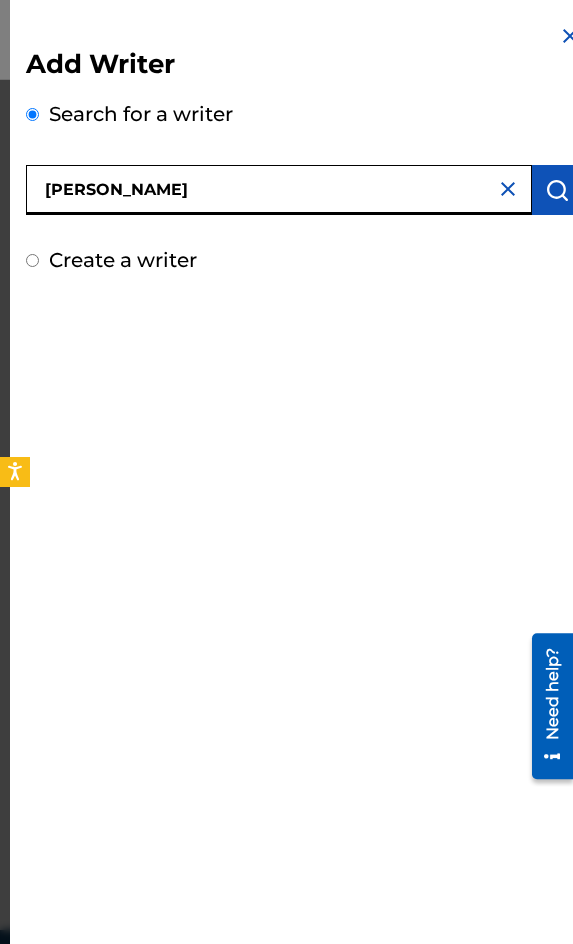 click at bounding box center [557, 190] 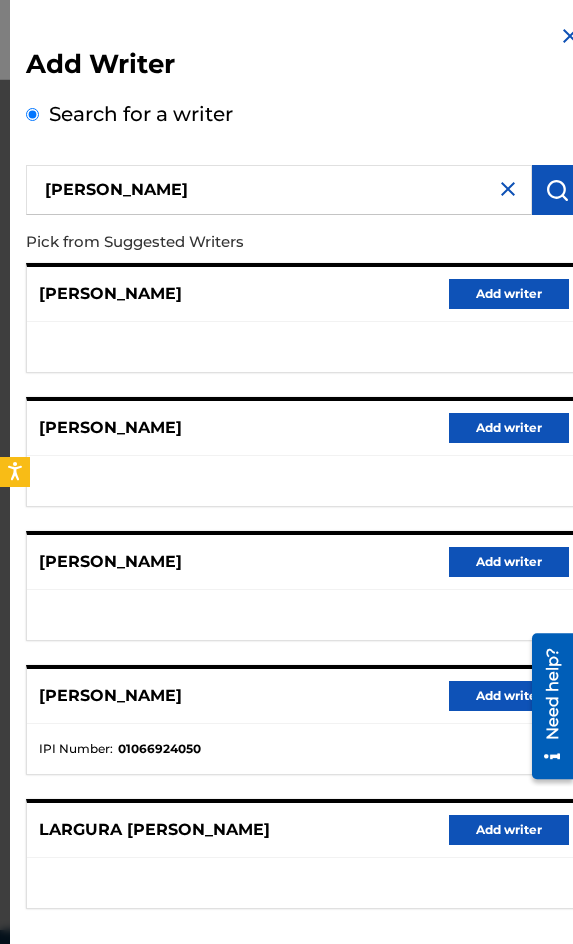 click on "Add writer" at bounding box center [509, 428] 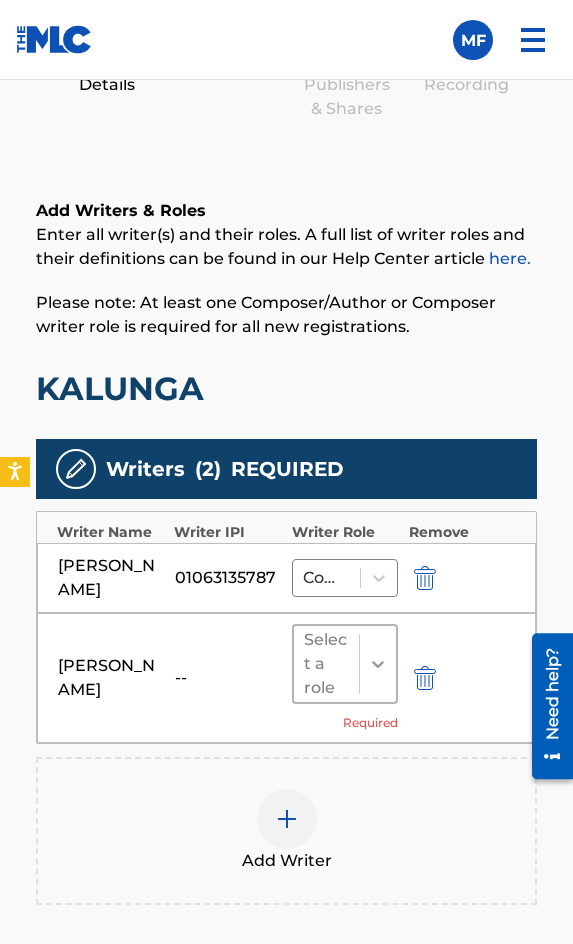 click at bounding box center (378, 664) 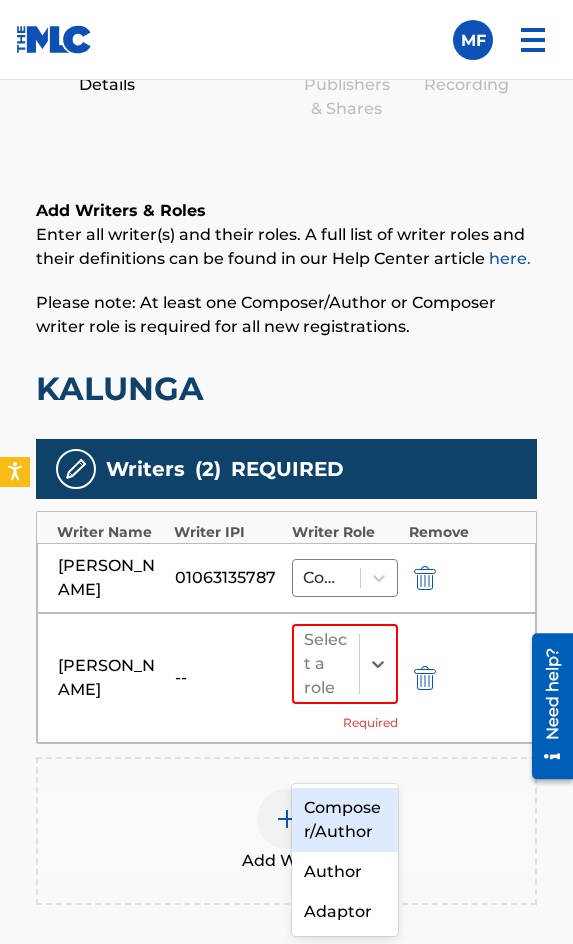click on "Composer/Author" at bounding box center (345, 820) 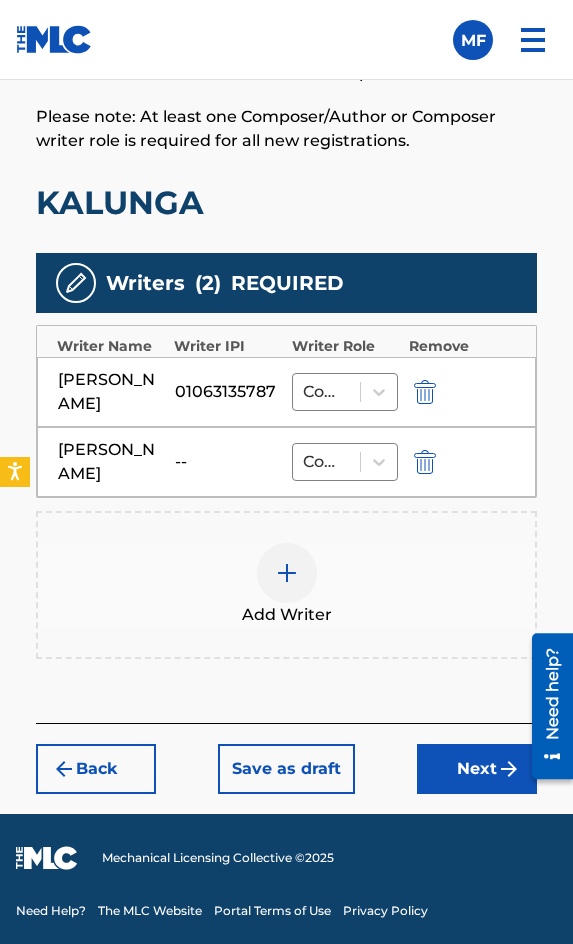 scroll, scrollTop: 1590, scrollLeft: 0, axis: vertical 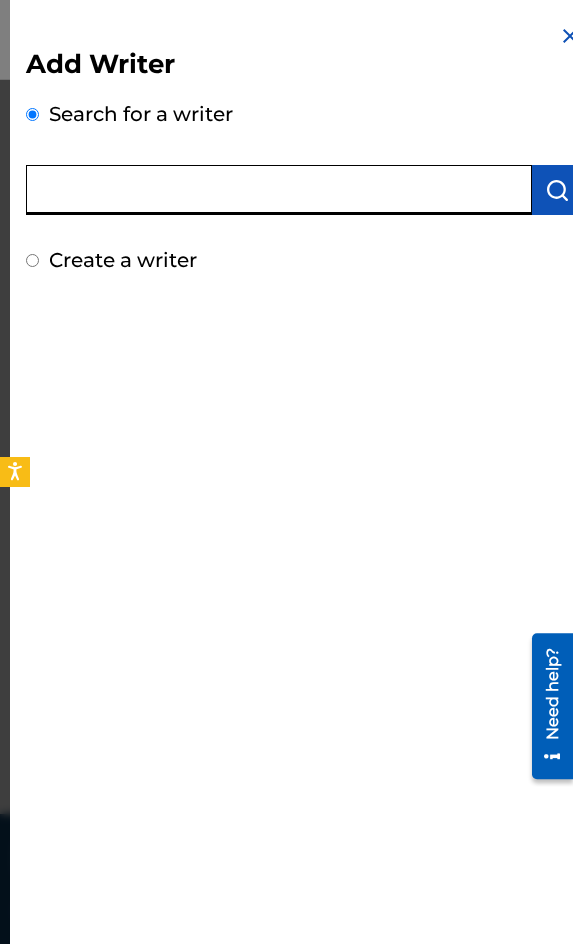 click at bounding box center [279, 190] 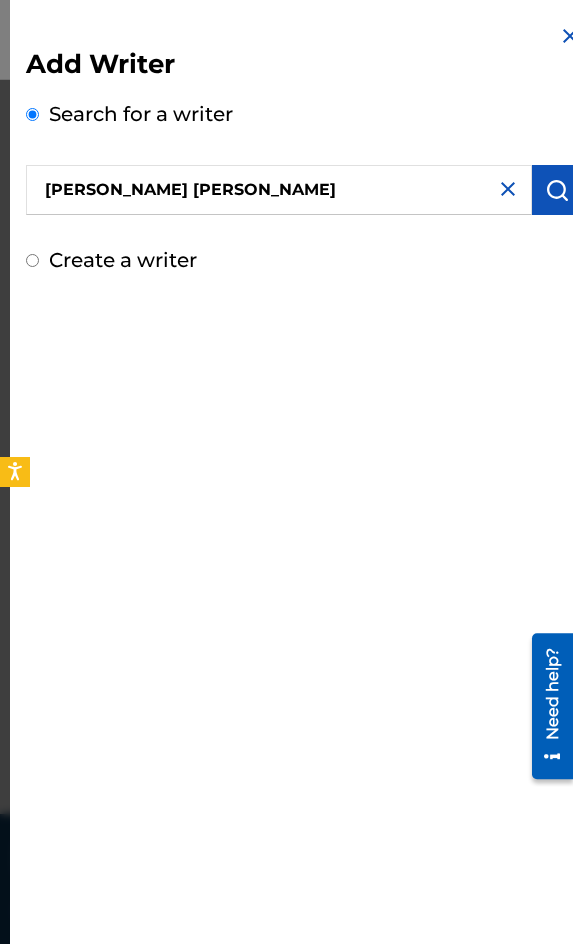 click at bounding box center (557, 190) 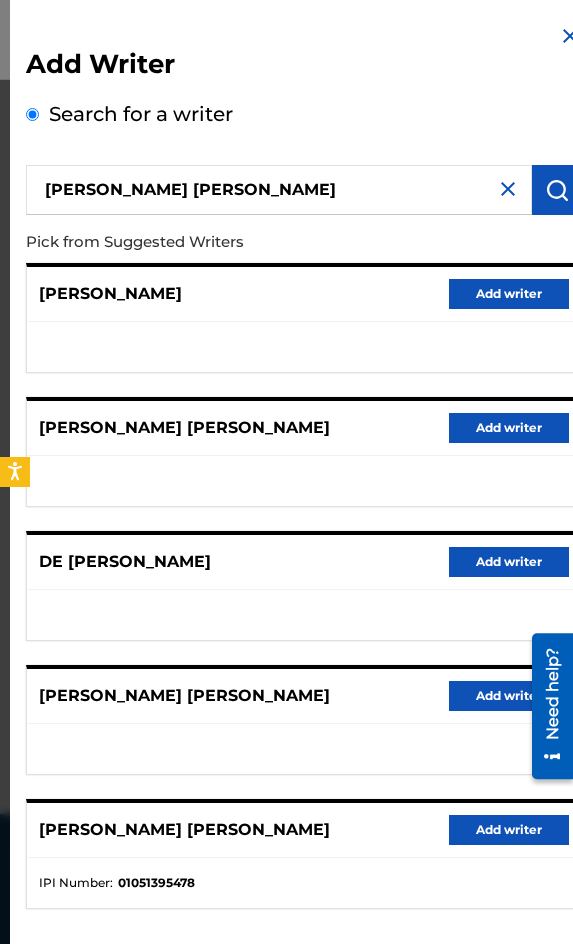 click on "Add writer" at bounding box center (509, 696) 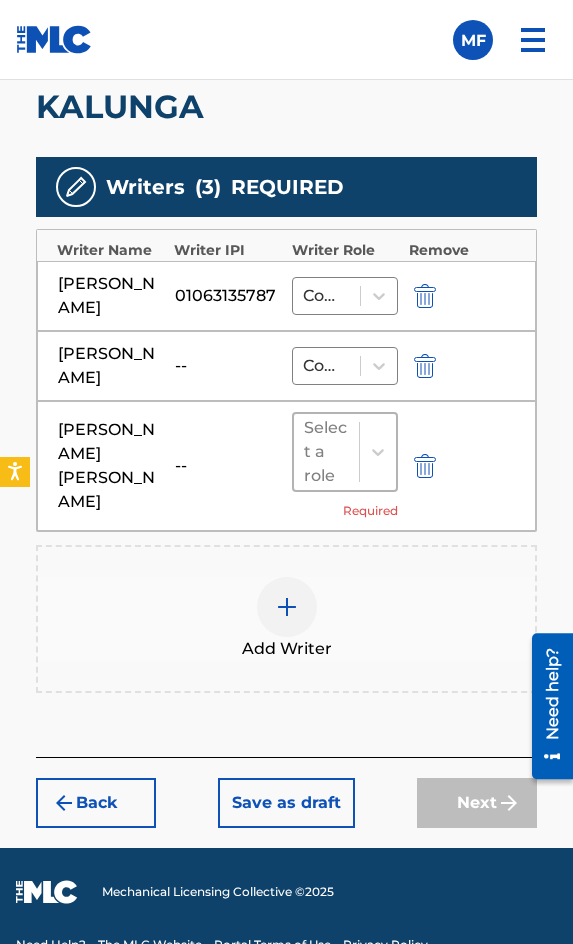 click at bounding box center (377, 452) 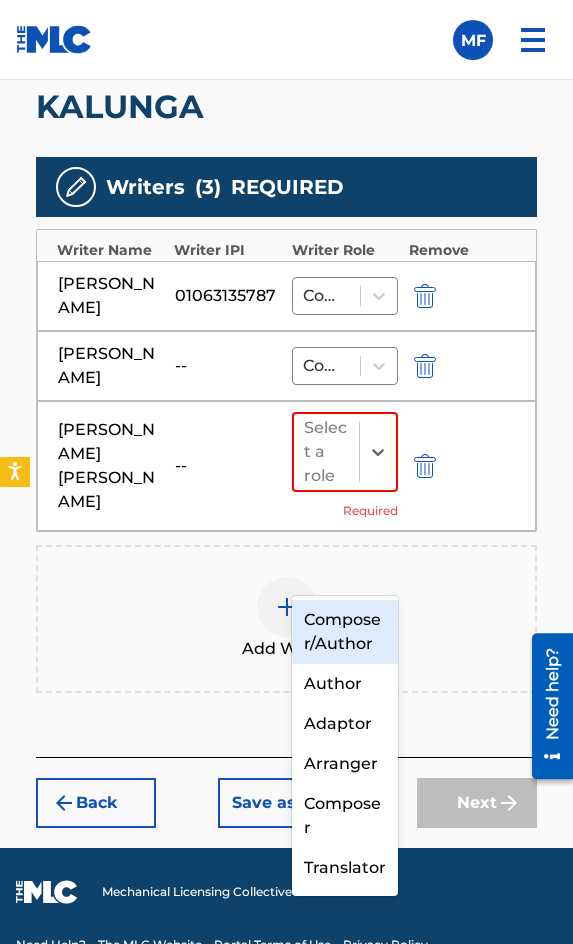 click on "Composer/Author" at bounding box center [345, 632] 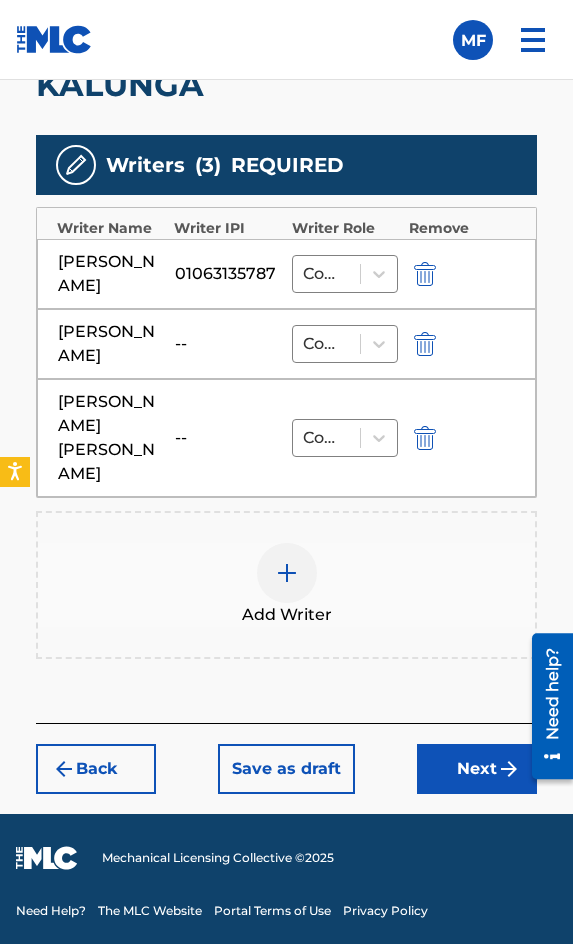 scroll, scrollTop: 1684, scrollLeft: 0, axis: vertical 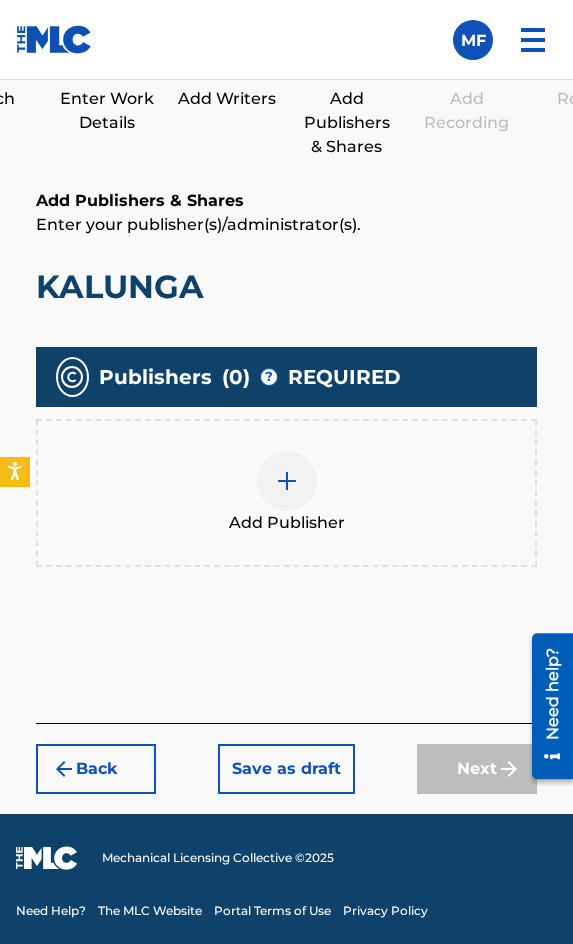 click at bounding box center [287, 481] 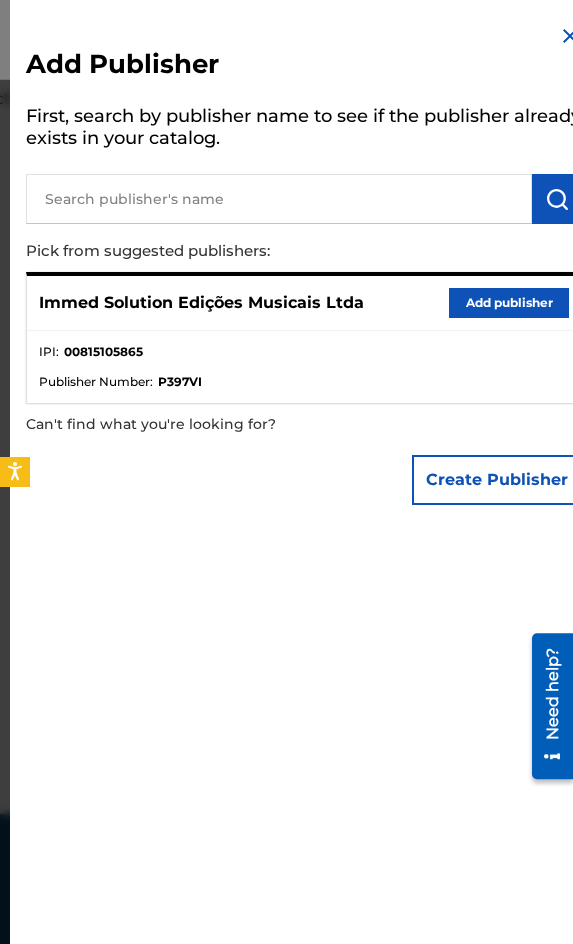 click on "Immed Solution Edições Musicais Ltda Add publisher" at bounding box center [304, 303] 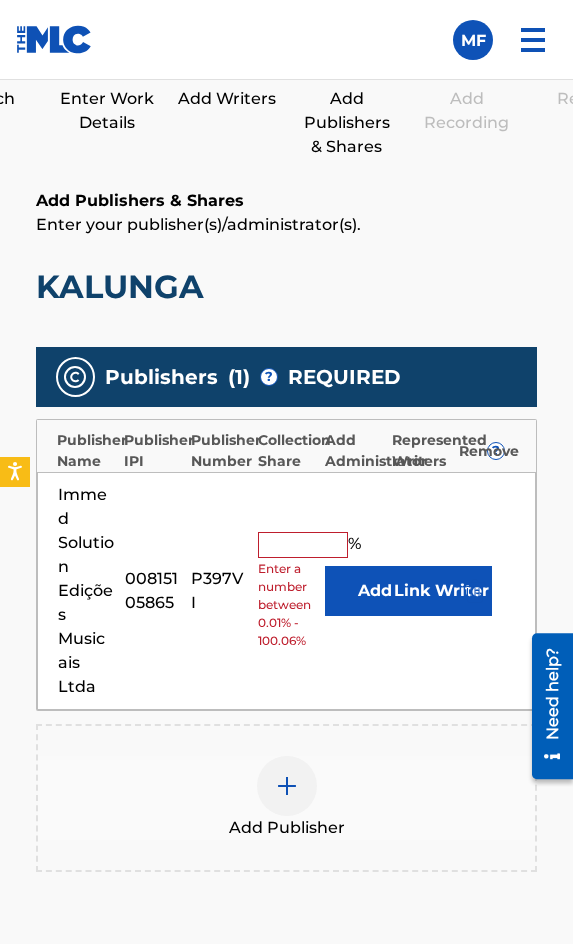 click at bounding box center [303, 545] 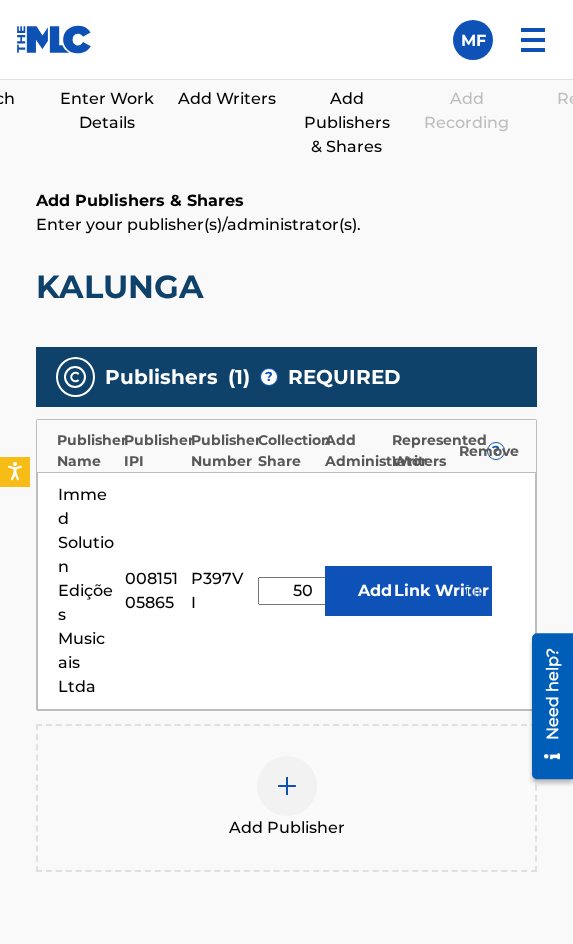 click on "Link Writer" at bounding box center (442, 591) 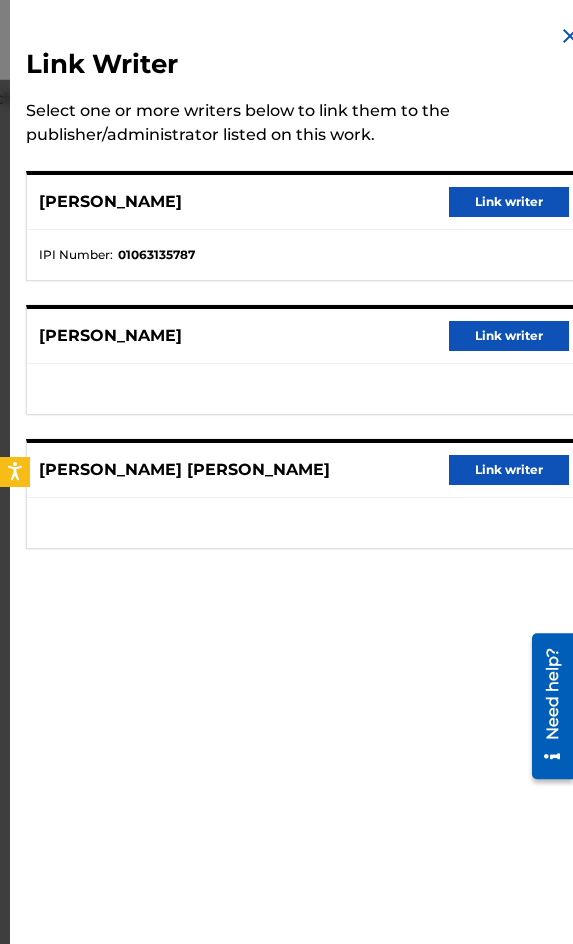 click on "Link writer" at bounding box center [509, 202] 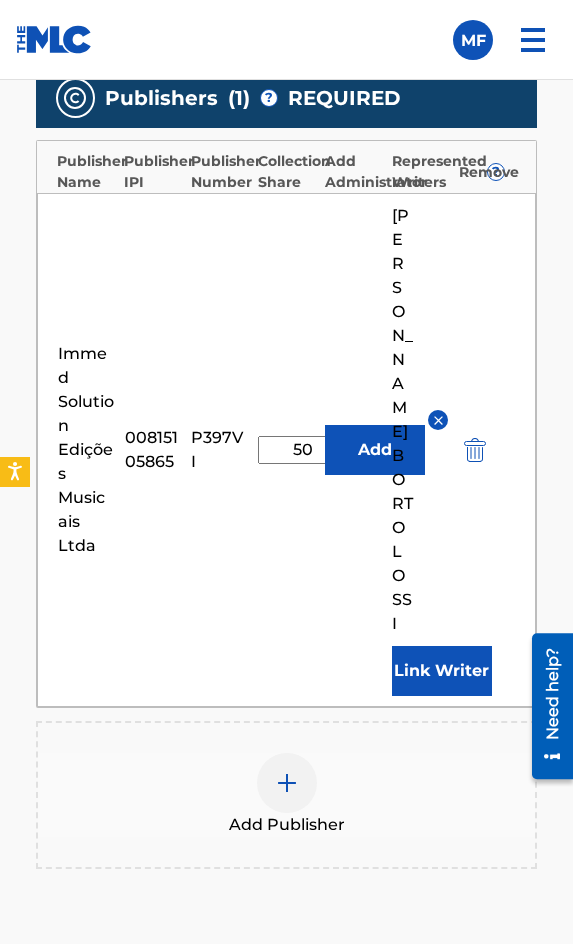 scroll, scrollTop: 1870, scrollLeft: 0, axis: vertical 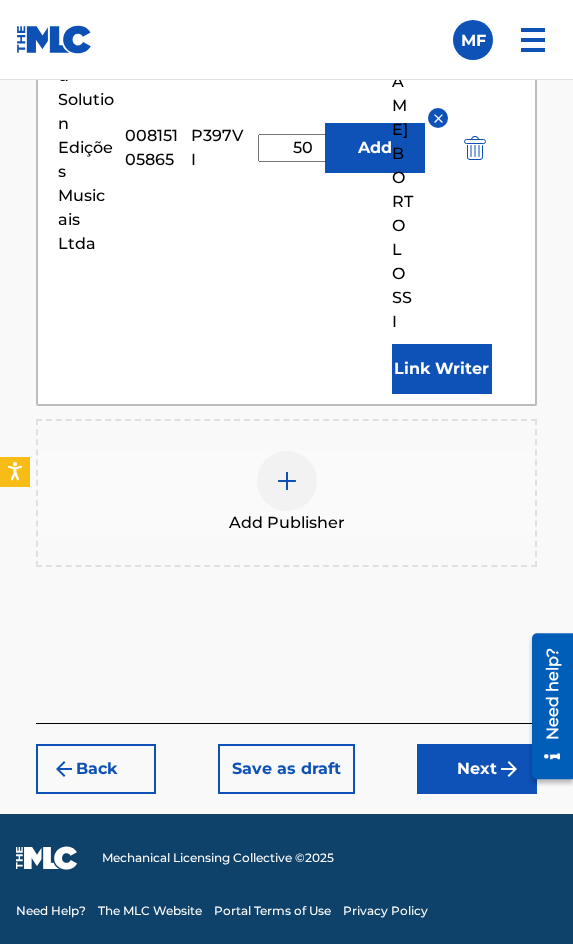 click on "Back Save as draft Next" at bounding box center (286, 758) 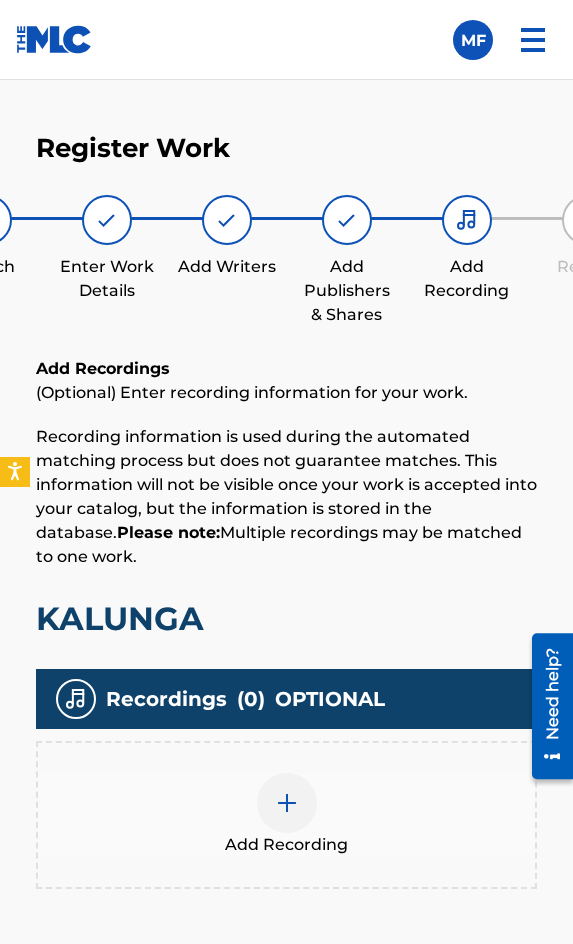 scroll, scrollTop: 1332, scrollLeft: 0, axis: vertical 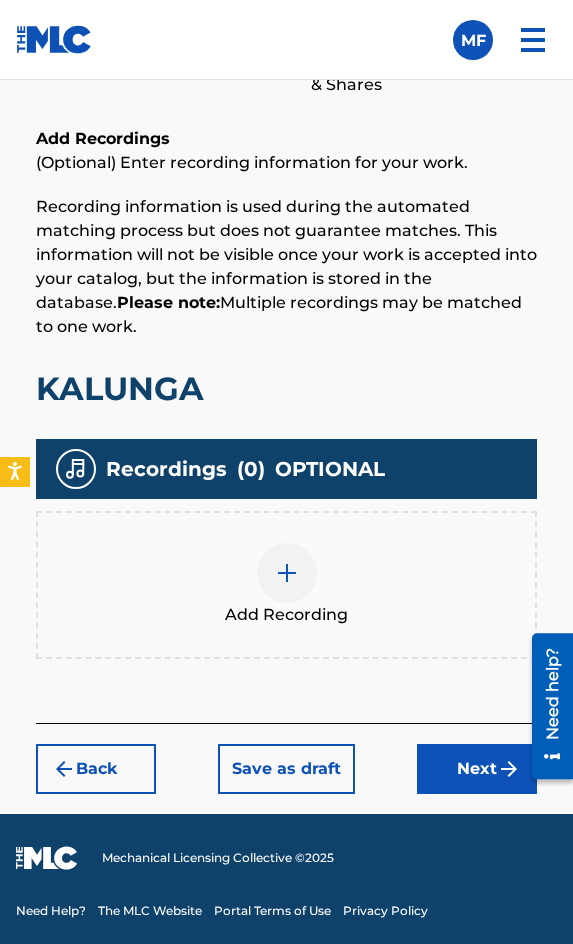 click on "Add Recording" at bounding box center [286, 585] 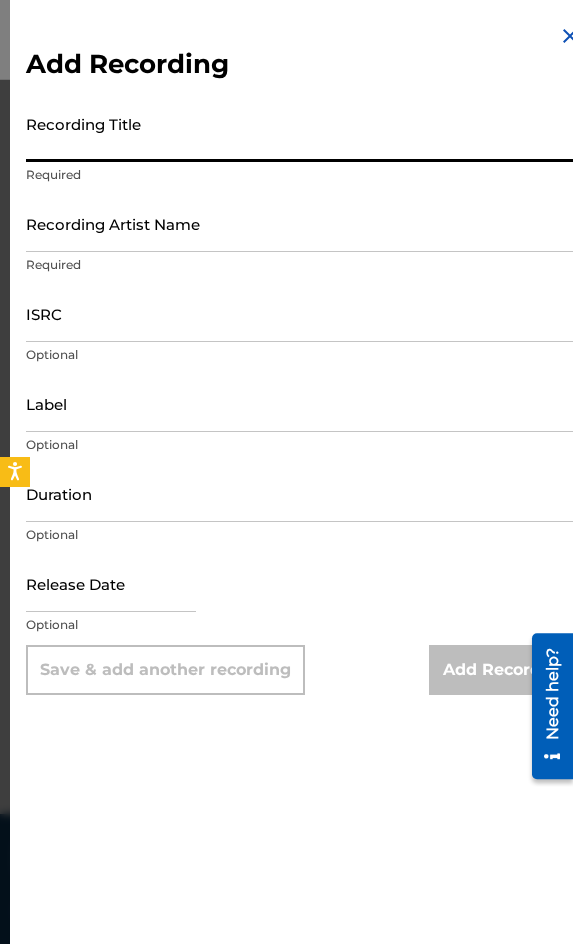 click on "Recording Title" at bounding box center (304, 133) 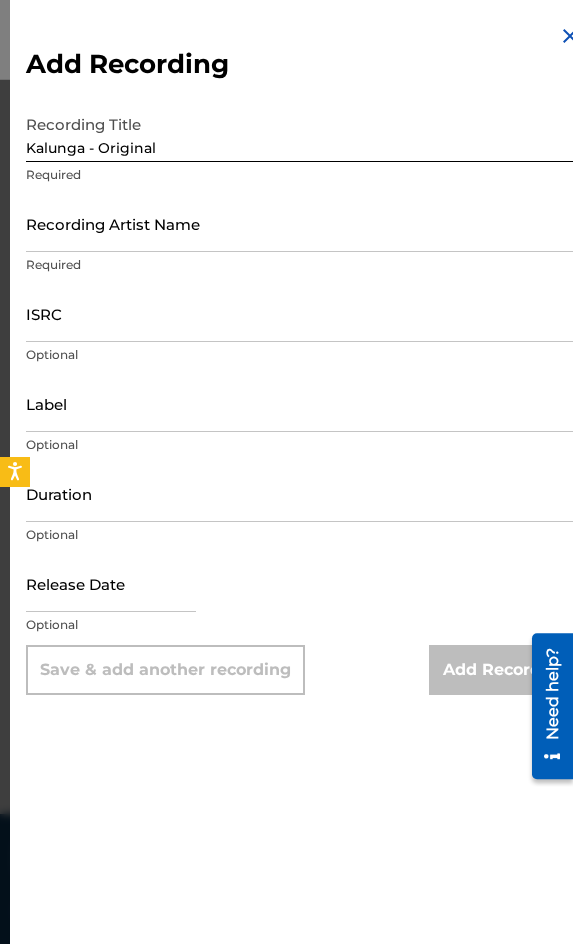 click on "Recording Artist Name" at bounding box center [304, 223] 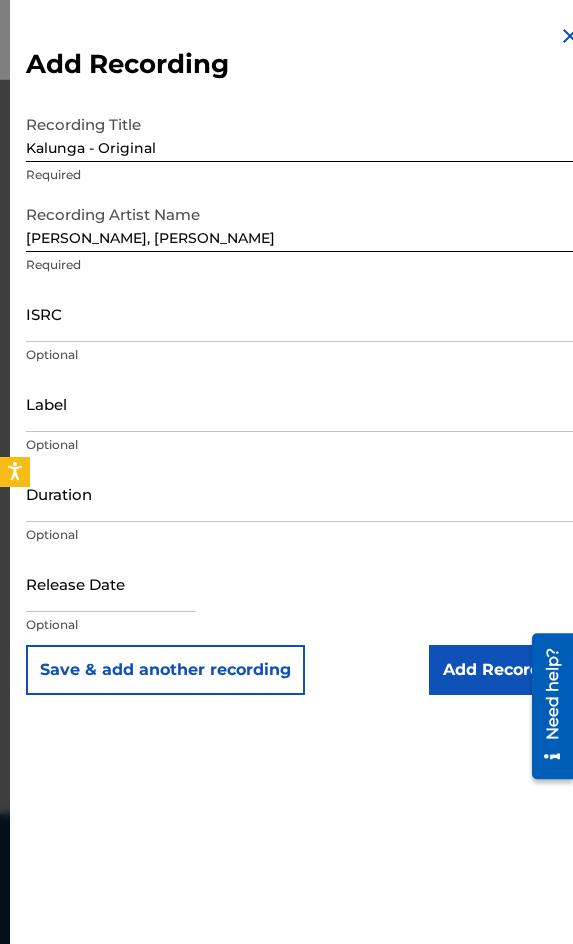 click on "Recording Artist Name [PERSON_NAME], Drunky [PERSON_NAME] Required" at bounding box center (304, 240) 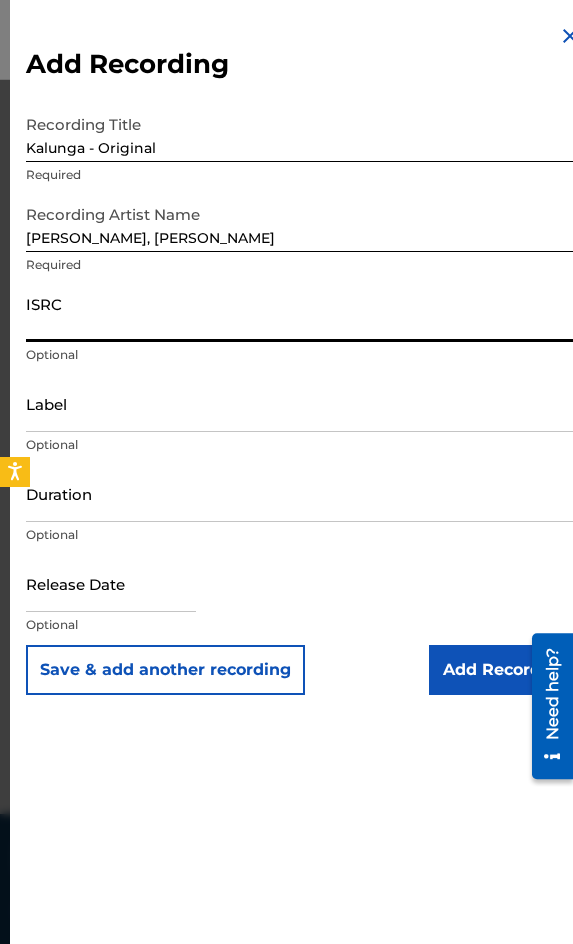click on "ISRC" at bounding box center (304, 313) 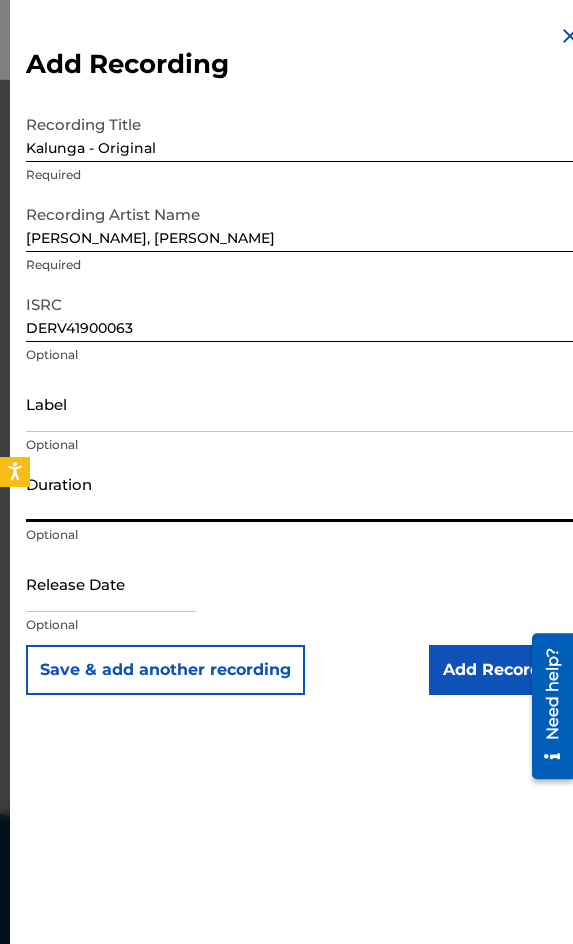 click on "Duration" at bounding box center (304, 493) 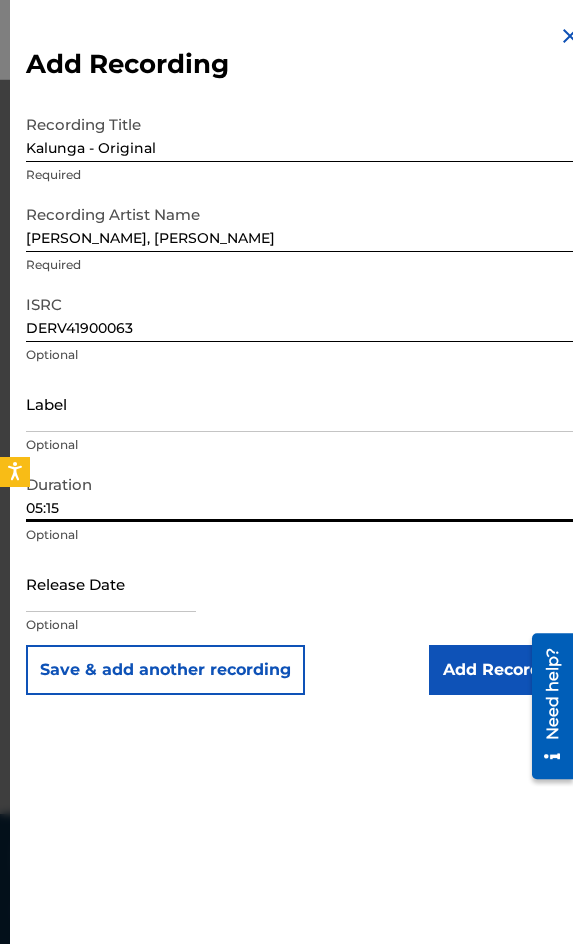 click on "Add Recording" at bounding box center (505, 670) 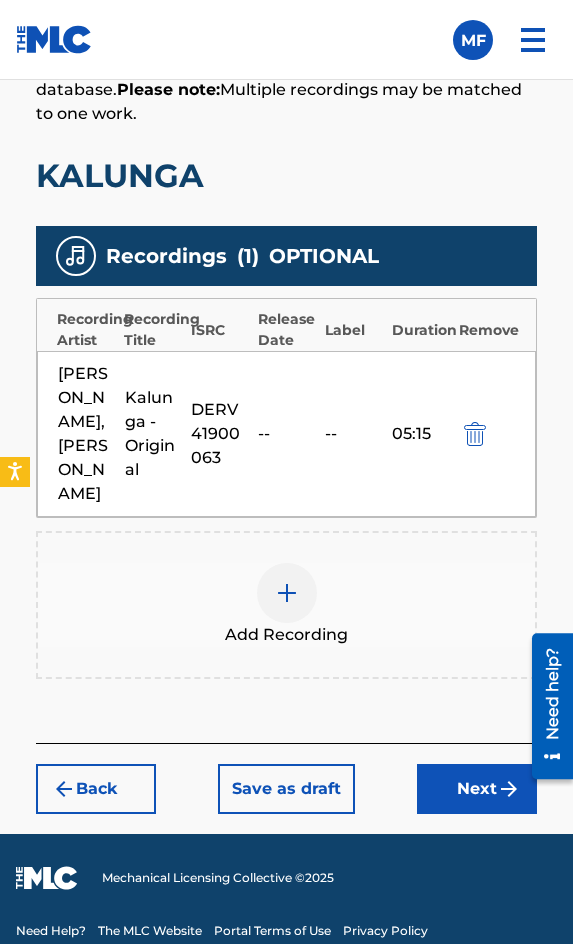 scroll, scrollTop: 1604, scrollLeft: 0, axis: vertical 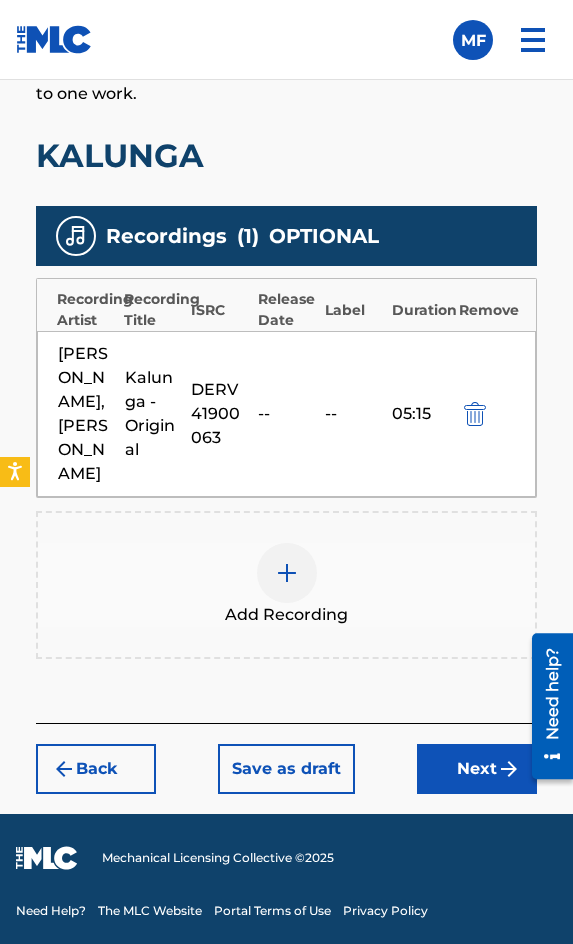 click on "Next" at bounding box center (477, 769) 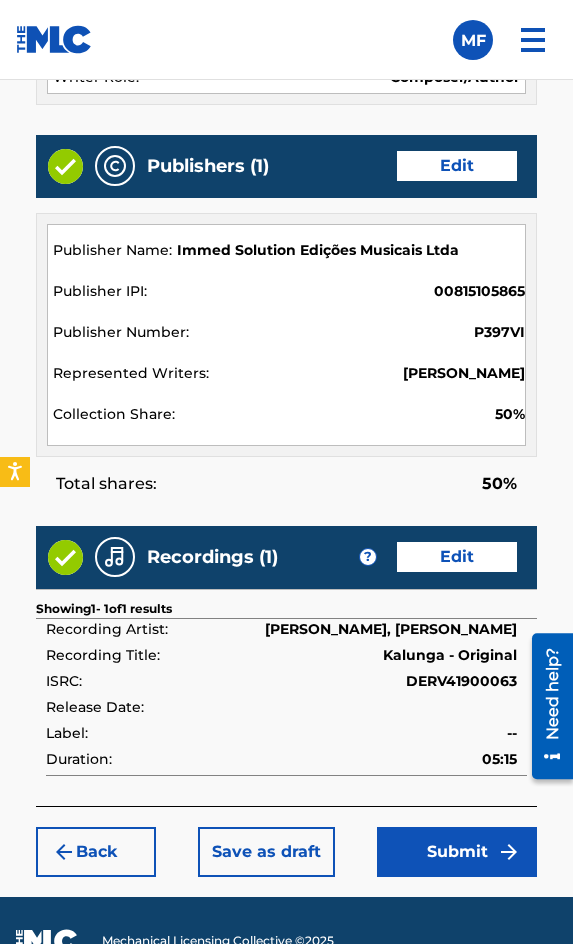 scroll, scrollTop: 2508, scrollLeft: 0, axis: vertical 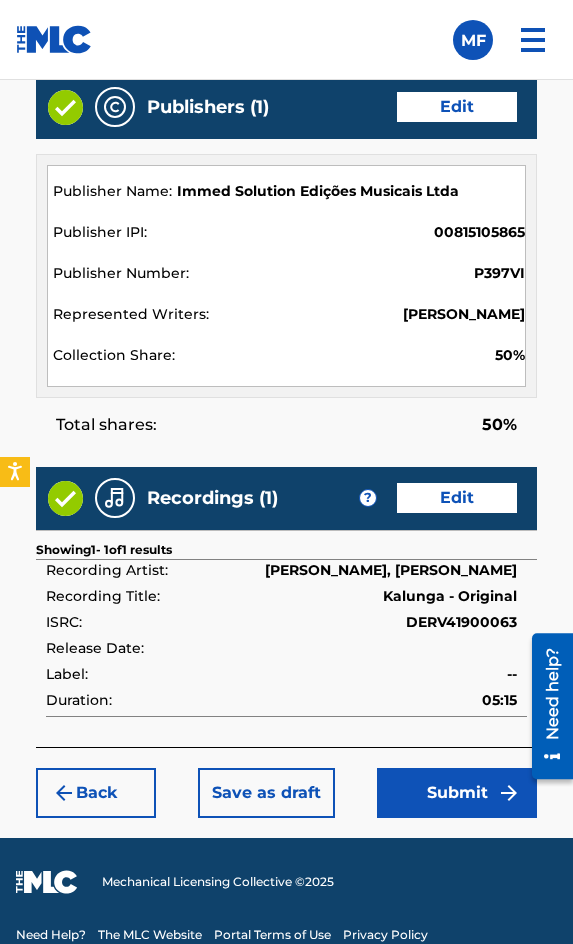 click on "Submit" at bounding box center (457, 793) 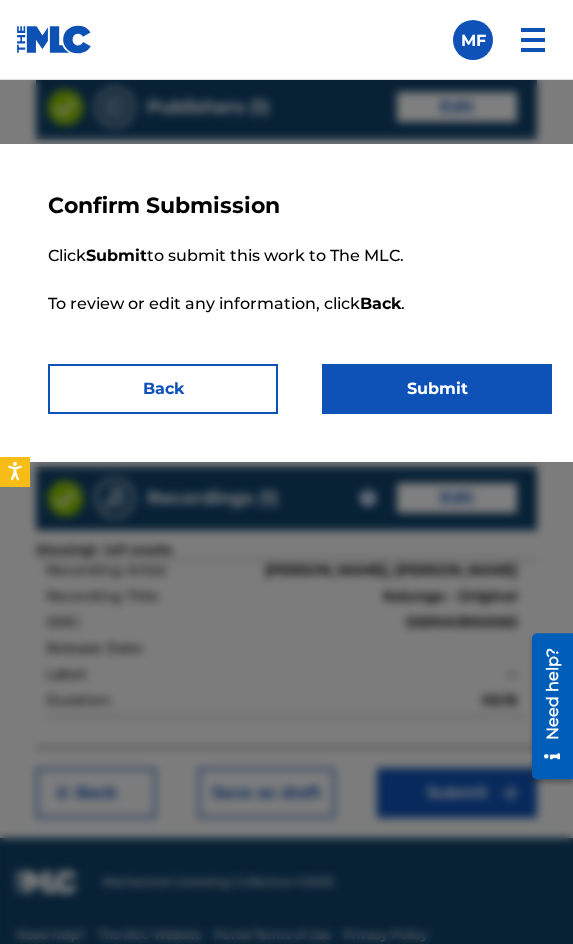 click on "Confirm Submission Click  Submit  to submit this work to The MLC. To review or edit any information, click  Back . Back Submit" at bounding box center (300, 303) 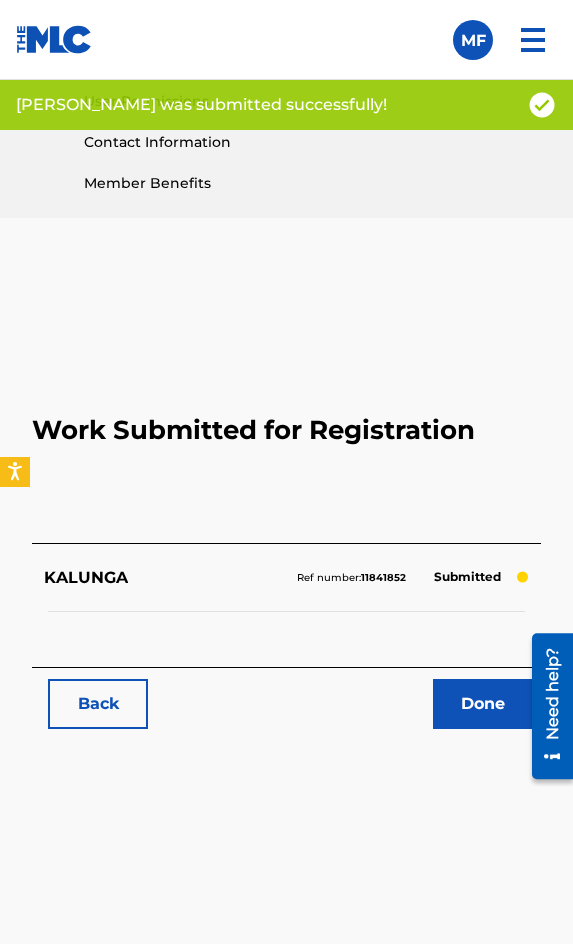 scroll, scrollTop: 1114, scrollLeft: 0, axis: vertical 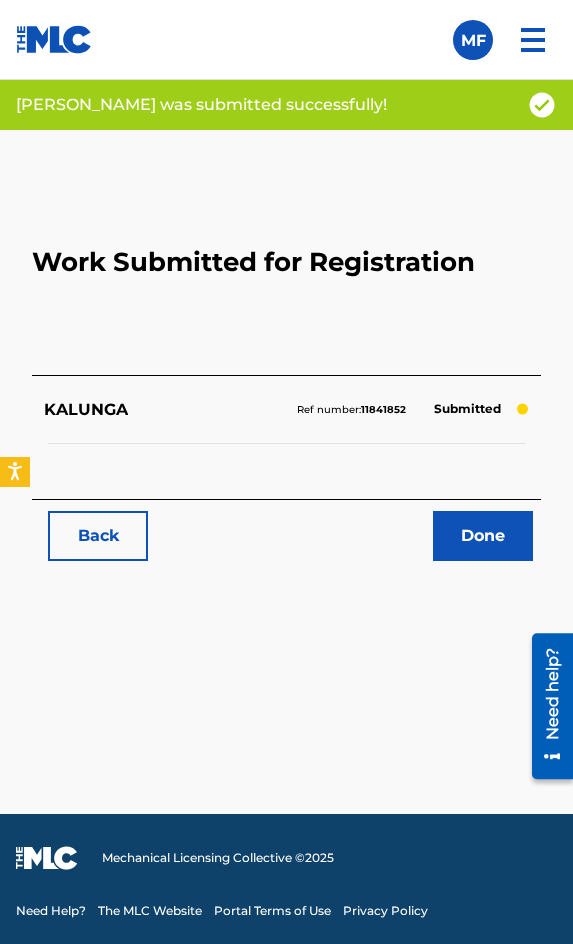 click on "Back" at bounding box center [98, 536] 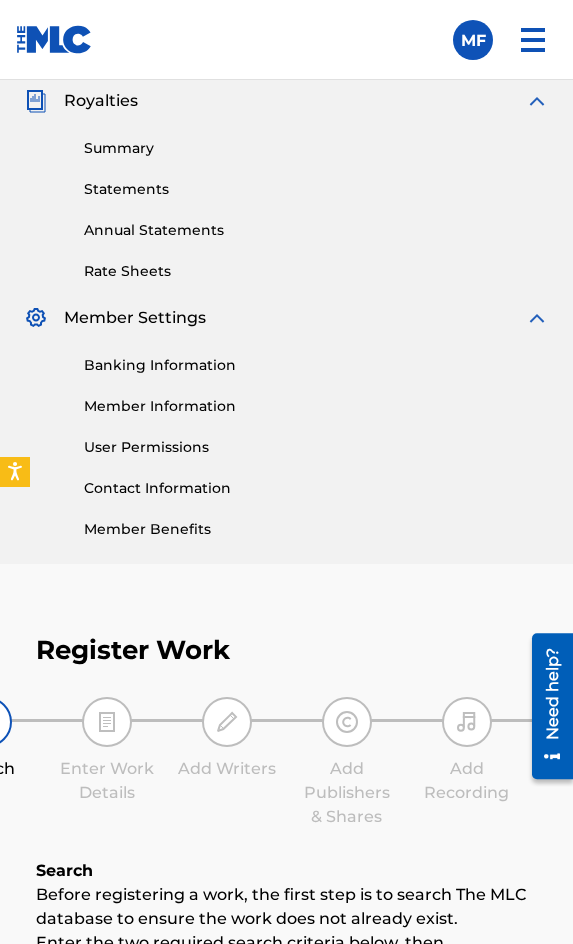 scroll, scrollTop: 1200, scrollLeft: 0, axis: vertical 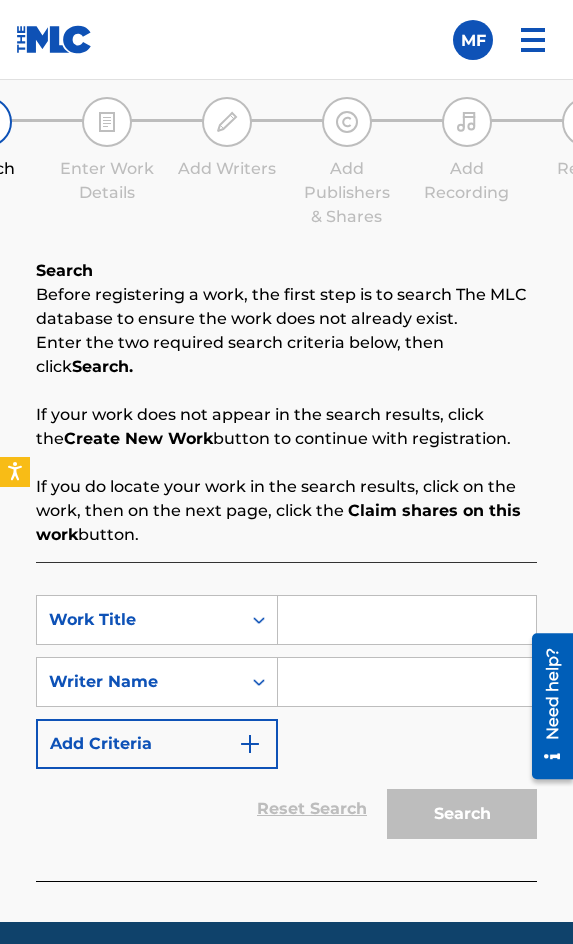 click at bounding box center (407, 620) 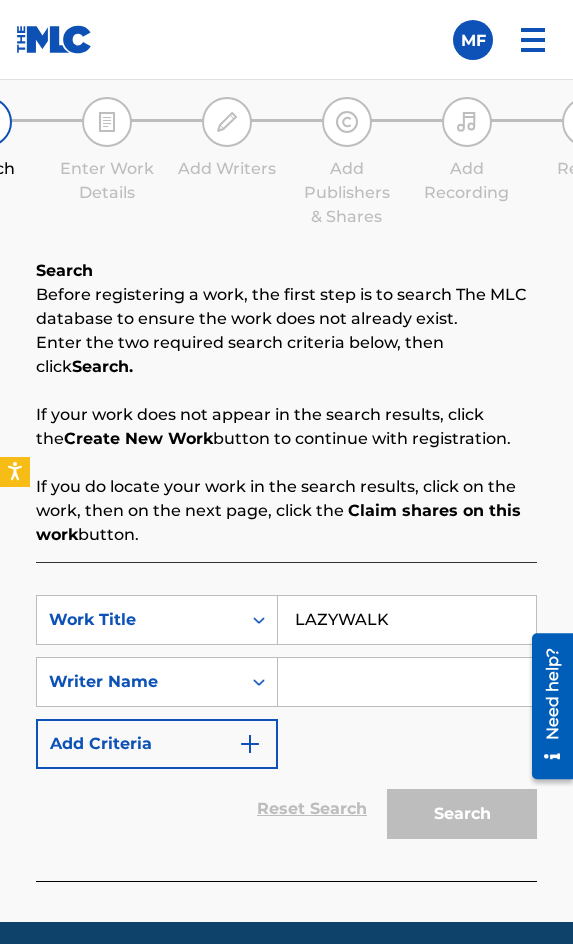 click on "SearchWithCriteria7dd75001-3d4e-4299-abe2-86a3b17277a0 Work Title LAZYWALK SearchWithCriteria191b6bbb-3e35-4b46-bf7f-5a04979ed1a6 Writer Name Add Criteria" at bounding box center (286, 682) 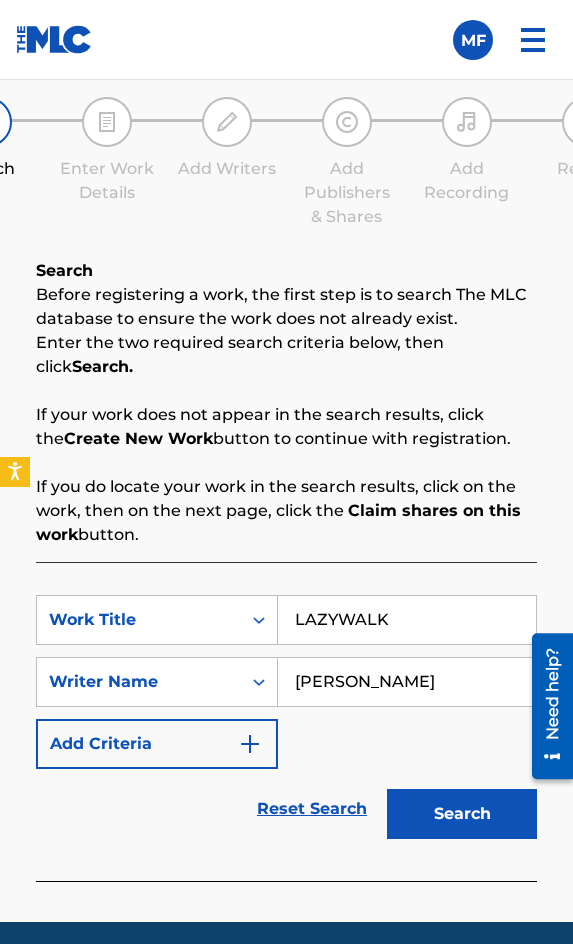 click on "Search" at bounding box center (457, 809) 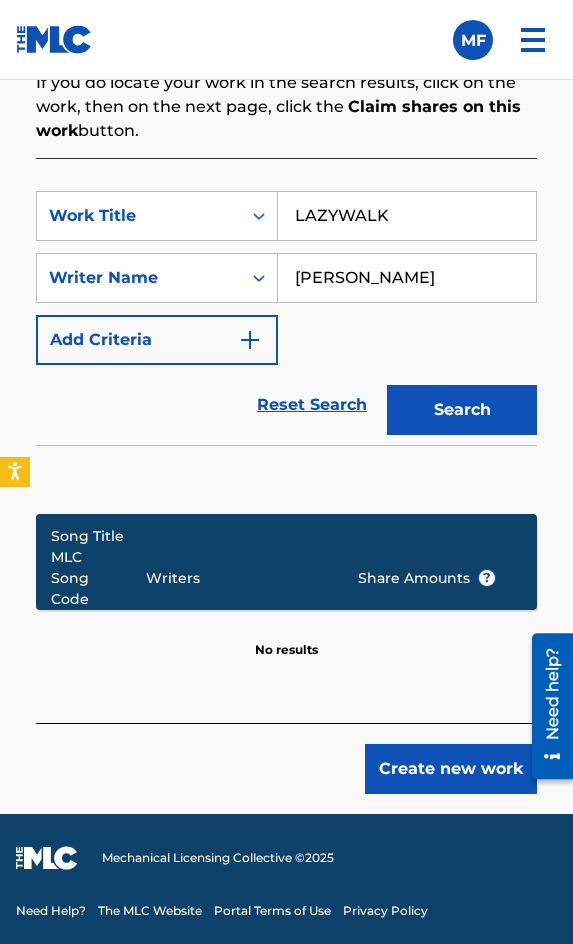 click on "Create new work" at bounding box center [451, 769] 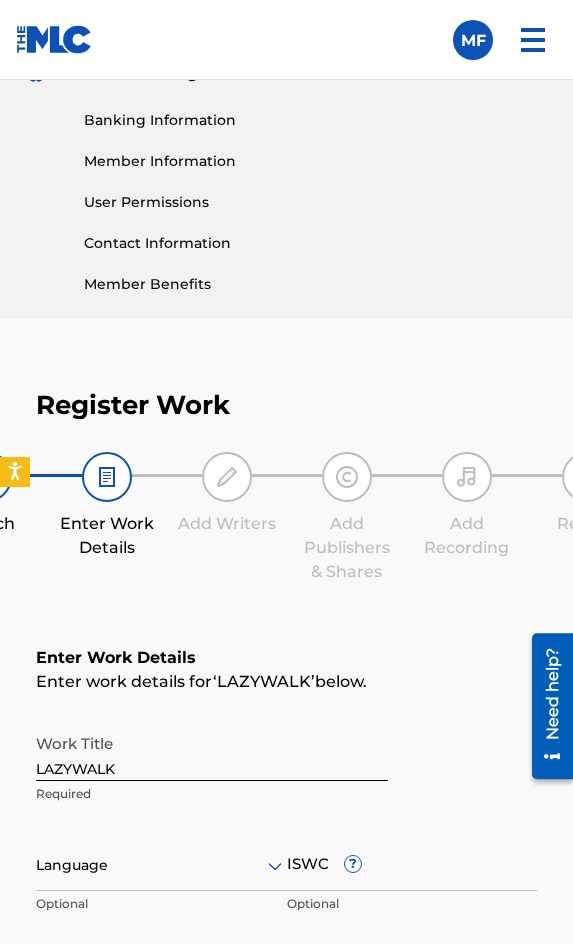 scroll, scrollTop: 1136, scrollLeft: 0, axis: vertical 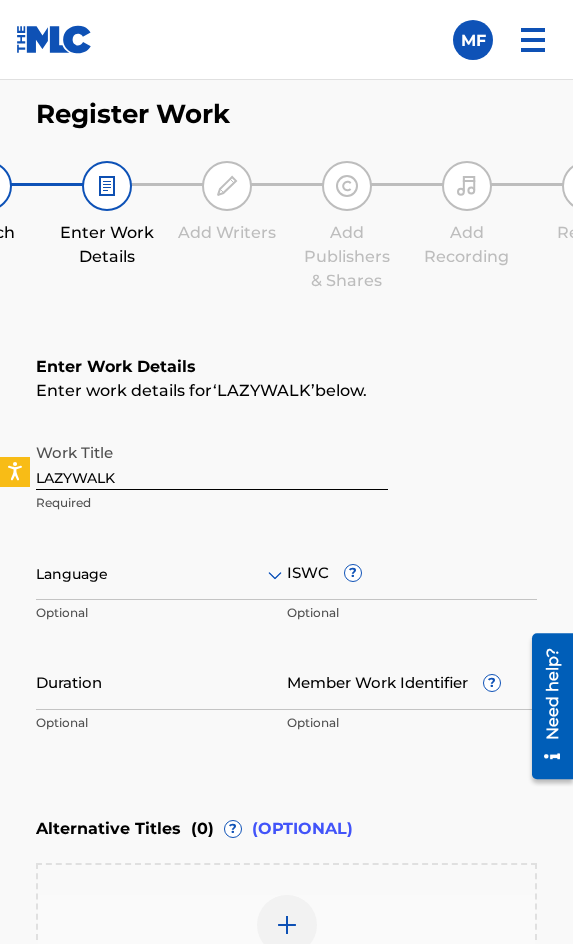 click at bounding box center [161, 574] 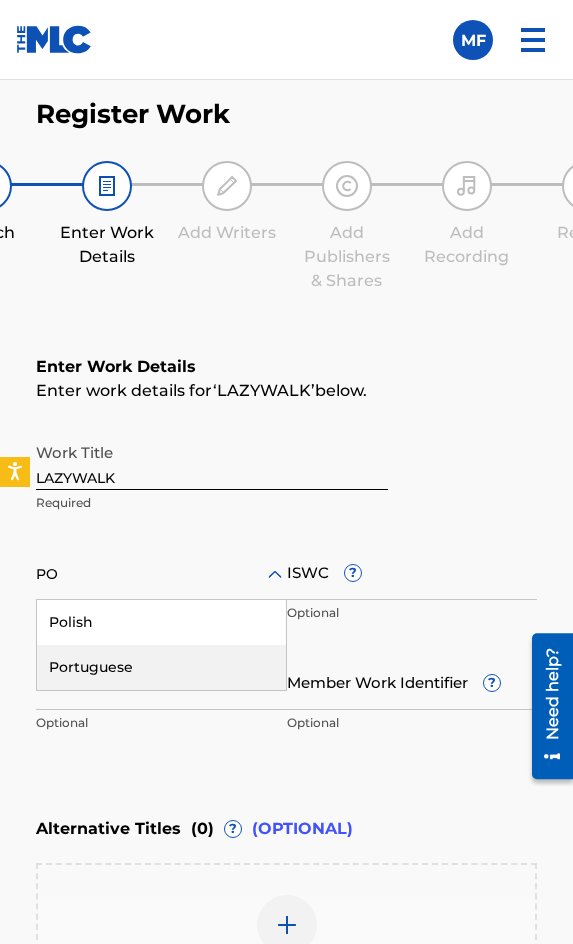 click on "Portuguese" at bounding box center (161, 667) 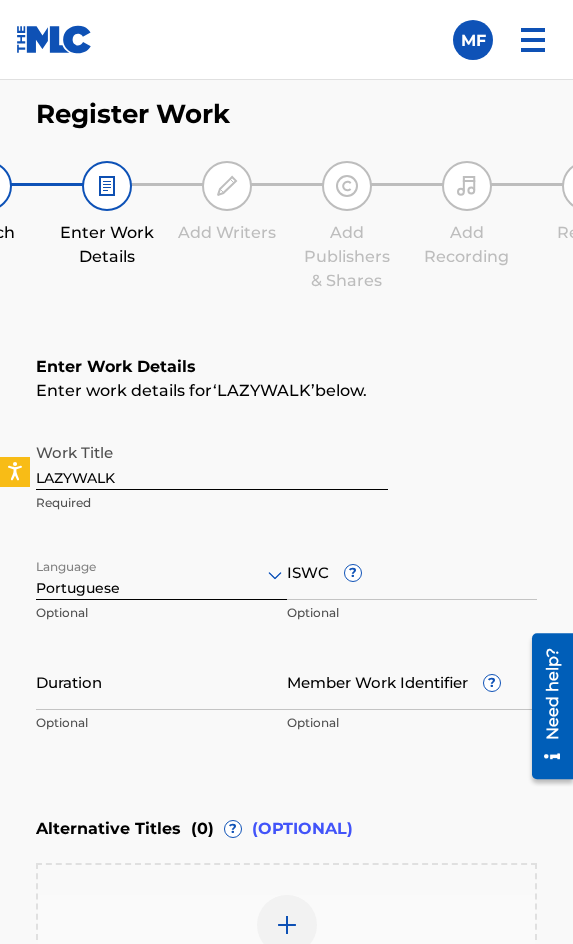 click on "Duration" at bounding box center [161, 681] 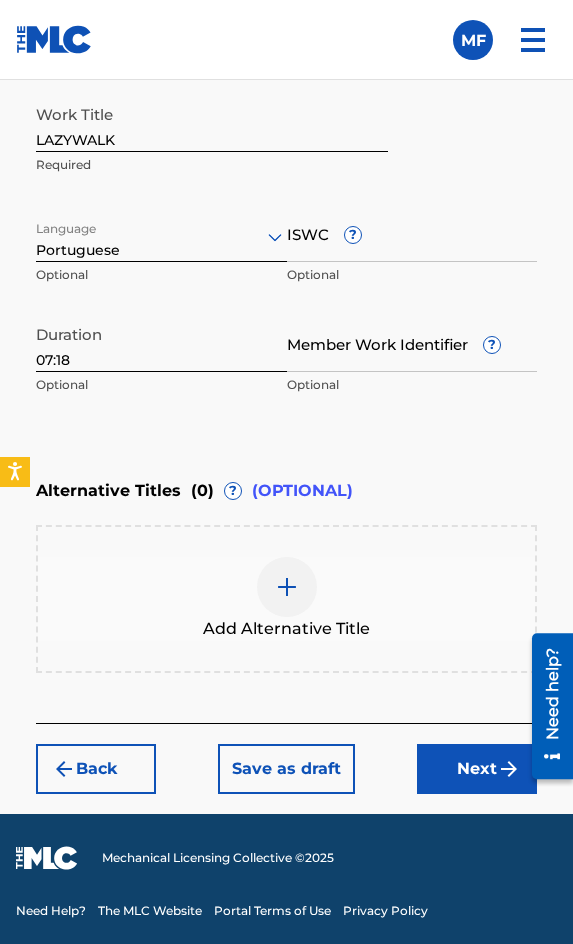 click on "Register Work Search Enter Work Details Add Writers Add Publishers & Shares Add Recording Review Enter Work Details Enter work details for  ‘ LAZYWALK ’  below. Work Title   LAZYWALK Required Language Portuguese Optional ISWC   ? Optional Duration   07:18 Optional Member Work Identifier   ? Optional Alternative Titles ( 0 ) ? (OPTIONAL) Add Alternative Title Back Save as draft Next" at bounding box center (286, 277) 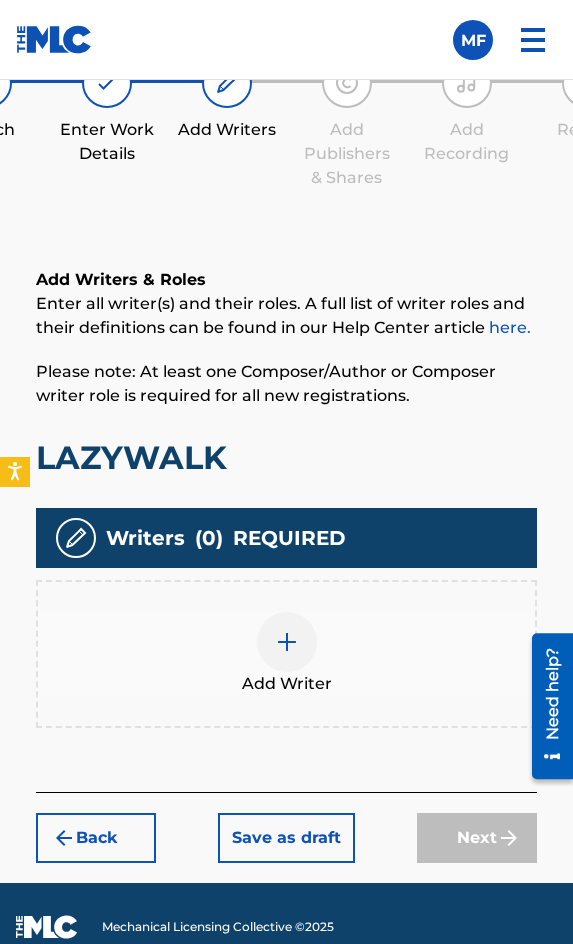 scroll, scrollTop: 1308, scrollLeft: 0, axis: vertical 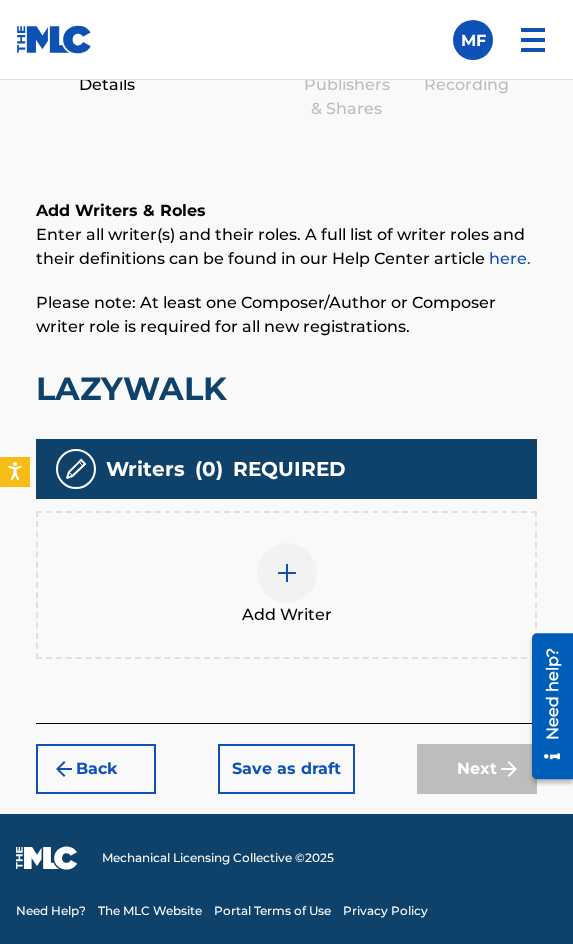 click on "Add Writer" at bounding box center [286, 585] 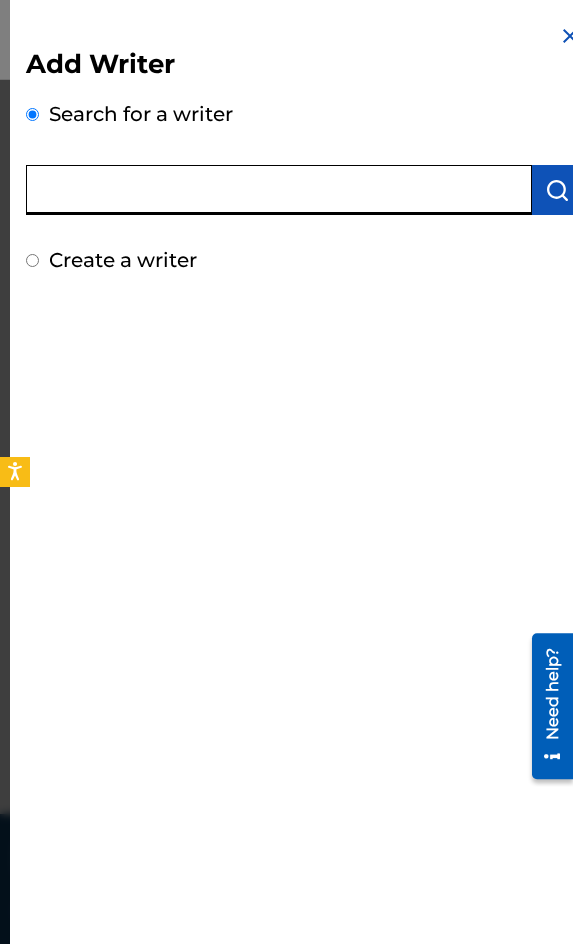 click at bounding box center [279, 190] 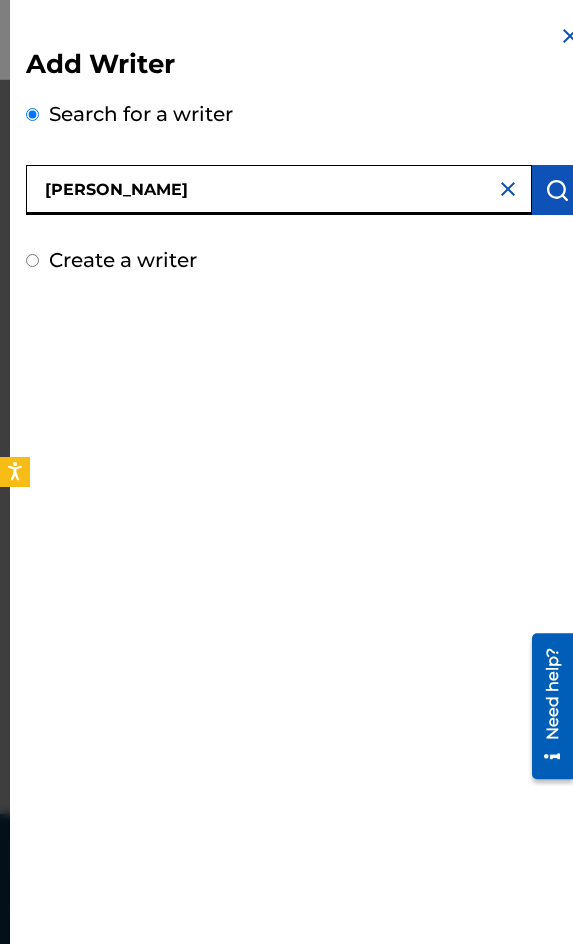 click at bounding box center (557, 190) 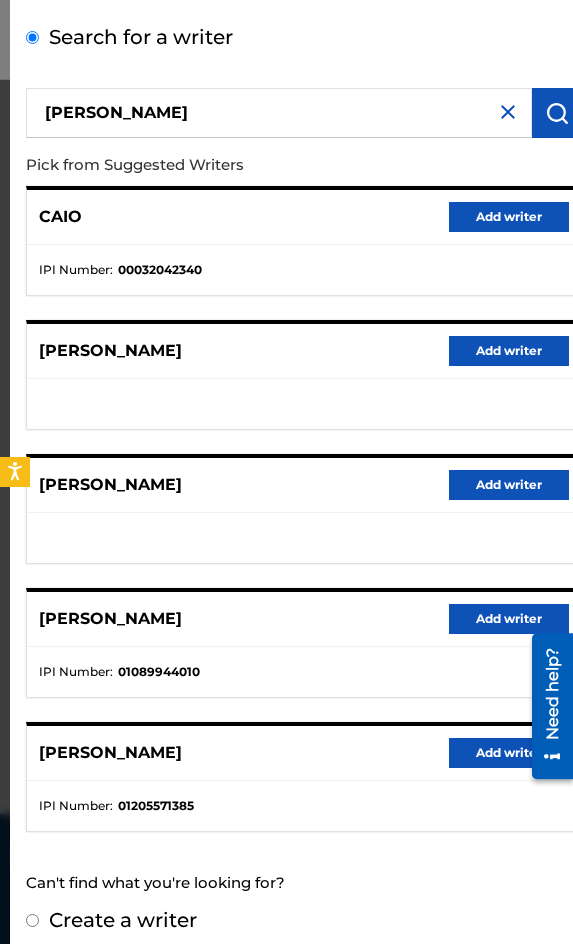 scroll, scrollTop: 92, scrollLeft: 0, axis: vertical 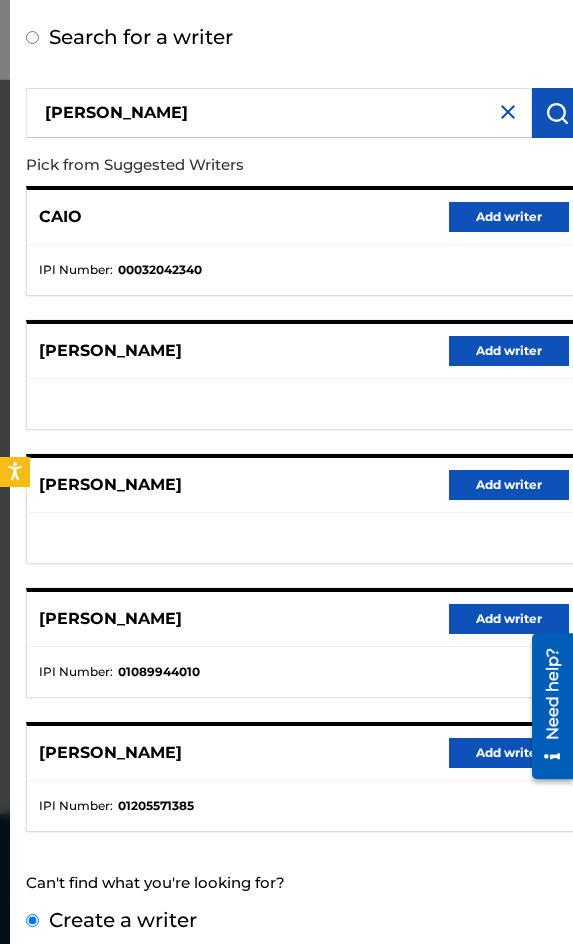click on "Create a writer" at bounding box center (32, 920) 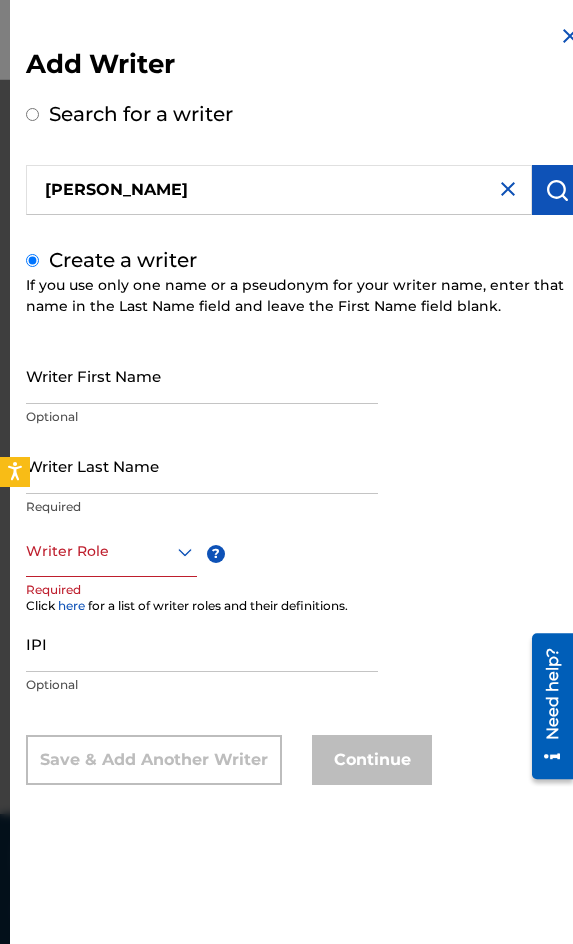 click on "Create a writer If you use only one name or a pseudonym for your writer name, enter that name in the Last Name field and leave the First Name field blank. Writer First Name   Optional Writer Last Name   Required Writer Role ? Required Click   here   for a list of writer roles and their definitions. IPI   Optional Save & Add Another Writer Continue" at bounding box center (304, 515) 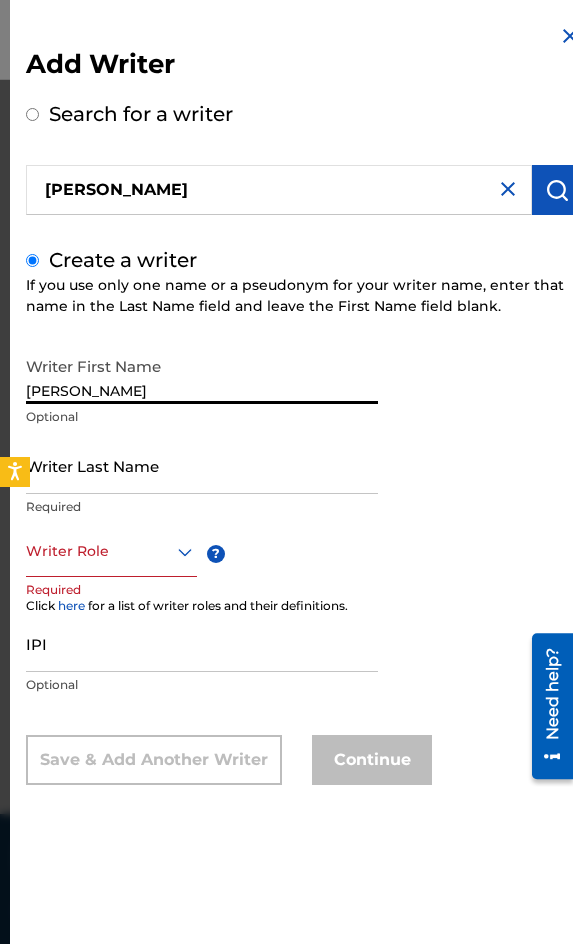 click on "Writer Last Name" at bounding box center (202, 465) 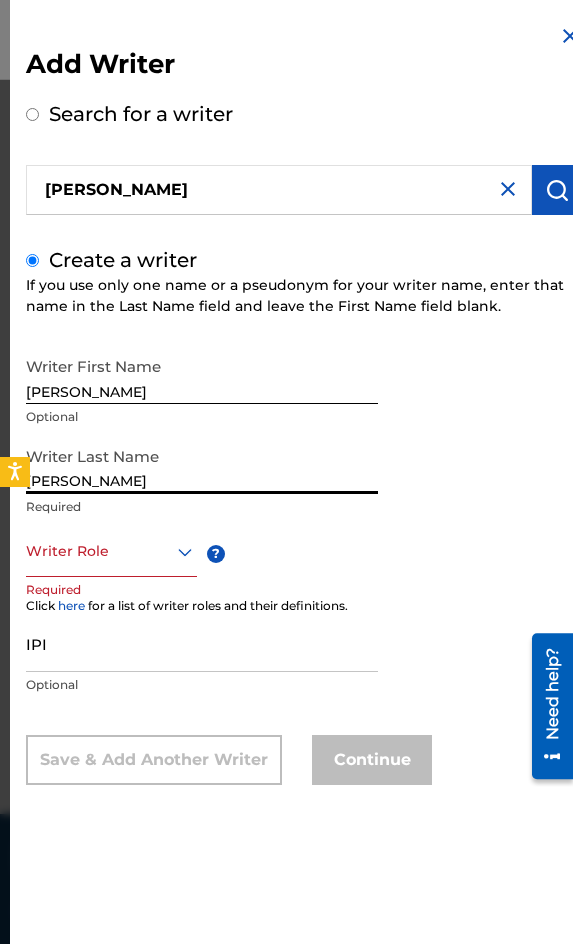 click on "[PERSON_NAME]" at bounding box center (202, 465) 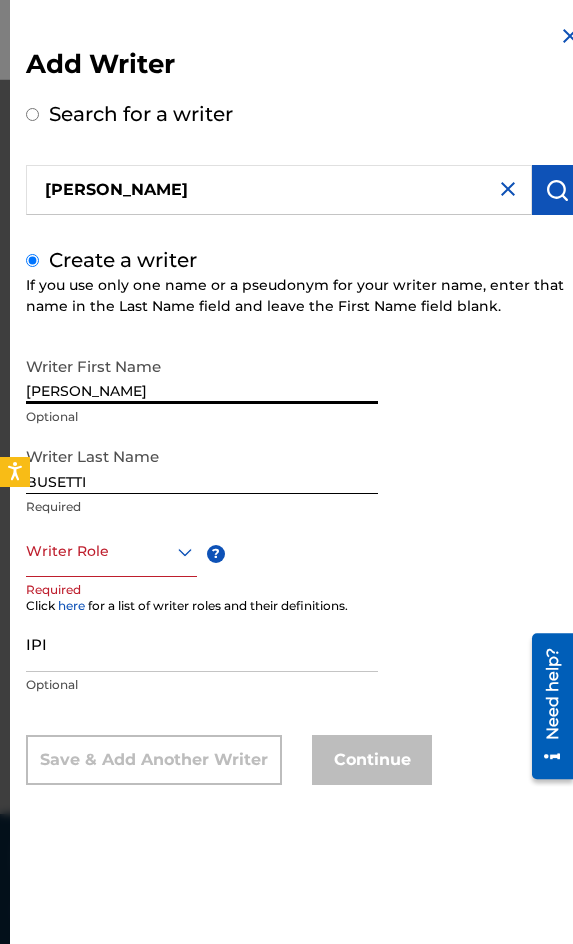 drag, startPoint x: 169, startPoint y: 384, endPoint x: 60, endPoint y: 428, distance: 117.54574 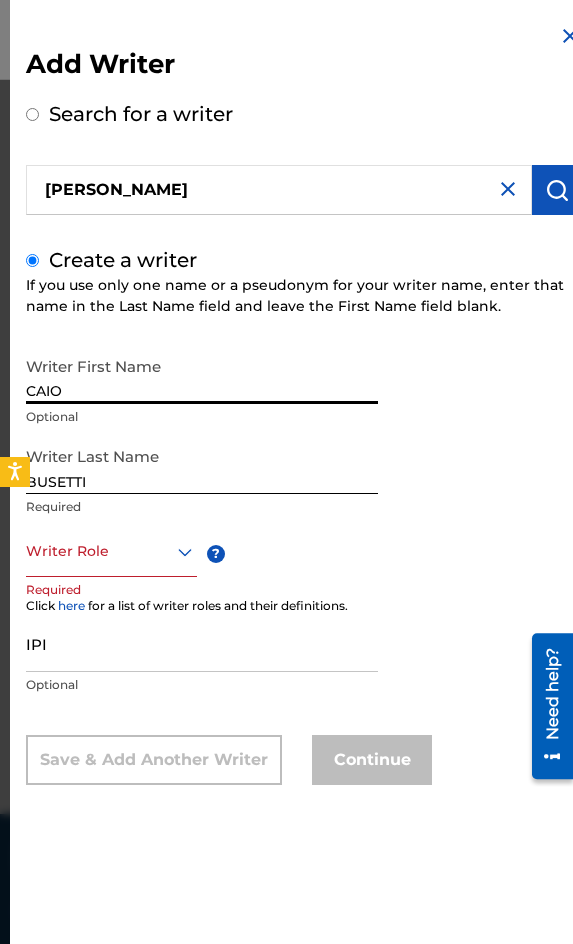 click at bounding box center (111, 551) 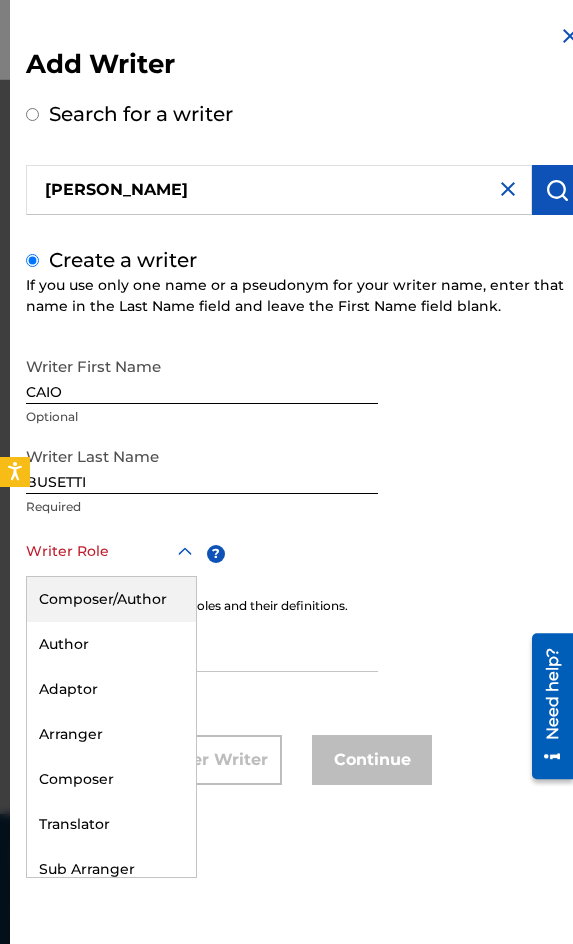 click on "Composer/Author" at bounding box center (111, 599) 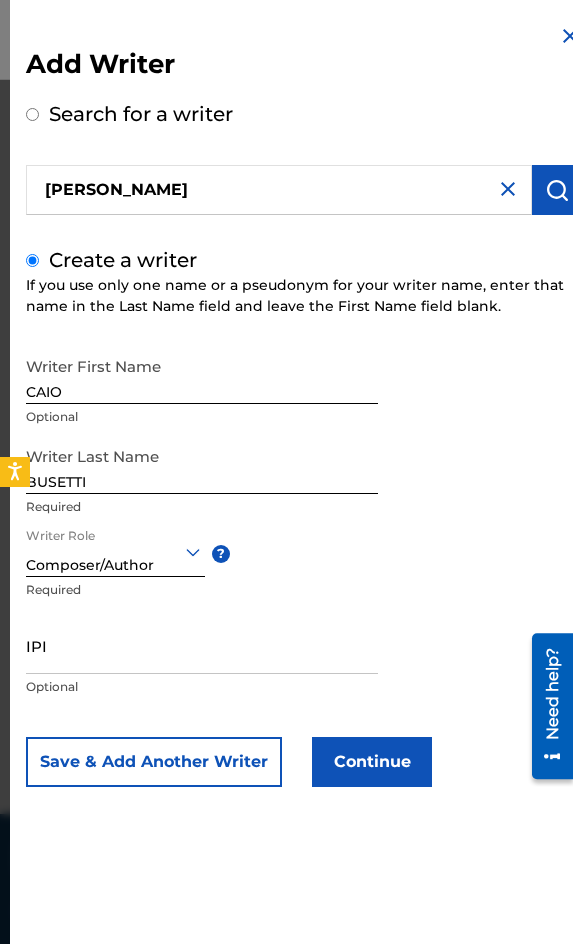 click on "Continue" at bounding box center [372, 762] 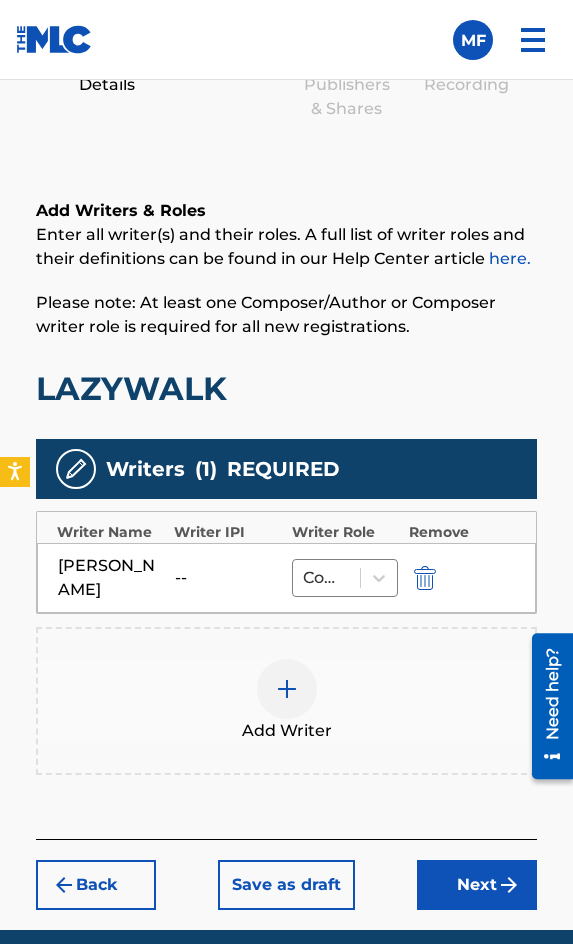 scroll, scrollTop: 1424, scrollLeft: 0, axis: vertical 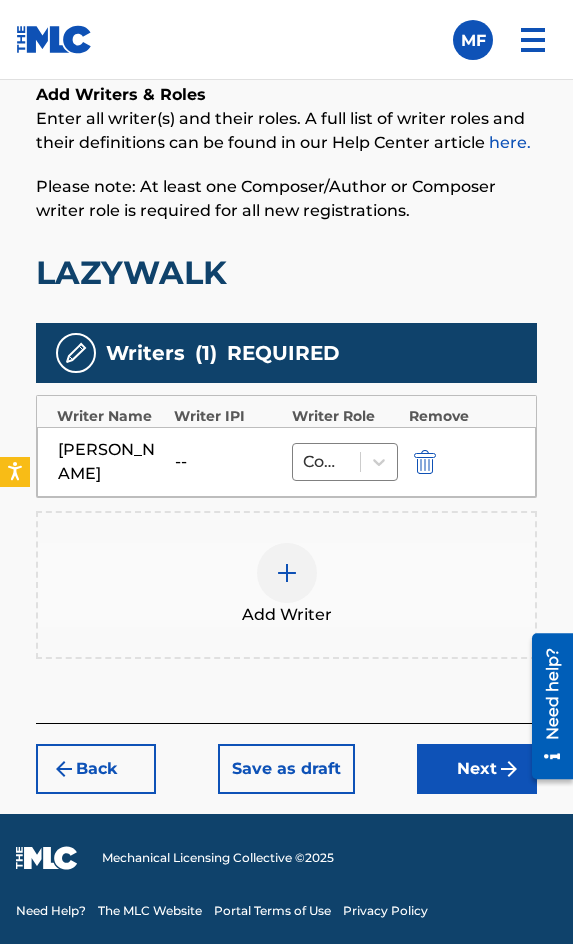 click on "Add Writer" at bounding box center [286, 585] 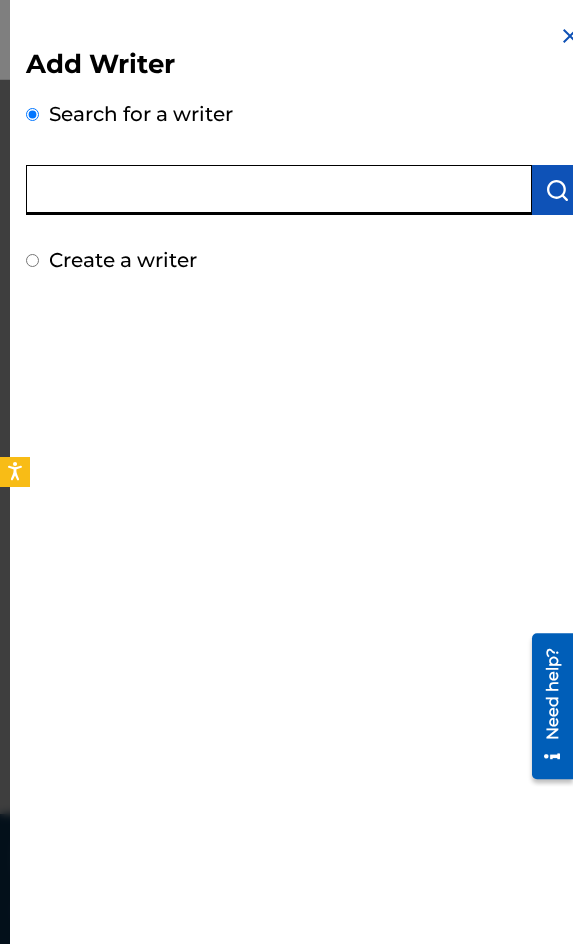 click at bounding box center [279, 190] 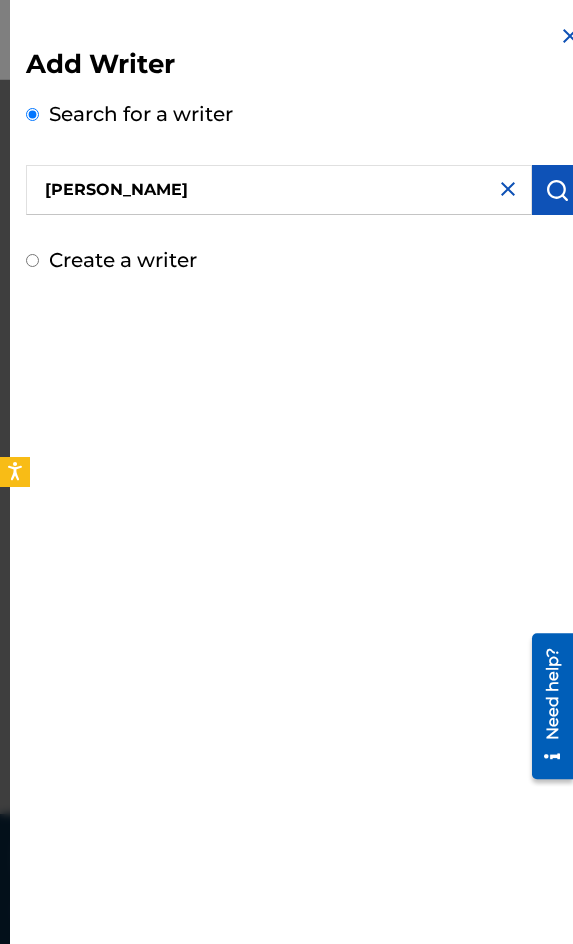 click at bounding box center [557, 190] 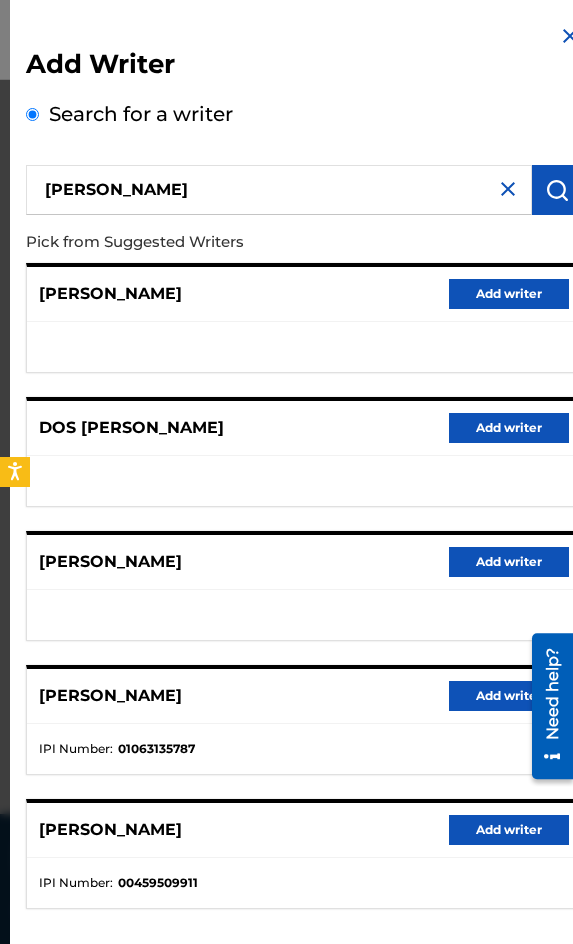 click on "Add writer" at bounding box center (509, 696) 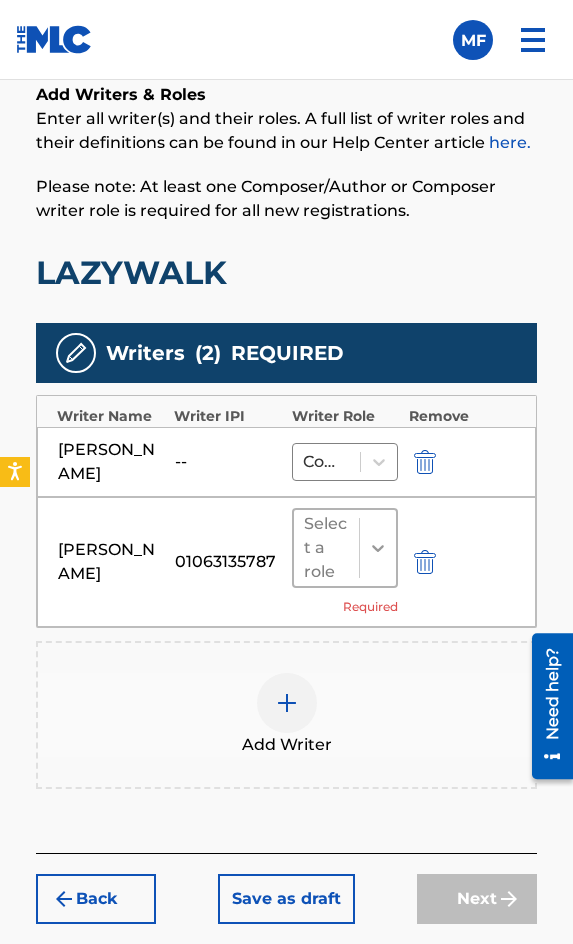 click at bounding box center [378, 548] 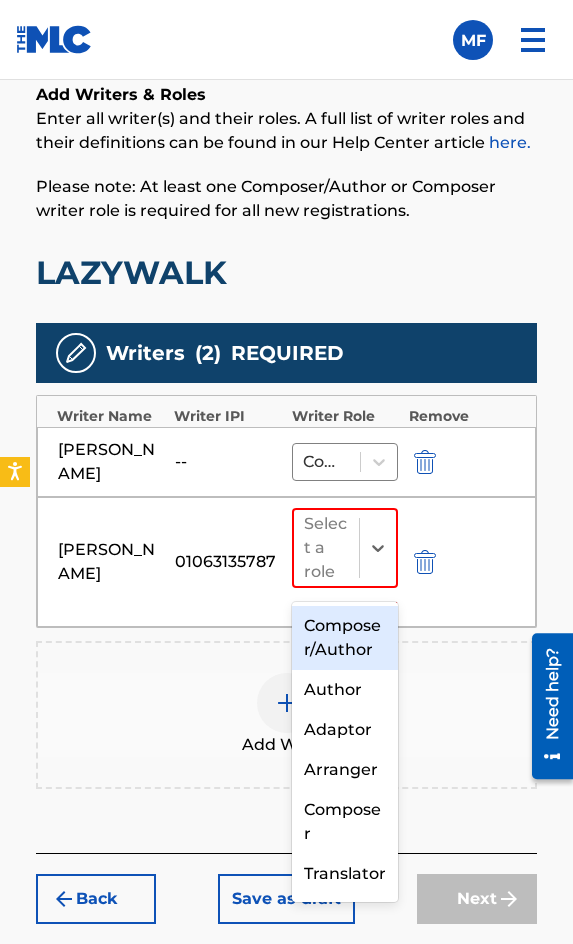 click on "Composer/Author" at bounding box center (345, 638) 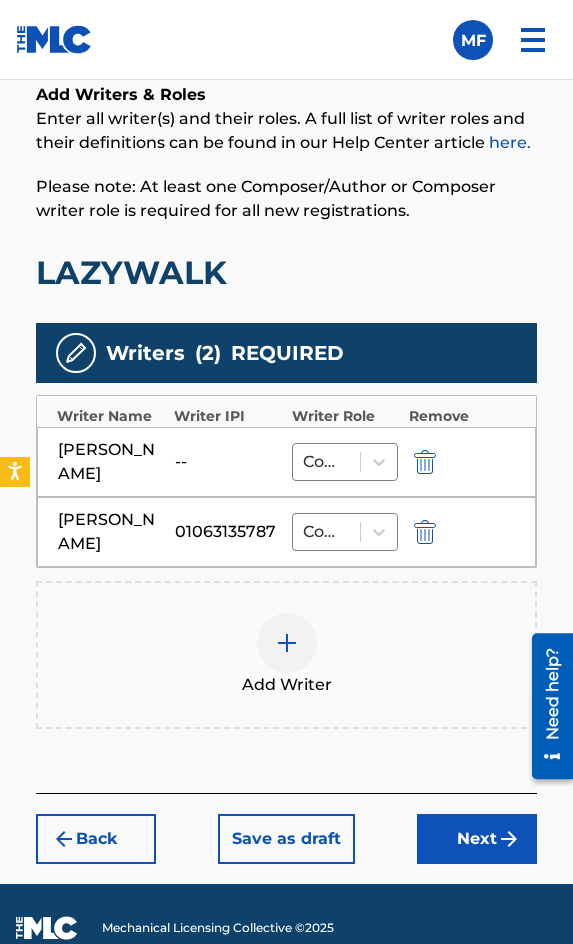 click on "Next" at bounding box center (477, 839) 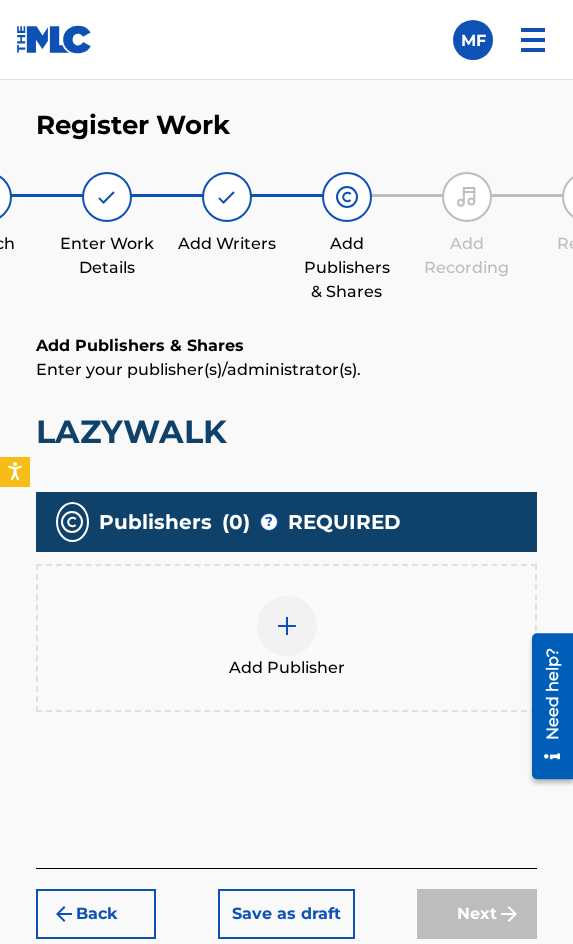 scroll, scrollTop: 1270, scrollLeft: 0, axis: vertical 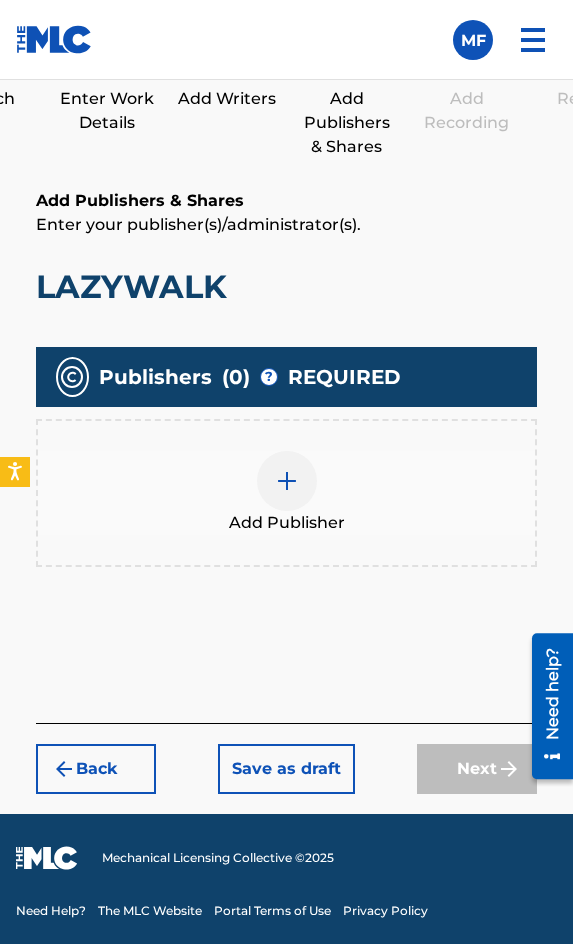click at bounding box center [287, 481] 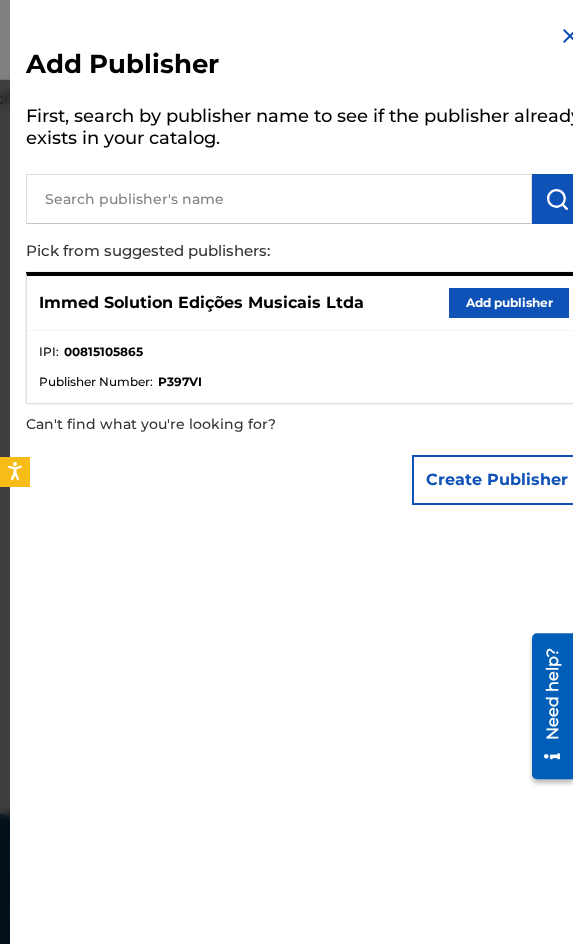 click on "Add publisher" at bounding box center (509, 303) 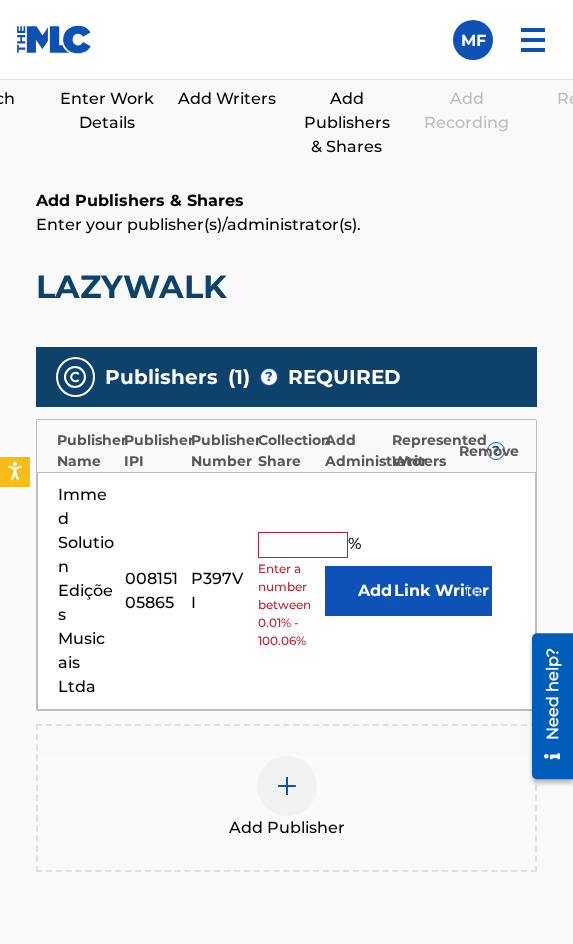 click at bounding box center [303, 545] 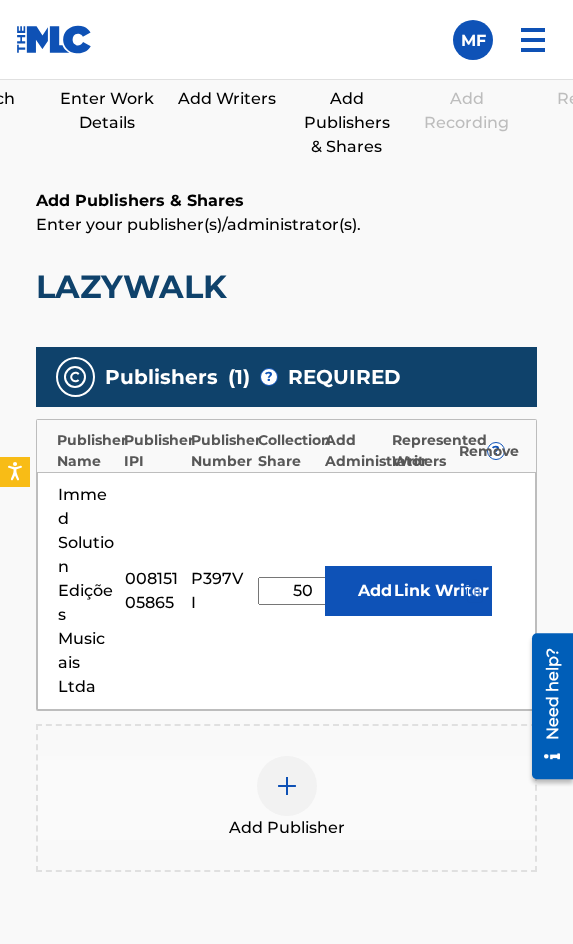 click on "Link Writer" at bounding box center [442, 591] 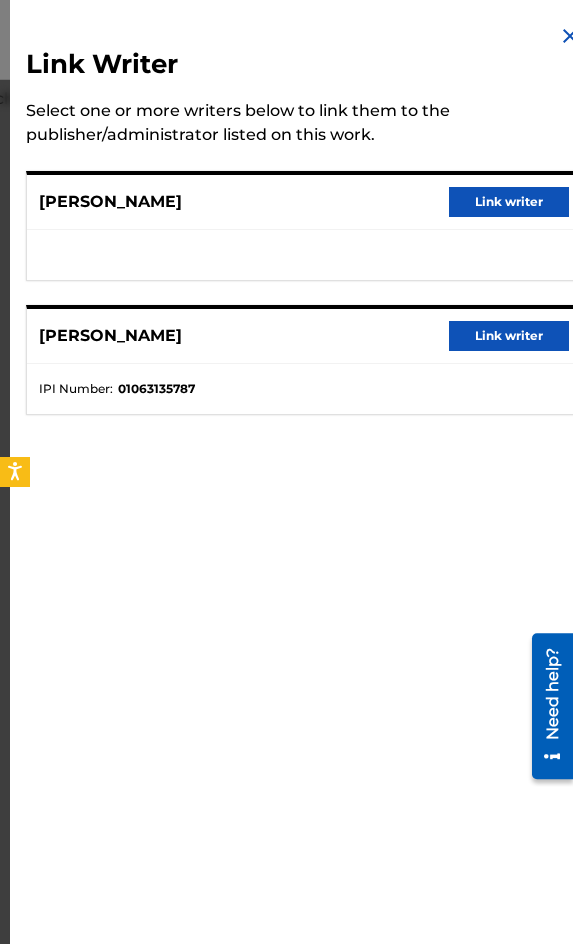 click on "Link writer" at bounding box center [509, 336] 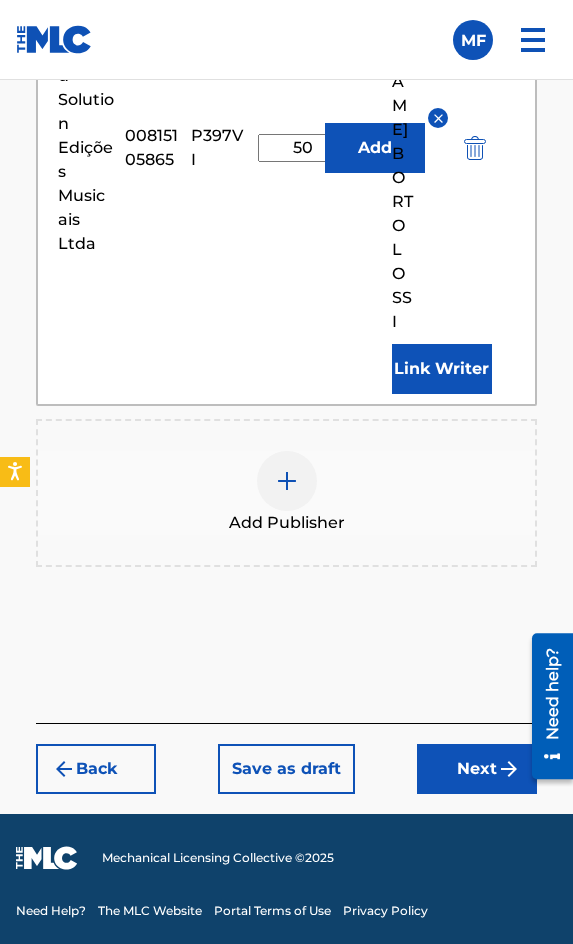 click on "Next" at bounding box center (477, 769) 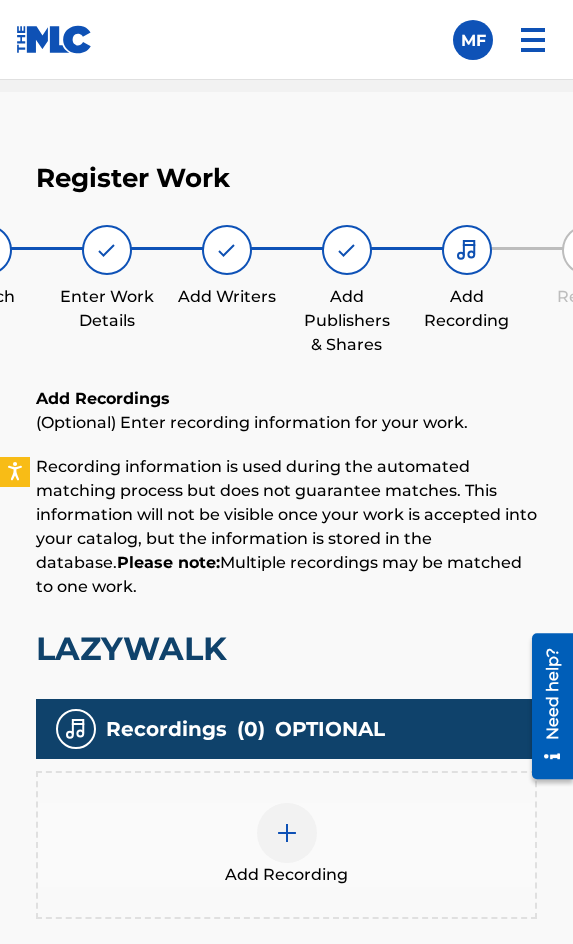 scroll, scrollTop: 1332, scrollLeft: 0, axis: vertical 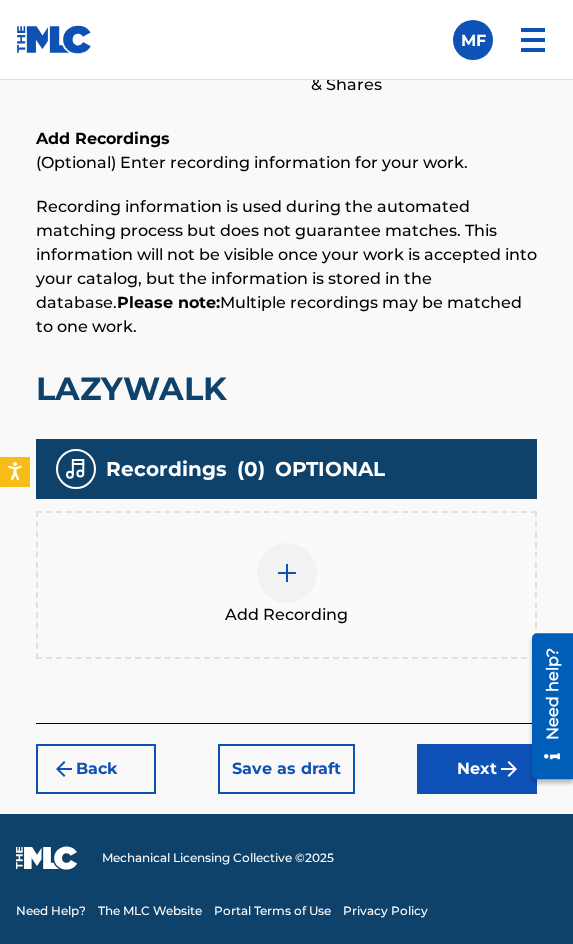 click at bounding box center [287, 573] 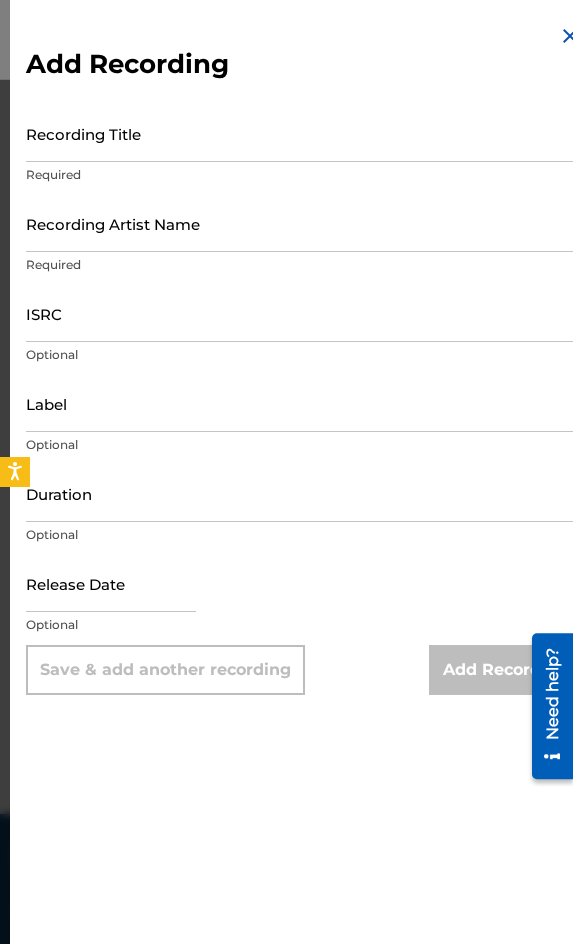 click on "Recording Title" at bounding box center [304, 133] 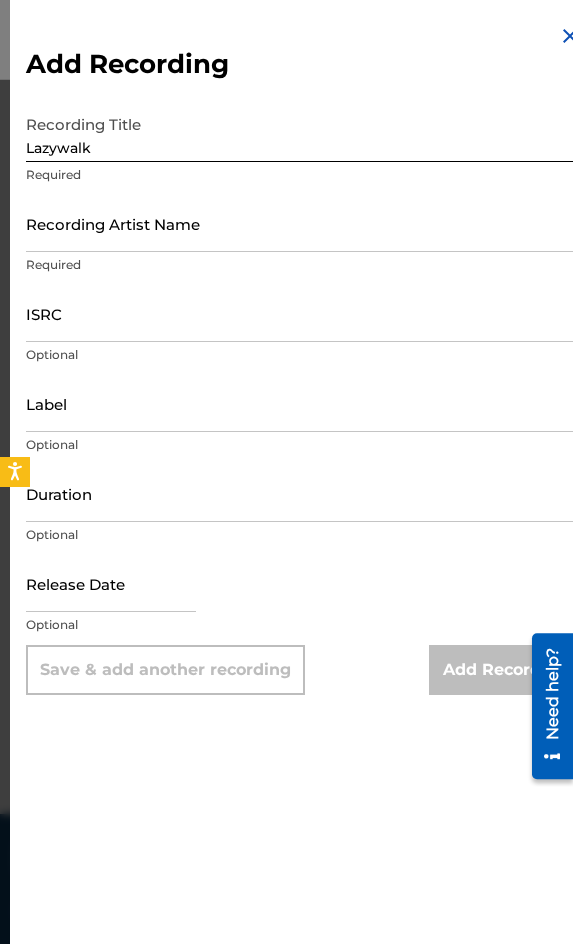 click on "Recording Artist Name" at bounding box center (304, 223) 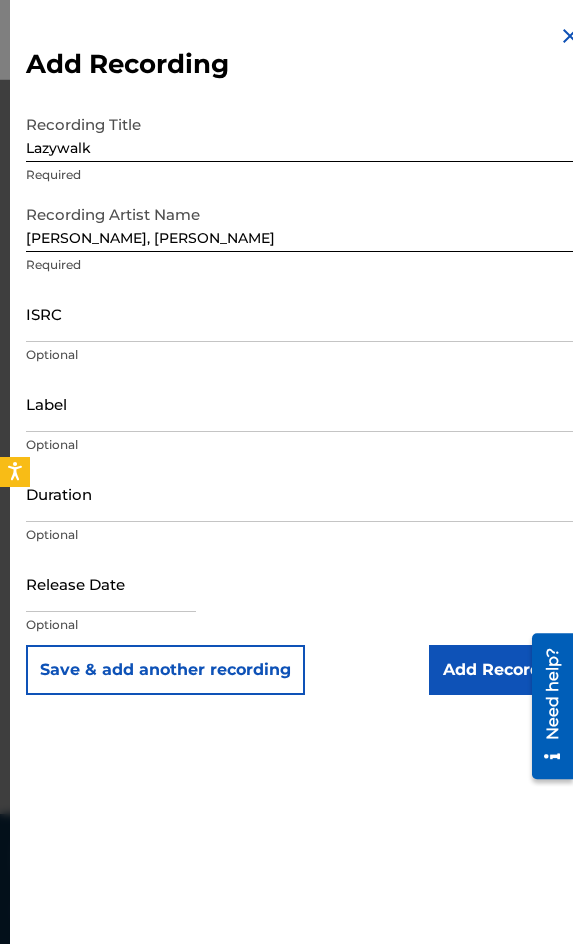 click on "ISRC" at bounding box center (304, 313) 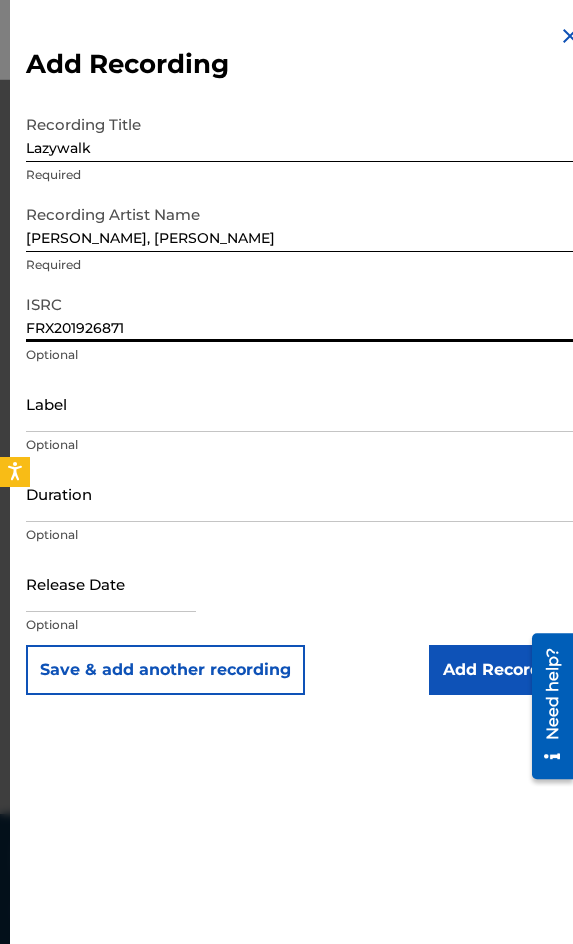 click on "Duration" at bounding box center [304, 493] 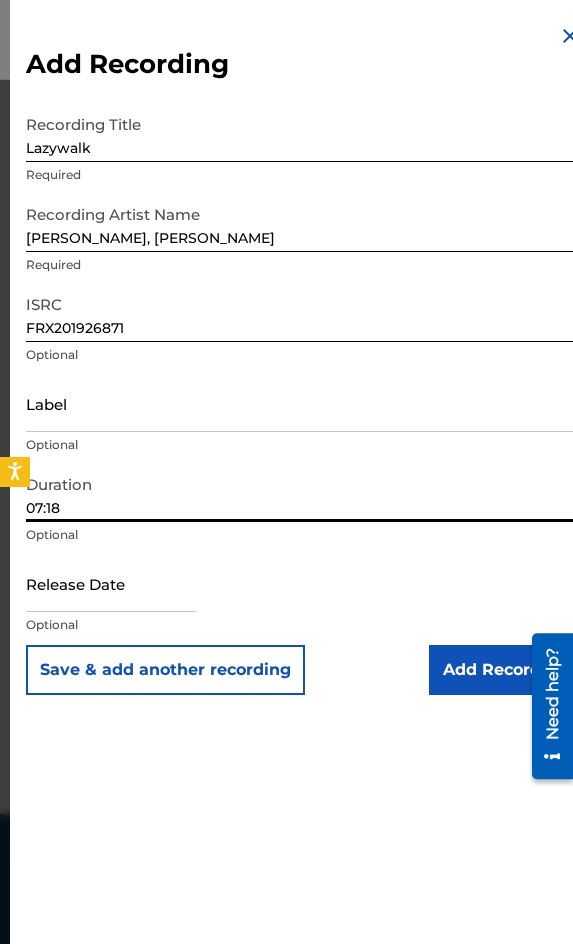 click on "Add Recording" at bounding box center (505, 670) 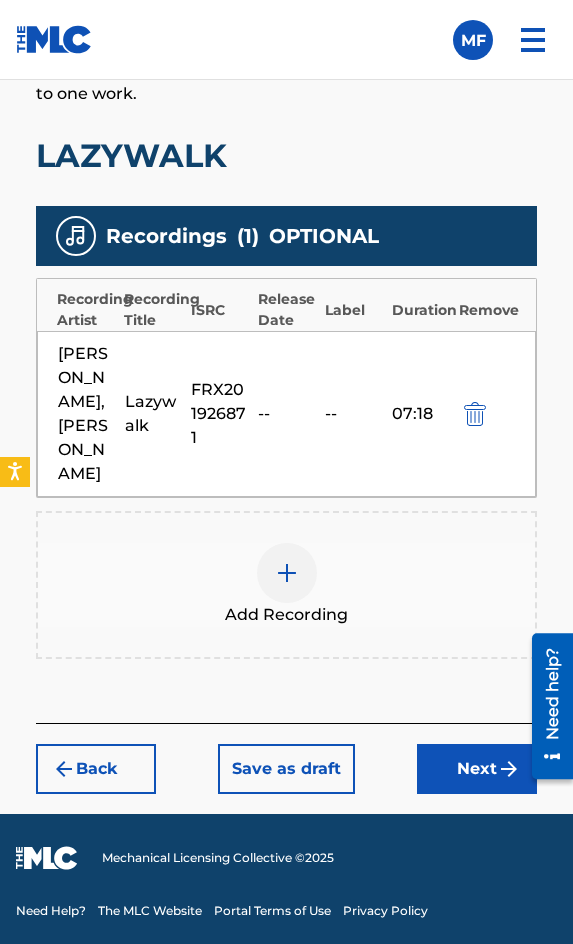 click on "Next" at bounding box center (477, 769) 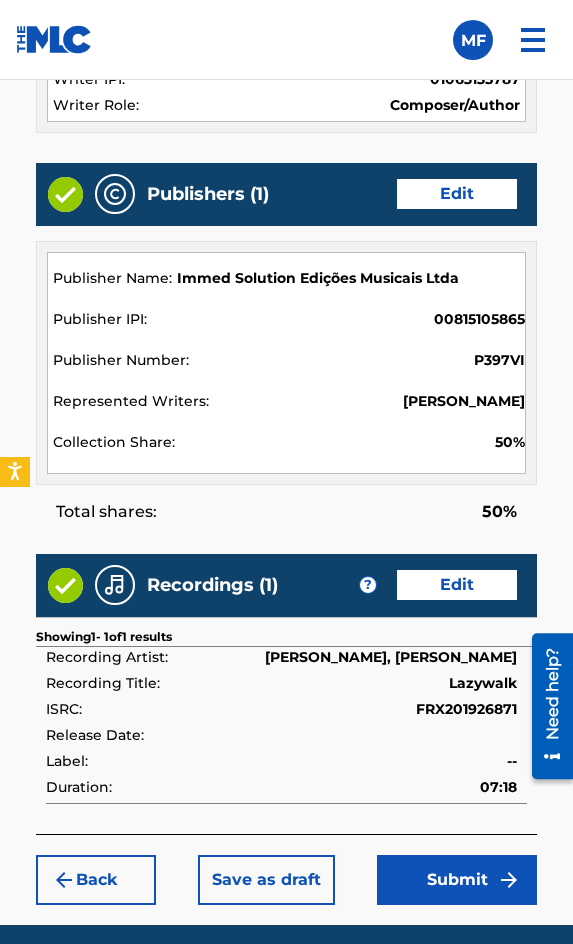 scroll, scrollTop: 2245, scrollLeft: 0, axis: vertical 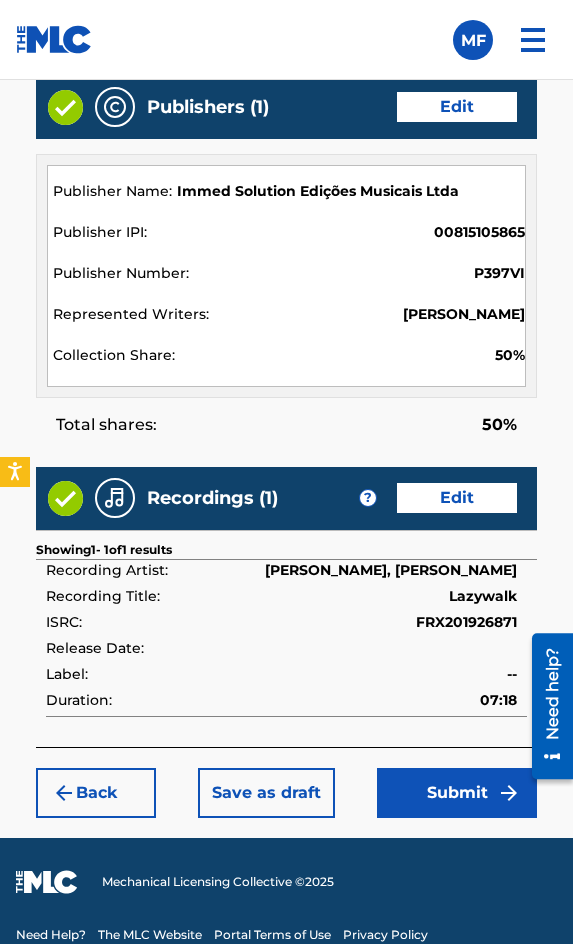 click on "Submit" at bounding box center [457, 793] 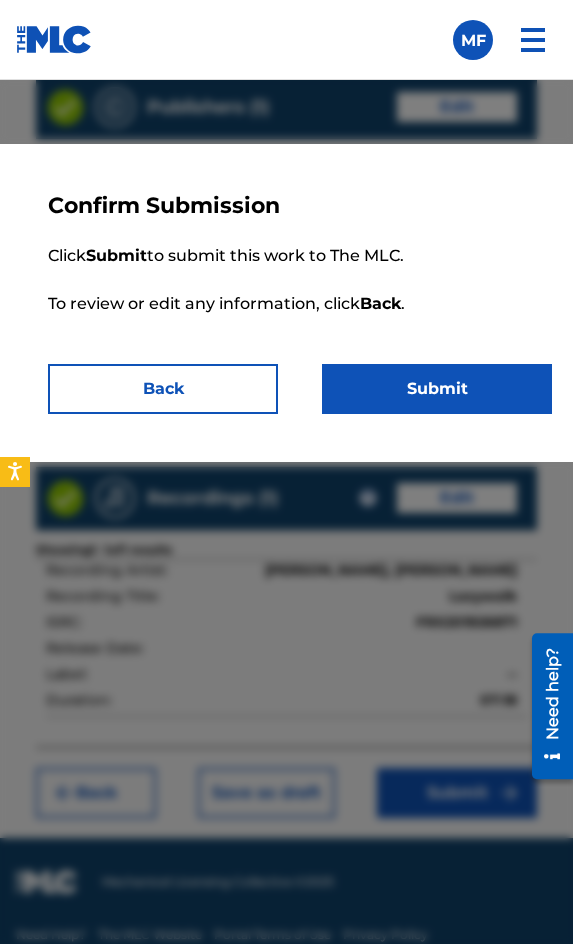 click on "Click  Submit  to submit this work to The MLC. To review or edit any information, click  Back ." at bounding box center (300, 292) 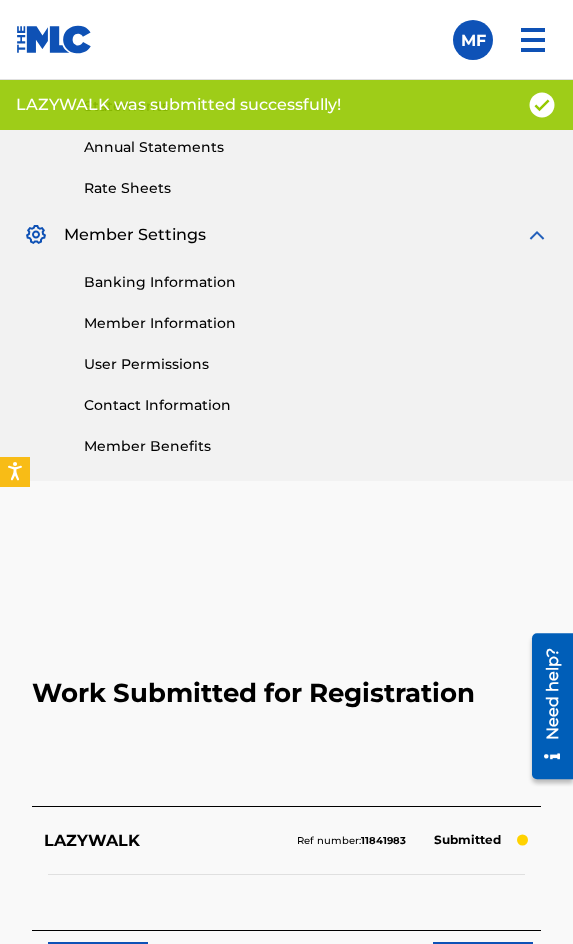 scroll, scrollTop: 1000, scrollLeft: 0, axis: vertical 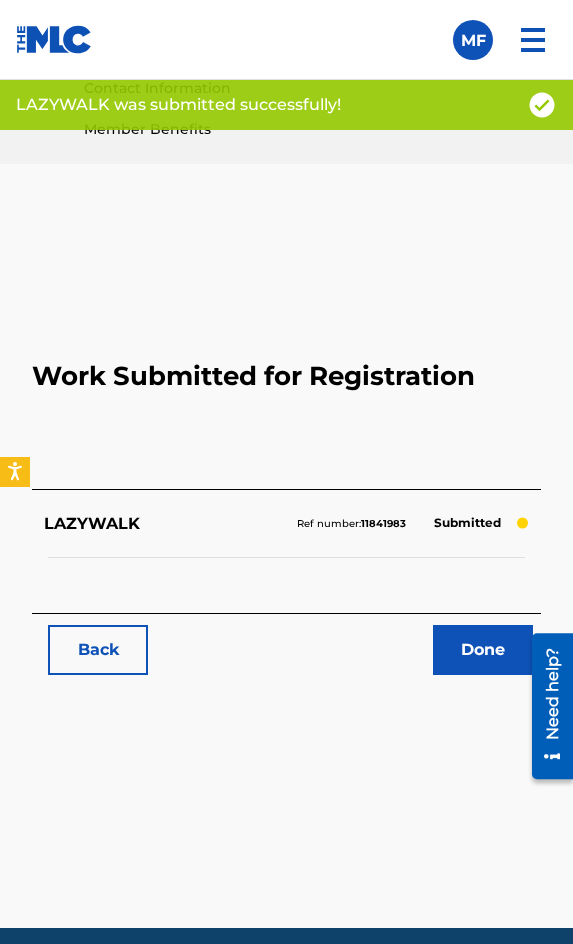 click on "Back" at bounding box center [98, 650] 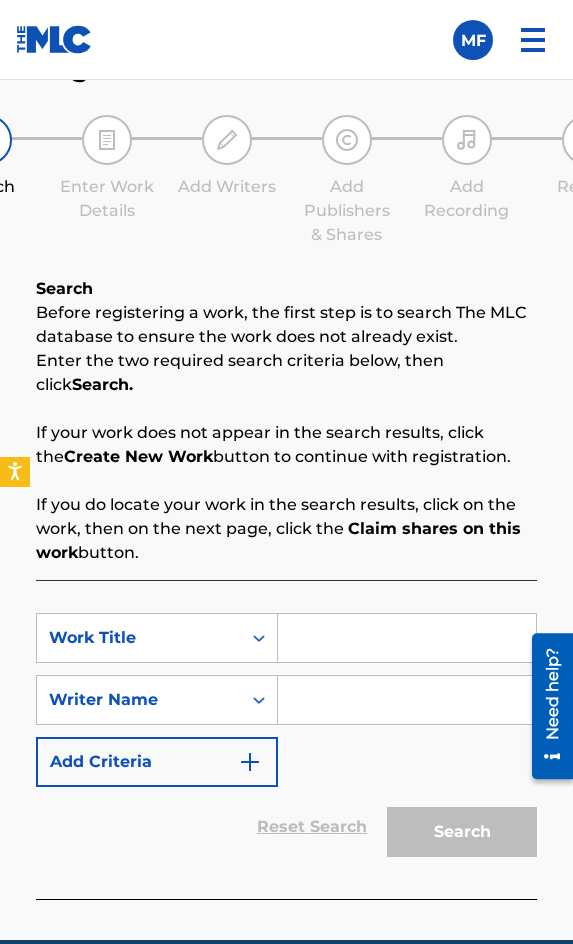 scroll, scrollTop: 1308, scrollLeft: 0, axis: vertical 